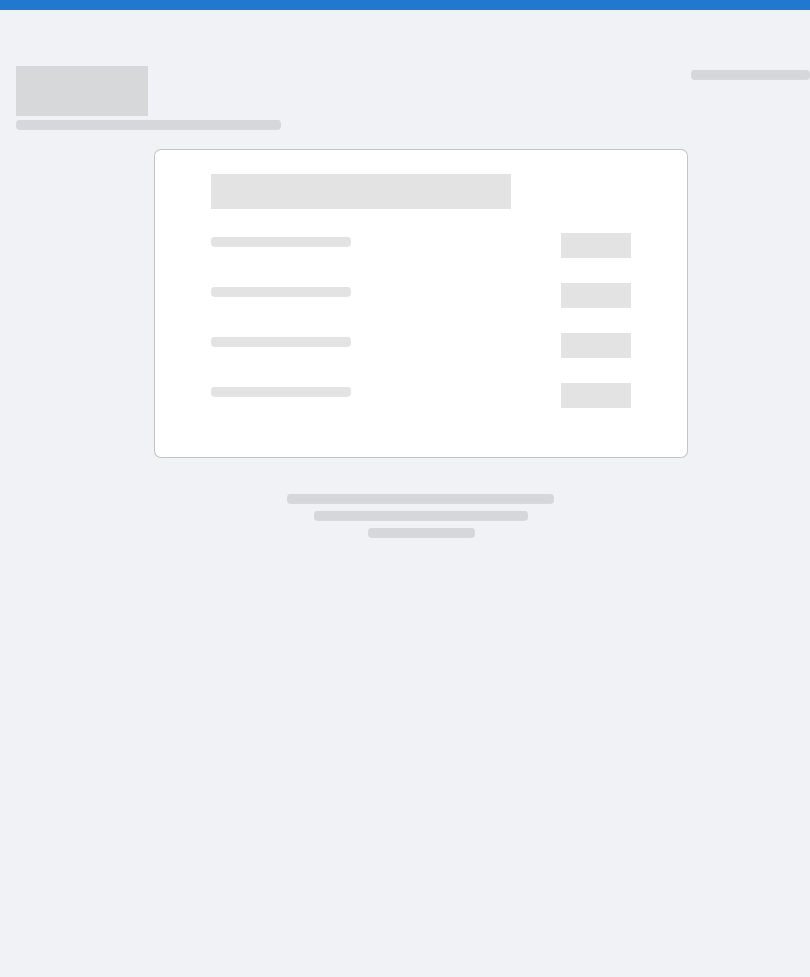 scroll, scrollTop: 0, scrollLeft: 0, axis: both 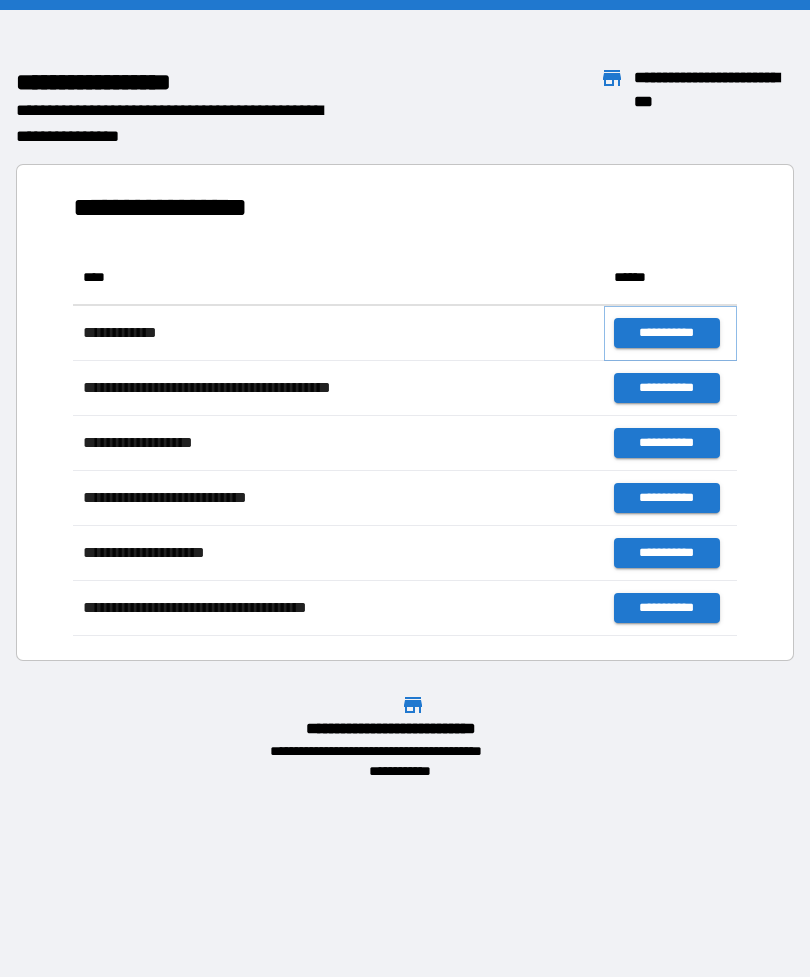 click on "**********" at bounding box center (666, 333) 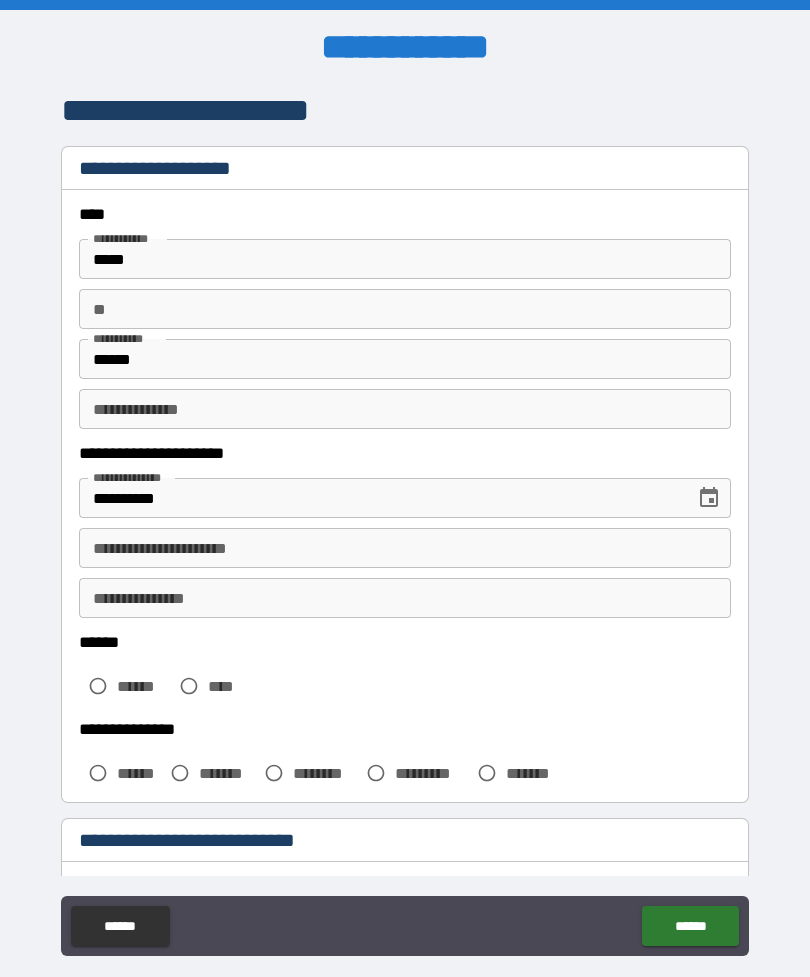 click on "**********" at bounding box center [405, 548] 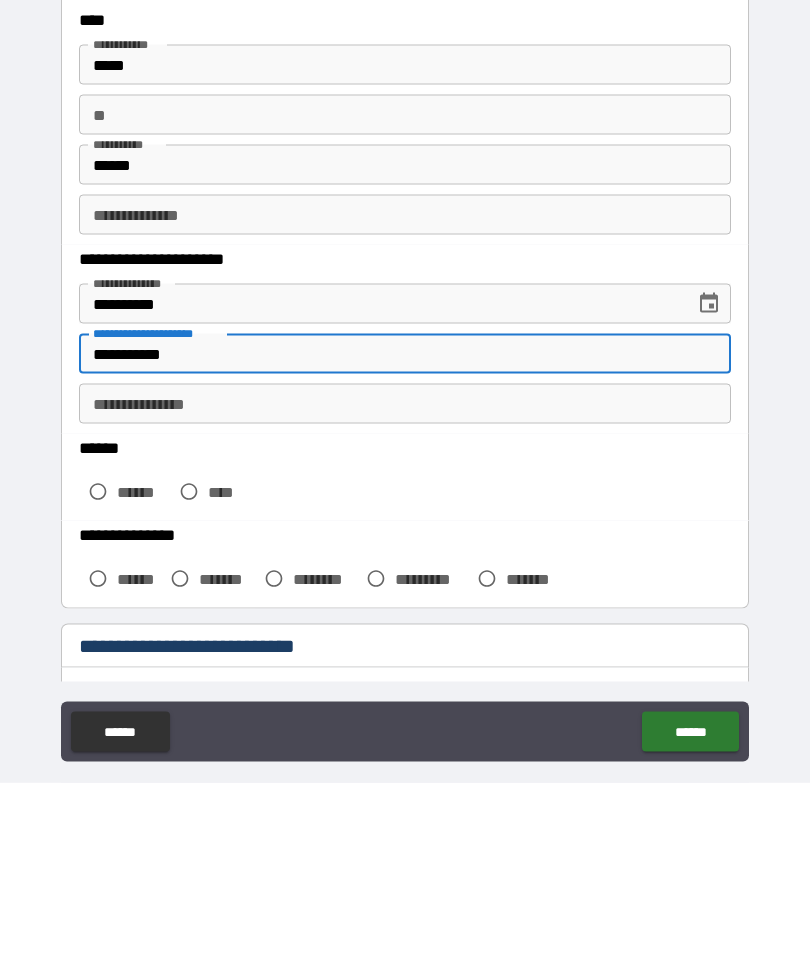 type on "**********" 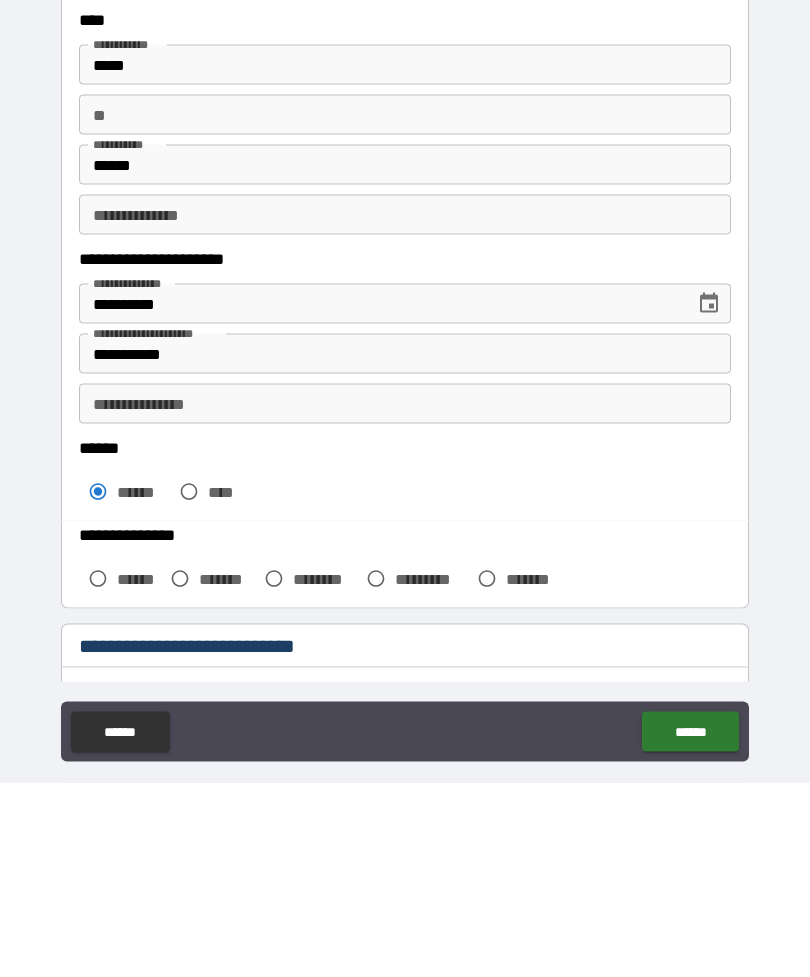 scroll, scrollTop: 64, scrollLeft: 0, axis: vertical 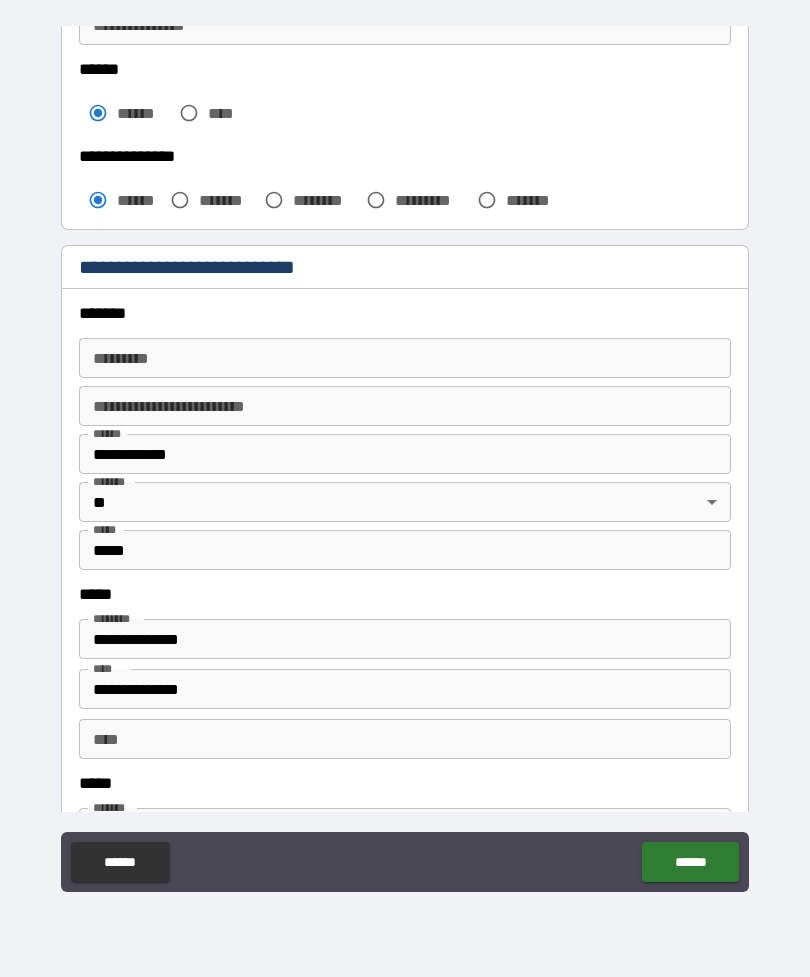 click on "*******   *" at bounding box center [405, 358] 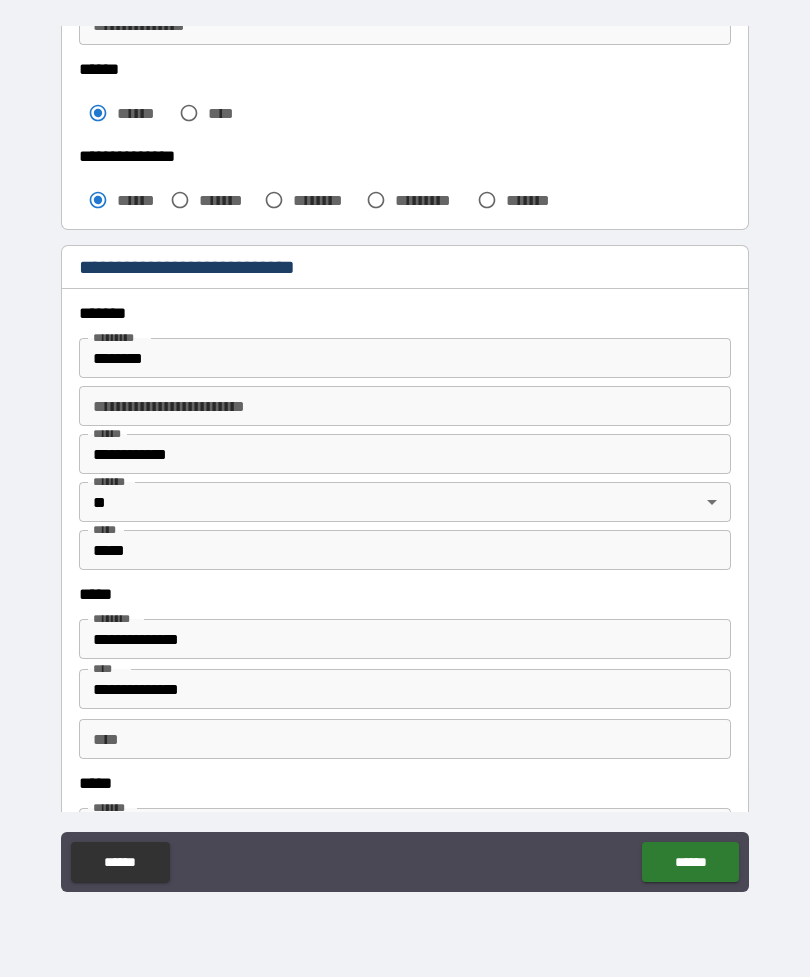 type on "**********" 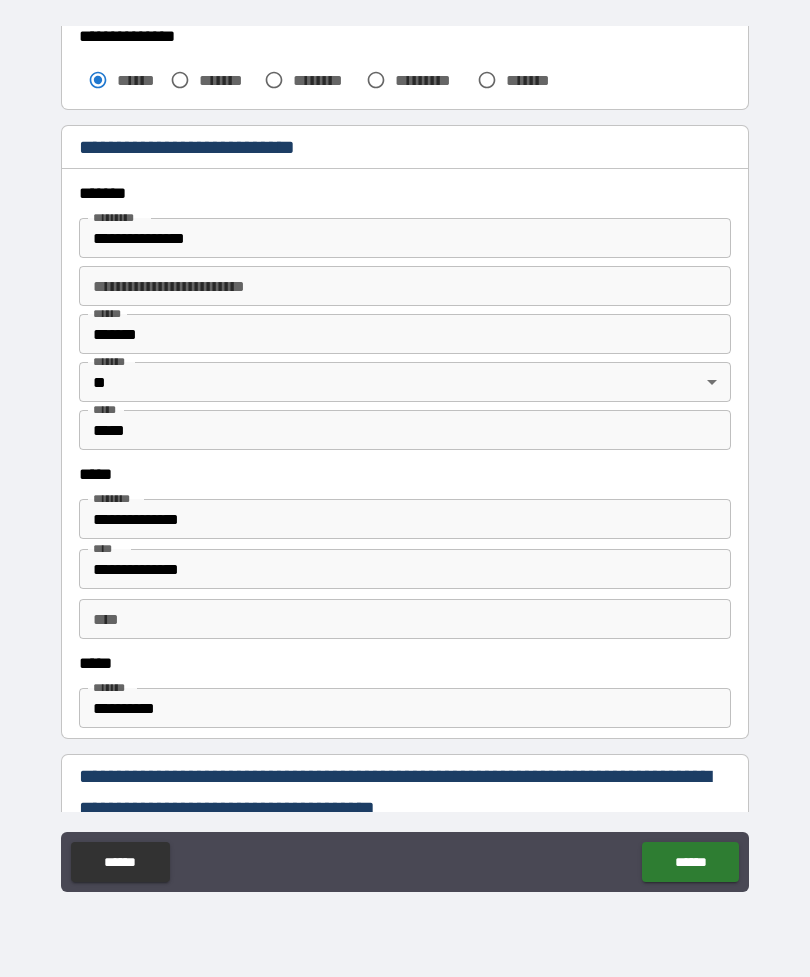 scroll, scrollTop: 636, scrollLeft: 0, axis: vertical 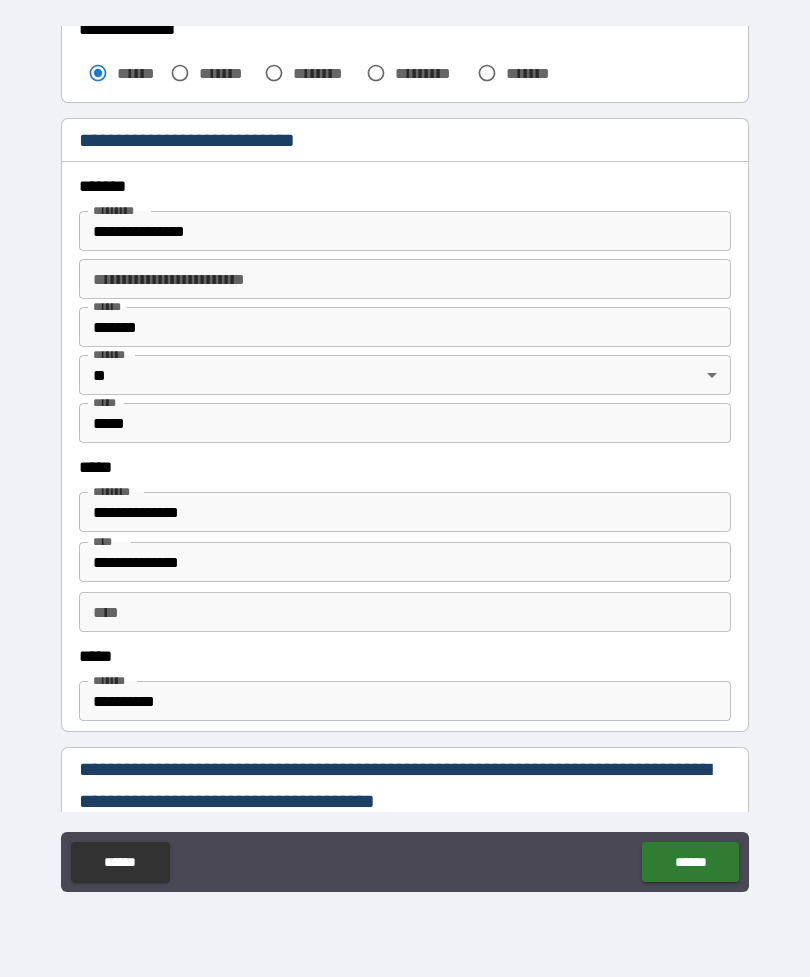 click on "**********" at bounding box center [405, 512] 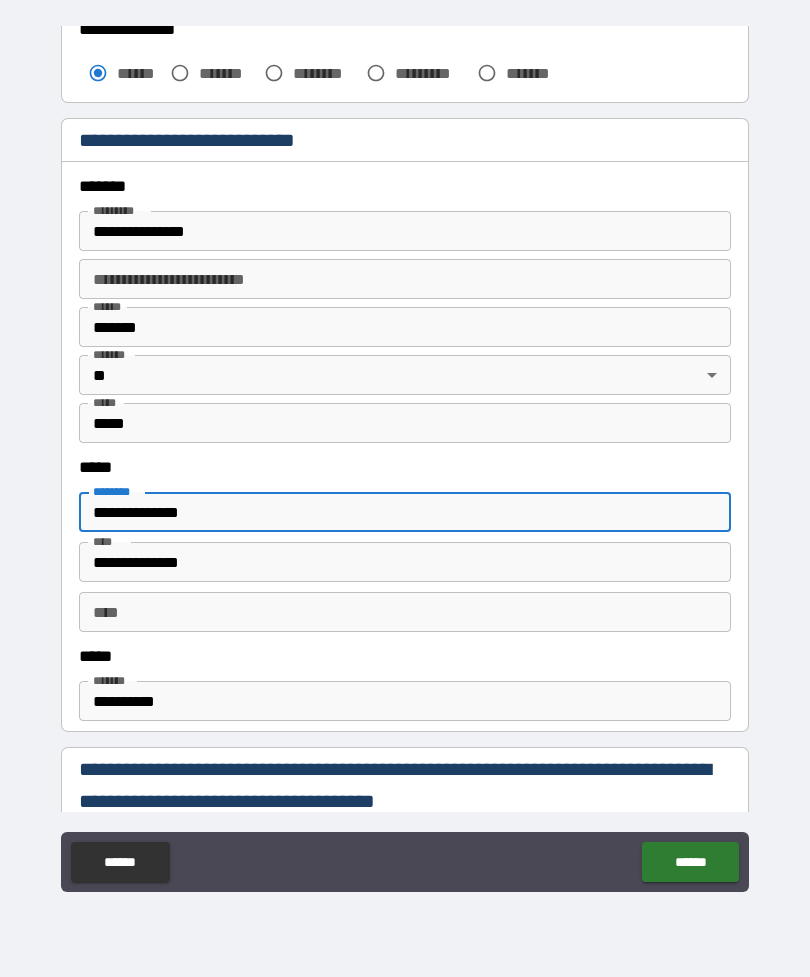 type on "**********" 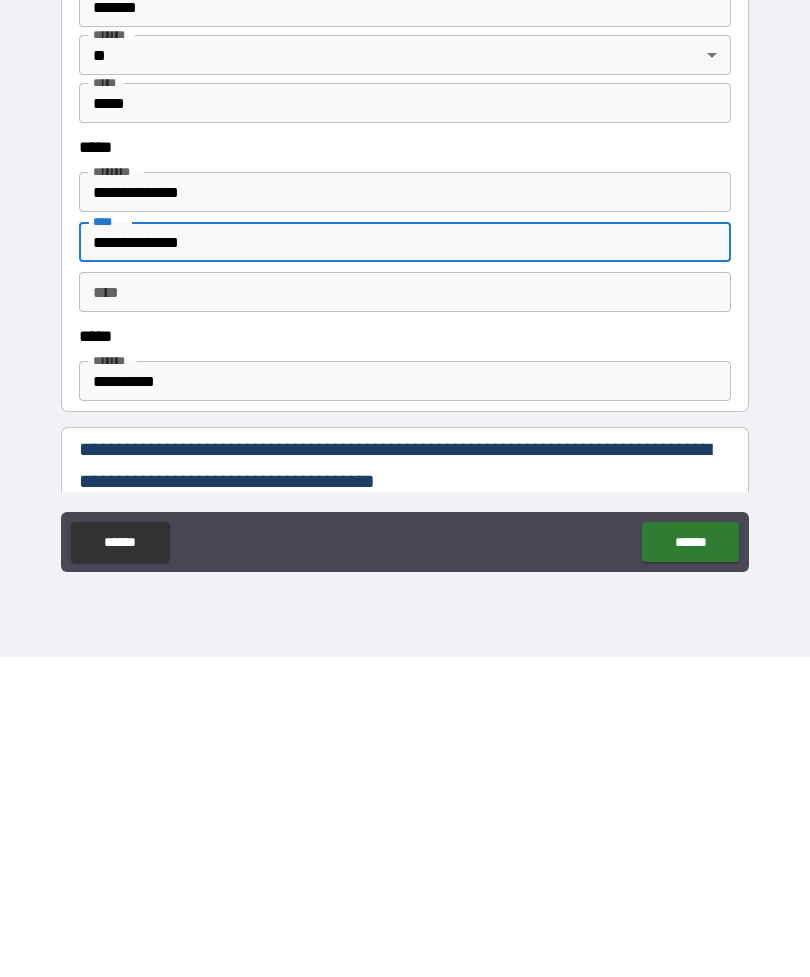 type on "**********" 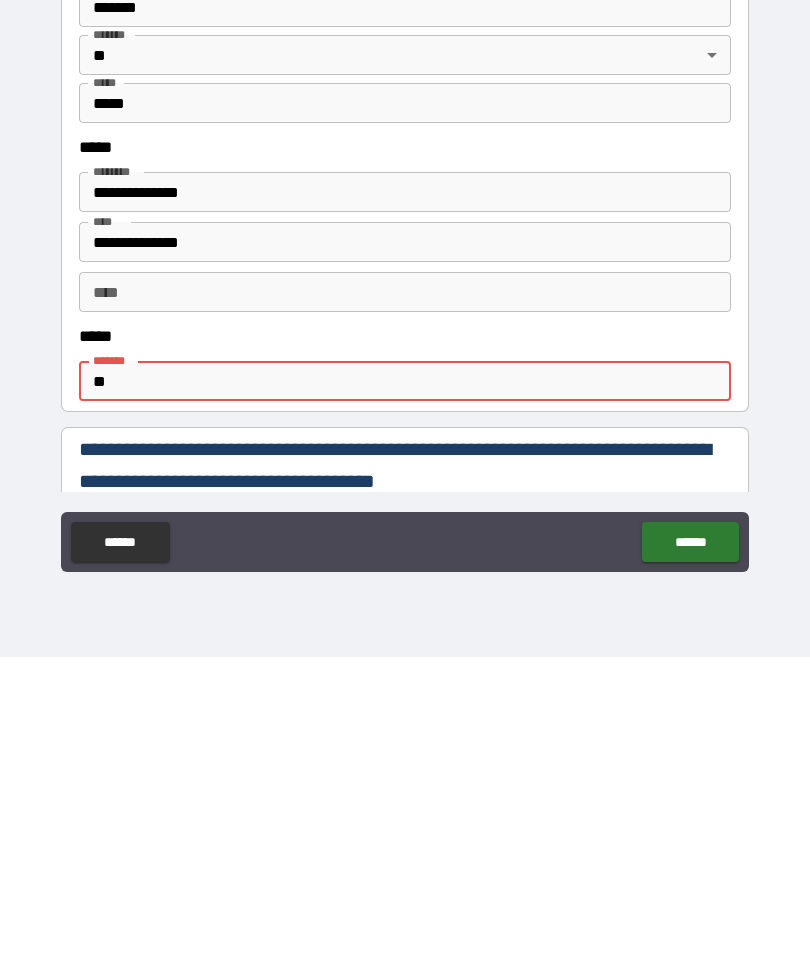 type on "*" 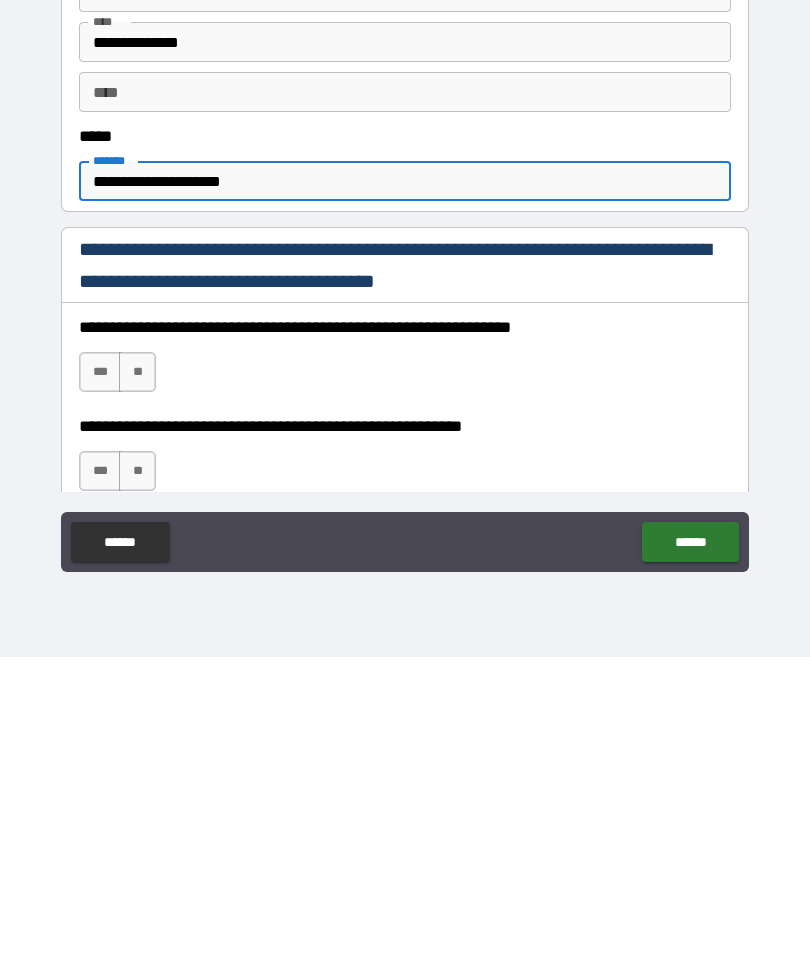 scroll, scrollTop: 834, scrollLeft: 0, axis: vertical 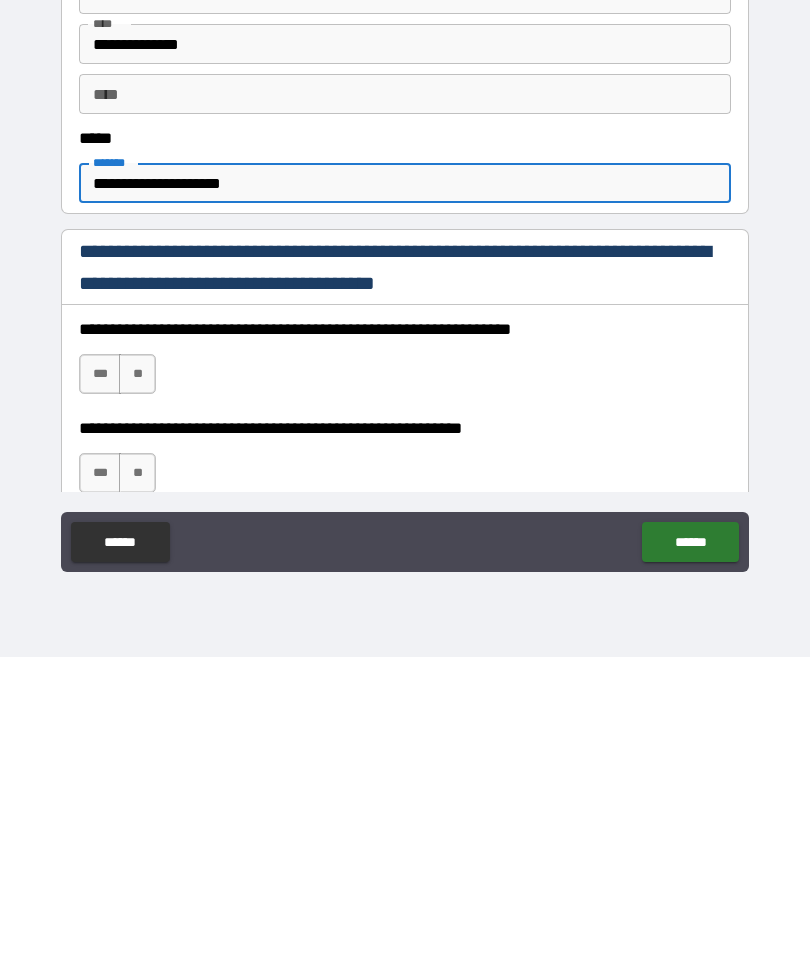 type on "**********" 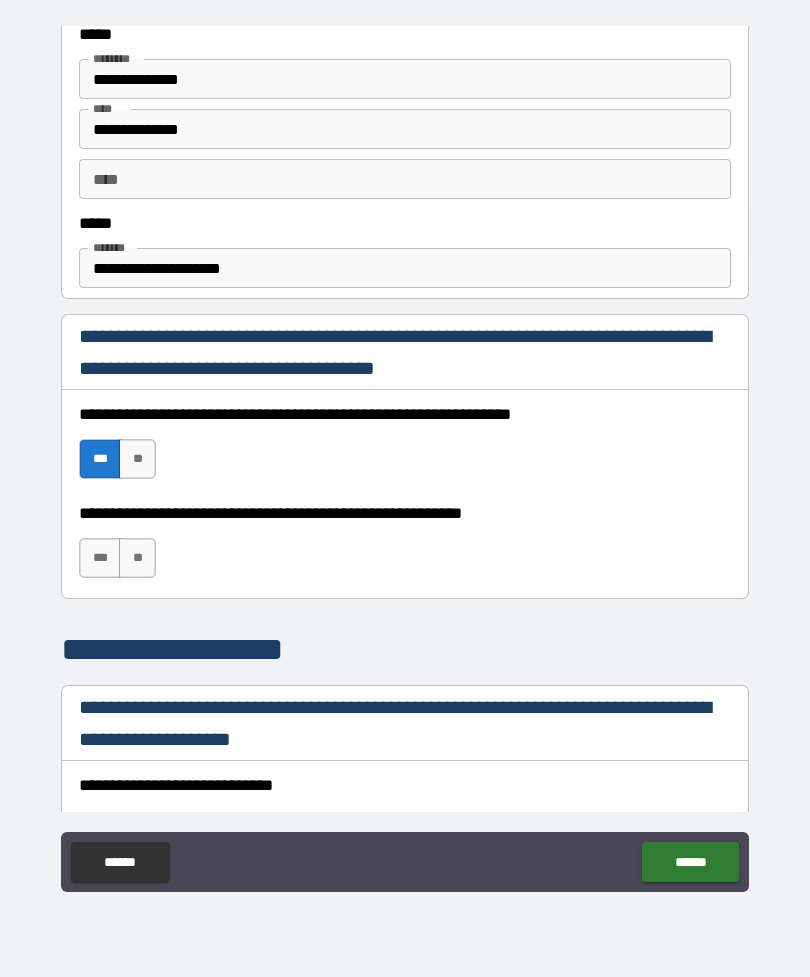 scroll, scrollTop: 1099, scrollLeft: 0, axis: vertical 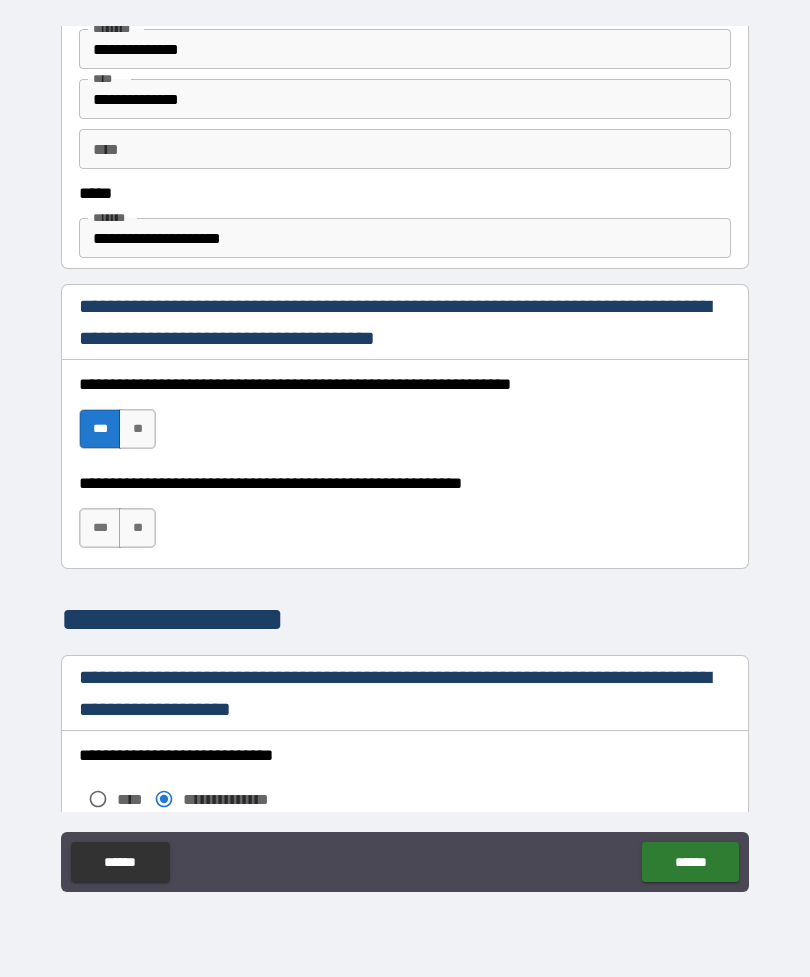 click on "***" at bounding box center (100, 528) 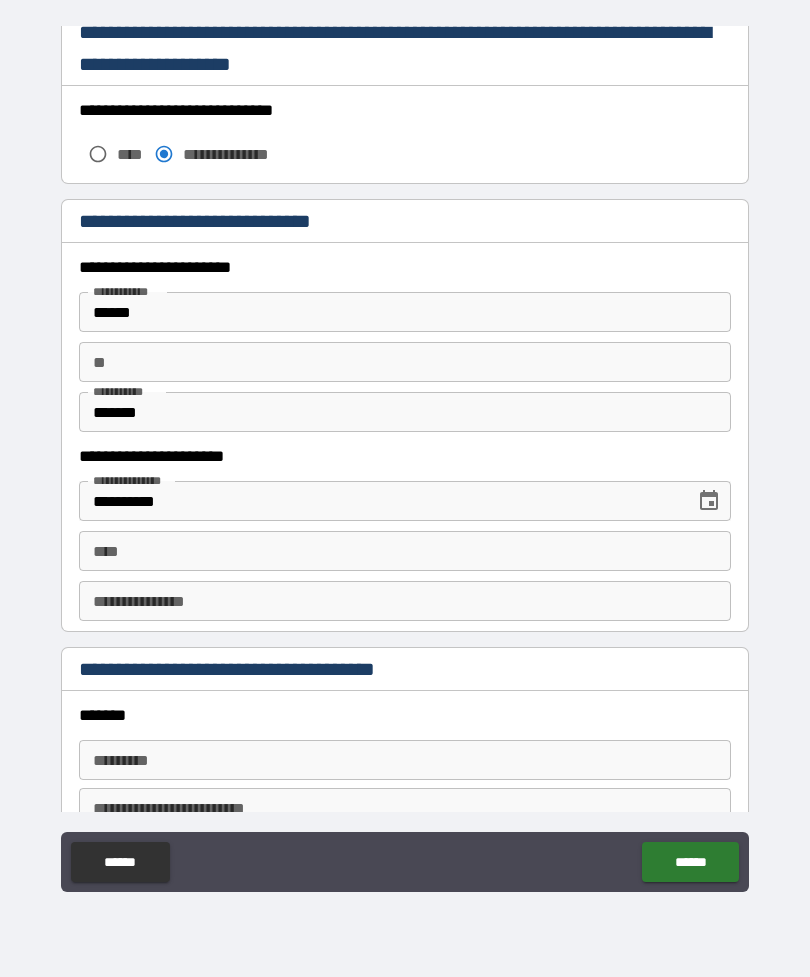 scroll, scrollTop: 1789, scrollLeft: 0, axis: vertical 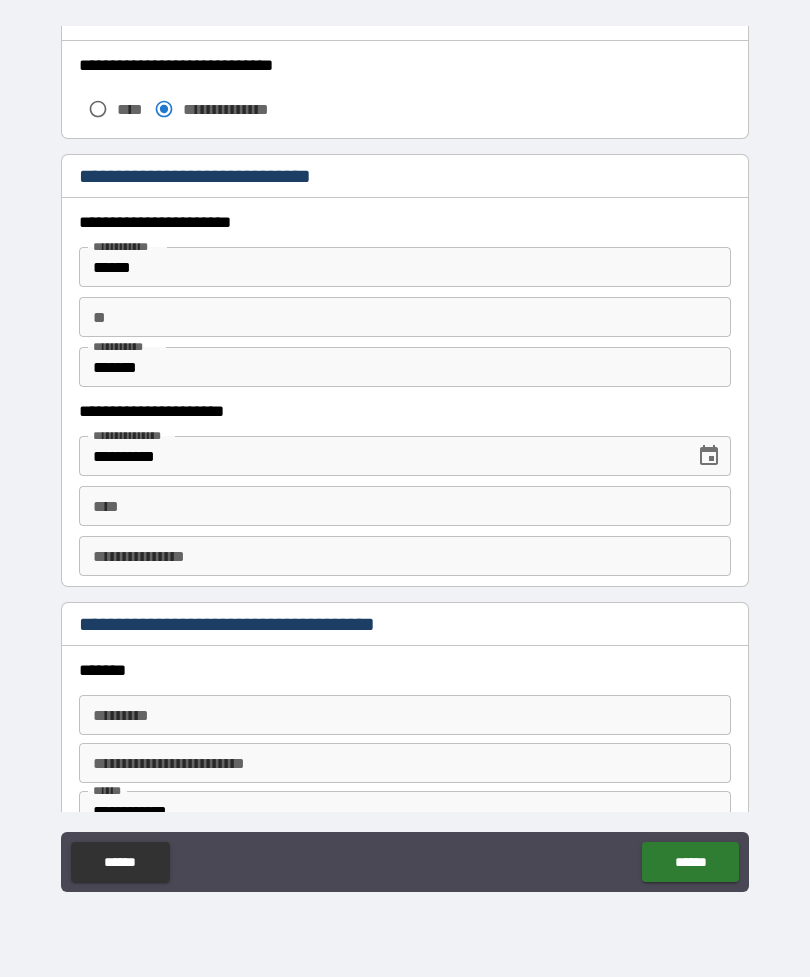 click on "******" at bounding box center (405, 267) 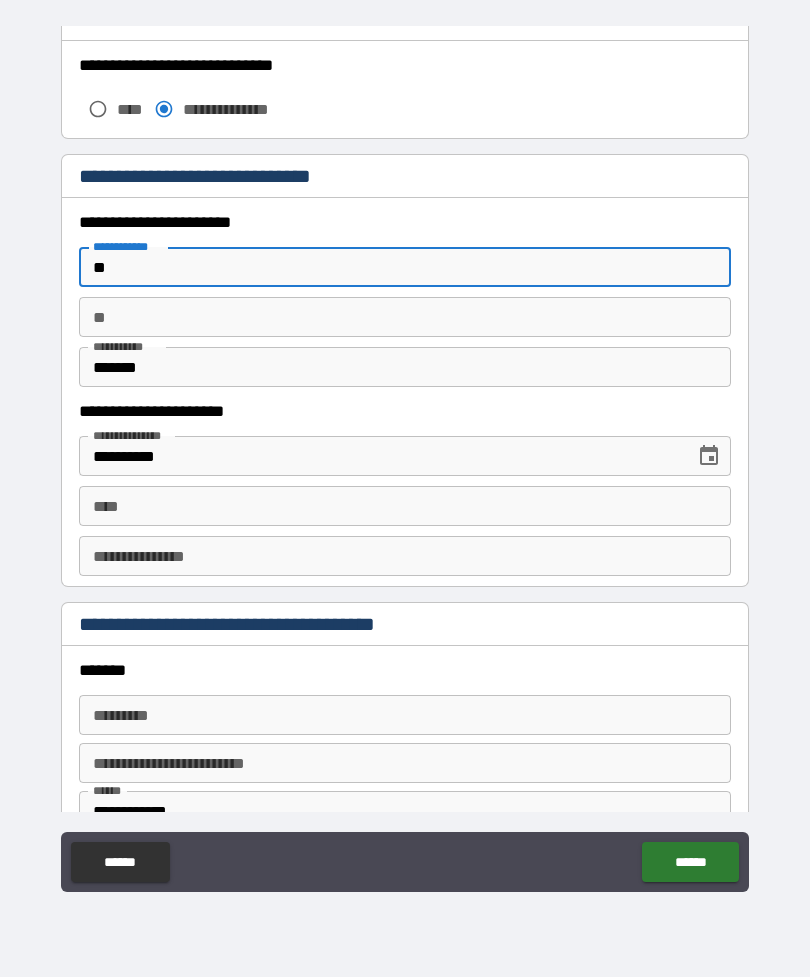 type on "*" 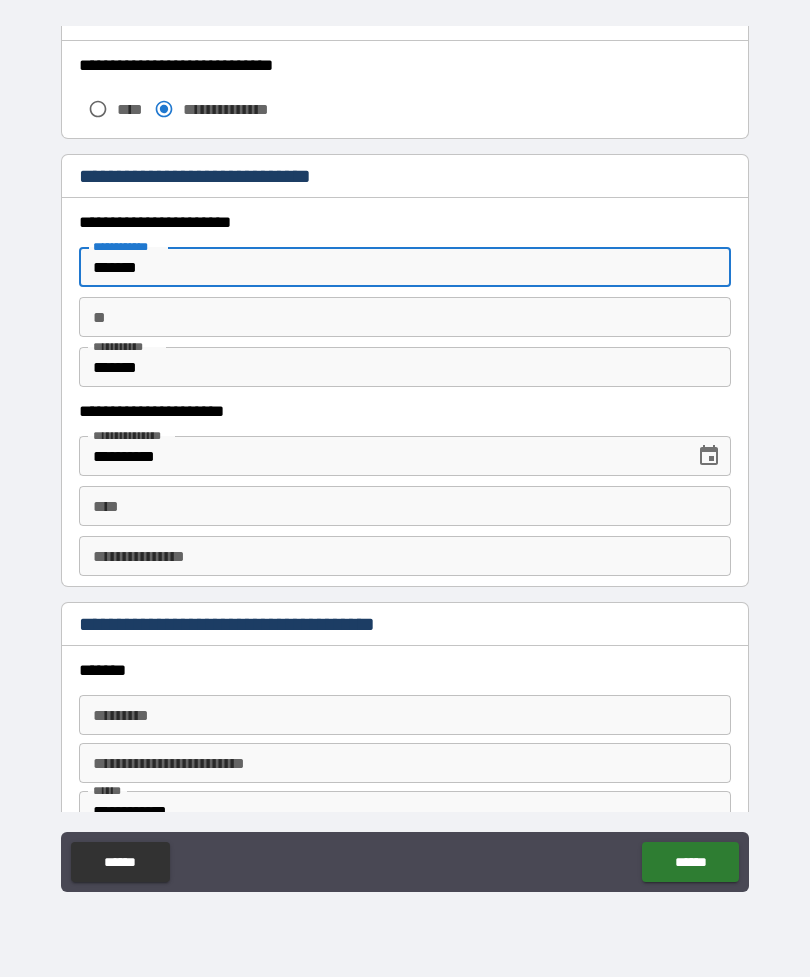 type on "******" 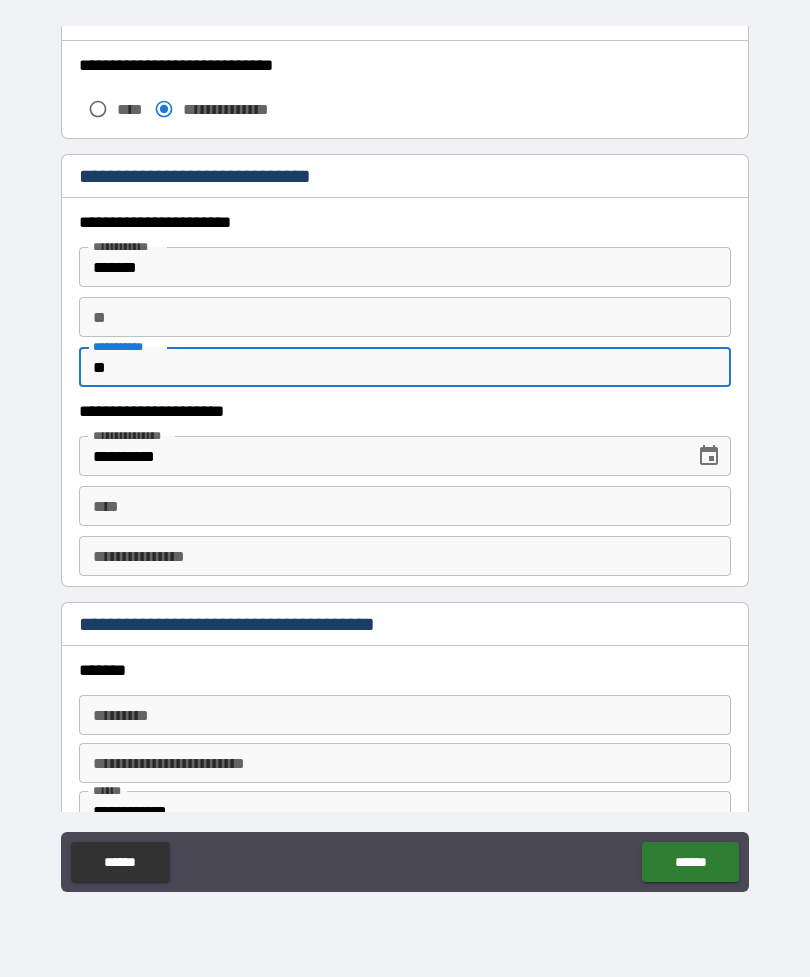 type on "*" 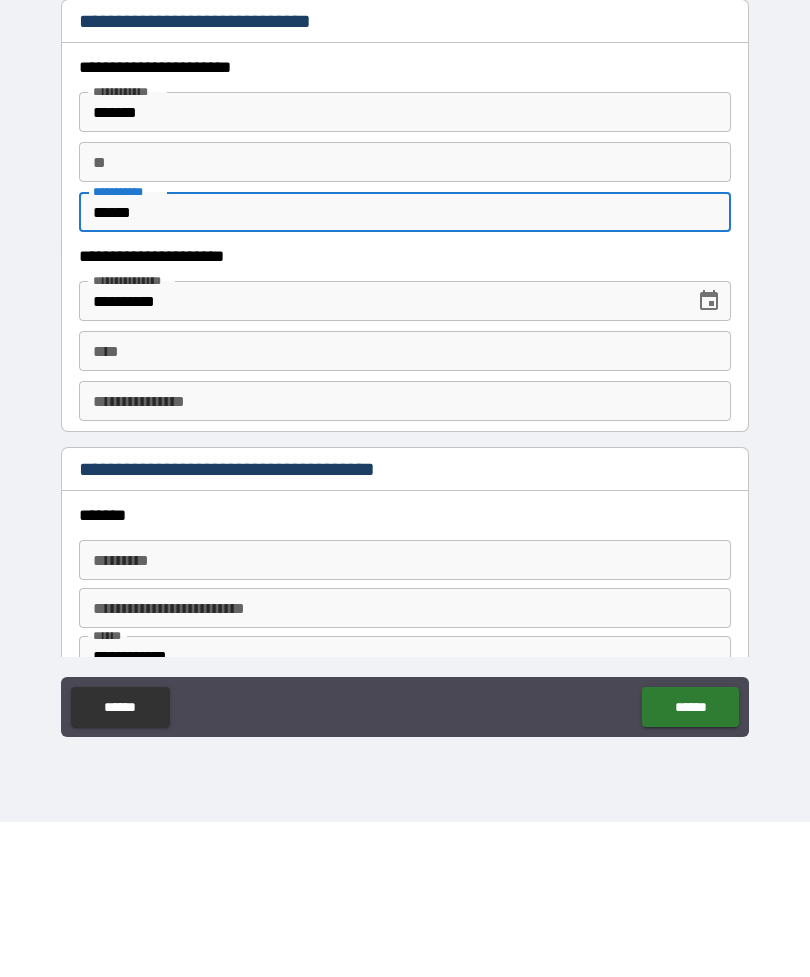 type on "******" 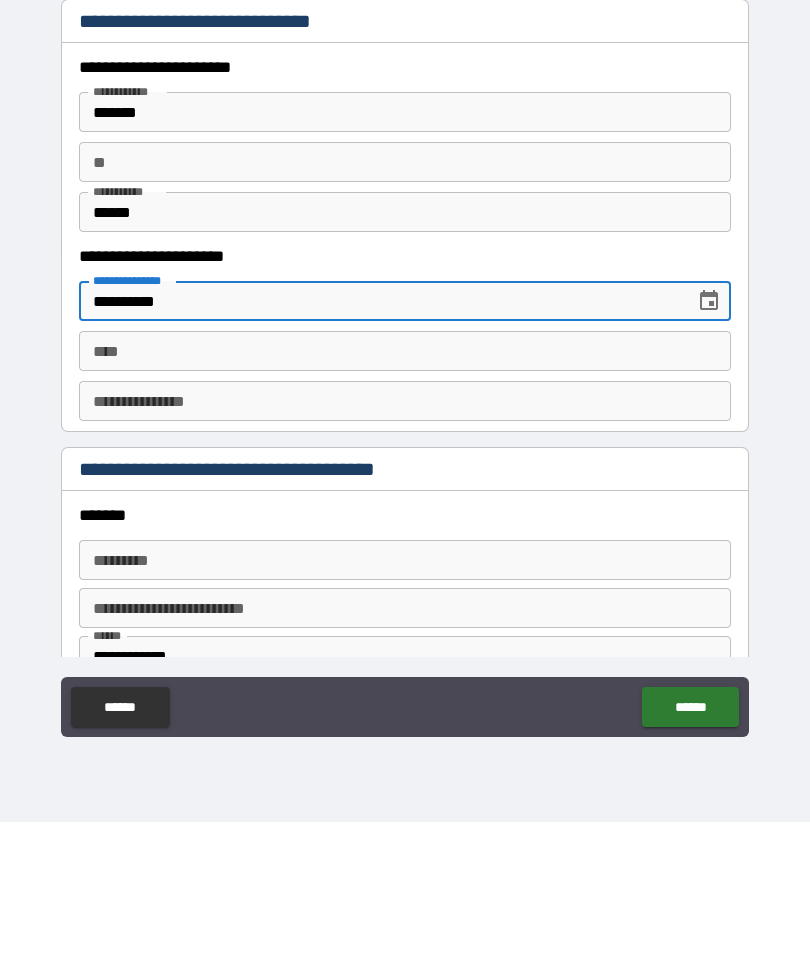 click on "**********" at bounding box center [380, 456] 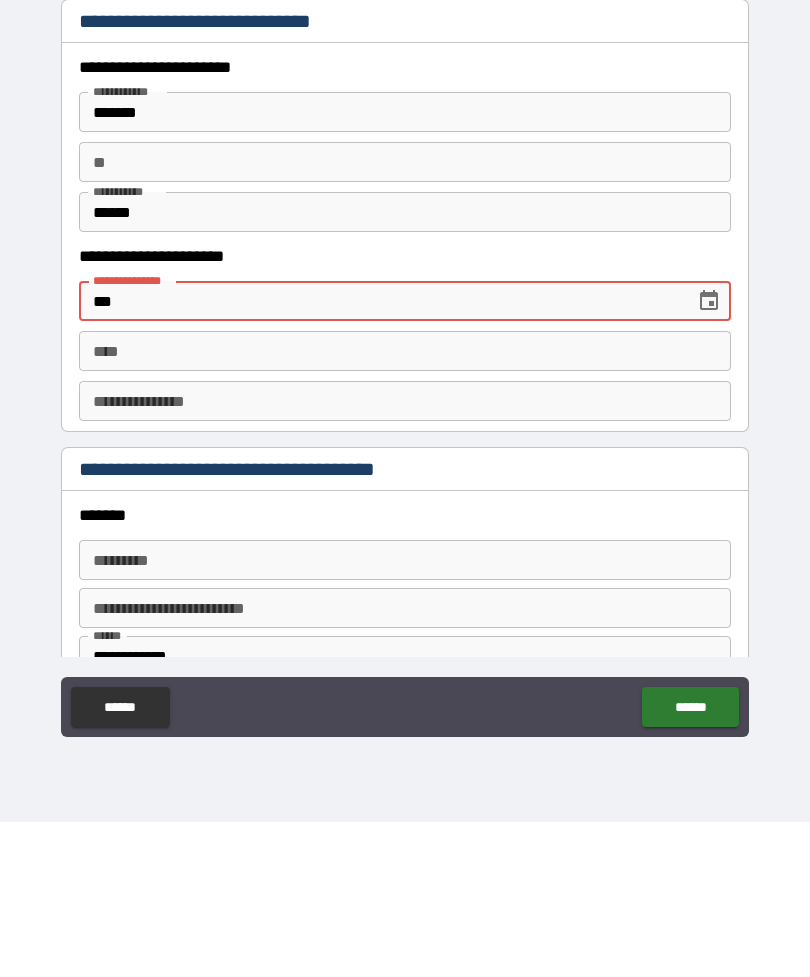 type on "*" 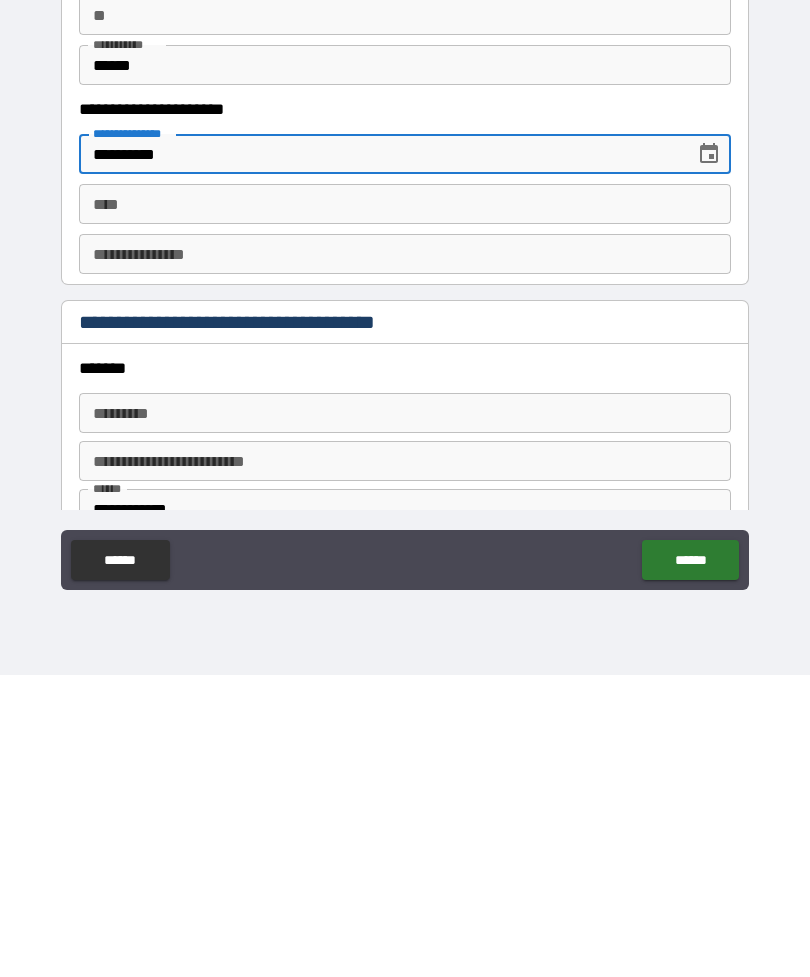 type on "**********" 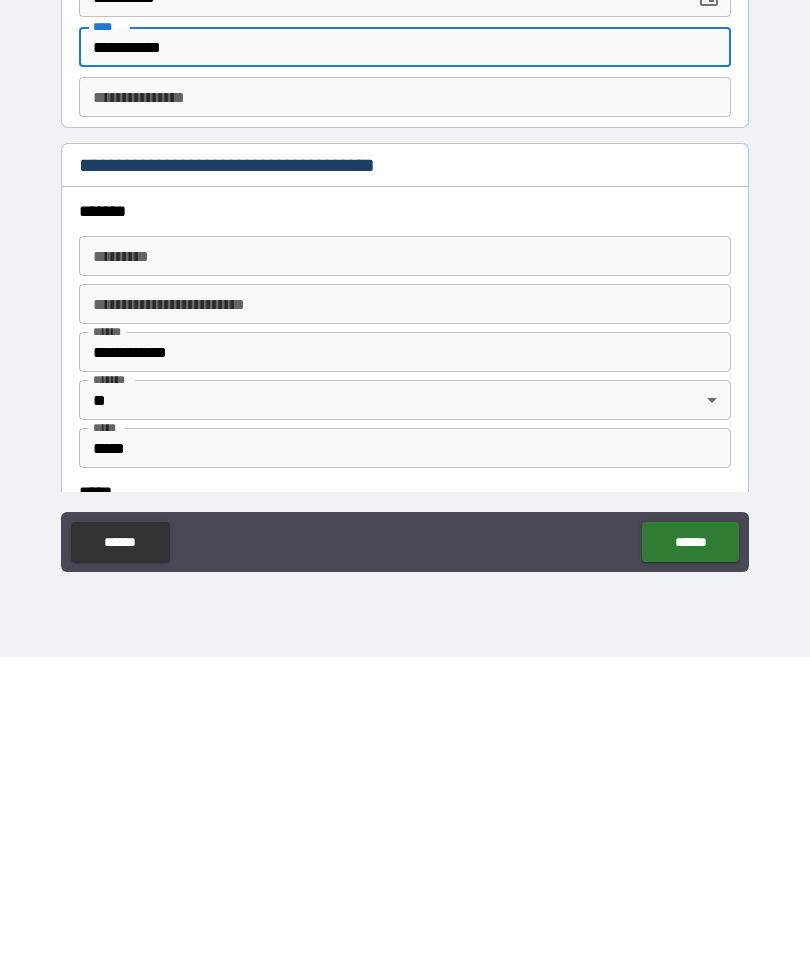 scroll, scrollTop: 1931, scrollLeft: 0, axis: vertical 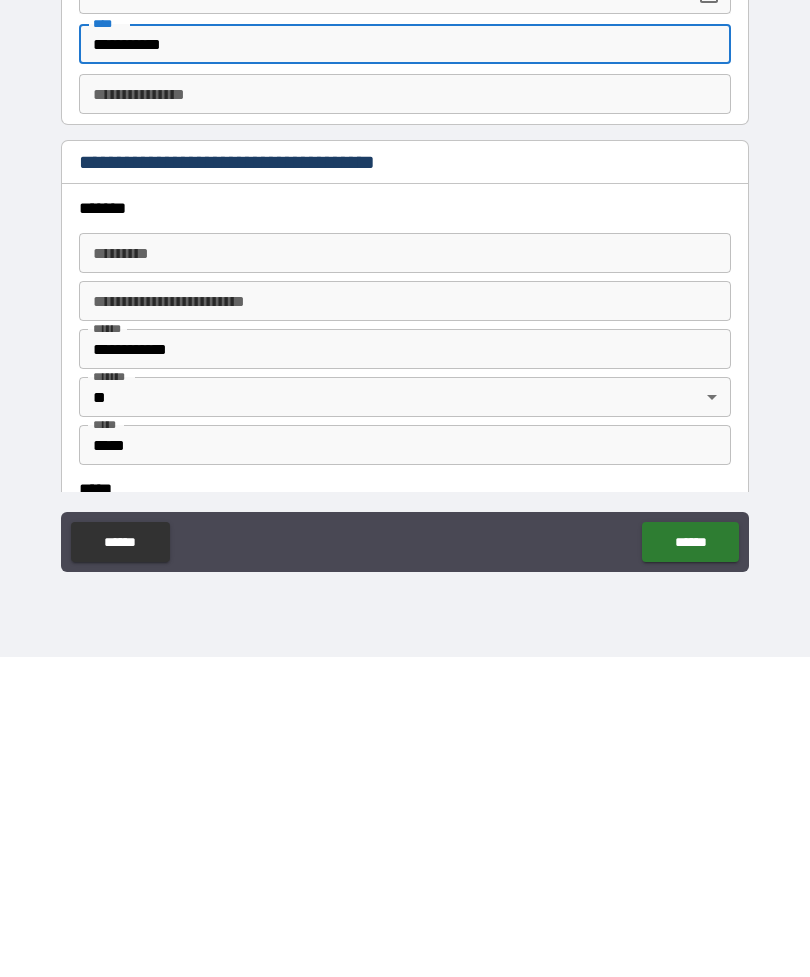 type on "**********" 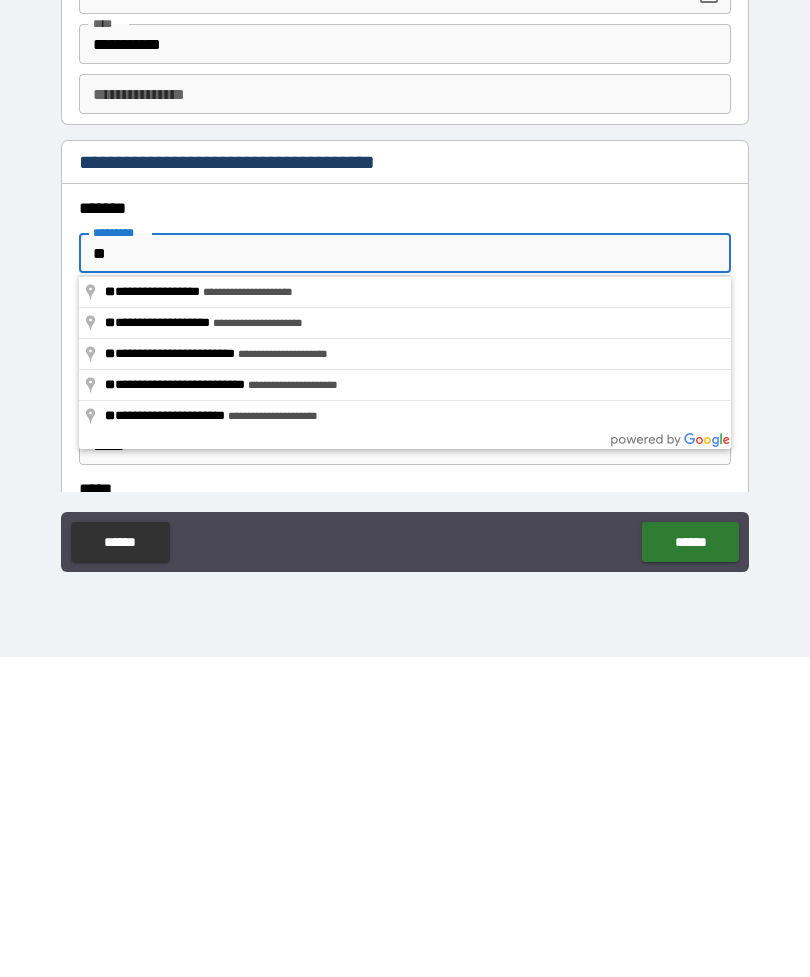 type on "*" 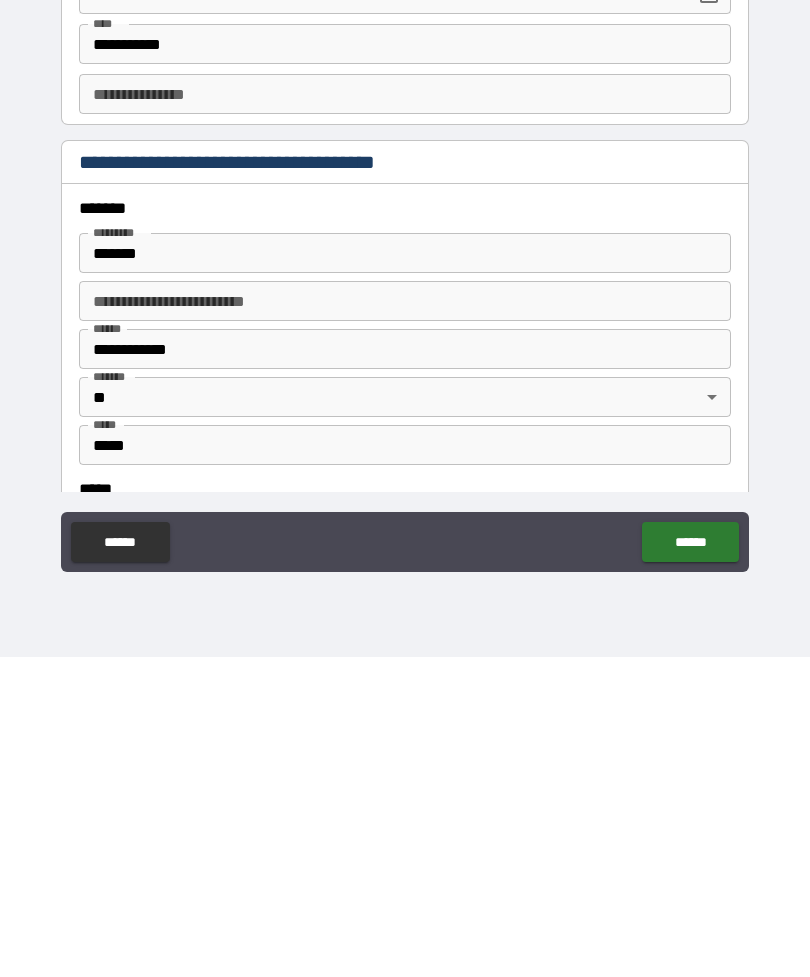 type on "**********" 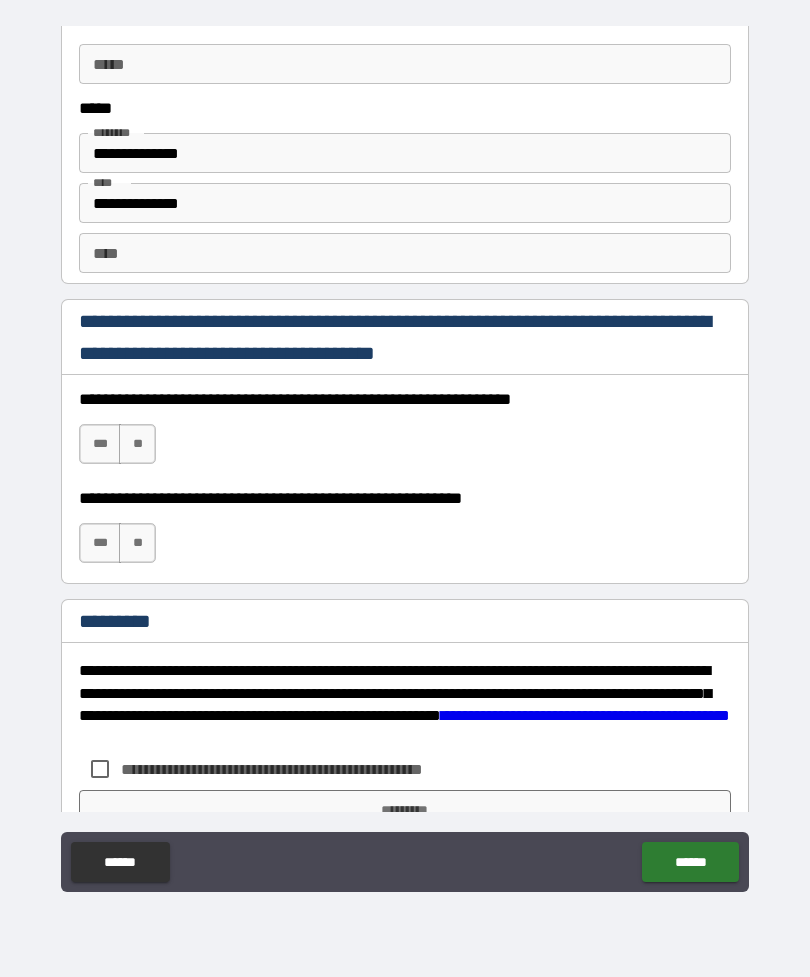 scroll, scrollTop: 2735, scrollLeft: 0, axis: vertical 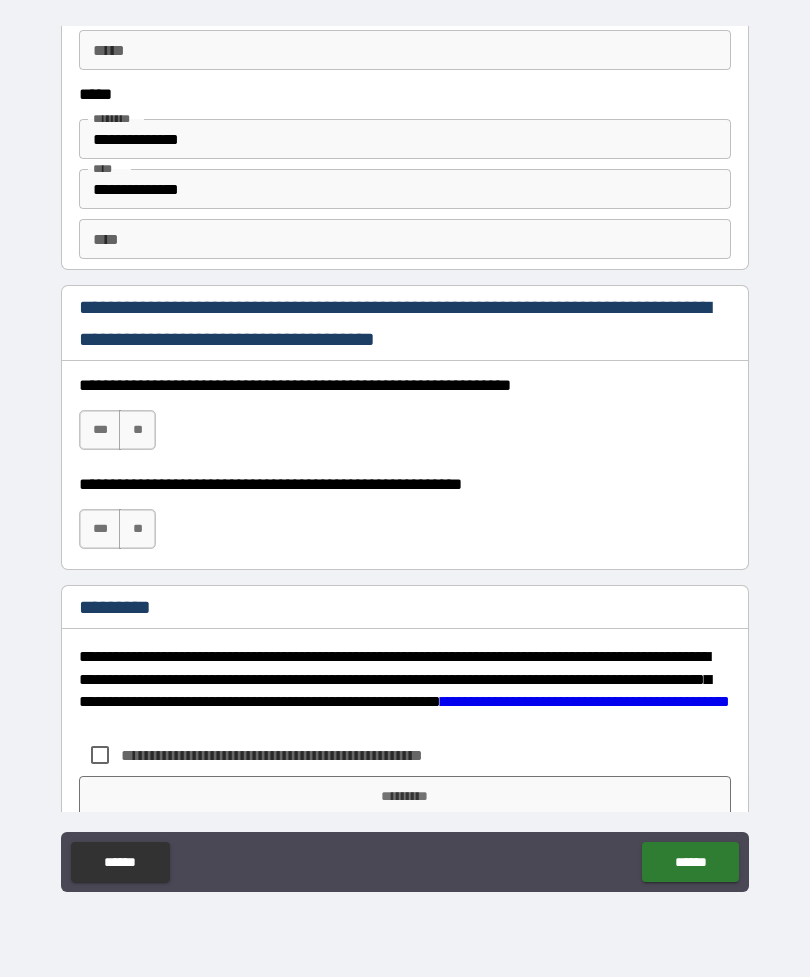 click on "***" at bounding box center [100, 430] 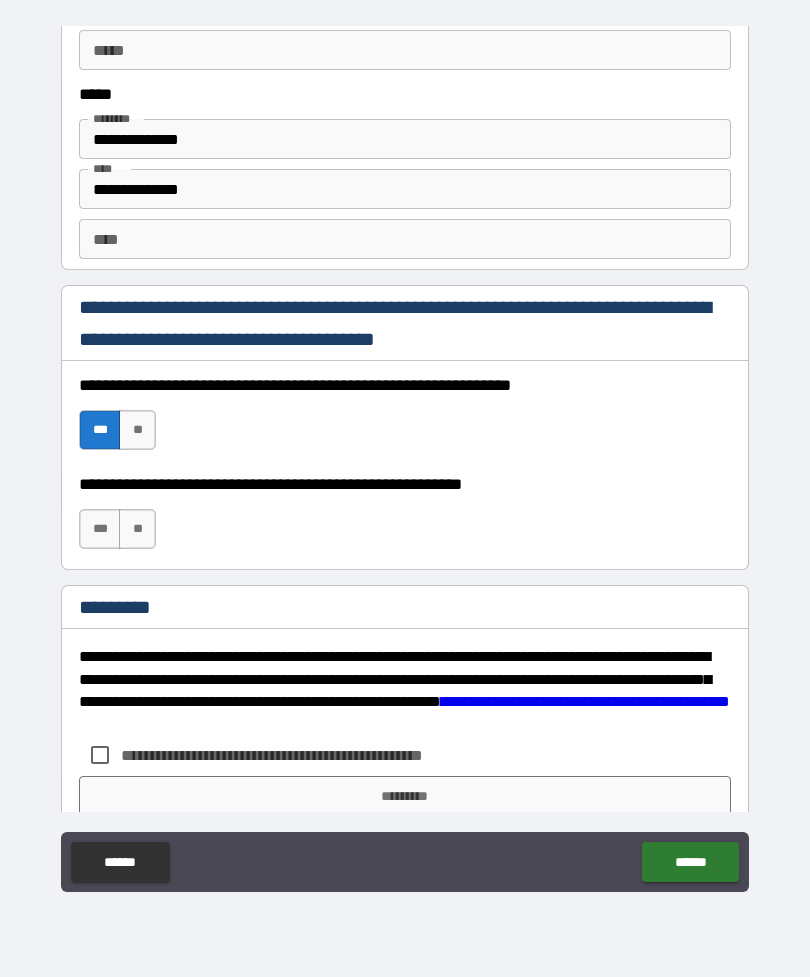 click on "***" at bounding box center (100, 529) 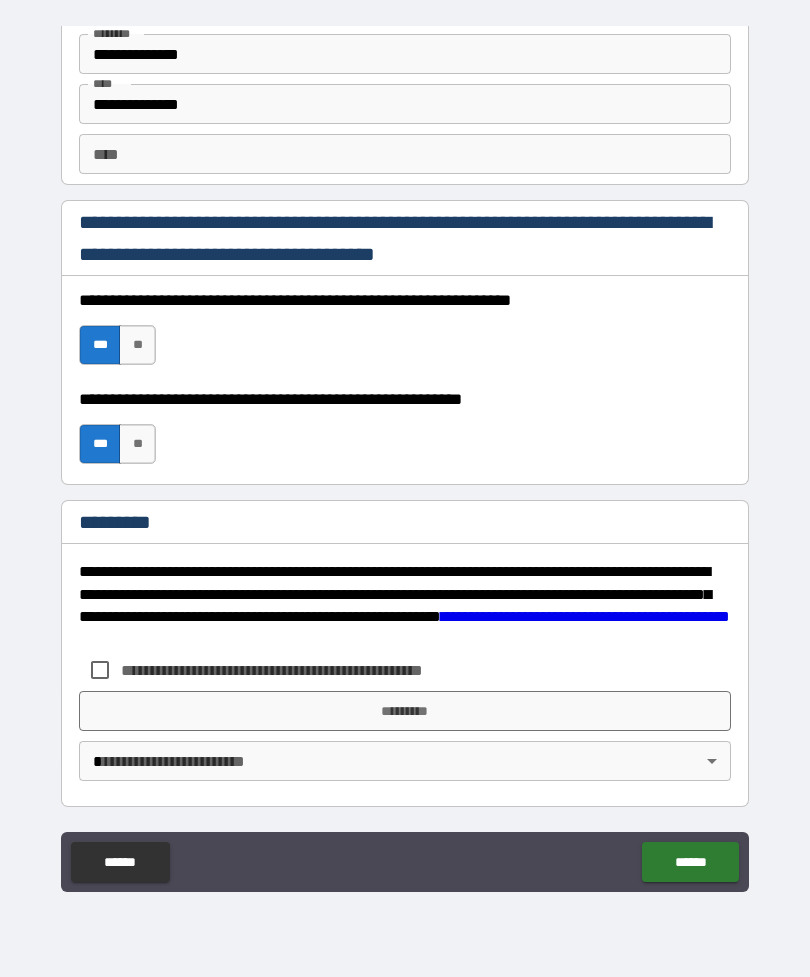 scroll, scrollTop: 2820, scrollLeft: 0, axis: vertical 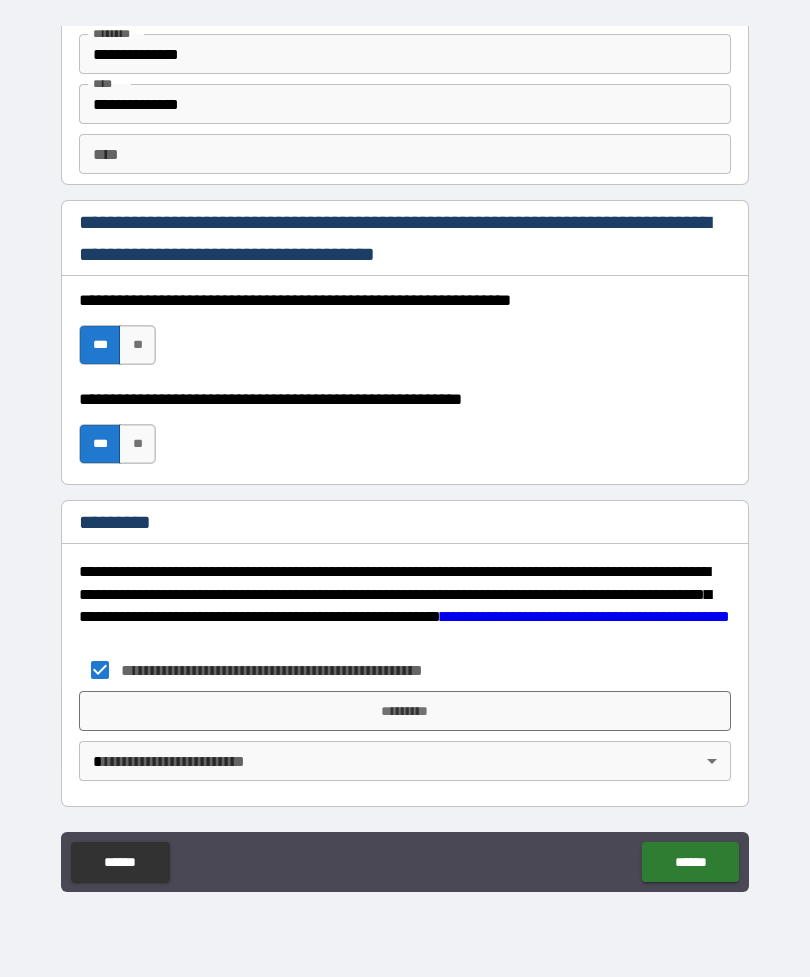 click on "**********" at bounding box center [405, 456] 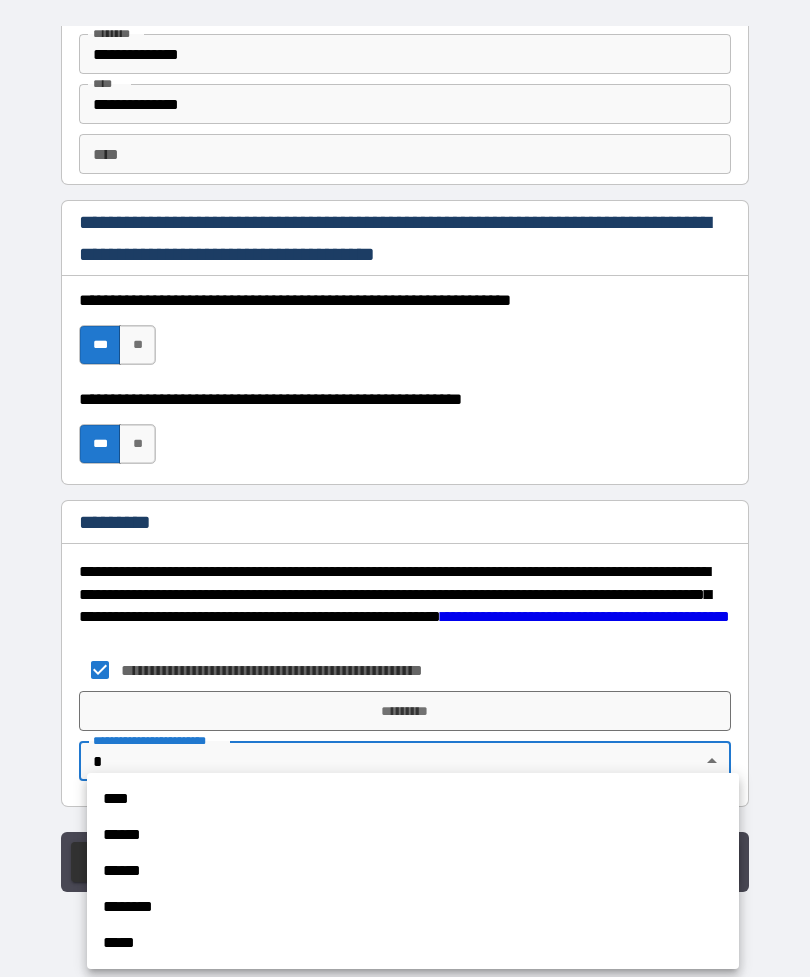 click on "********" at bounding box center [413, 907] 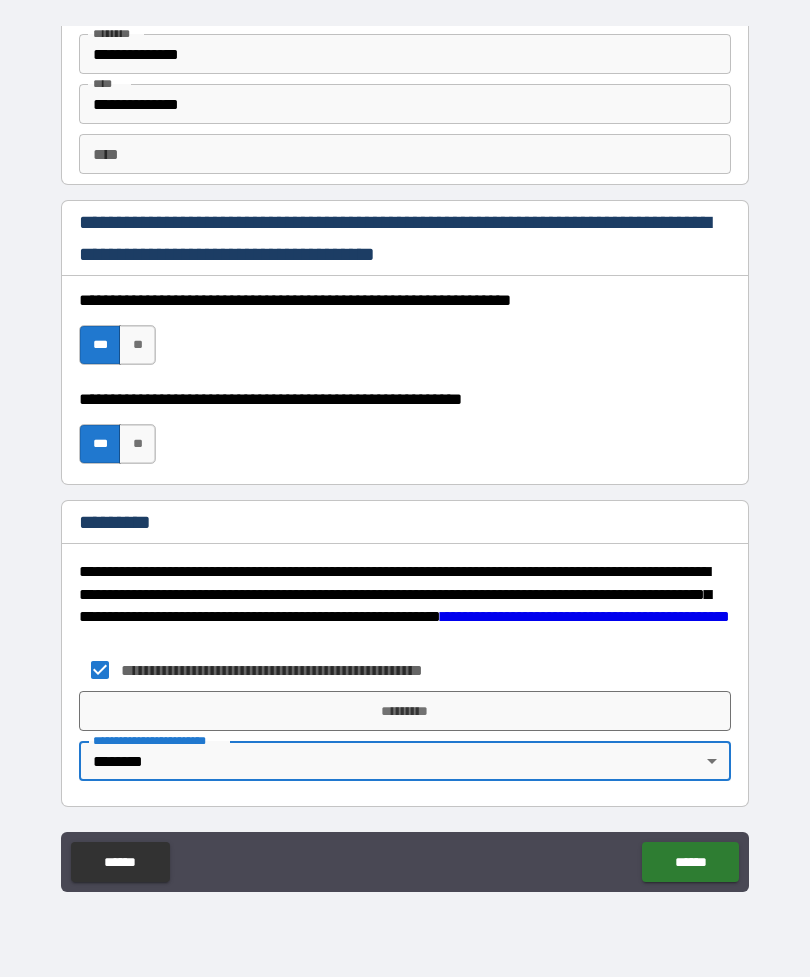 type on "*" 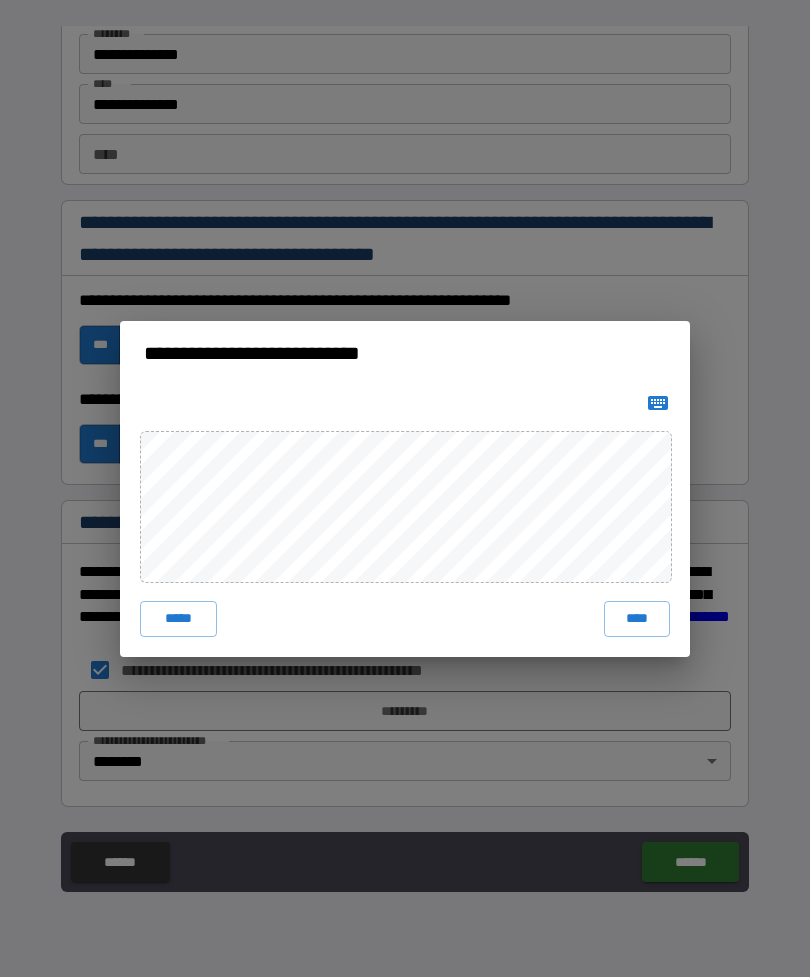 click on "****" at bounding box center [637, 619] 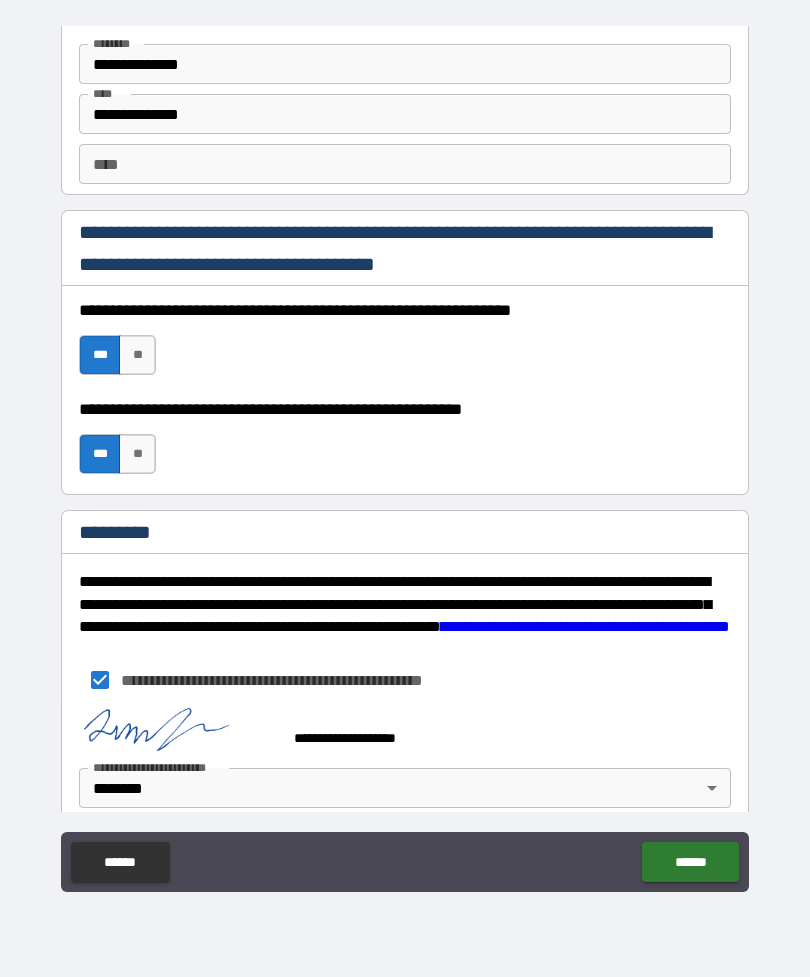 click on "******" at bounding box center [690, 862] 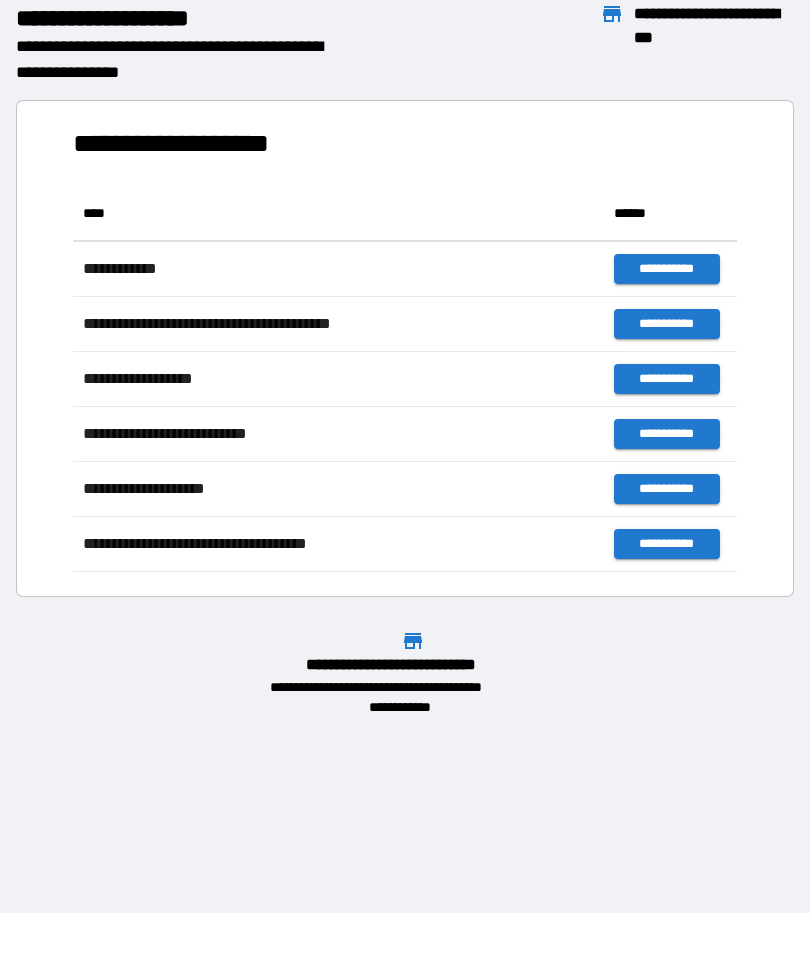 scroll, scrollTop: 1, scrollLeft: 1, axis: both 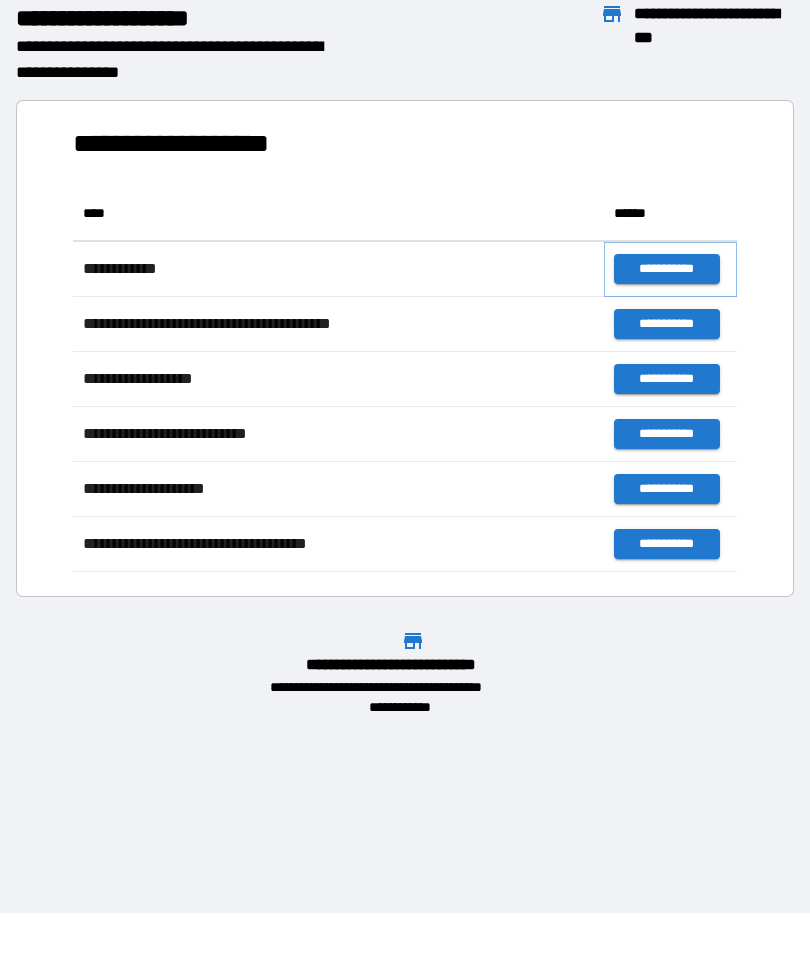 click on "**********" at bounding box center [666, 269] 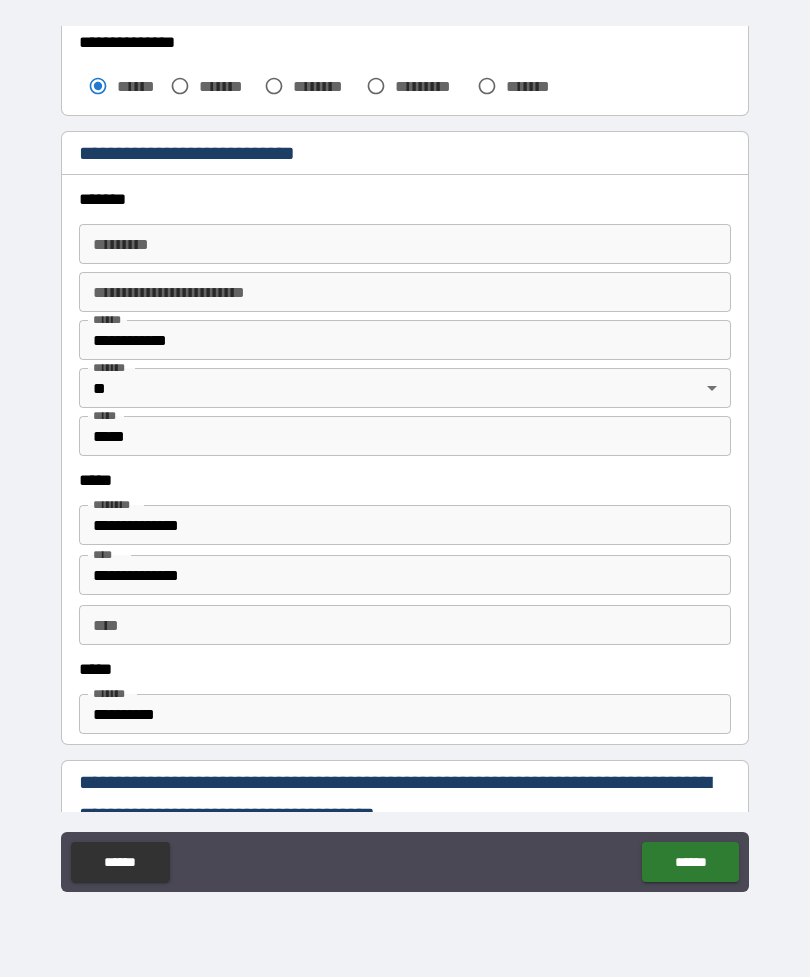 scroll, scrollTop: 624, scrollLeft: 0, axis: vertical 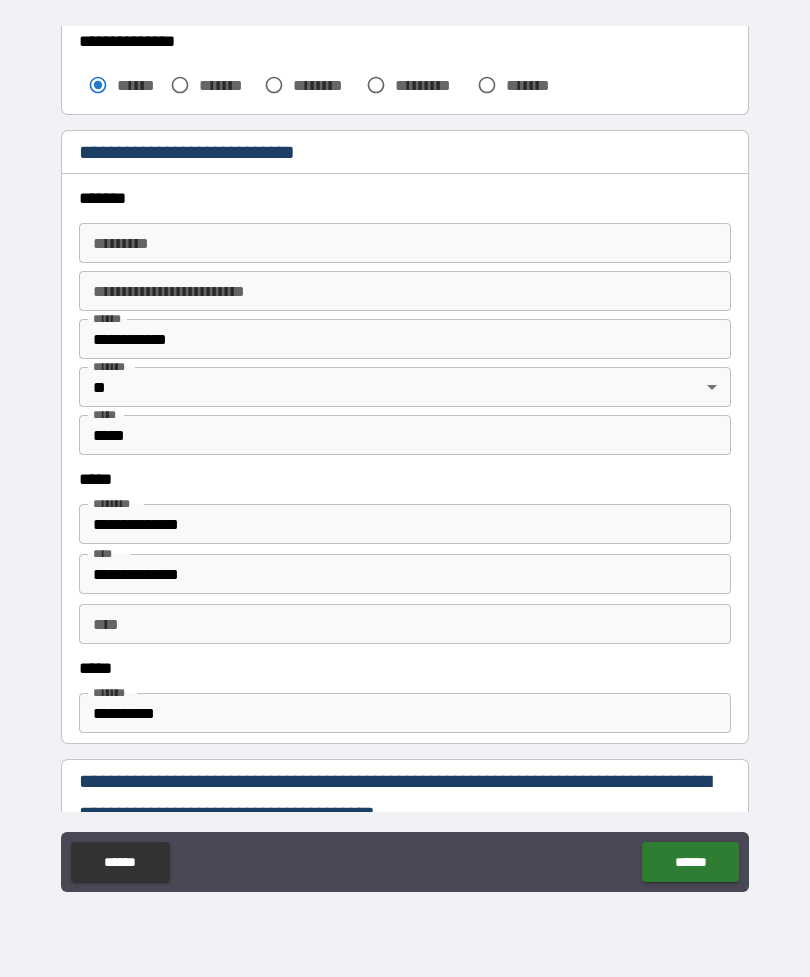 click on "*******   *" at bounding box center [405, 243] 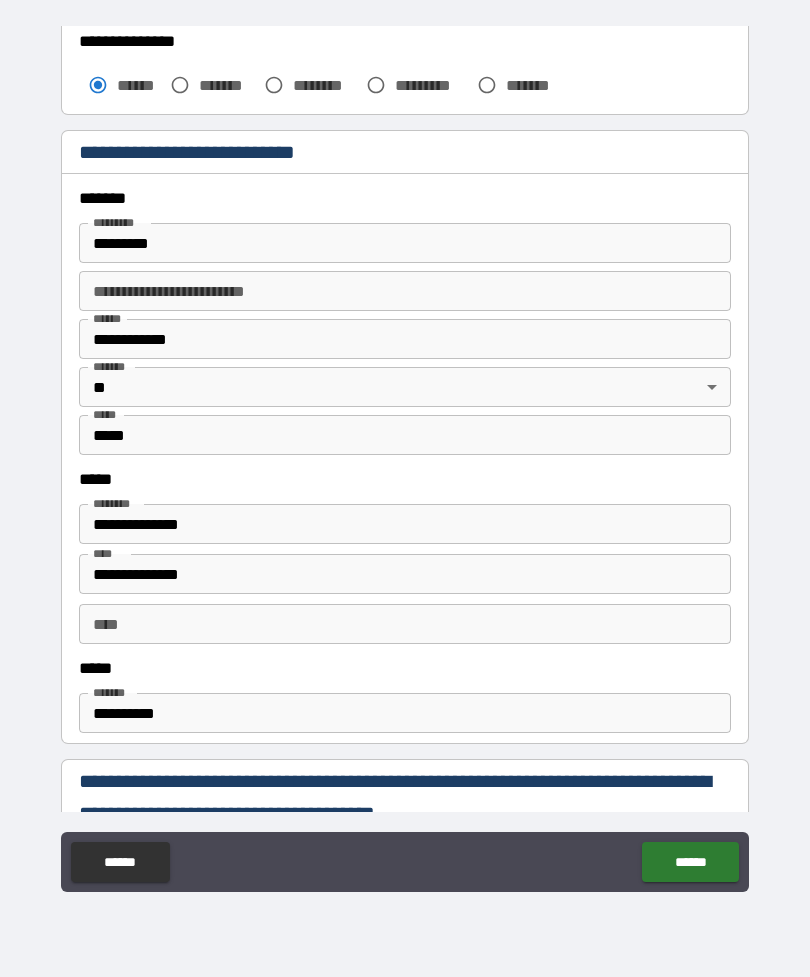 type on "**********" 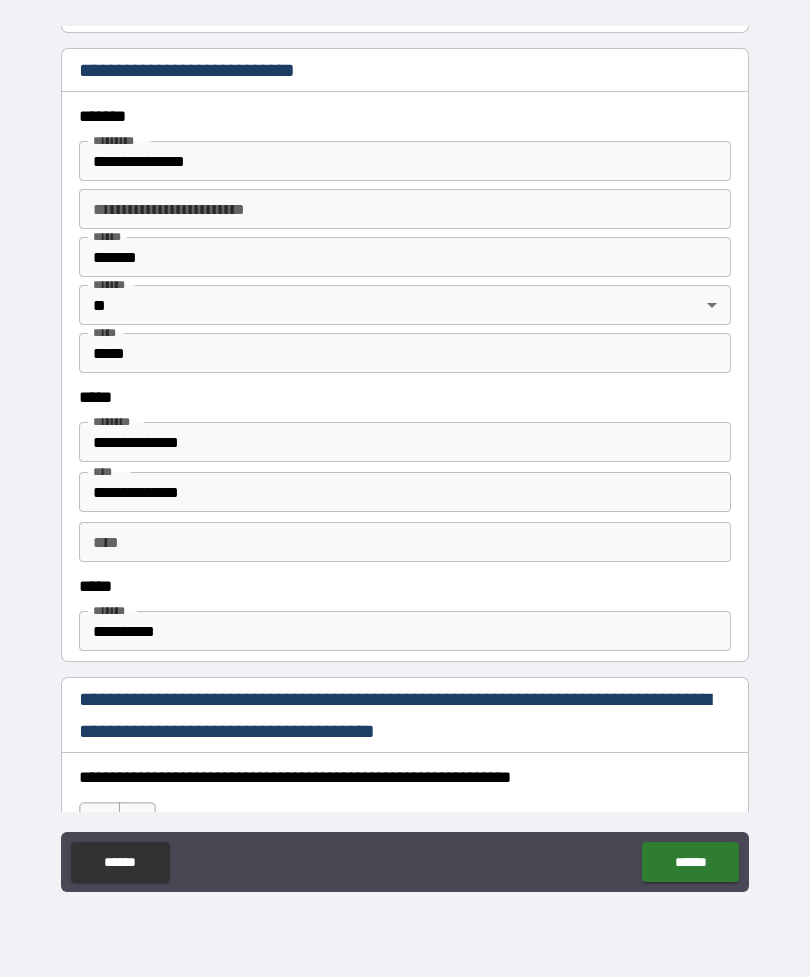 scroll, scrollTop: 712, scrollLeft: 0, axis: vertical 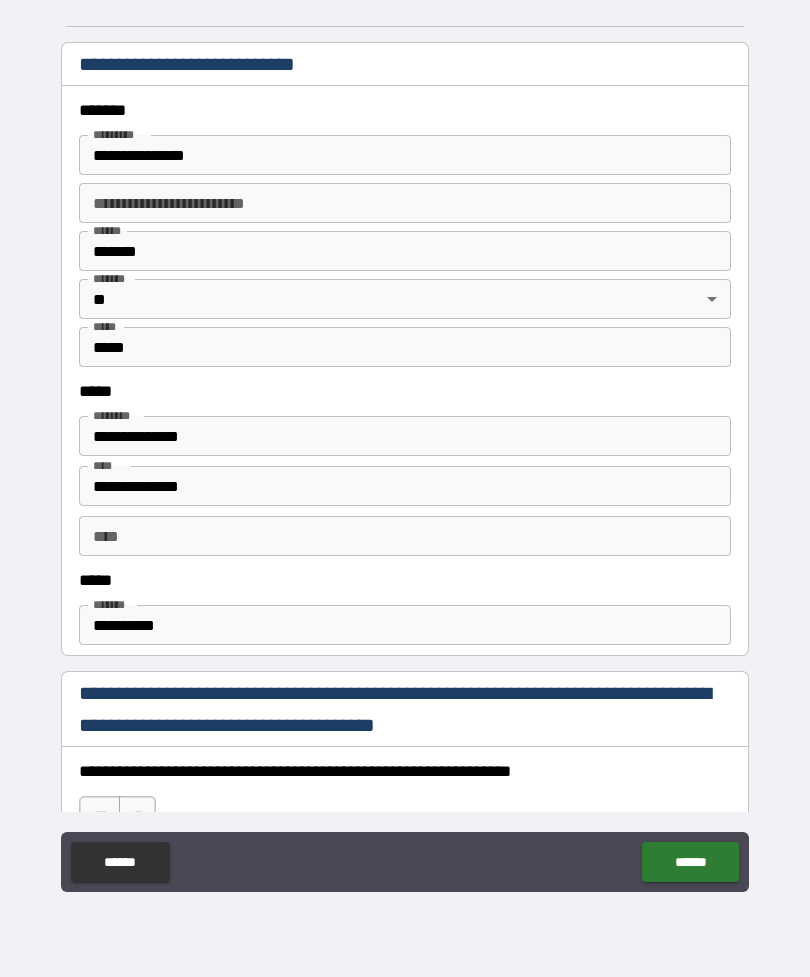 click on "**********" at bounding box center (405, 436) 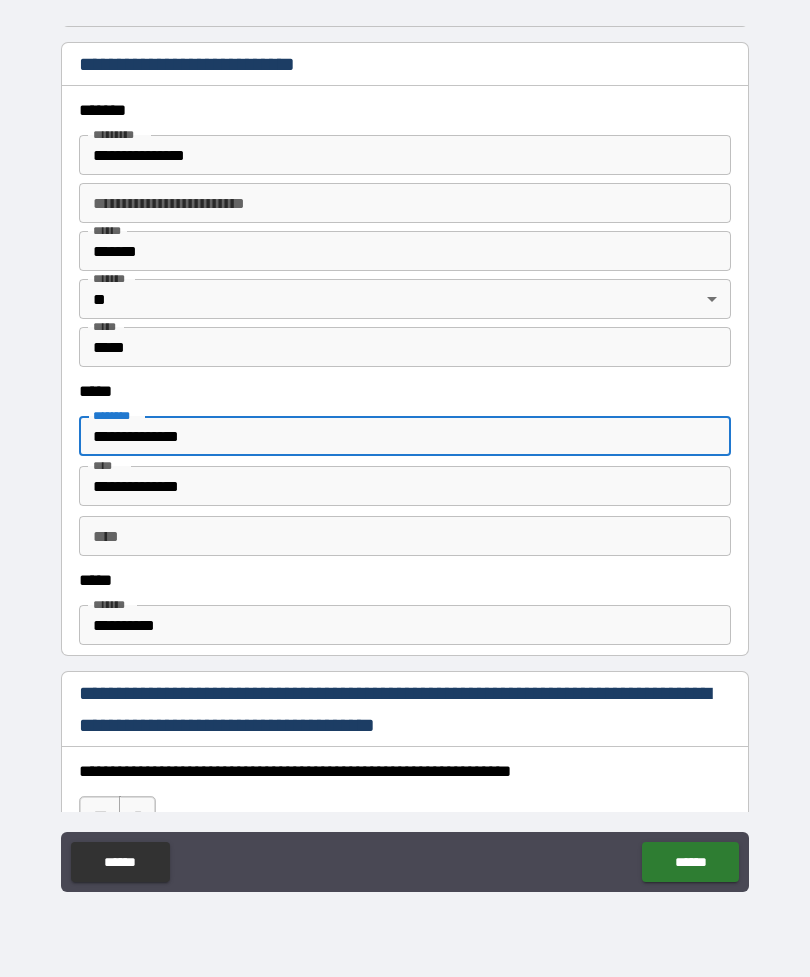 type on "**********" 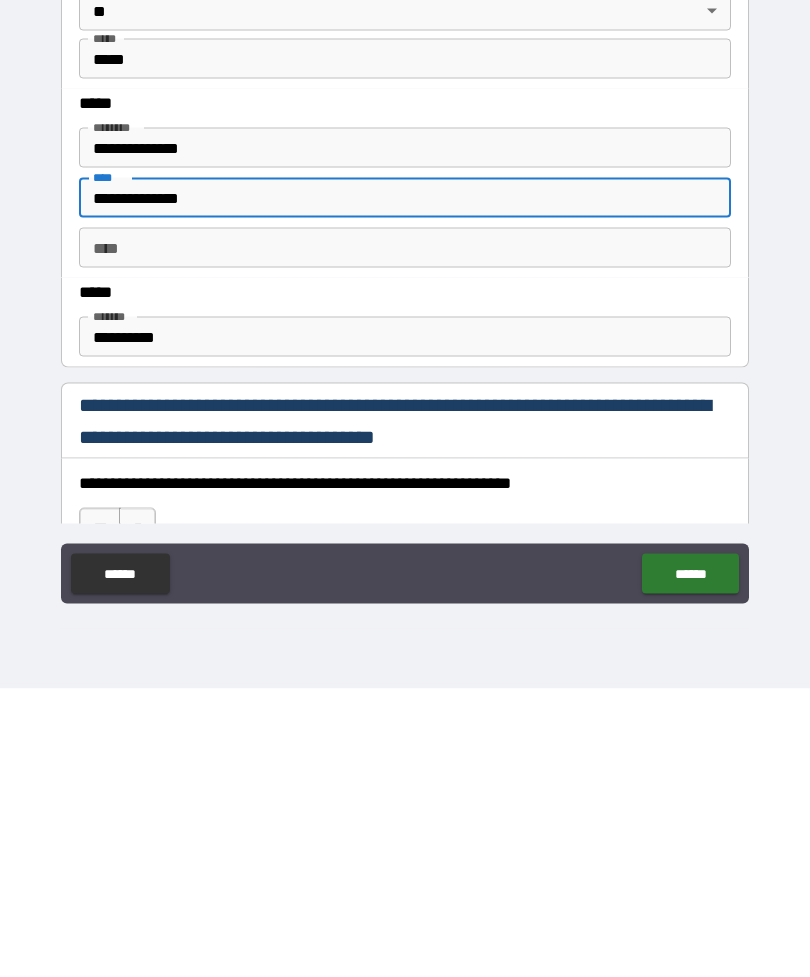 type on "**********" 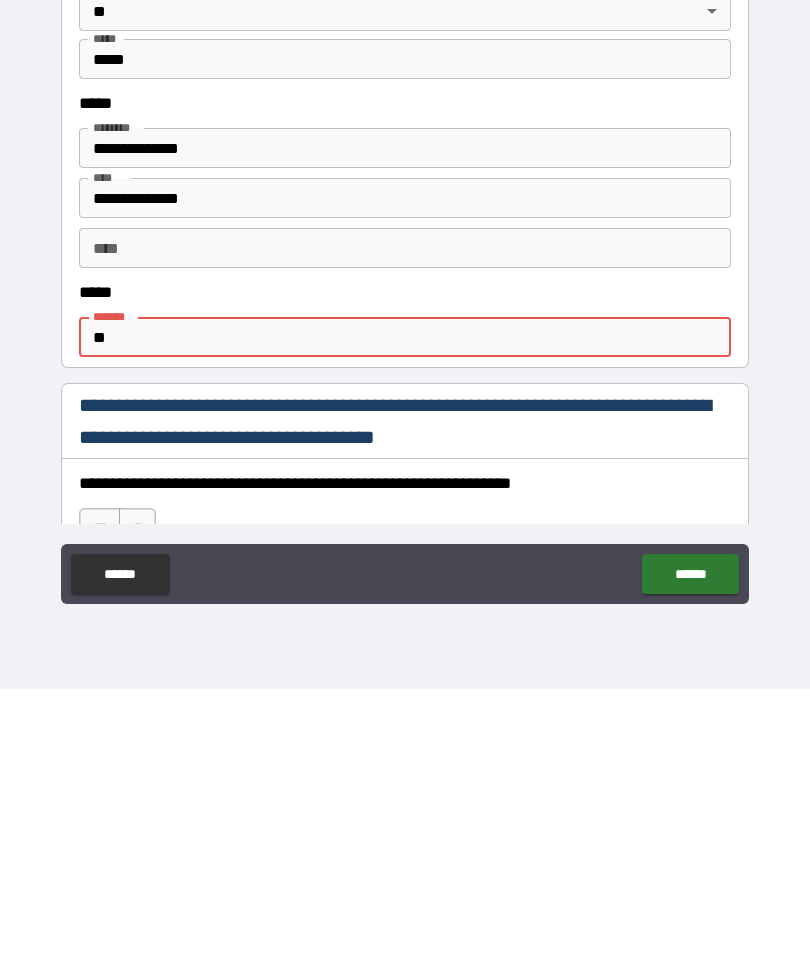 type on "*" 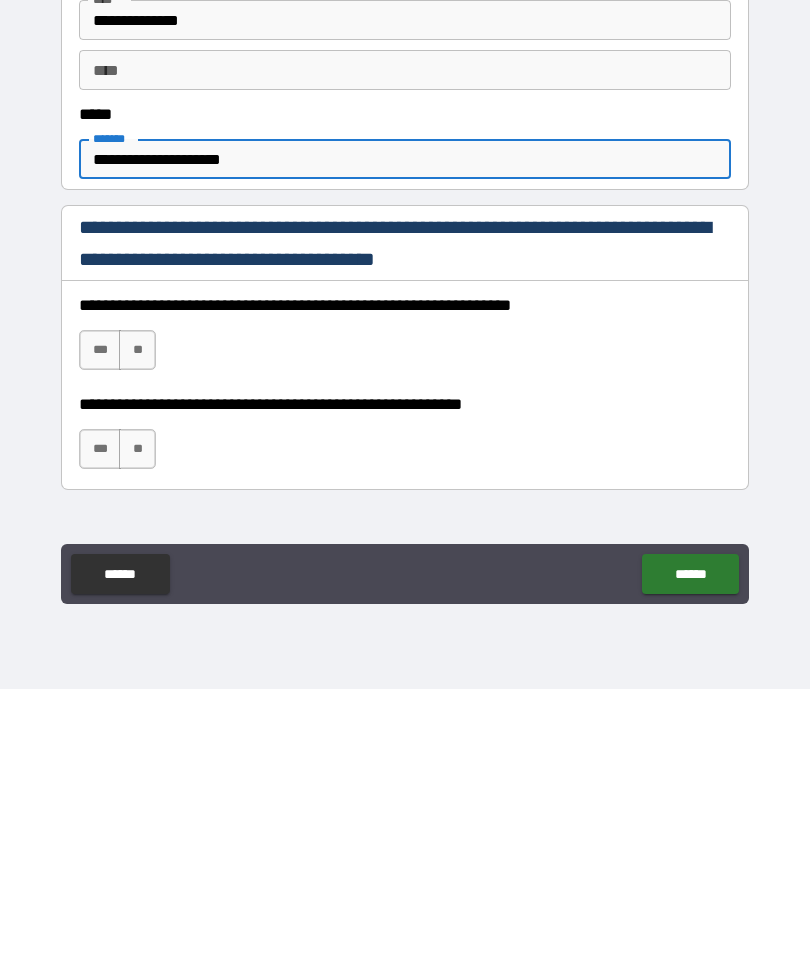 scroll, scrollTop: 889, scrollLeft: 0, axis: vertical 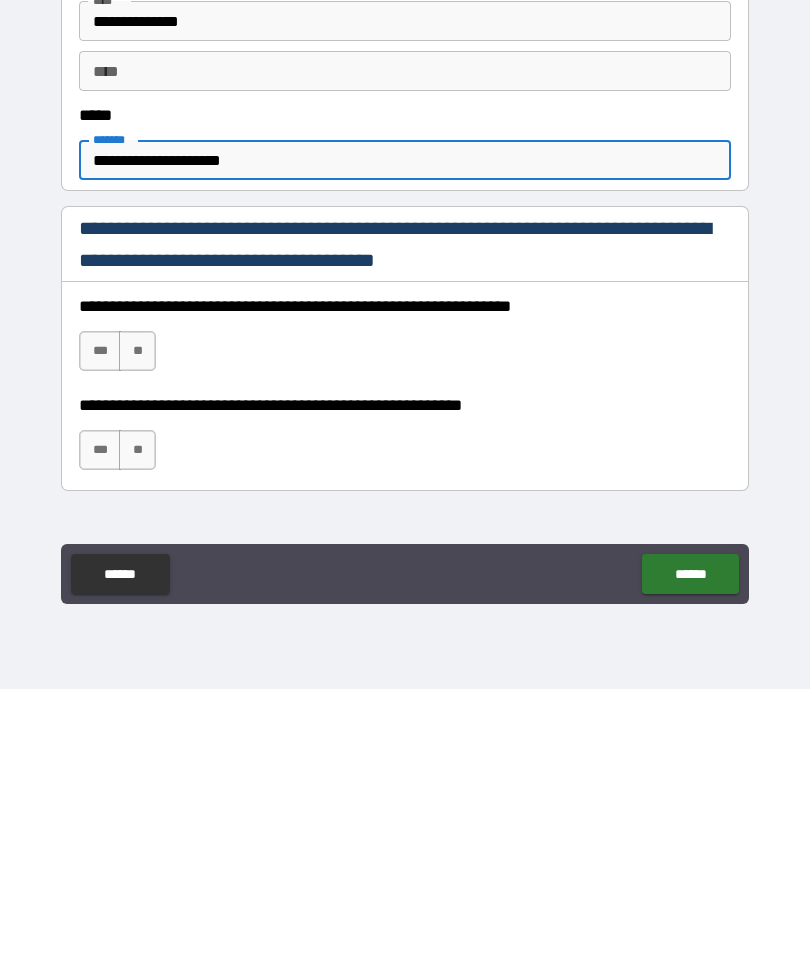 type on "**********" 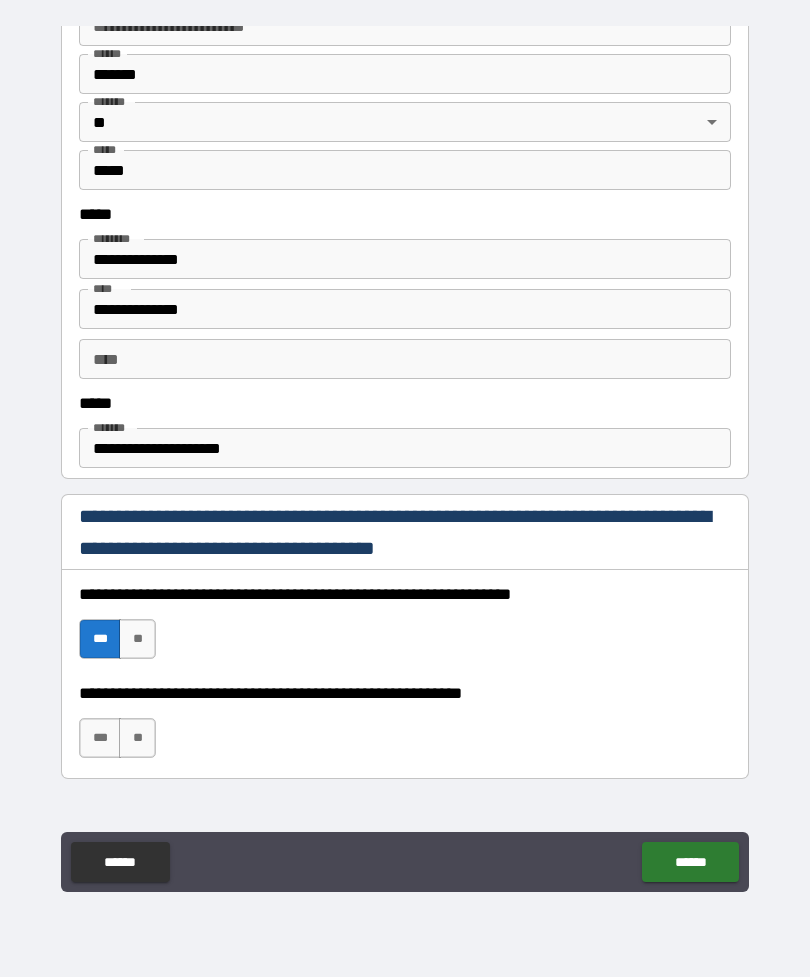 click on "***" at bounding box center [100, 738] 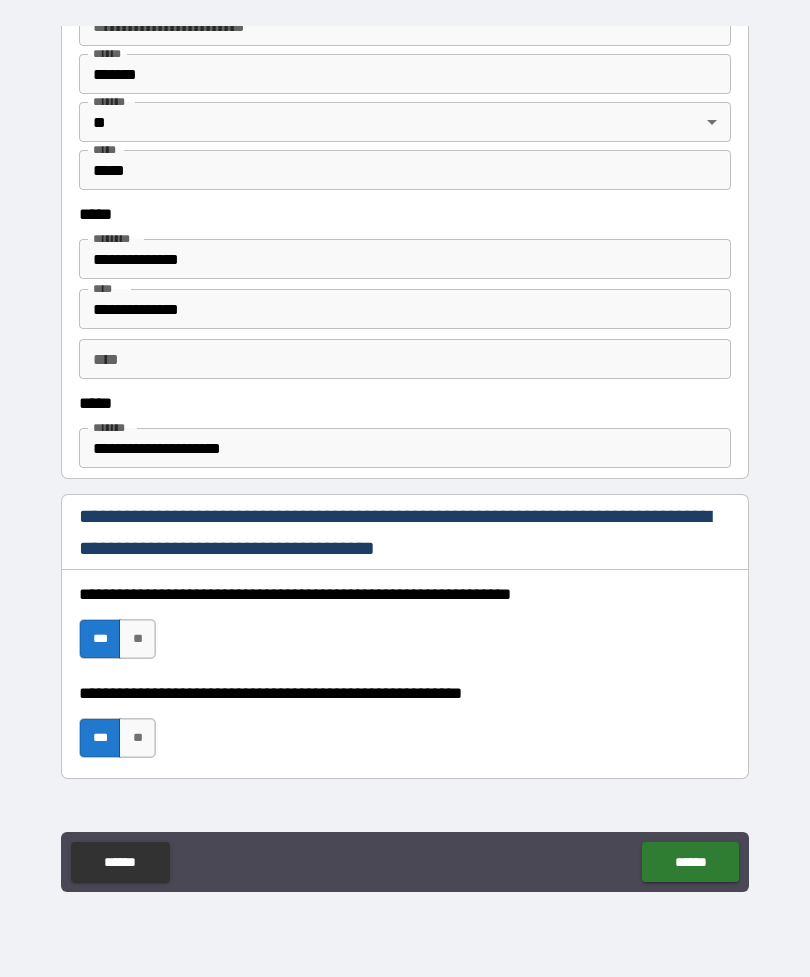 click on "******" at bounding box center [690, 862] 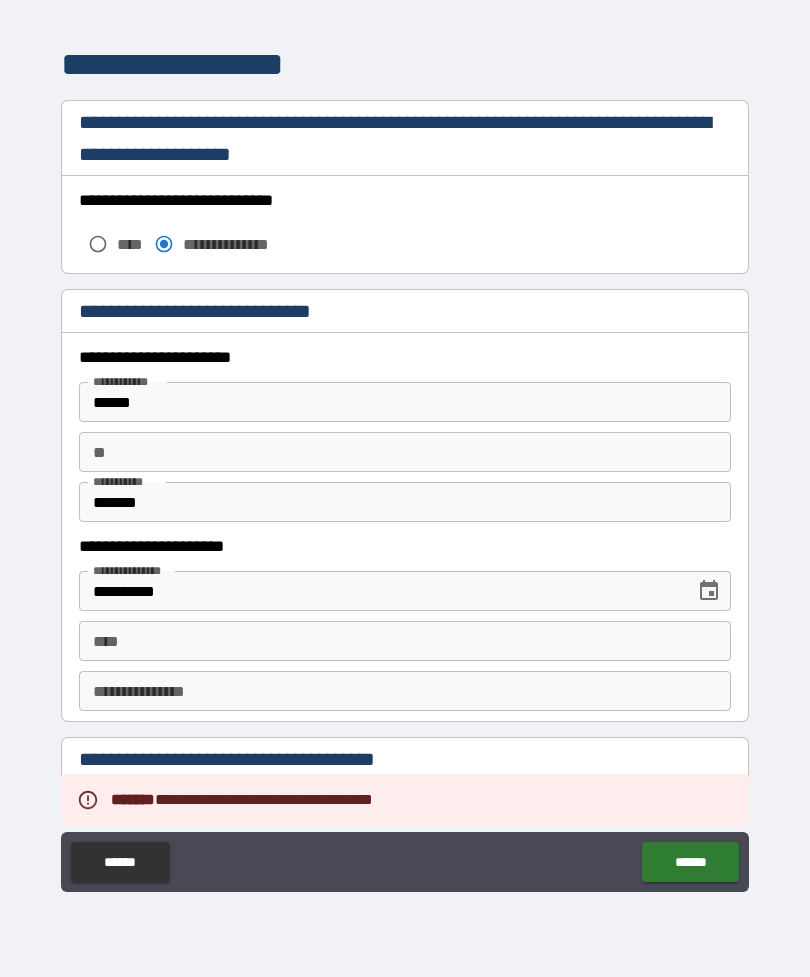 scroll, scrollTop: 1659, scrollLeft: 0, axis: vertical 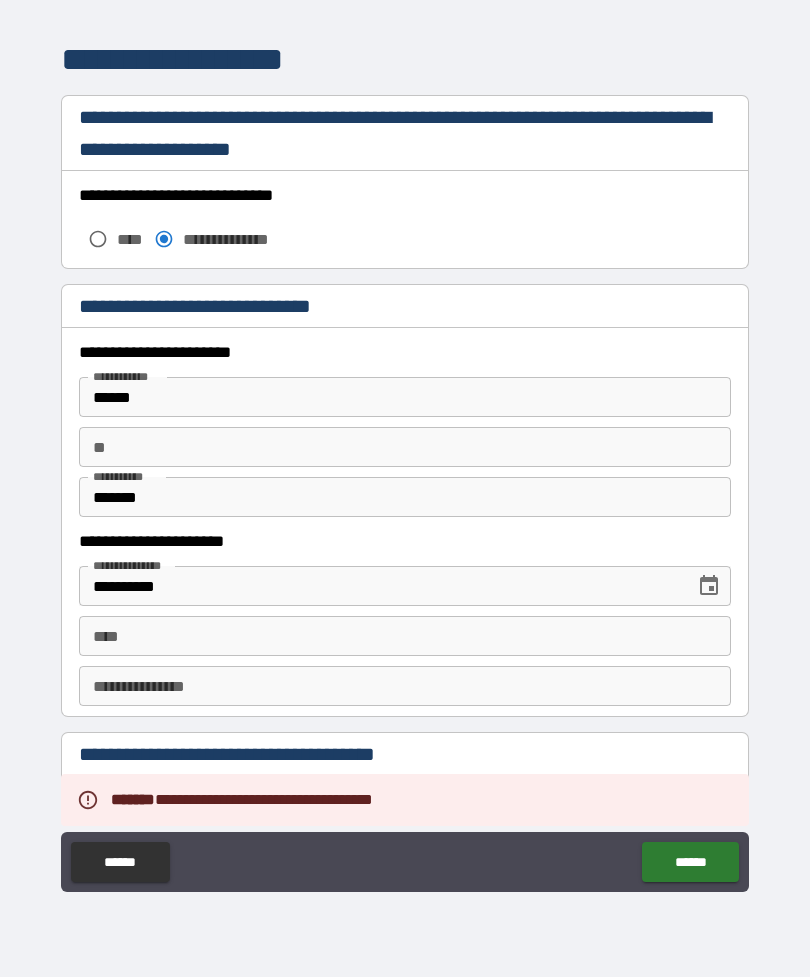 click on "******" at bounding box center (405, 397) 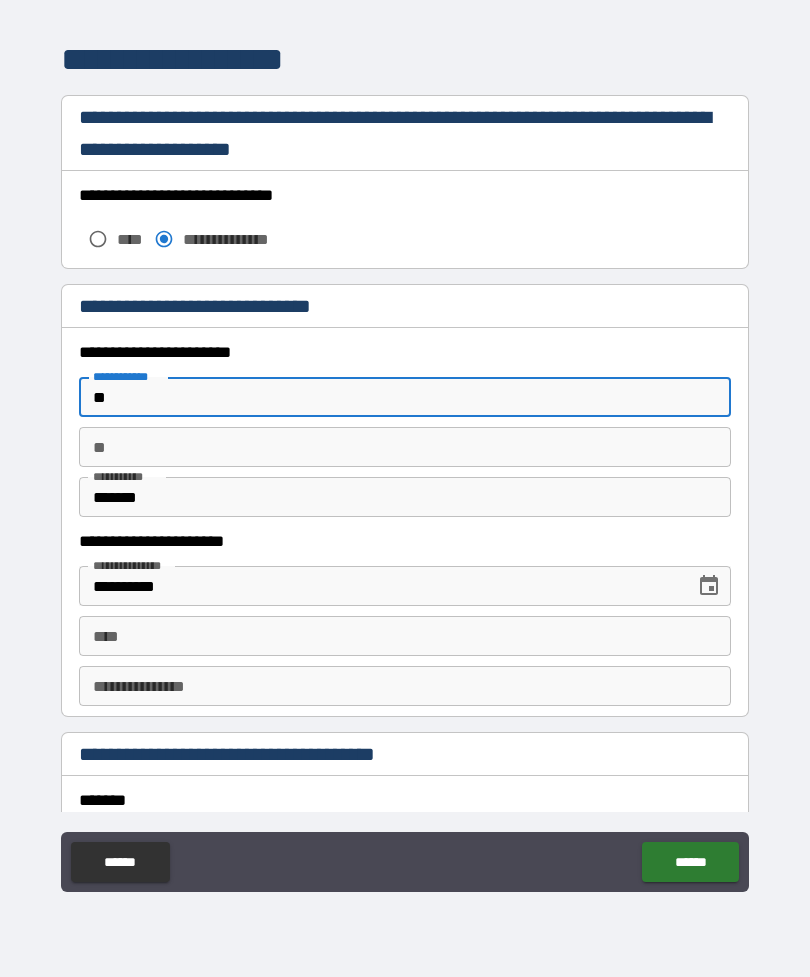 type on "*" 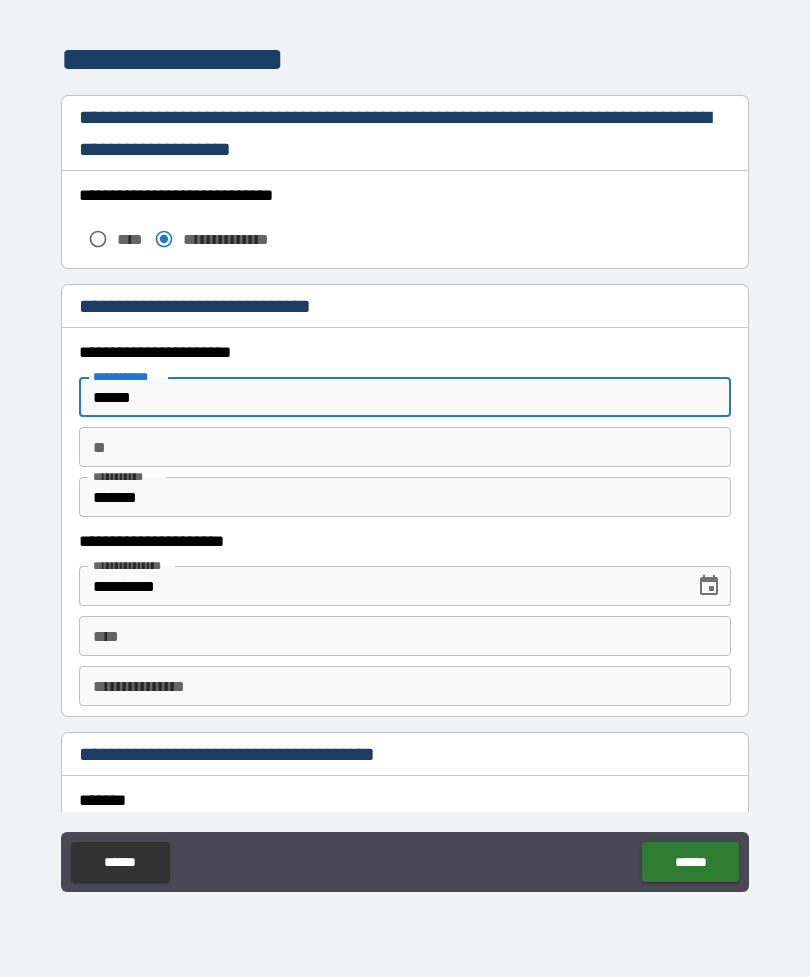 type on "******" 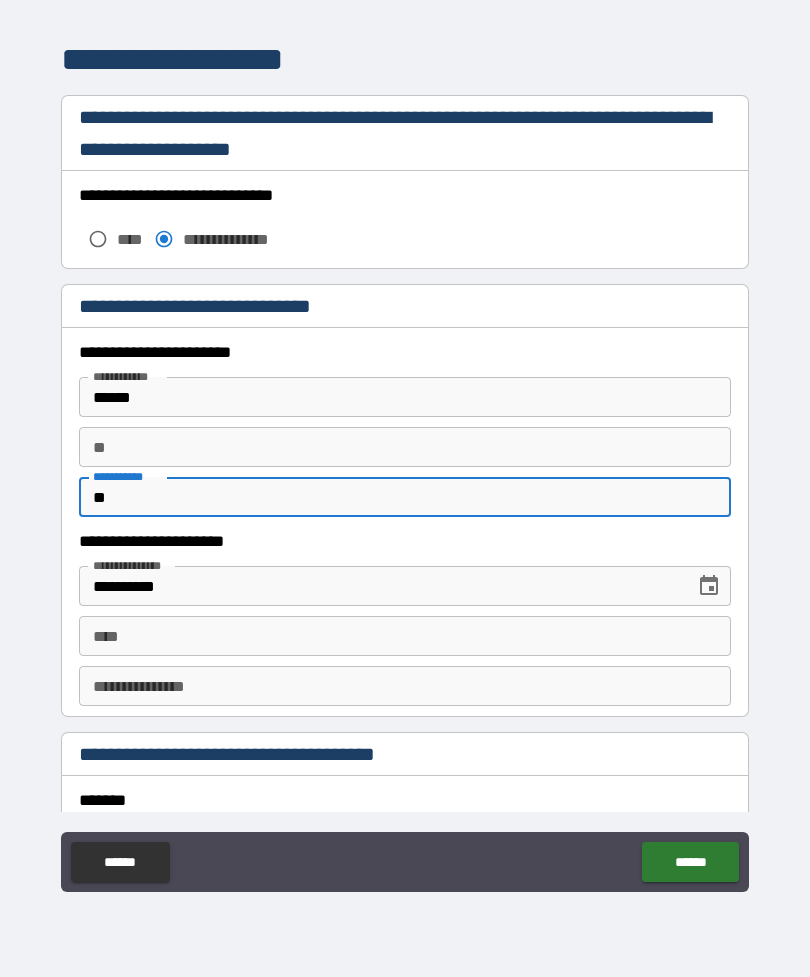 type on "*" 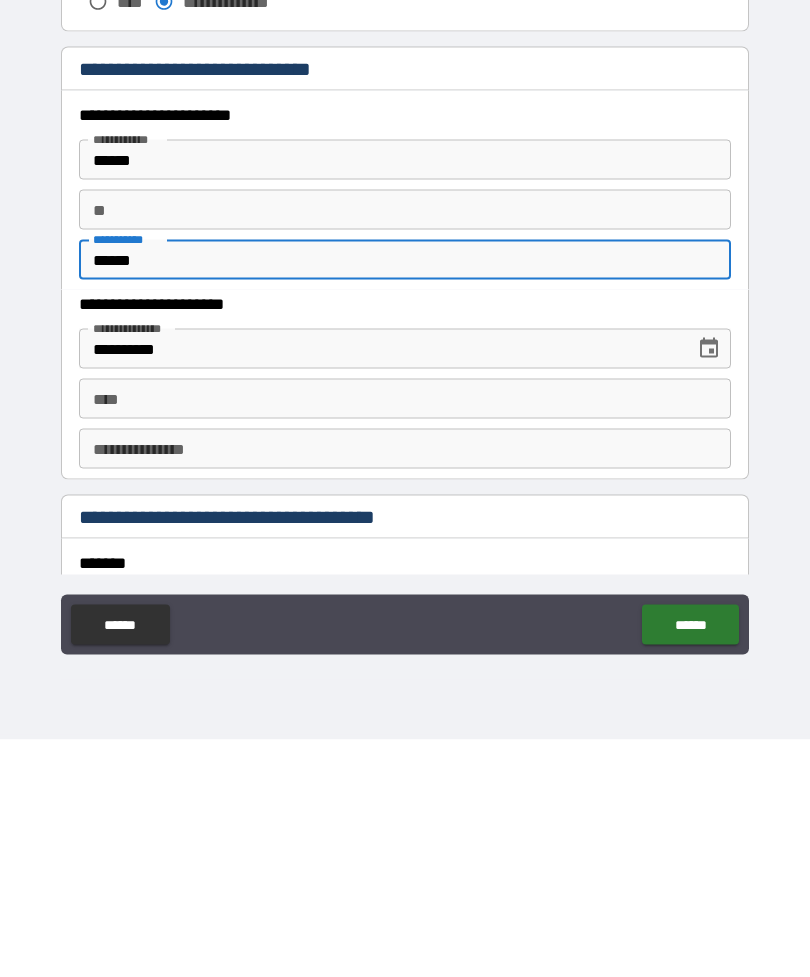 type on "******" 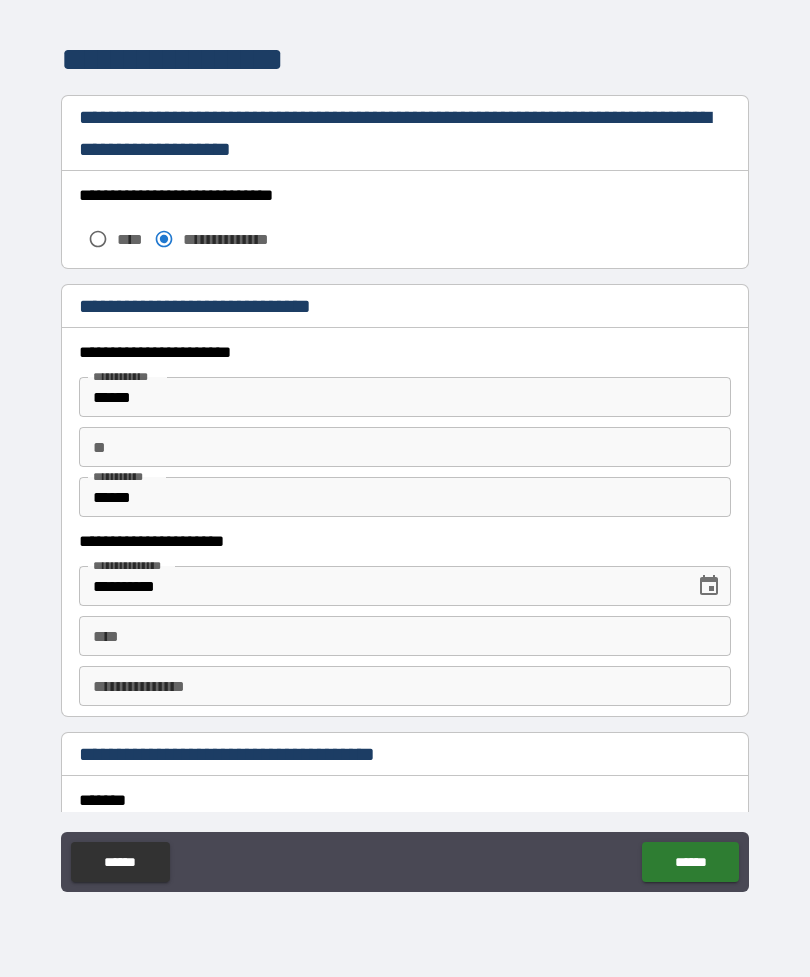 click on "**********" at bounding box center [380, 586] 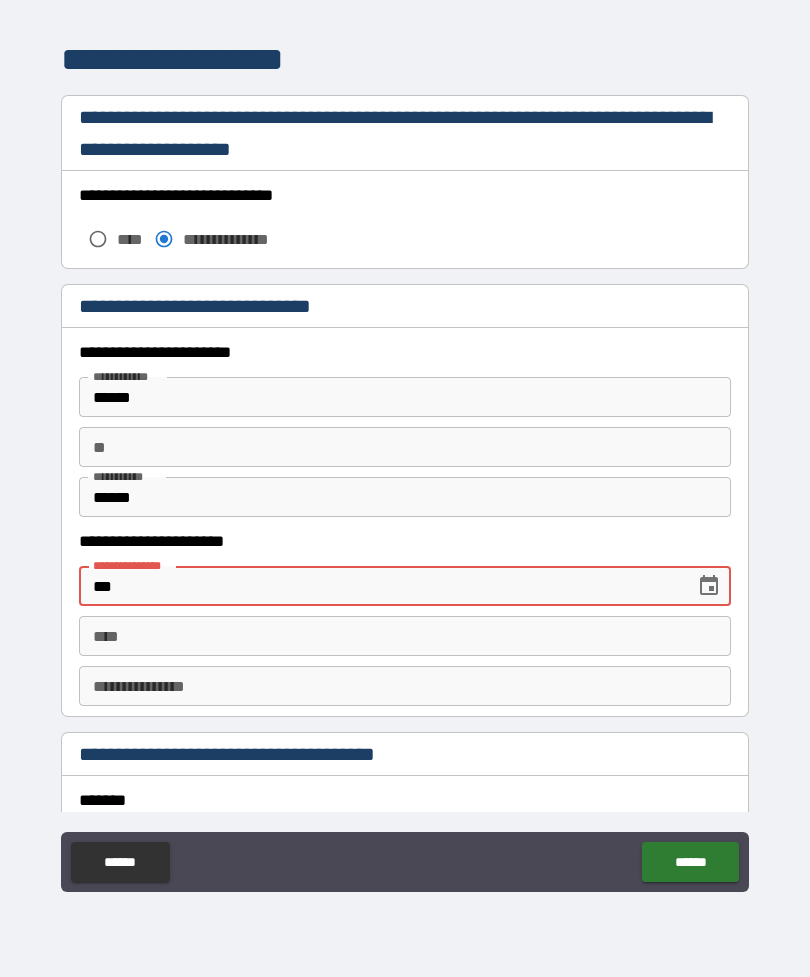 type on "*" 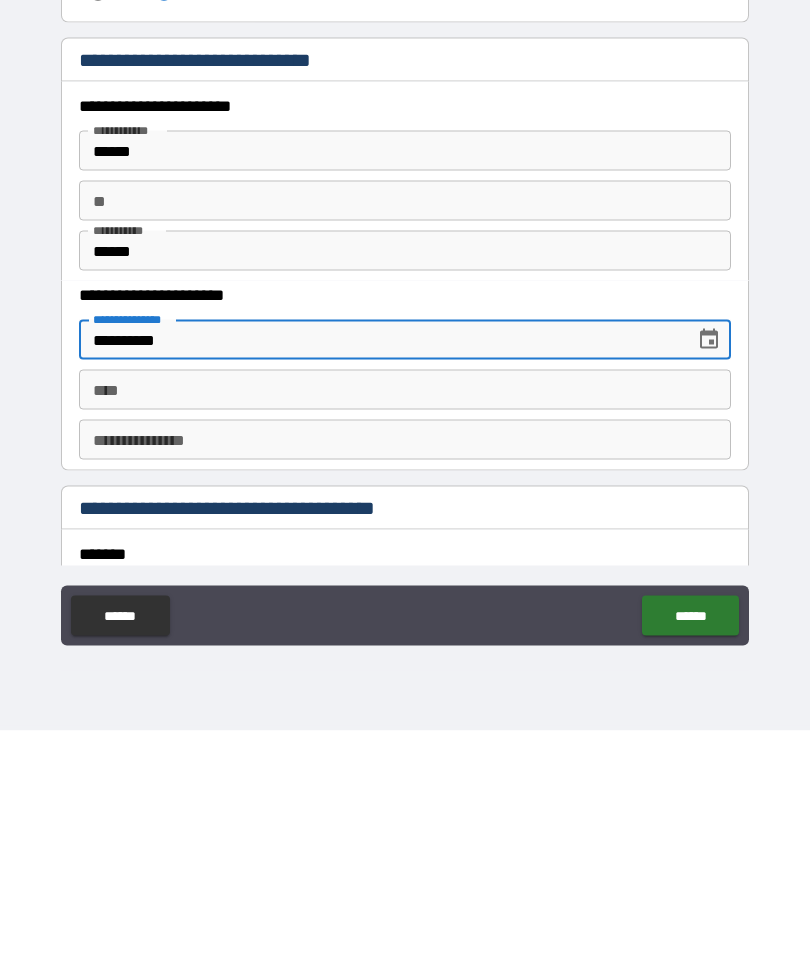 type on "**********" 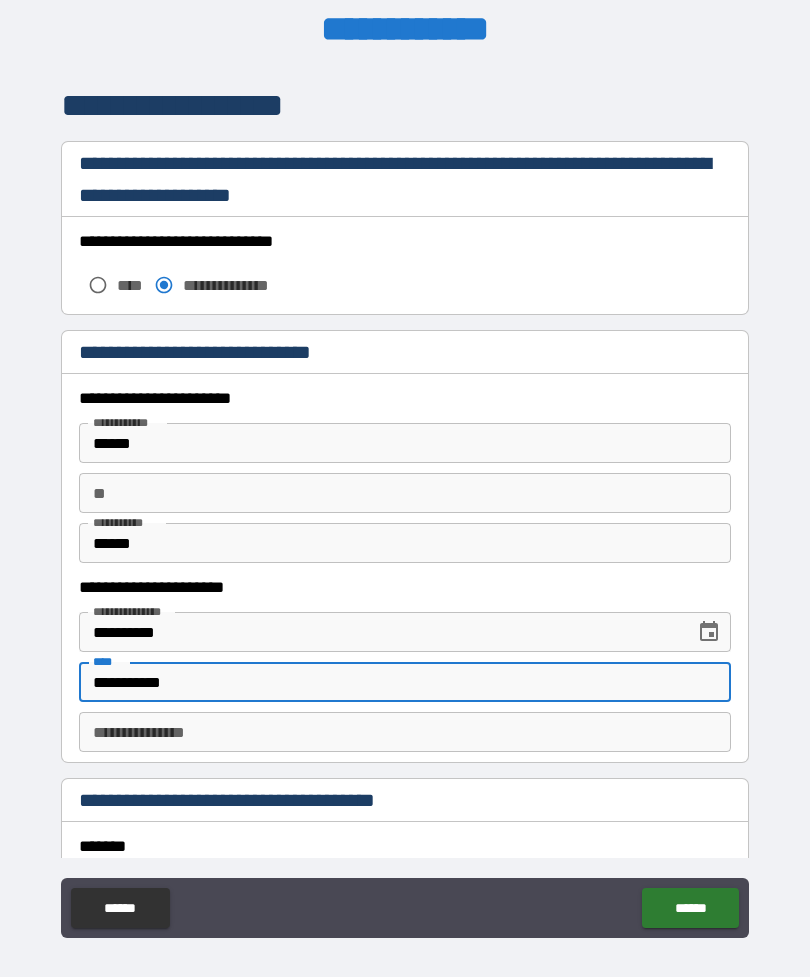 scroll, scrollTop: 0, scrollLeft: 0, axis: both 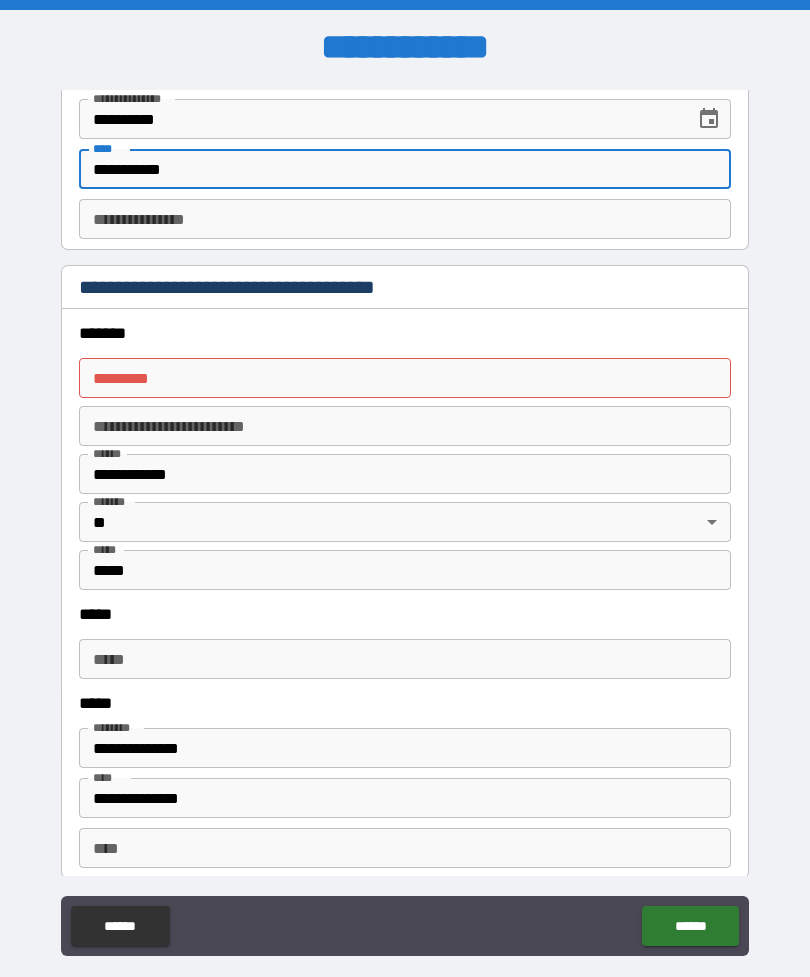 type on "**********" 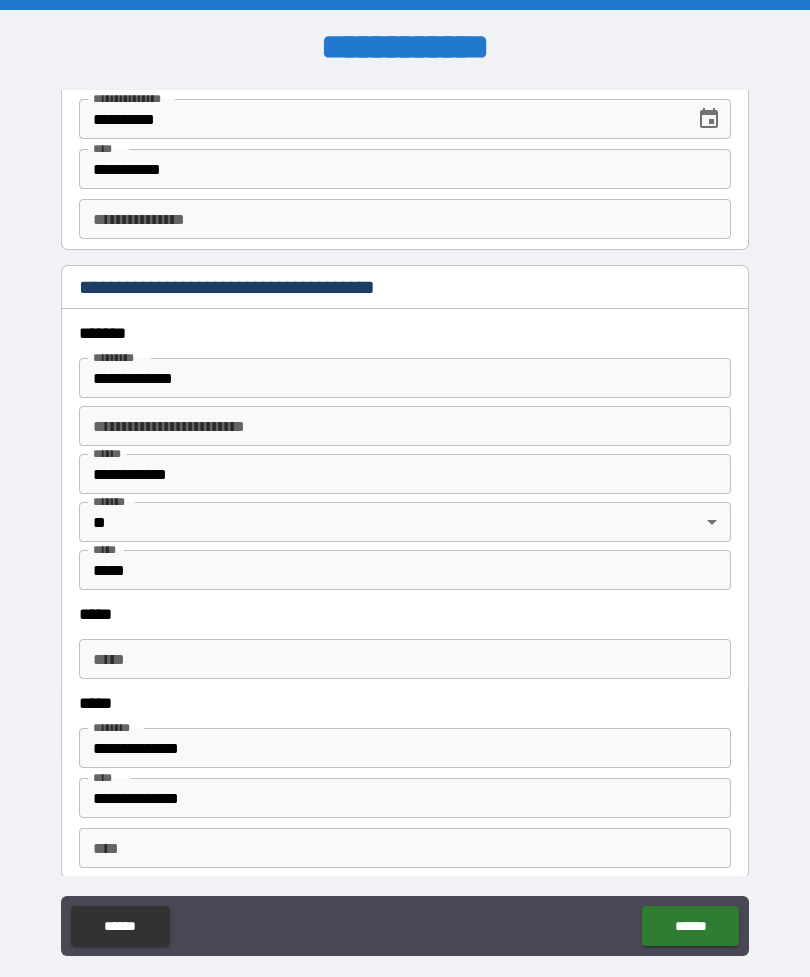 type on "**********" 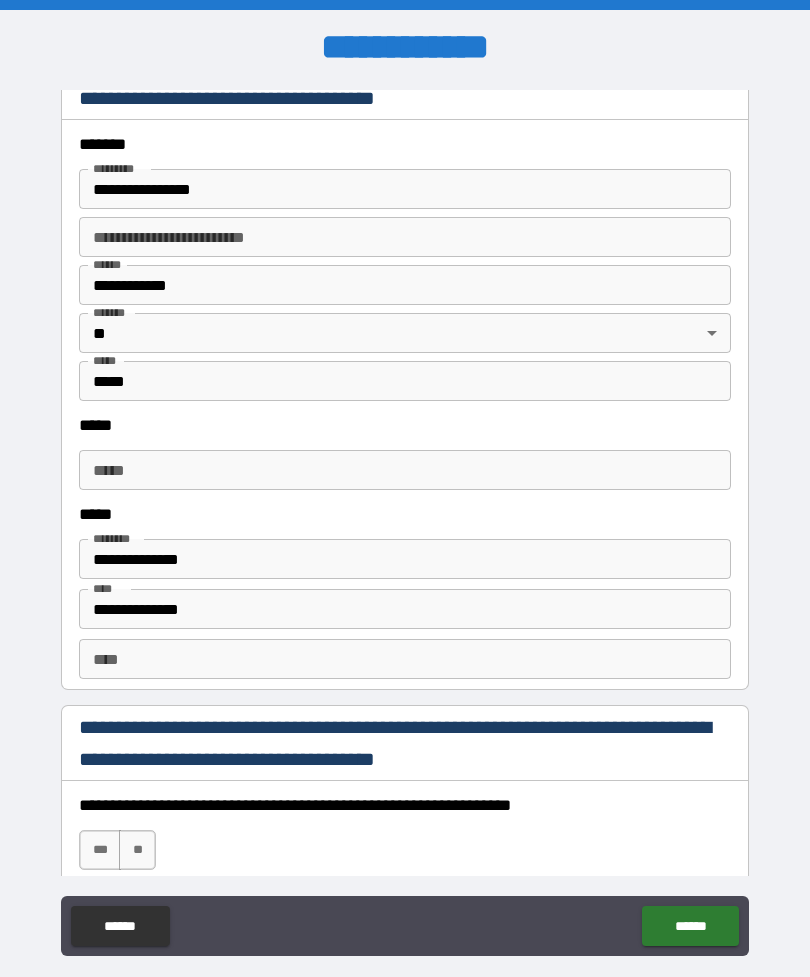 scroll, scrollTop: 2383, scrollLeft: 0, axis: vertical 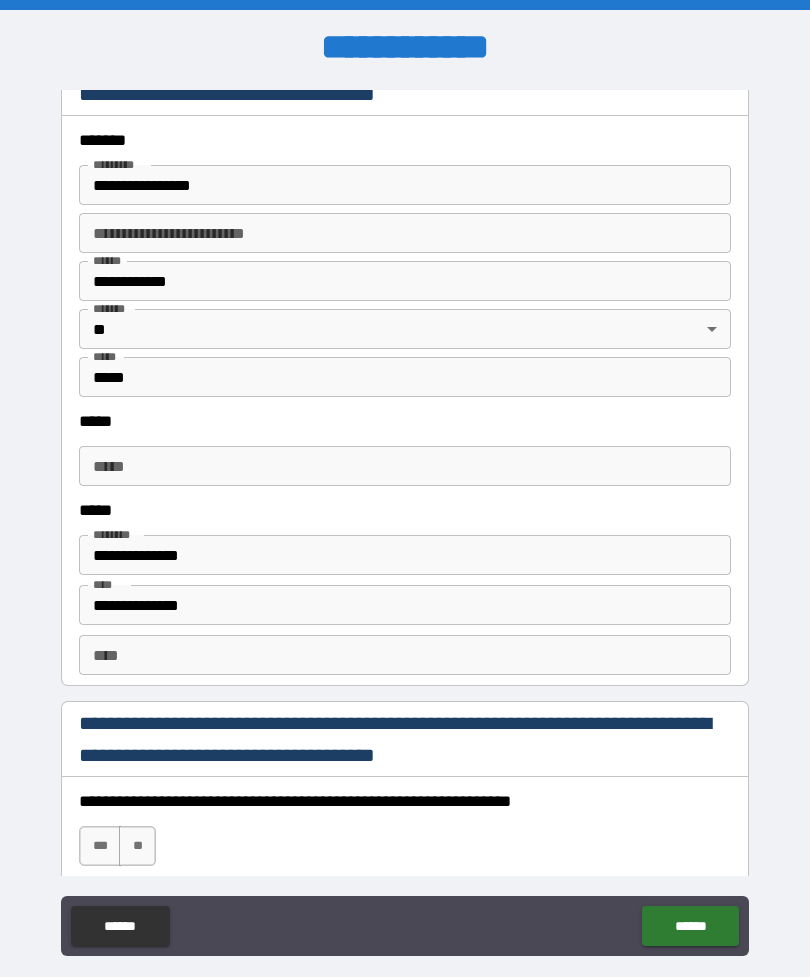 click on "*****" at bounding box center (405, 466) 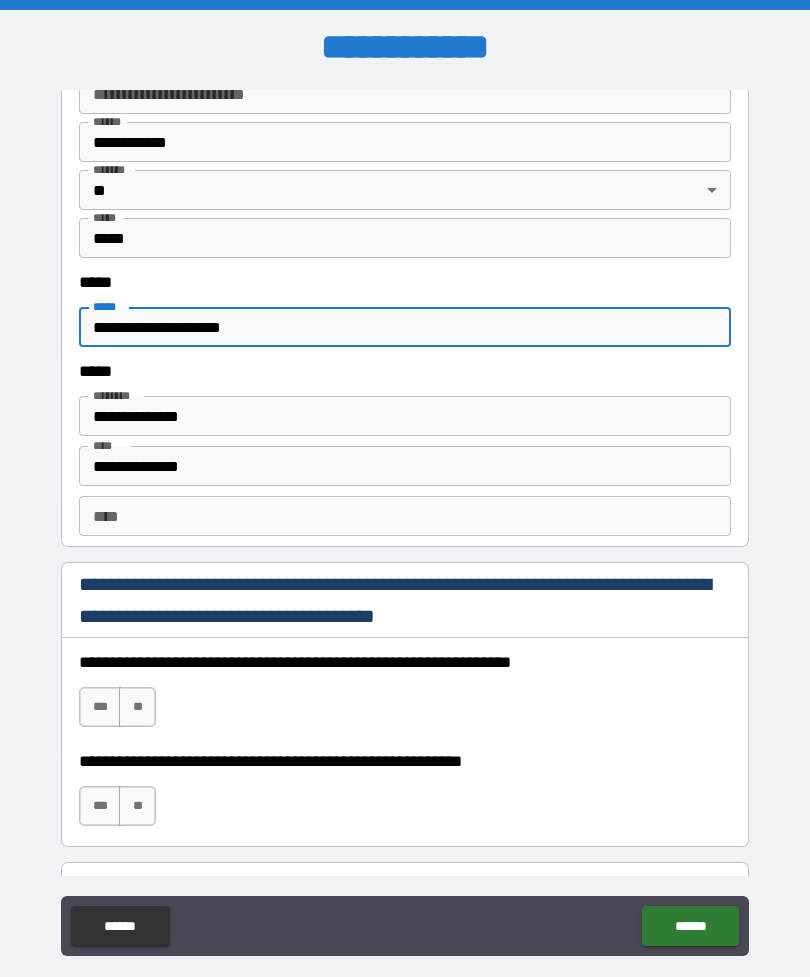 scroll, scrollTop: 2524, scrollLeft: 0, axis: vertical 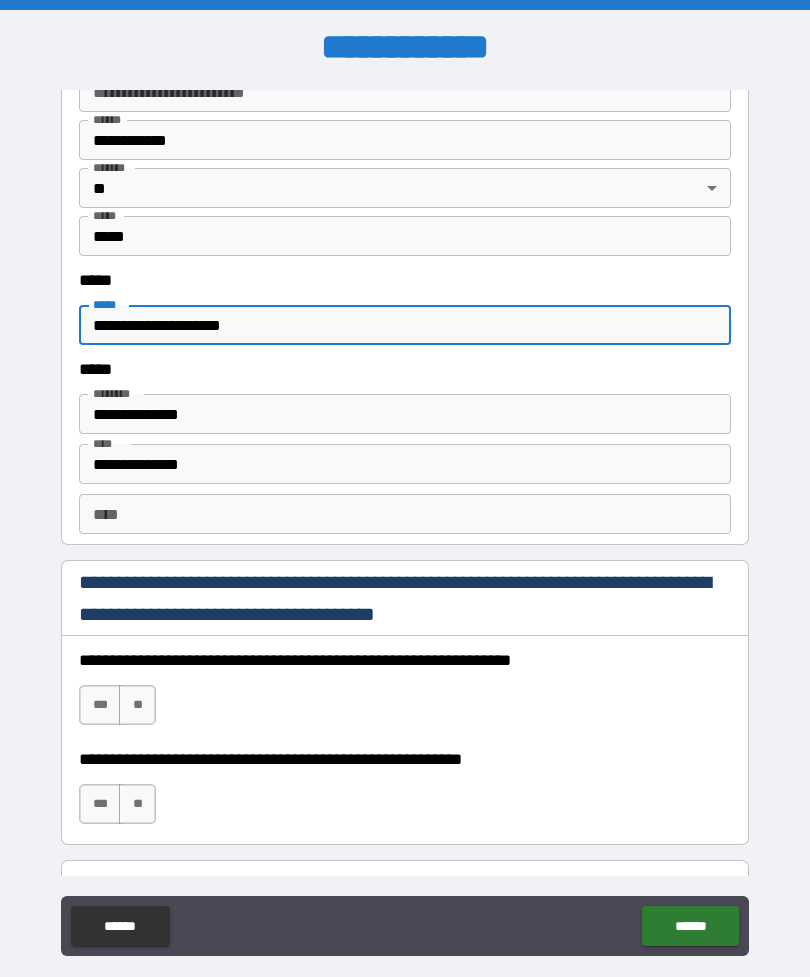type on "**********" 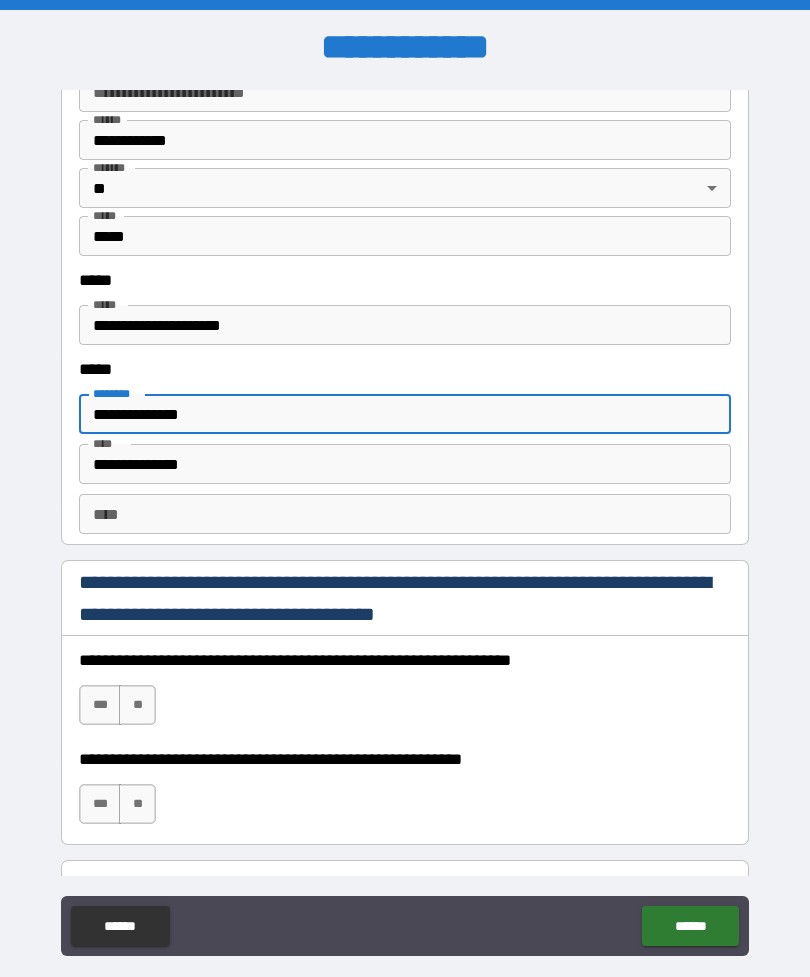 type on "**********" 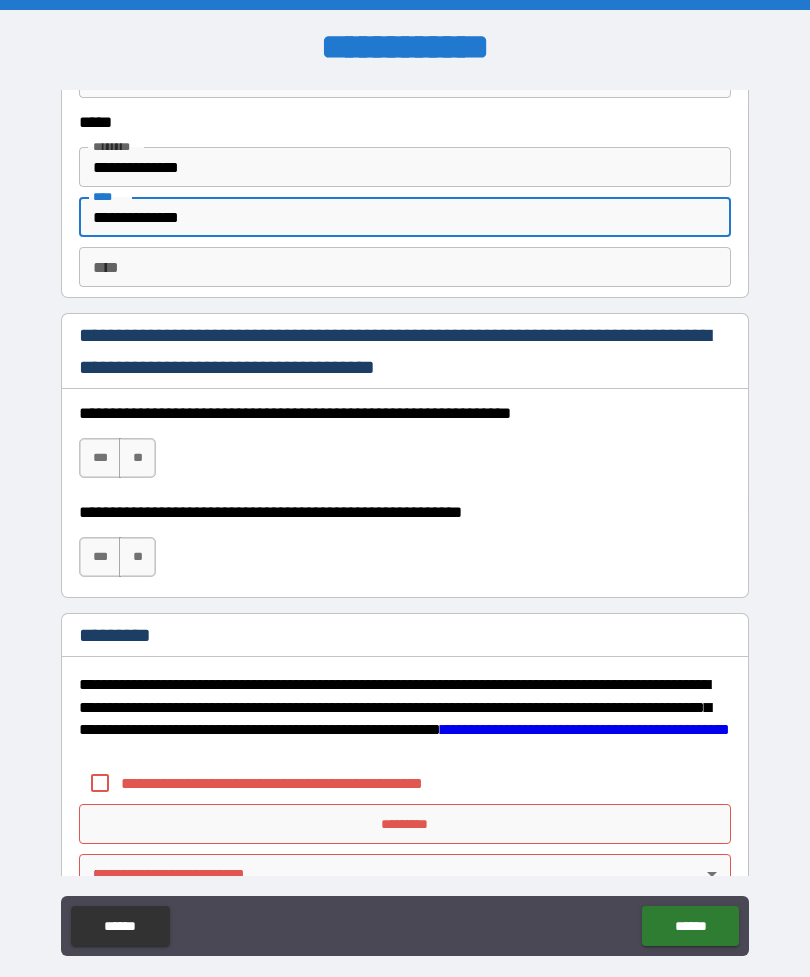 scroll, scrollTop: 2772, scrollLeft: 0, axis: vertical 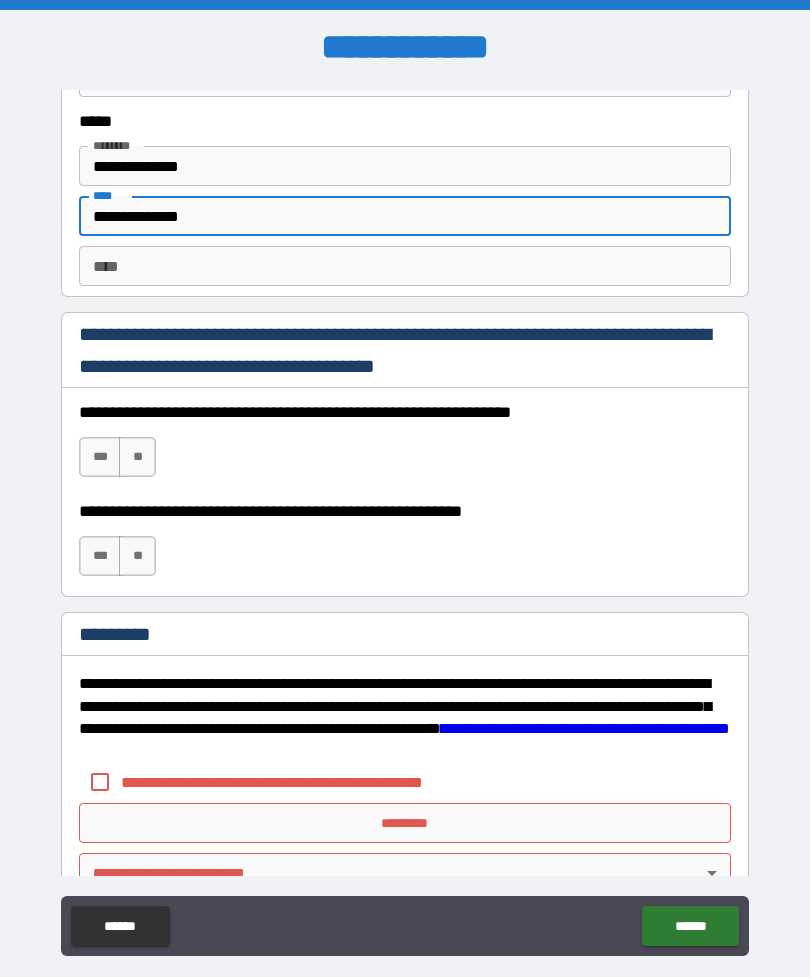 type on "**********" 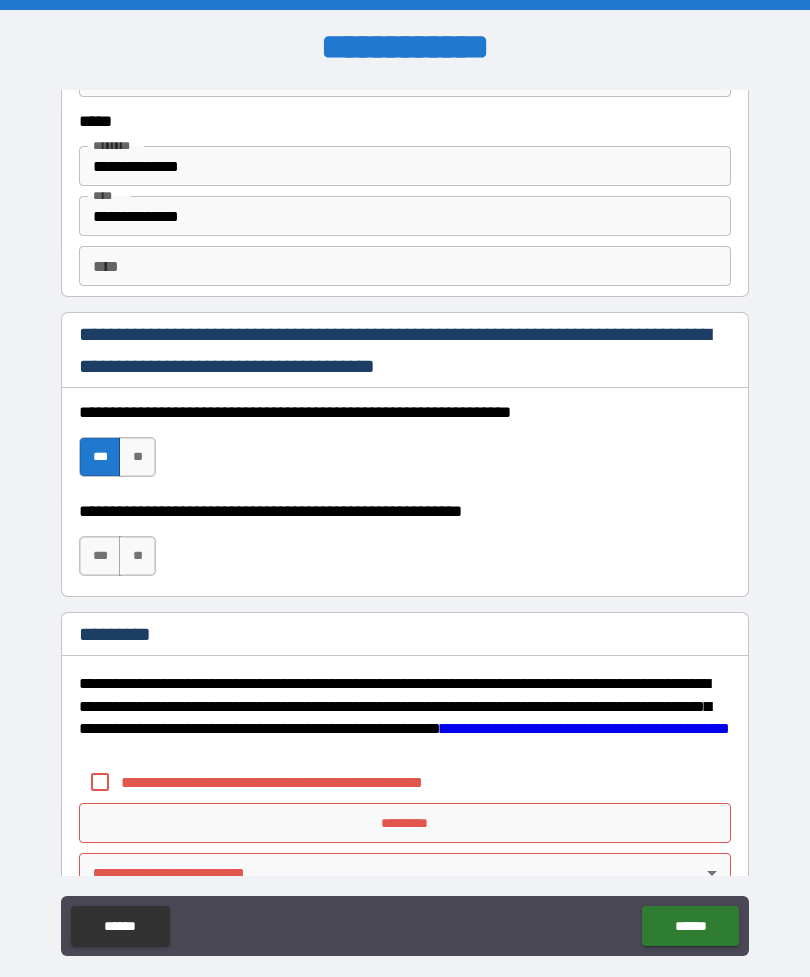 click on "***" at bounding box center [100, 556] 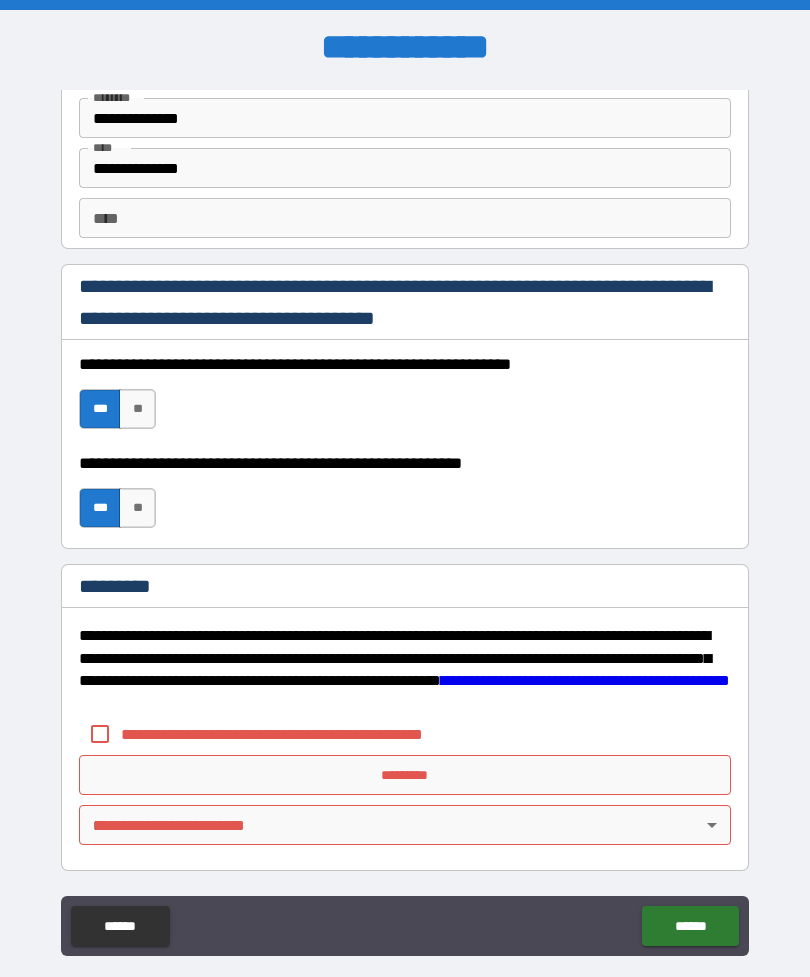 scroll, scrollTop: 2820, scrollLeft: 0, axis: vertical 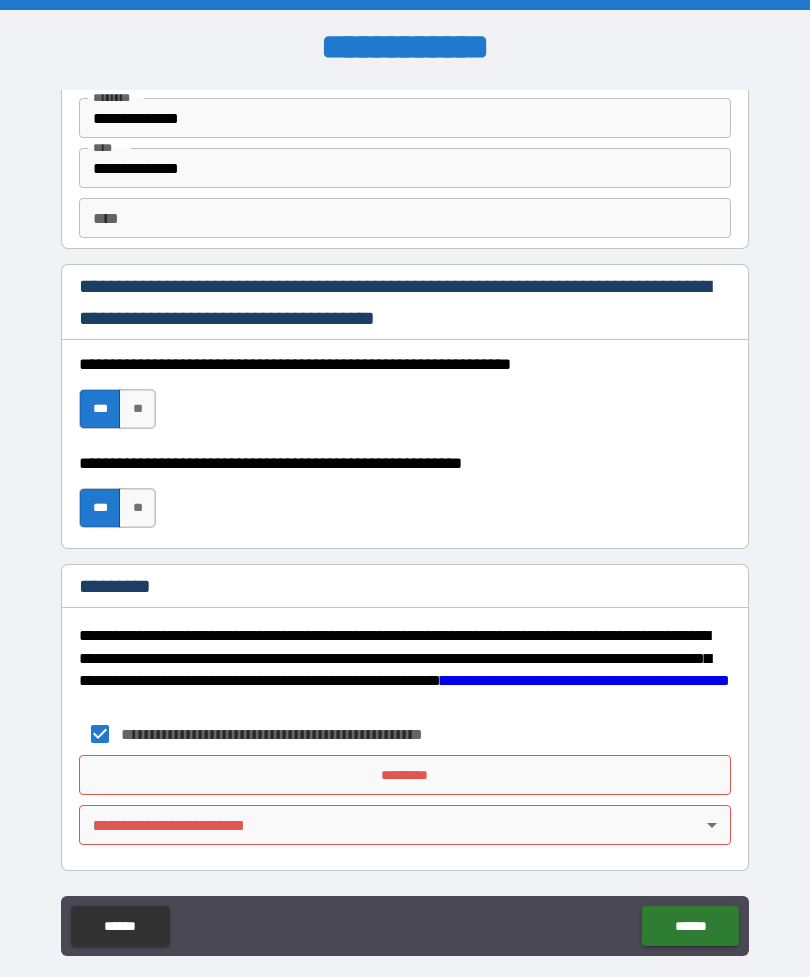 click on "**********" at bounding box center [405, 520] 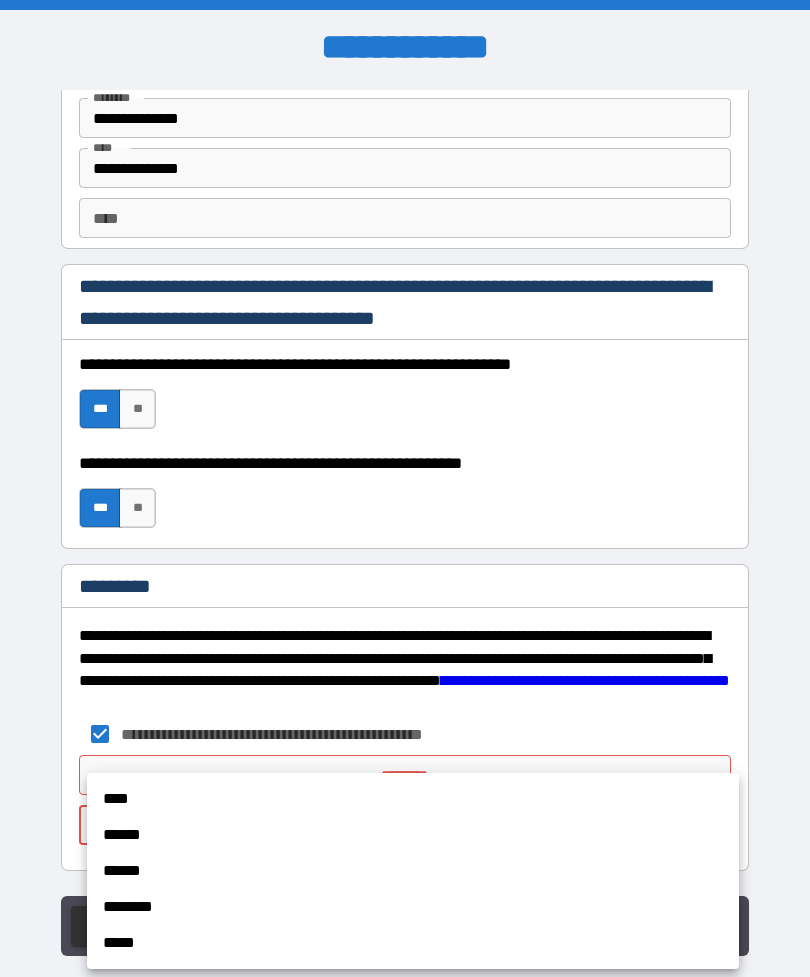 click on "********" at bounding box center (413, 907) 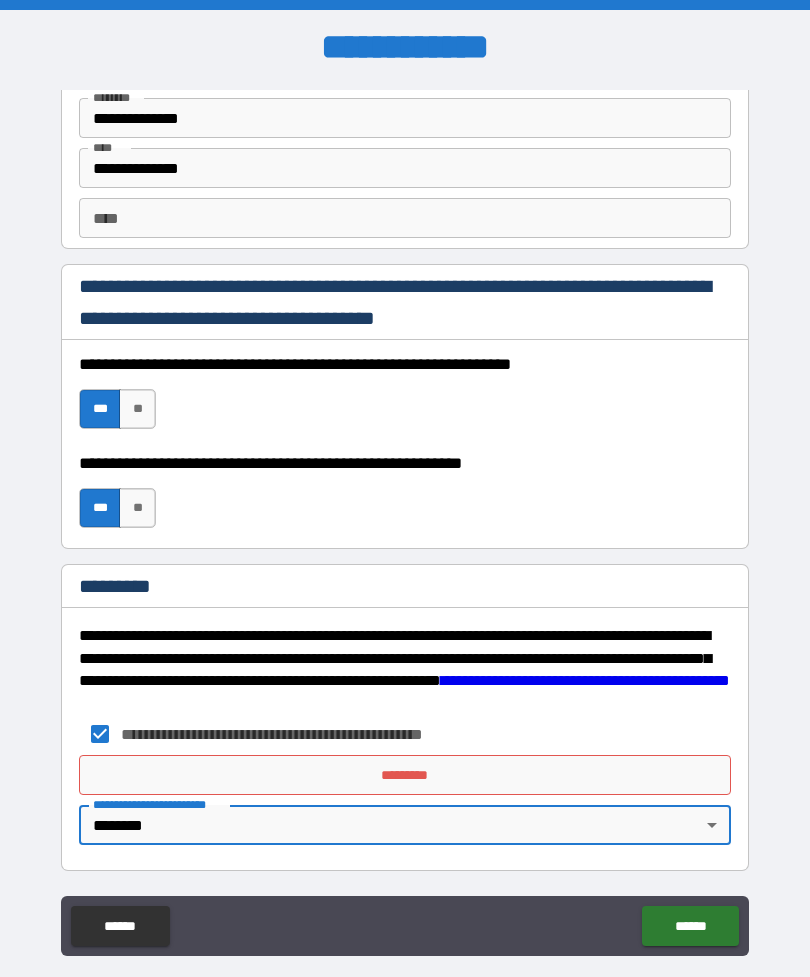 click on "*********" at bounding box center (405, 775) 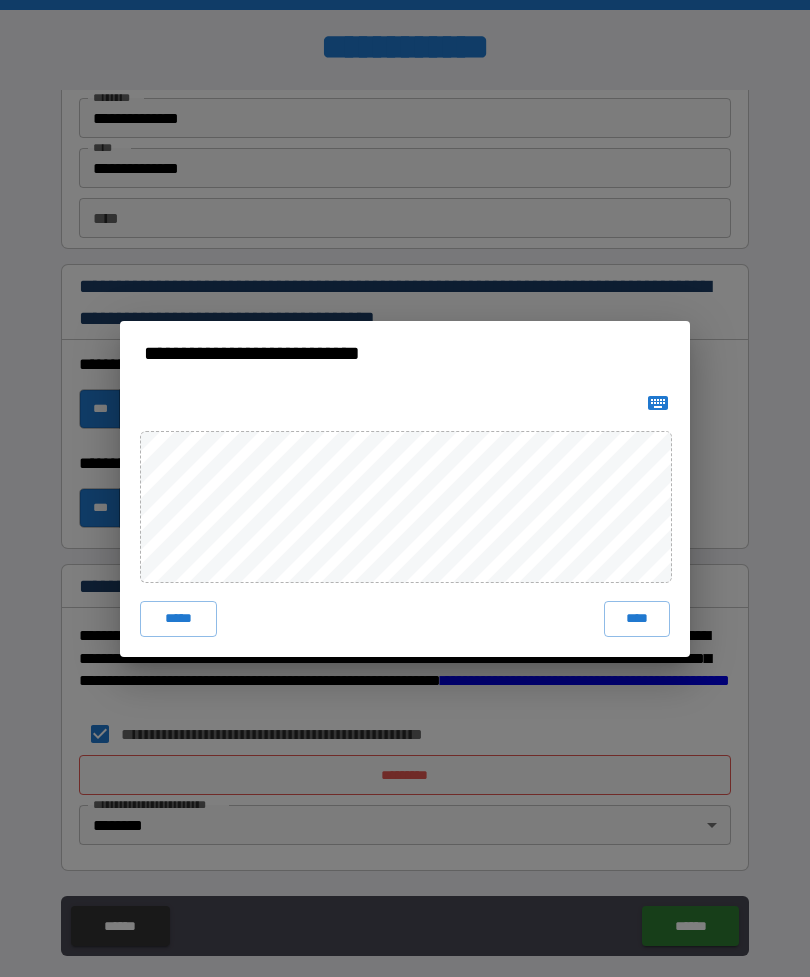 click on "****" at bounding box center (637, 619) 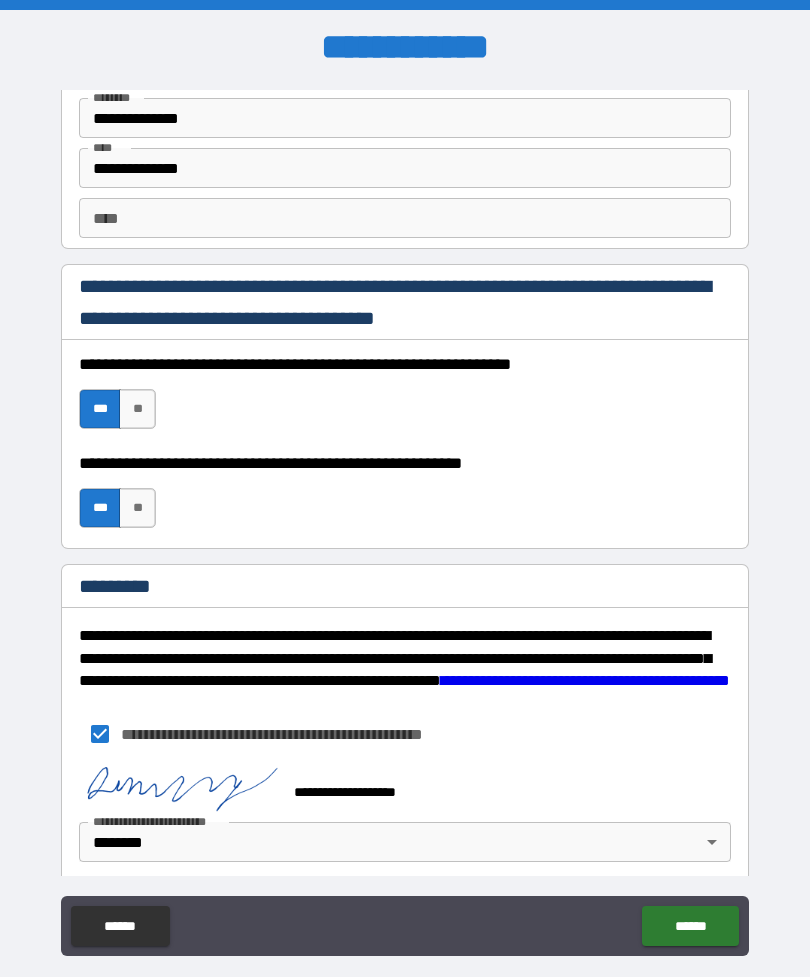 scroll, scrollTop: 2810, scrollLeft: 0, axis: vertical 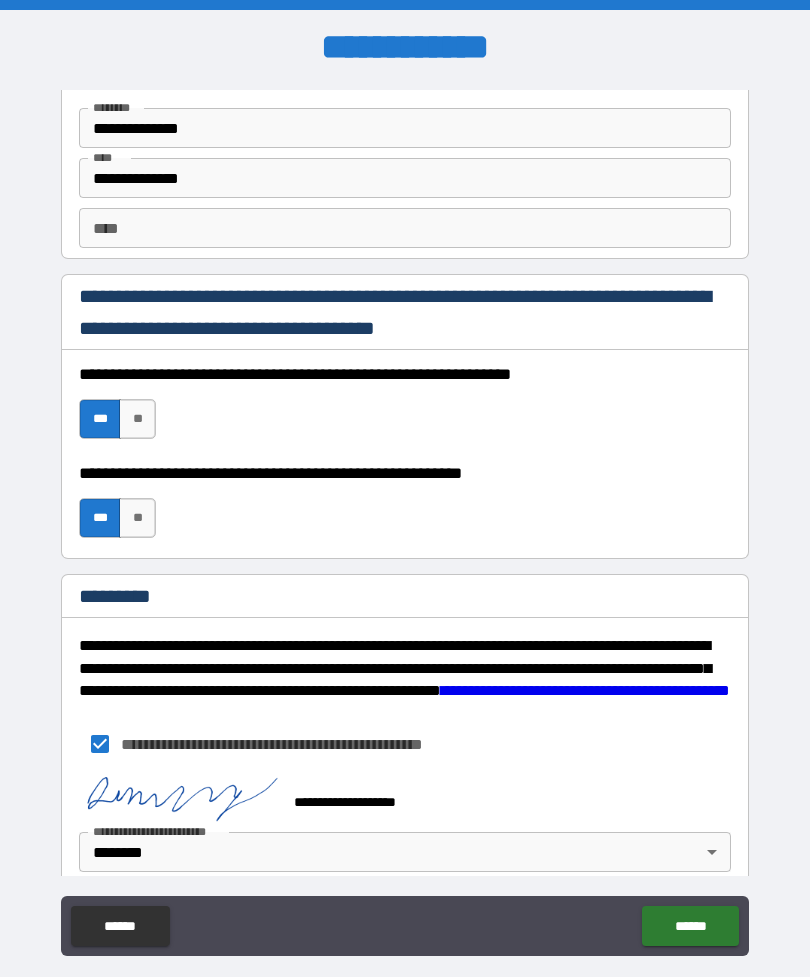 click on "******" at bounding box center [690, 926] 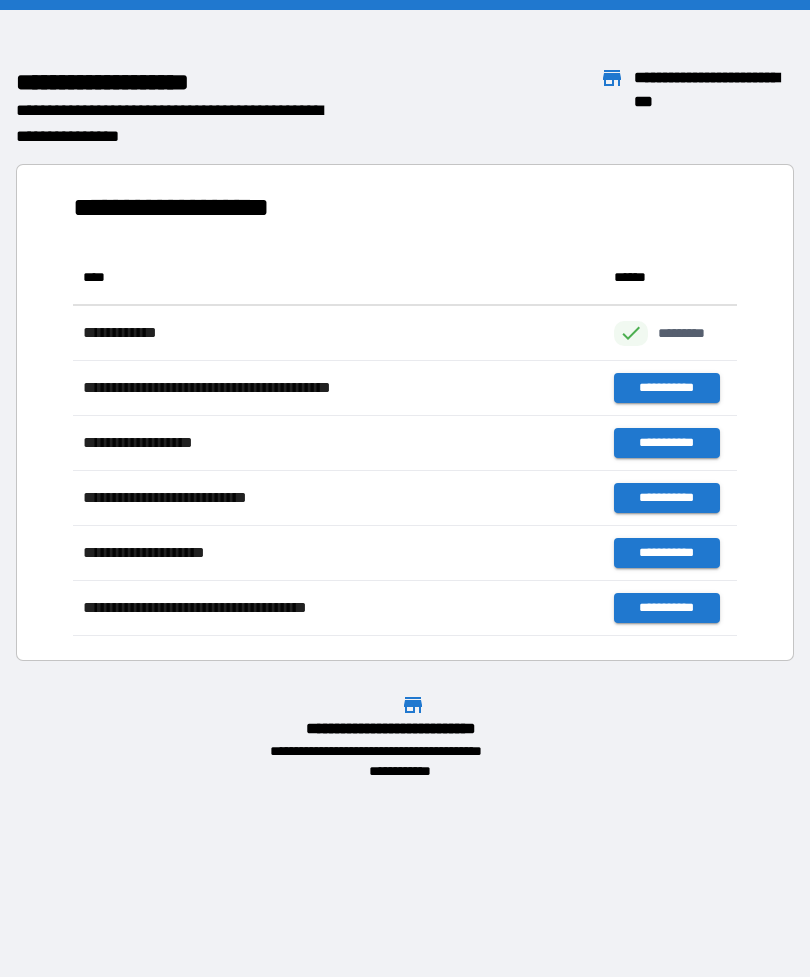 scroll, scrollTop: 386, scrollLeft: 664, axis: both 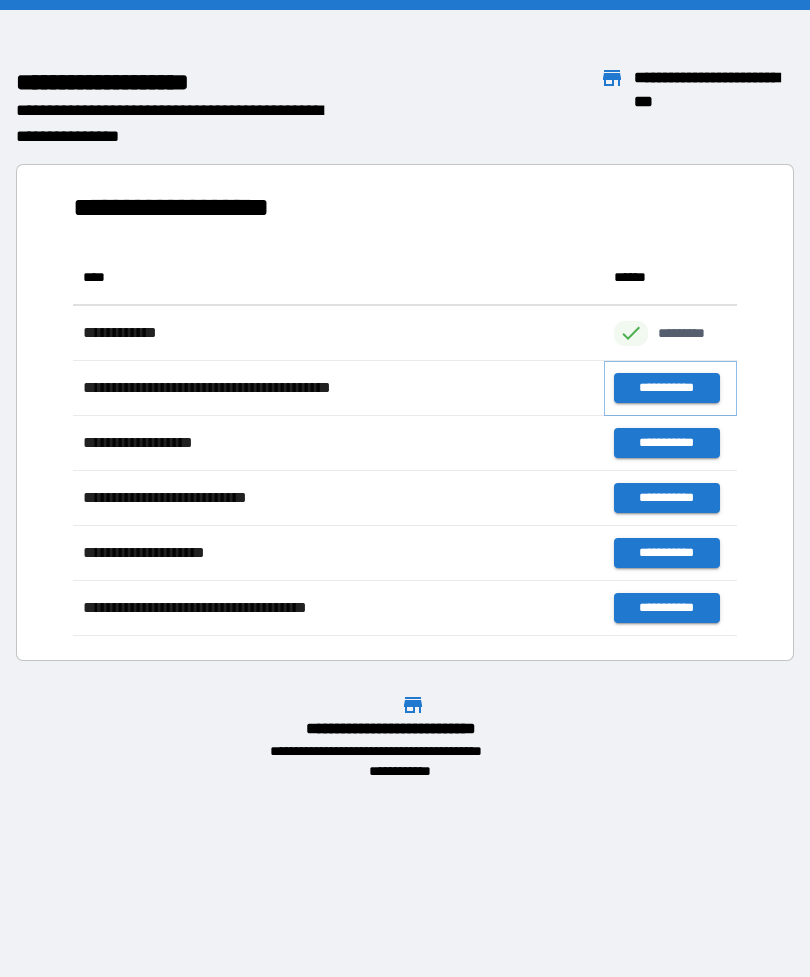click on "**********" at bounding box center (666, 388) 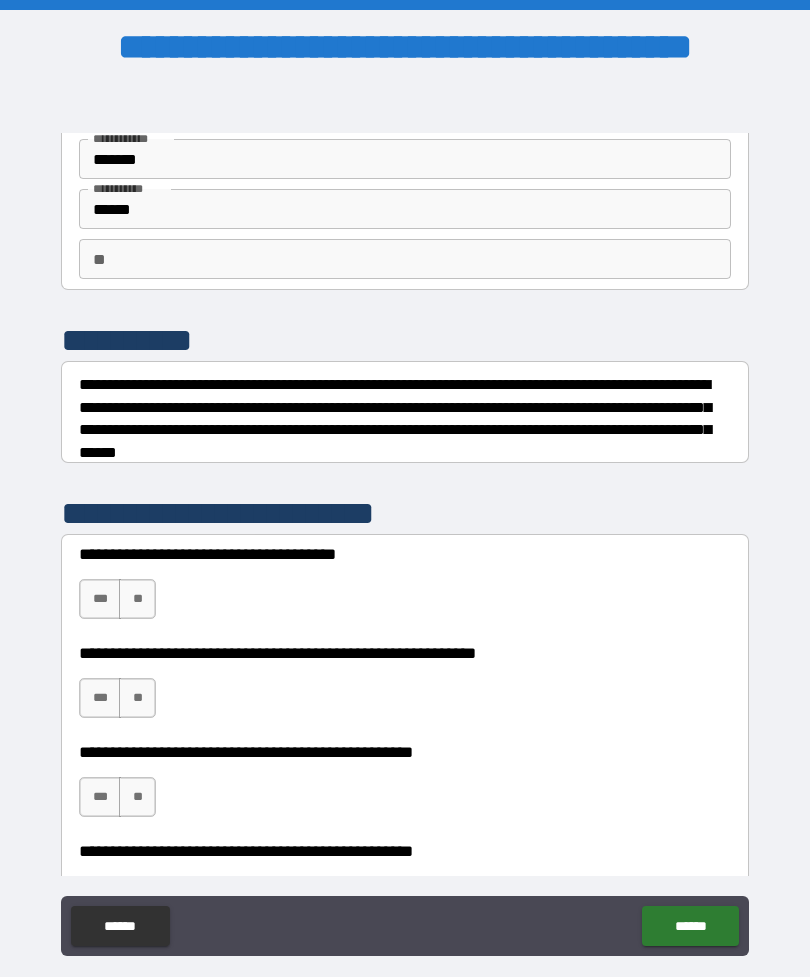 scroll, scrollTop: 118, scrollLeft: 0, axis: vertical 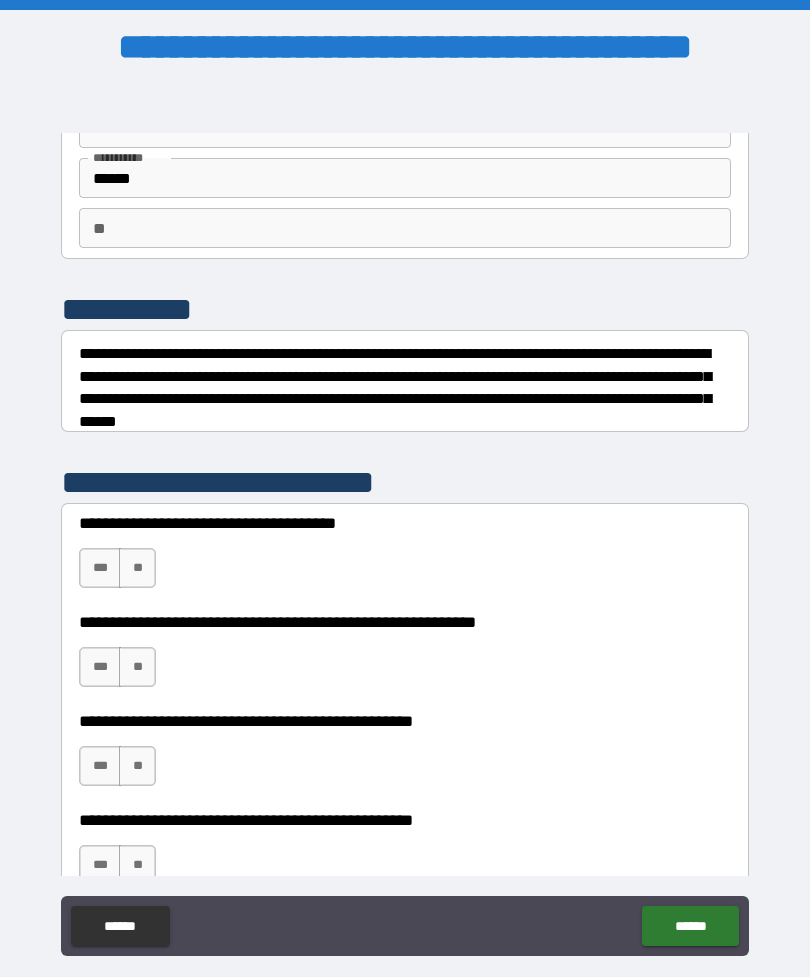 click on "***" at bounding box center (100, 568) 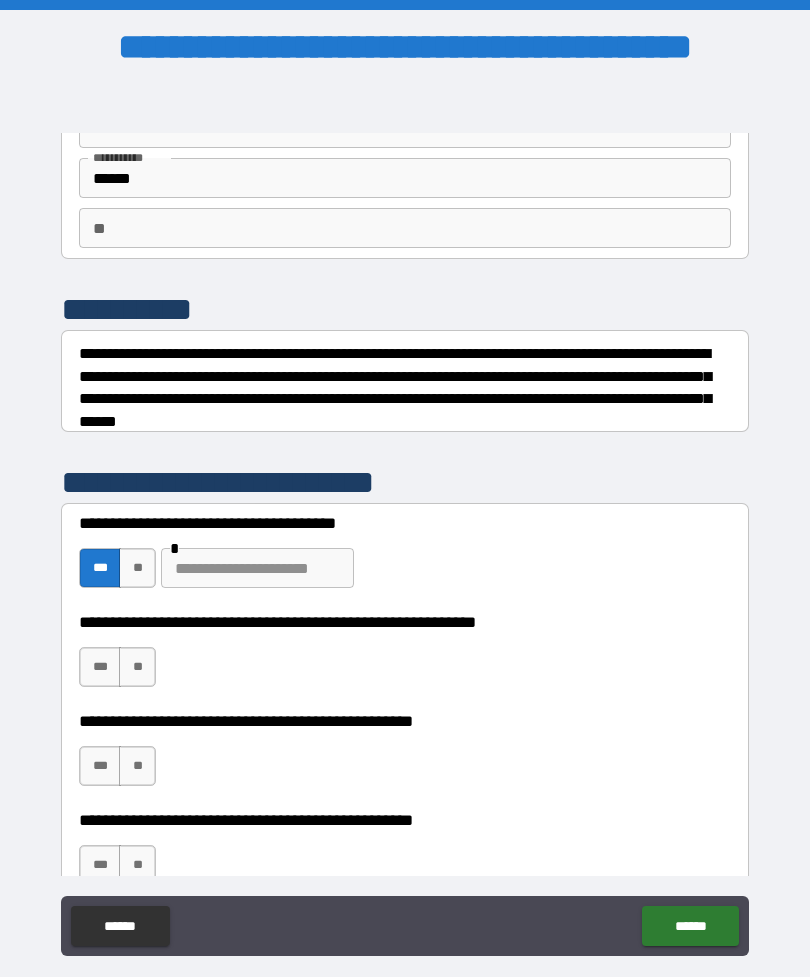 click on "***" at bounding box center [100, 667] 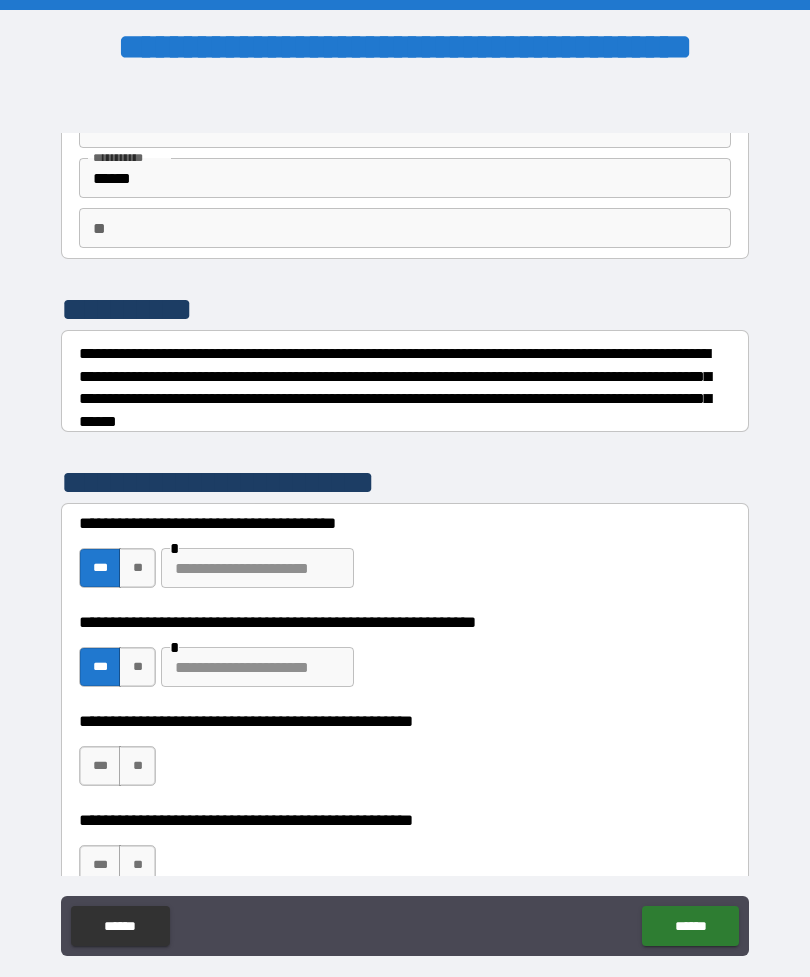 click on "**" at bounding box center [137, 568] 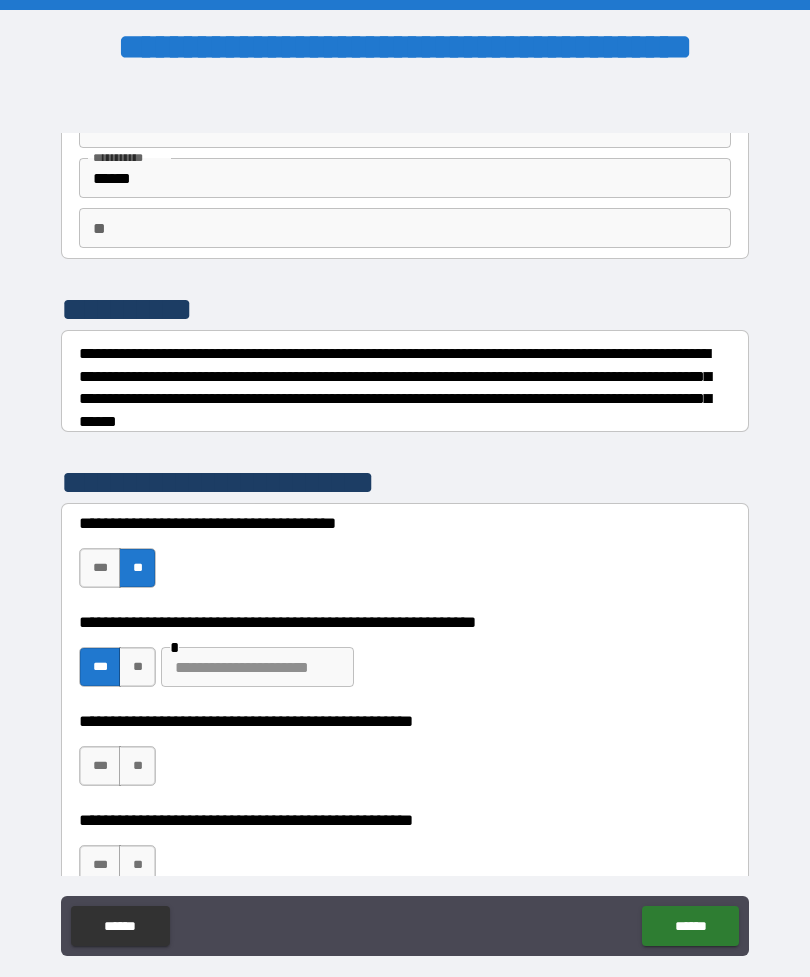 click on "**" at bounding box center [137, 667] 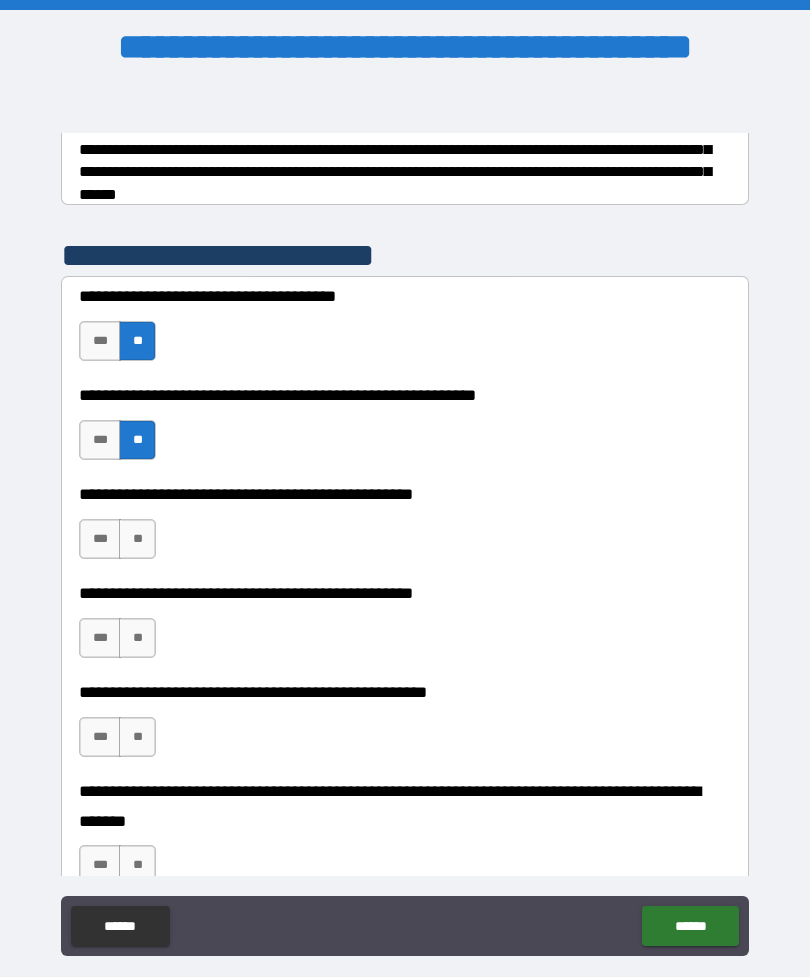 scroll, scrollTop: 353, scrollLeft: 0, axis: vertical 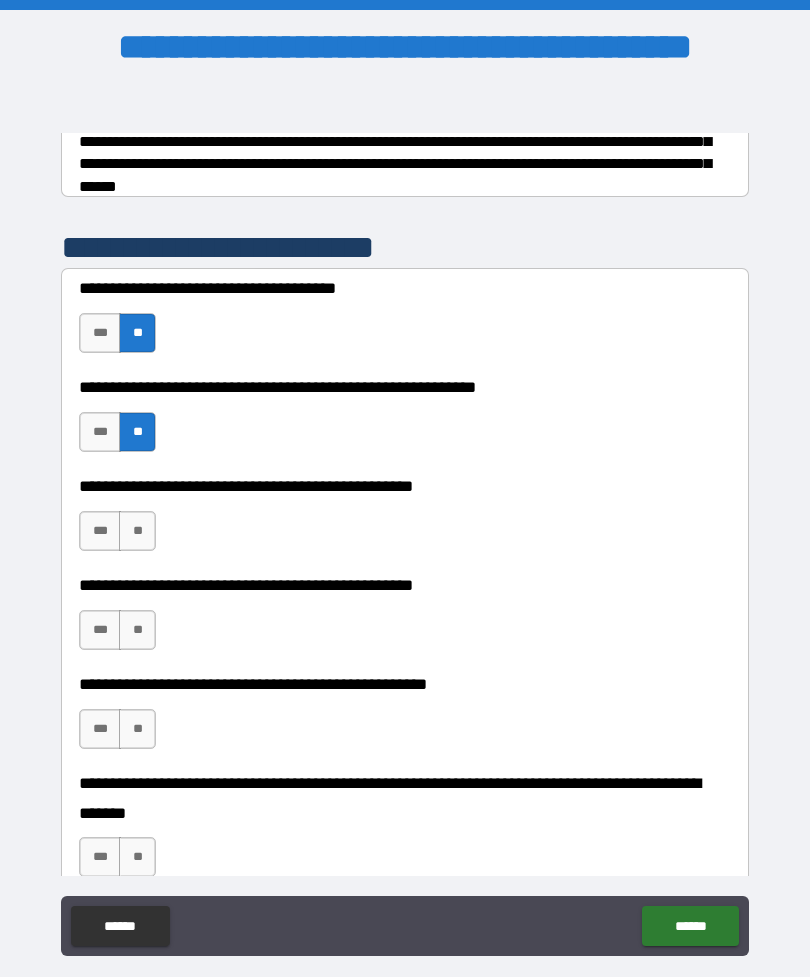 click on "**" at bounding box center (137, 531) 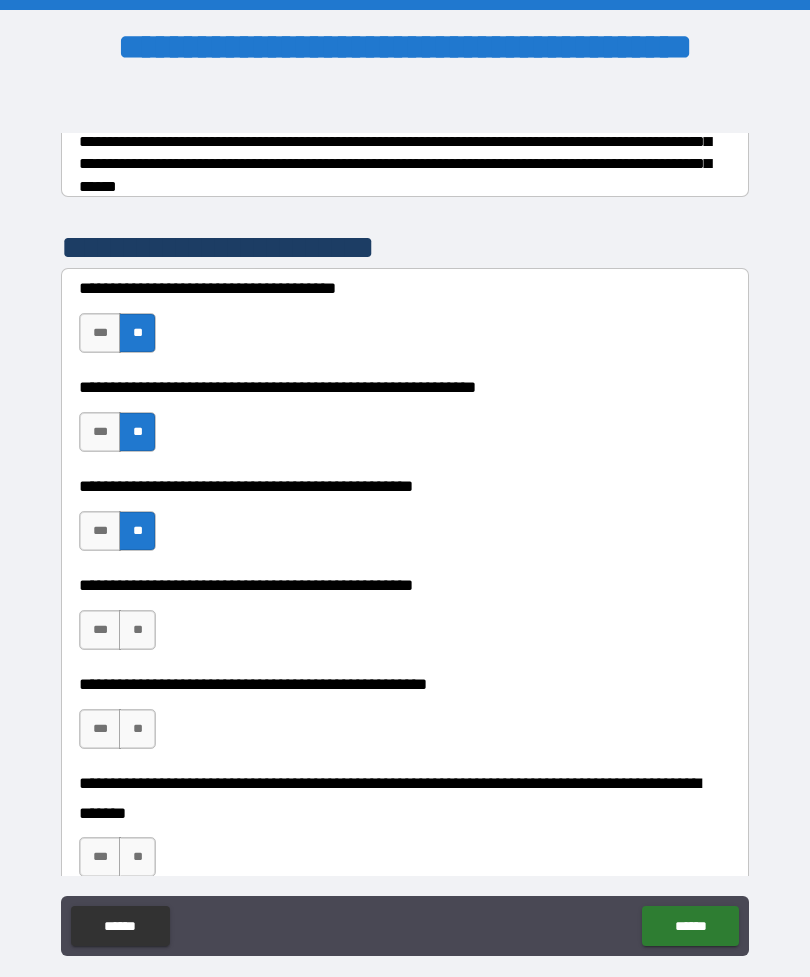 click on "**" at bounding box center [137, 630] 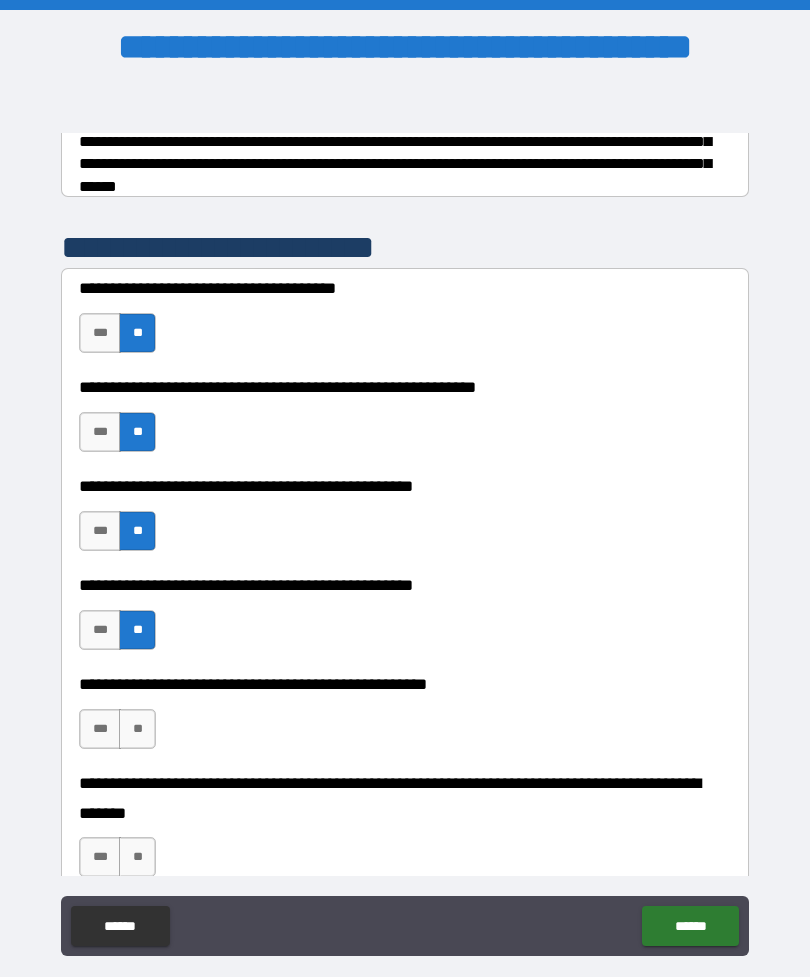 click on "**" at bounding box center (137, 729) 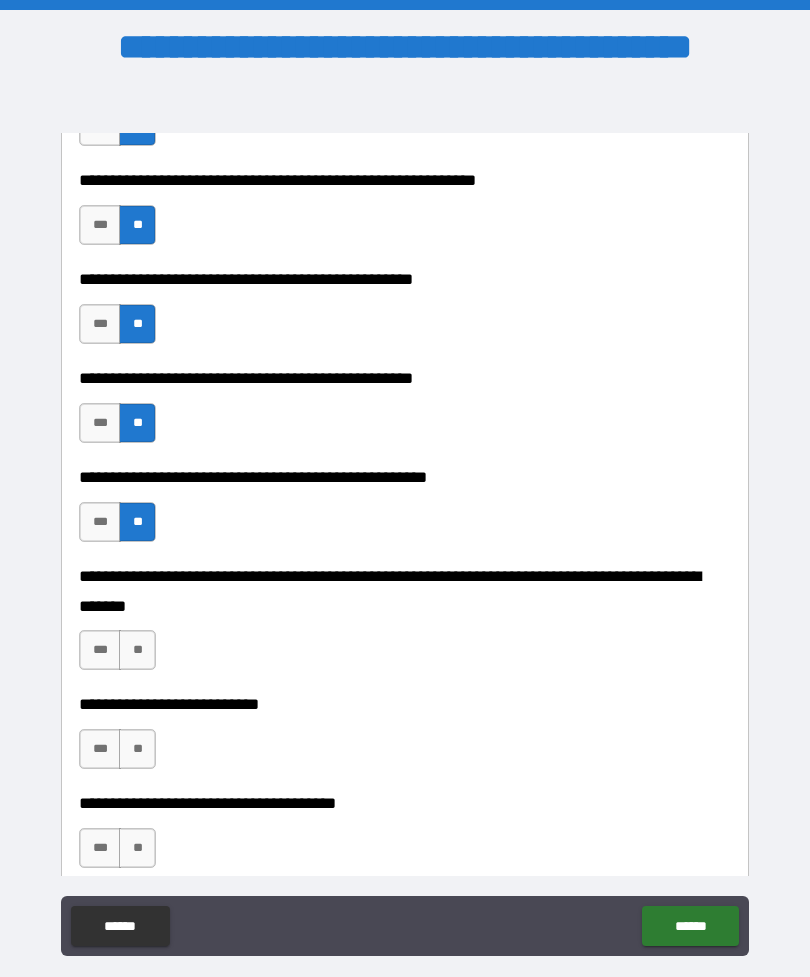 scroll, scrollTop: 569, scrollLeft: 0, axis: vertical 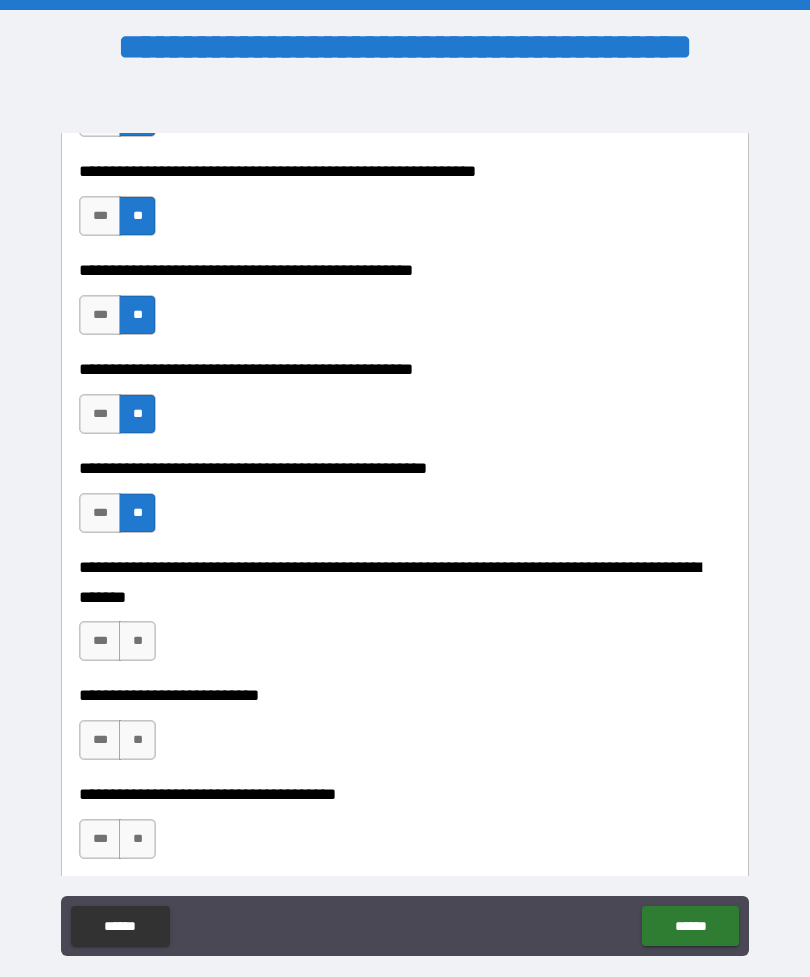 click on "**" at bounding box center (137, 641) 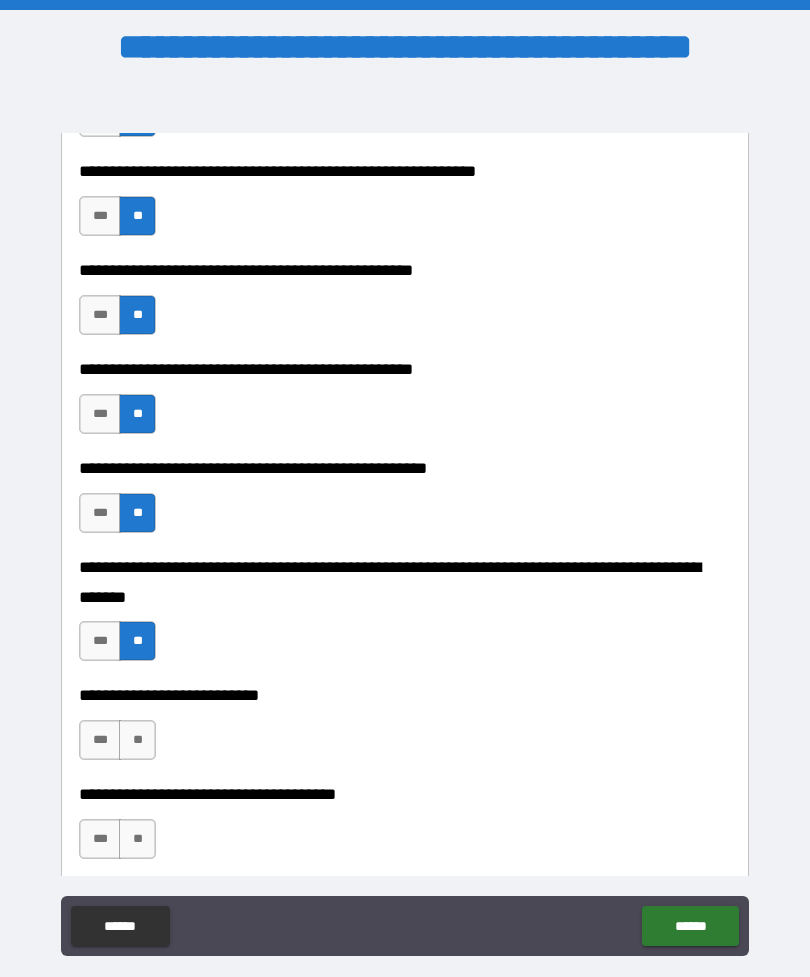 click on "**" at bounding box center [137, 740] 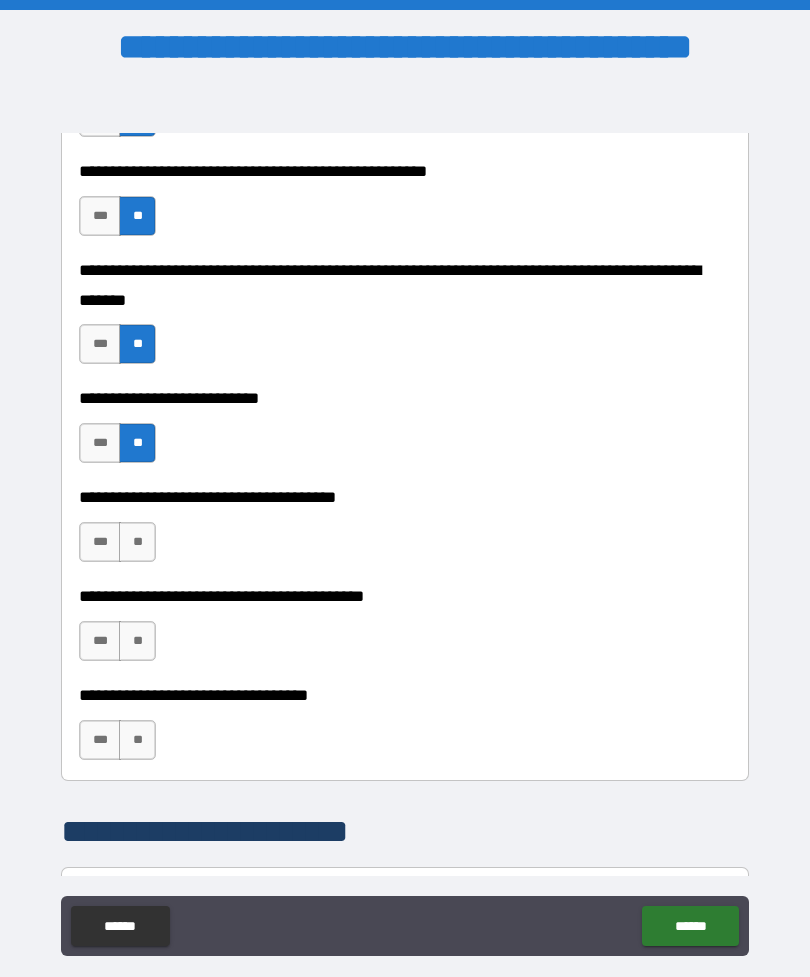 scroll, scrollTop: 876, scrollLeft: 0, axis: vertical 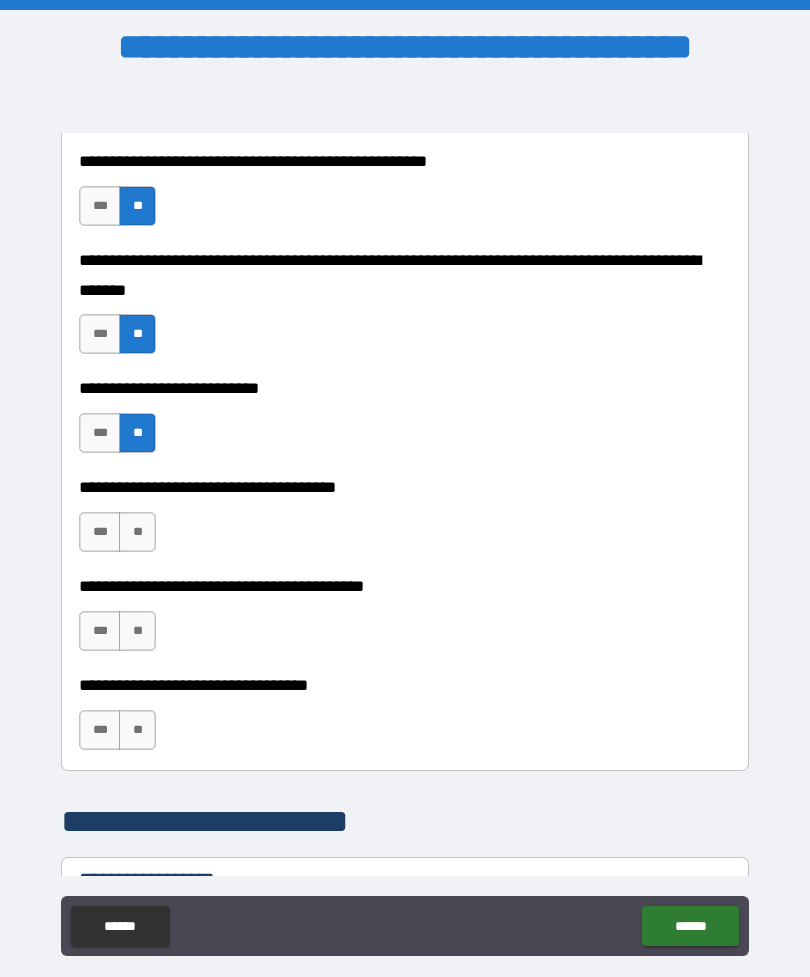click on "**" at bounding box center (137, 532) 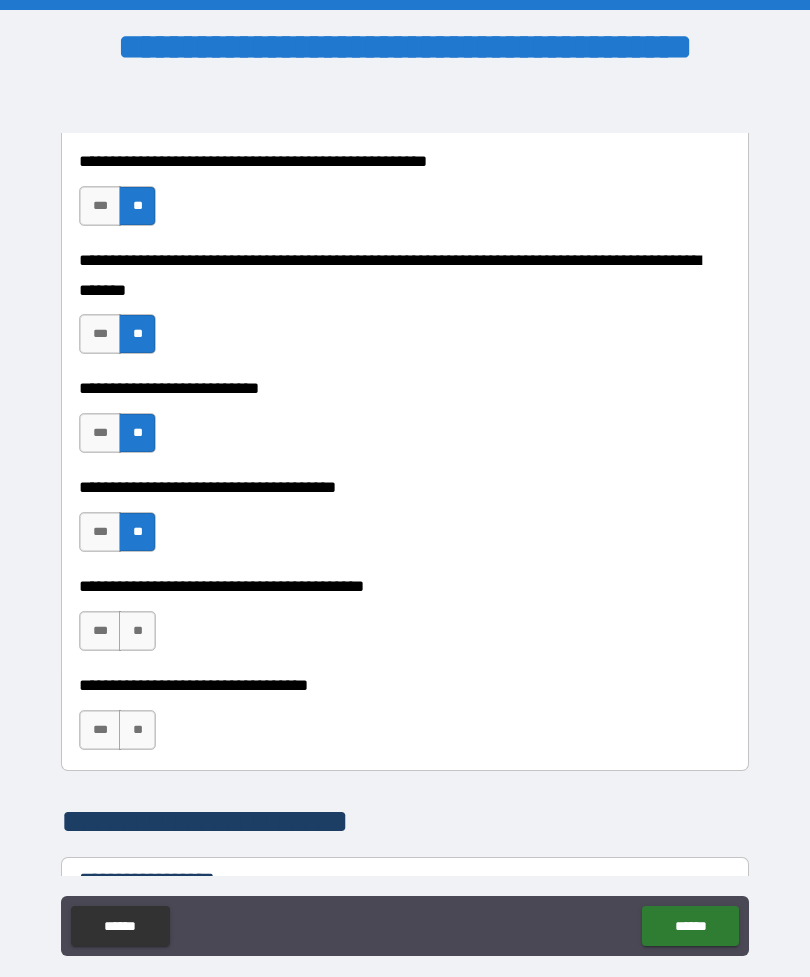 click on "**" at bounding box center [137, 631] 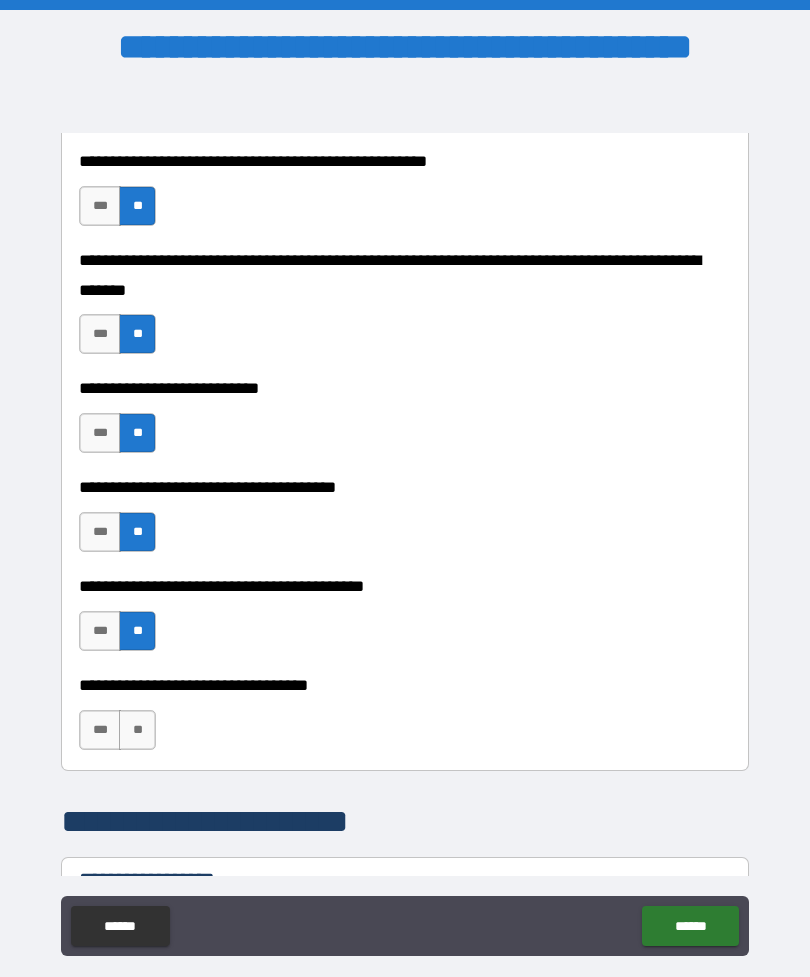 click on "**" at bounding box center [137, 730] 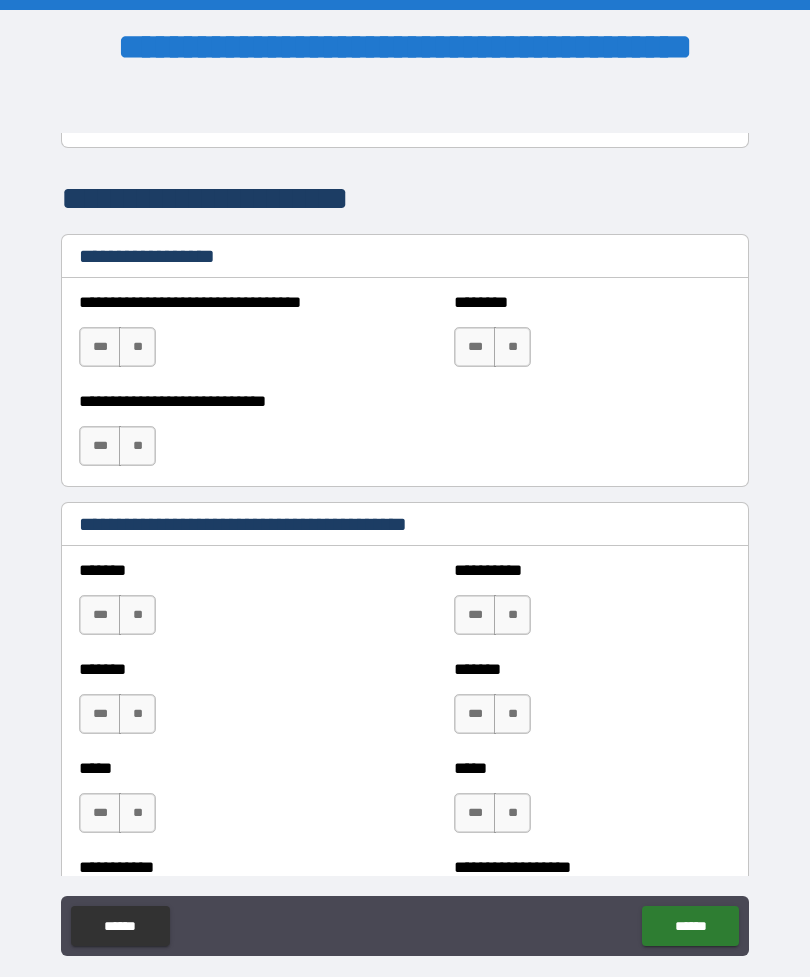 scroll, scrollTop: 1502, scrollLeft: 0, axis: vertical 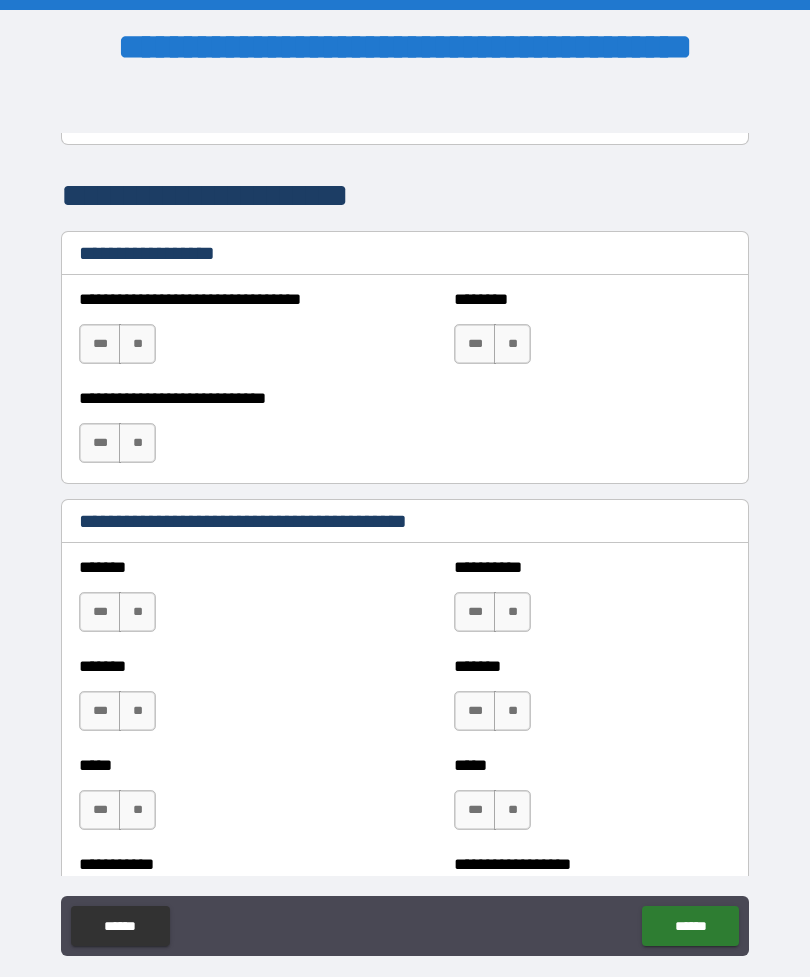 click on "**" at bounding box center [137, 344] 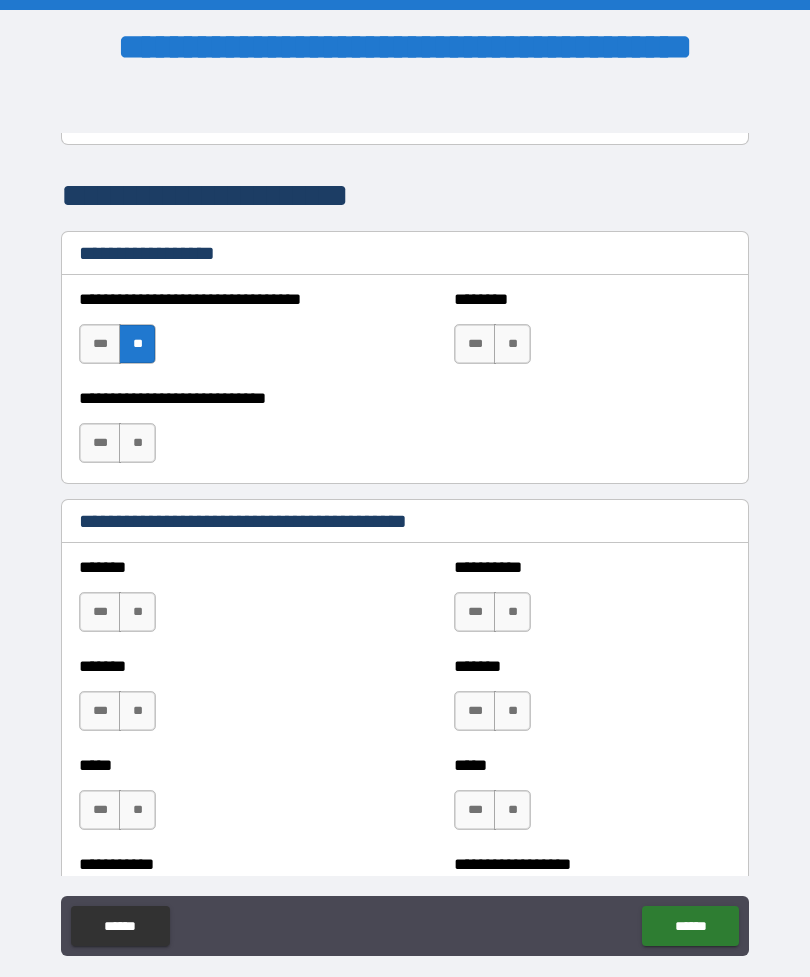 click on "**" at bounding box center [512, 344] 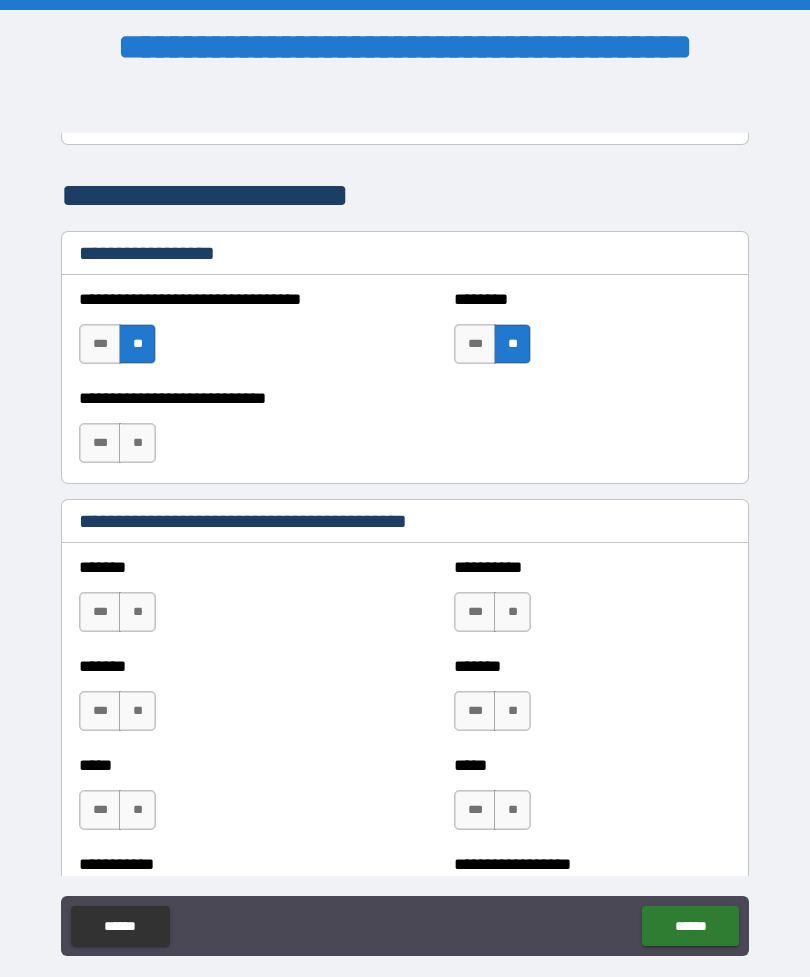 click on "**" at bounding box center [137, 443] 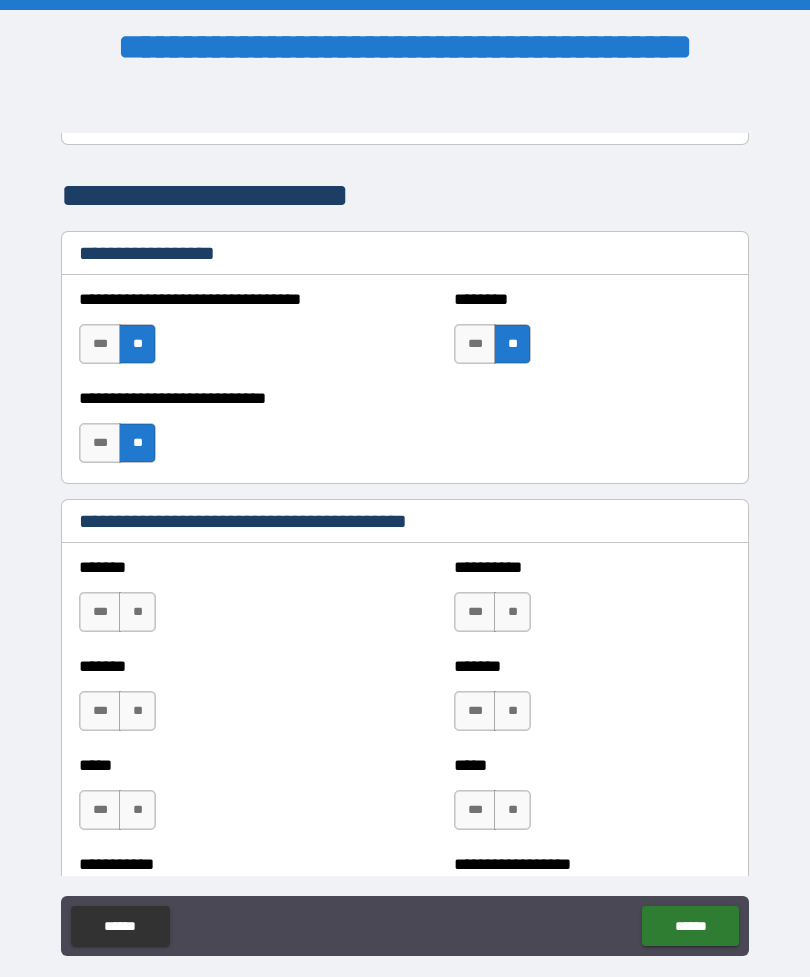 click on "**" at bounding box center (137, 612) 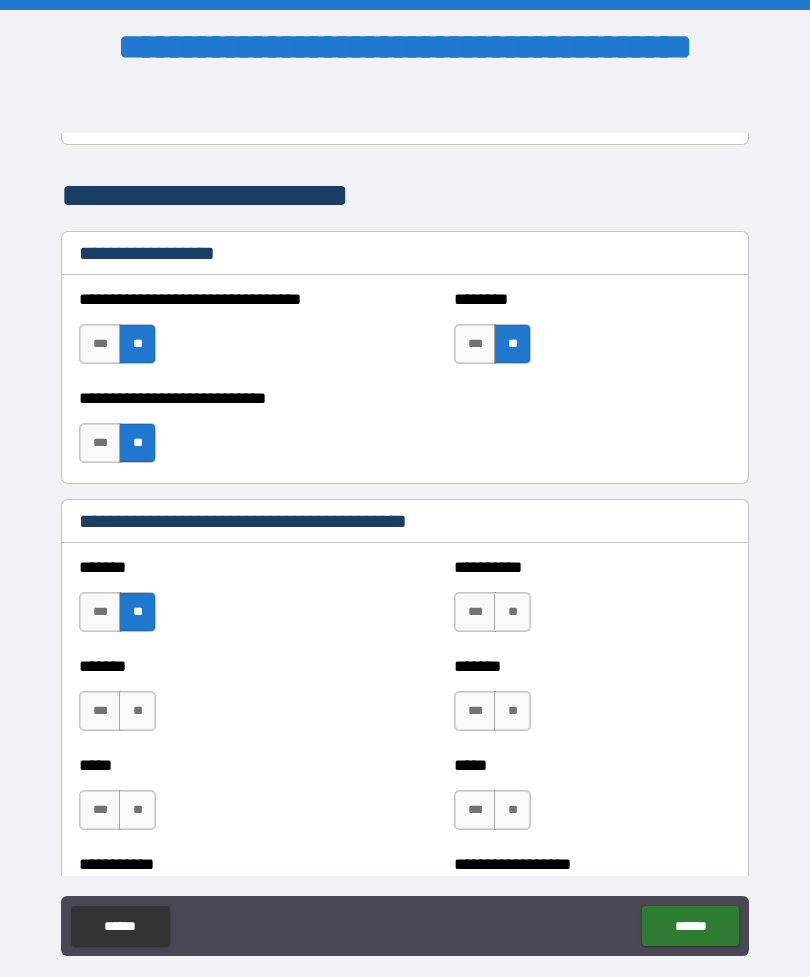 click on "**" at bounding box center [512, 612] 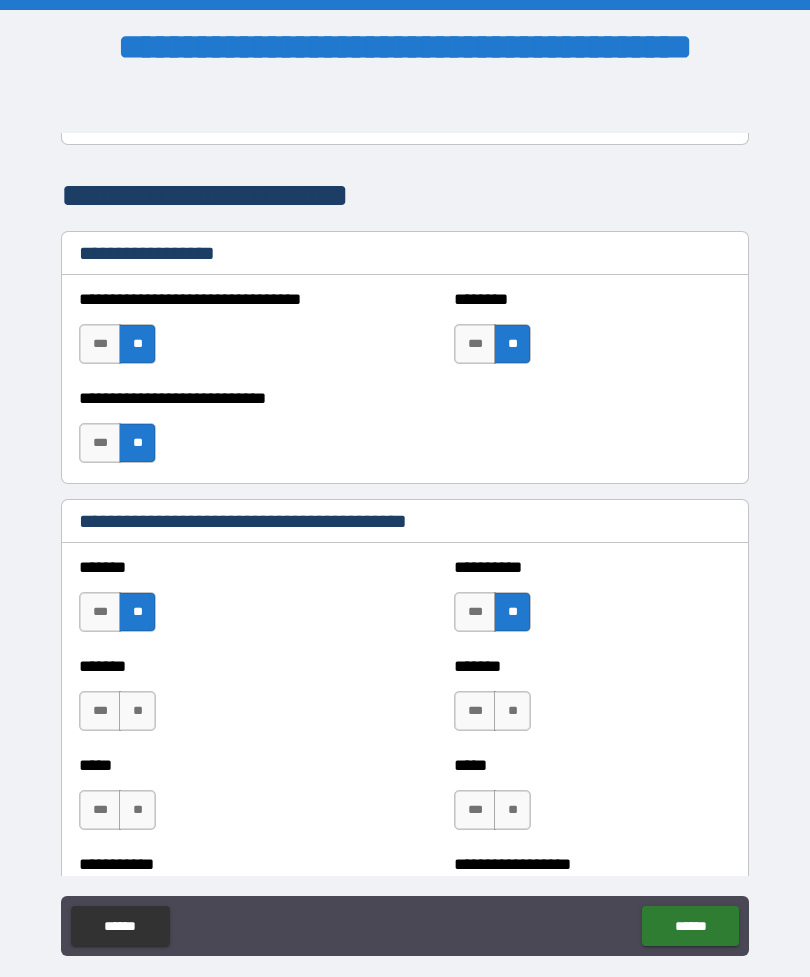 click on "**" at bounding box center (137, 711) 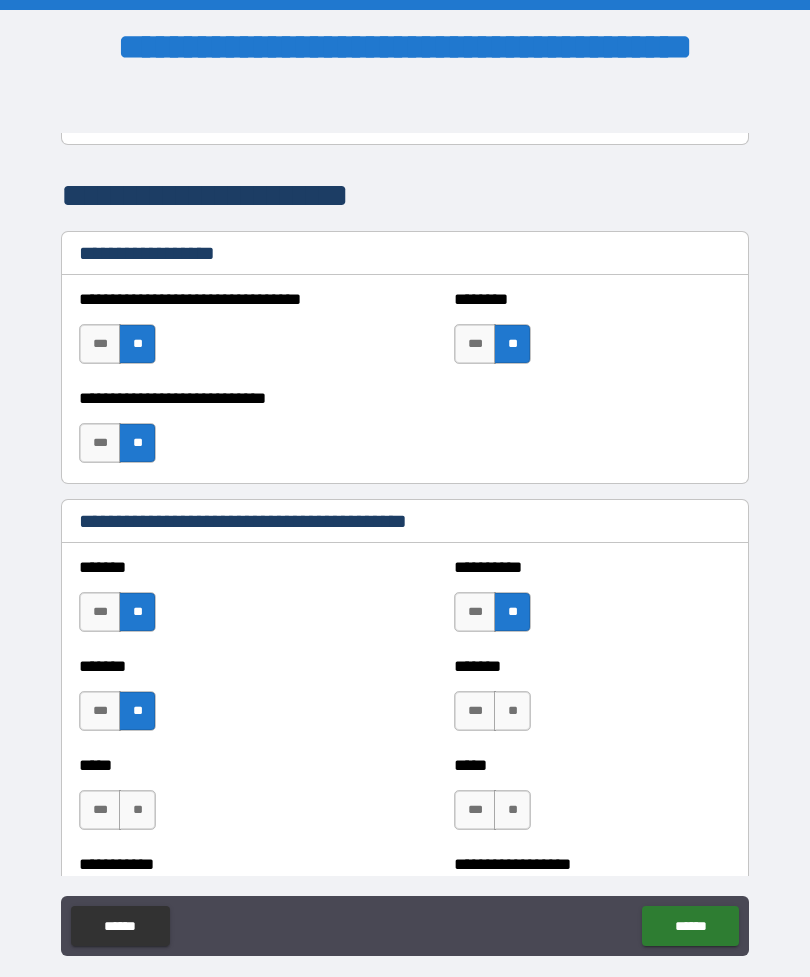 click on "**" at bounding box center [512, 711] 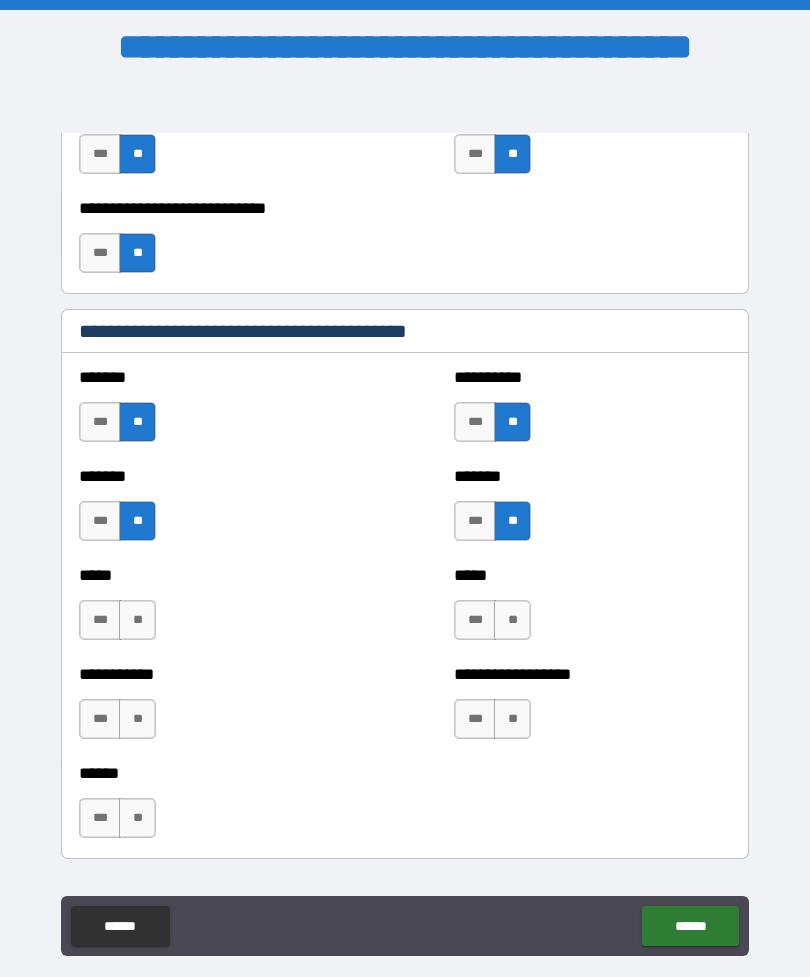 scroll, scrollTop: 1703, scrollLeft: 0, axis: vertical 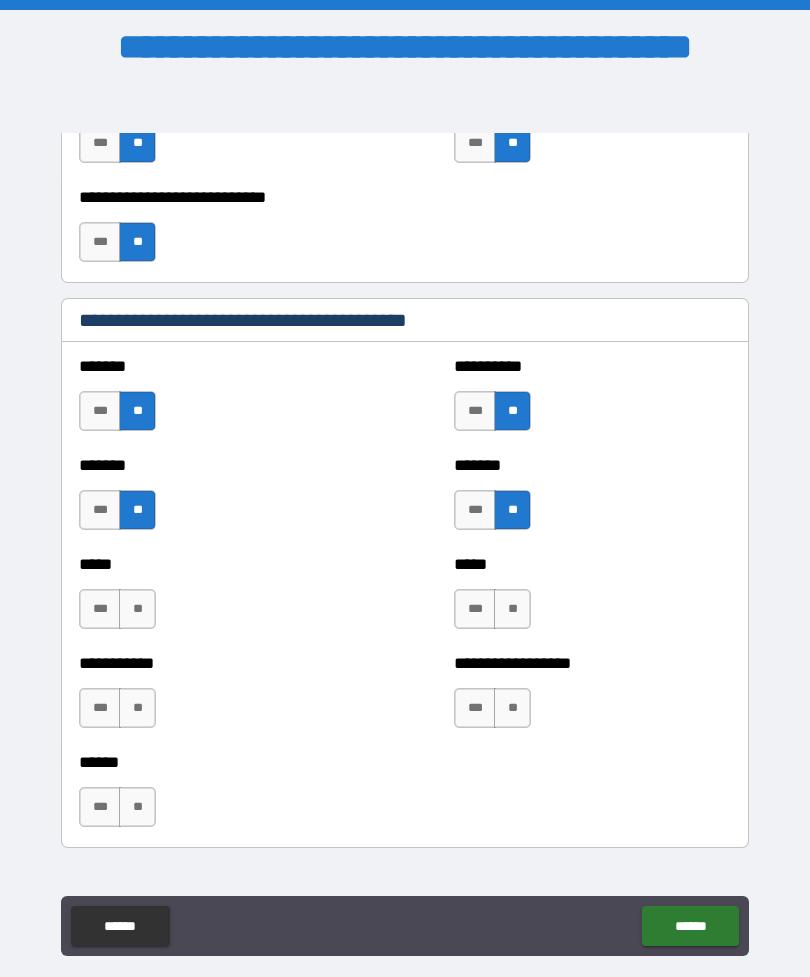 click on "**" at bounding box center (137, 609) 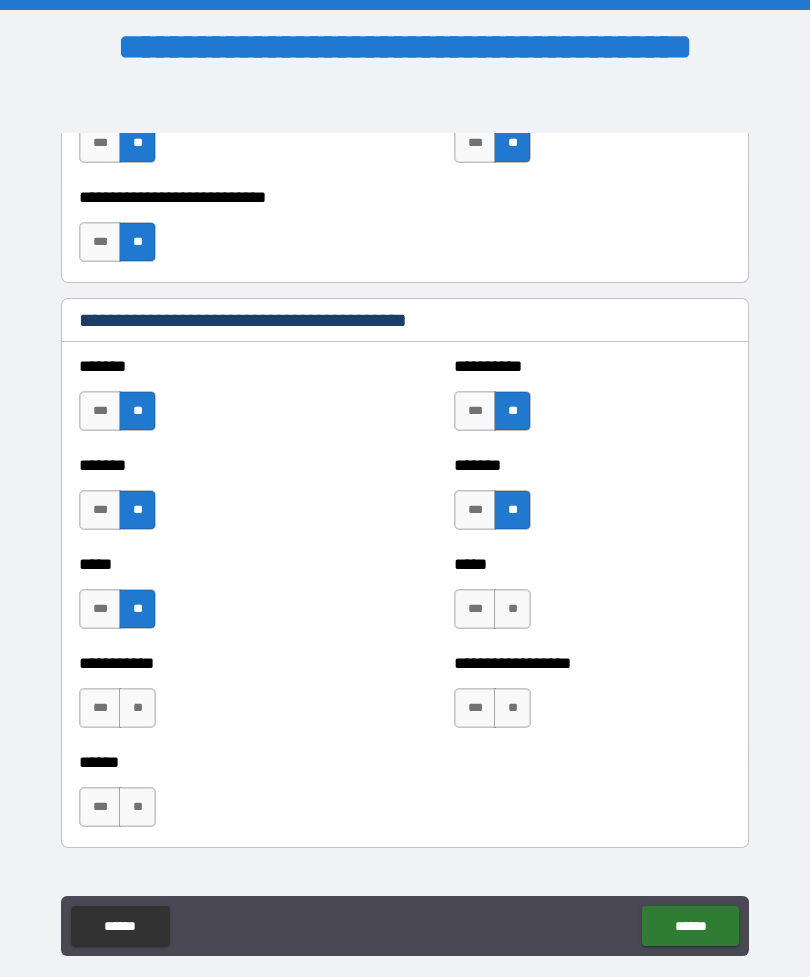 click on "***" at bounding box center (475, 510) 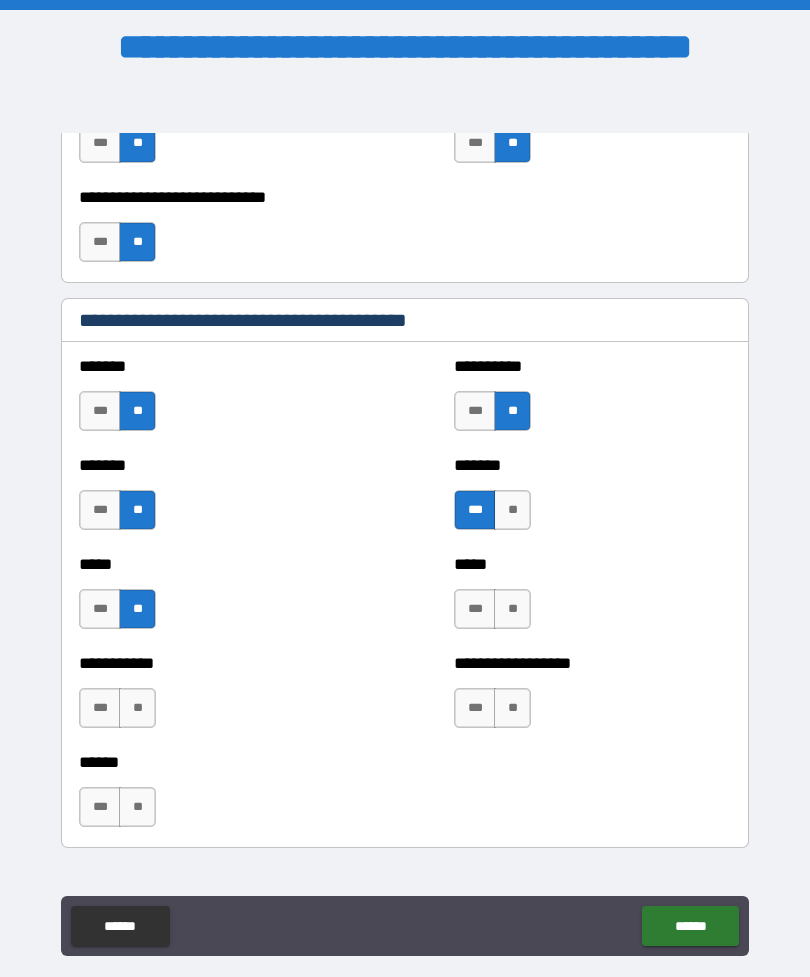 click on "**" at bounding box center (512, 510) 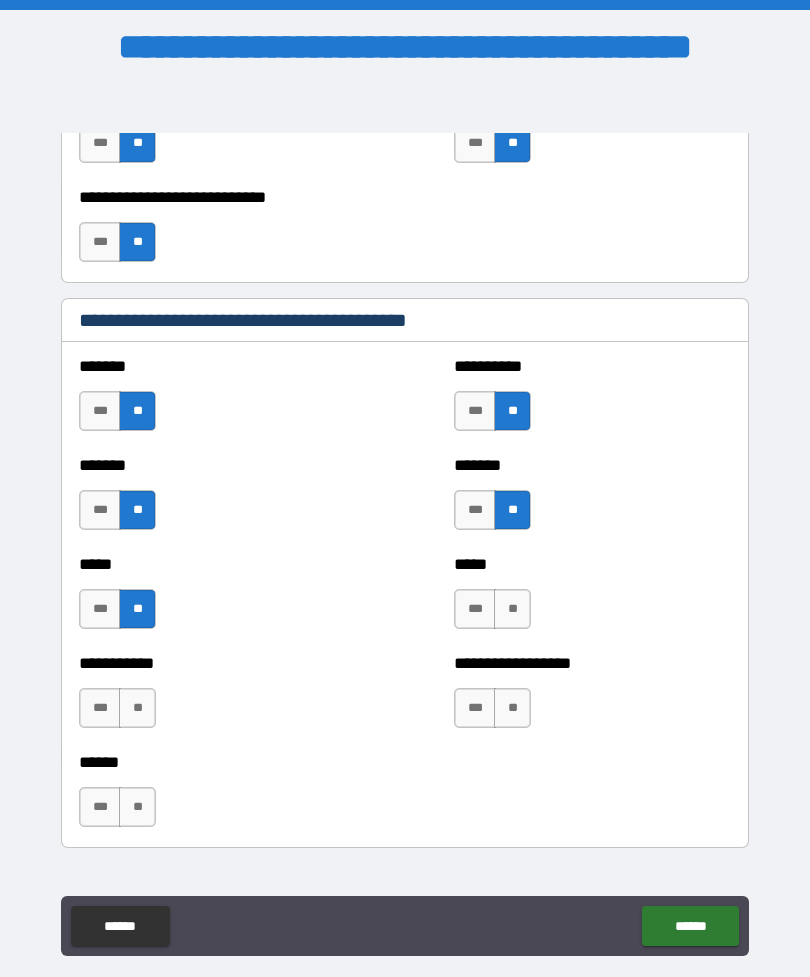 click on "***" at bounding box center [475, 411] 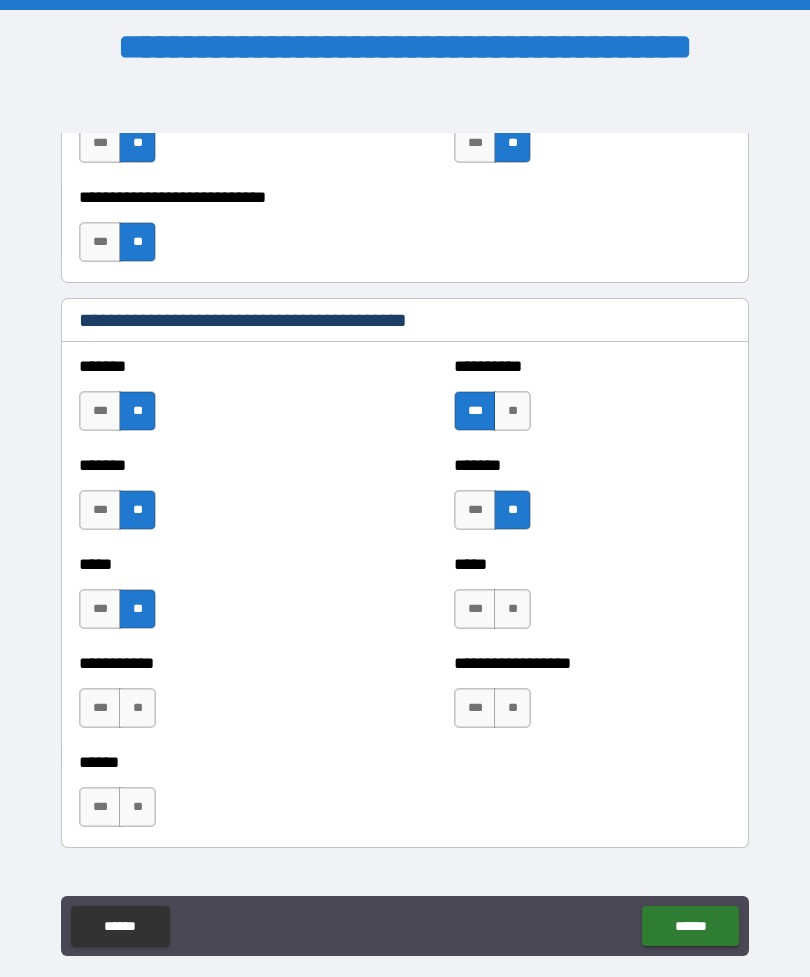 click on "**" at bounding box center (512, 609) 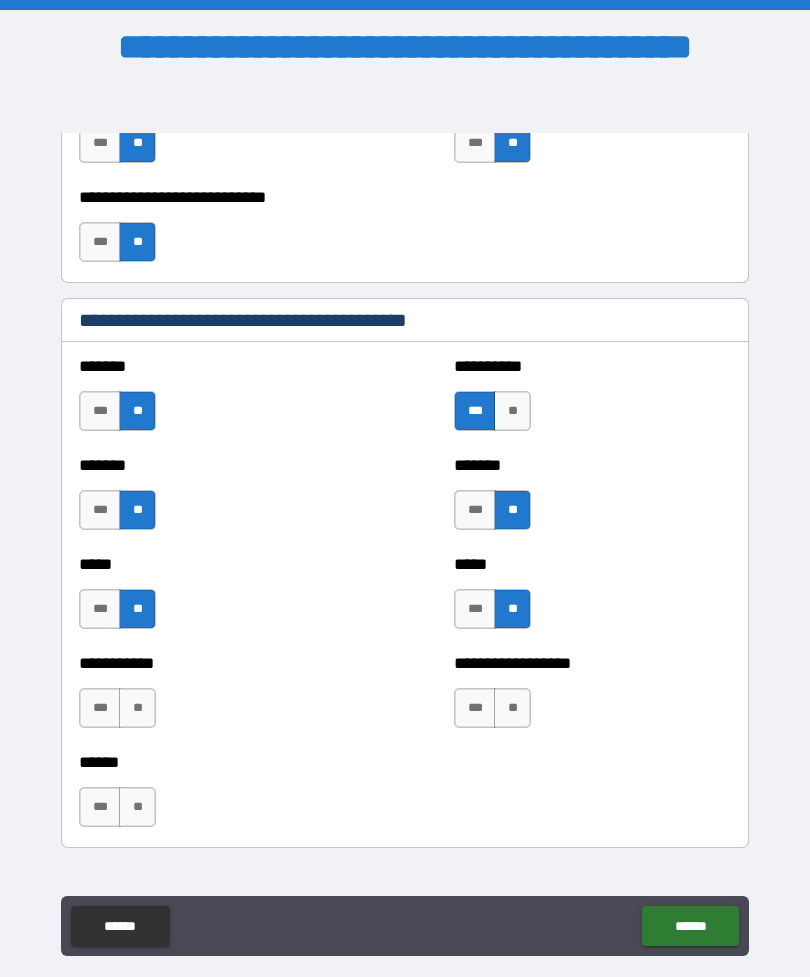 click on "**" at bounding box center (137, 708) 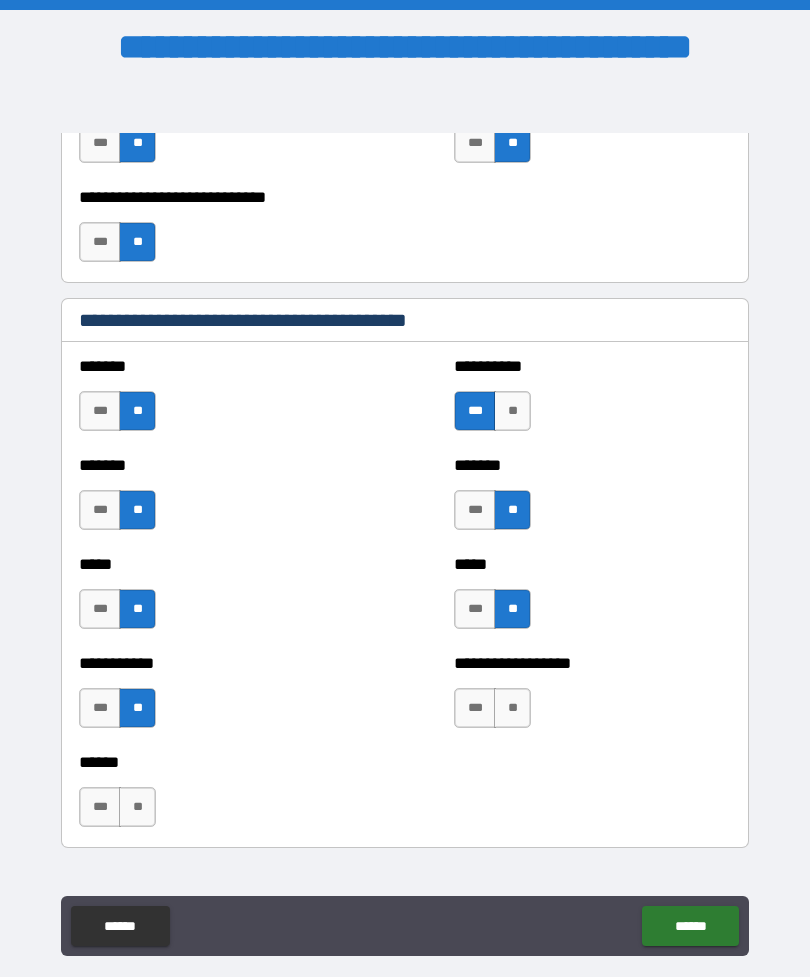 click on "**" at bounding box center [512, 708] 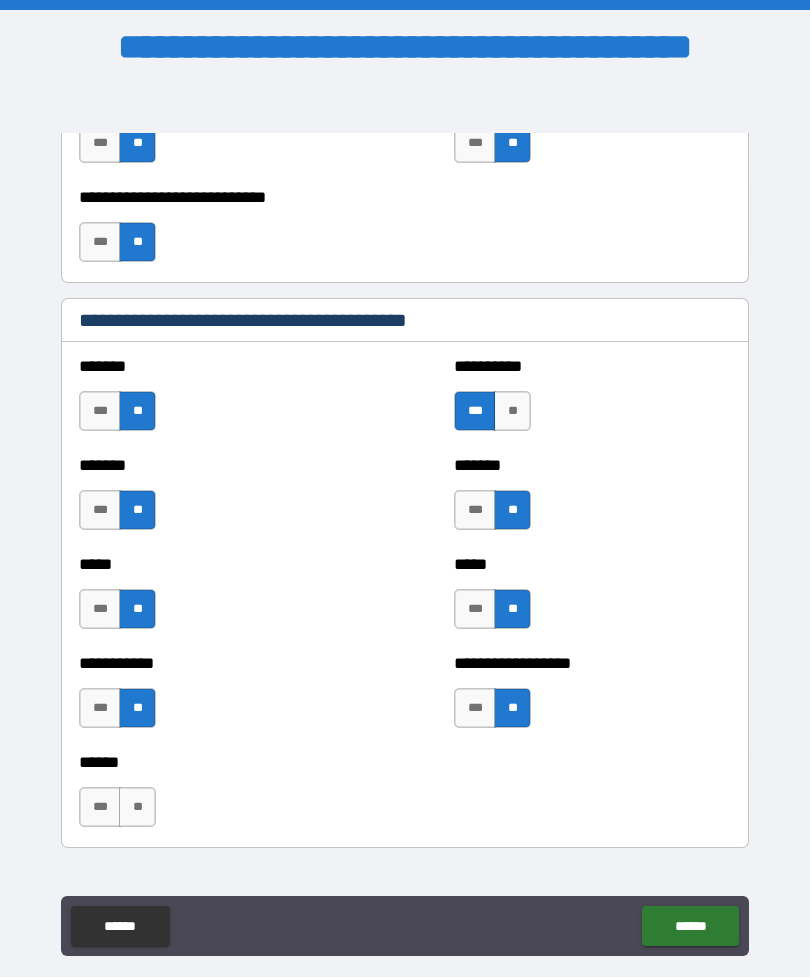 click on "**" at bounding box center [137, 807] 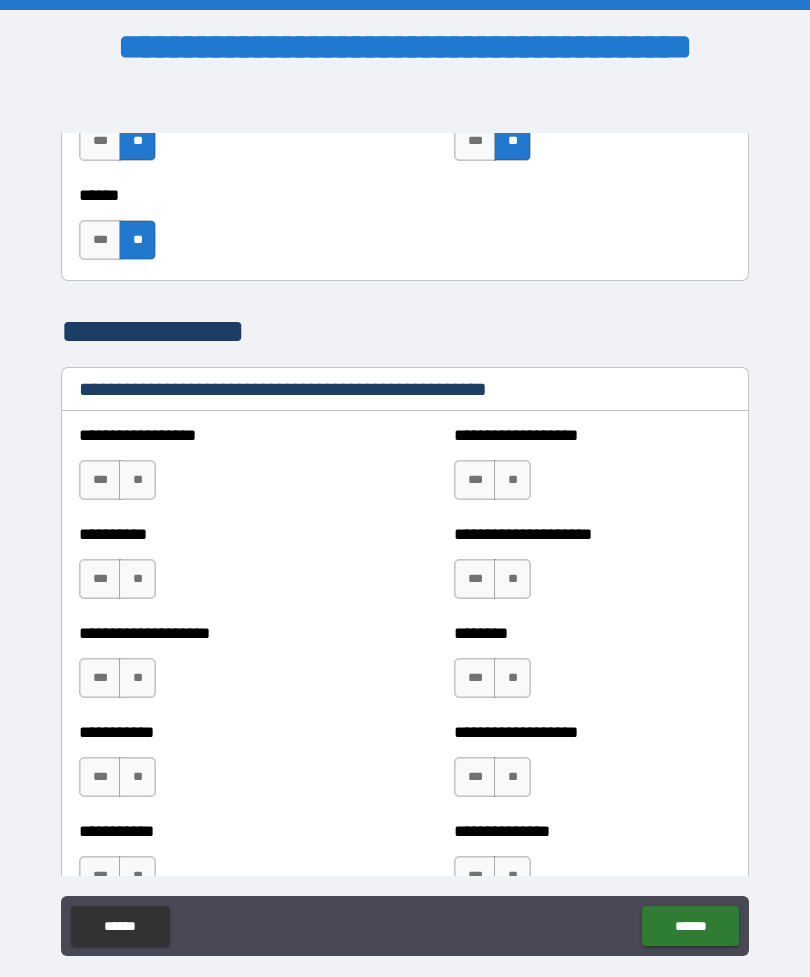 scroll, scrollTop: 2272, scrollLeft: 0, axis: vertical 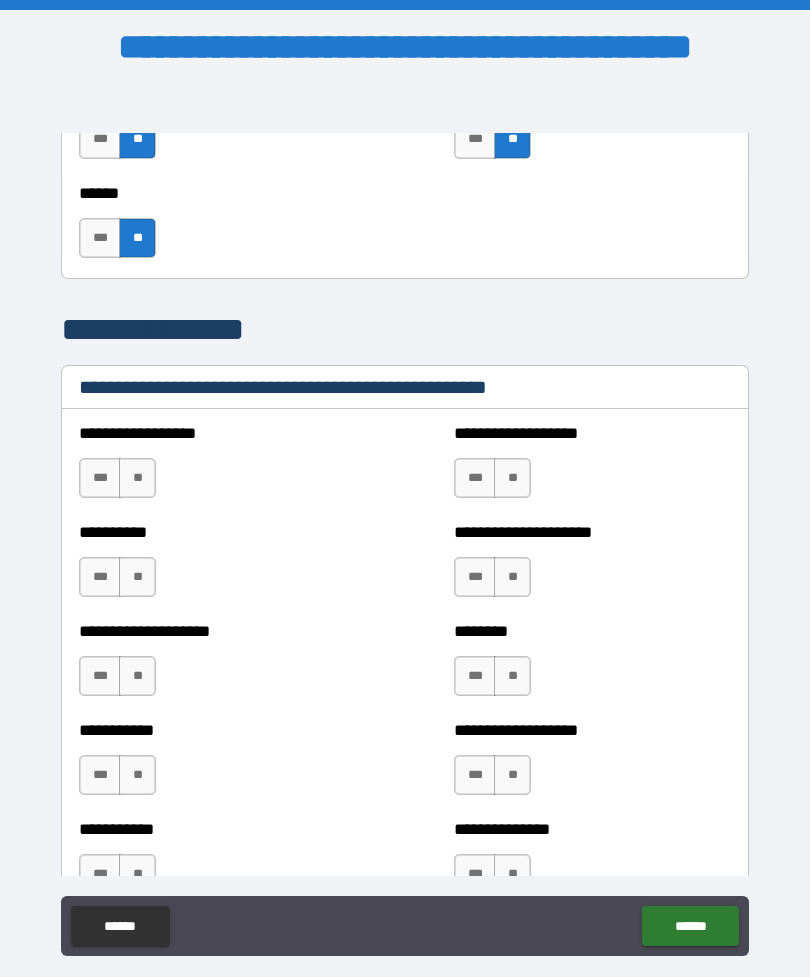 click on "**" at bounding box center [137, 478] 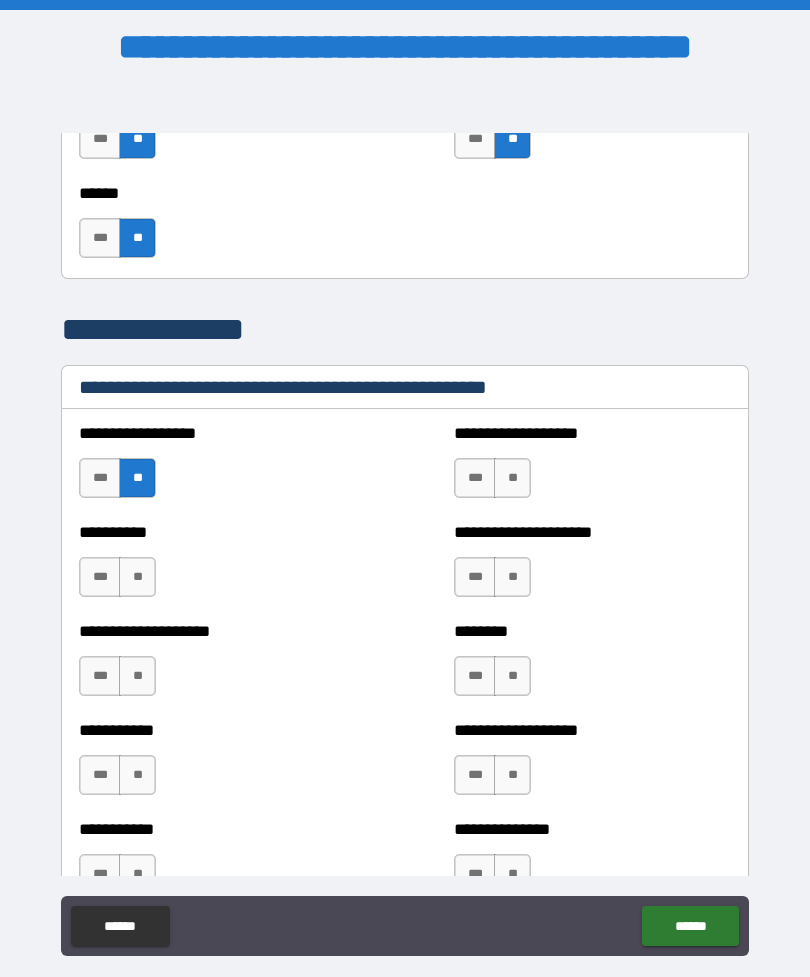 click on "**" at bounding box center (137, 577) 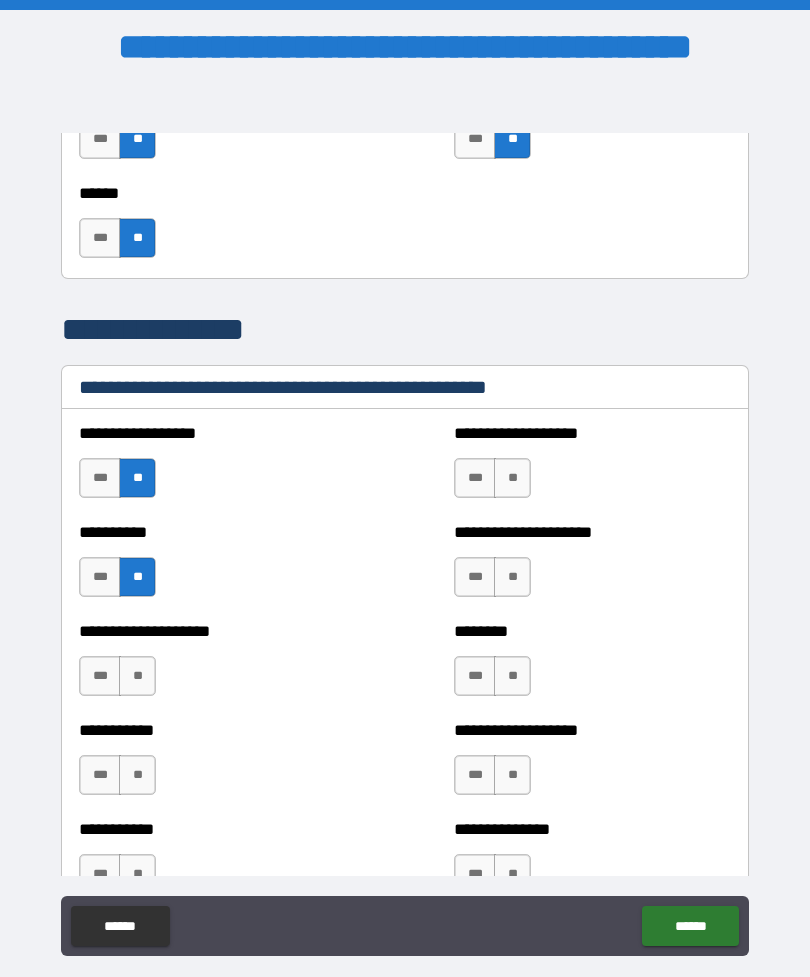 click on "**" at bounding box center (512, 478) 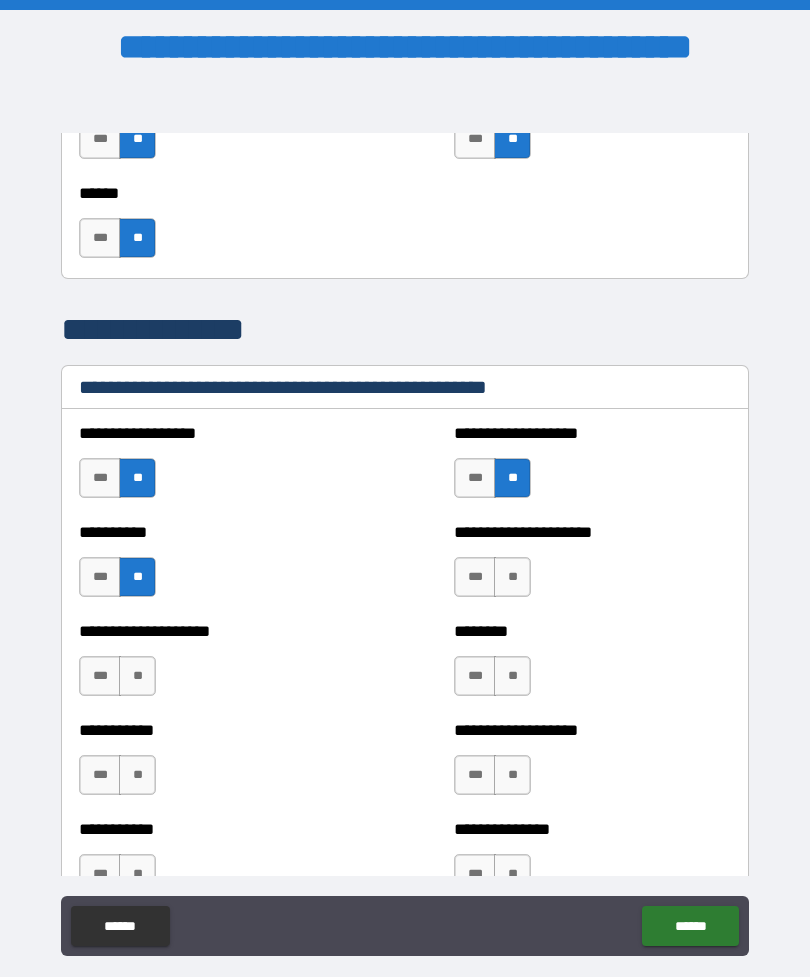 click on "**" at bounding box center (512, 577) 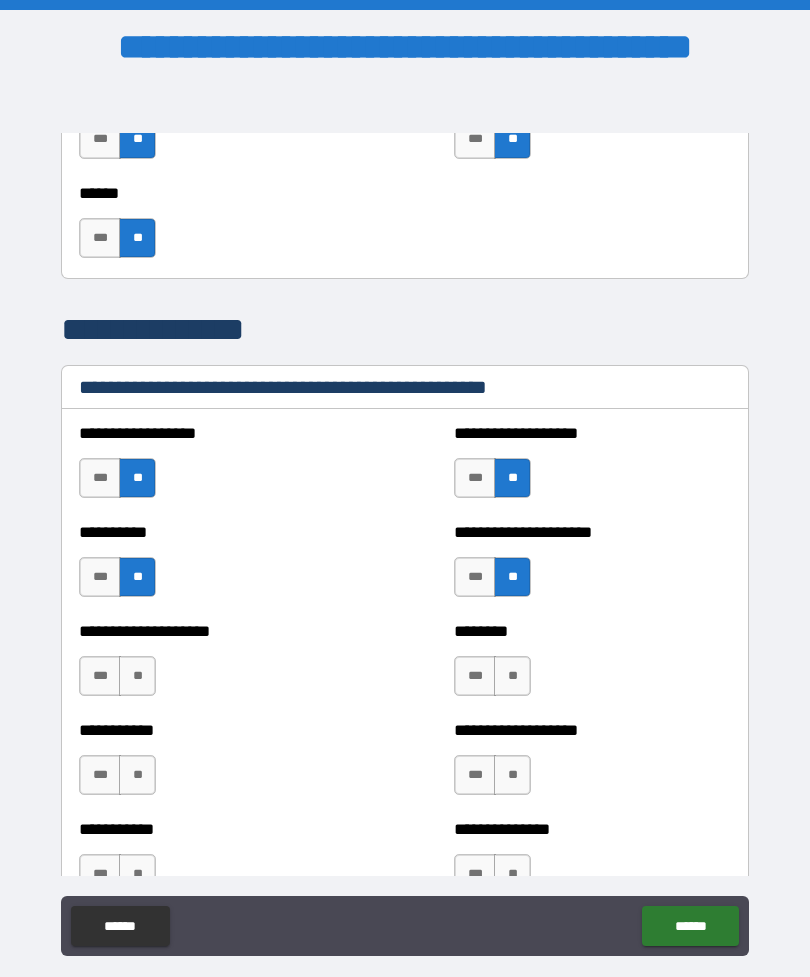 click on "**" at bounding box center [137, 676] 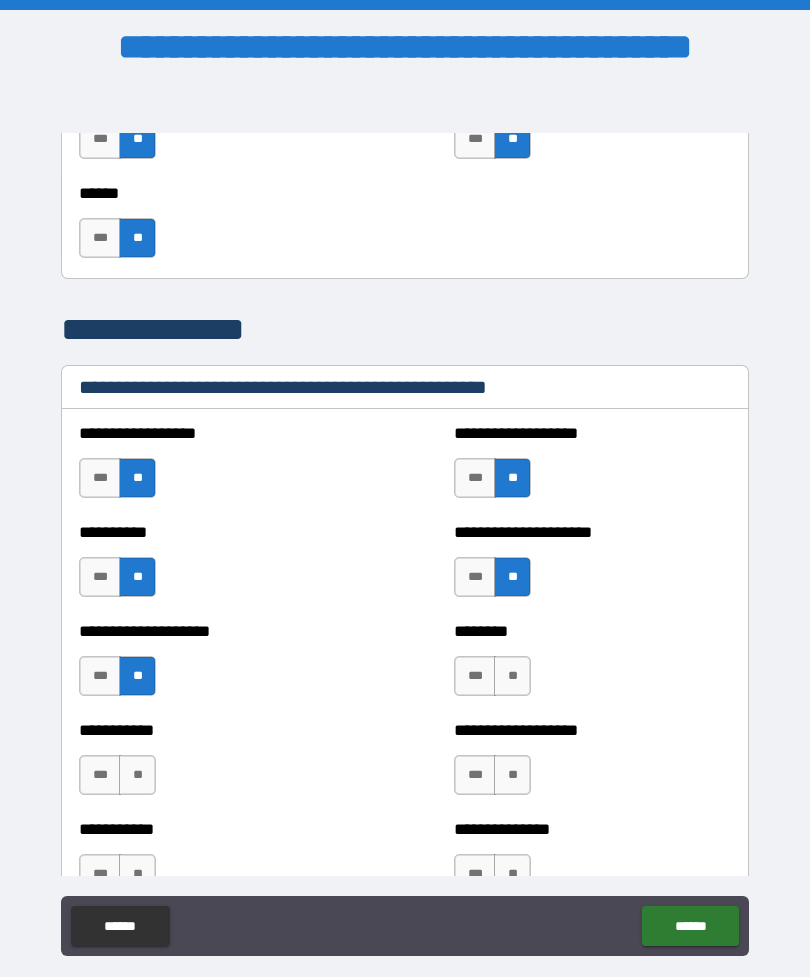 click on "**" at bounding box center (137, 775) 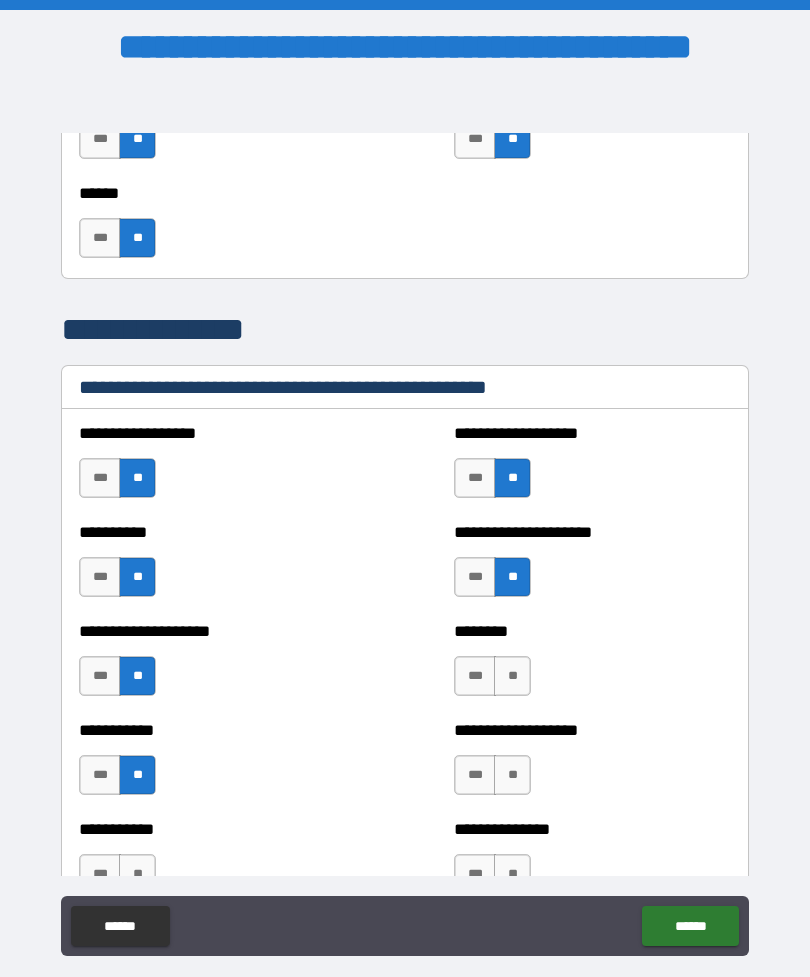 click on "**" at bounding box center [512, 676] 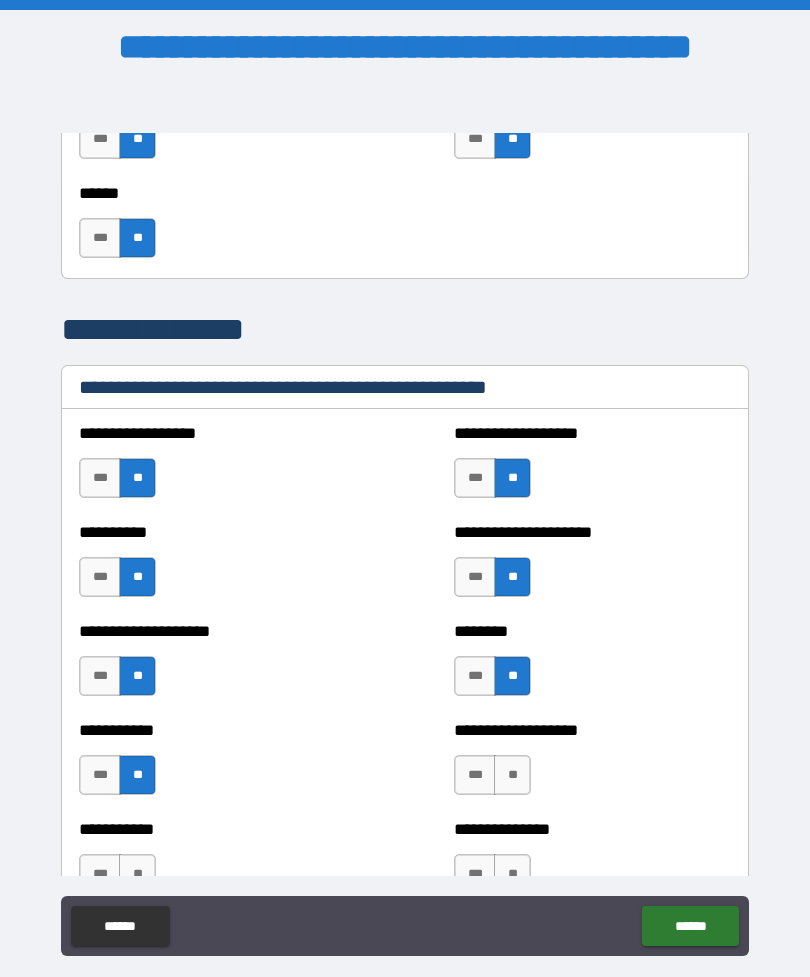 click on "**" at bounding box center [512, 775] 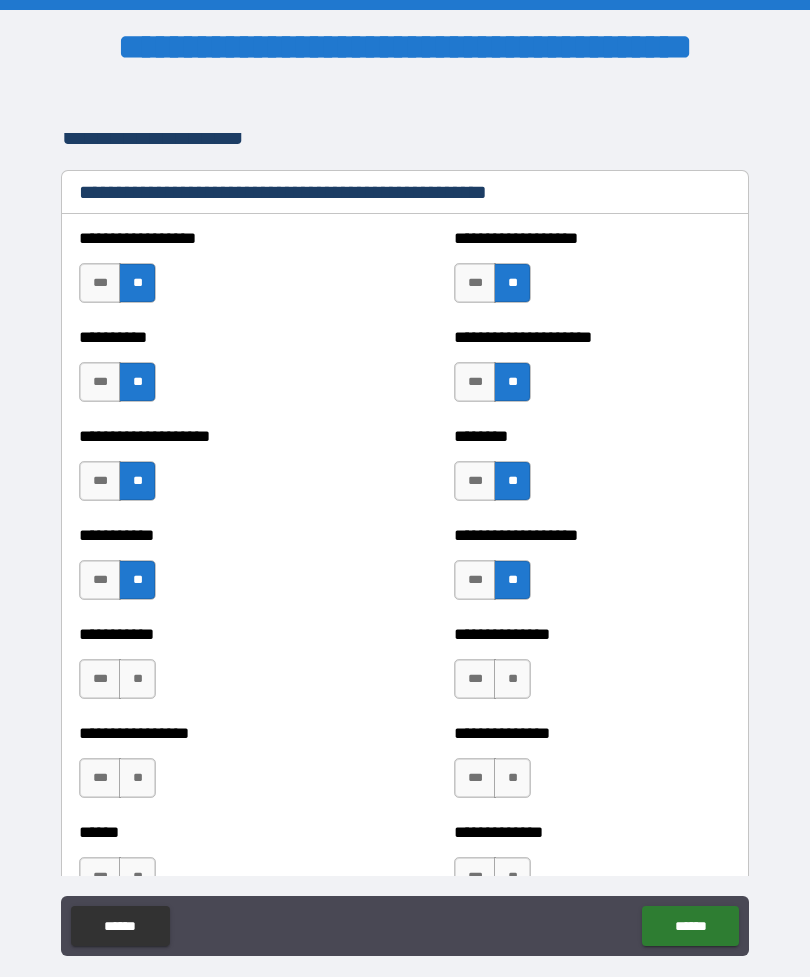 scroll, scrollTop: 2466, scrollLeft: 0, axis: vertical 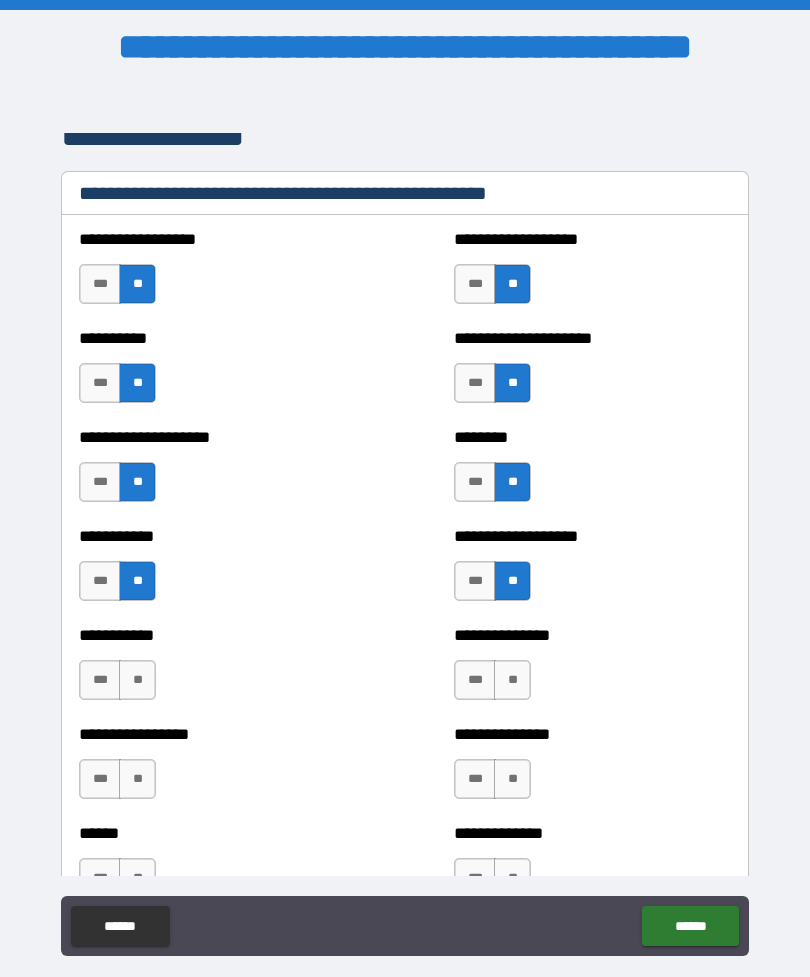 click on "**" at bounding box center (137, 680) 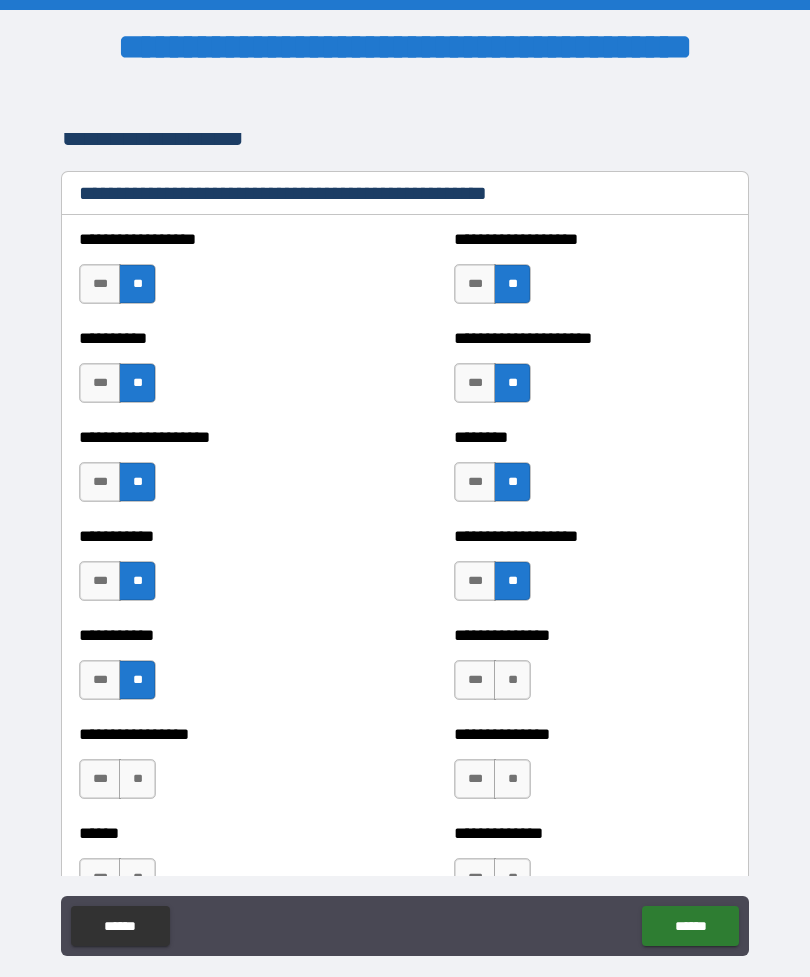 click on "**" at bounding box center (512, 680) 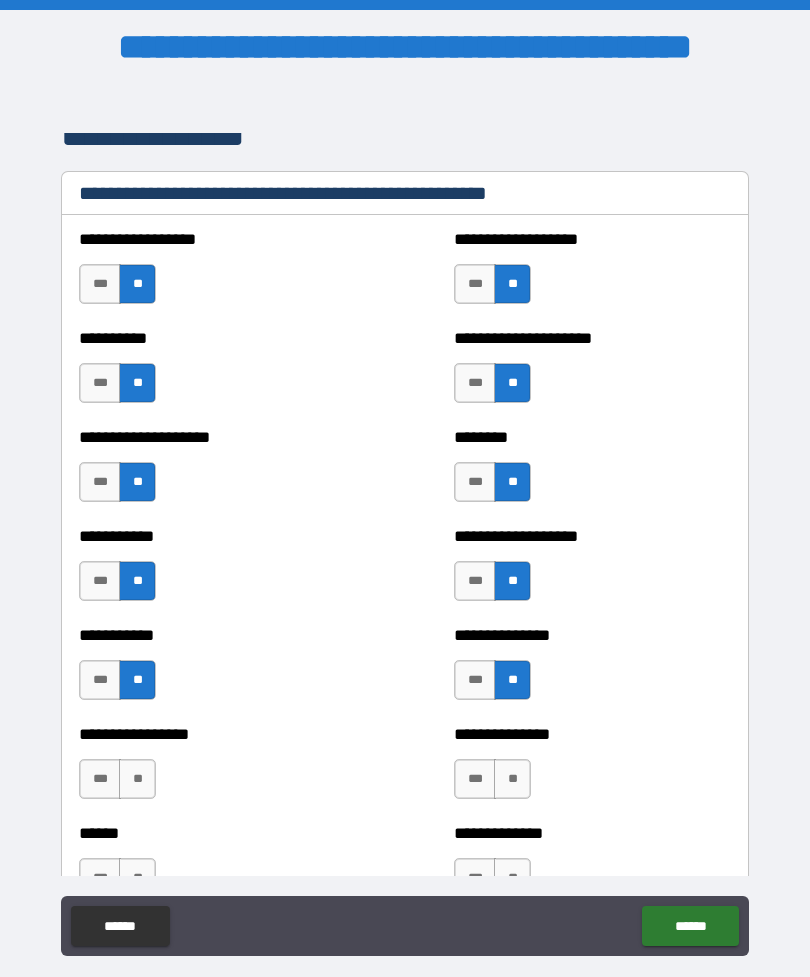 click on "**" at bounding box center [137, 779] 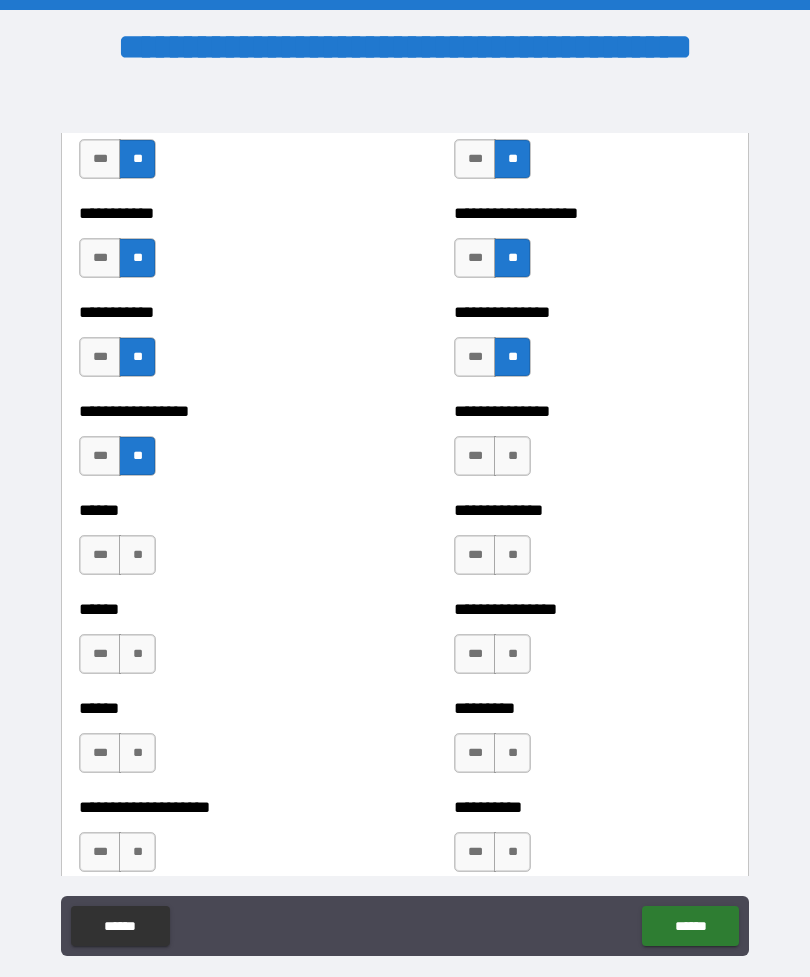 scroll, scrollTop: 2812, scrollLeft: 0, axis: vertical 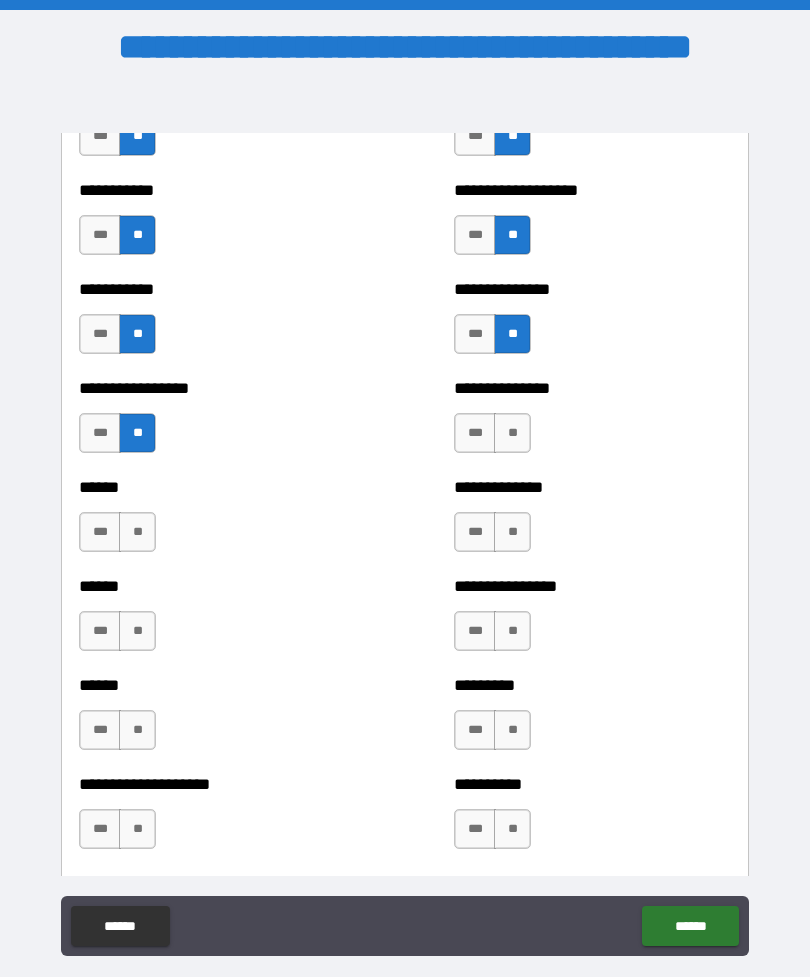 click on "**" at bounding box center [512, 433] 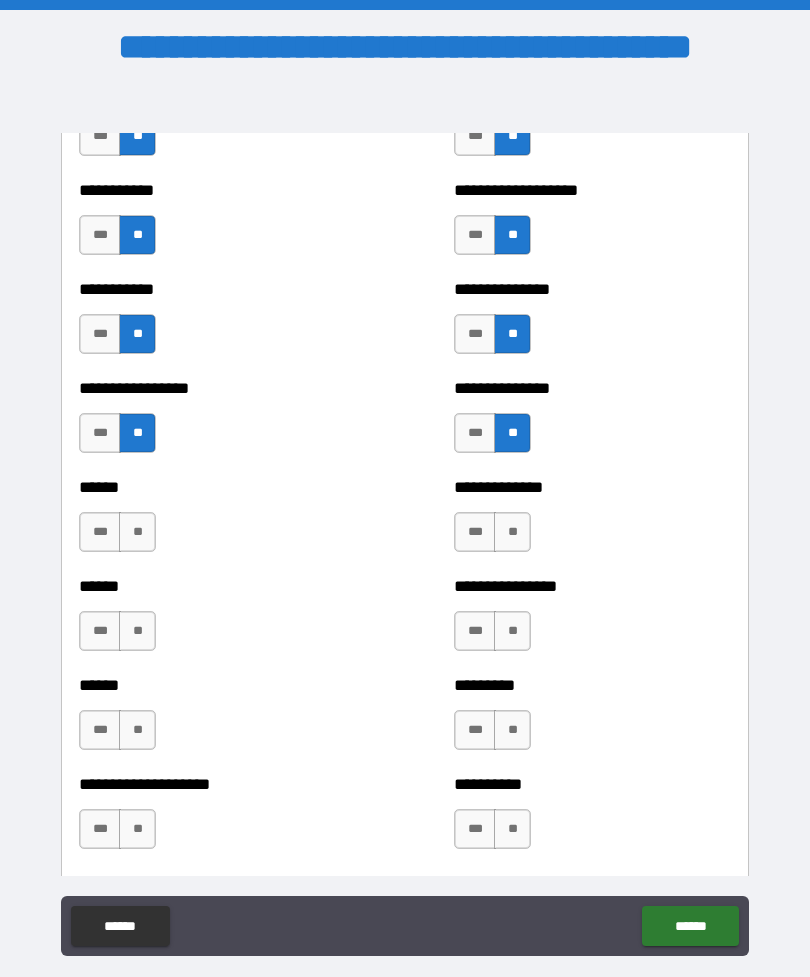 click on "**" at bounding box center (137, 532) 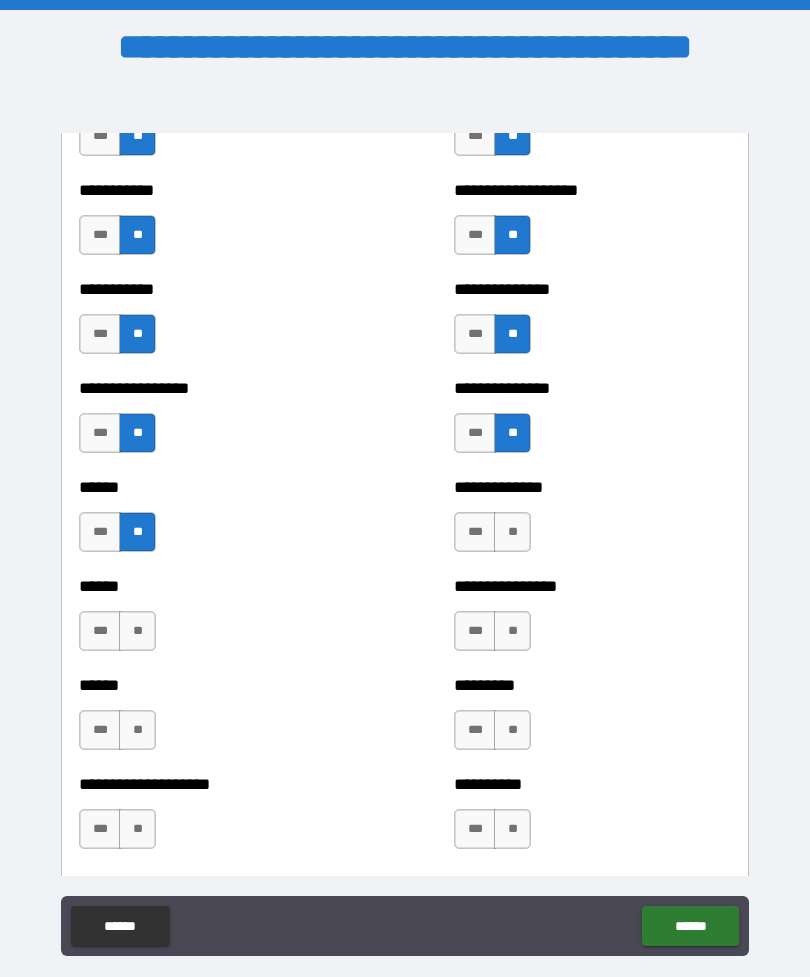click on "**" at bounding box center (512, 532) 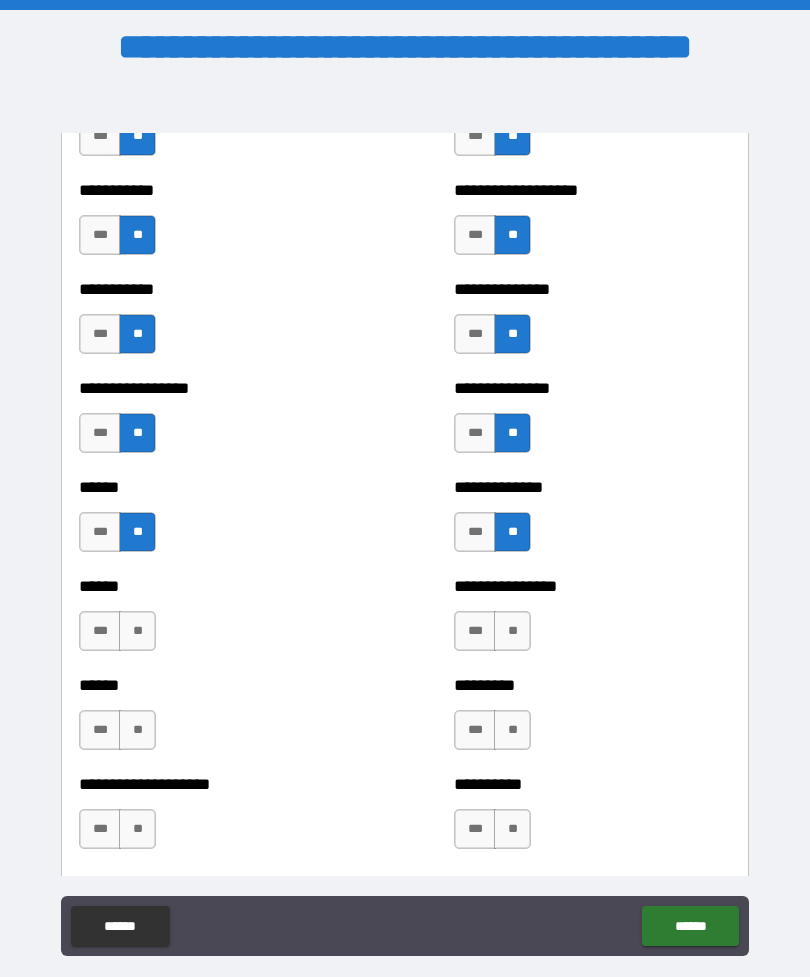 click on "**" at bounding box center [137, 631] 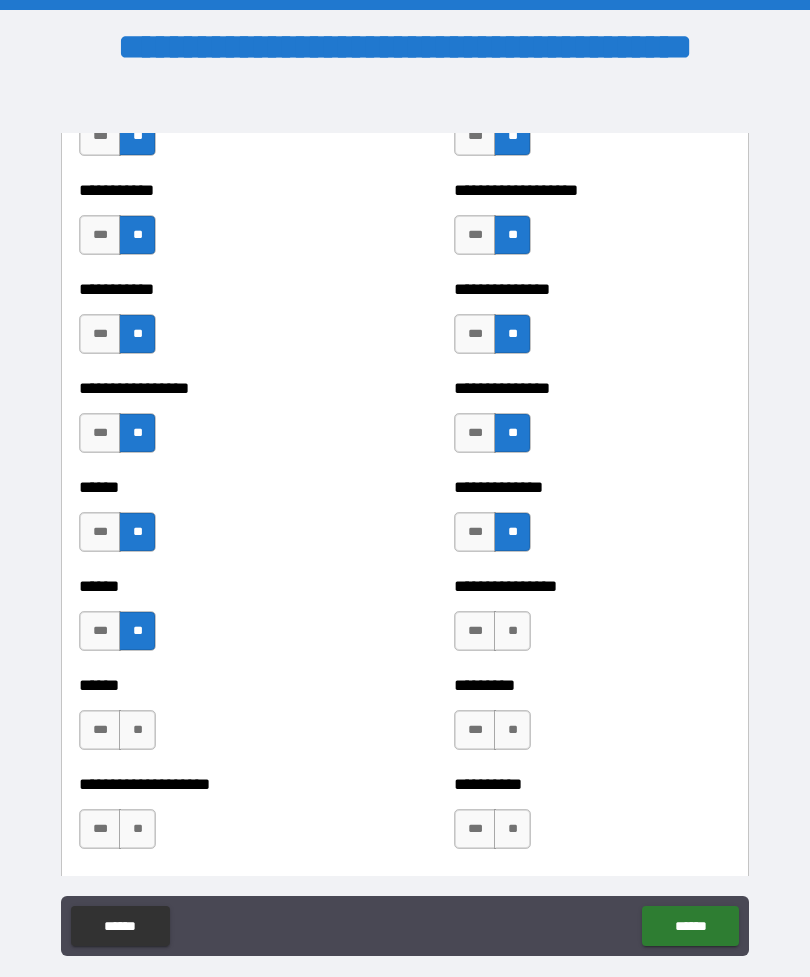 click on "**" at bounding box center [512, 631] 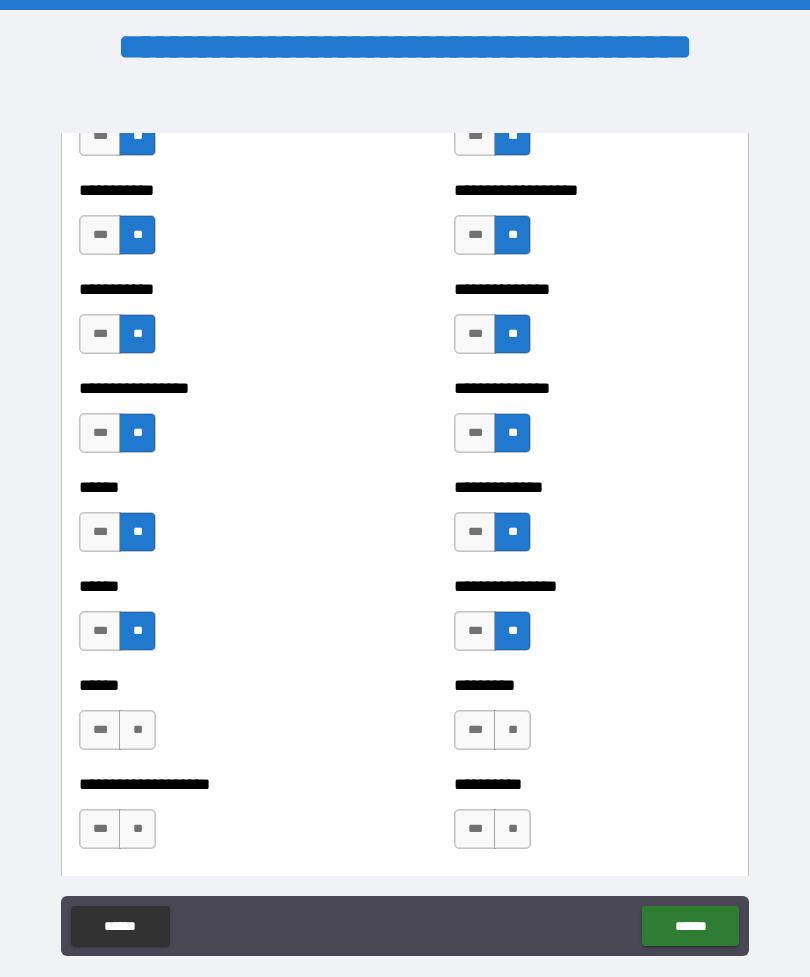 click on "**" at bounding box center [137, 730] 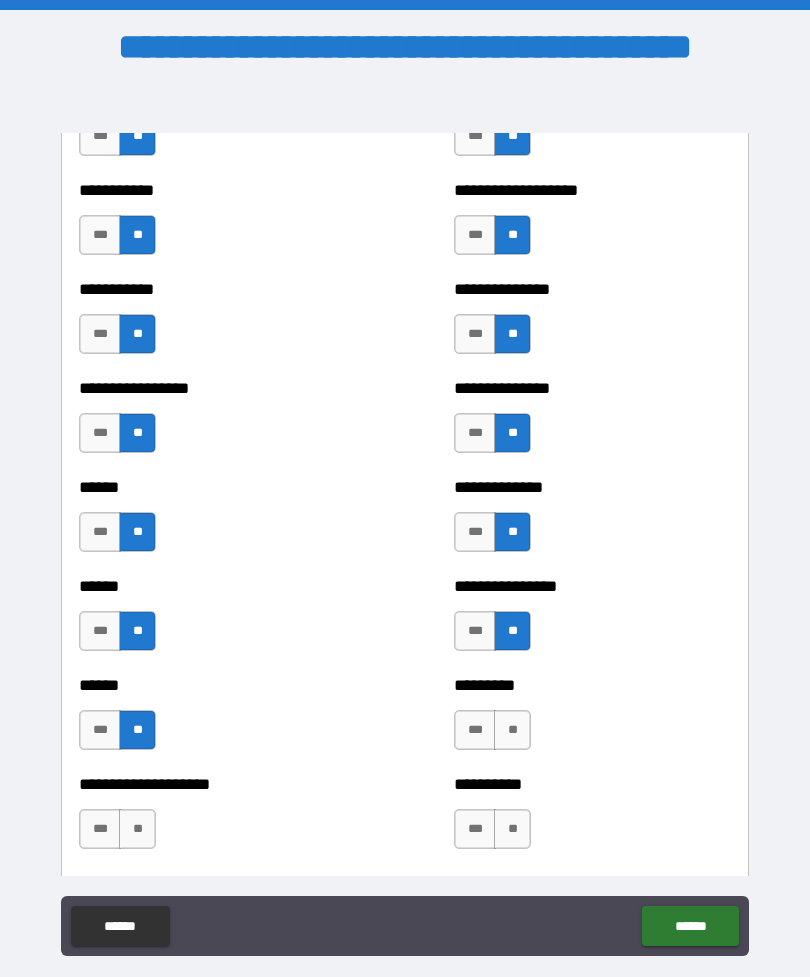 click on "**" at bounding box center (512, 730) 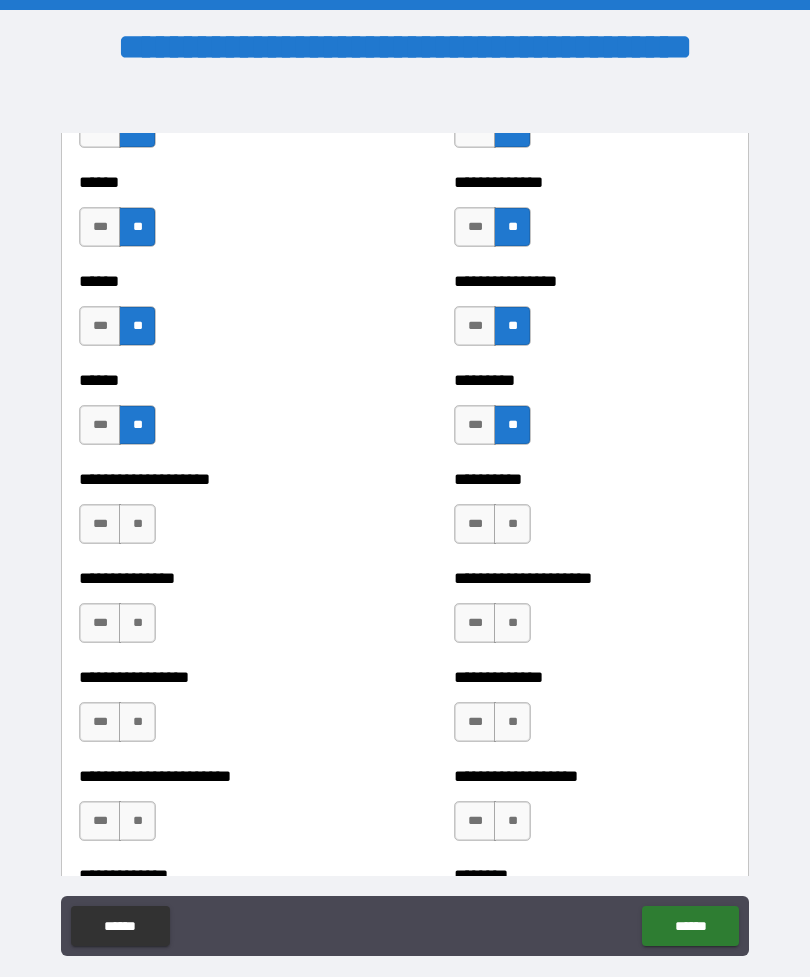 scroll, scrollTop: 3145, scrollLeft: 0, axis: vertical 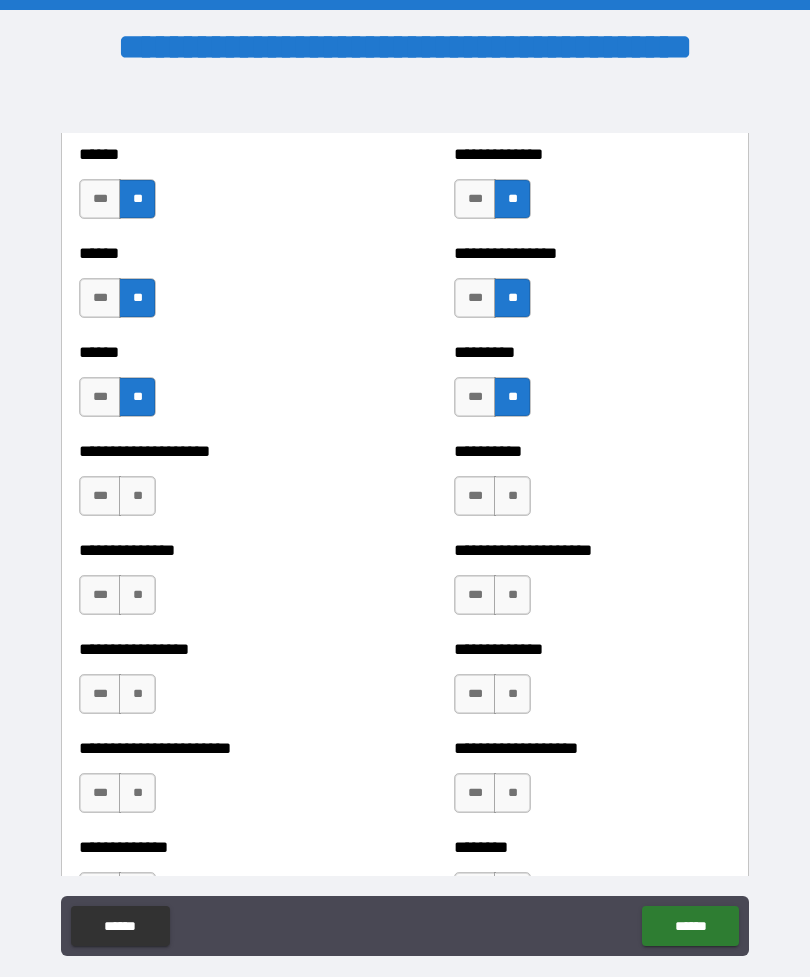click on "**" at bounding box center (137, 496) 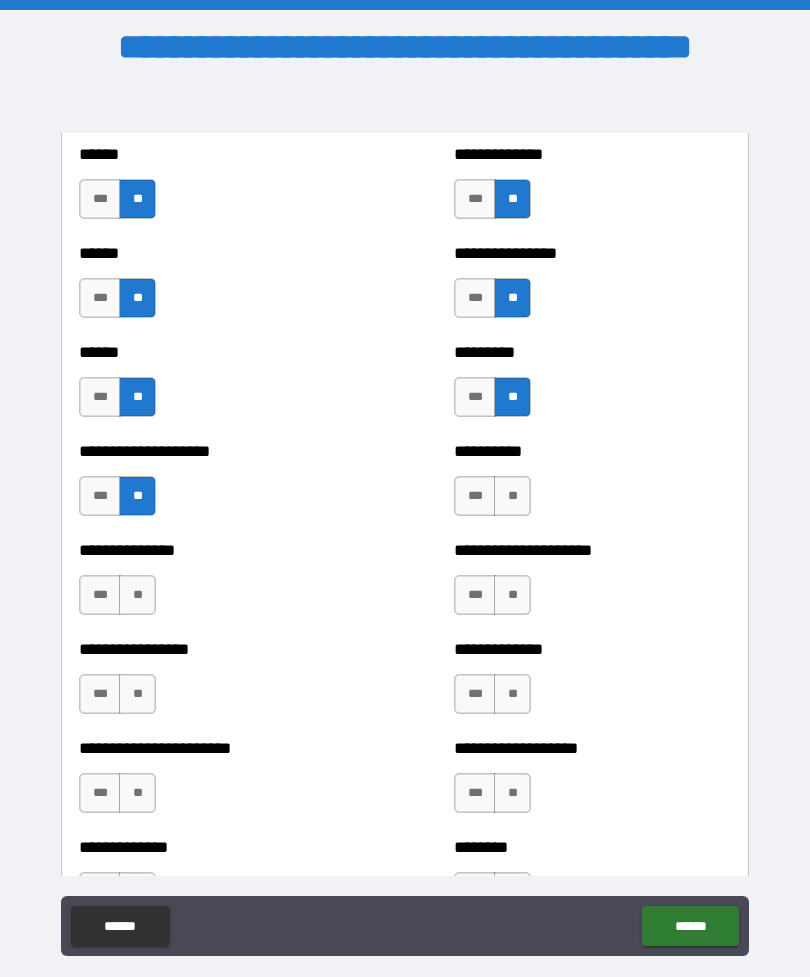 click on "**" at bounding box center (512, 496) 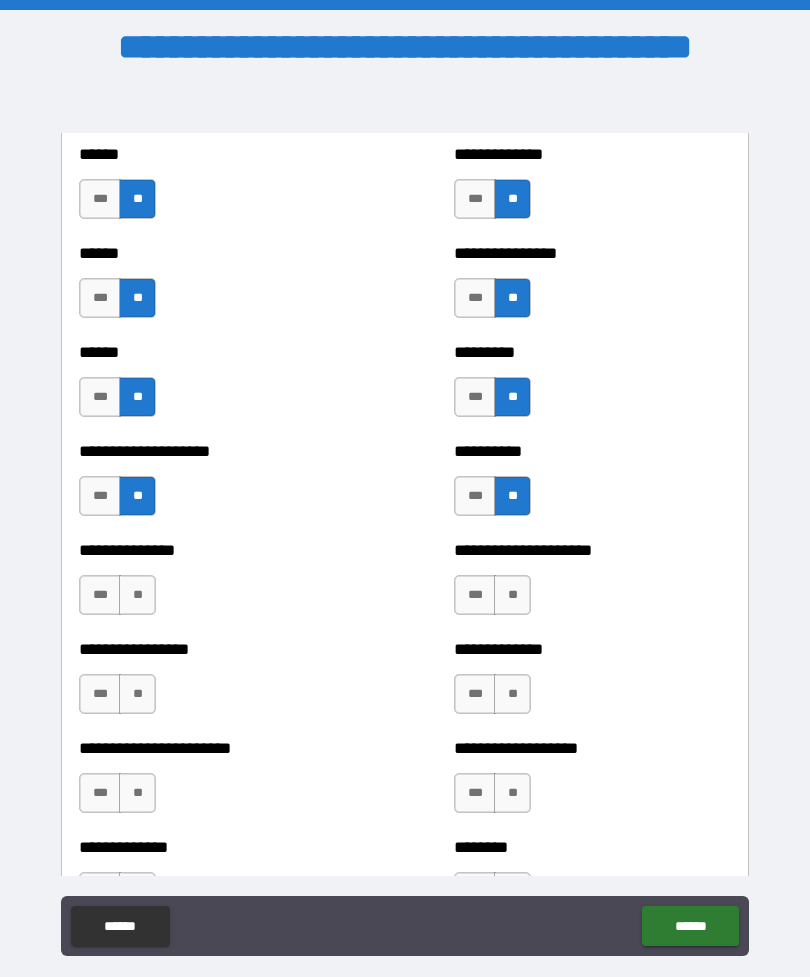 click on "**" at bounding box center [137, 595] 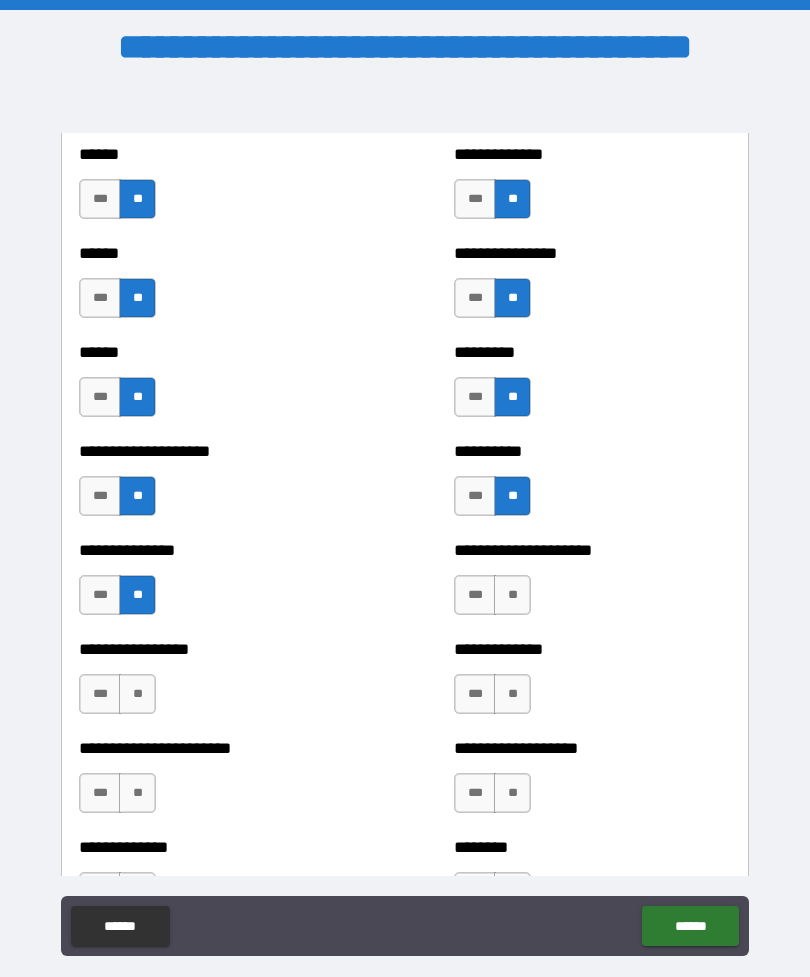click on "**" at bounding box center (512, 595) 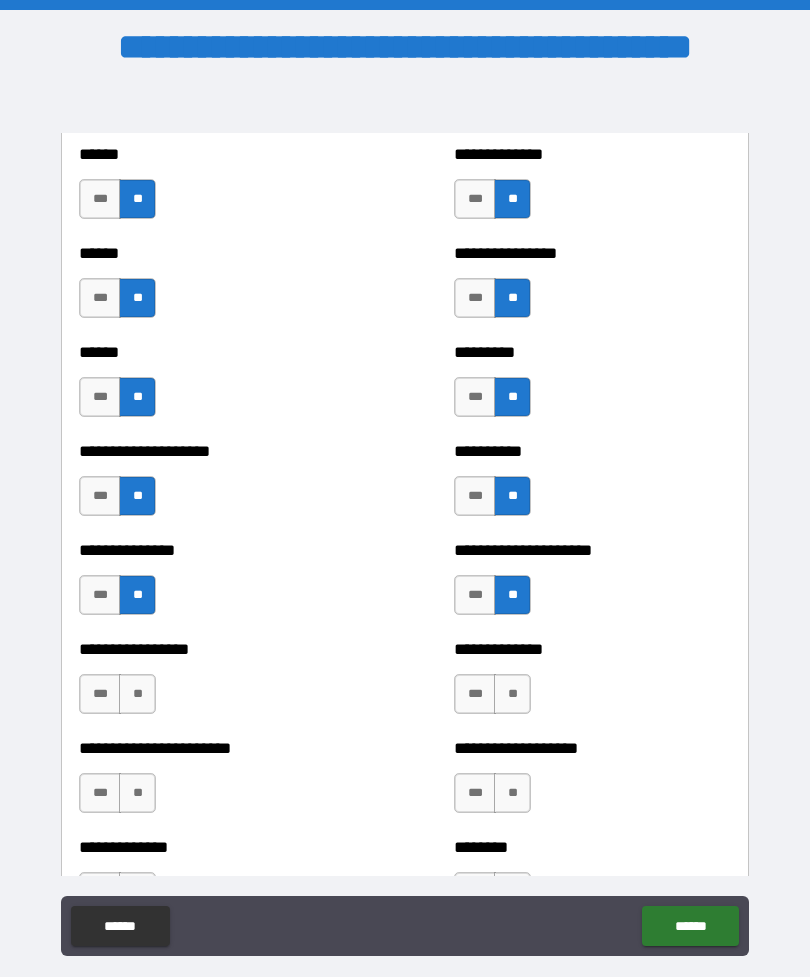 click on "**" at bounding box center (137, 694) 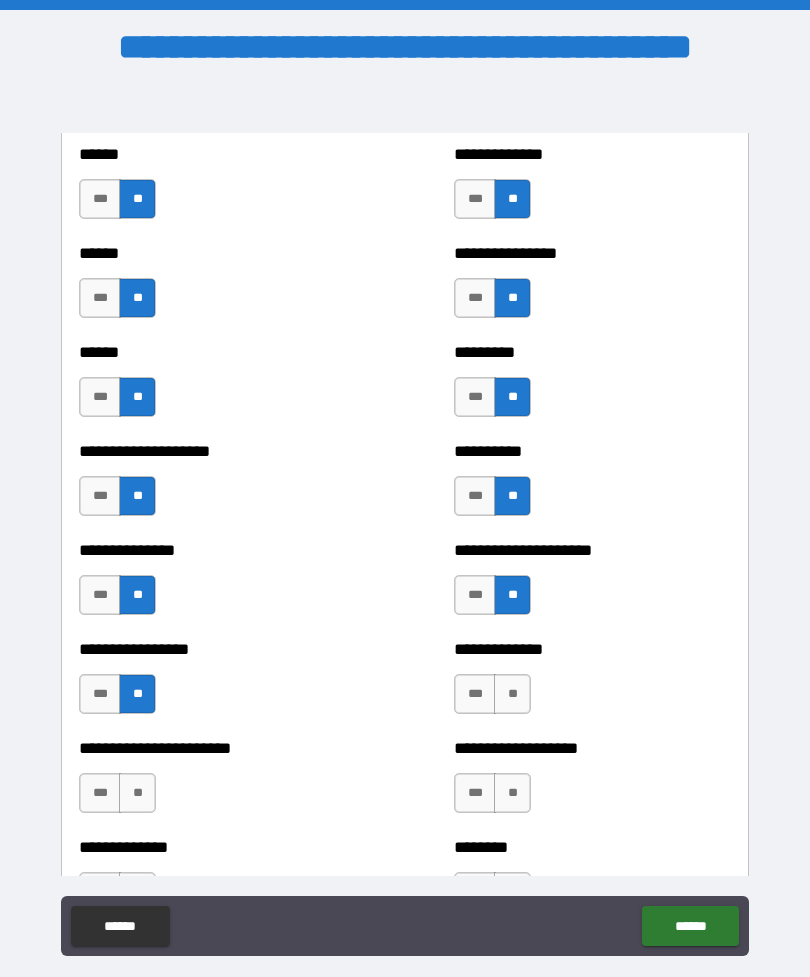 click on "**" at bounding box center [512, 694] 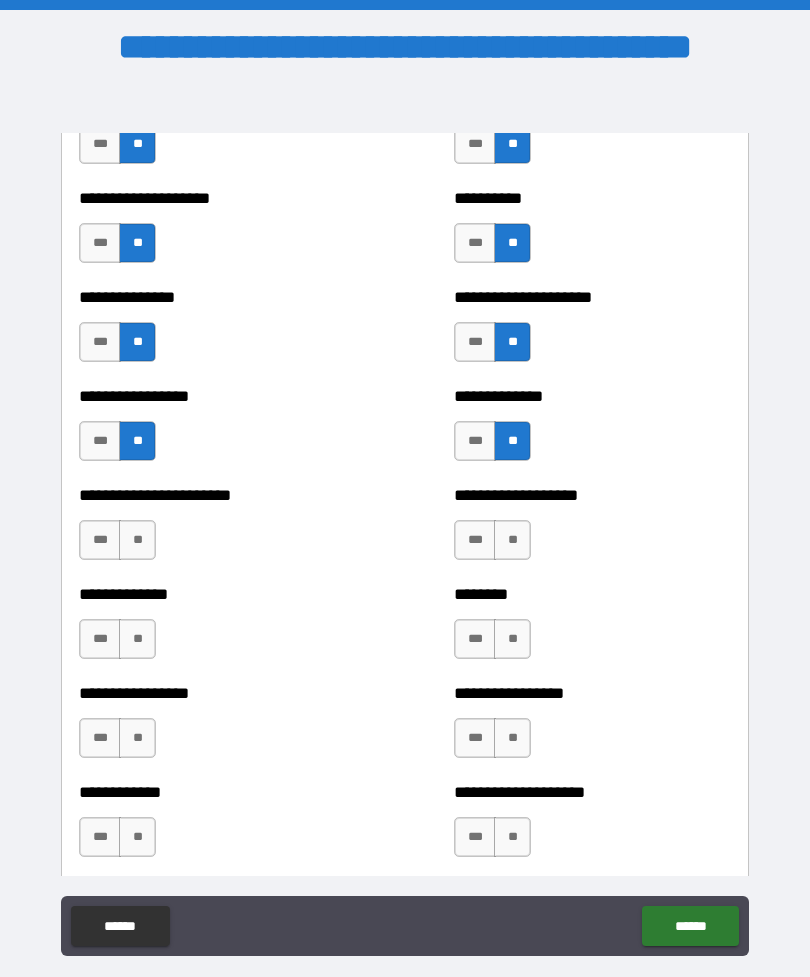 scroll, scrollTop: 3514, scrollLeft: 0, axis: vertical 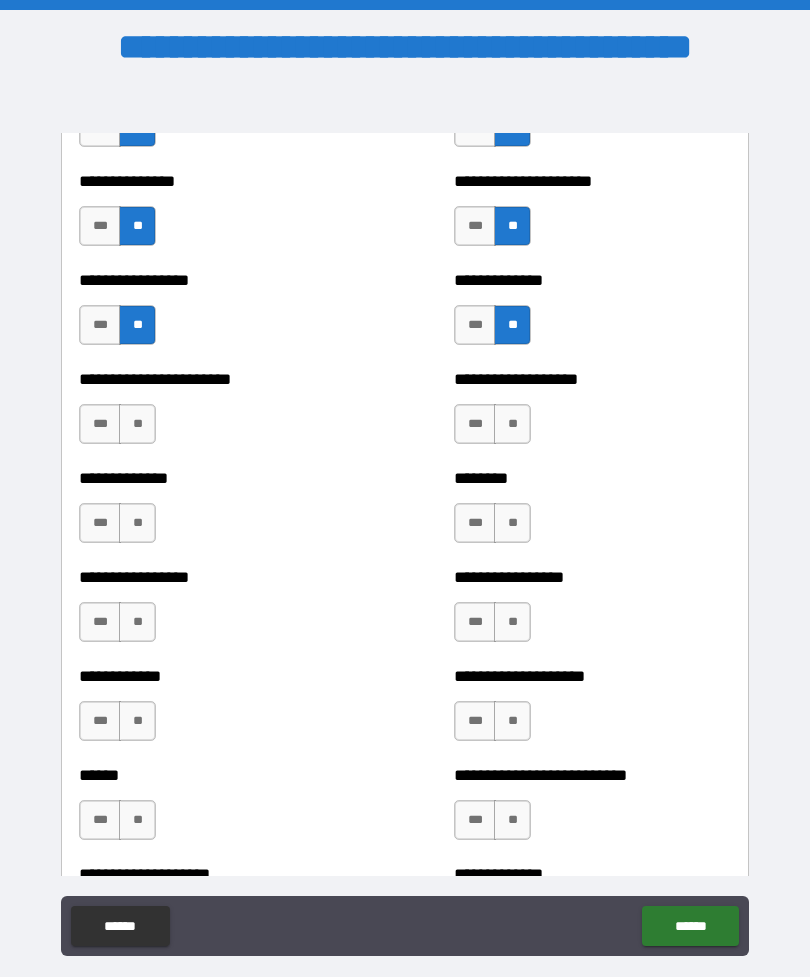 click on "**" at bounding box center (137, 424) 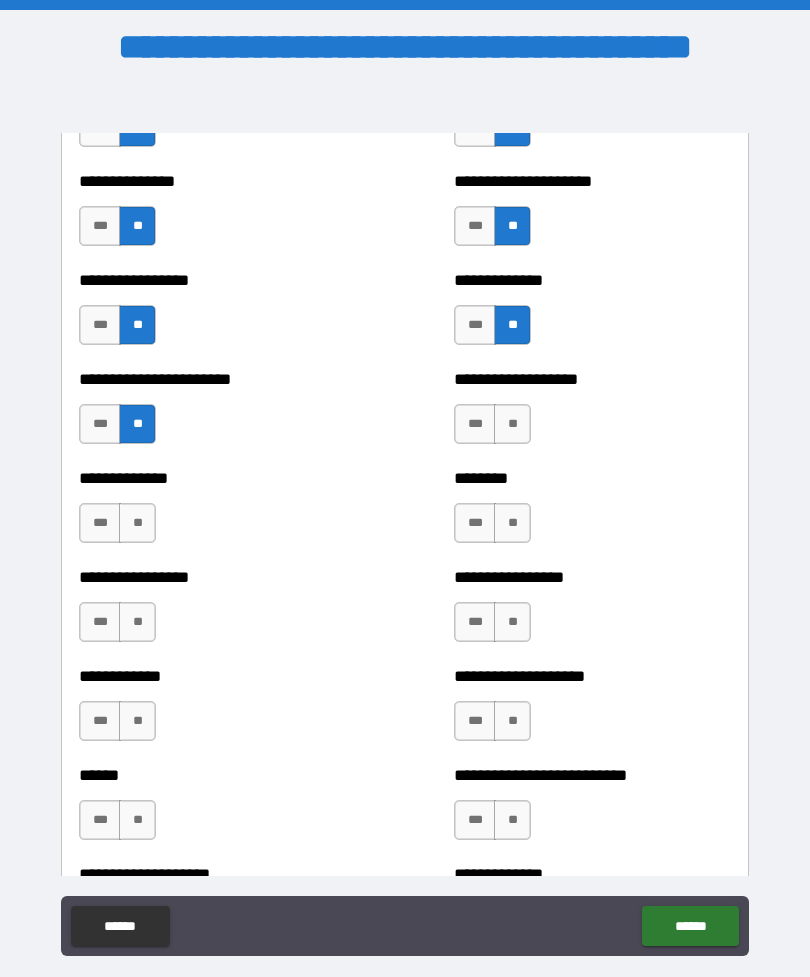 click on "**" at bounding box center (137, 523) 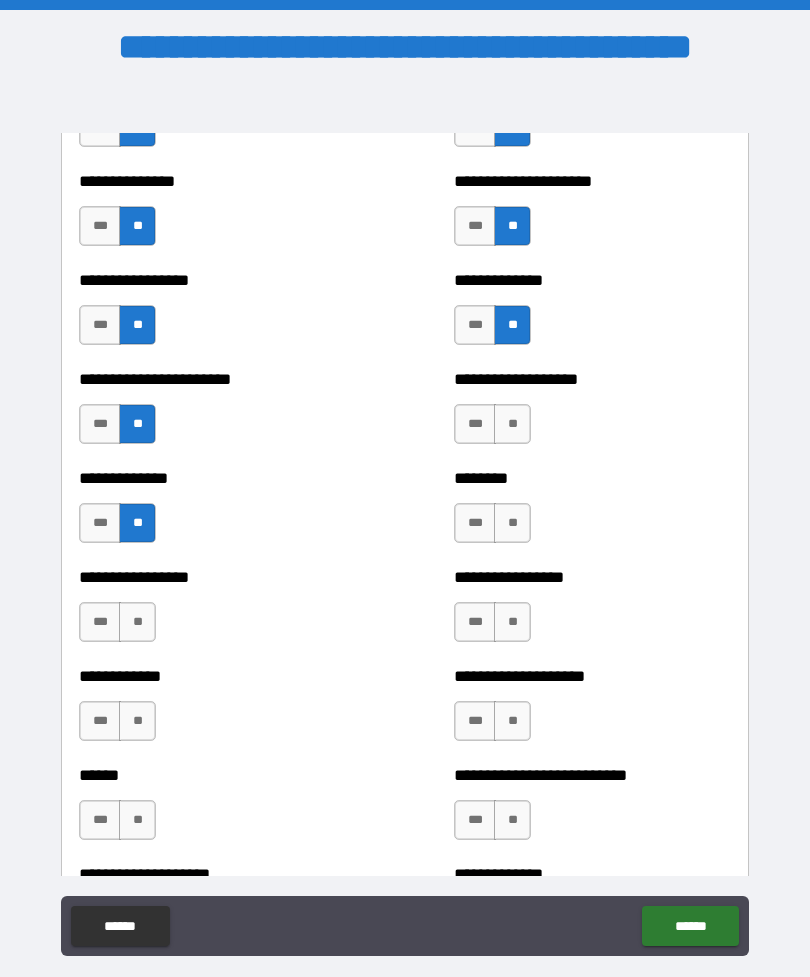 click on "**" at bounding box center [137, 622] 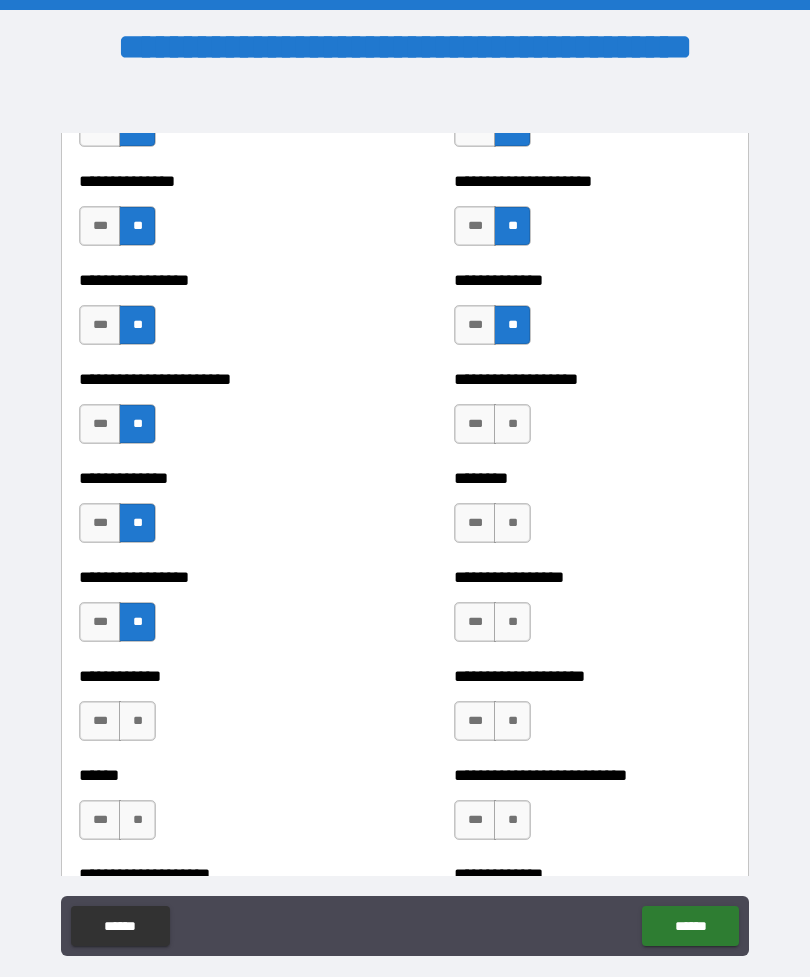 click on "**" at bounding box center [137, 721] 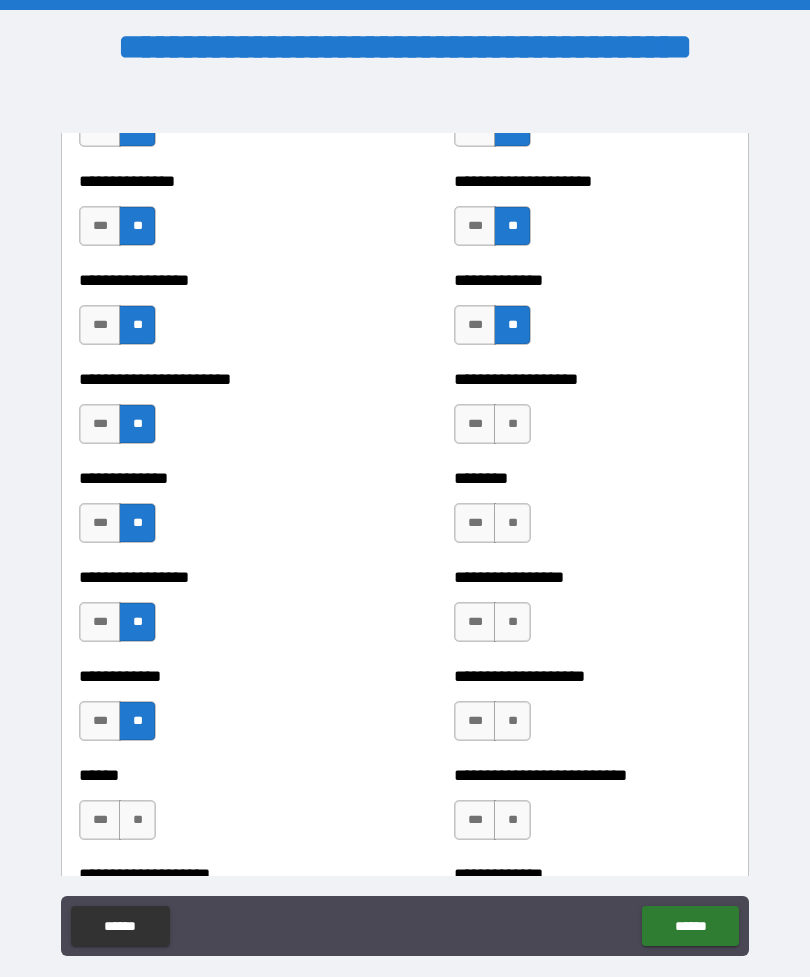 click on "**" at bounding box center (512, 424) 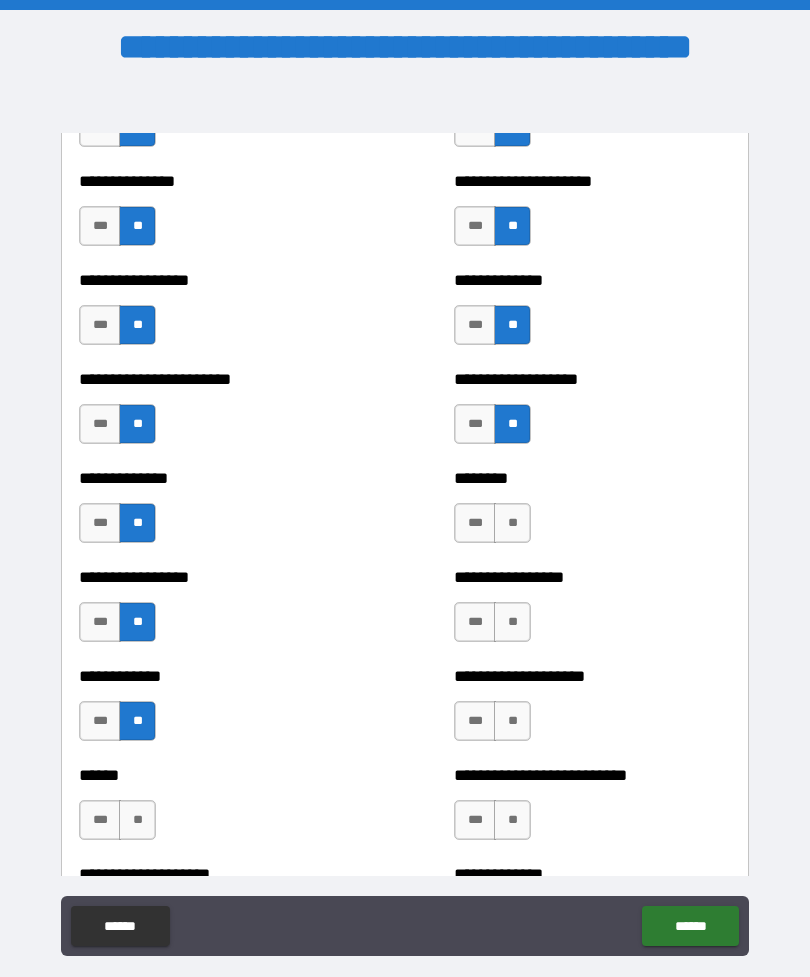 click on "**" at bounding box center [512, 523] 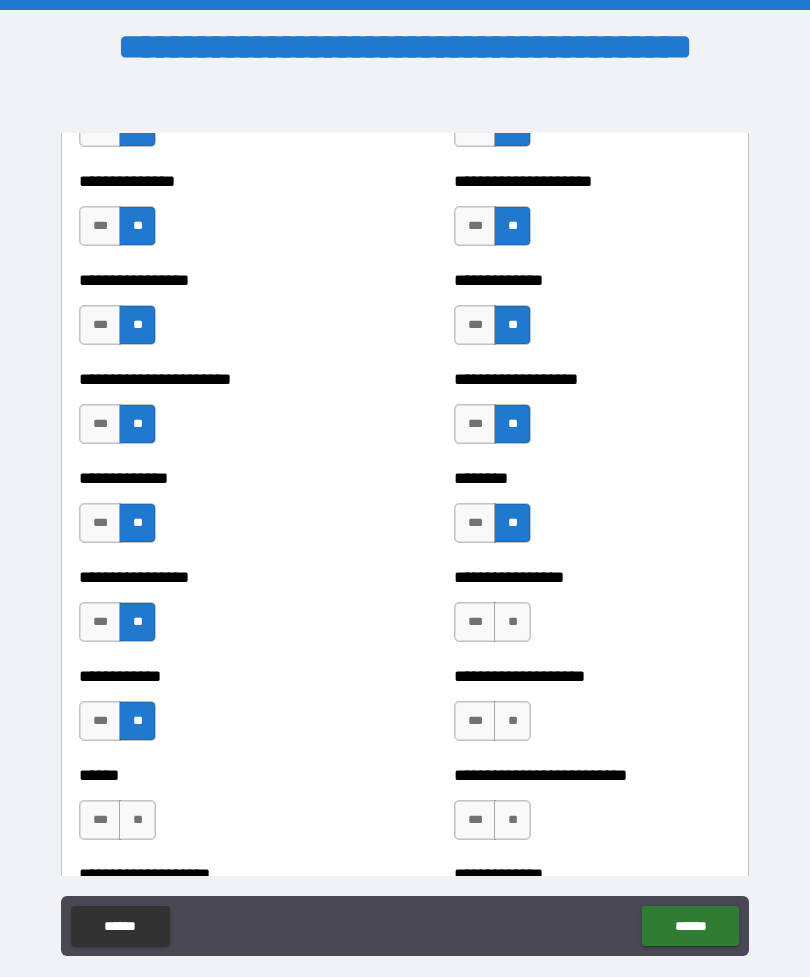 click on "**" at bounding box center (512, 622) 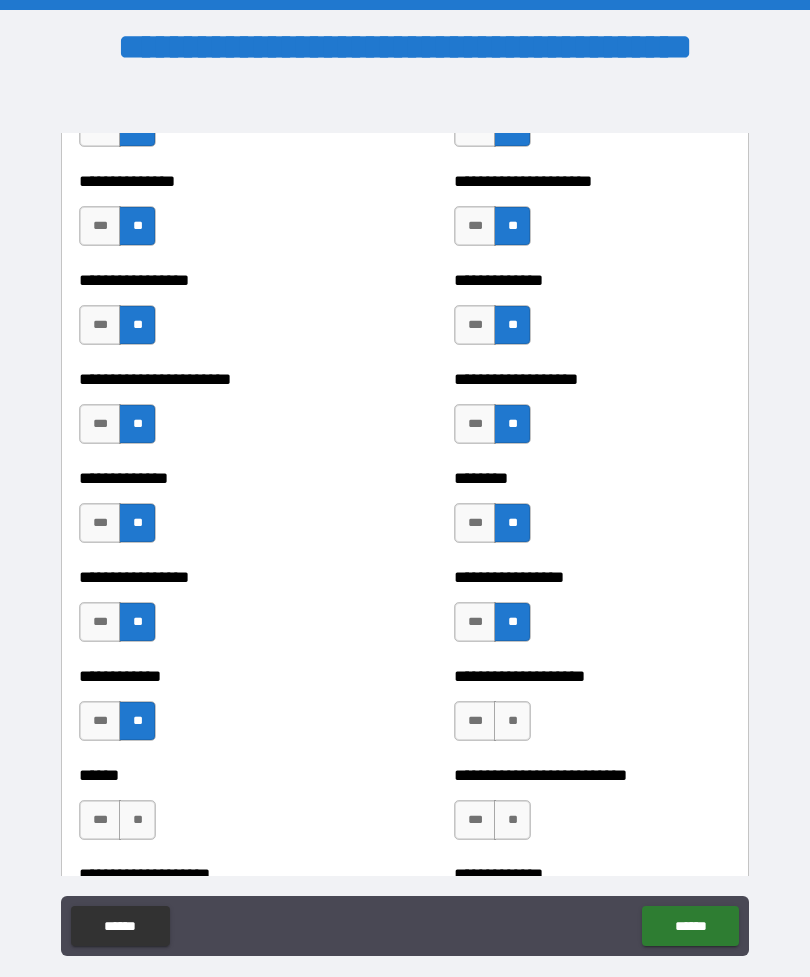 click on "**" at bounding box center (512, 721) 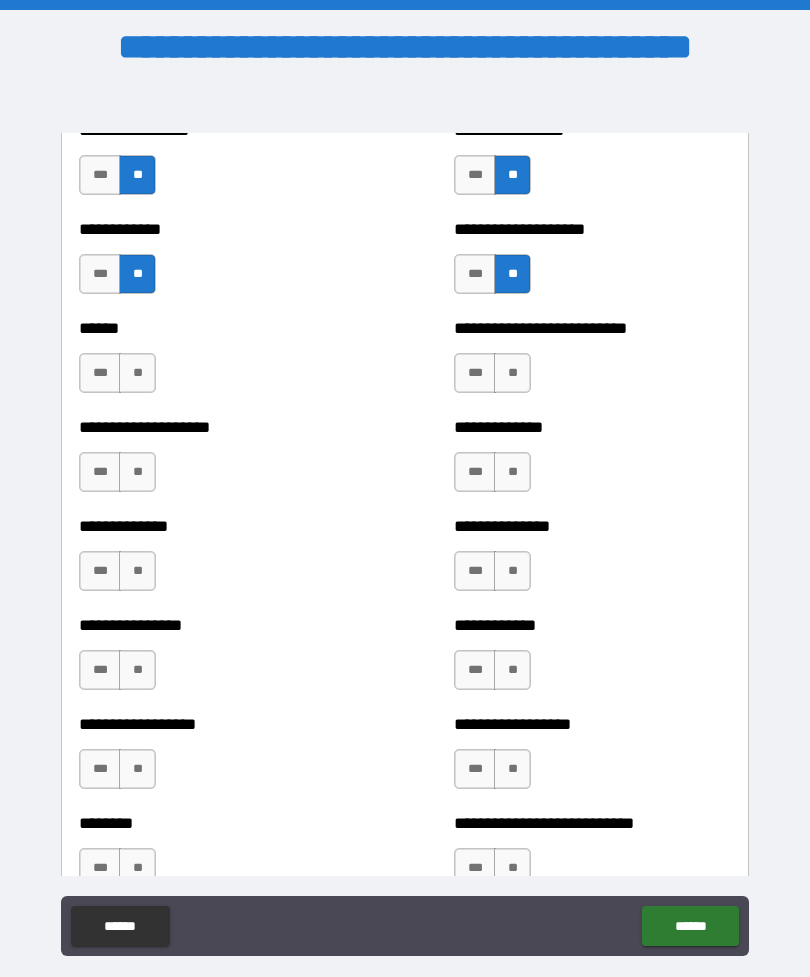 scroll, scrollTop: 3971, scrollLeft: 0, axis: vertical 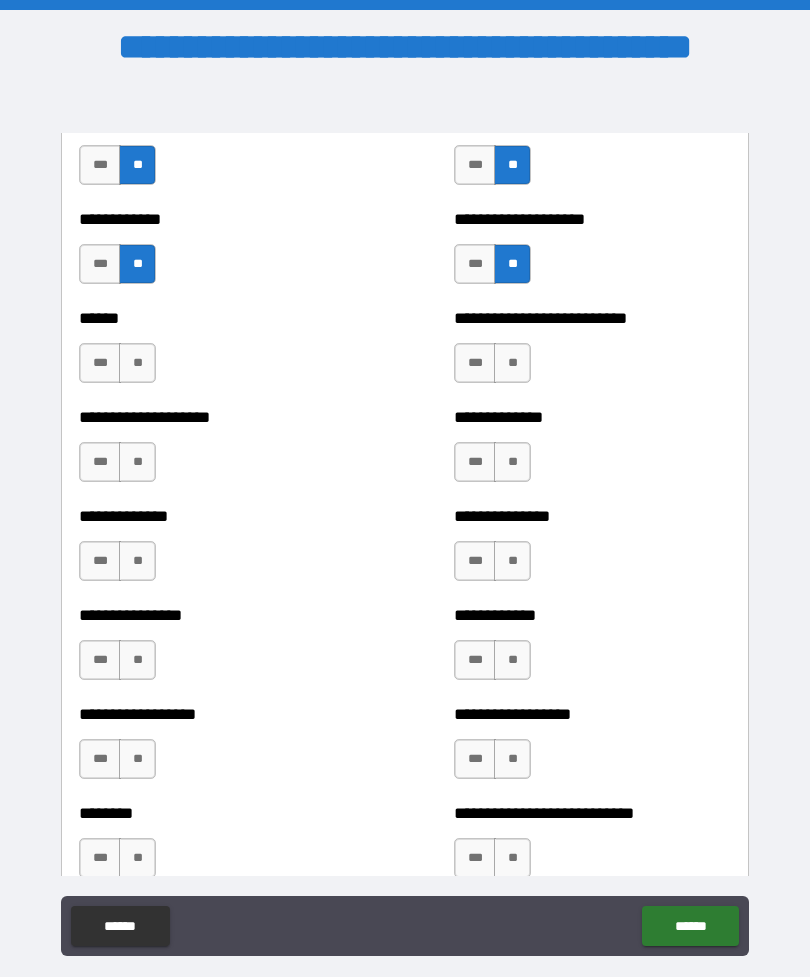 click on "***" at bounding box center (100, 363) 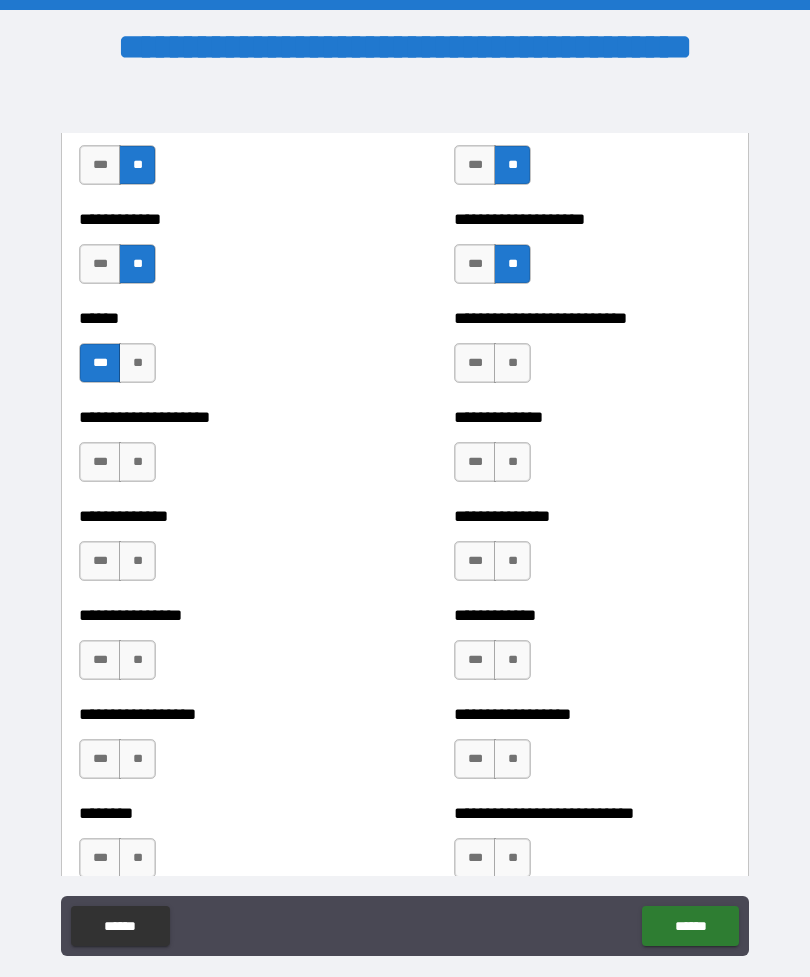 click on "**" at bounding box center [137, 462] 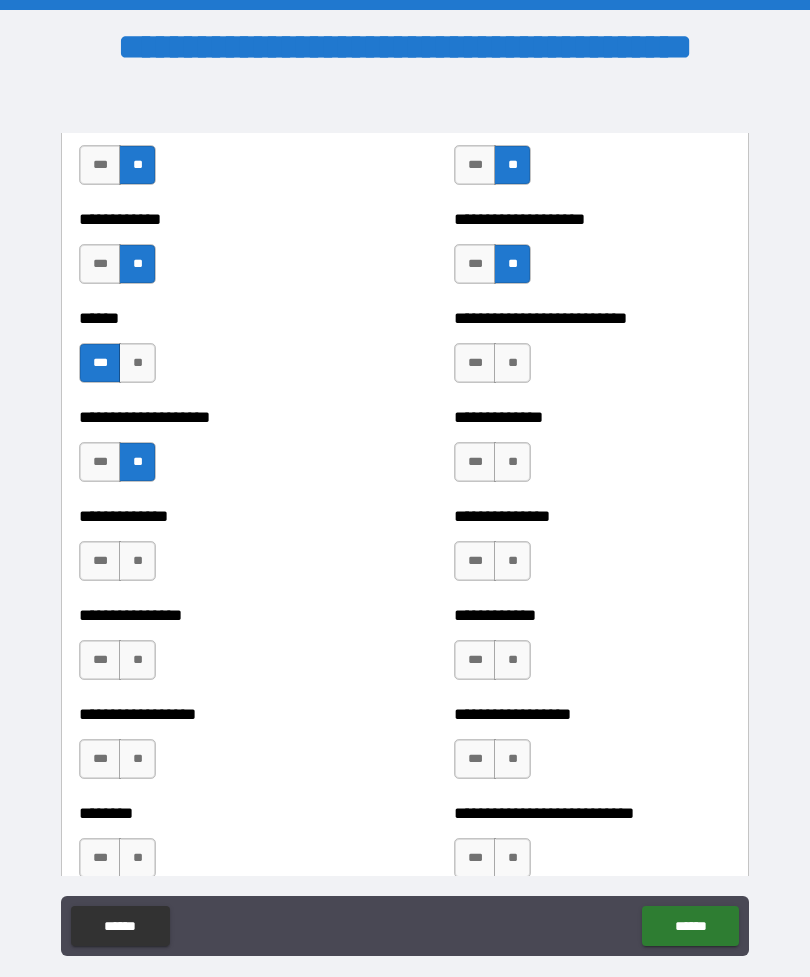 click on "**" at bounding box center (137, 561) 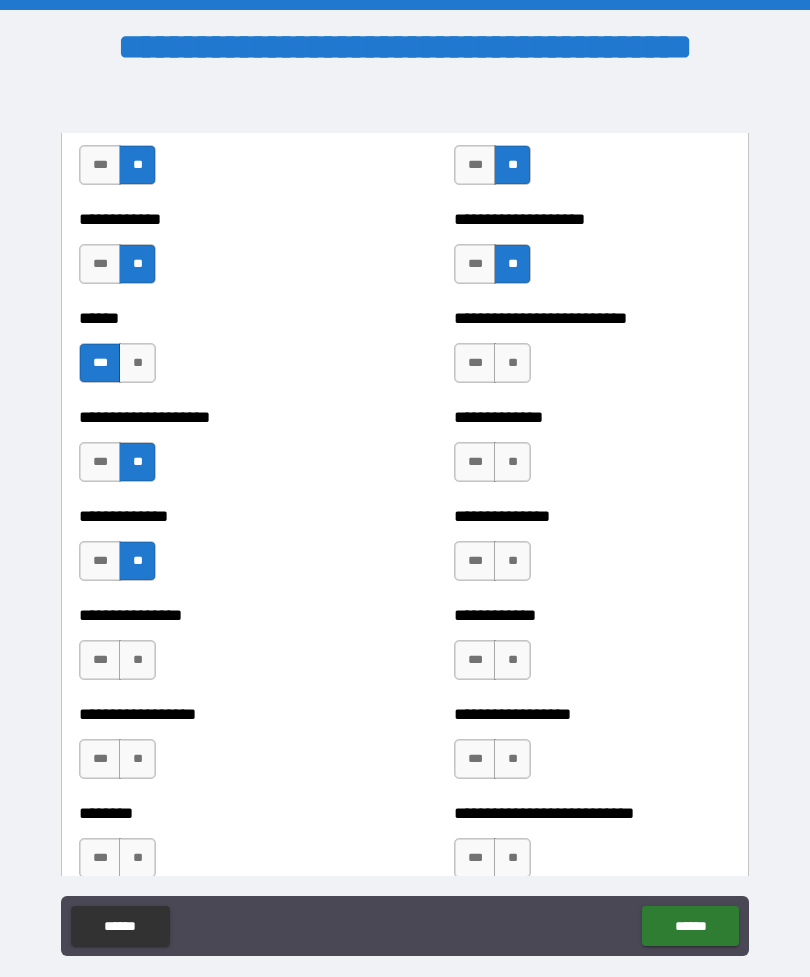 click on "**" at bounding box center (137, 660) 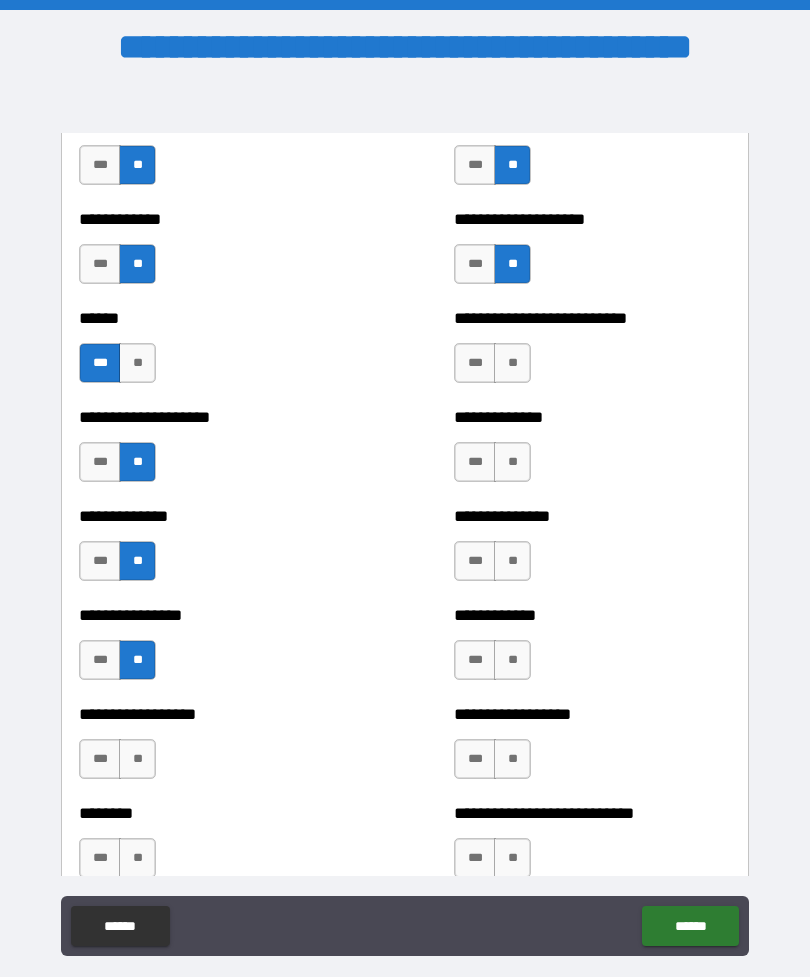 click on "**" at bounding box center [137, 759] 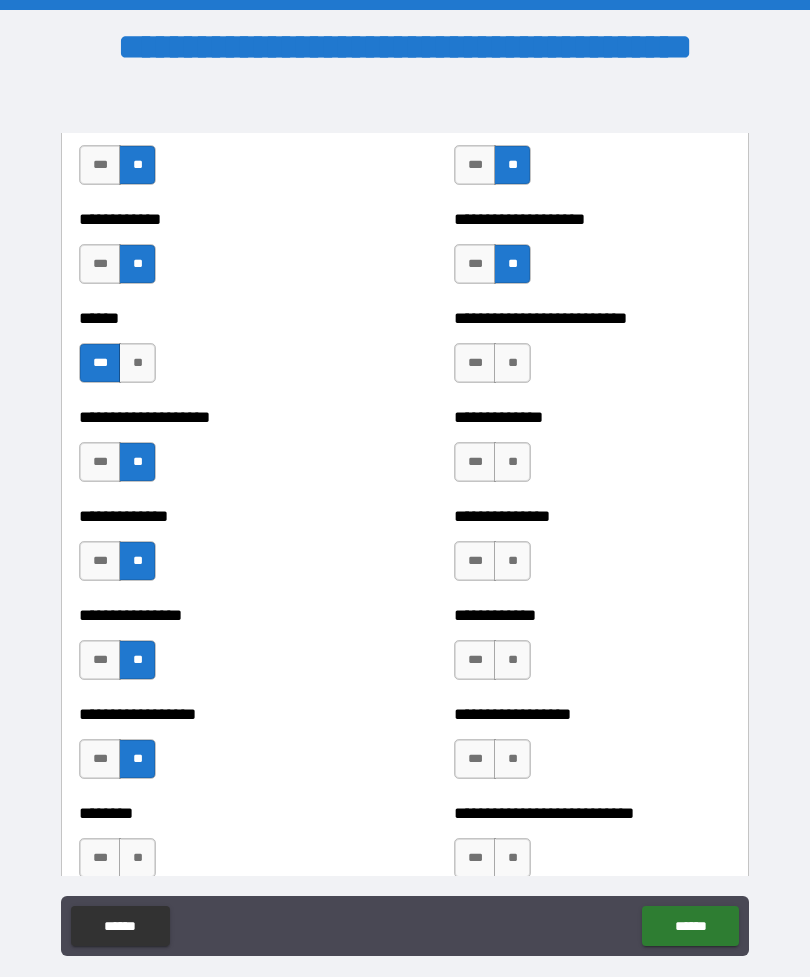 click on "**" at bounding box center [137, 858] 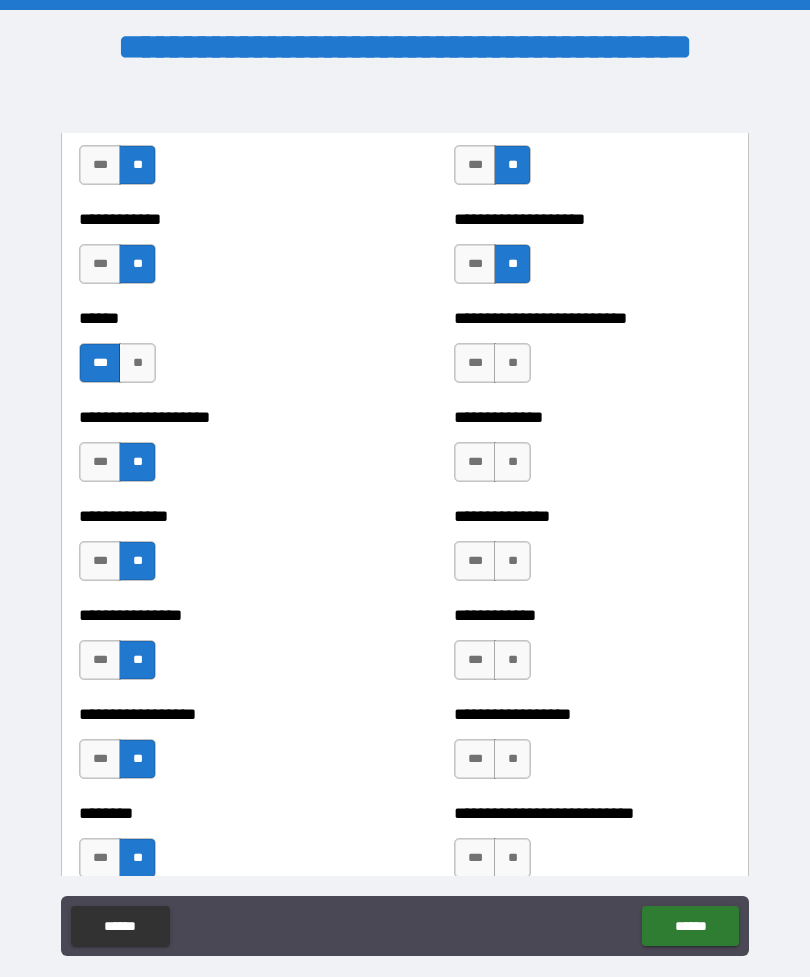 click on "**" at bounding box center (512, 363) 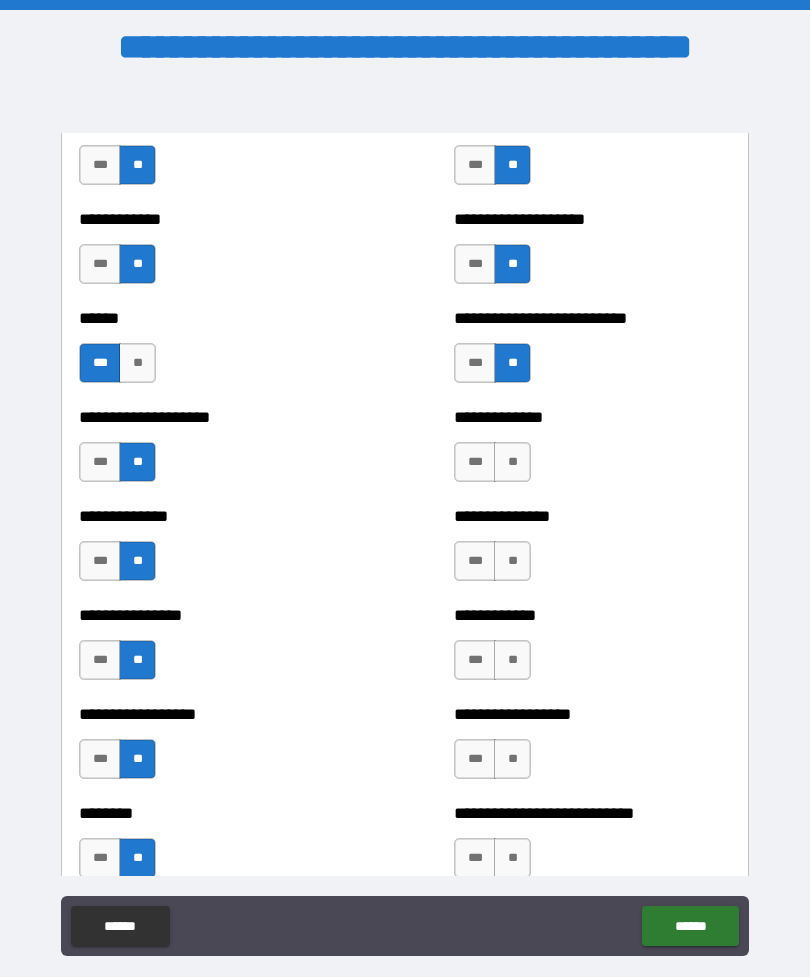 click on "**" at bounding box center (512, 462) 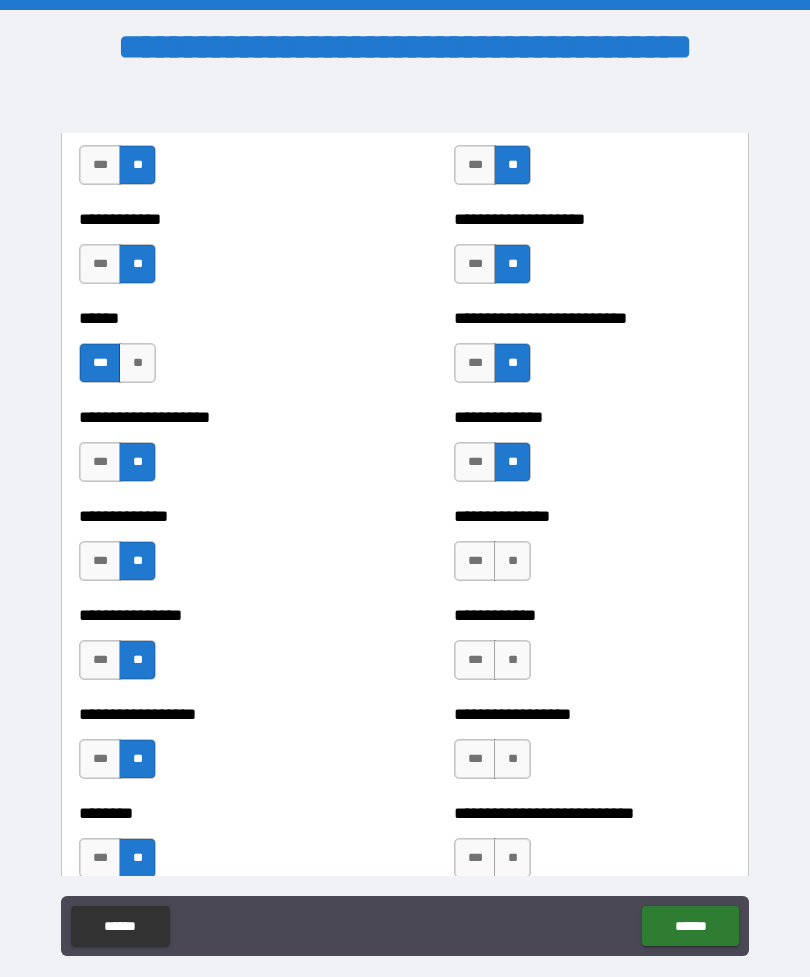 click on "**" at bounding box center (512, 561) 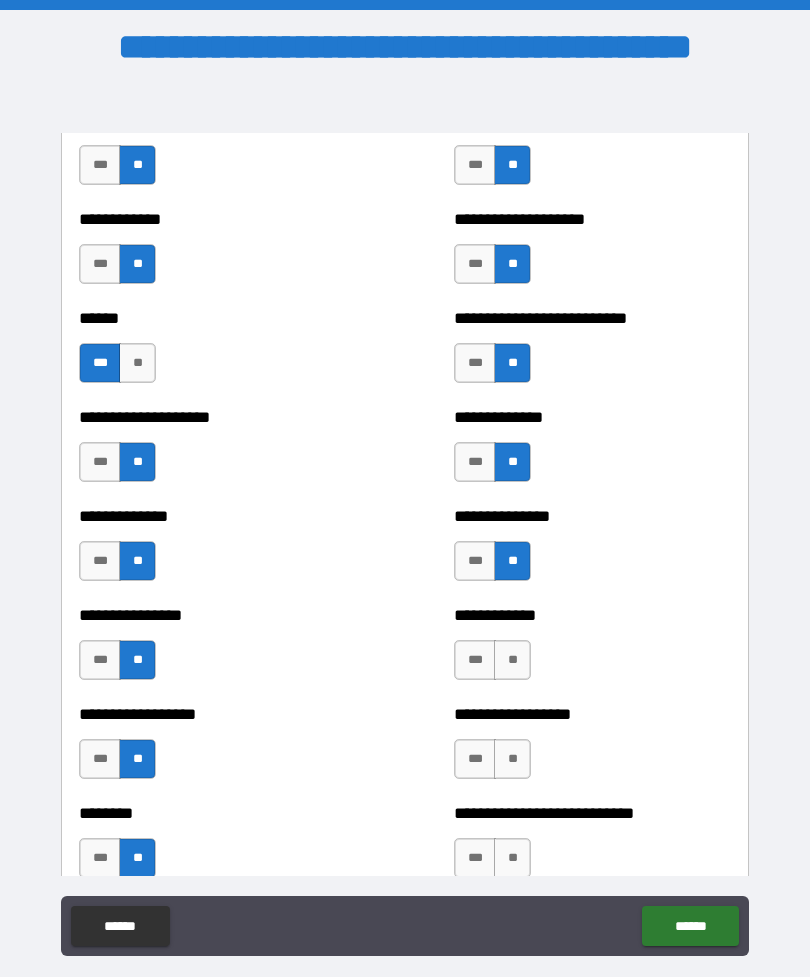 click on "**" at bounding box center (512, 660) 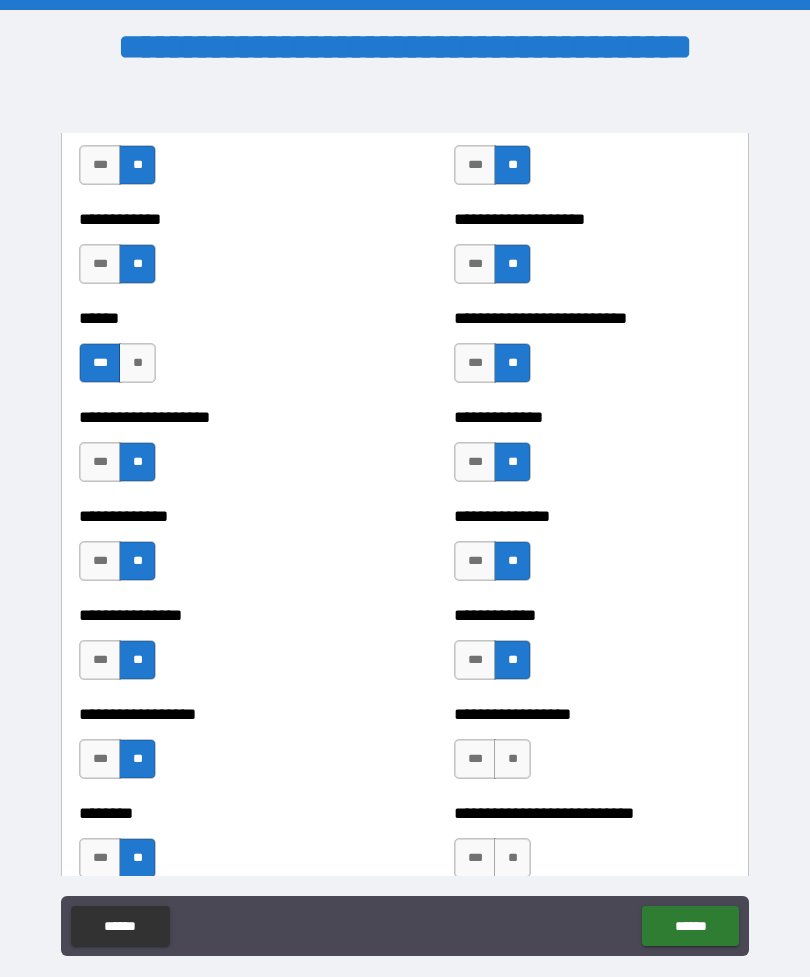 click on "**" at bounding box center [512, 759] 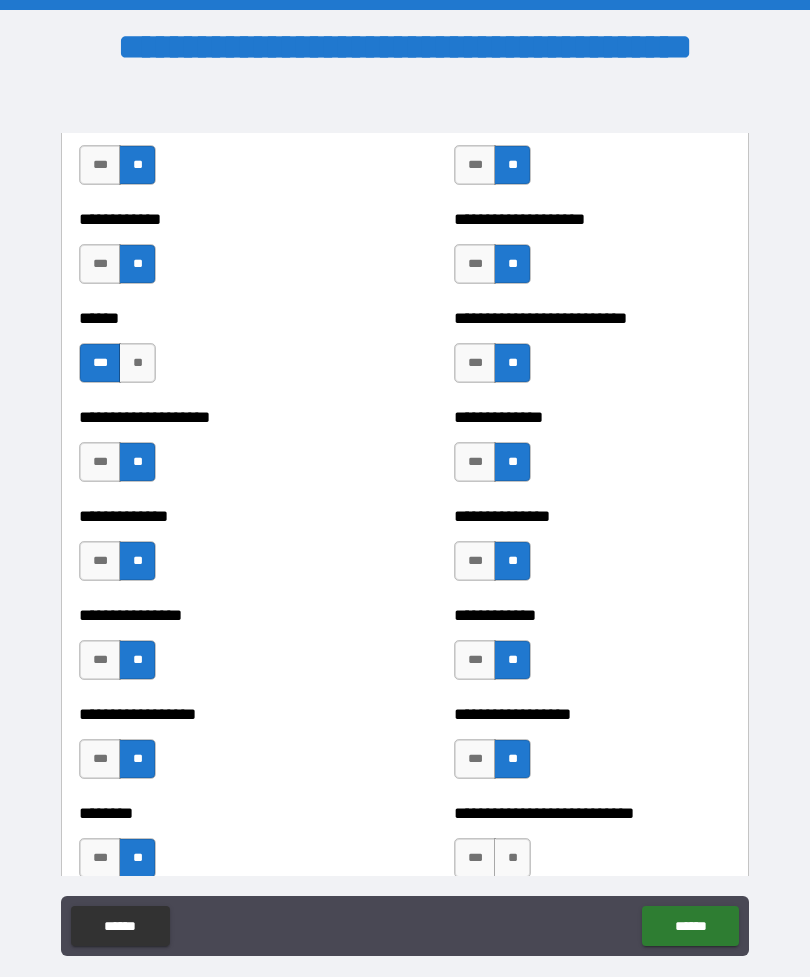 click on "**" at bounding box center [512, 858] 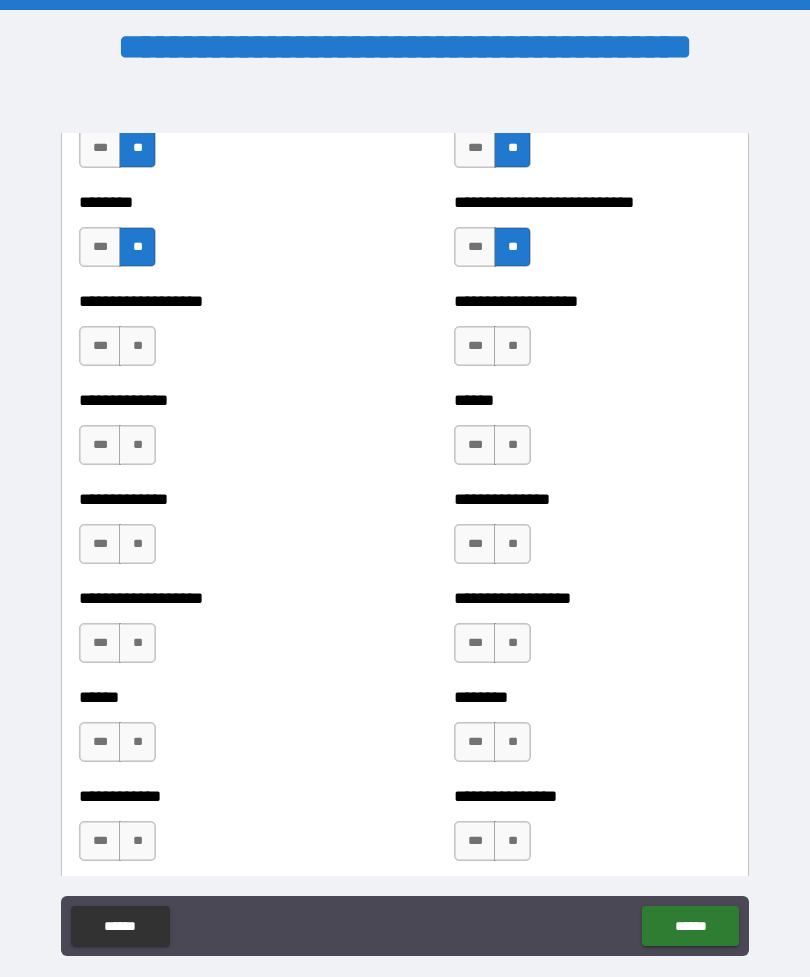 scroll, scrollTop: 4584, scrollLeft: 0, axis: vertical 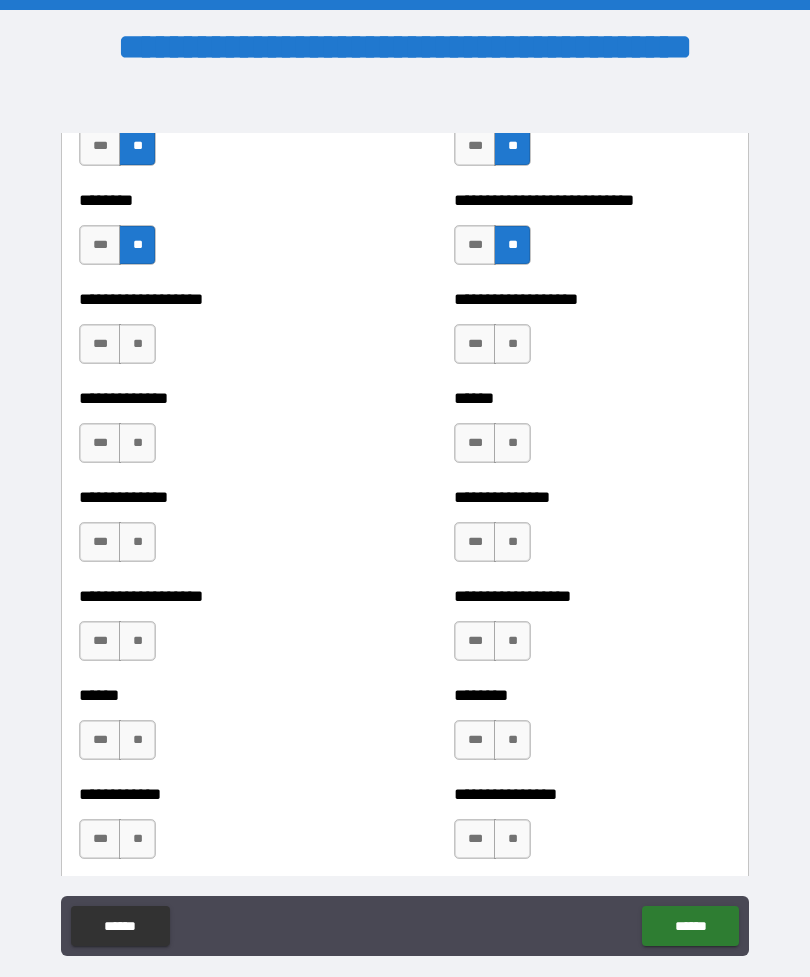 click on "**" at bounding box center [137, 344] 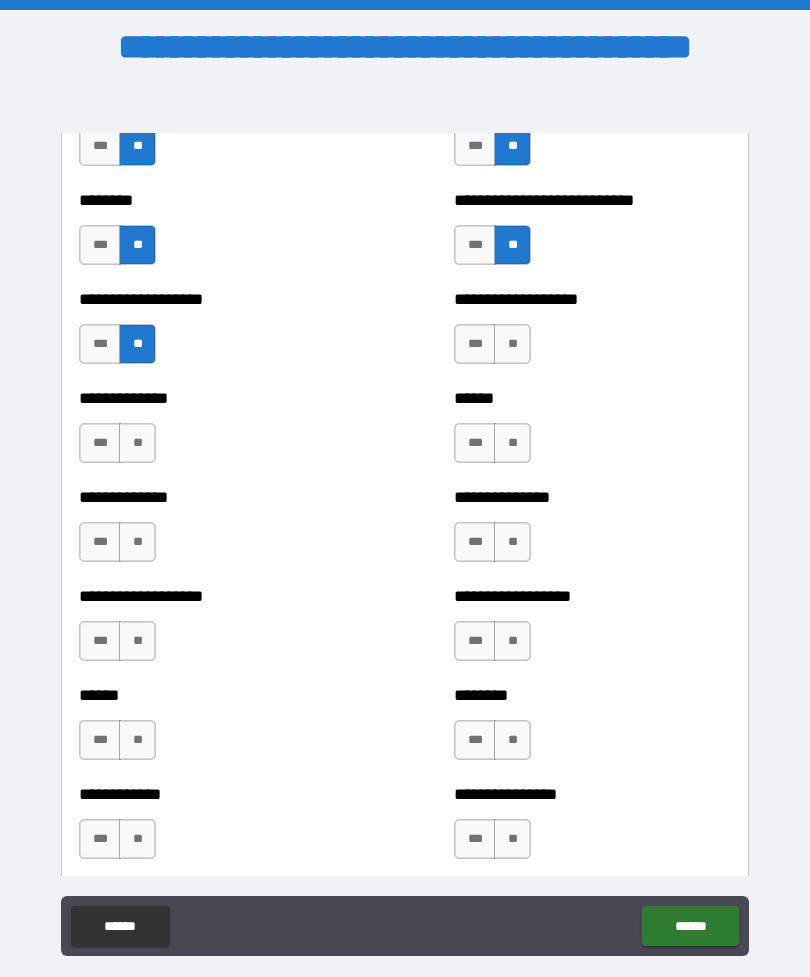 click on "**" at bounding box center (137, 443) 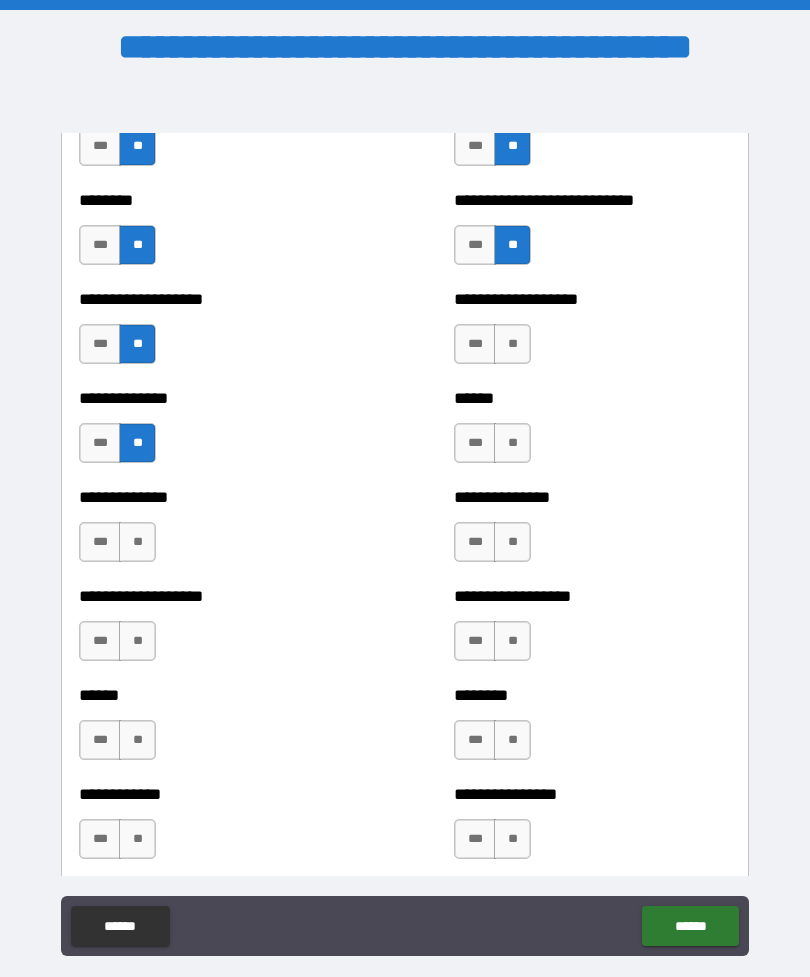 click on "**" at bounding box center [137, 542] 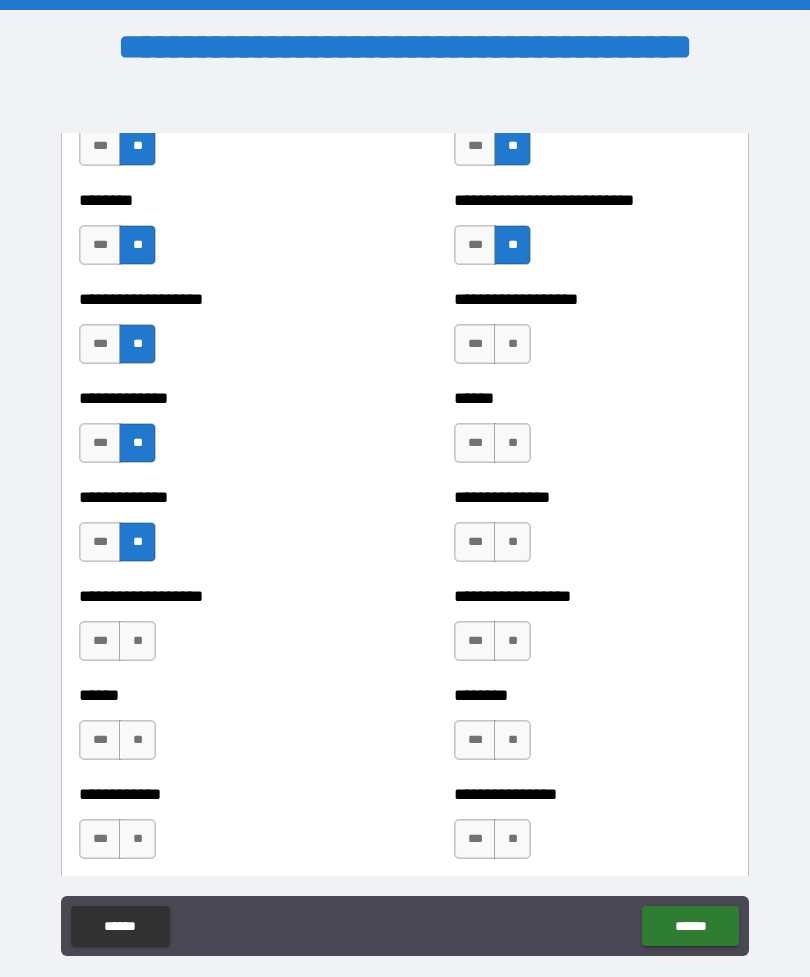 click on "**" at bounding box center (137, 641) 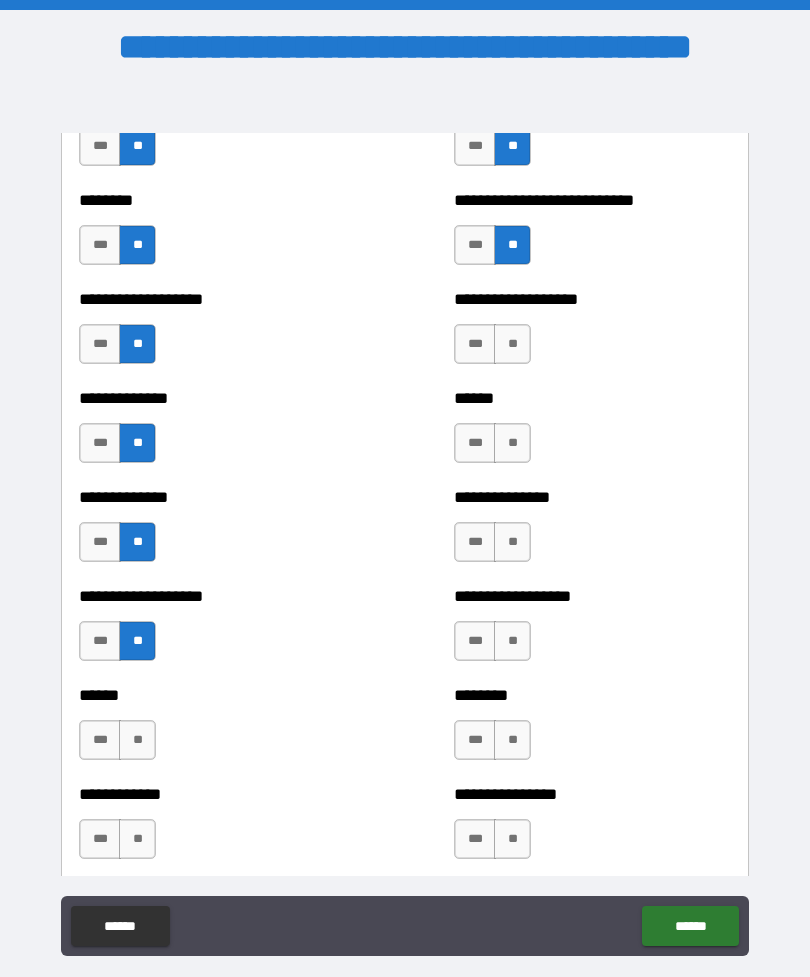 click on "**" at bounding box center [137, 740] 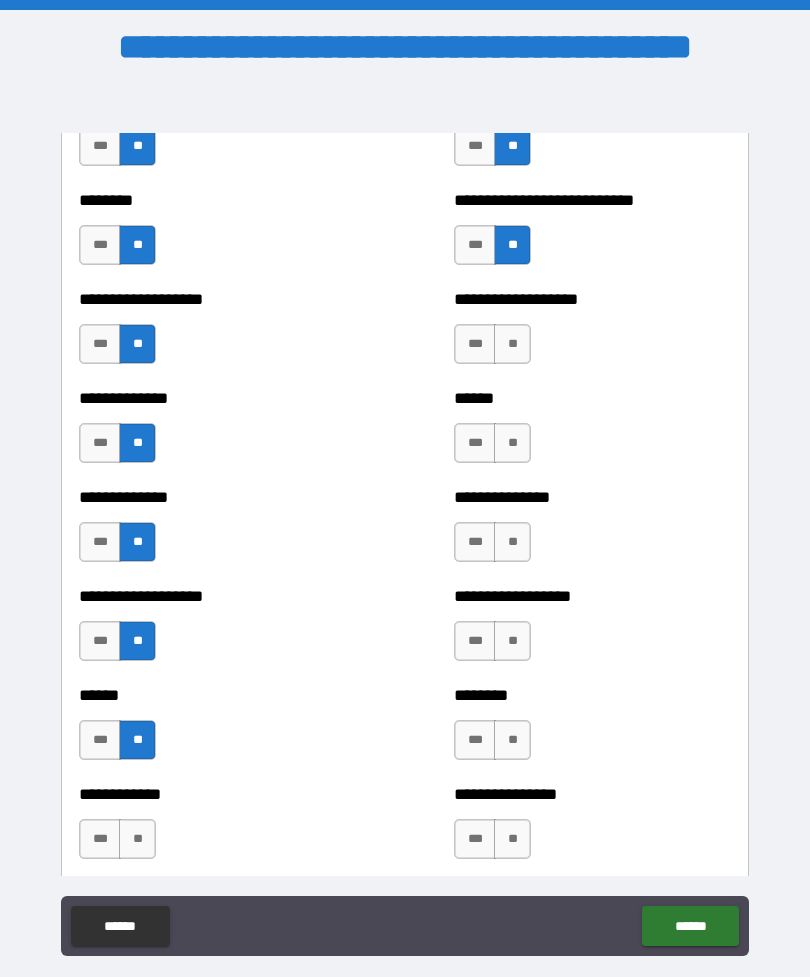 click on "**" at bounding box center [137, 839] 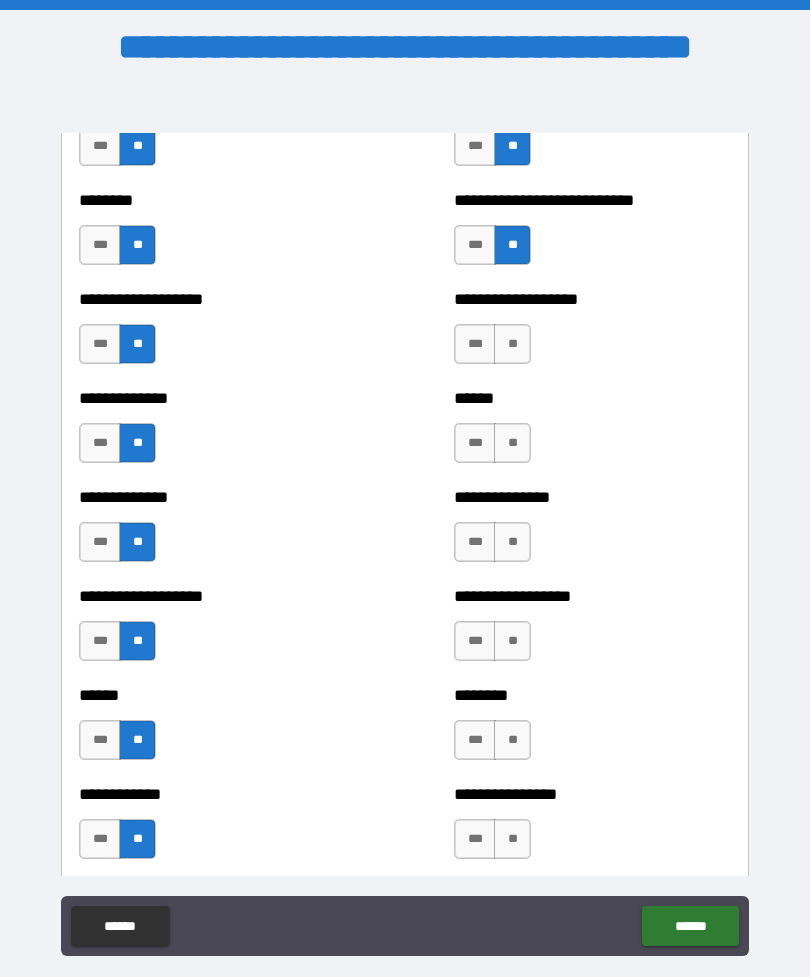 click on "**" at bounding box center (512, 344) 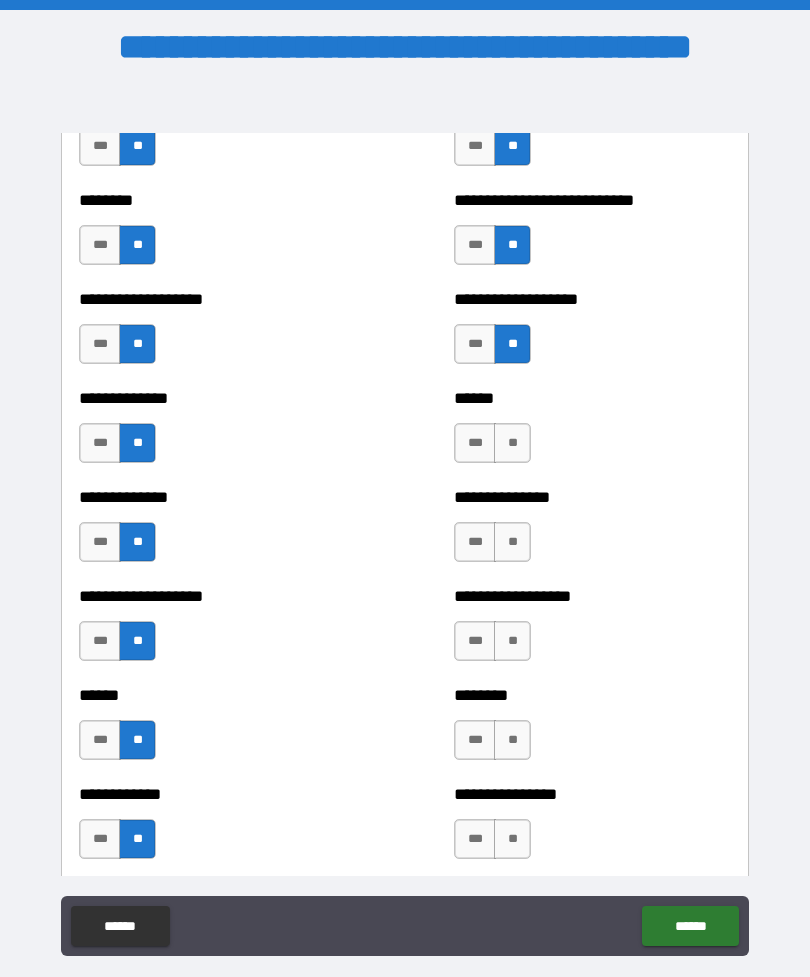 click on "**" at bounding box center (512, 443) 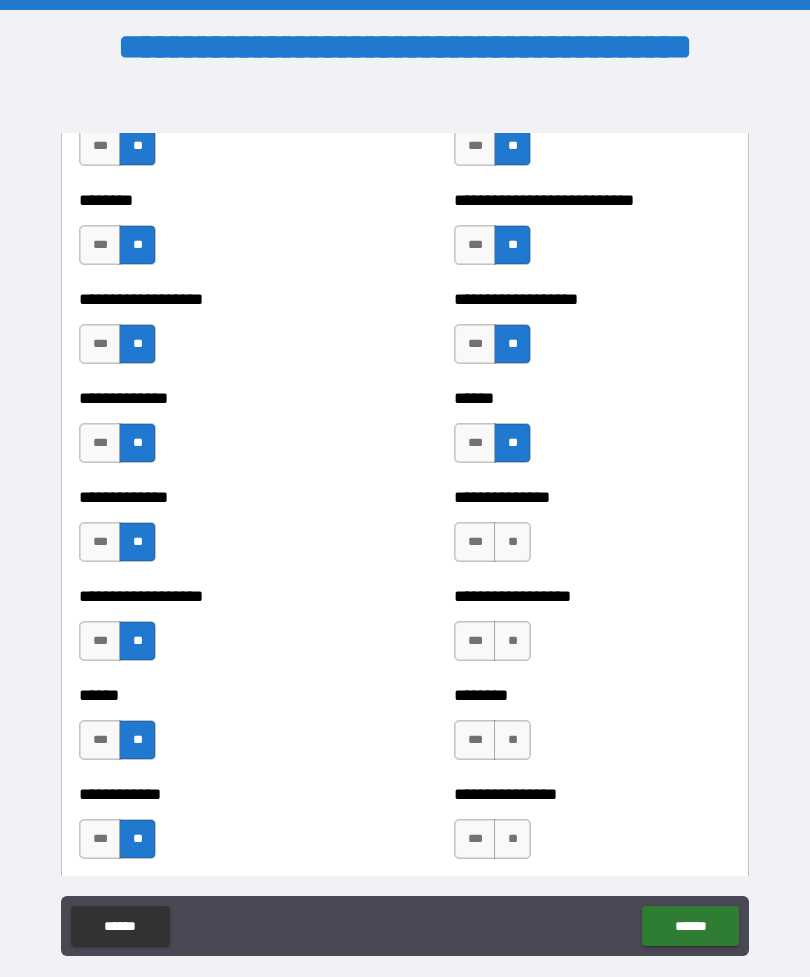 click on "**" at bounding box center [512, 542] 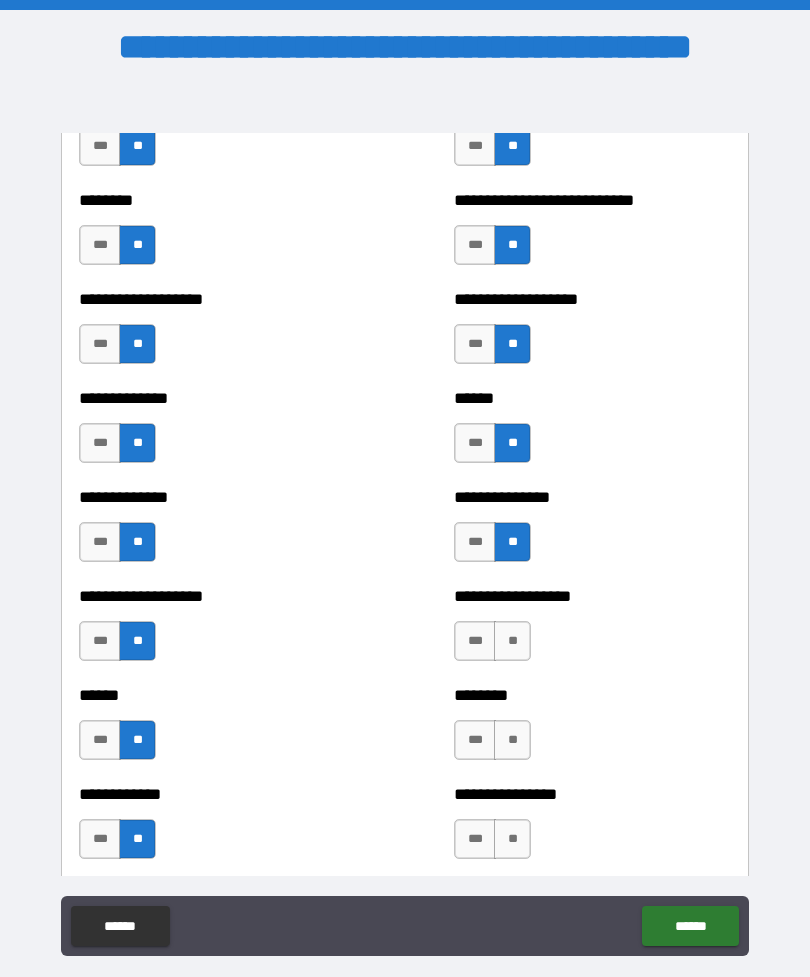 click on "**" at bounding box center [512, 641] 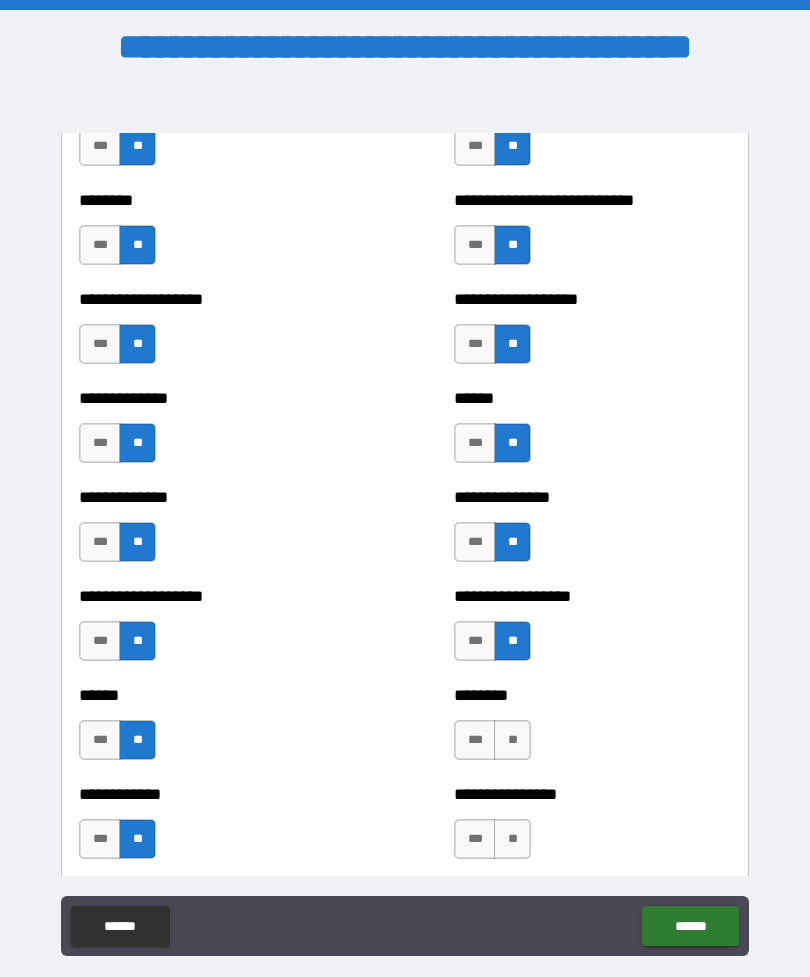 click on "**" at bounding box center [512, 740] 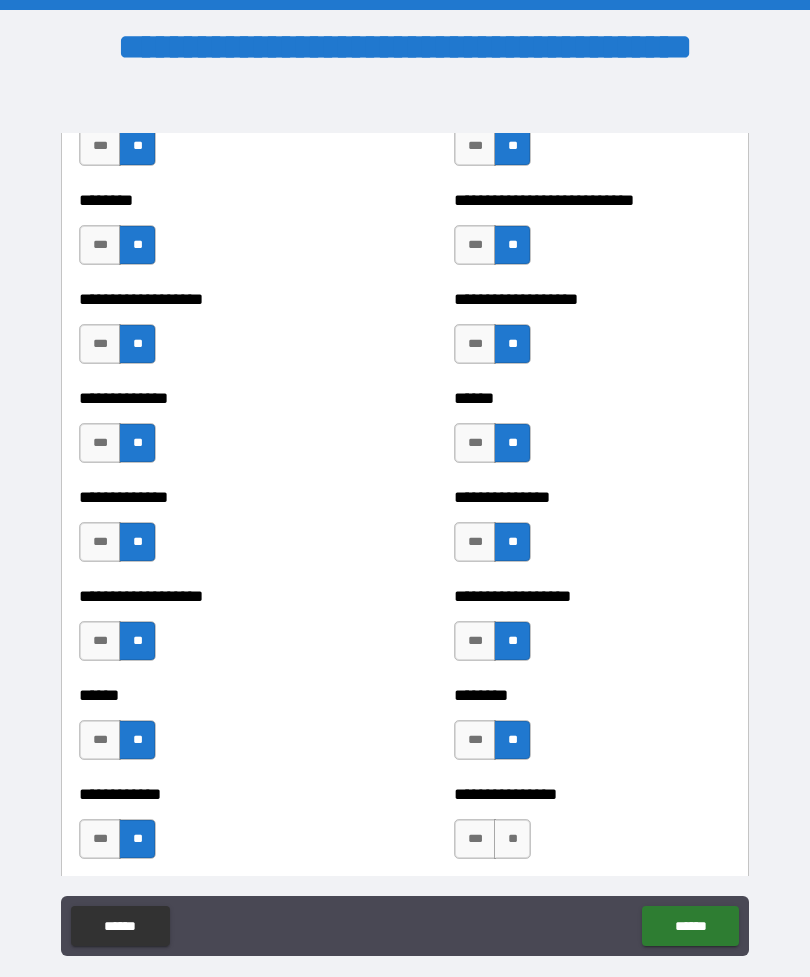 click on "**" at bounding box center (512, 839) 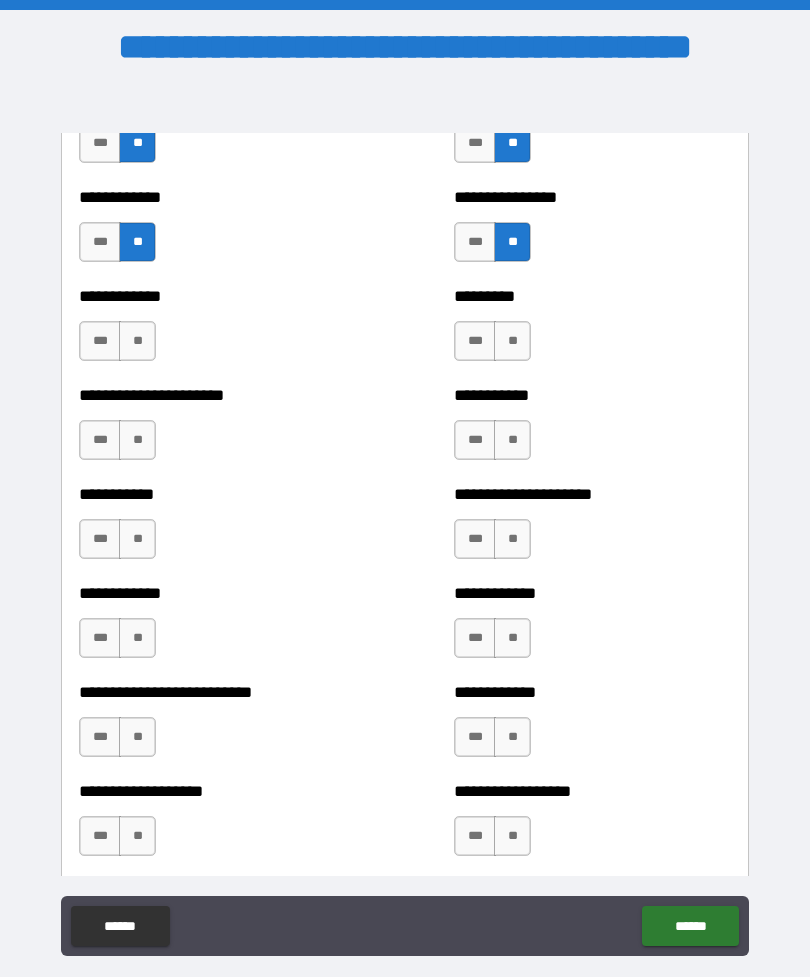scroll, scrollTop: 5210, scrollLeft: 0, axis: vertical 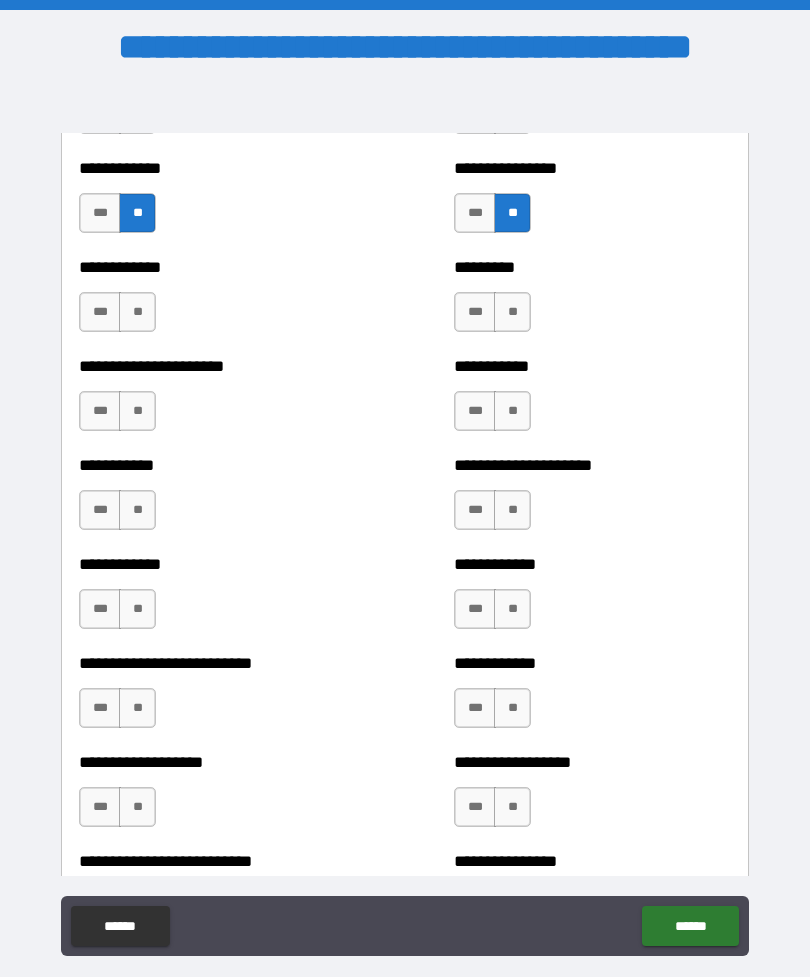 click on "**" at bounding box center [137, 312] 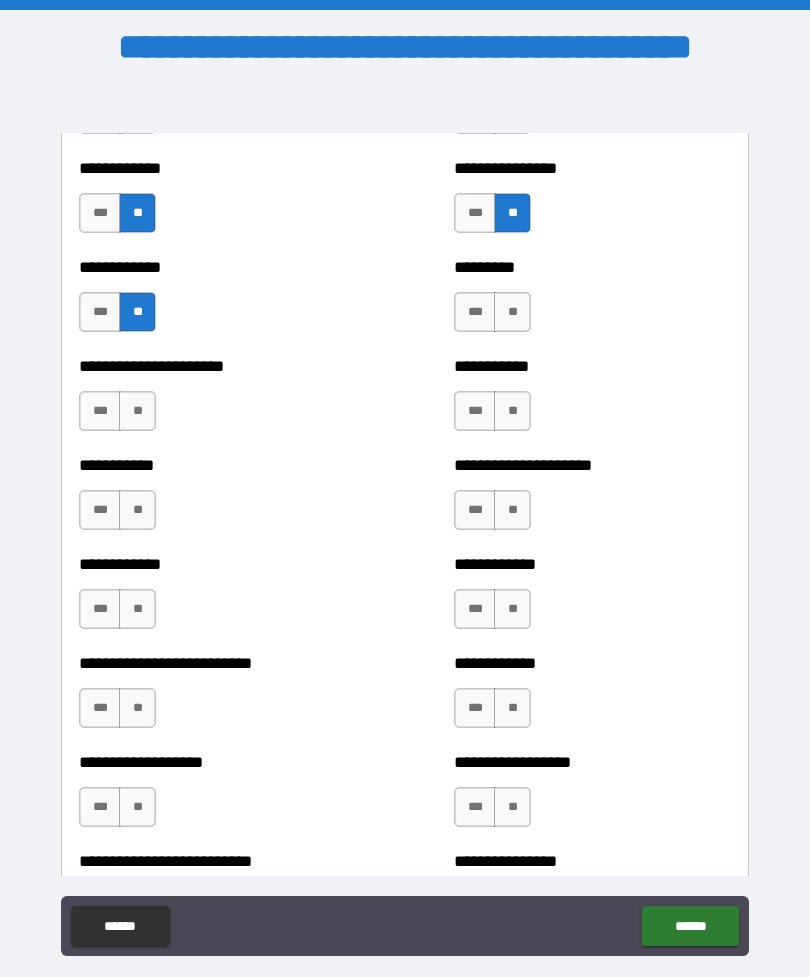 click on "**" at bounding box center (137, 411) 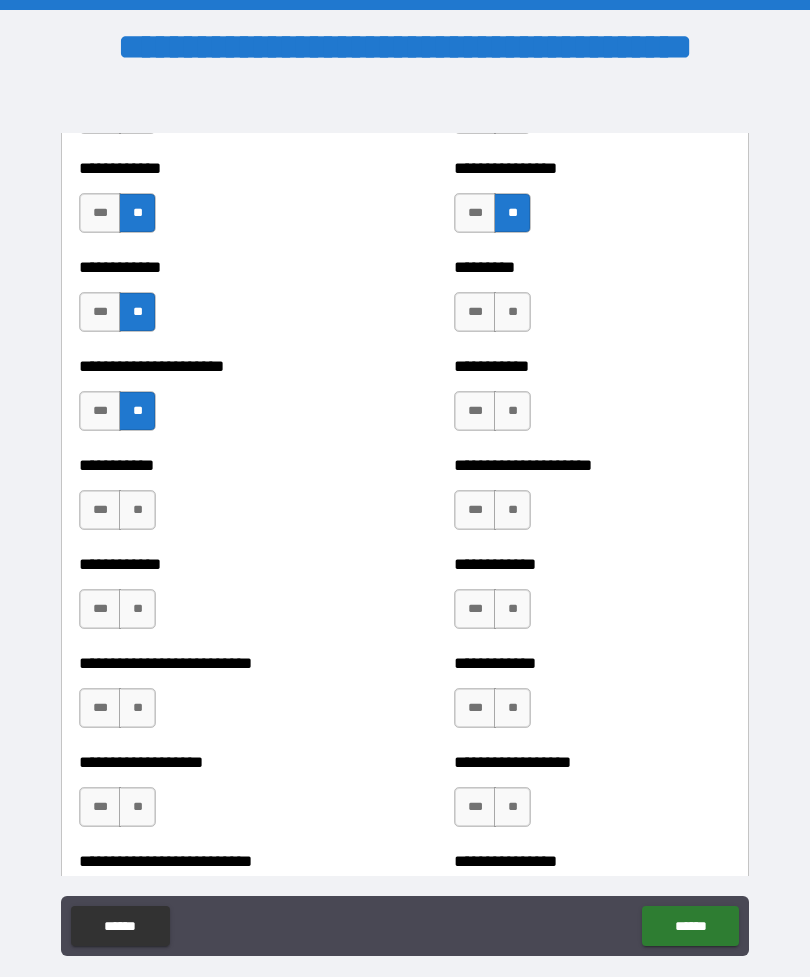 click on "**" at bounding box center [137, 510] 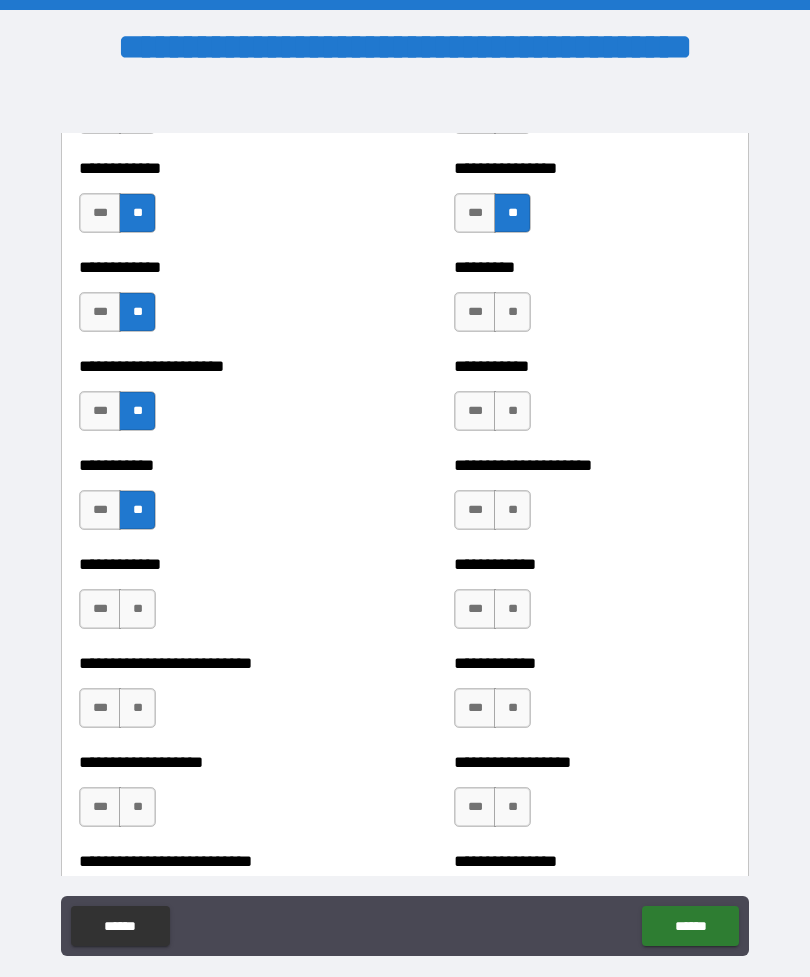 click on "**" at bounding box center (137, 609) 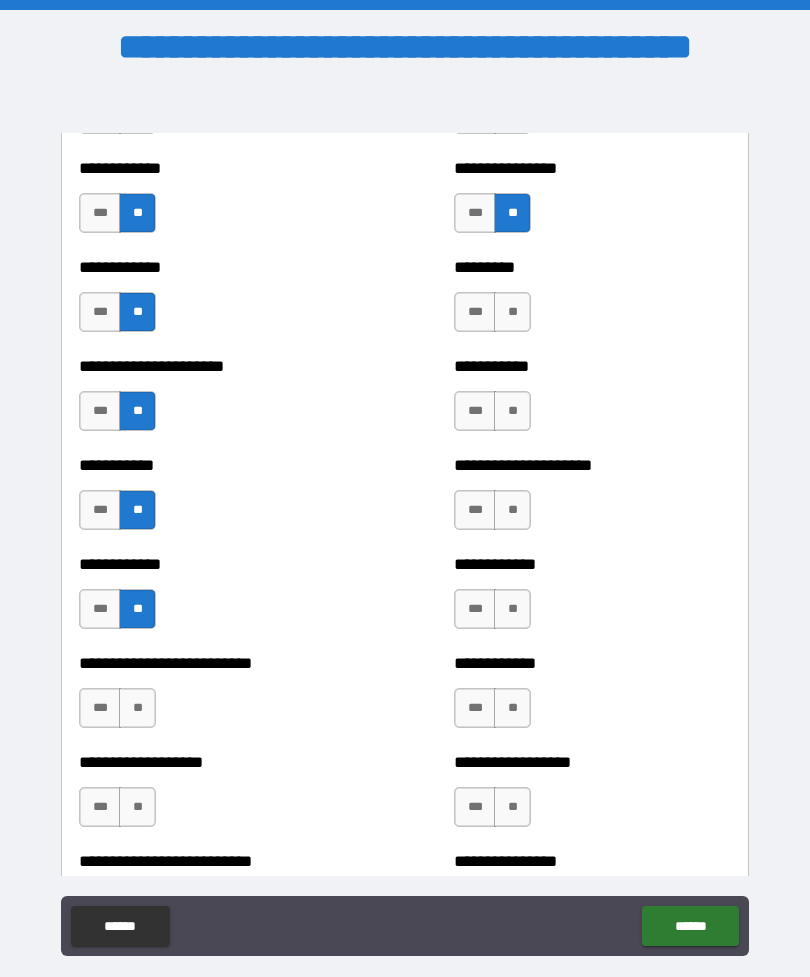 click on "**" at bounding box center [137, 807] 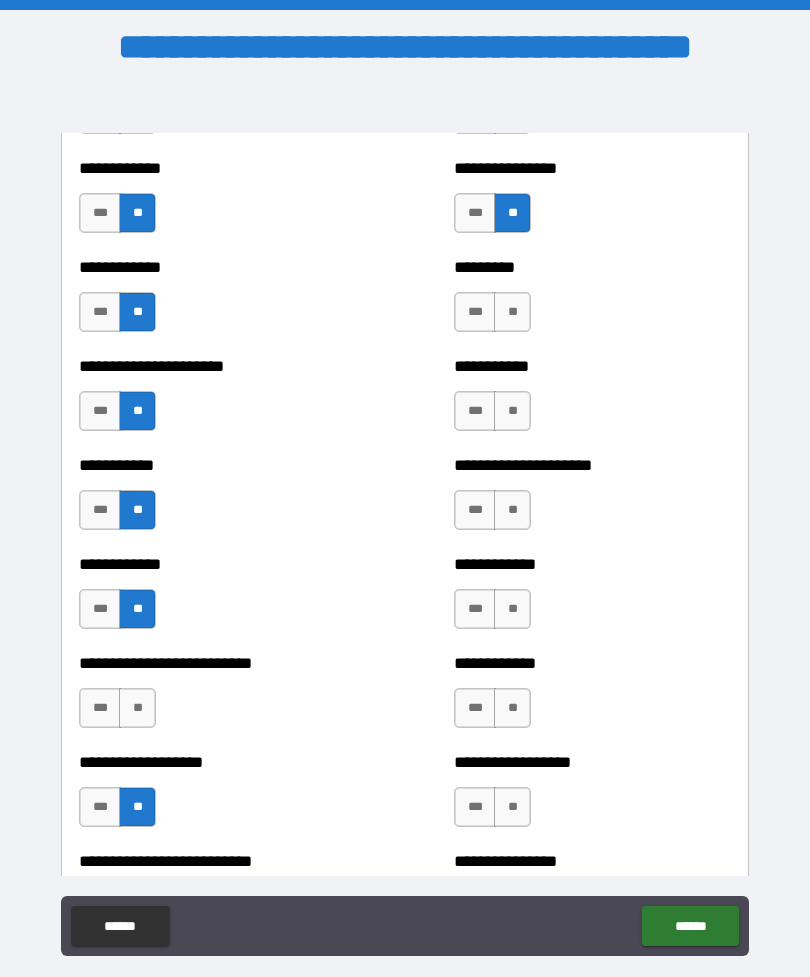 click on "**" at bounding box center [137, 708] 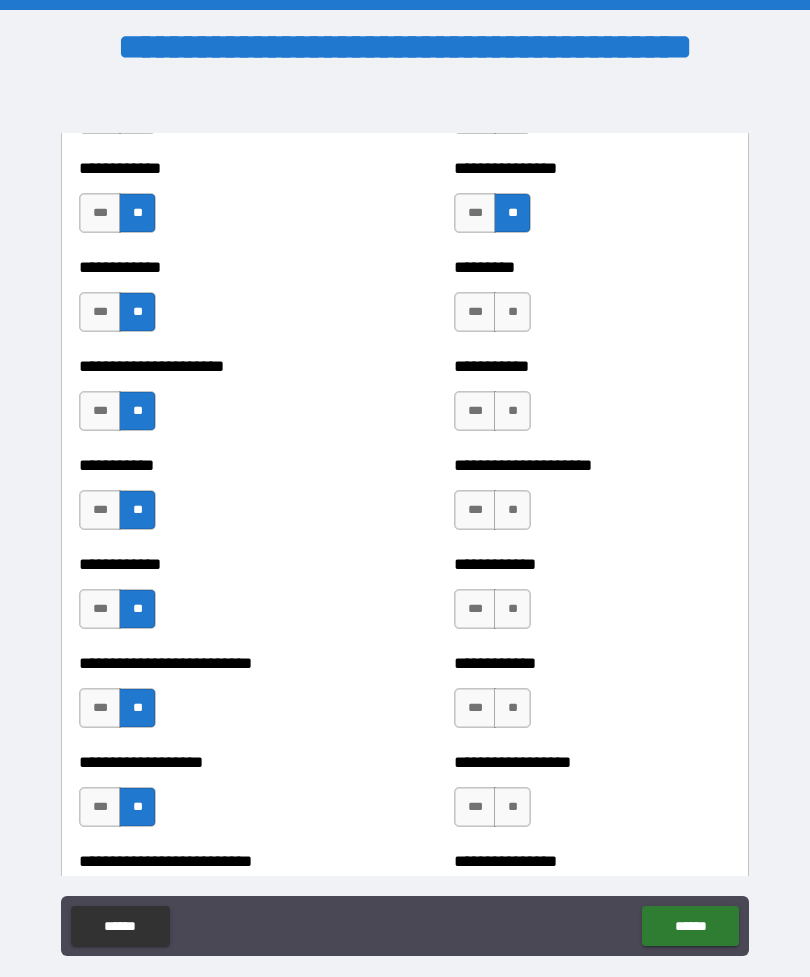 click on "**" at bounding box center [512, 312] 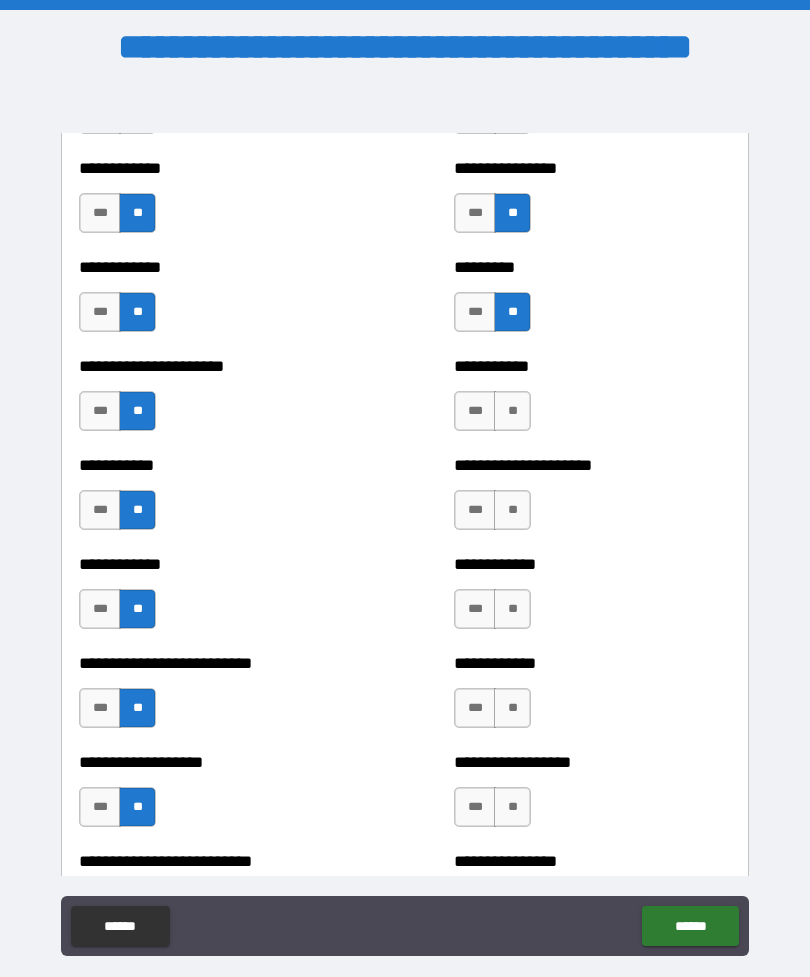 click on "**" at bounding box center (512, 411) 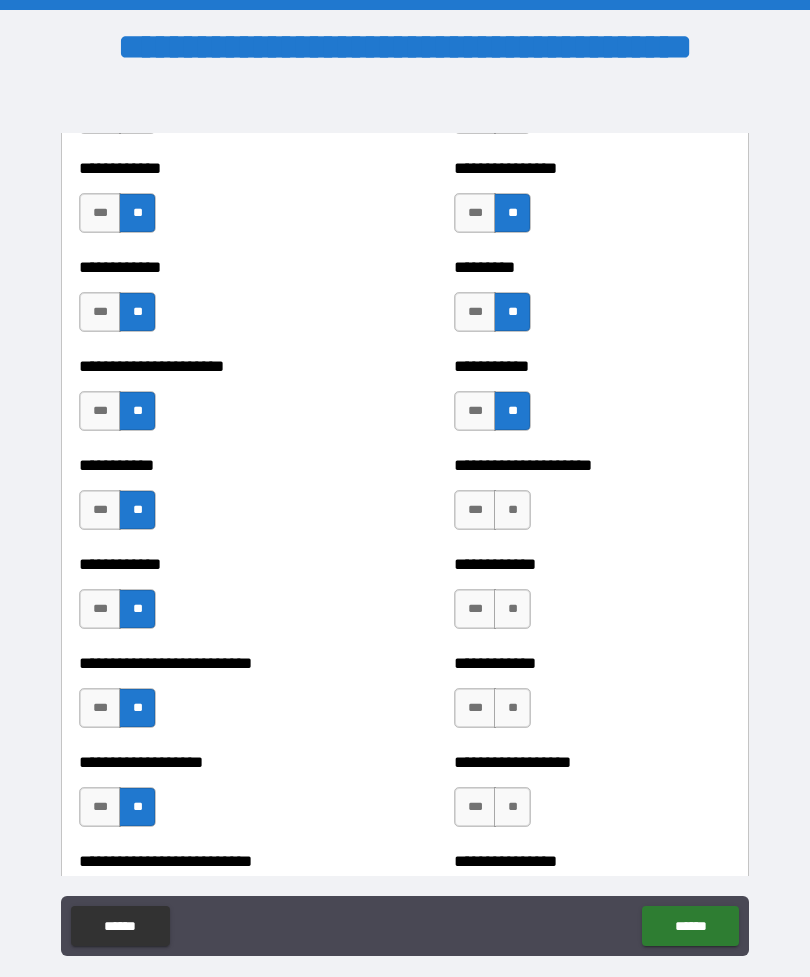 click on "**" at bounding box center (512, 510) 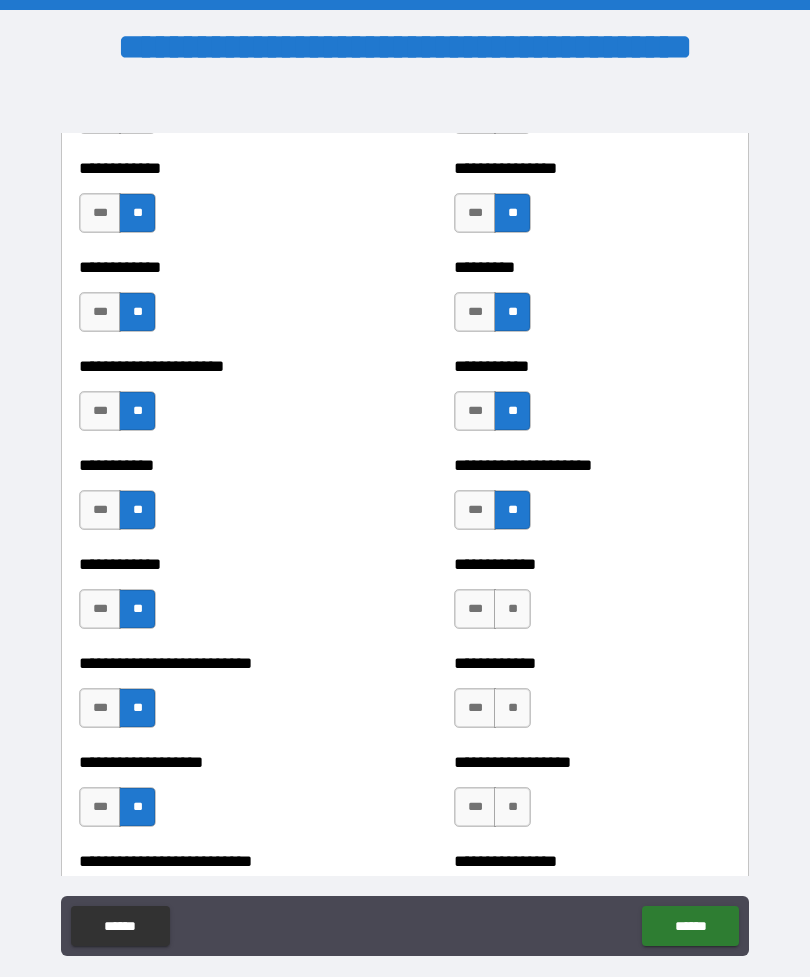 click on "**" at bounding box center [512, 609] 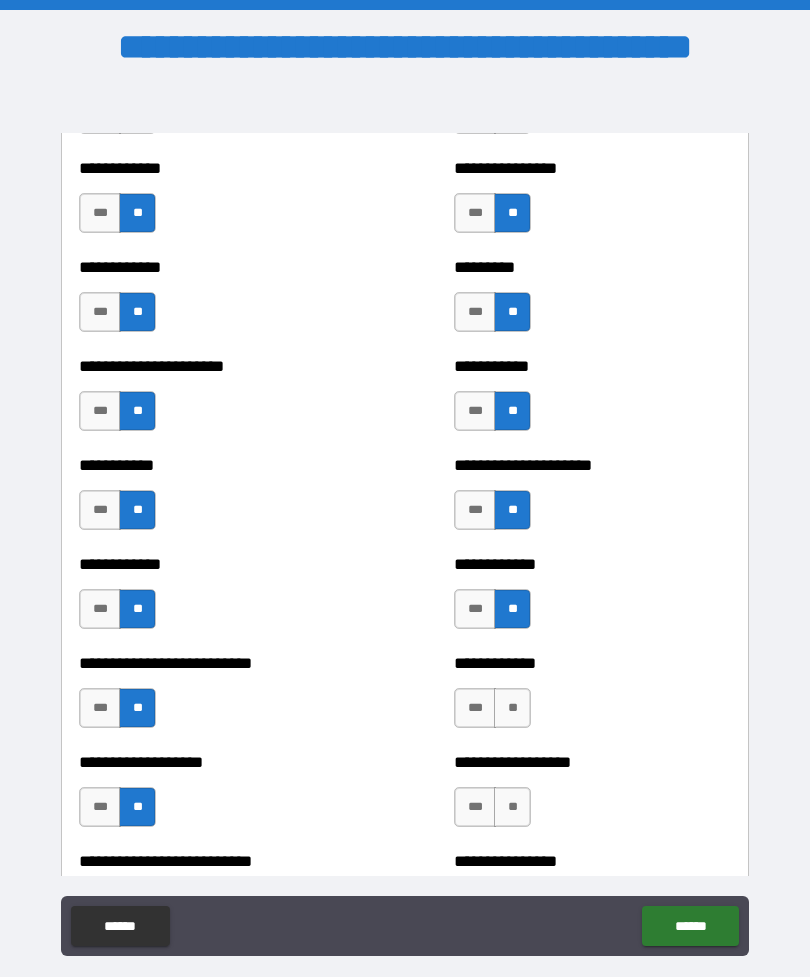 click on "**" at bounding box center (512, 708) 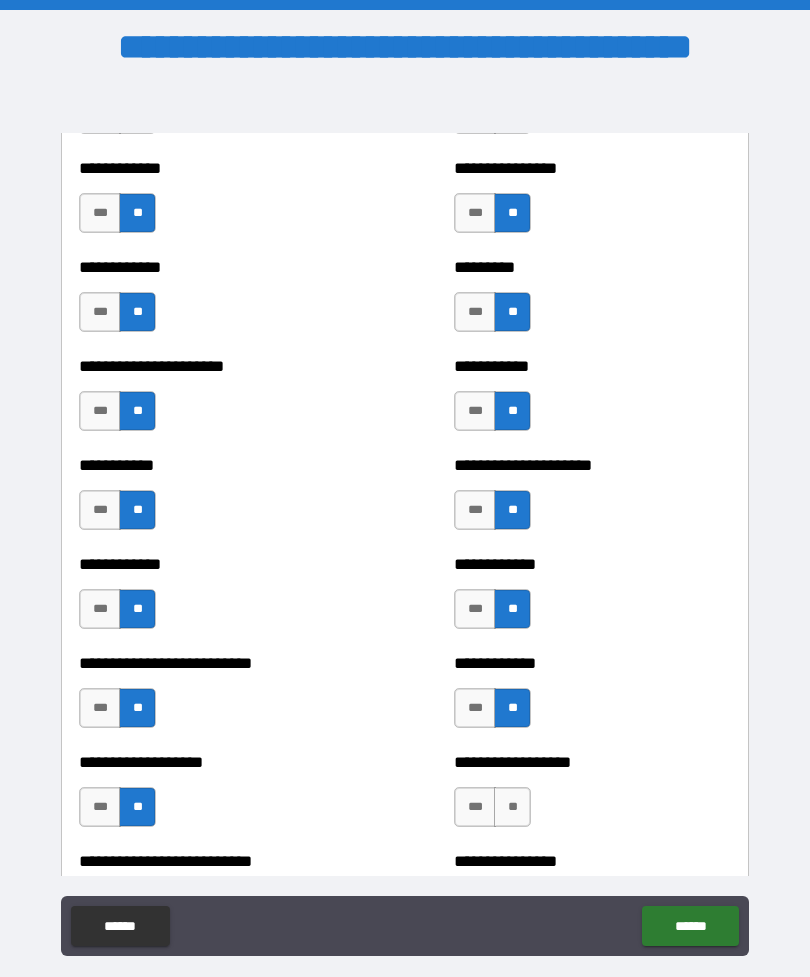 click on "**" at bounding box center (512, 807) 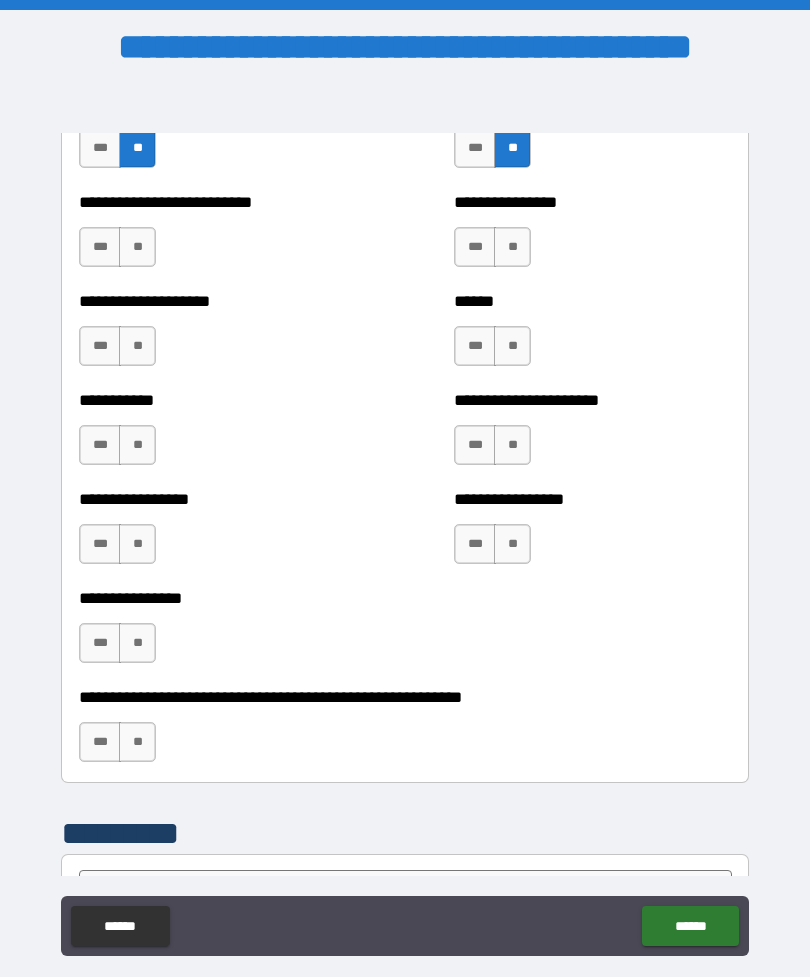 scroll, scrollTop: 5892, scrollLeft: 0, axis: vertical 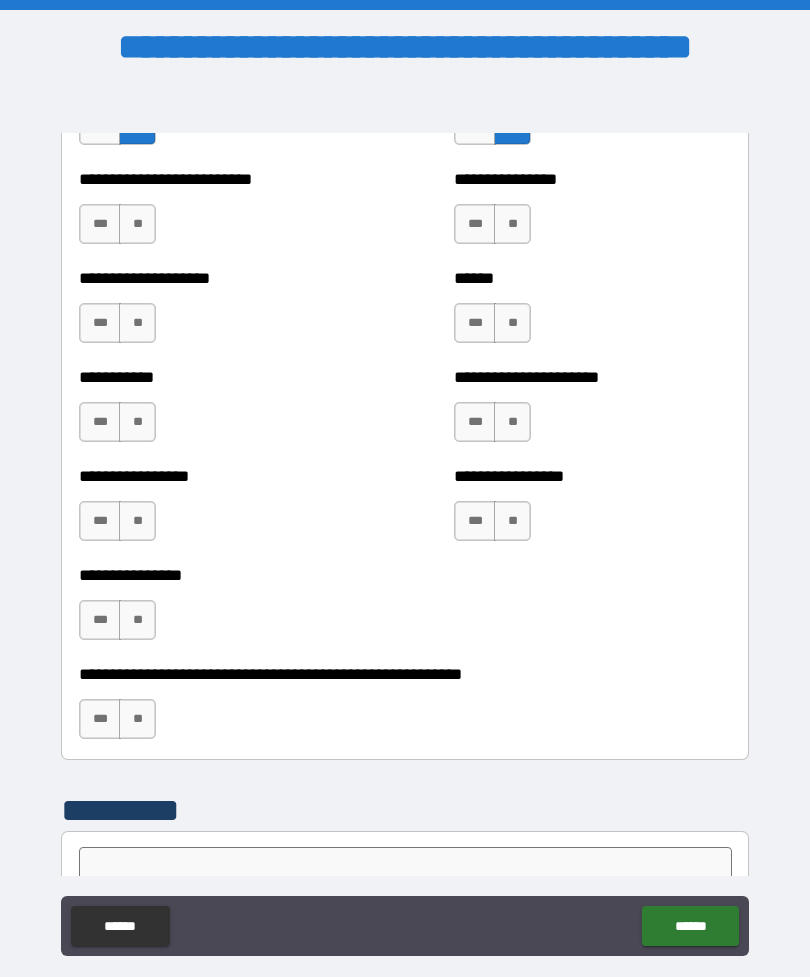 click on "**" at bounding box center (137, 224) 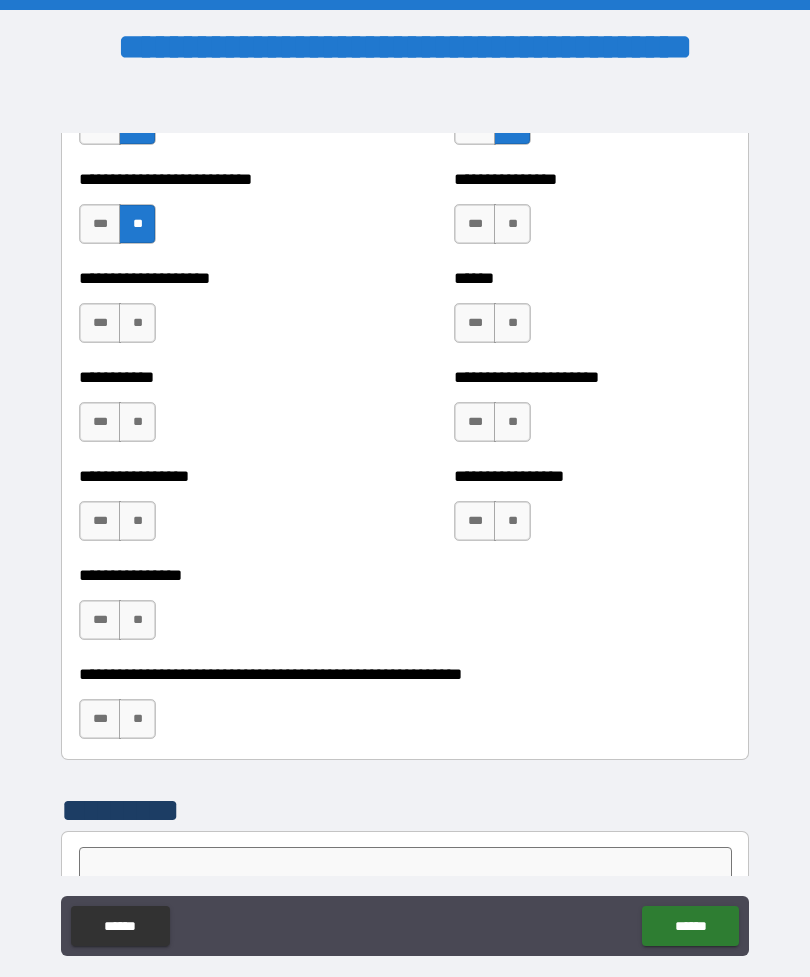 click on "**" at bounding box center (137, 323) 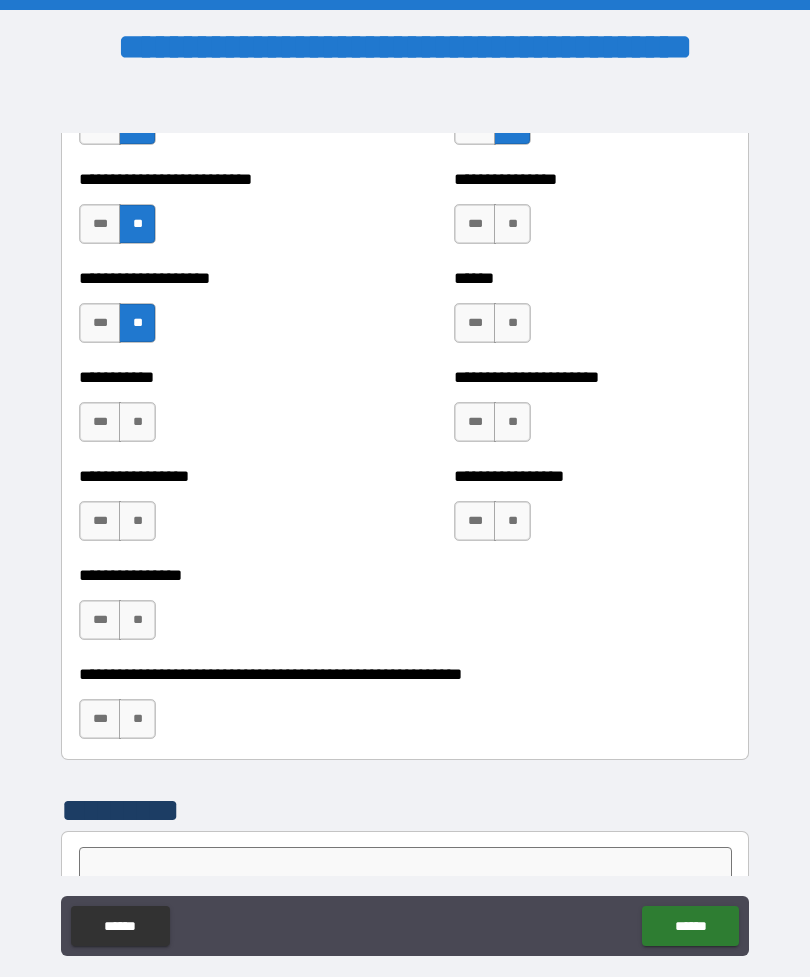 click on "**" at bounding box center (137, 521) 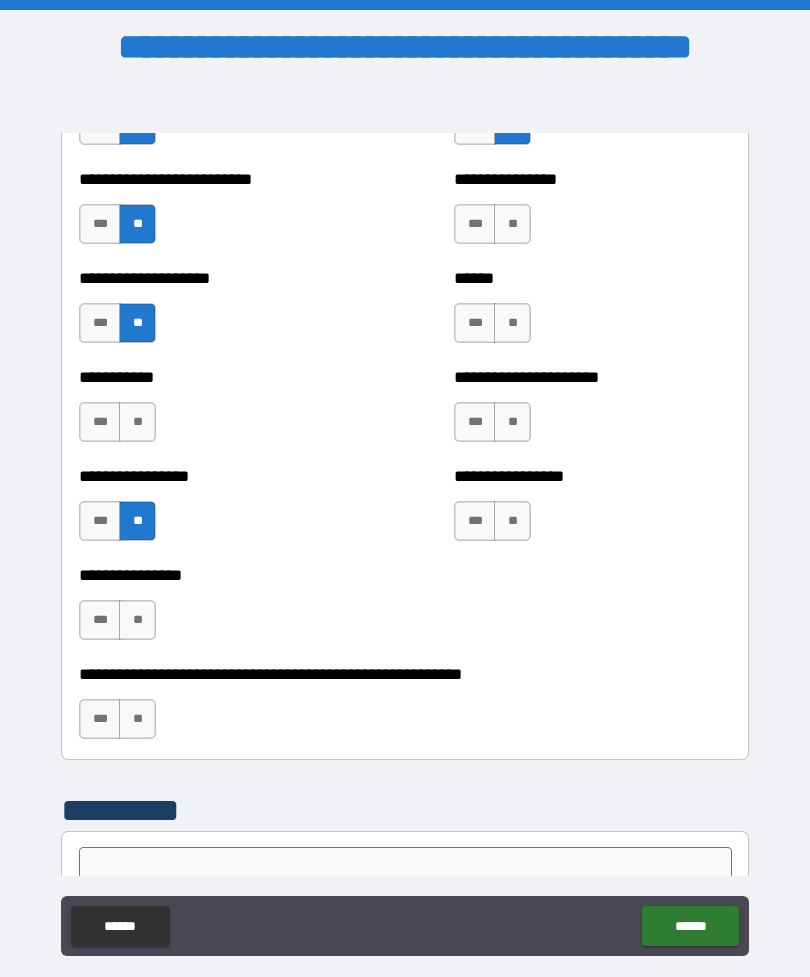 click on "**" at bounding box center (137, 422) 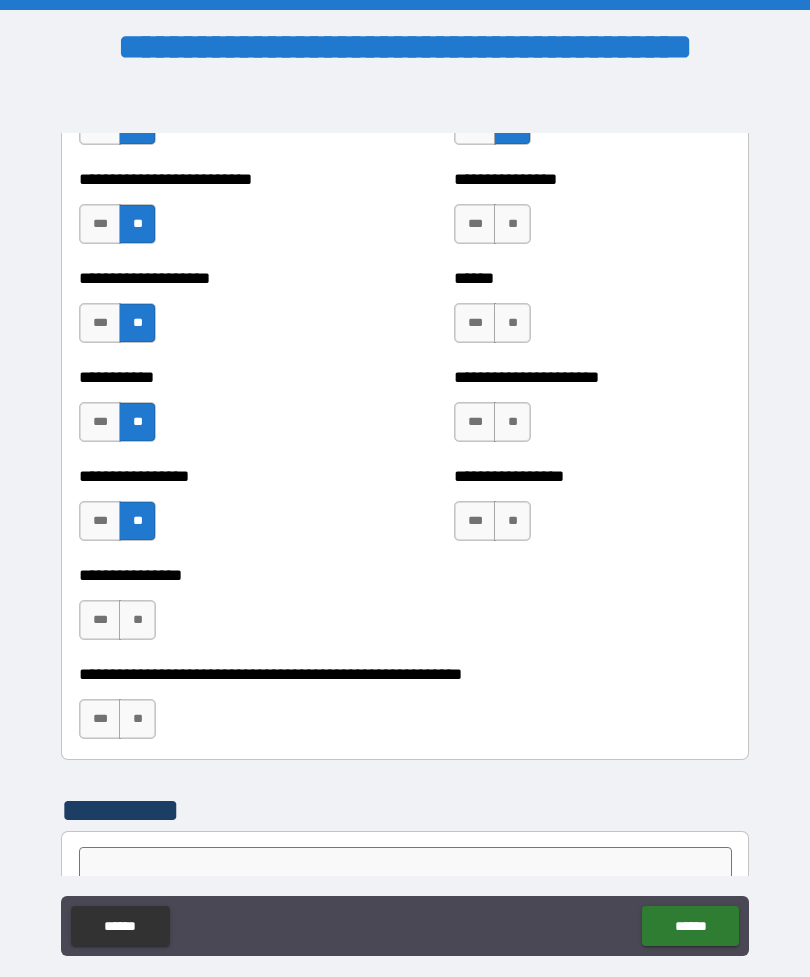 click on "**" at bounding box center (137, 620) 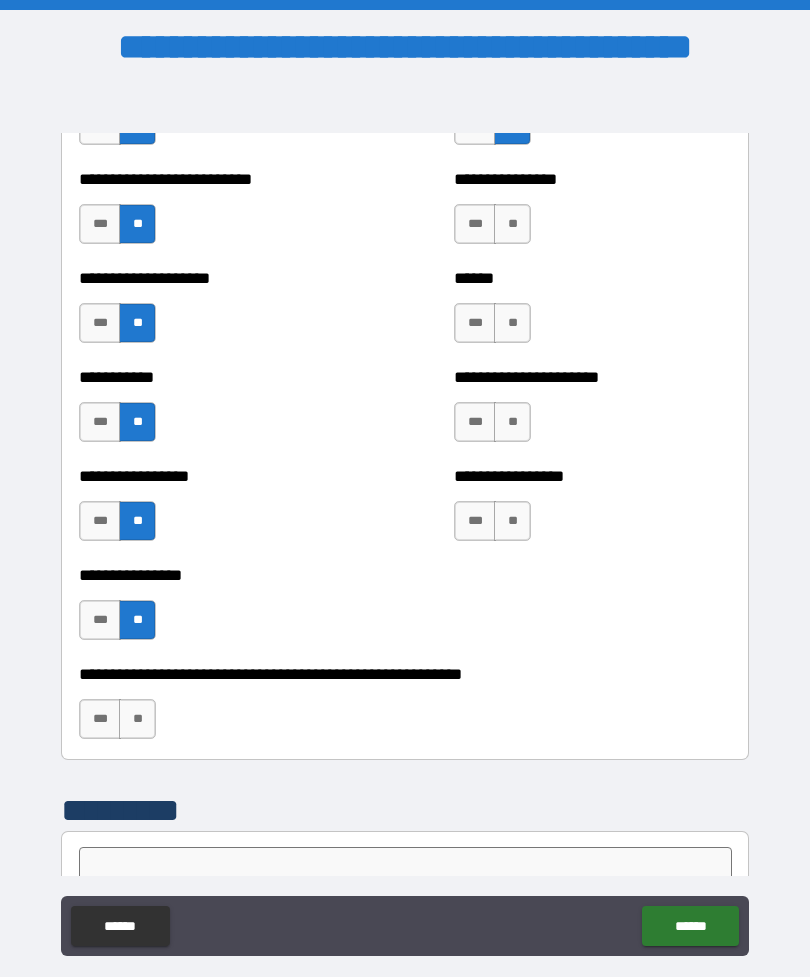 click on "**" at bounding box center [137, 719] 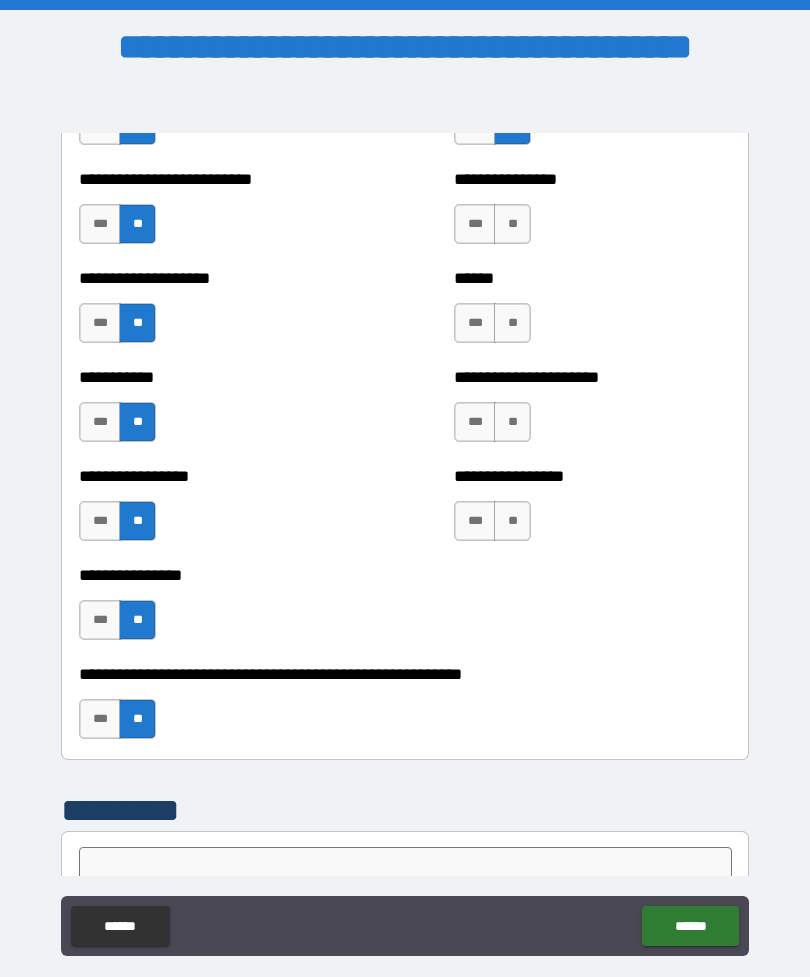 click on "**" at bounding box center (512, 224) 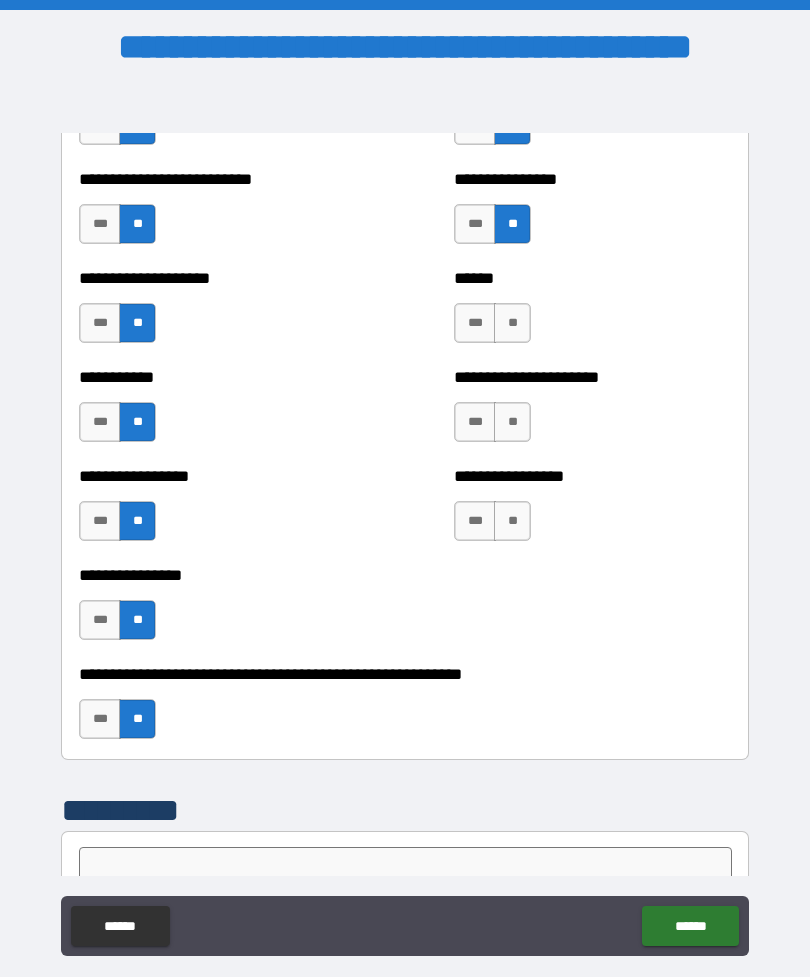 click on "**" at bounding box center (512, 323) 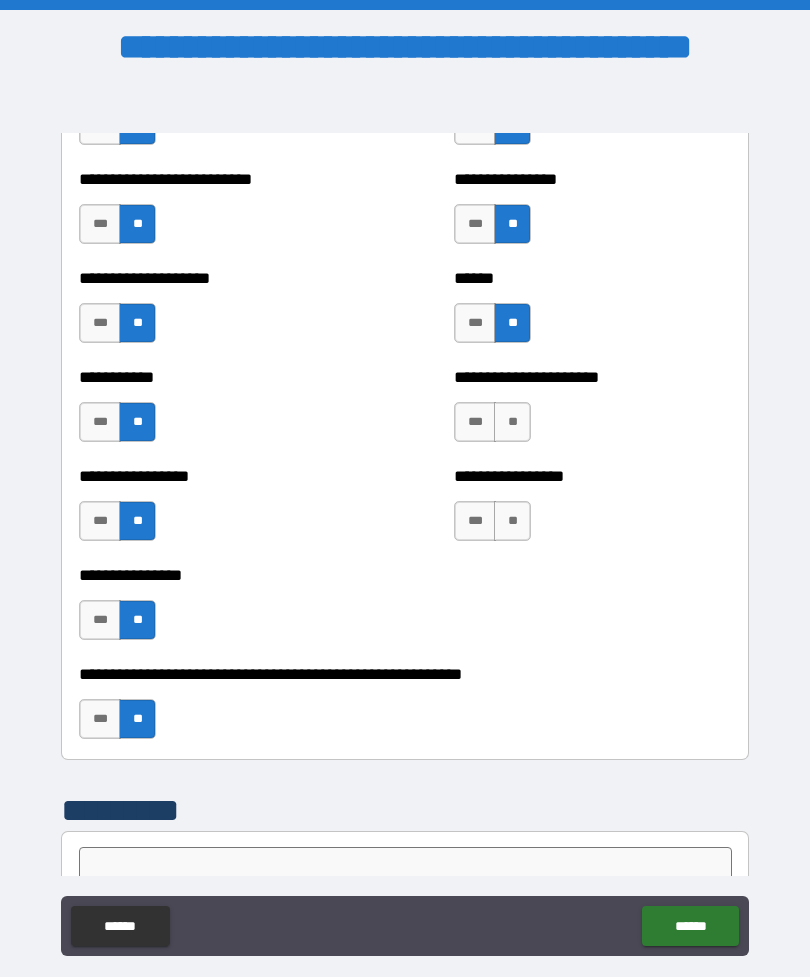 click on "**" at bounding box center [512, 422] 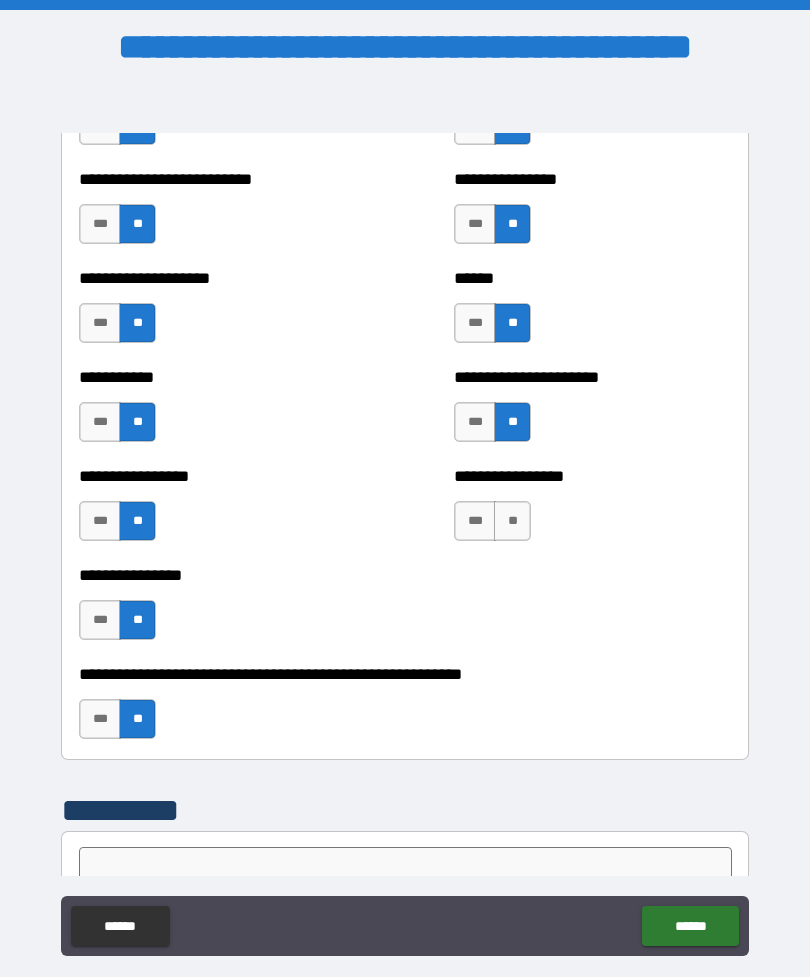 click on "**" at bounding box center (512, 521) 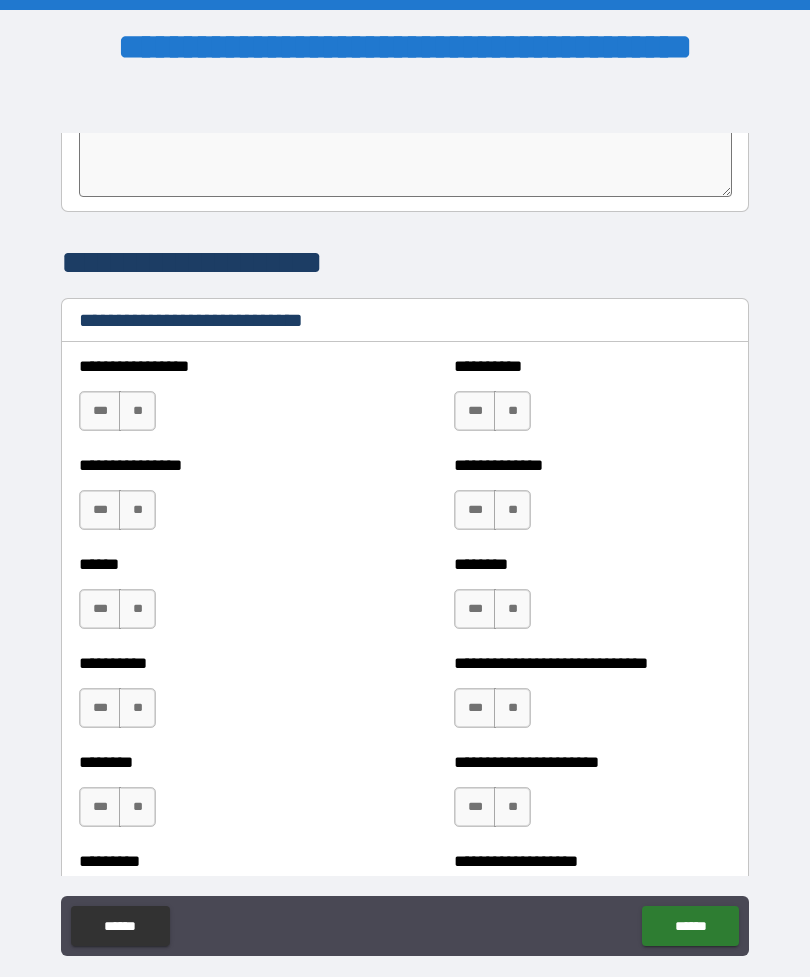 scroll, scrollTop: 6619, scrollLeft: 0, axis: vertical 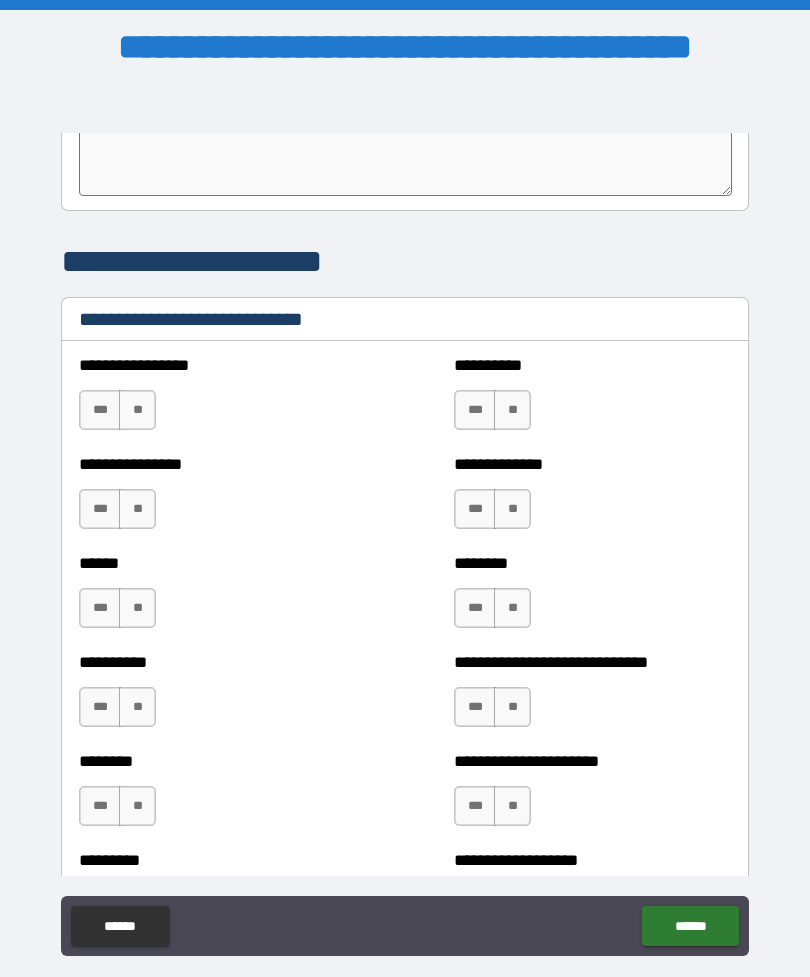 click on "**" at bounding box center (137, 410) 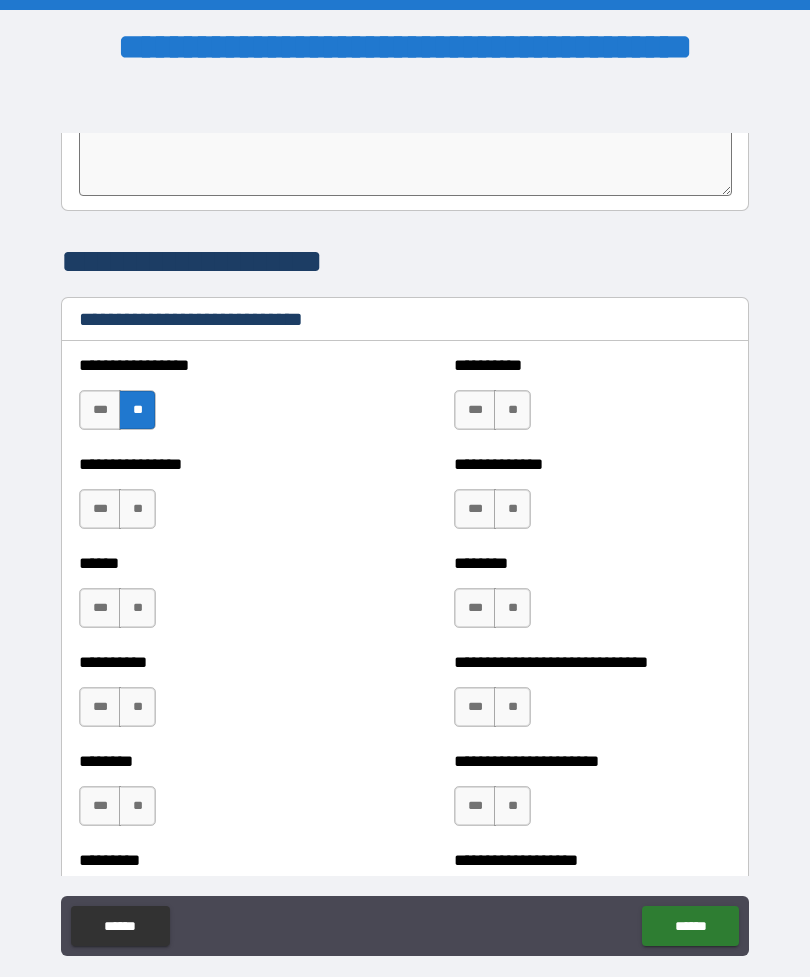 click on "**" at bounding box center [512, 410] 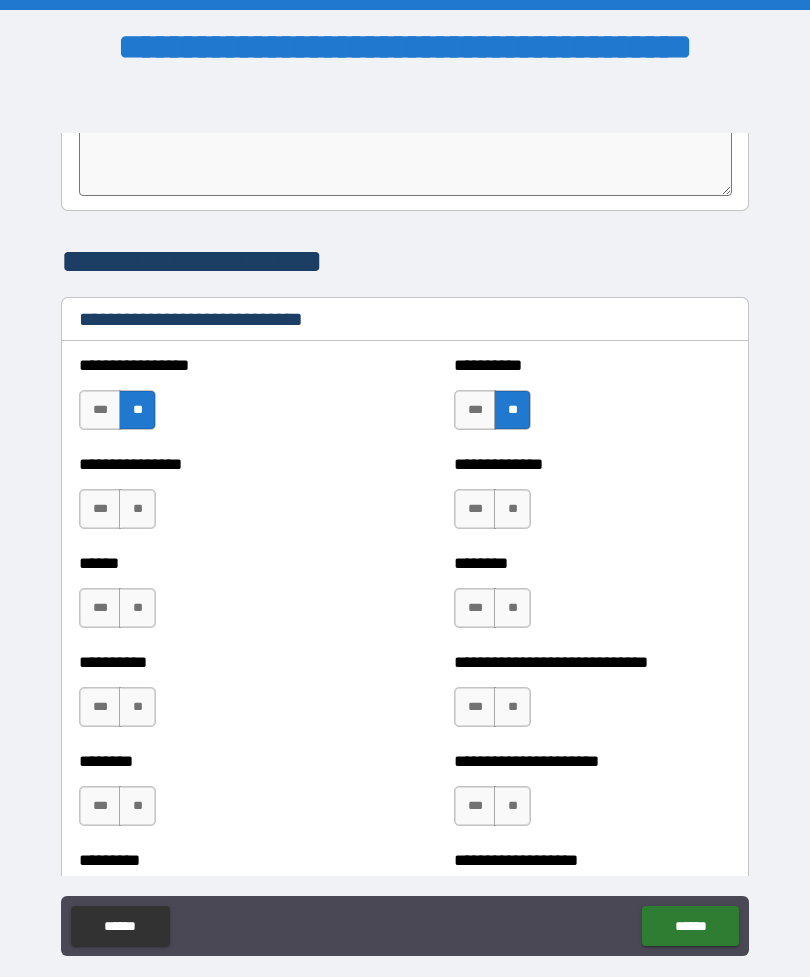 click on "**" at bounding box center [137, 509] 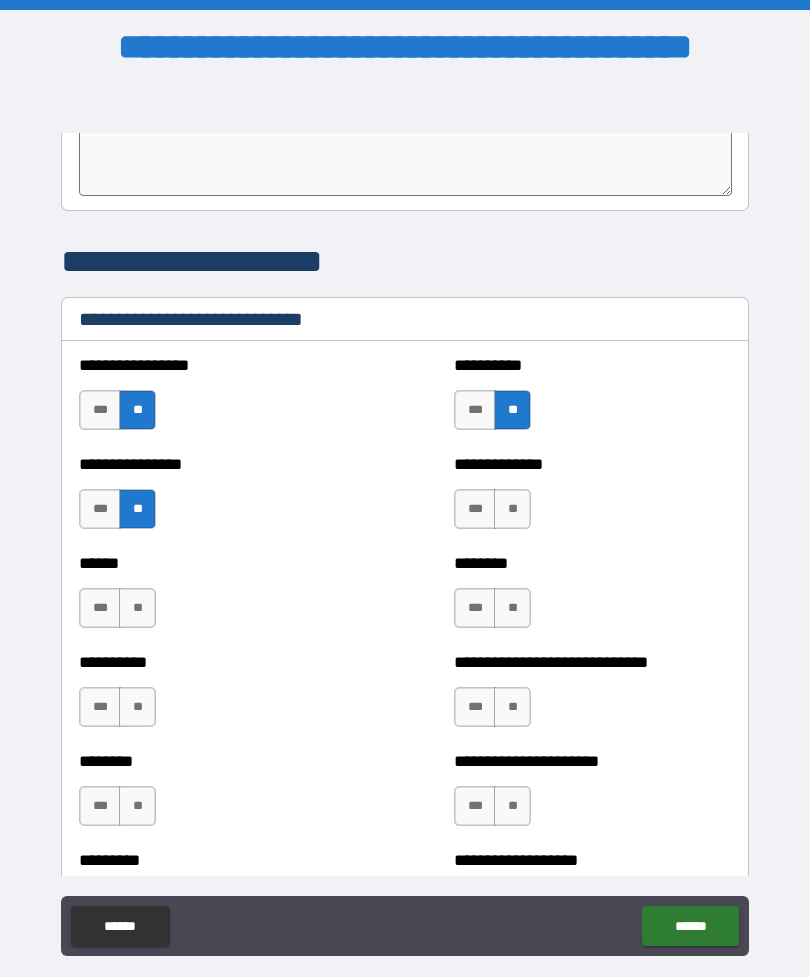 click on "***" at bounding box center (475, 608) 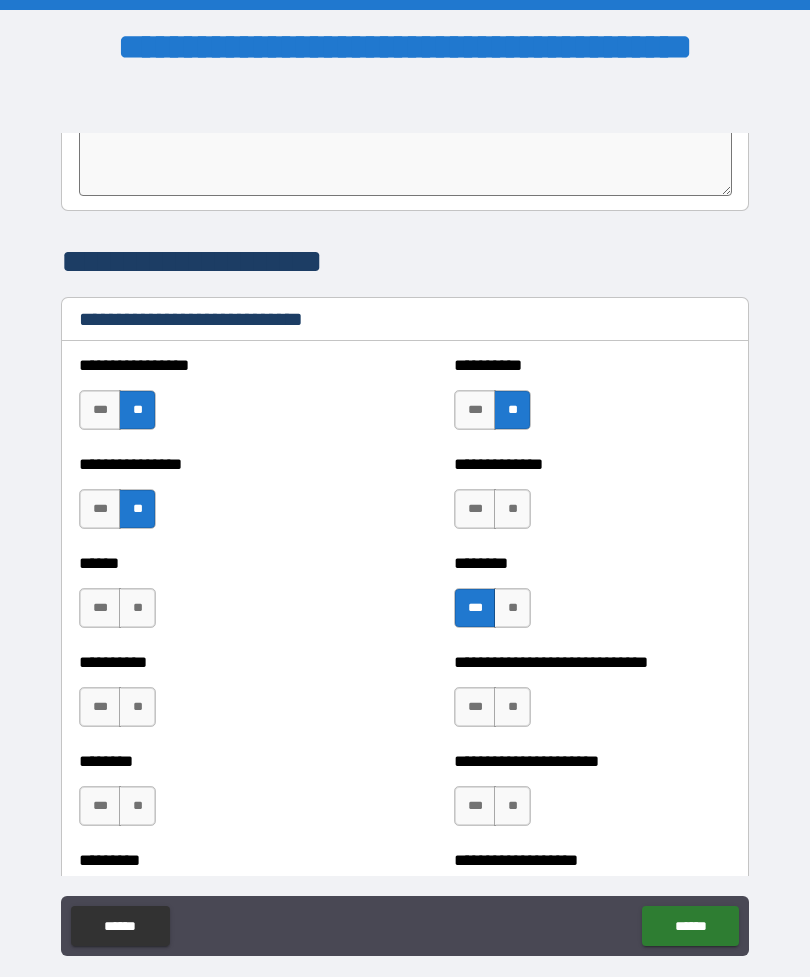 click on "**" at bounding box center (137, 707) 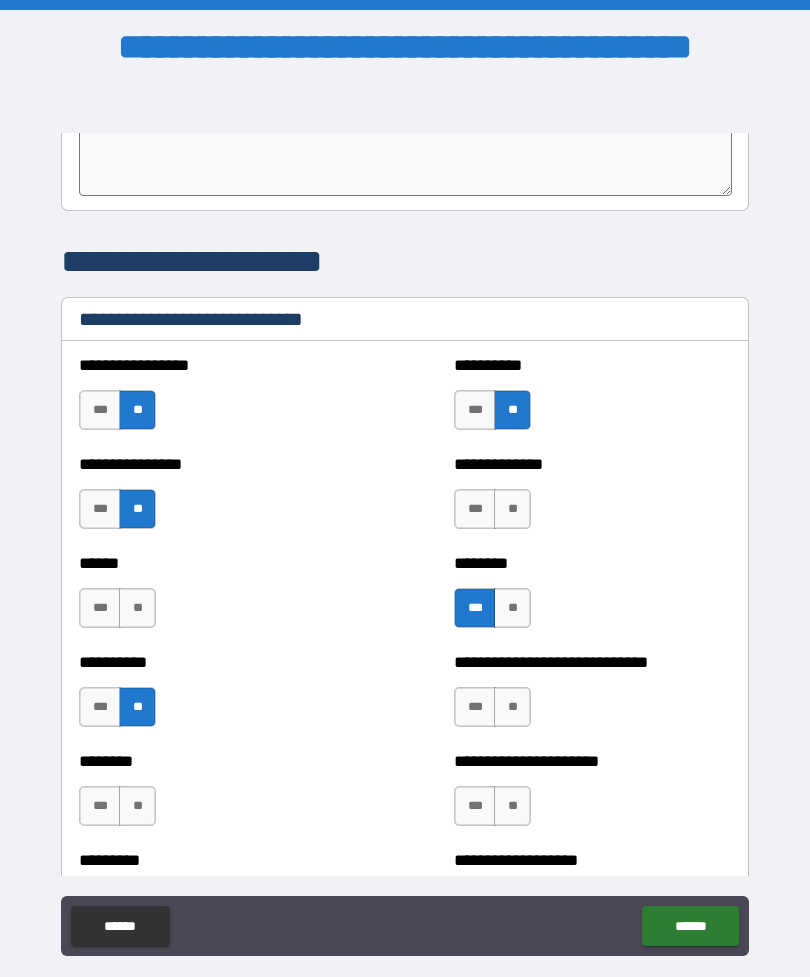 click on "***" at bounding box center (475, 707) 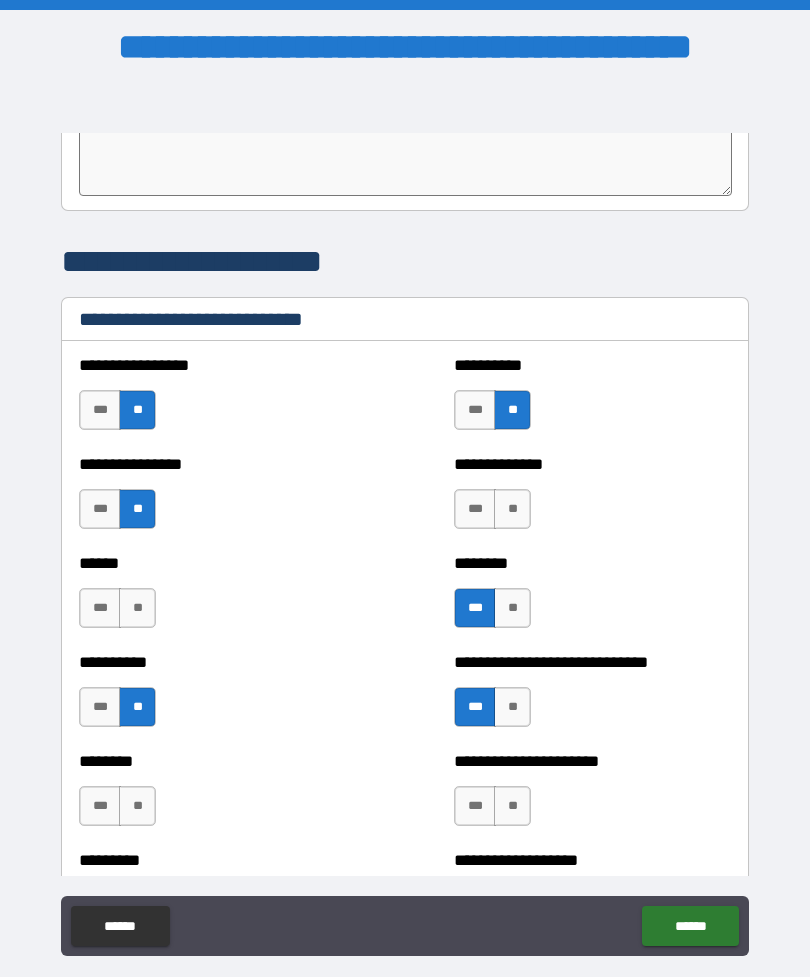 click on "**" at bounding box center (512, 806) 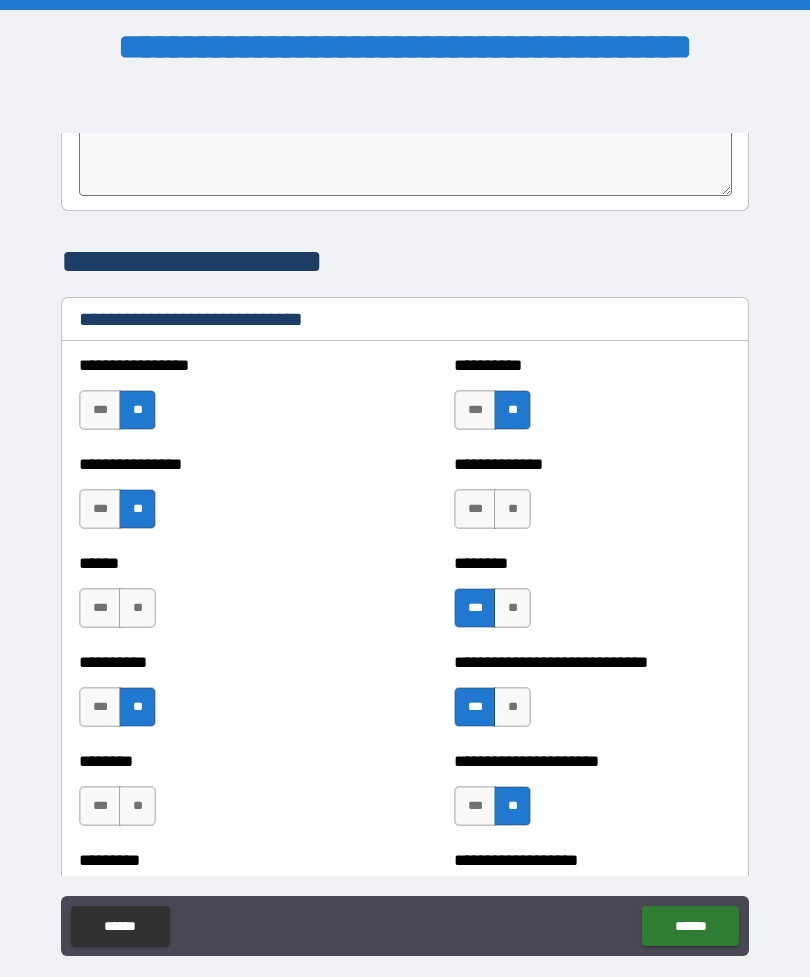 click on "**" at bounding box center [137, 806] 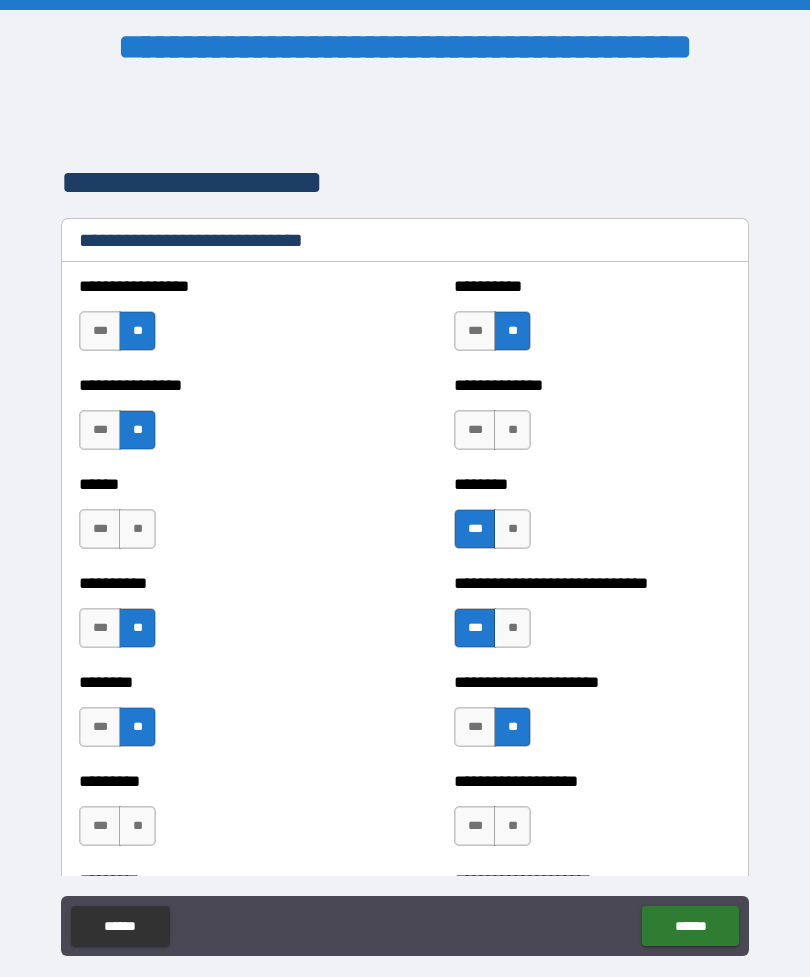 scroll, scrollTop: 6708, scrollLeft: 0, axis: vertical 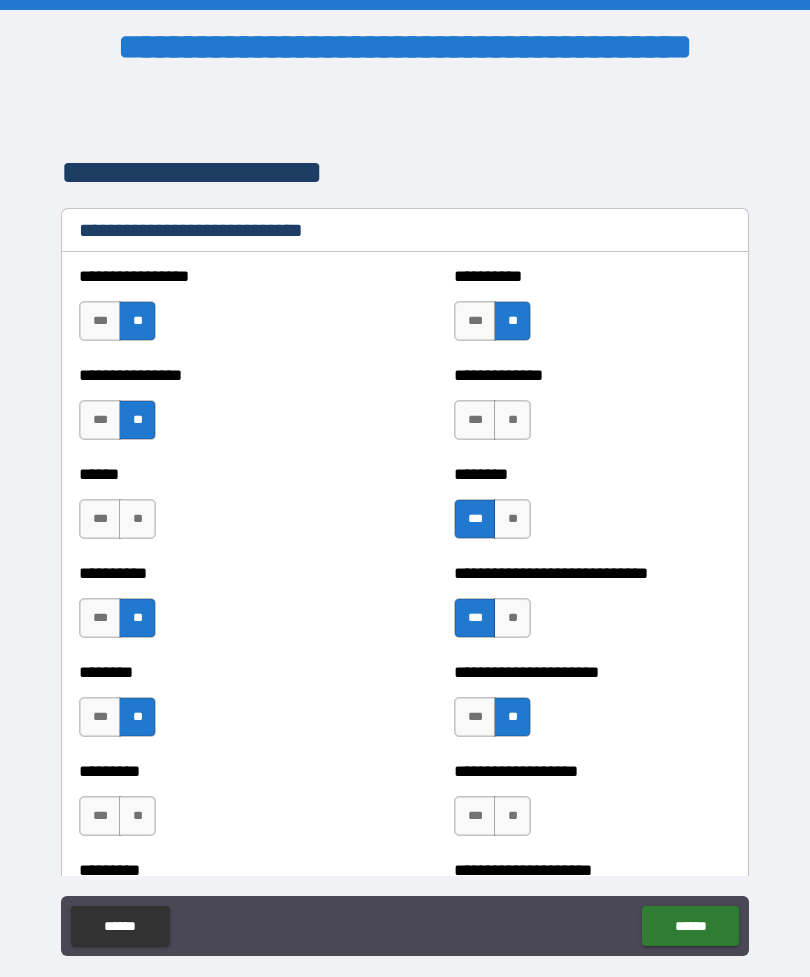 click on "**" at bounding box center [137, 816] 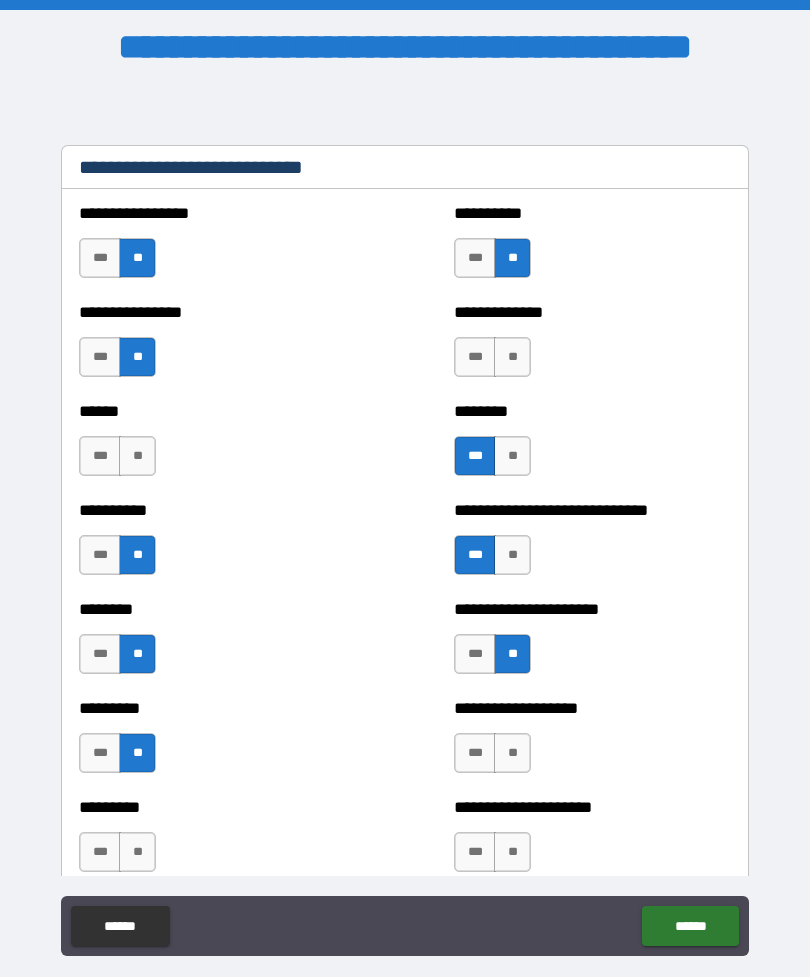 scroll, scrollTop: 6770, scrollLeft: 0, axis: vertical 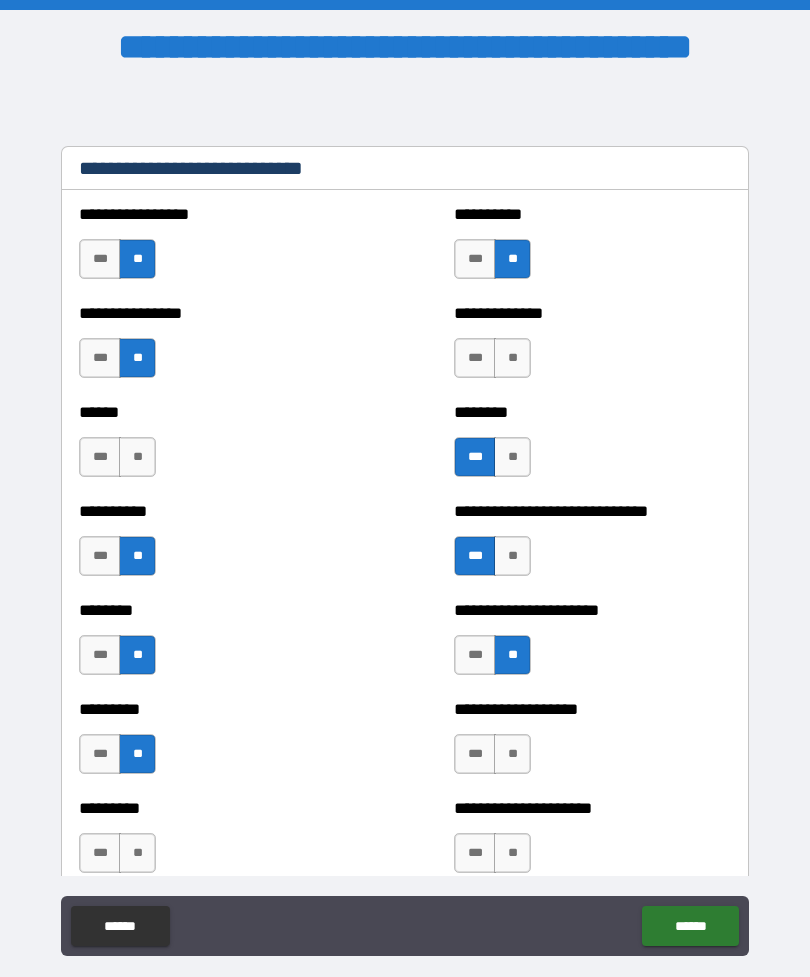 click on "***" at bounding box center [475, 754] 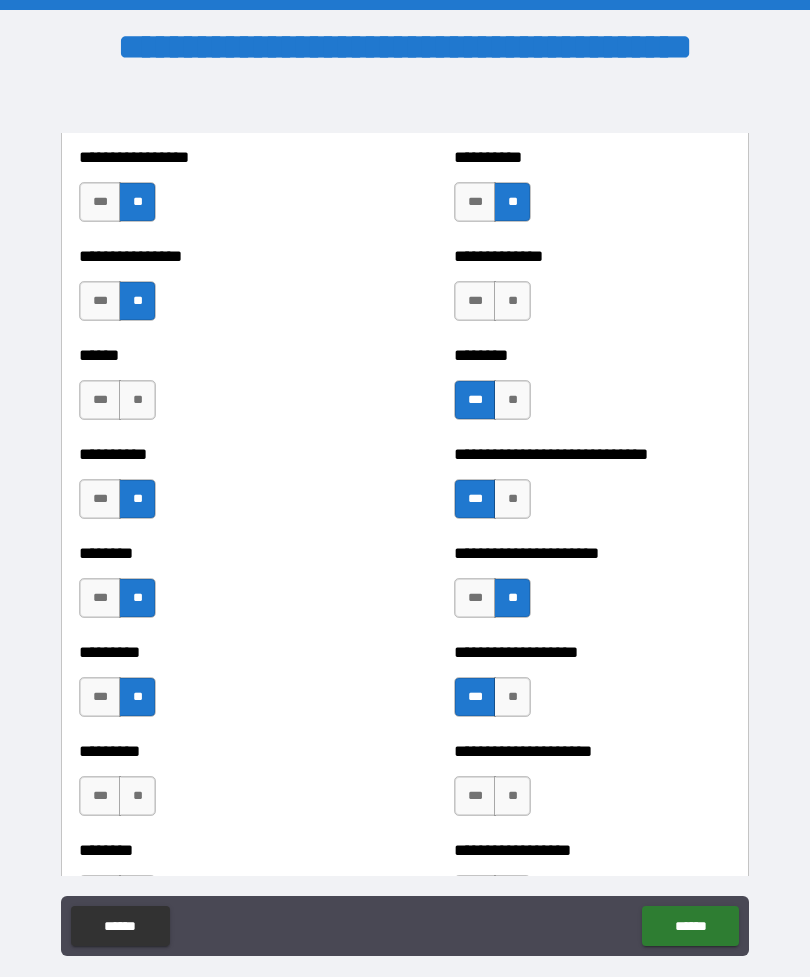 scroll, scrollTop: 6837, scrollLeft: 0, axis: vertical 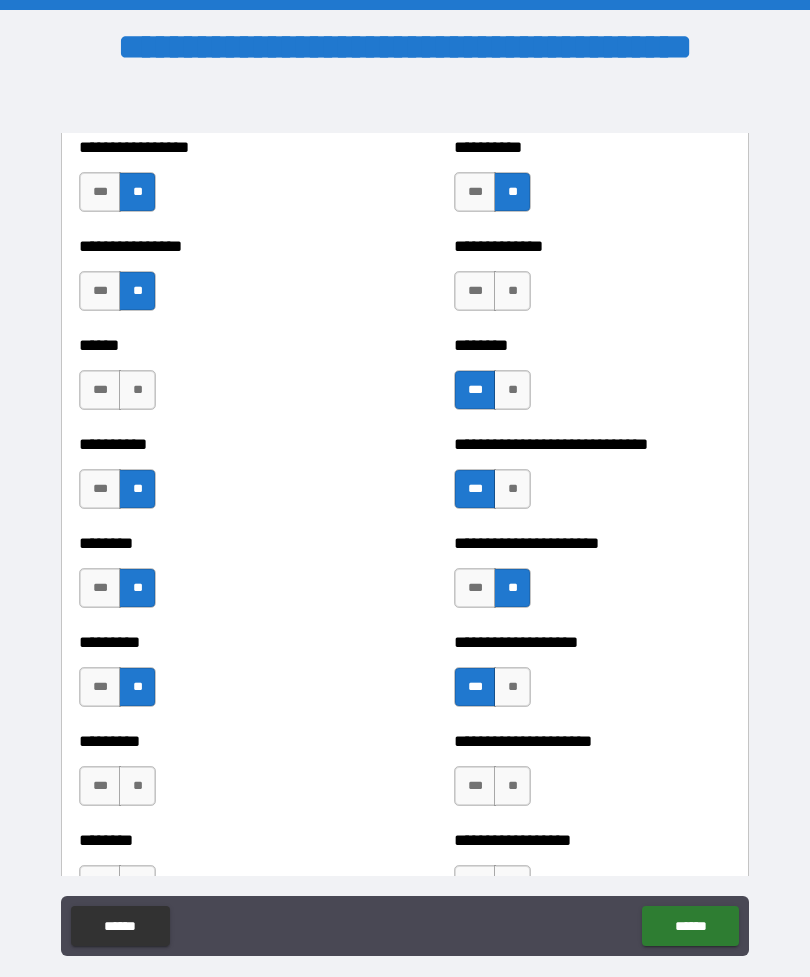 click on "**" at bounding box center (512, 786) 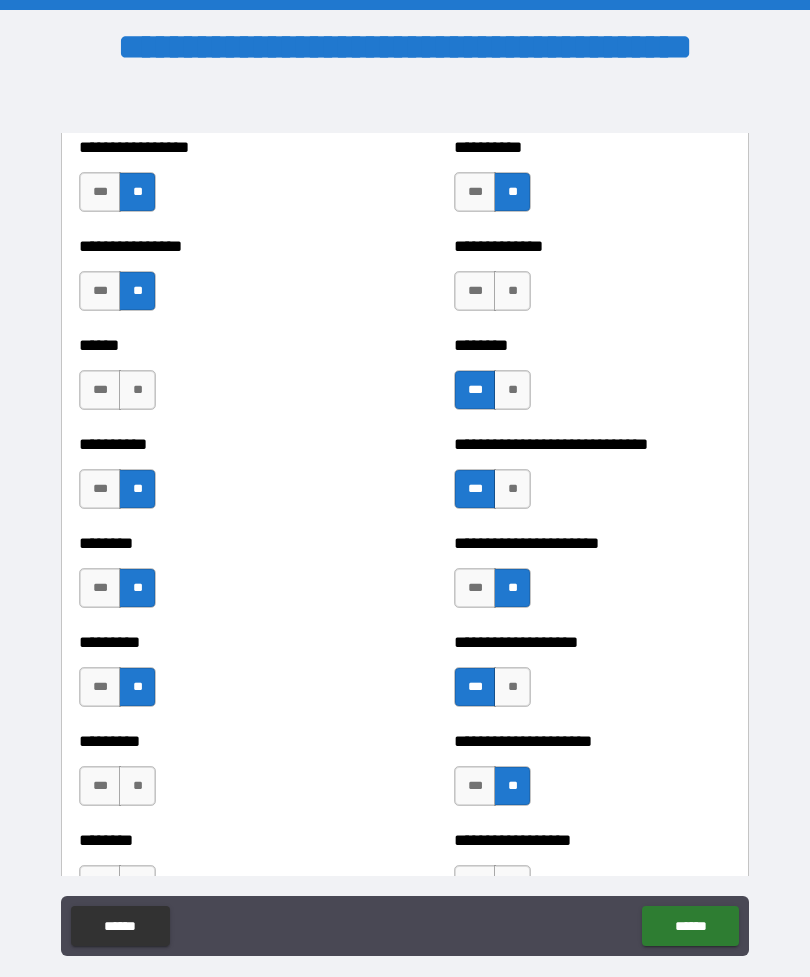 click on "**" at bounding box center (137, 786) 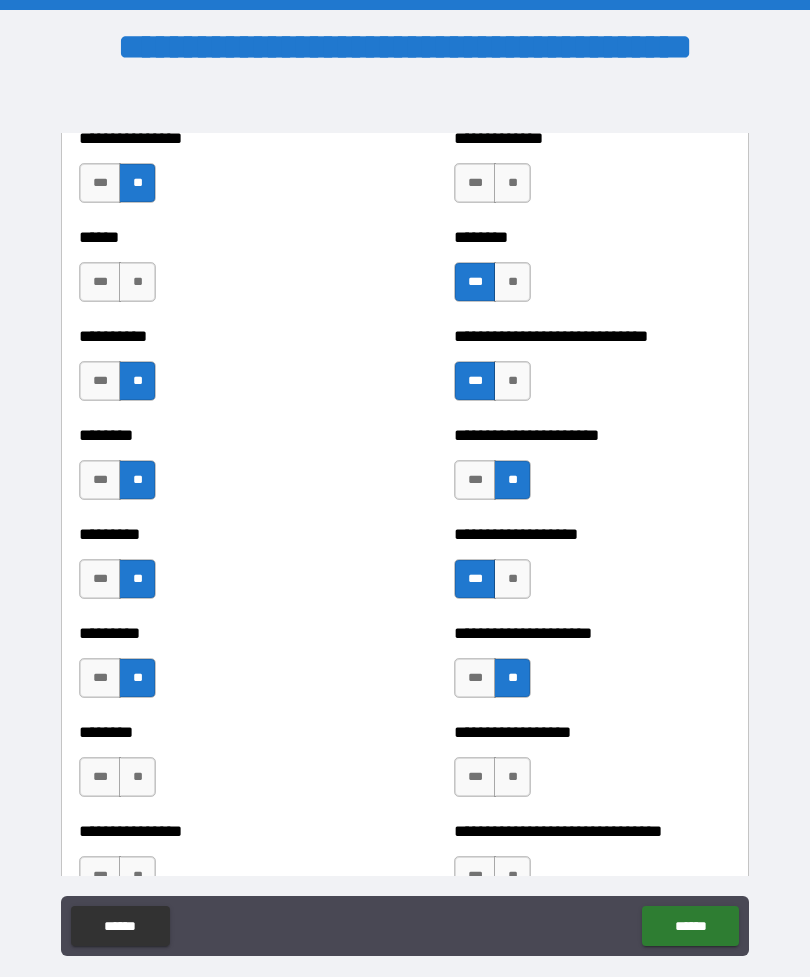 scroll, scrollTop: 6946, scrollLeft: 0, axis: vertical 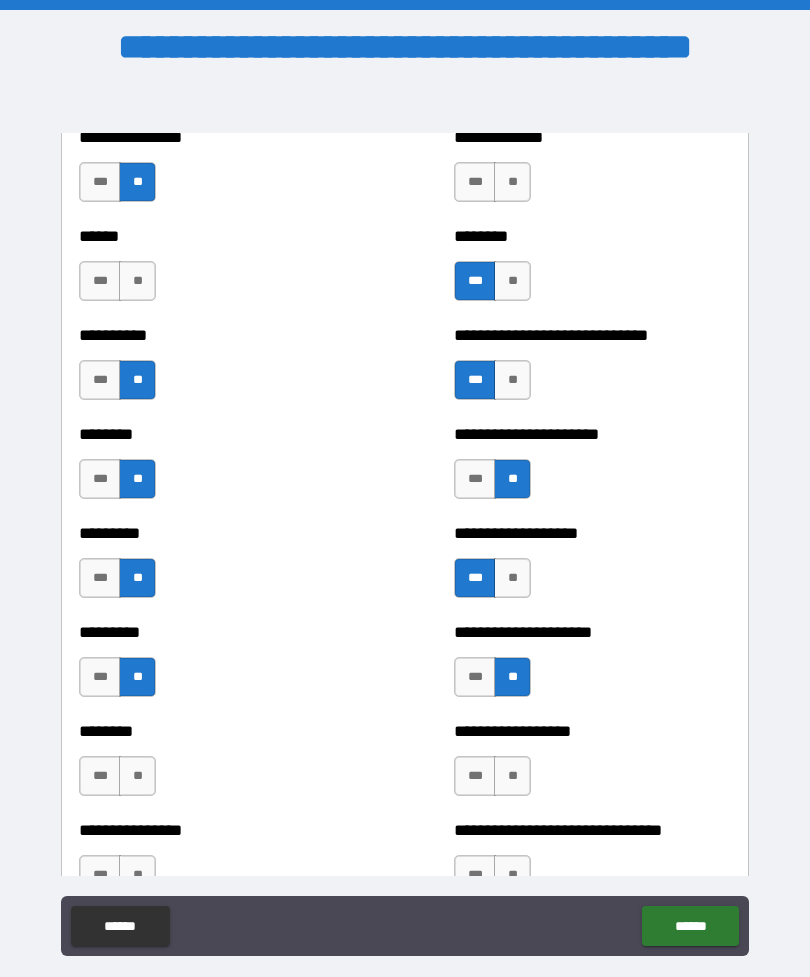 click on "**" at bounding box center (137, 776) 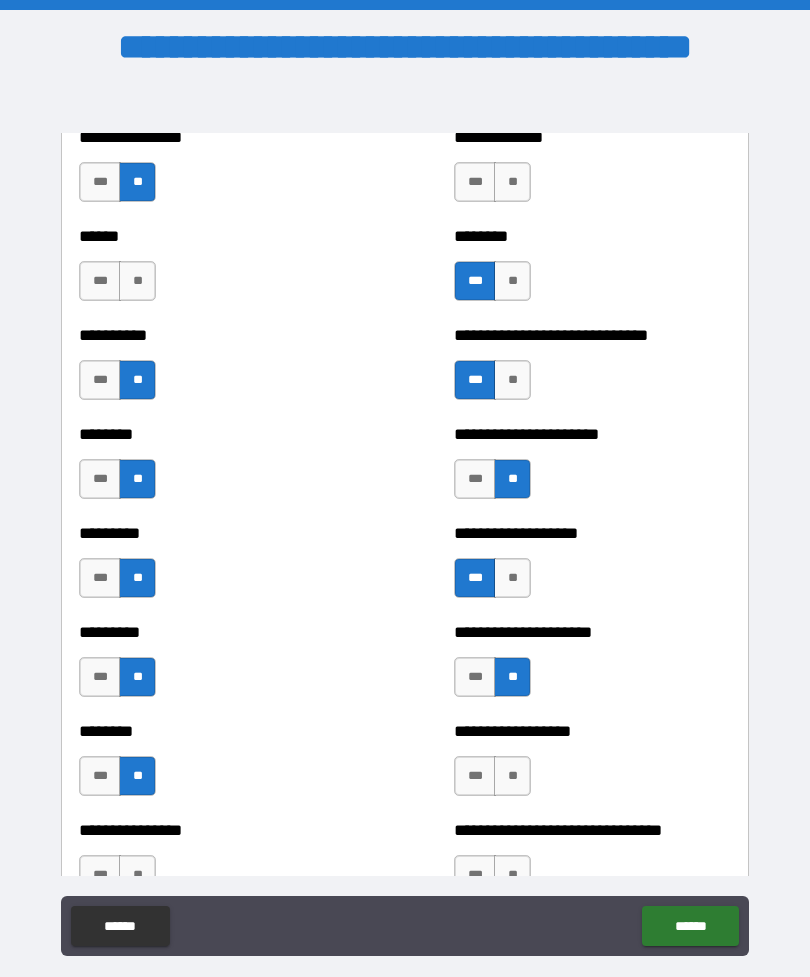 click on "**" at bounding box center (512, 776) 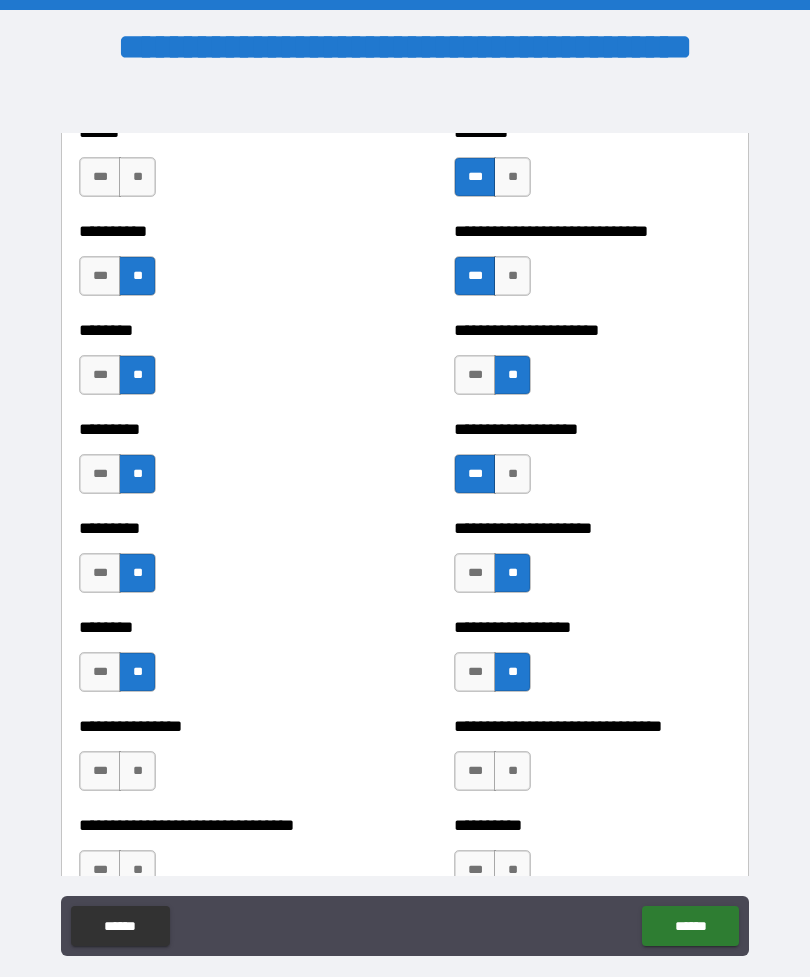 scroll, scrollTop: 7053, scrollLeft: 0, axis: vertical 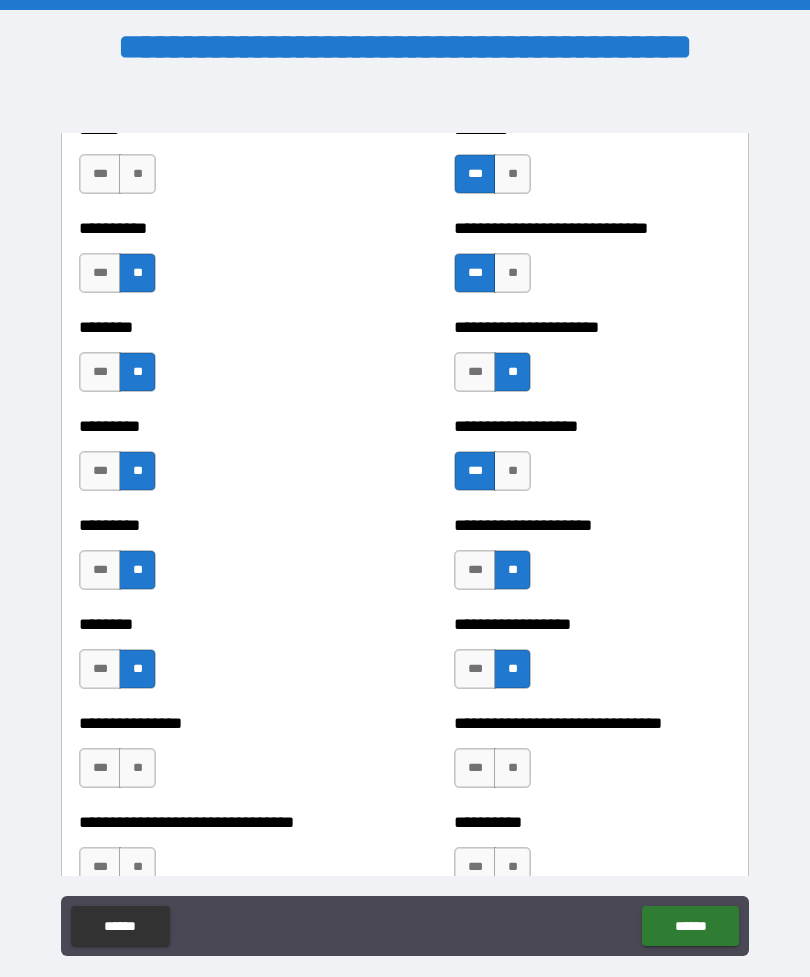 click on "**" at bounding box center (137, 768) 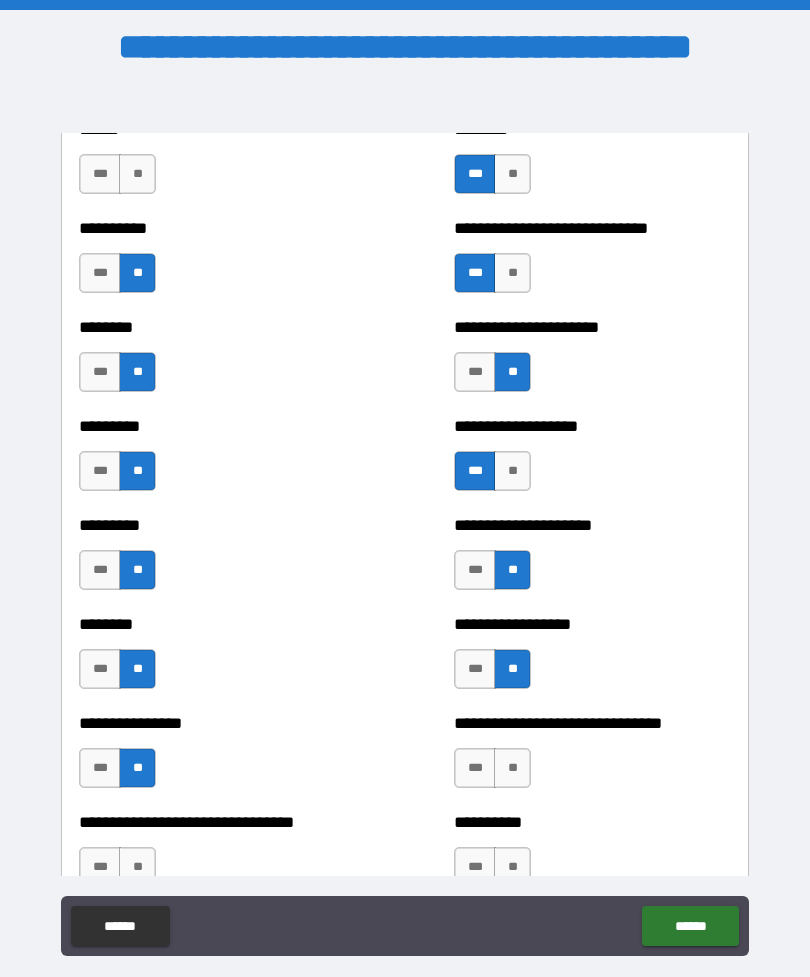 click on "**" at bounding box center (512, 768) 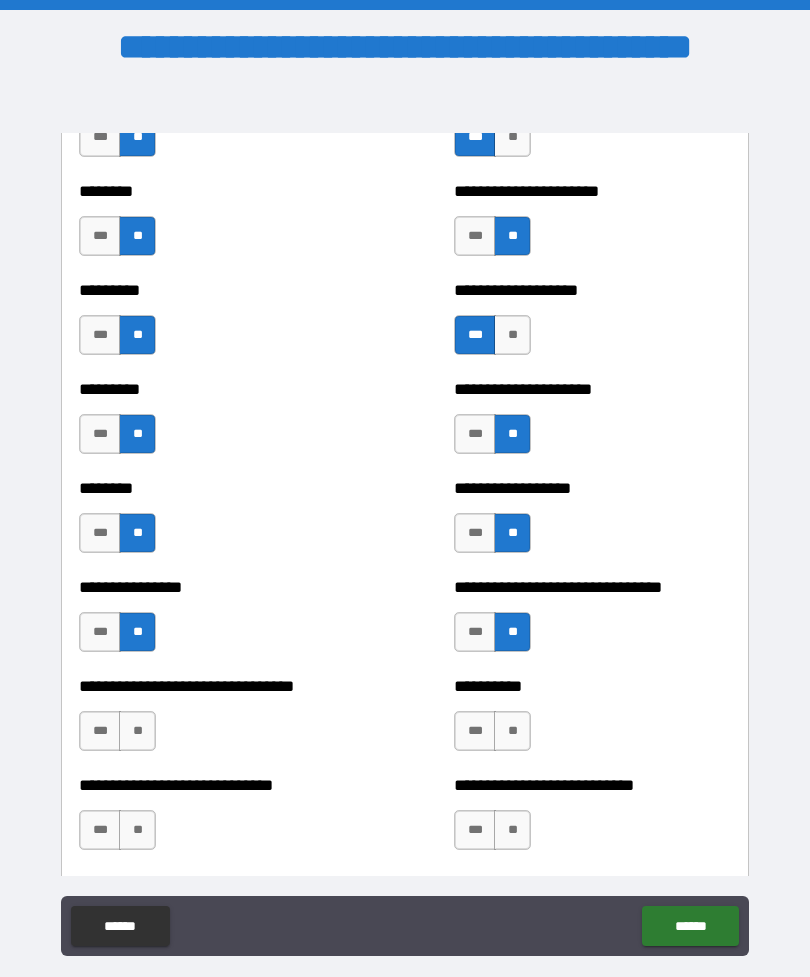 scroll, scrollTop: 7192, scrollLeft: 0, axis: vertical 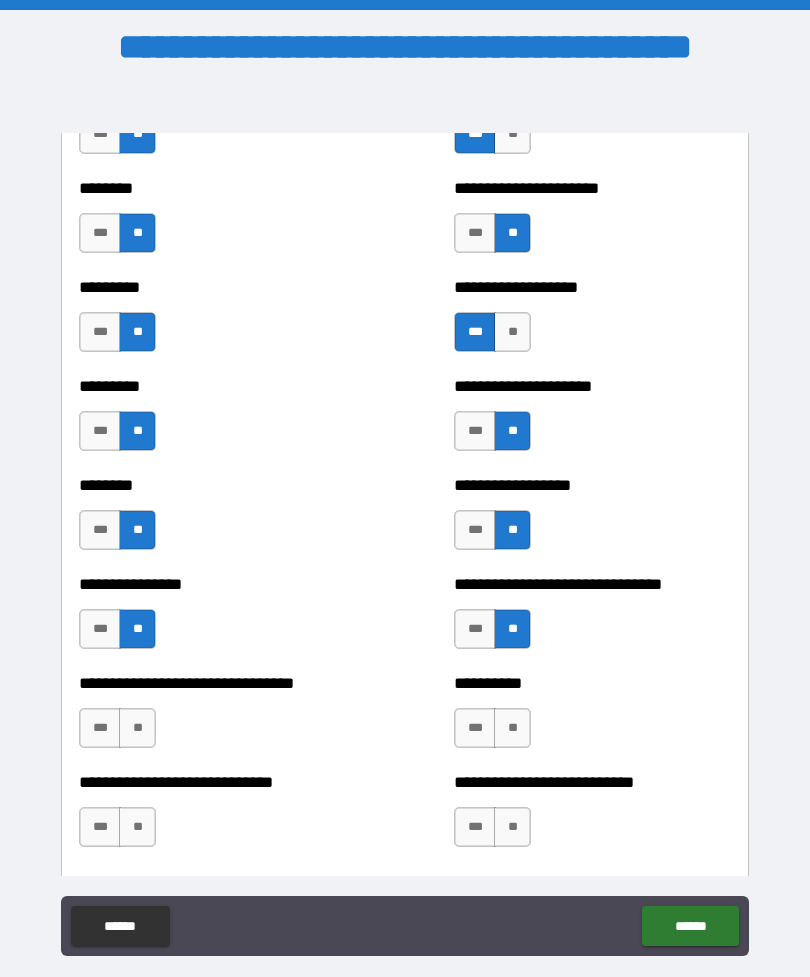 click on "**" at bounding box center (512, 728) 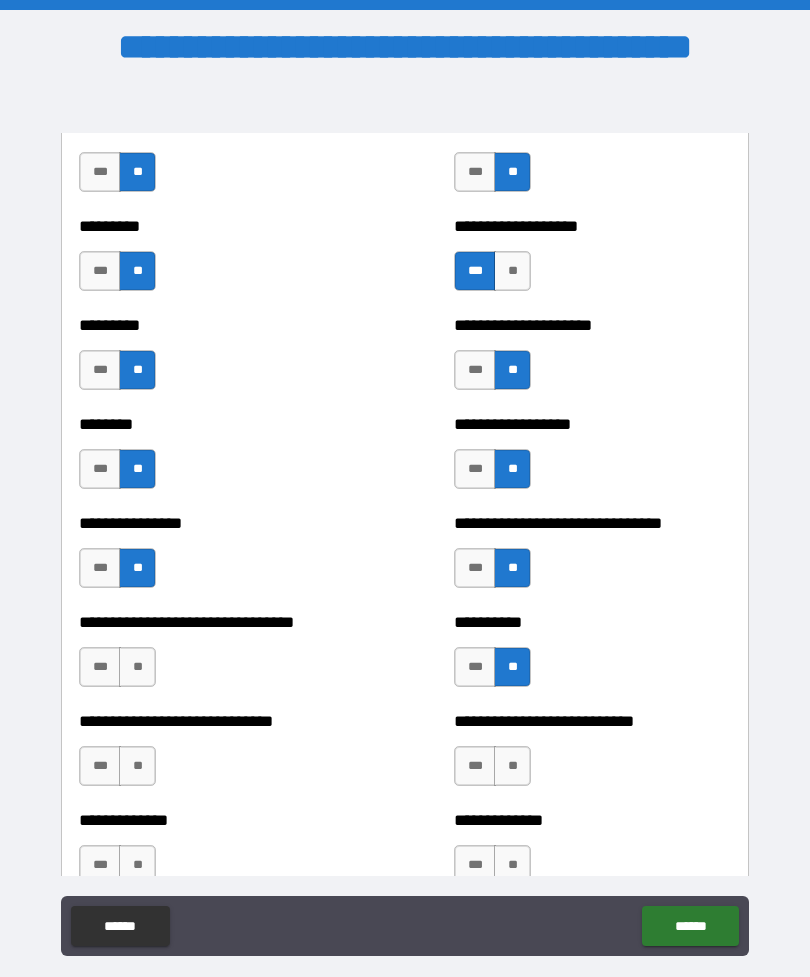 scroll, scrollTop: 7255, scrollLeft: 0, axis: vertical 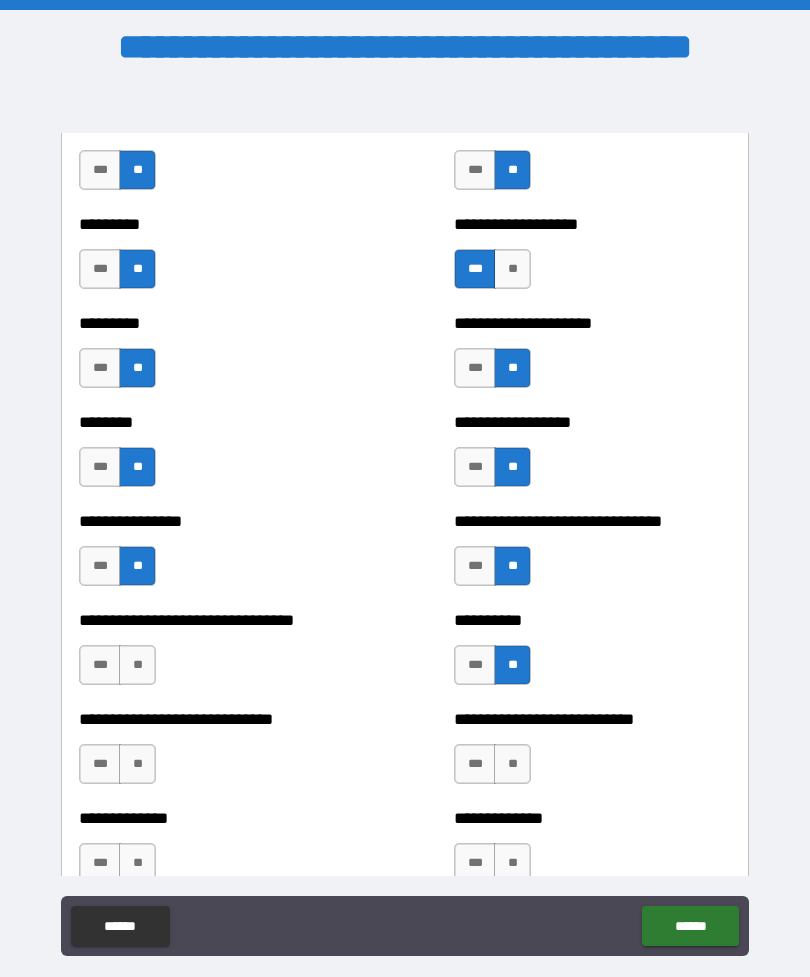 click on "**" at bounding box center (137, 665) 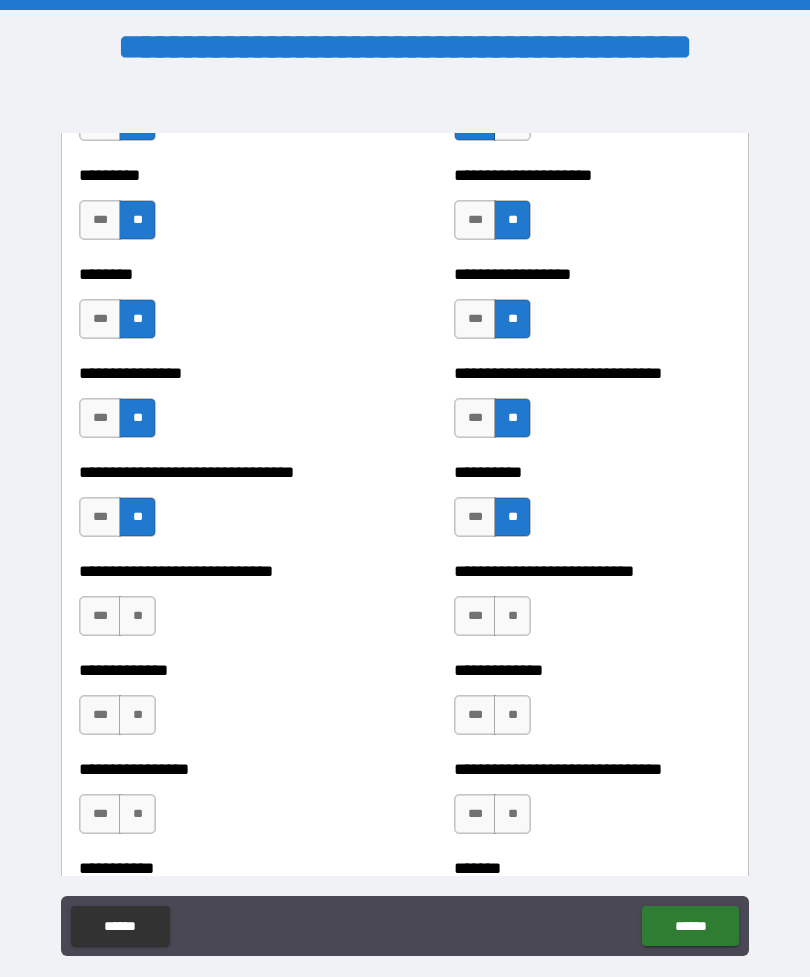 scroll, scrollTop: 7404, scrollLeft: 0, axis: vertical 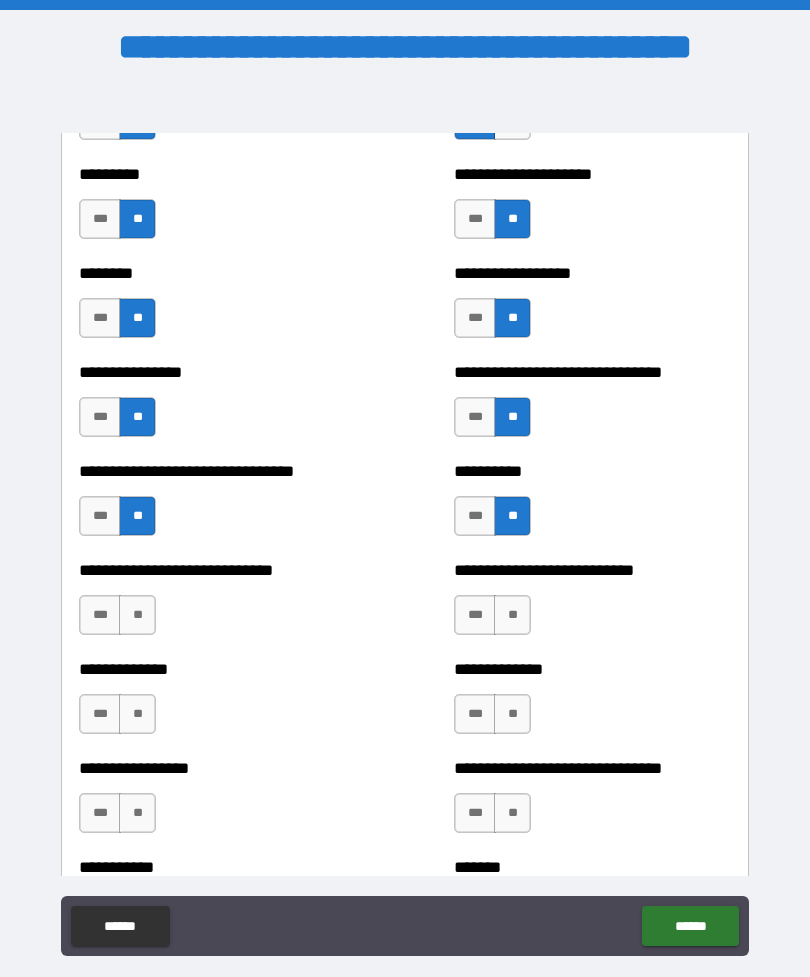 click on "**" at bounding box center [137, 615] 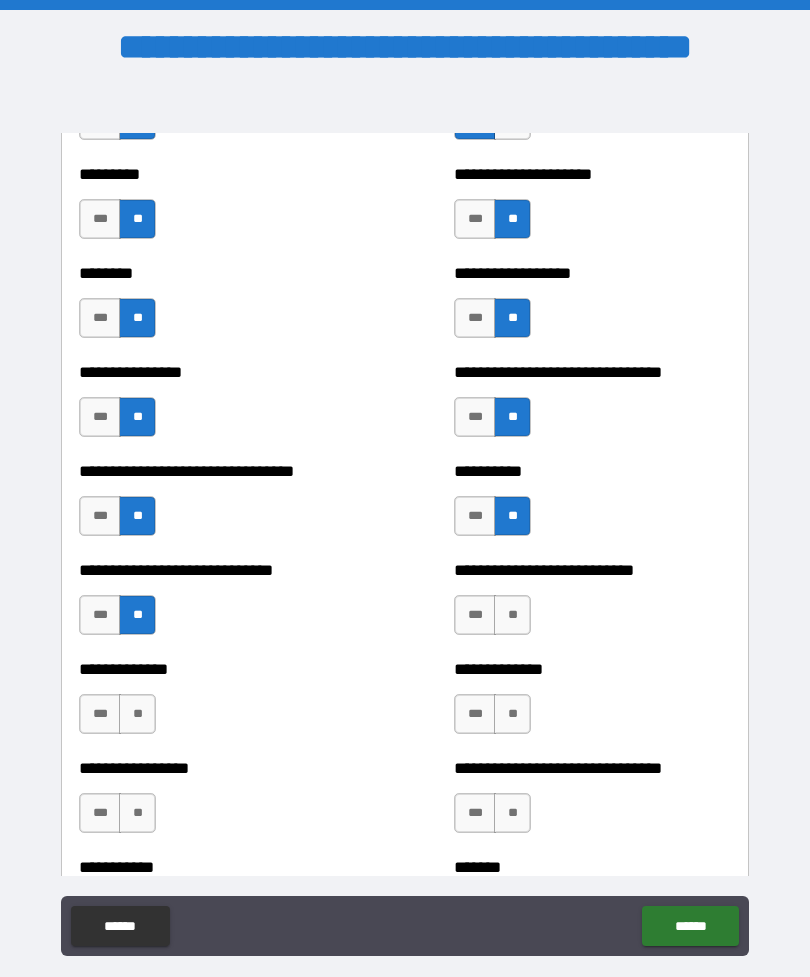 click on "**" at bounding box center [512, 615] 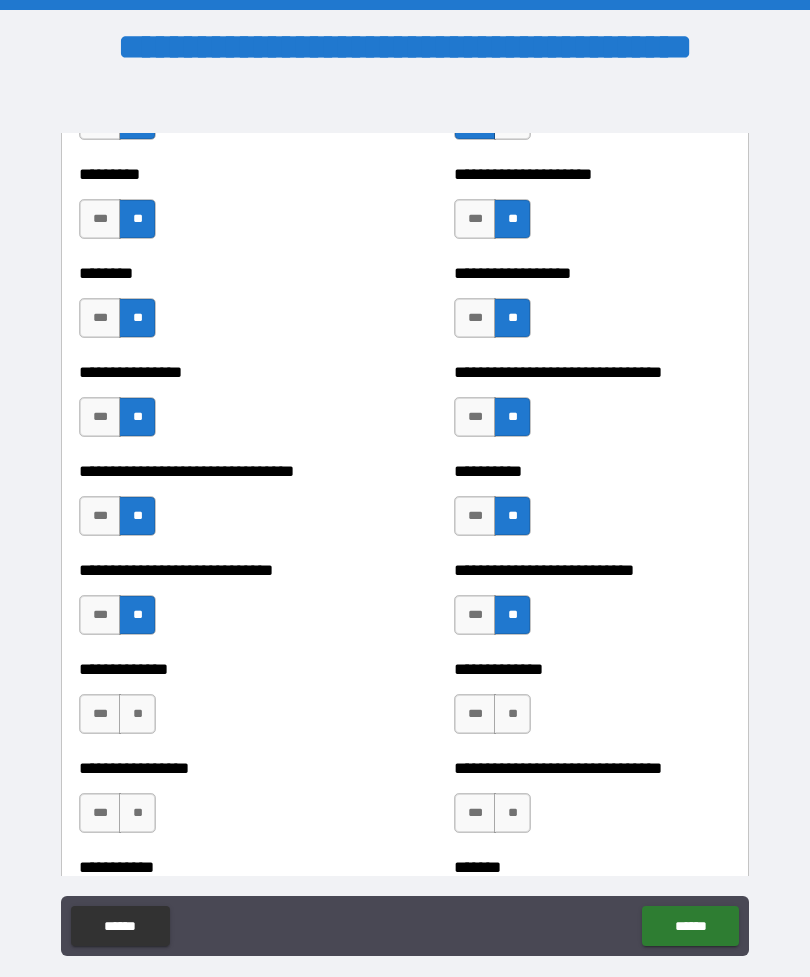 click on "**" at bounding box center (512, 714) 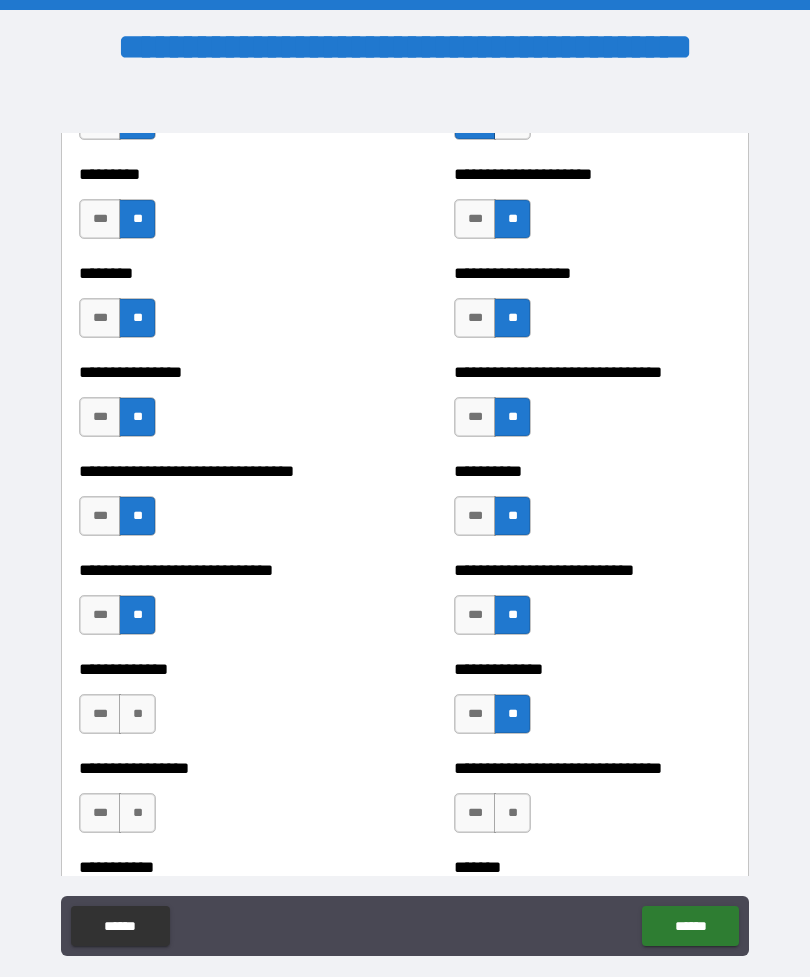 click on "**" at bounding box center [137, 714] 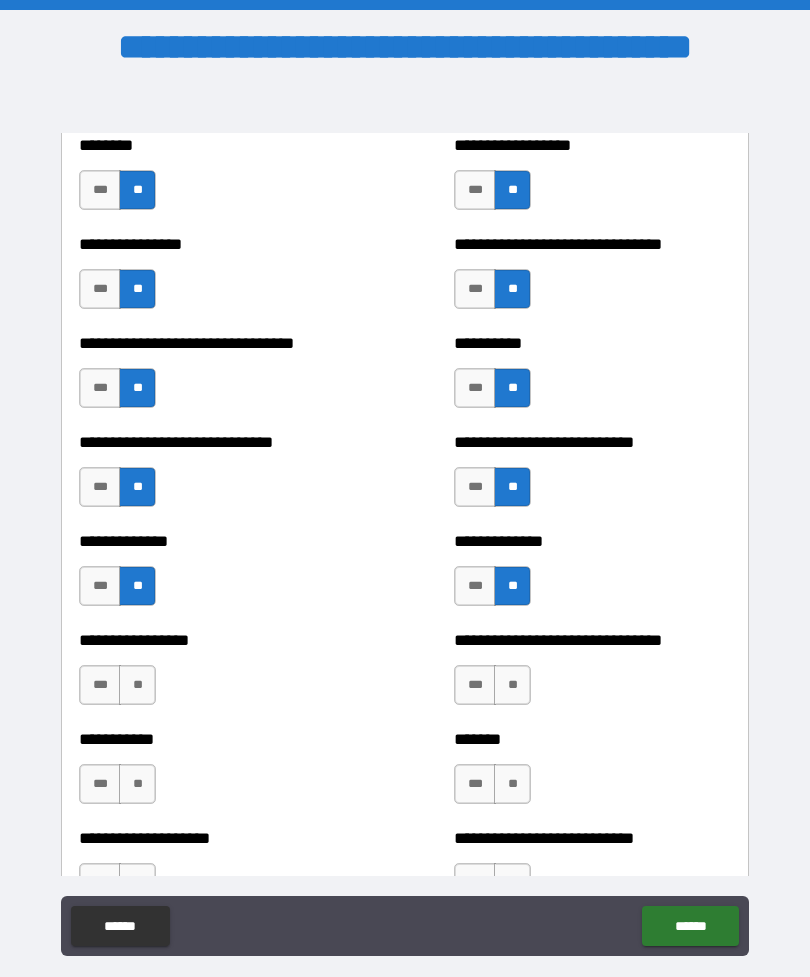 scroll, scrollTop: 7534, scrollLeft: 0, axis: vertical 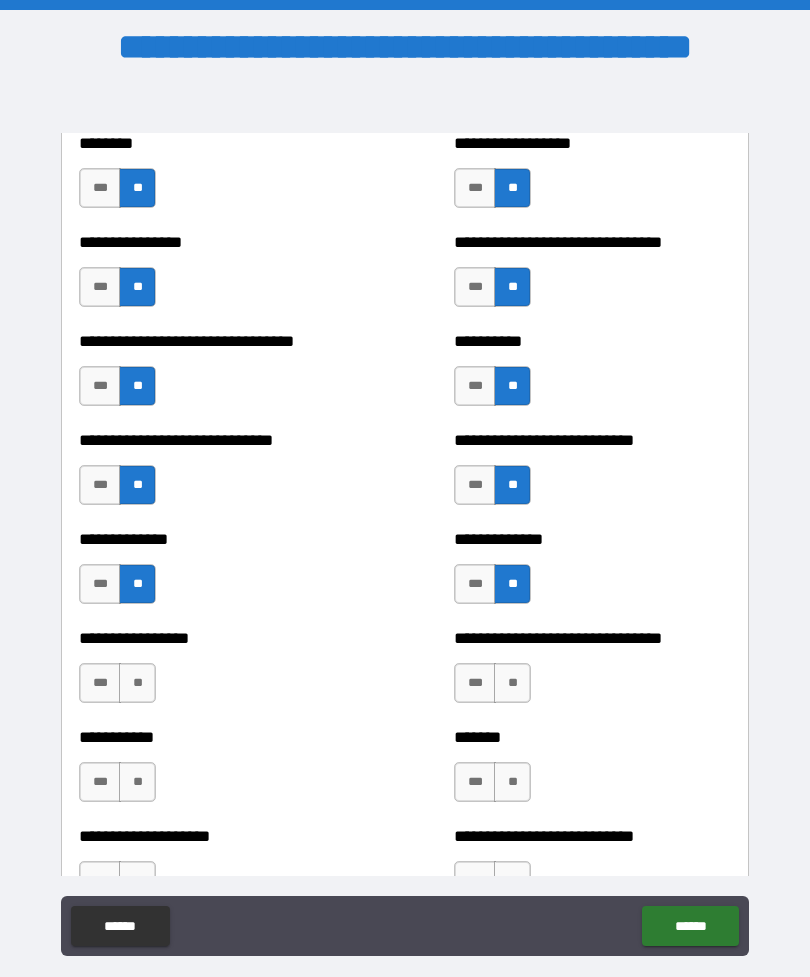 click on "***" at bounding box center [100, 683] 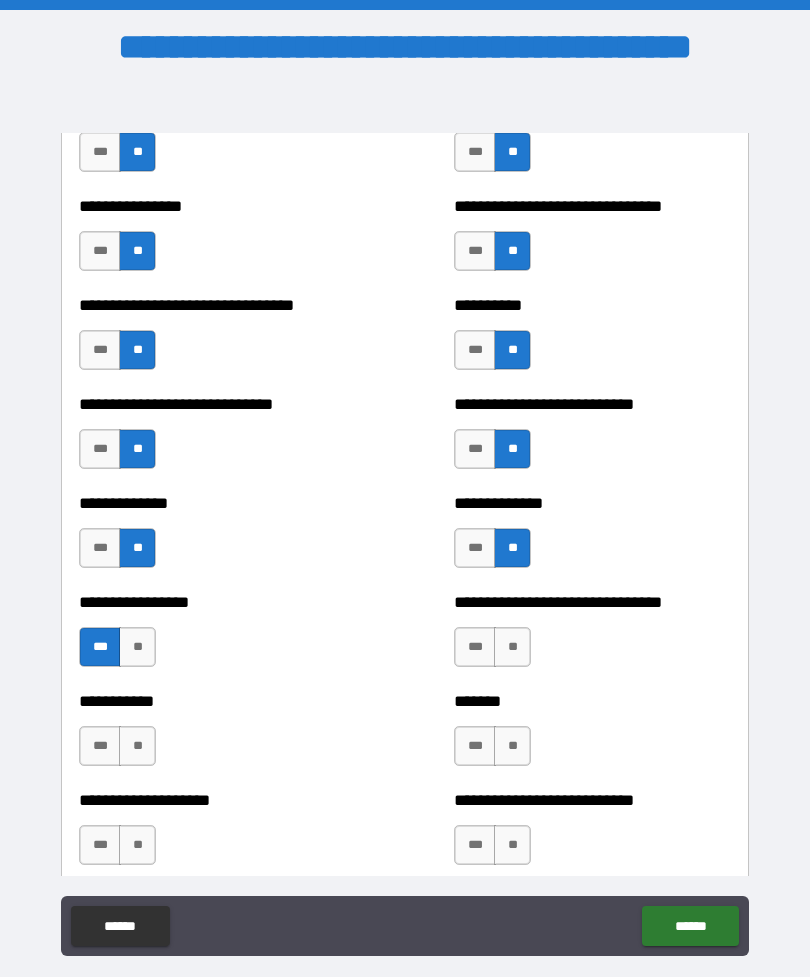 scroll, scrollTop: 7572, scrollLeft: 0, axis: vertical 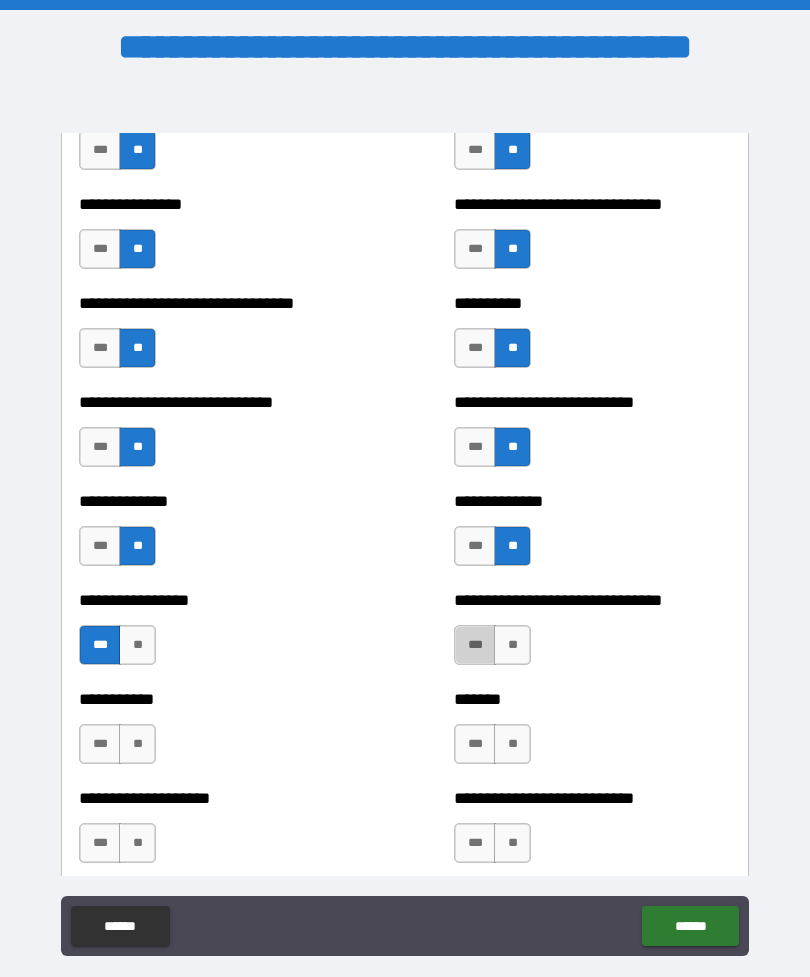 click on "***" at bounding box center (475, 645) 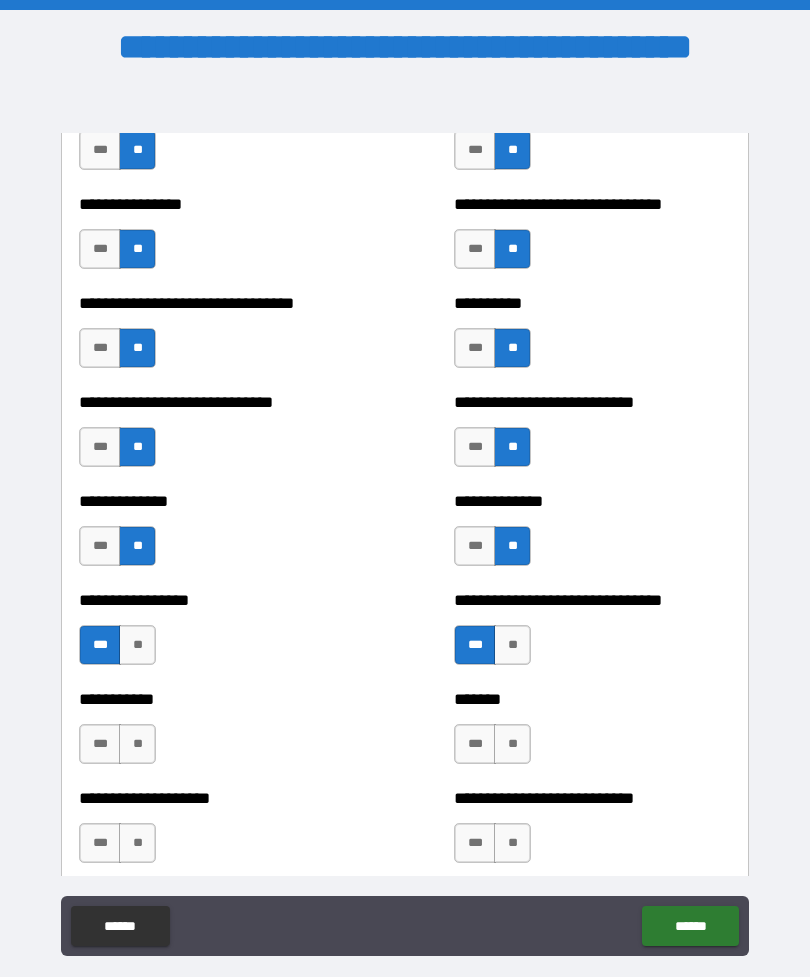 click on "**" at bounding box center [512, 744] 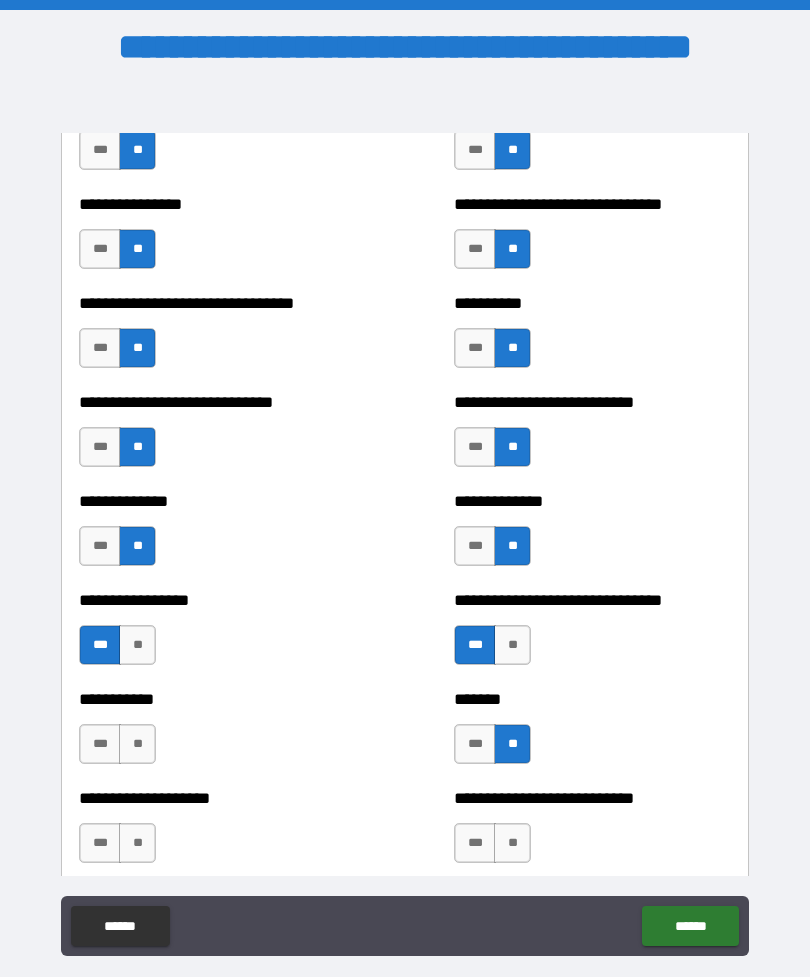 click on "**" at bounding box center (137, 744) 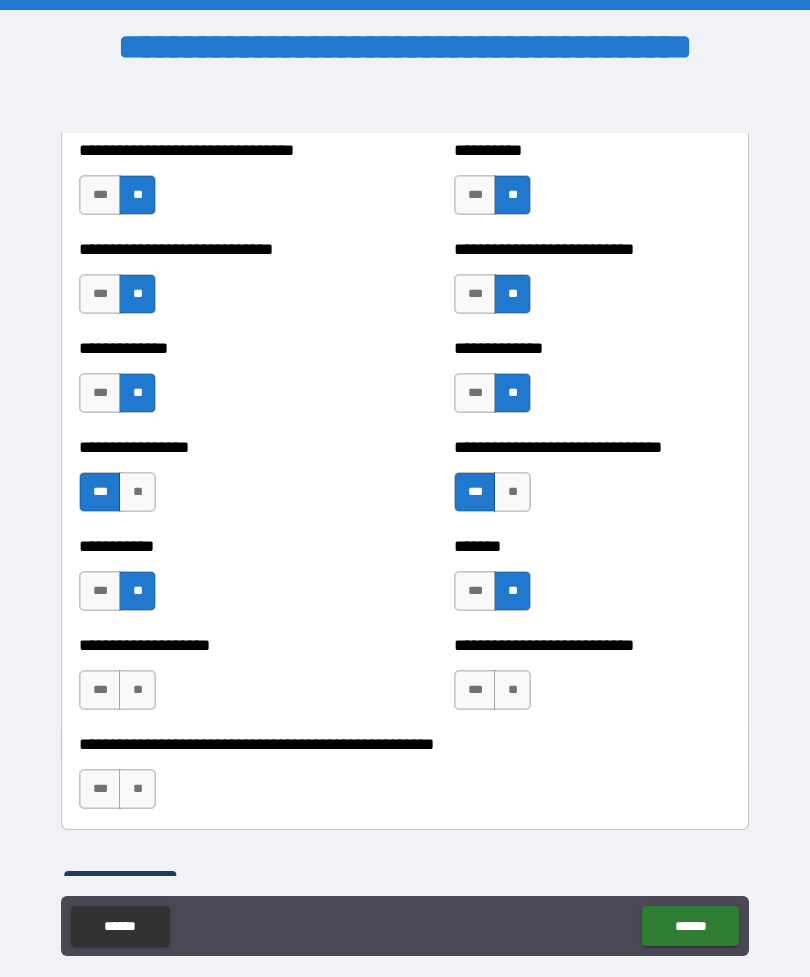 scroll, scrollTop: 7728, scrollLeft: 0, axis: vertical 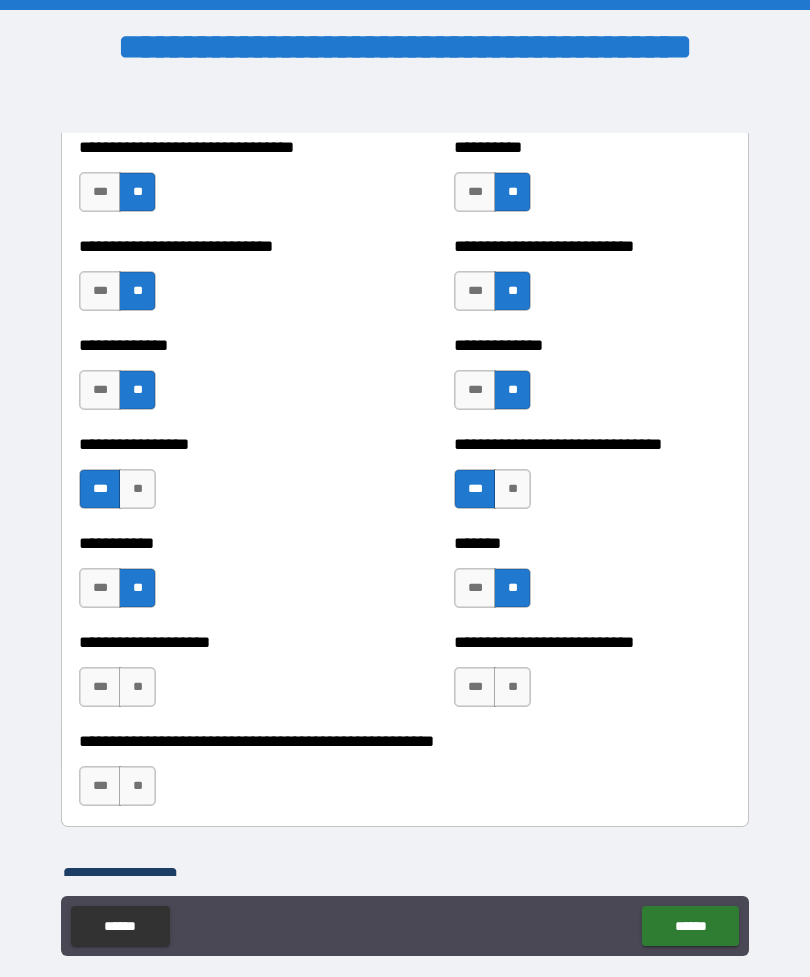 click on "**" at bounding box center [137, 687] 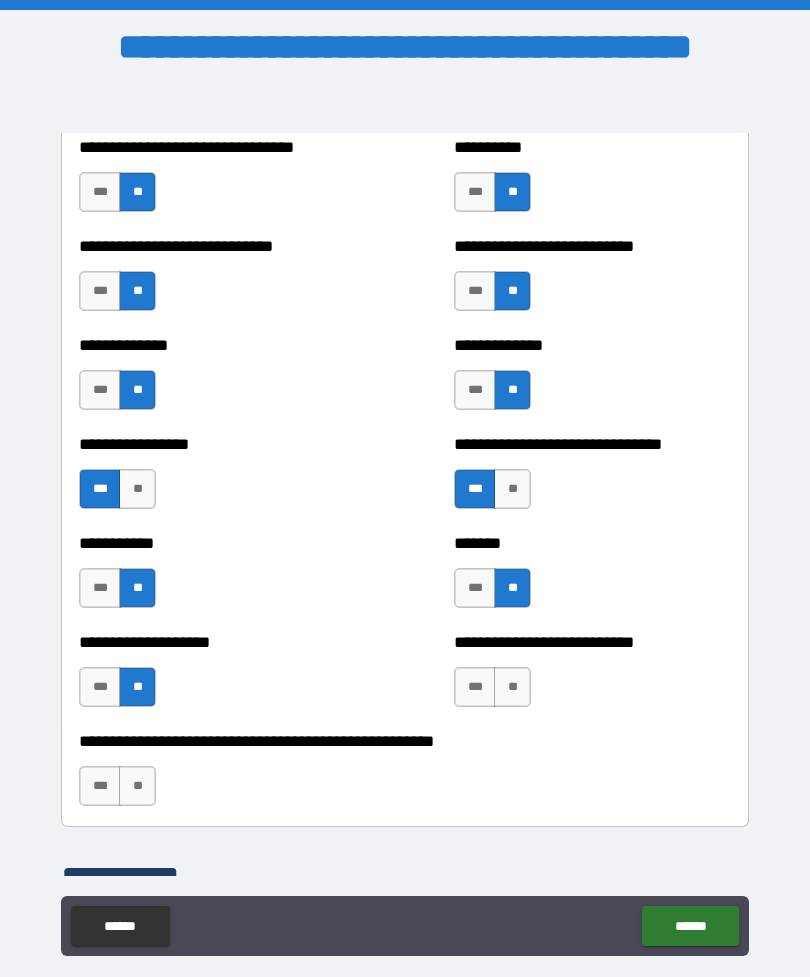 click on "**" at bounding box center [512, 687] 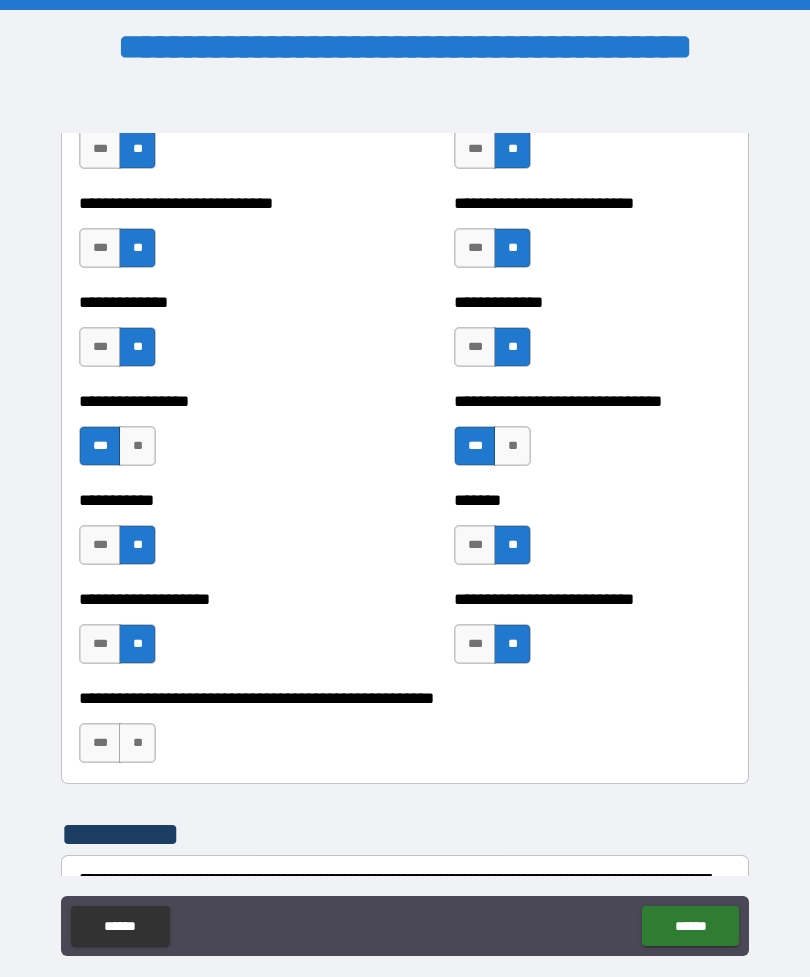 scroll, scrollTop: 7772, scrollLeft: 0, axis: vertical 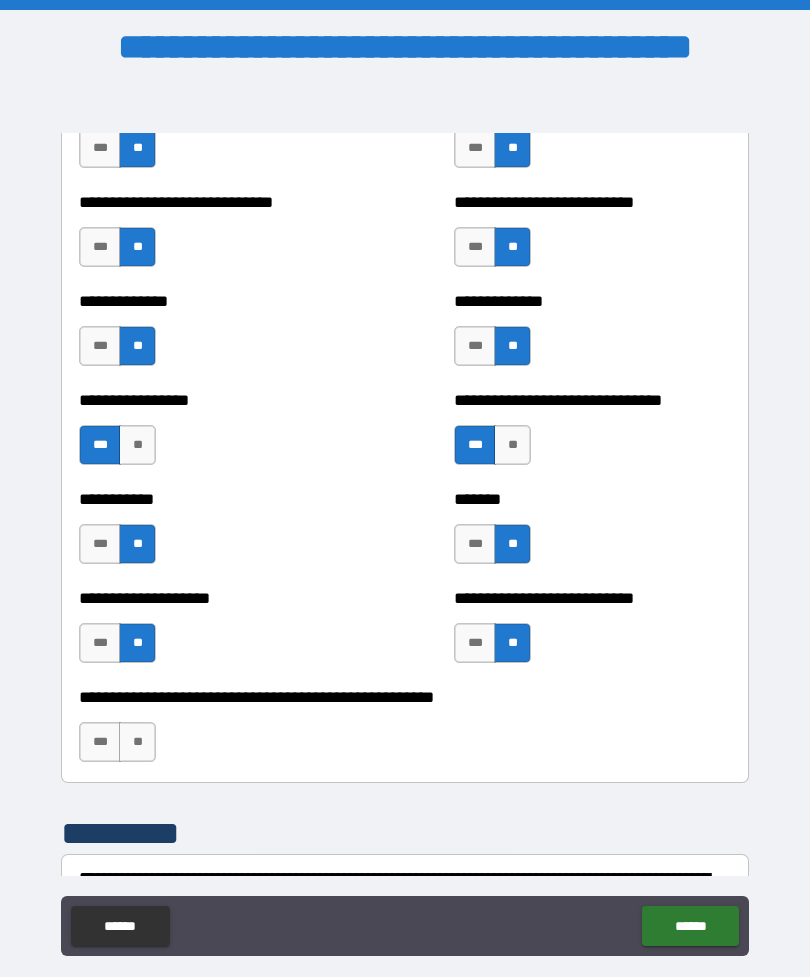 click on "**" at bounding box center (137, 742) 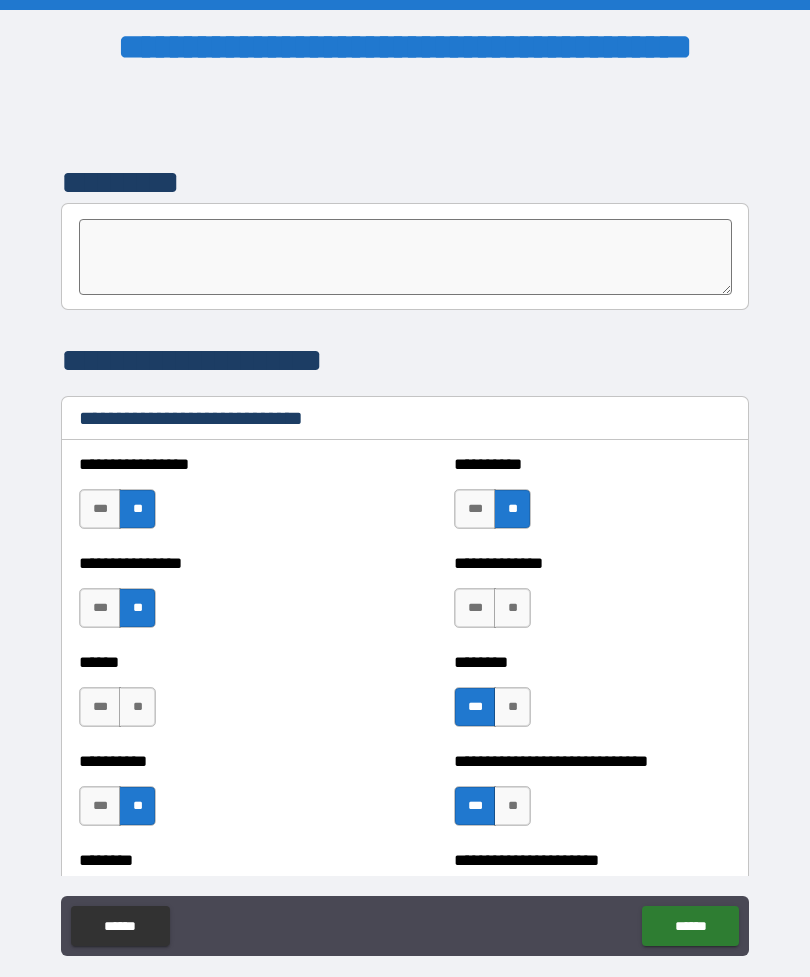 scroll, scrollTop: 6498, scrollLeft: 0, axis: vertical 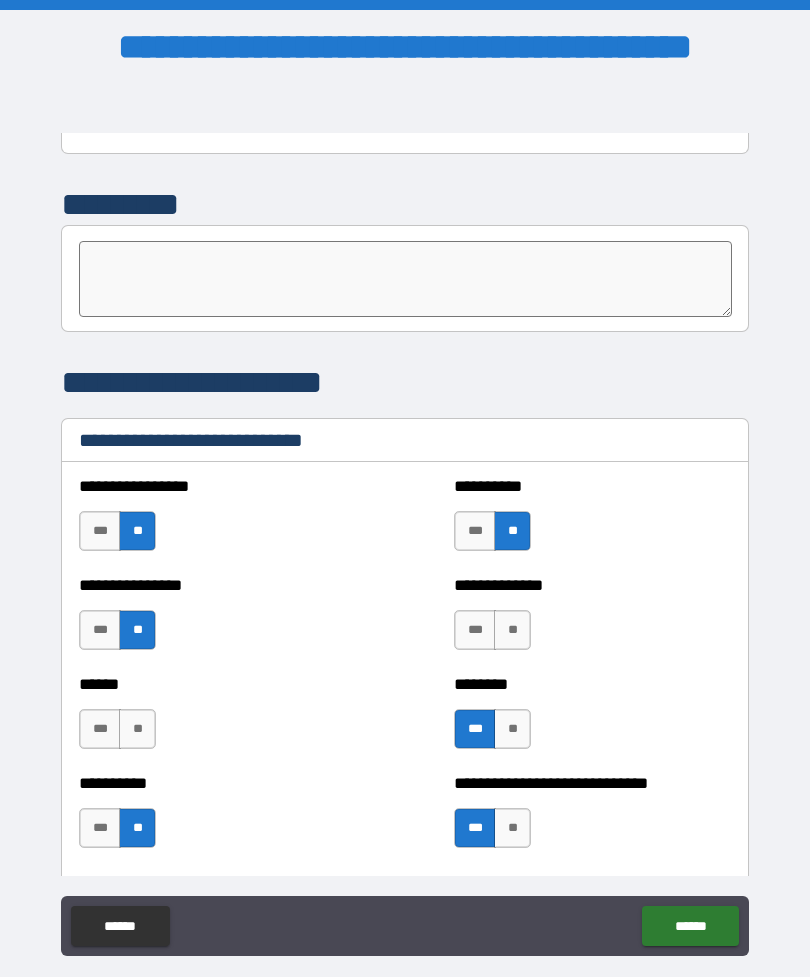 click on "***" at bounding box center (100, 531) 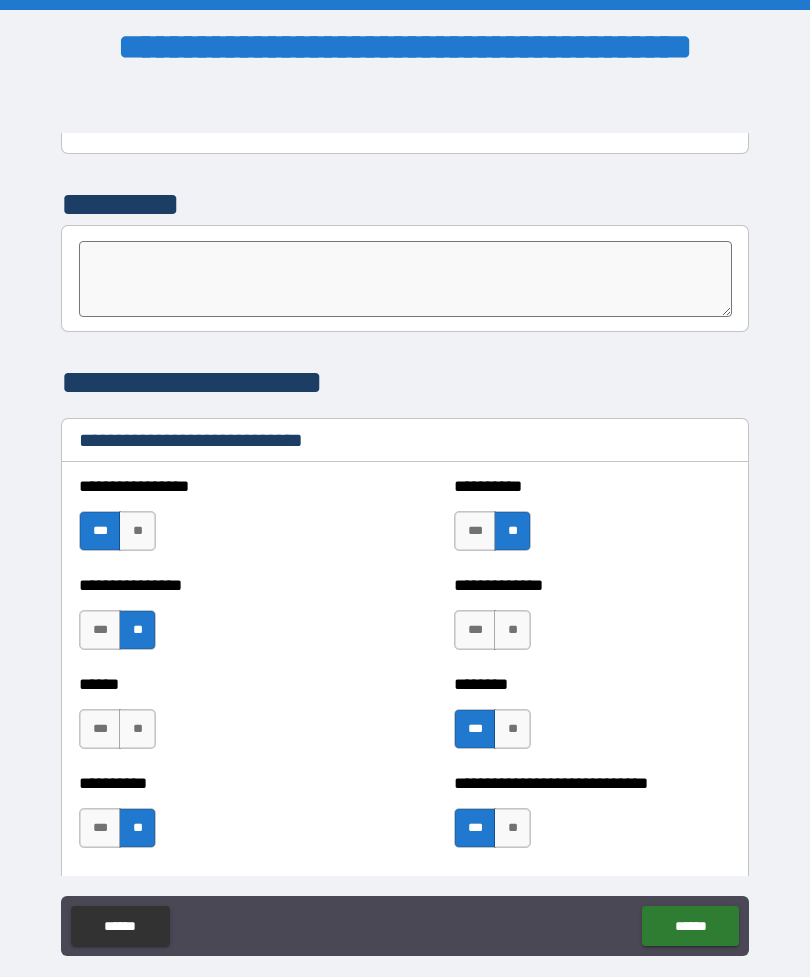 click on "***" at bounding box center (100, 630) 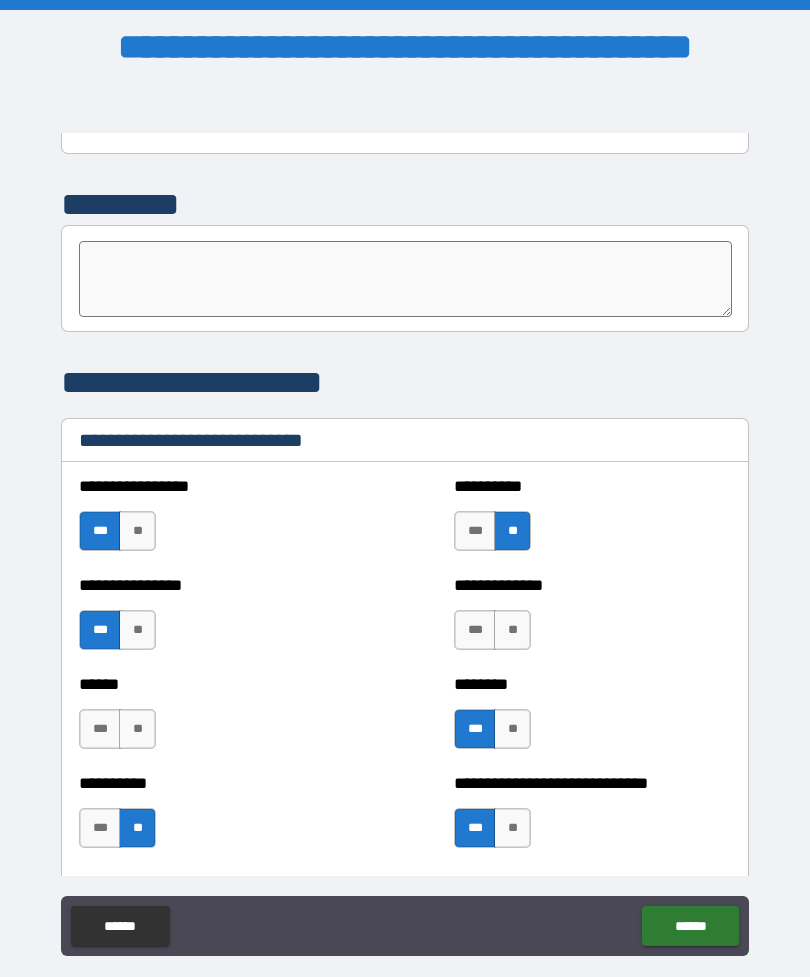 click on "***" at bounding box center [475, 630] 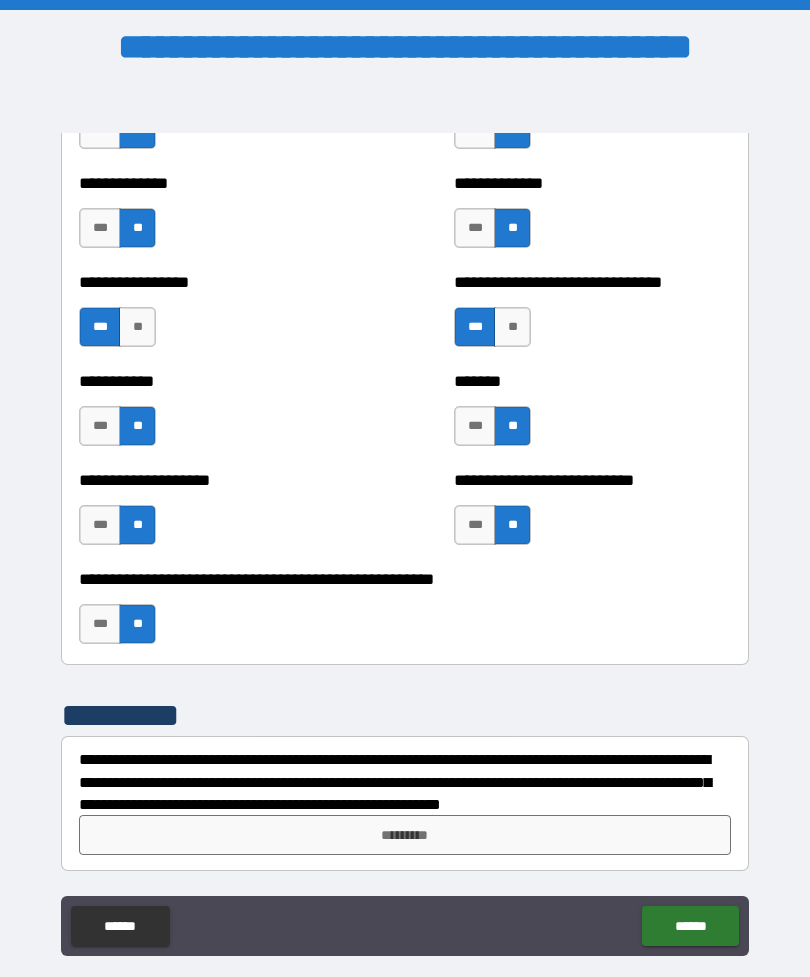scroll, scrollTop: 7890, scrollLeft: 0, axis: vertical 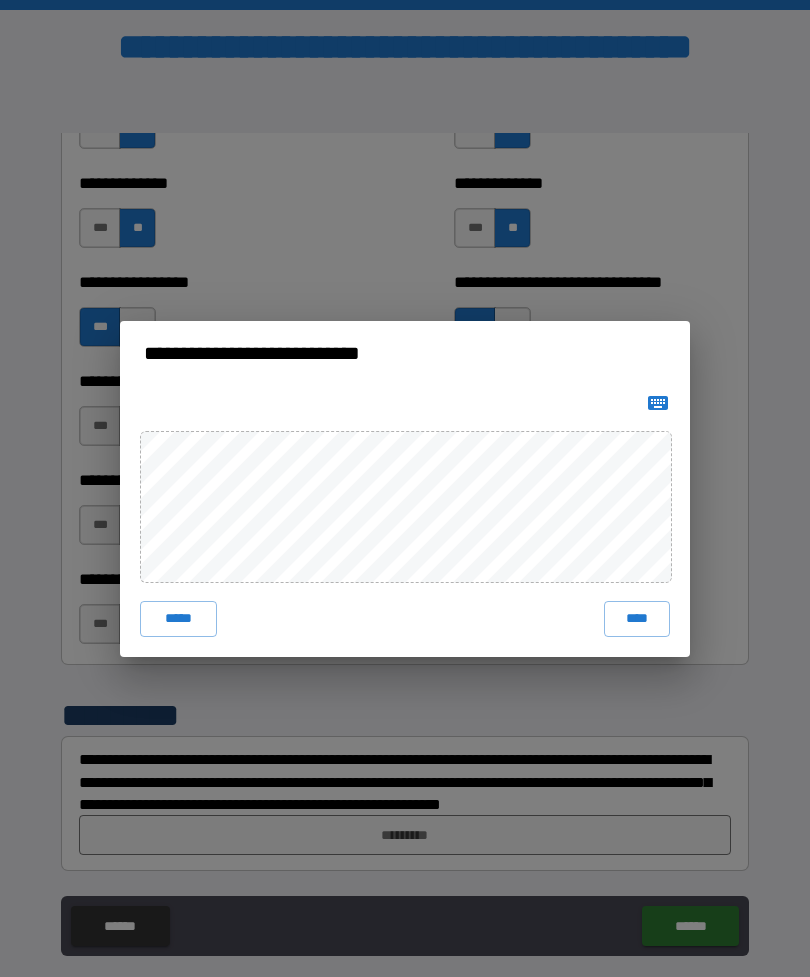 click on "****" at bounding box center (637, 619) 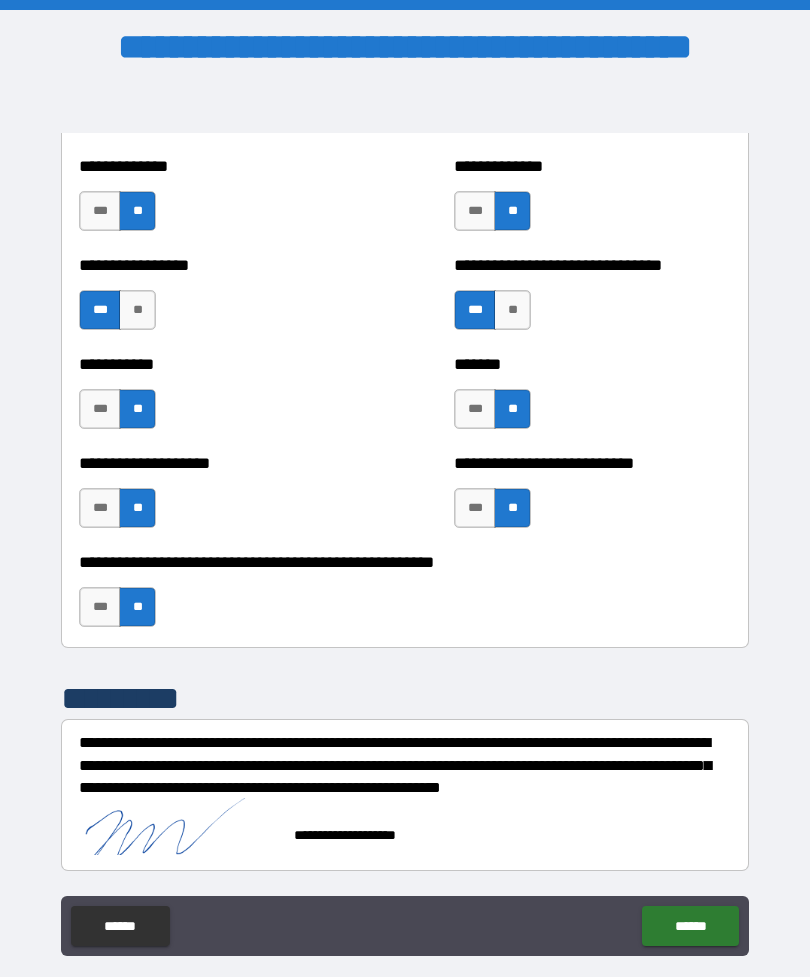 scroll, scrollTop: 7910, scrollLeft: 0, axis: vertical 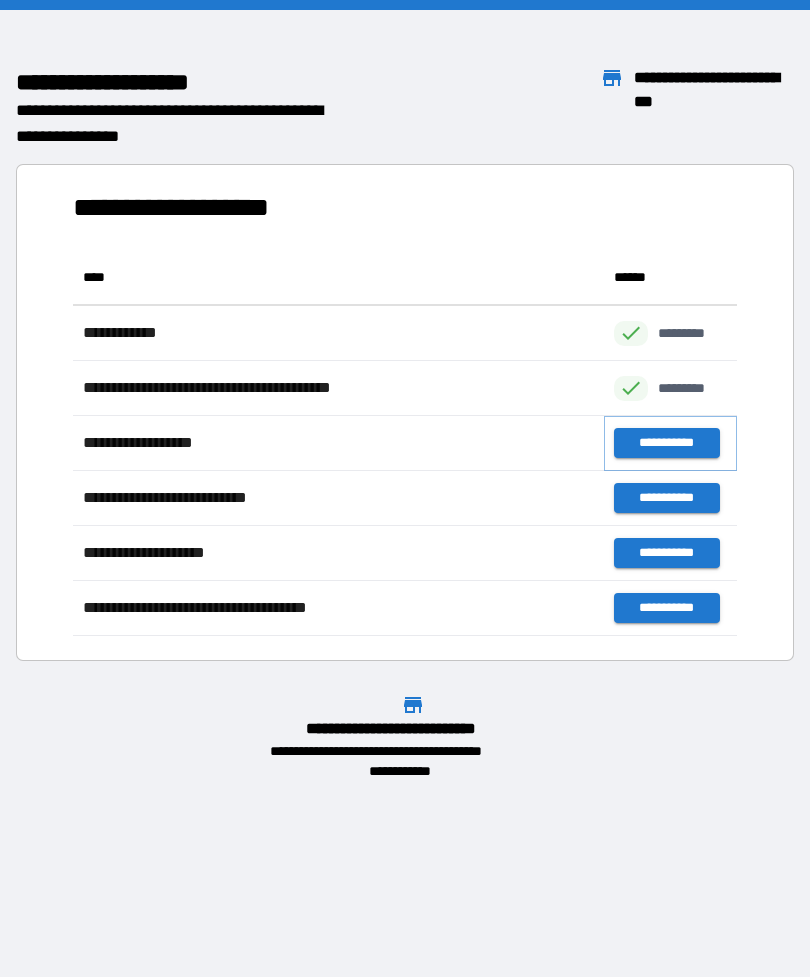 click on "**********" at bounding box center (666, 443) 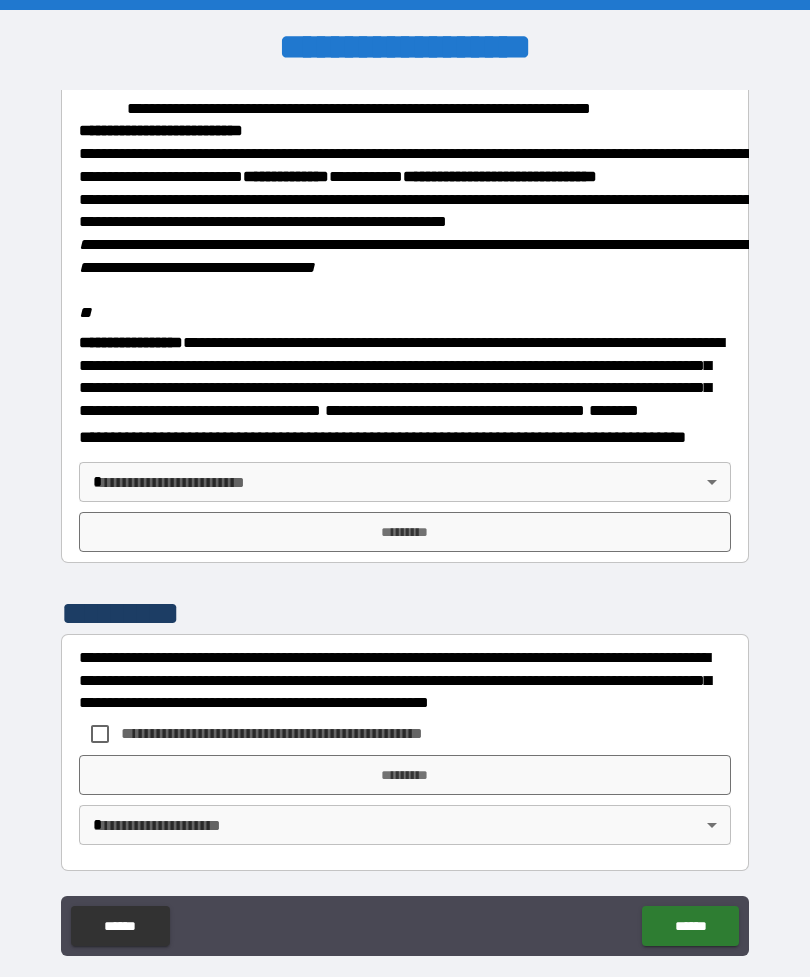 click on "**********" at bounding box center [405, 520] 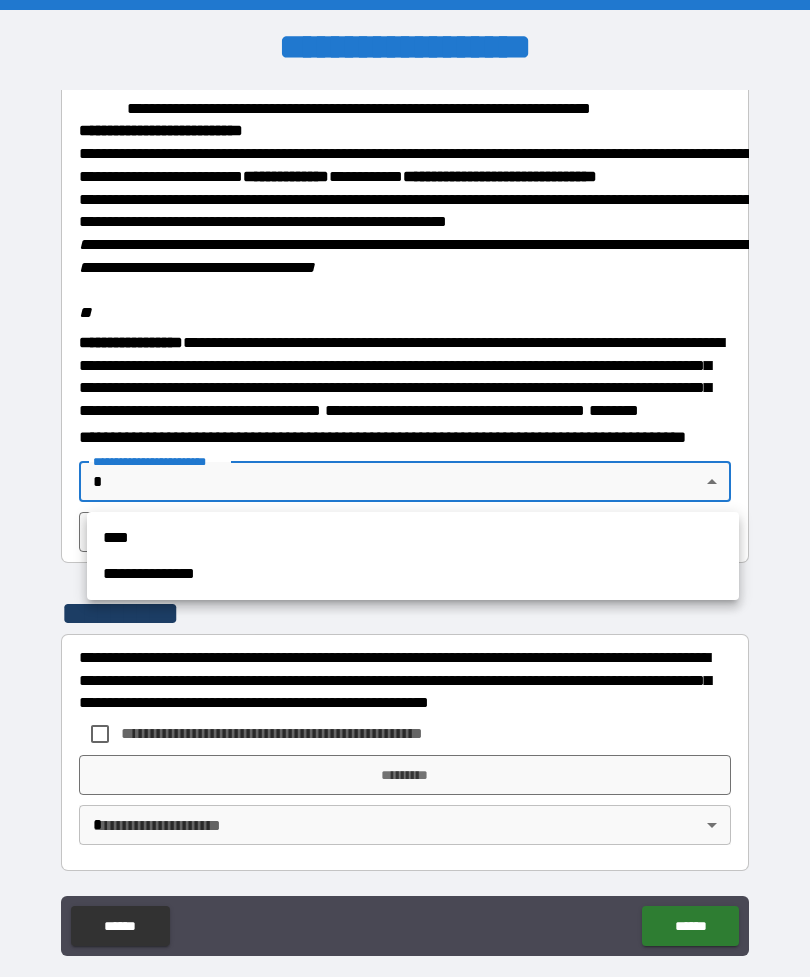 click on "**********" at bounding box center [413, 574] 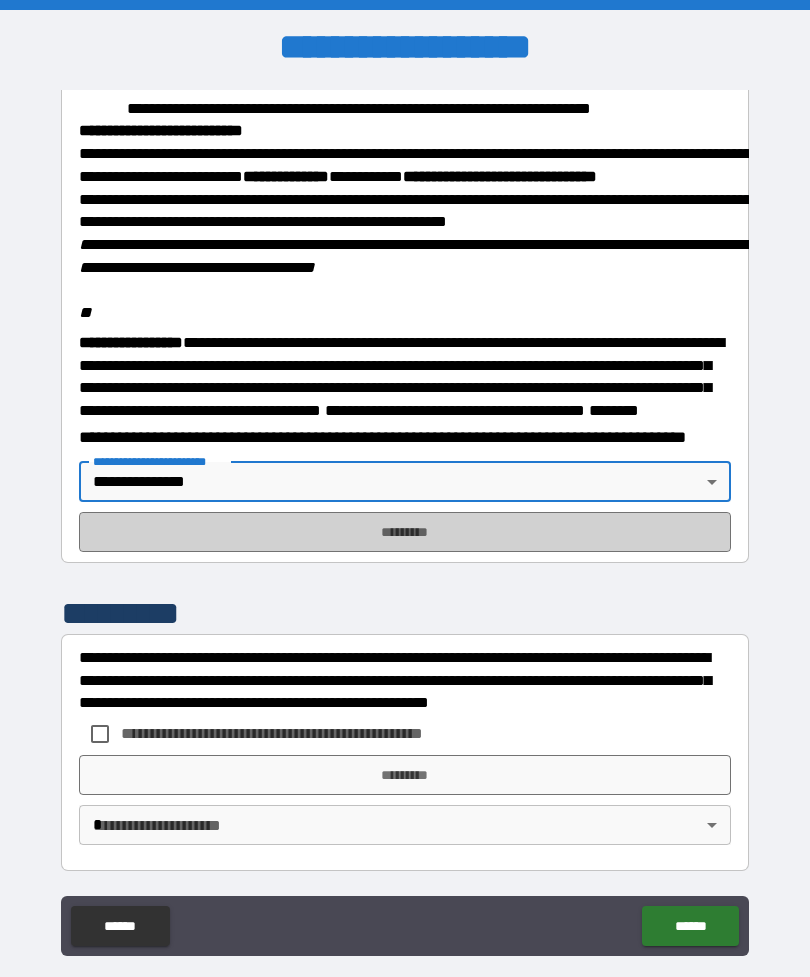 click on "*********" at bounding box center (405, 532) 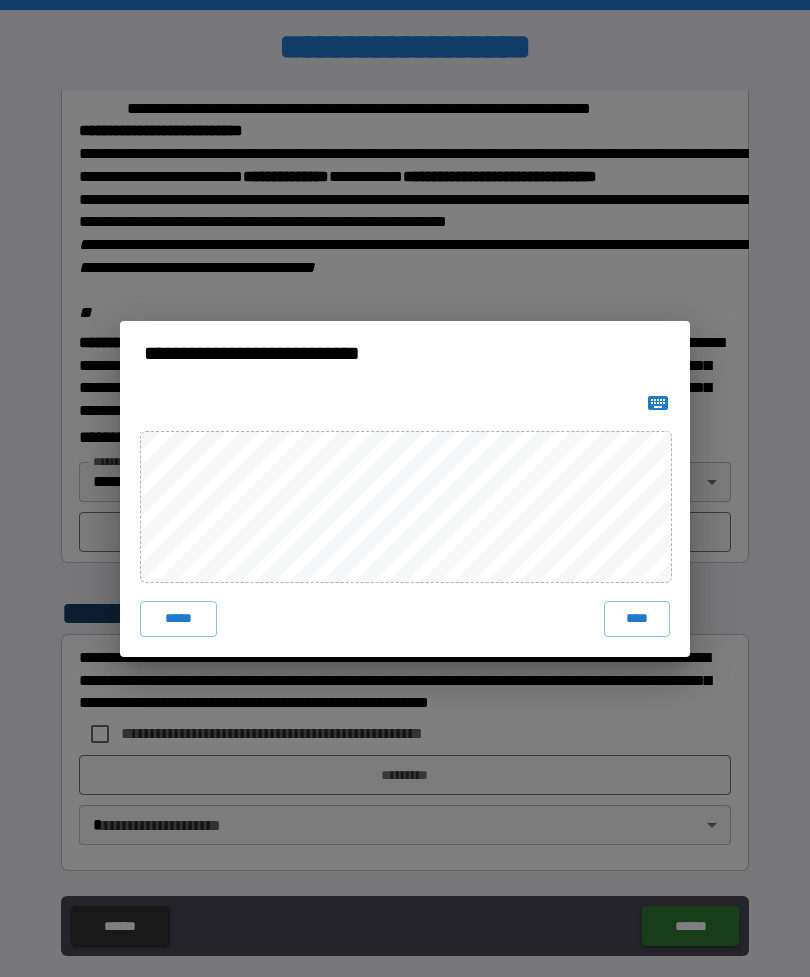 click on "****" at bounding box center (637, 619) 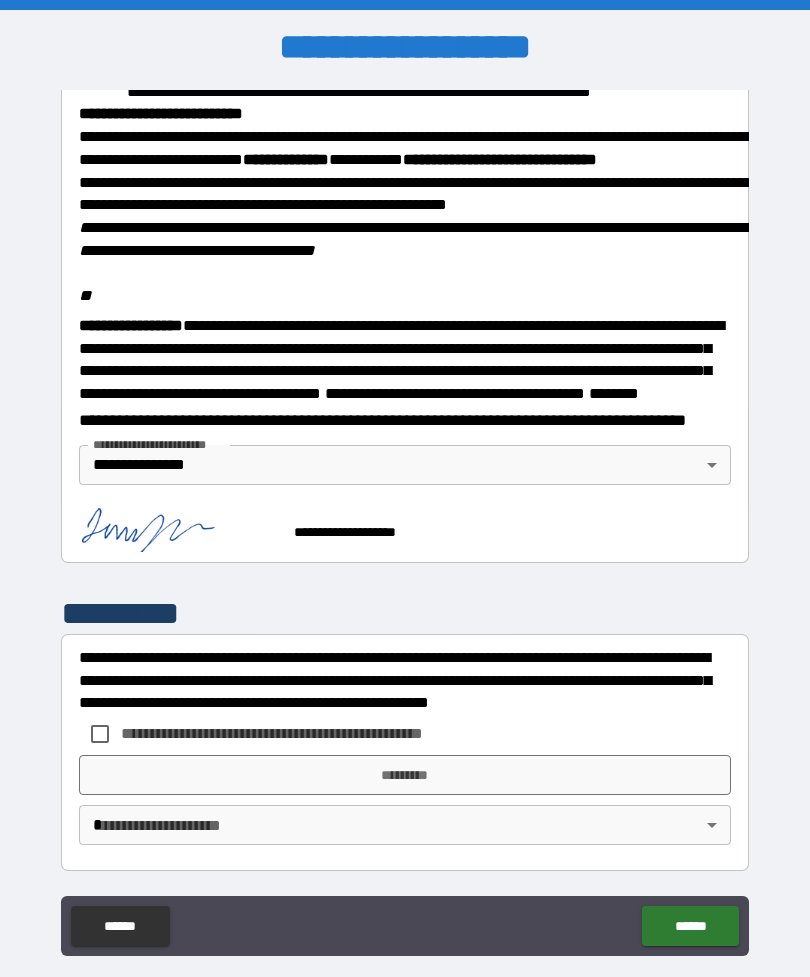 scroll, scrollTop: 2340, scrollLeft: 0, axis: vertical 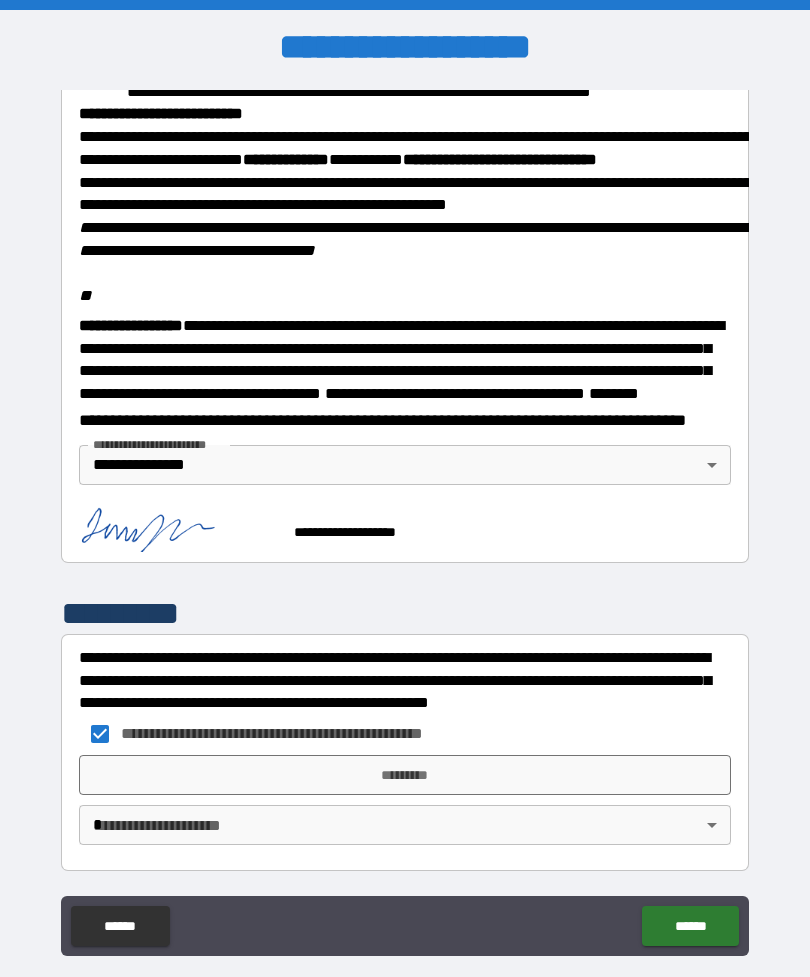 click on "*********" at bounding box center [405, 775] 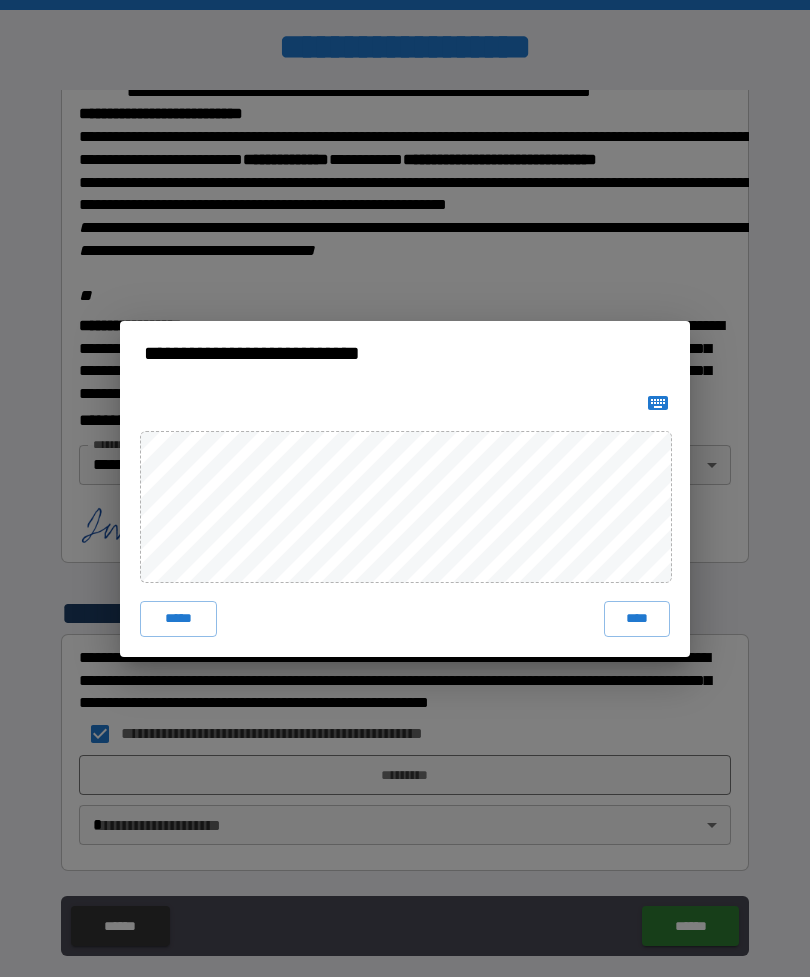 click on "****" at bounding box center [637, 619] 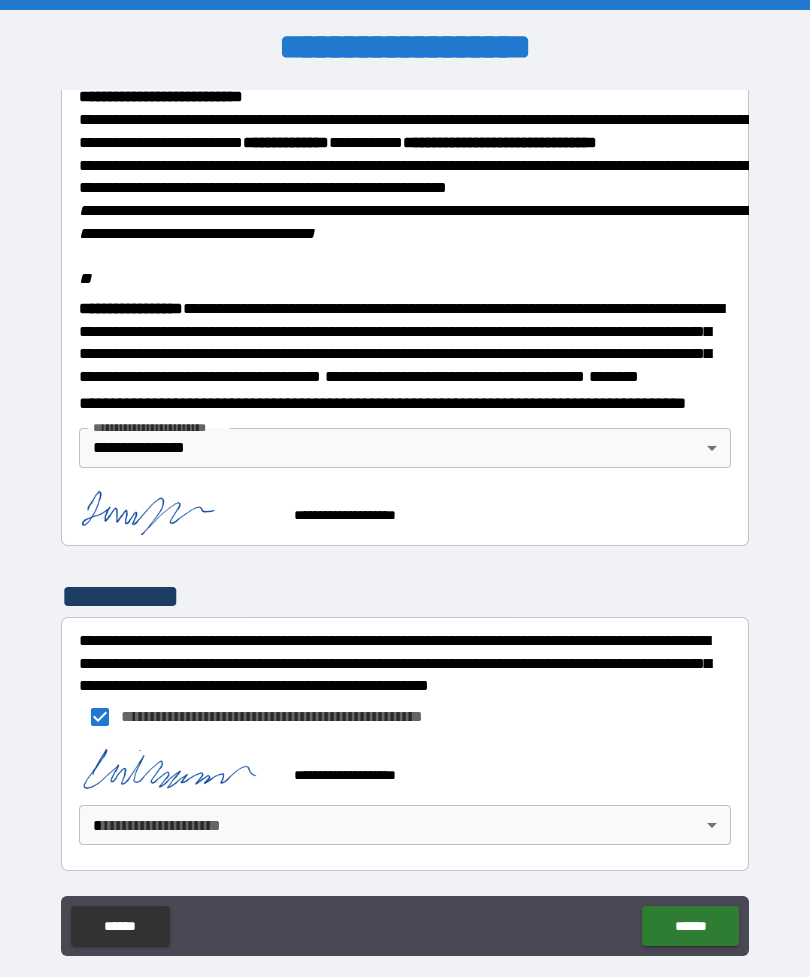 scroll, scrollTop: 2357, scrollLeft: 0, axis: vertical 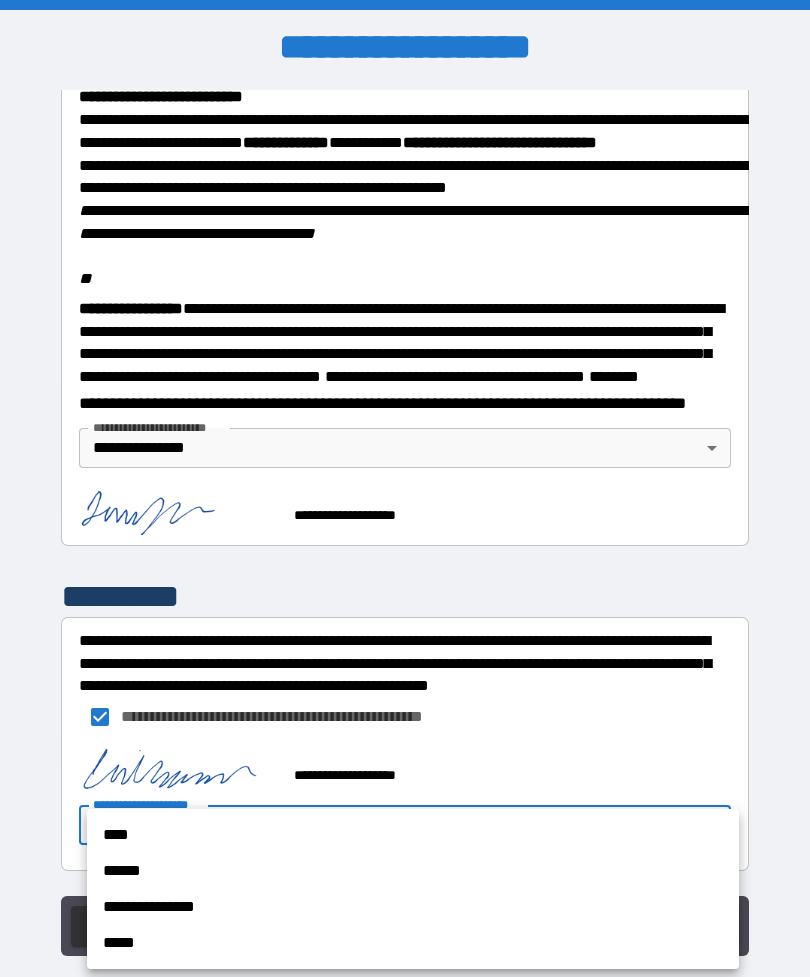 click on "****" at bounding box center (413, 835) 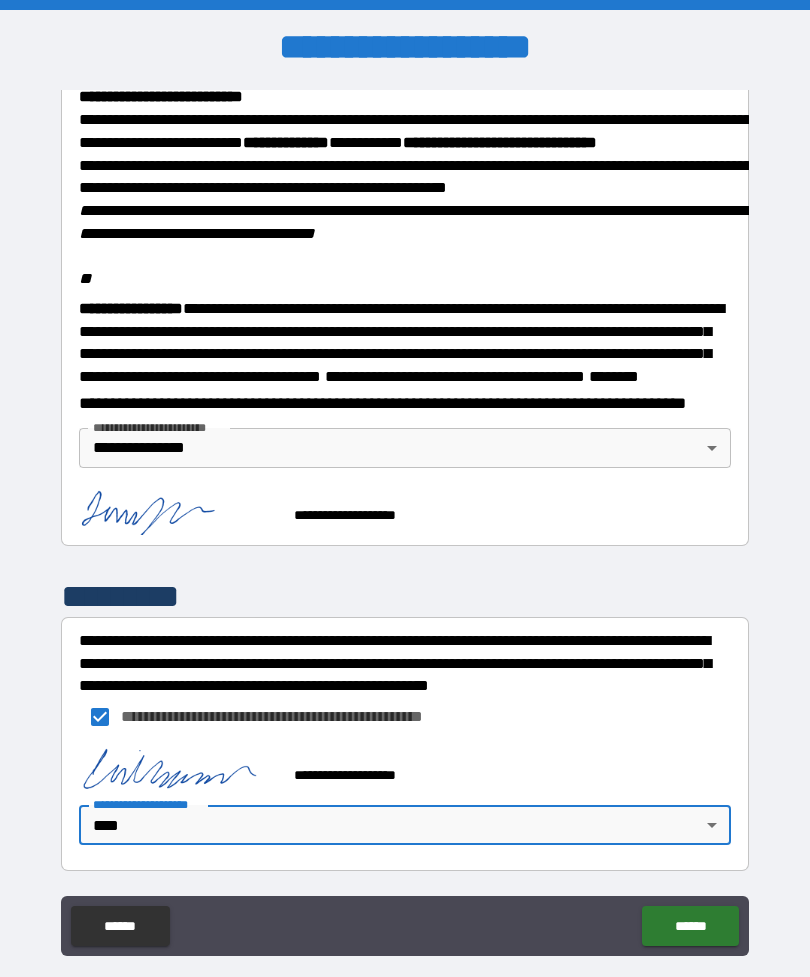 click on "******" at bounding box center (690, 926) 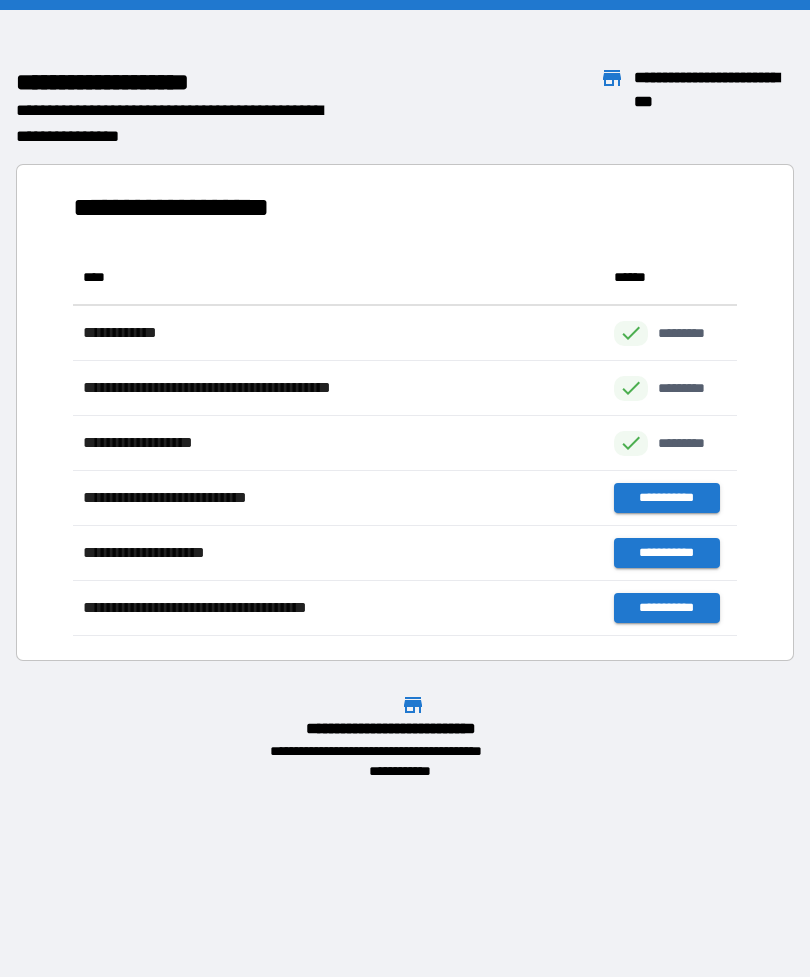 scroll, scrollTop: 1, scrollLeft: 1, axis: both 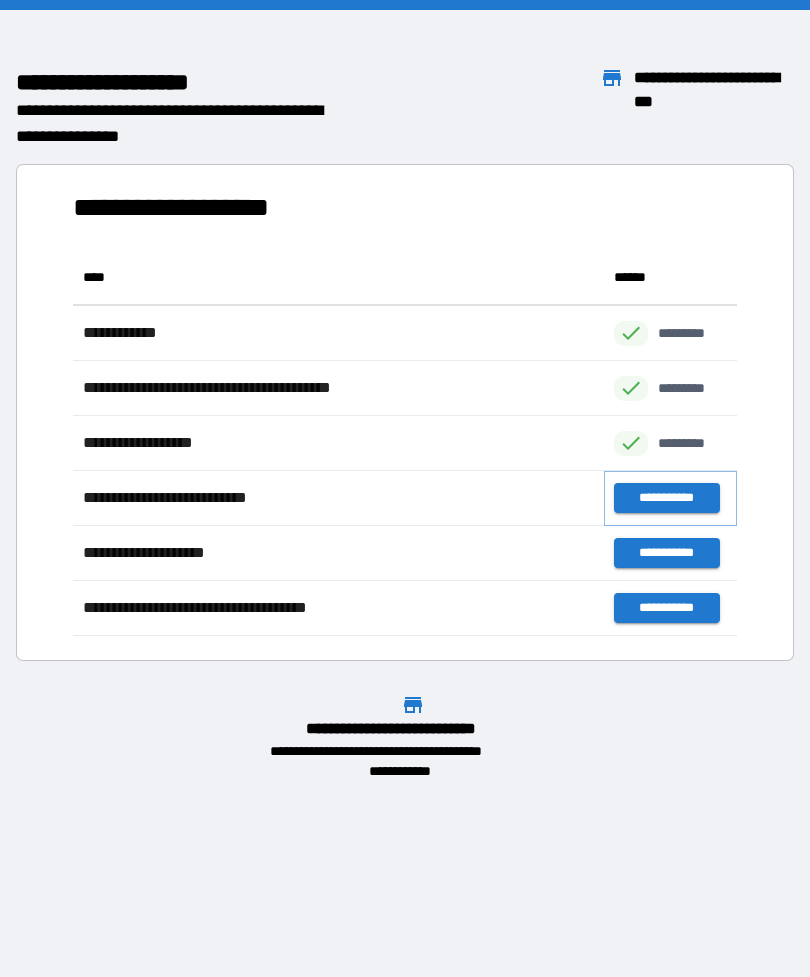 click on "**********" at bounding box center (666, 498) 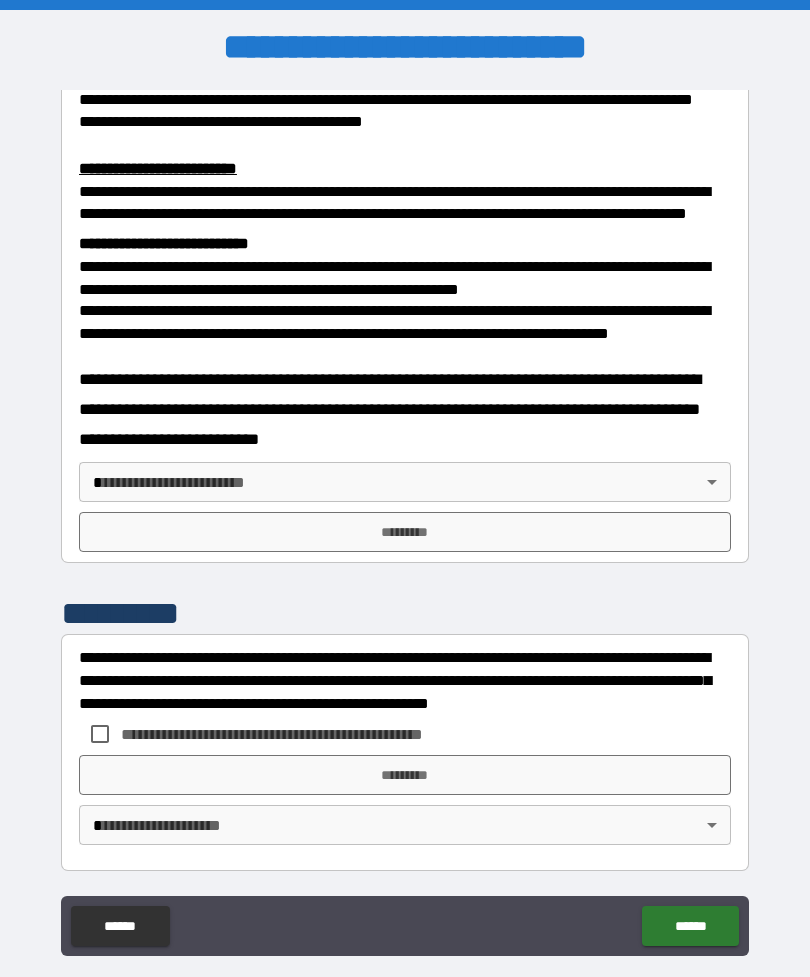 scroll, scrollTop: 660, scrollLeft: 0, axis: vertical 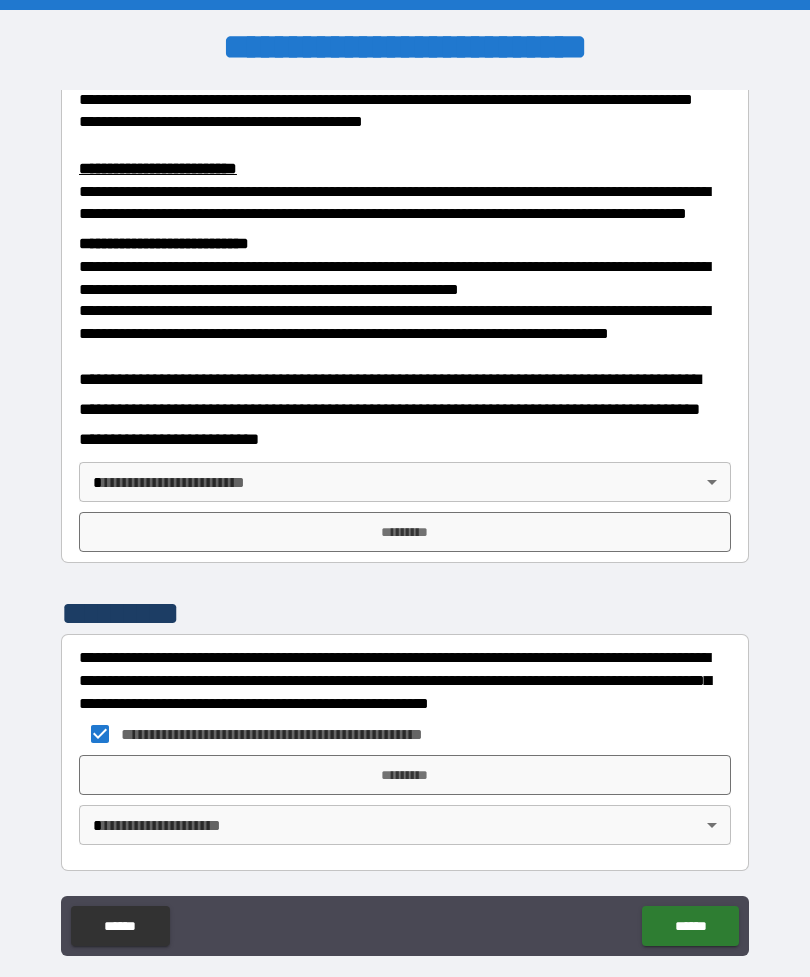 click on "*********" at bounding box center [405, 775] 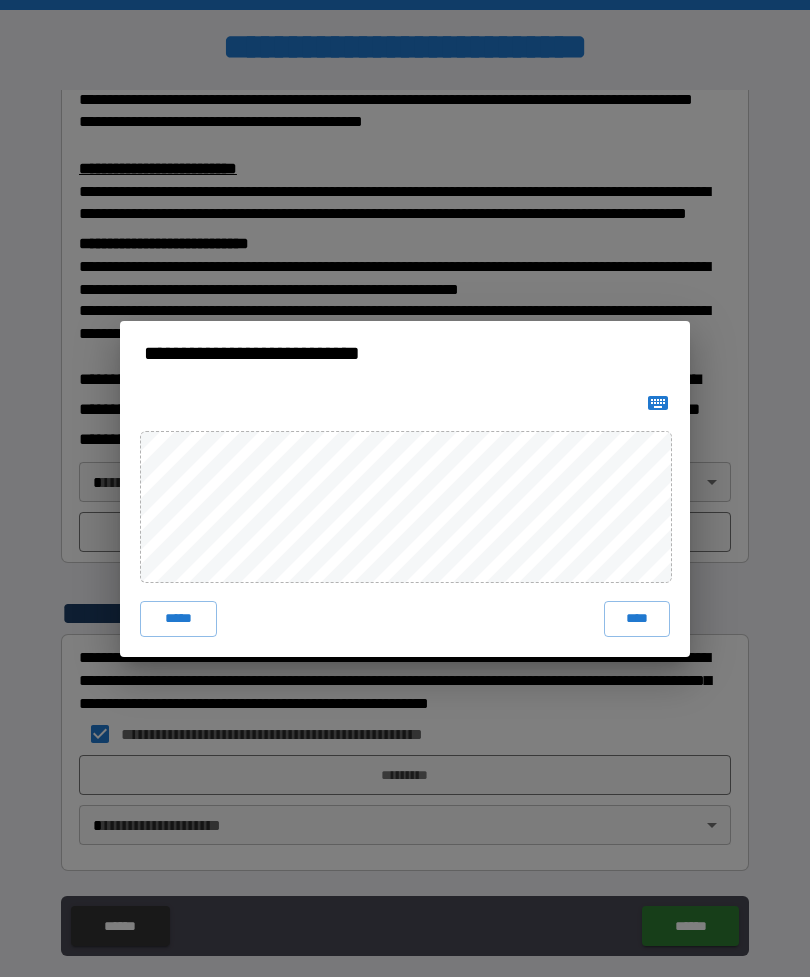 click on "****" at bounding box center (637, 619) 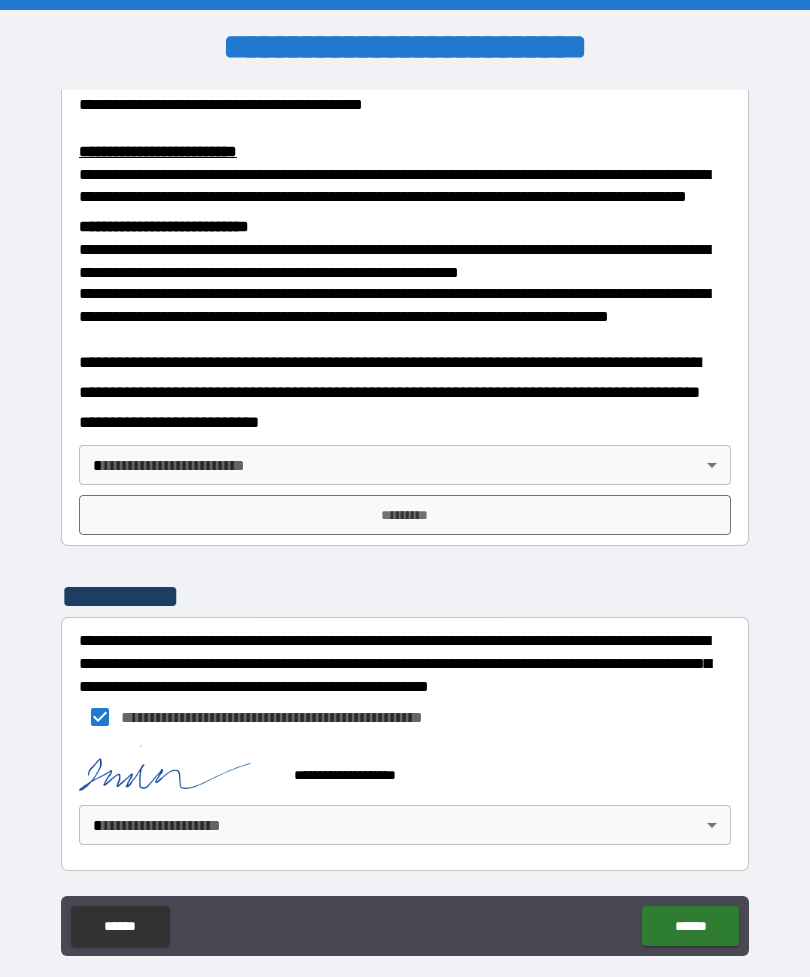 scroll, scrollTop: 677, scrollLeft: 0, axis: vertical 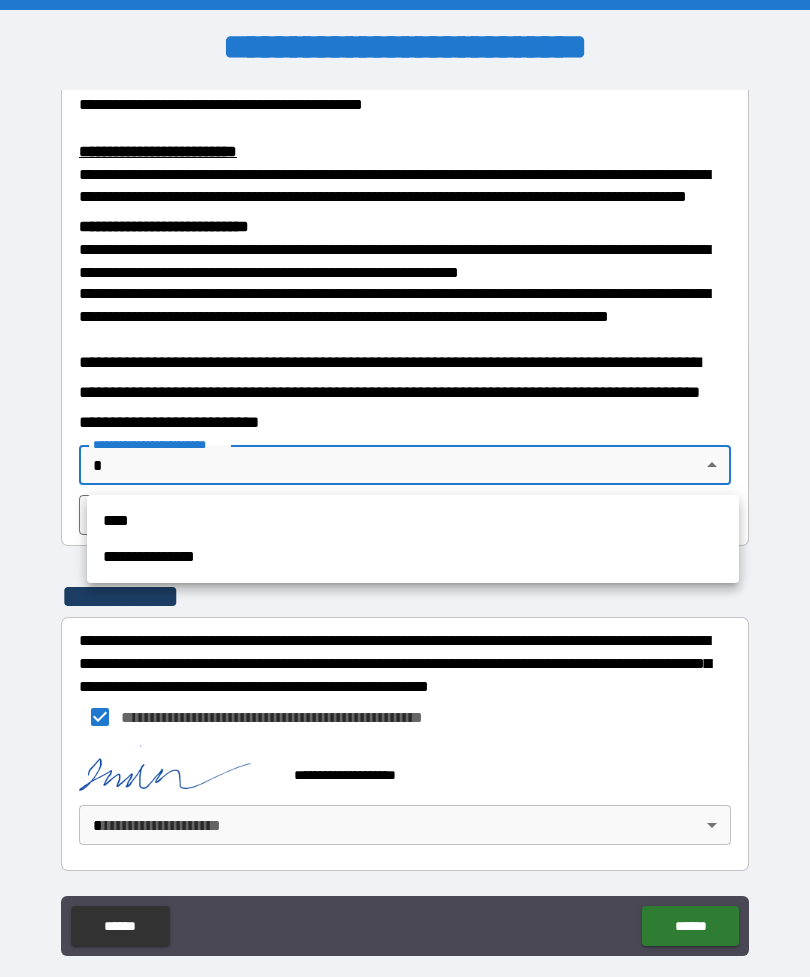 click on "****" at bounding box center (413, 521) 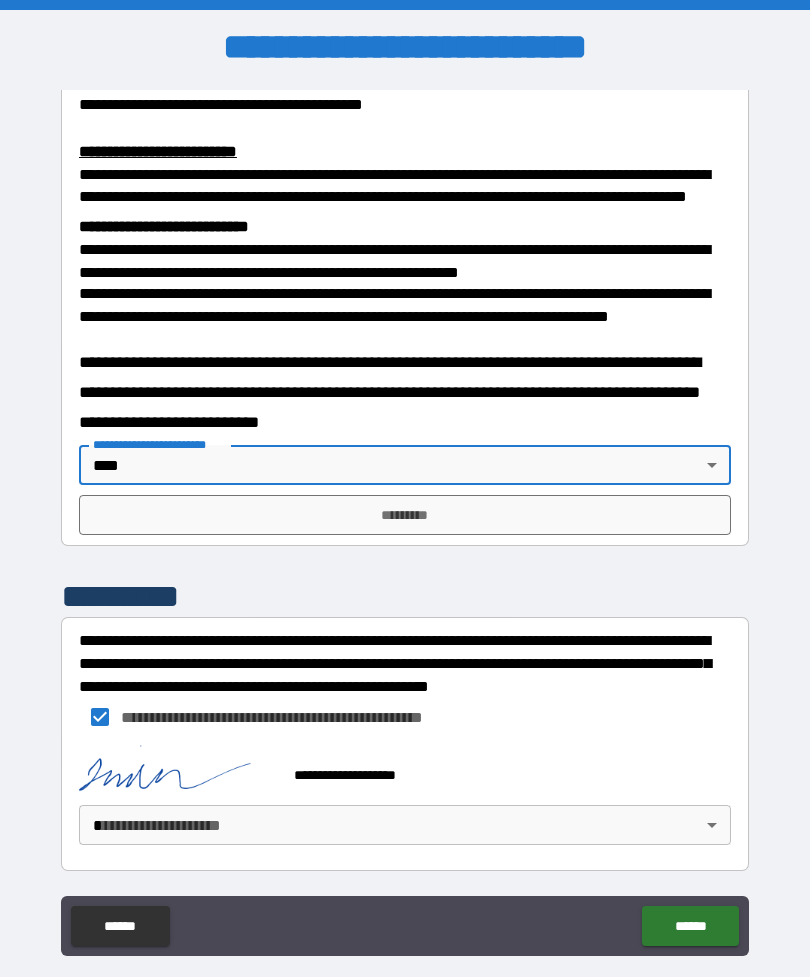 click on "*********" at bounding box center [405, 515] 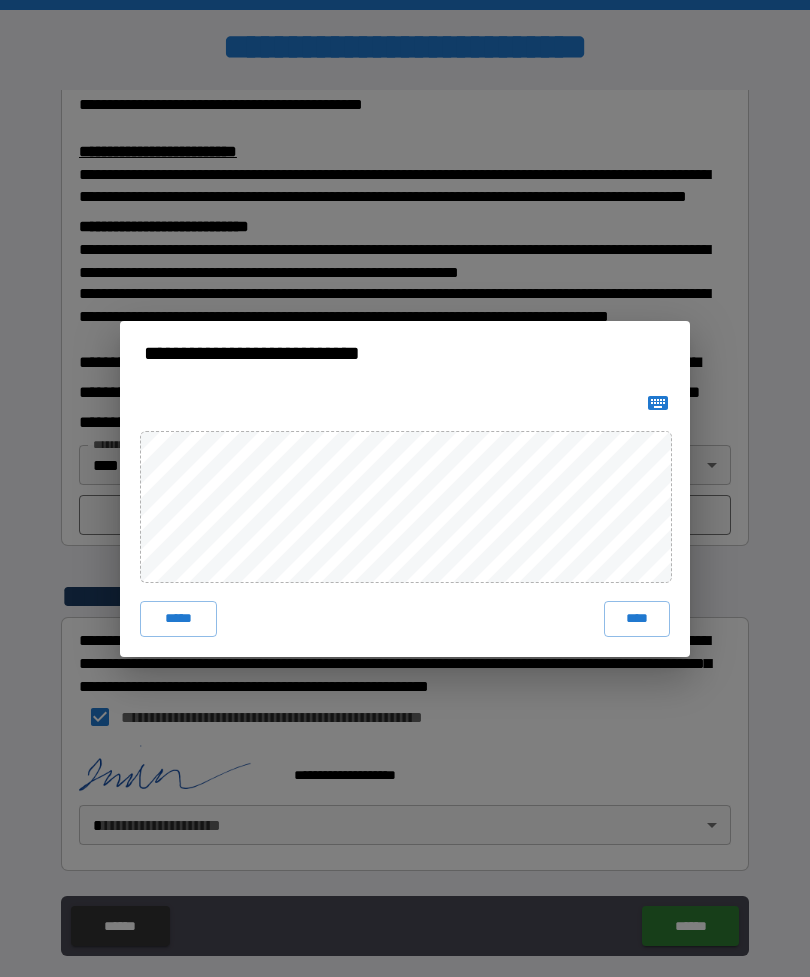 click on "****" at bounding box center [637, 619] 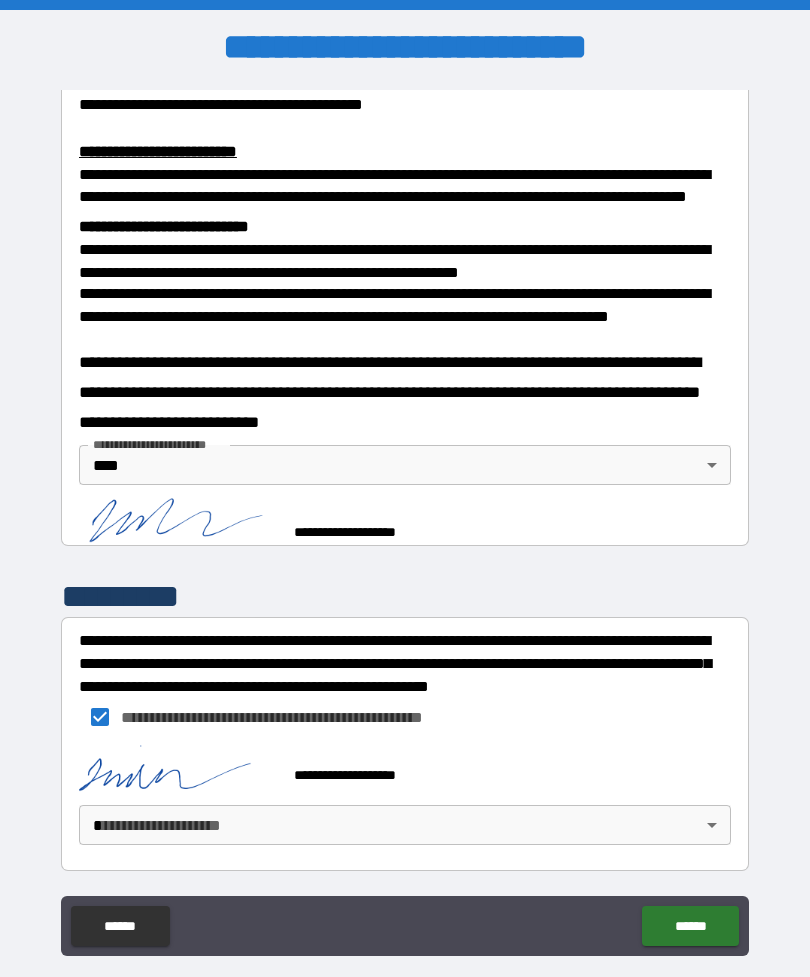 scroll, scrollTop: 667, scrollLeft: 0, axis: vertical 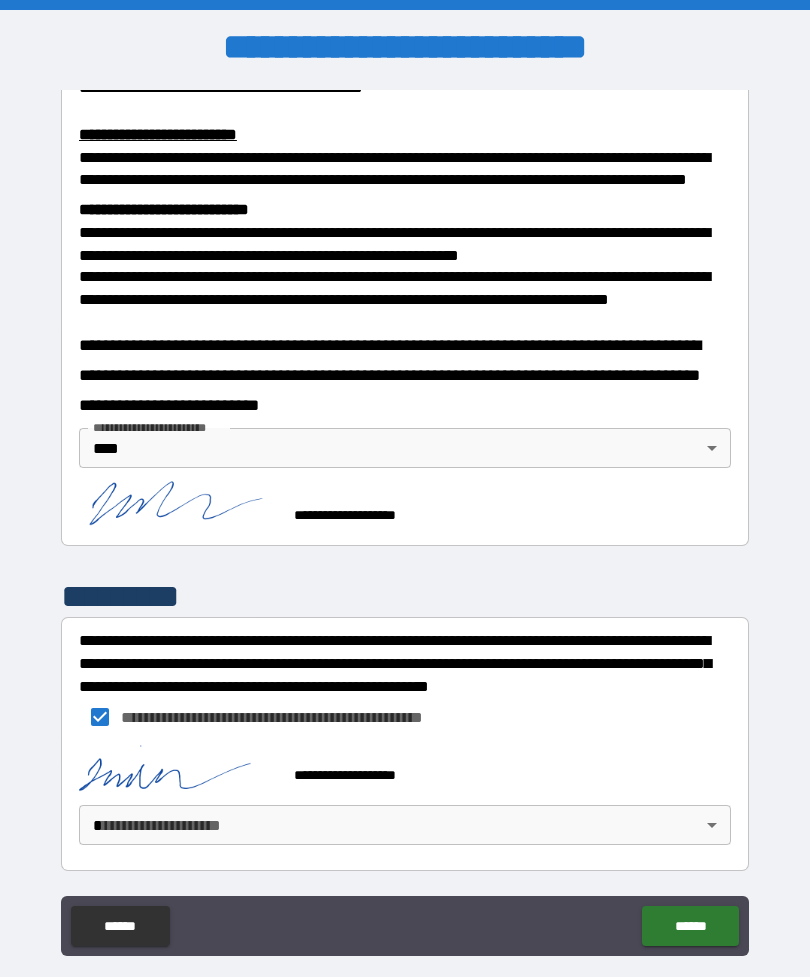 click on "**********" at bounding box center [405, 520] 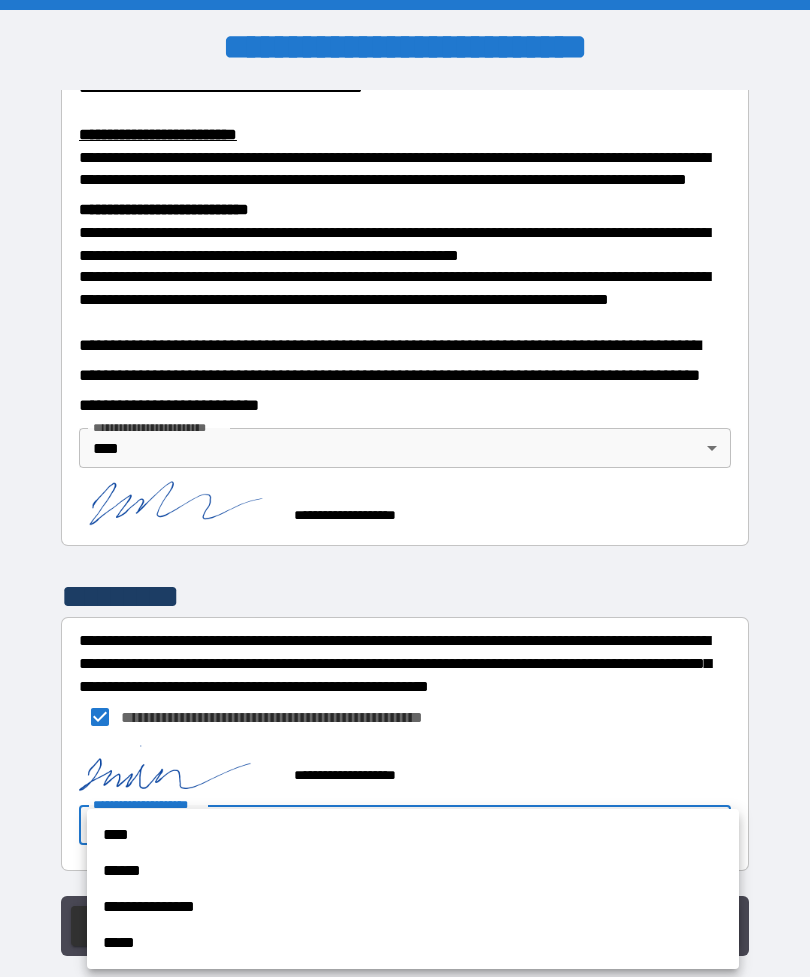 click on "**********" at bounding box center (413, 907) 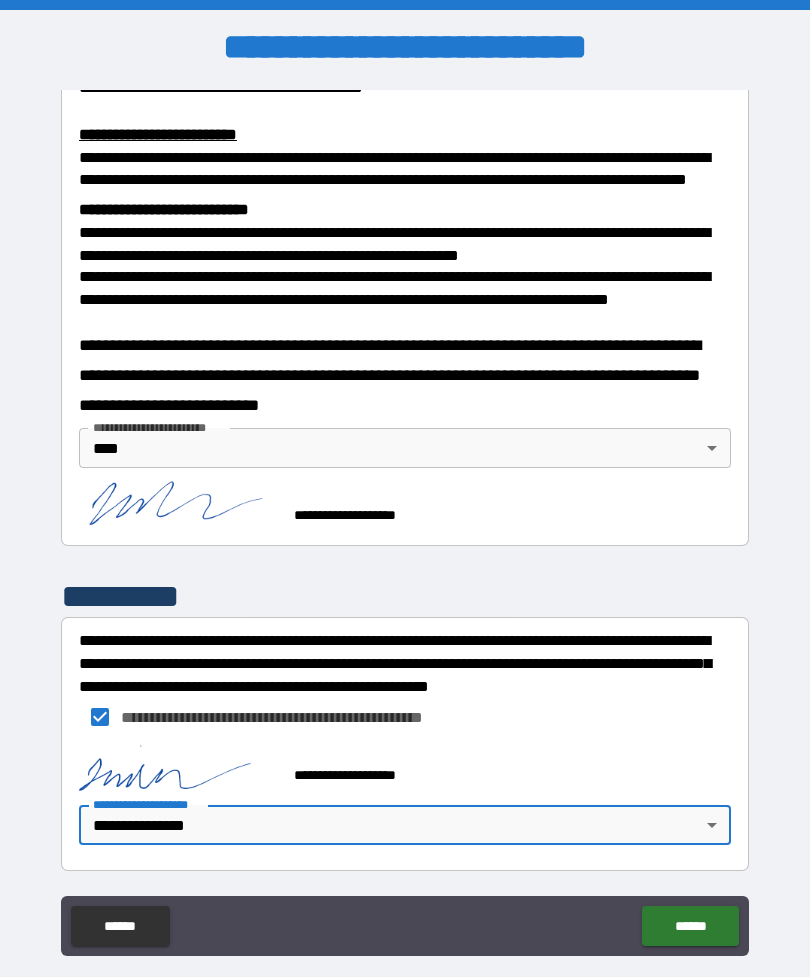 type on "**********" 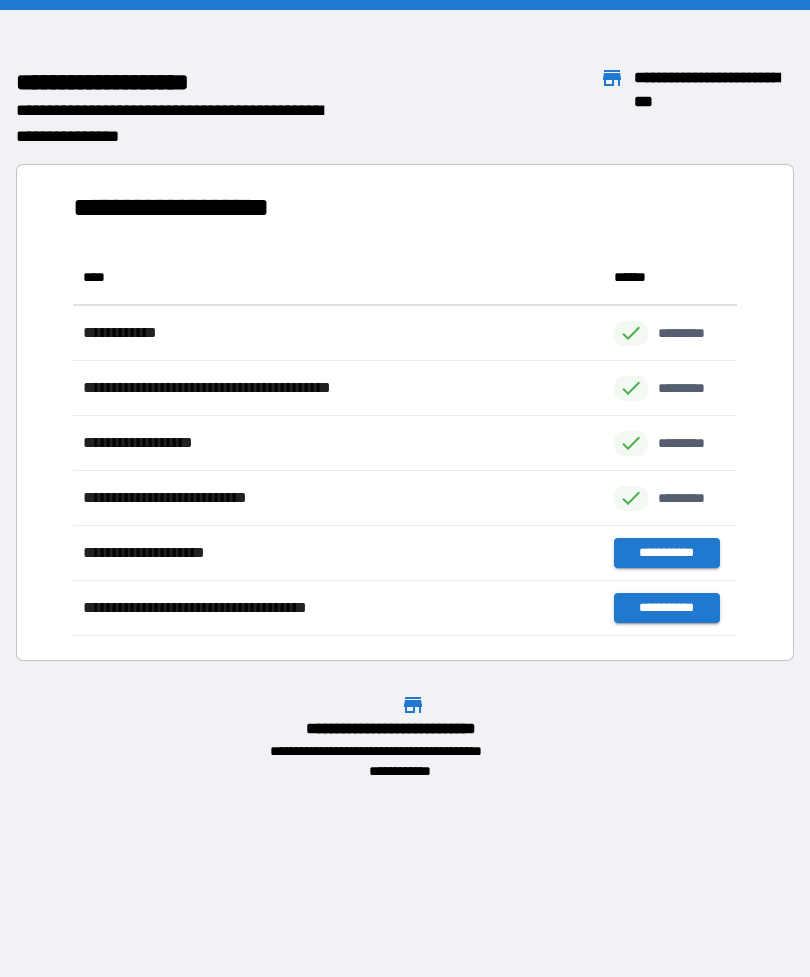 scroll, scrollTop: 1, scrollLeft: 1, axis: both 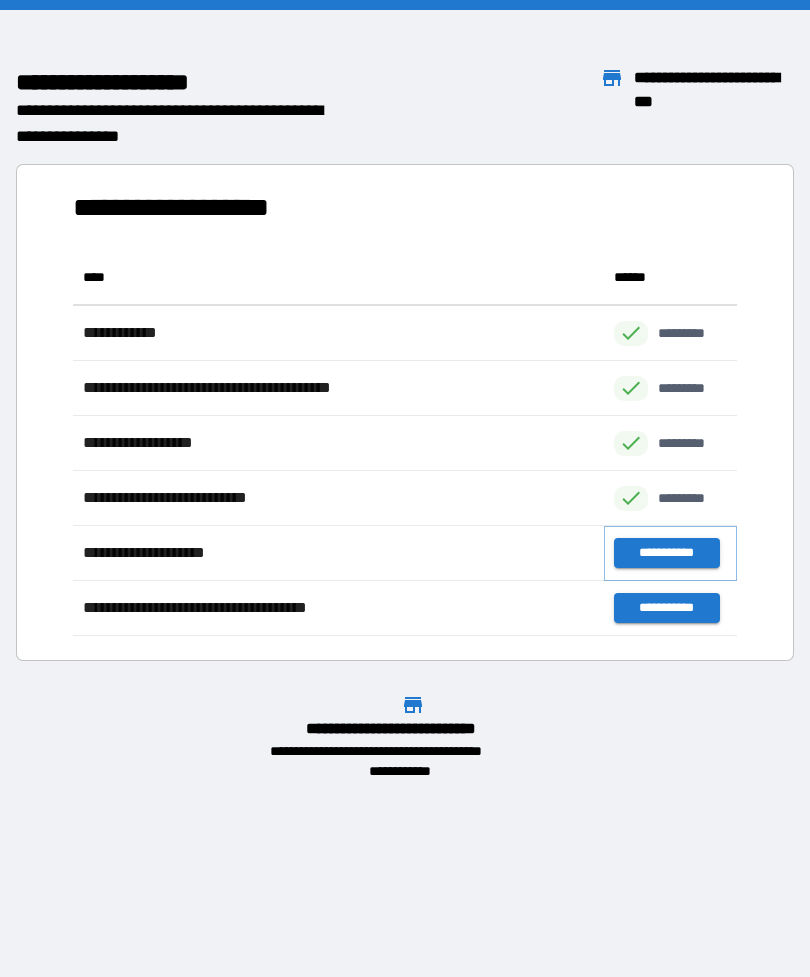 click on "**********" at bounding box center (666, 553) 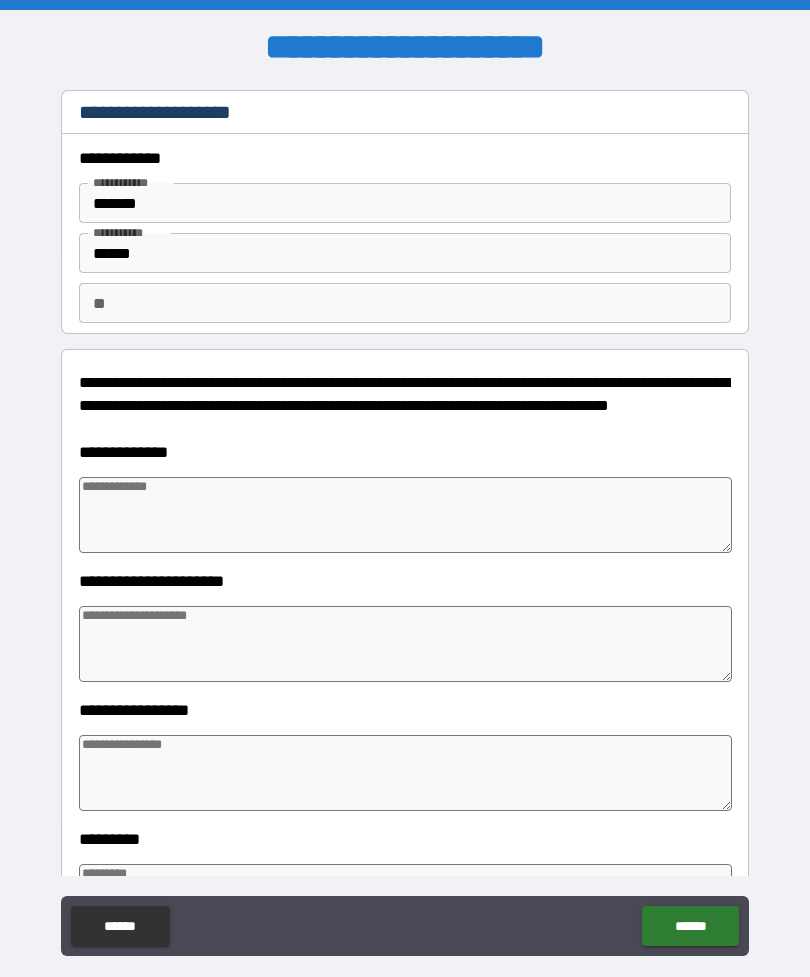 type on "*" 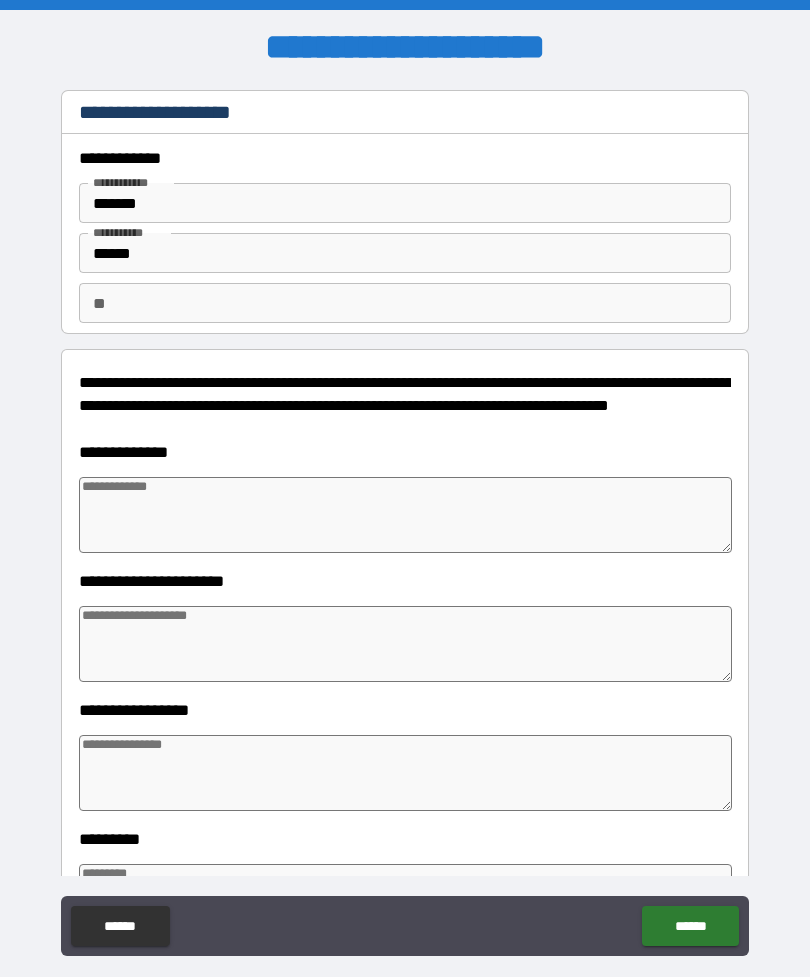 type on "*" 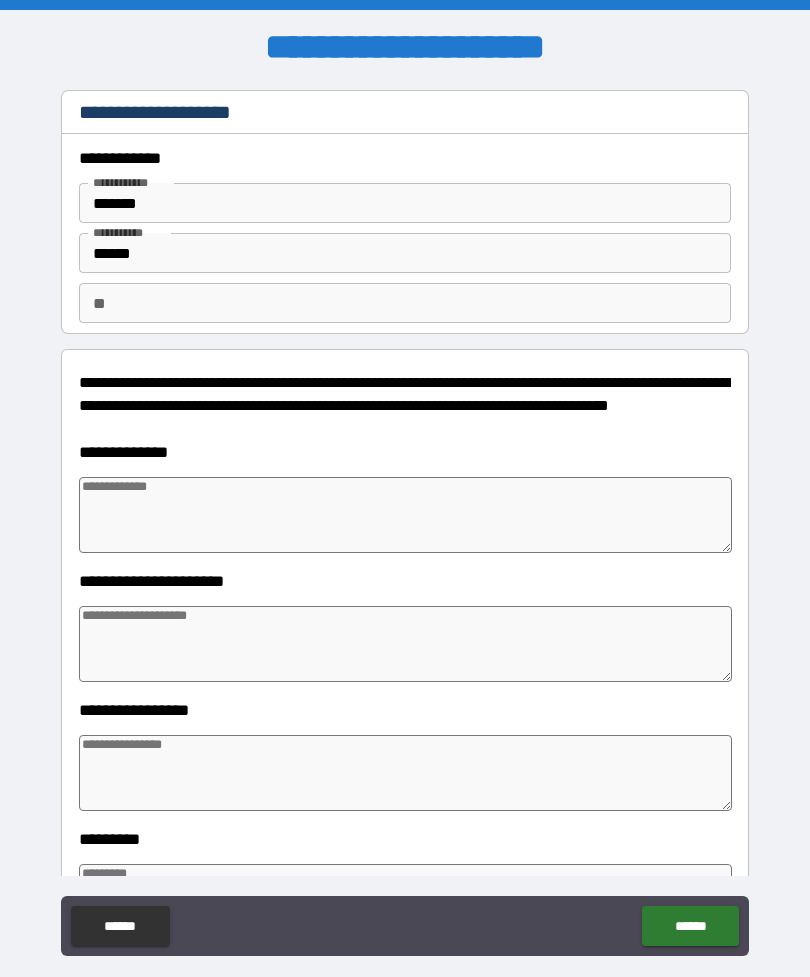 type on "*" 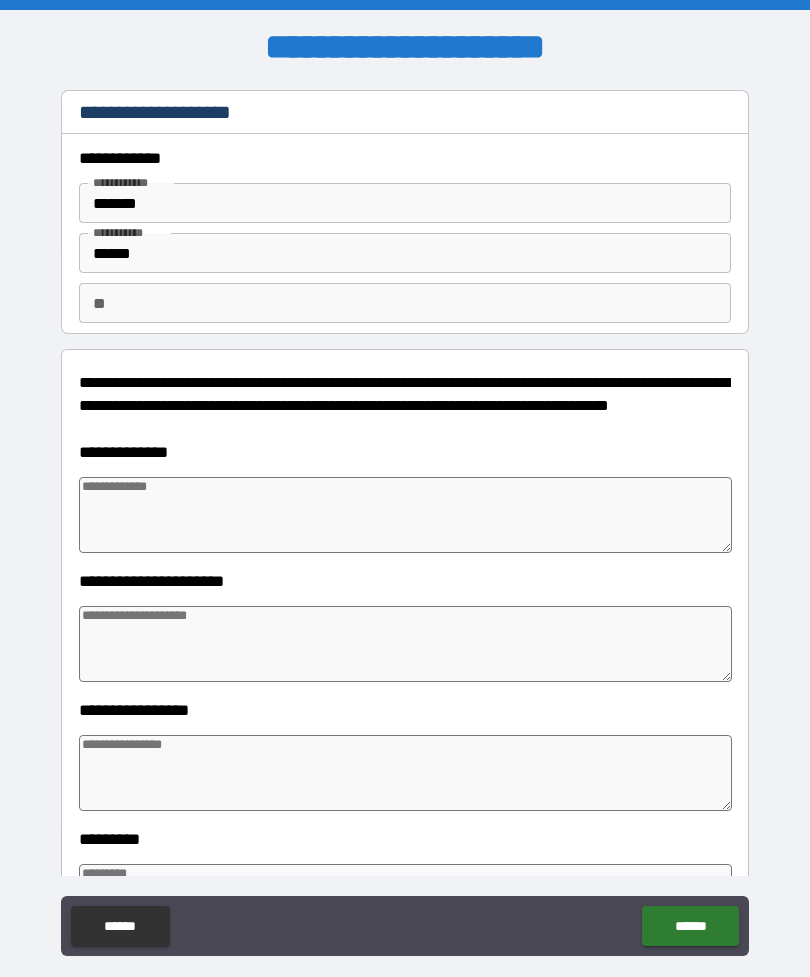 type on "*" 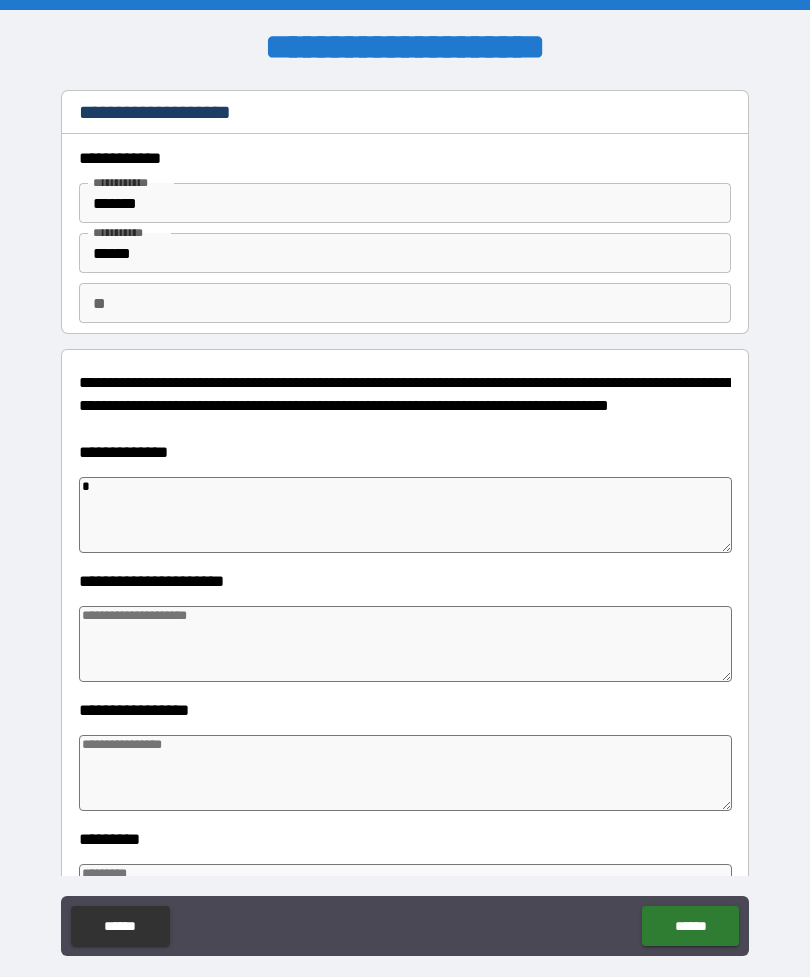 type on "**" 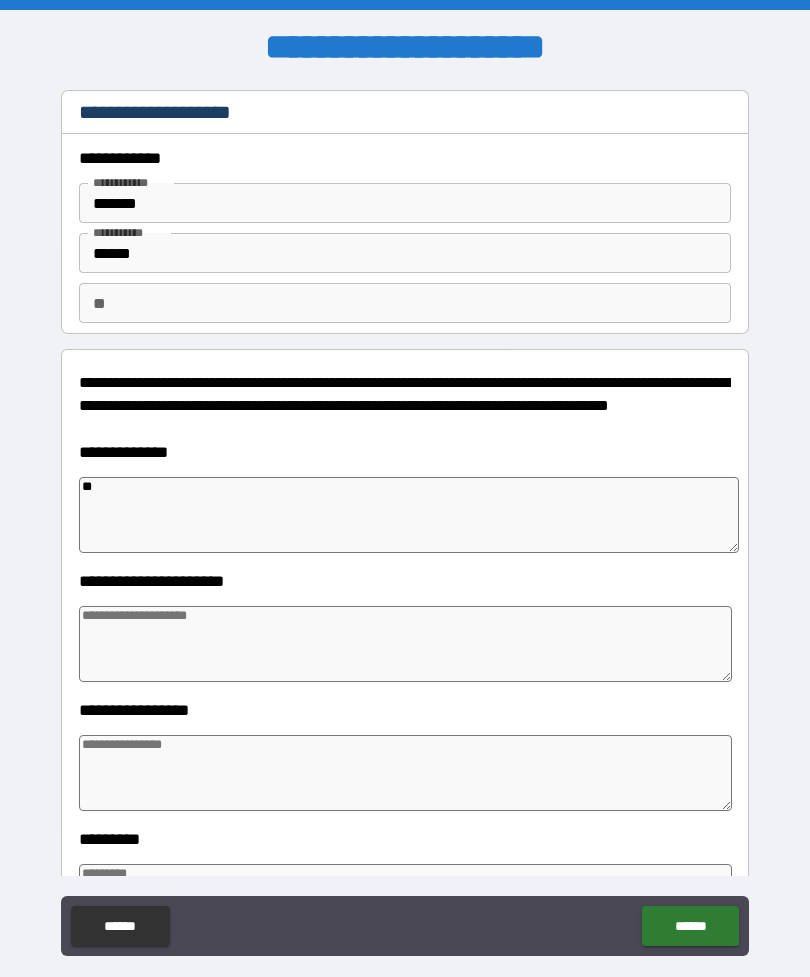 type on "*" 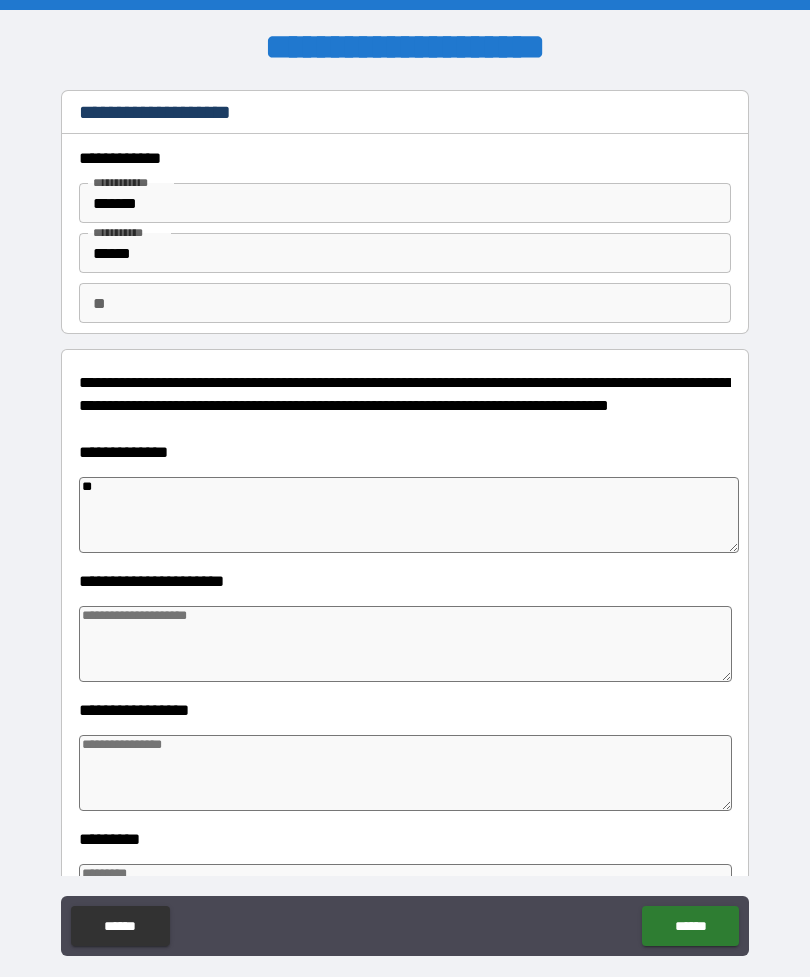 type on "*" 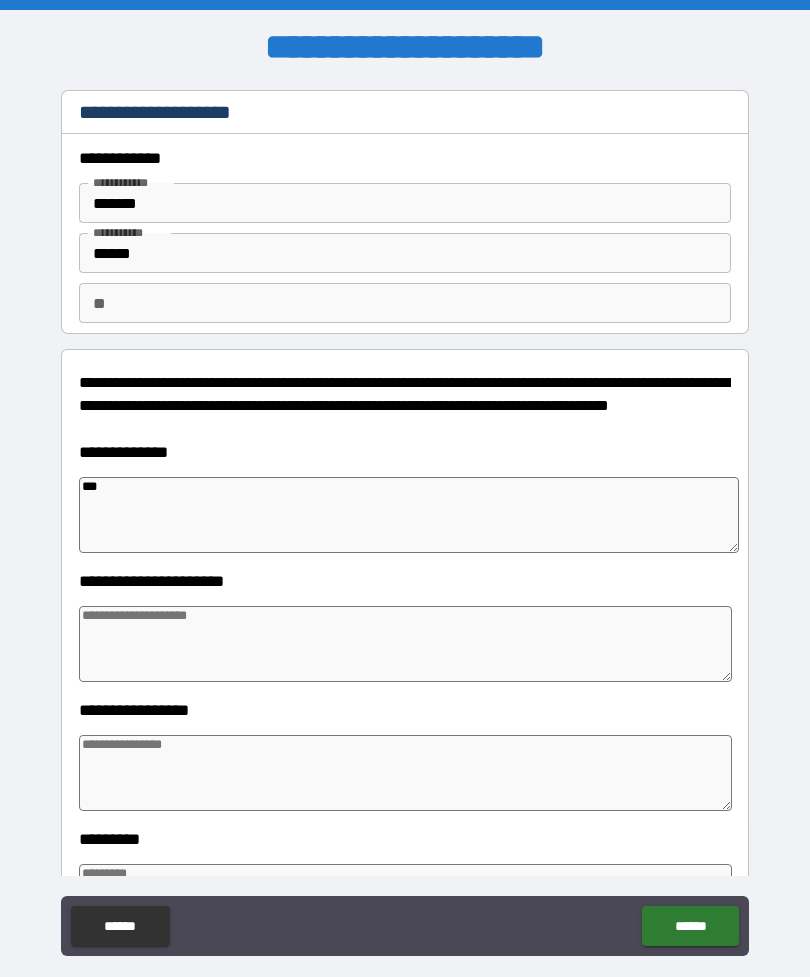 type on "*" 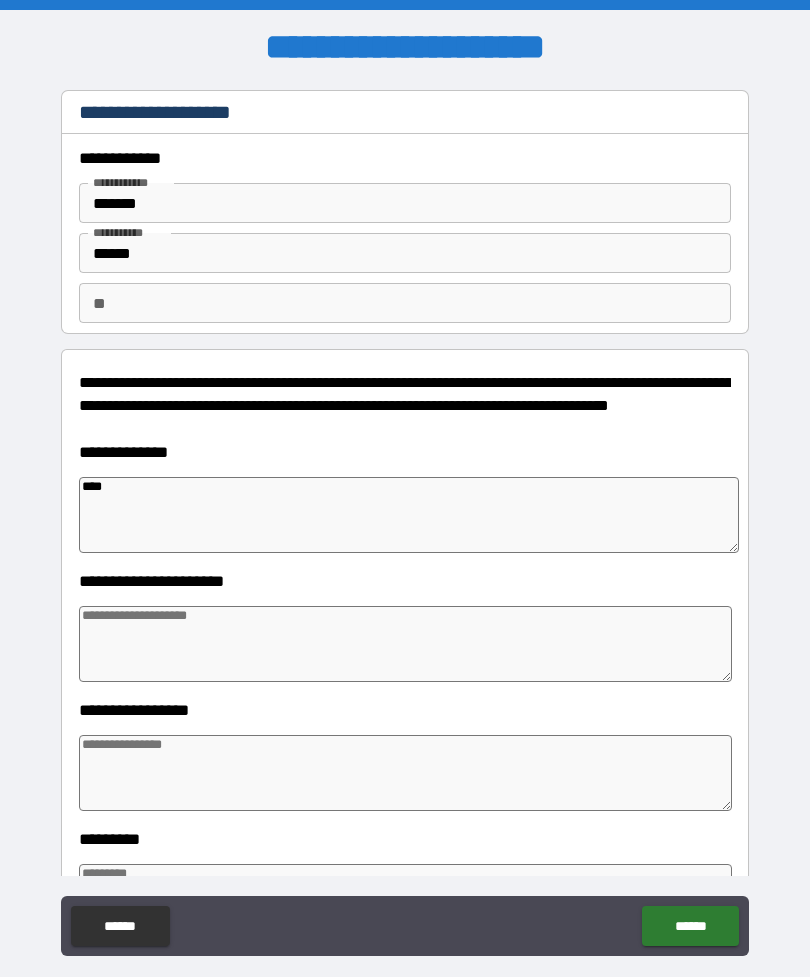 type on "*" 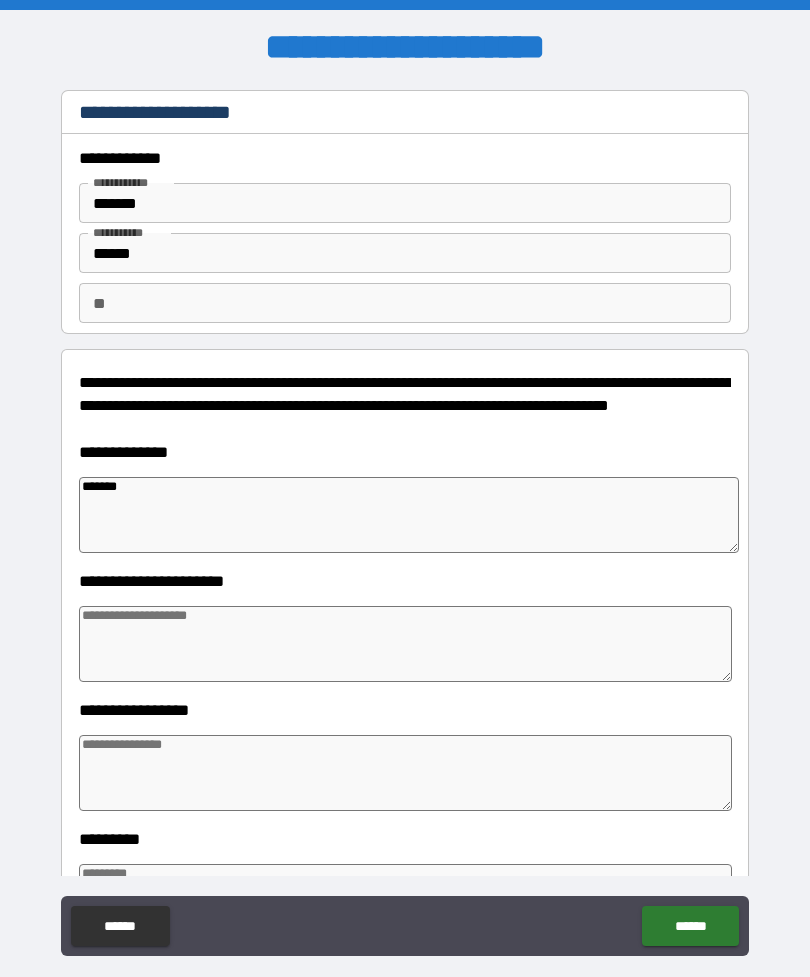 type on "*******" 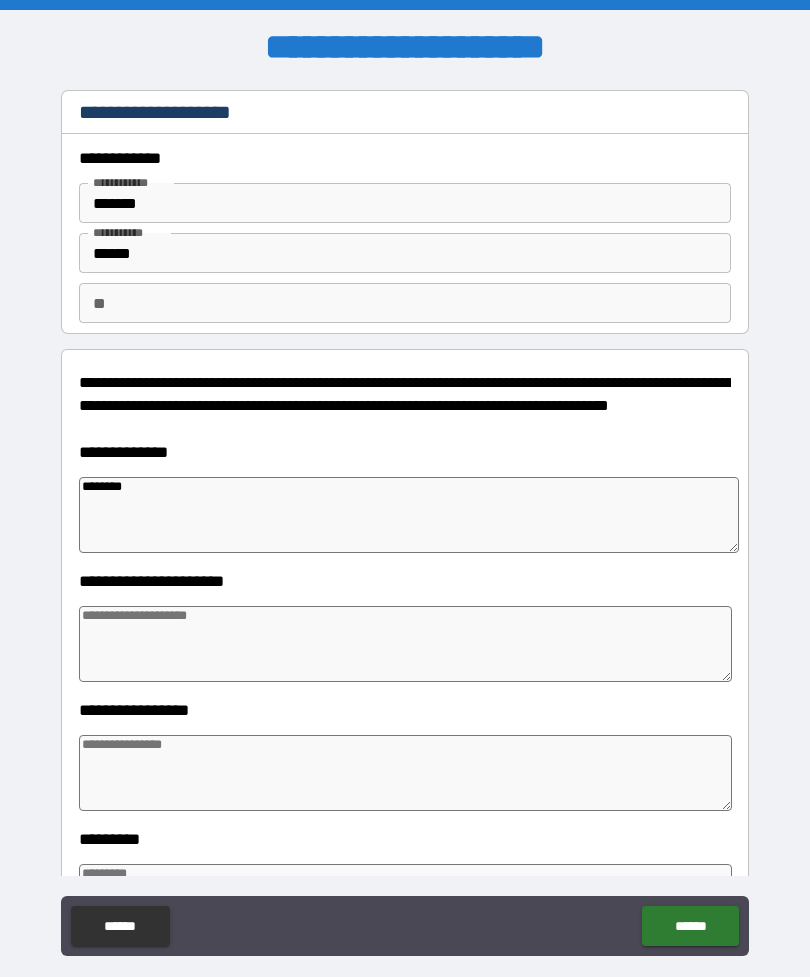 type on "*" 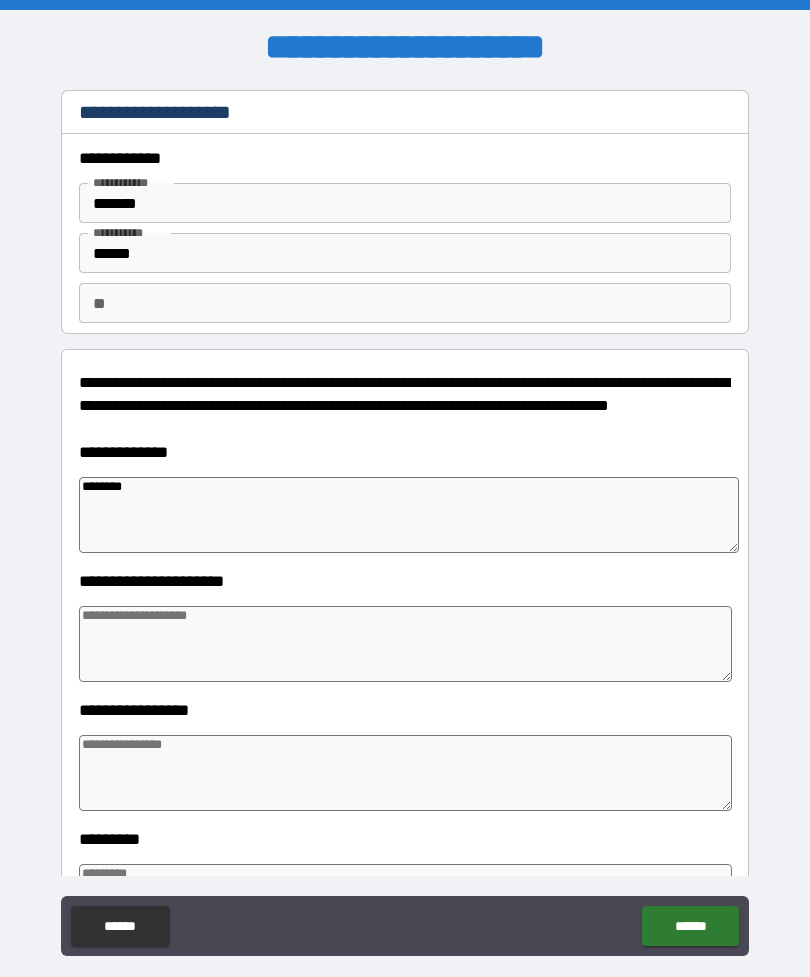 type on "*********" 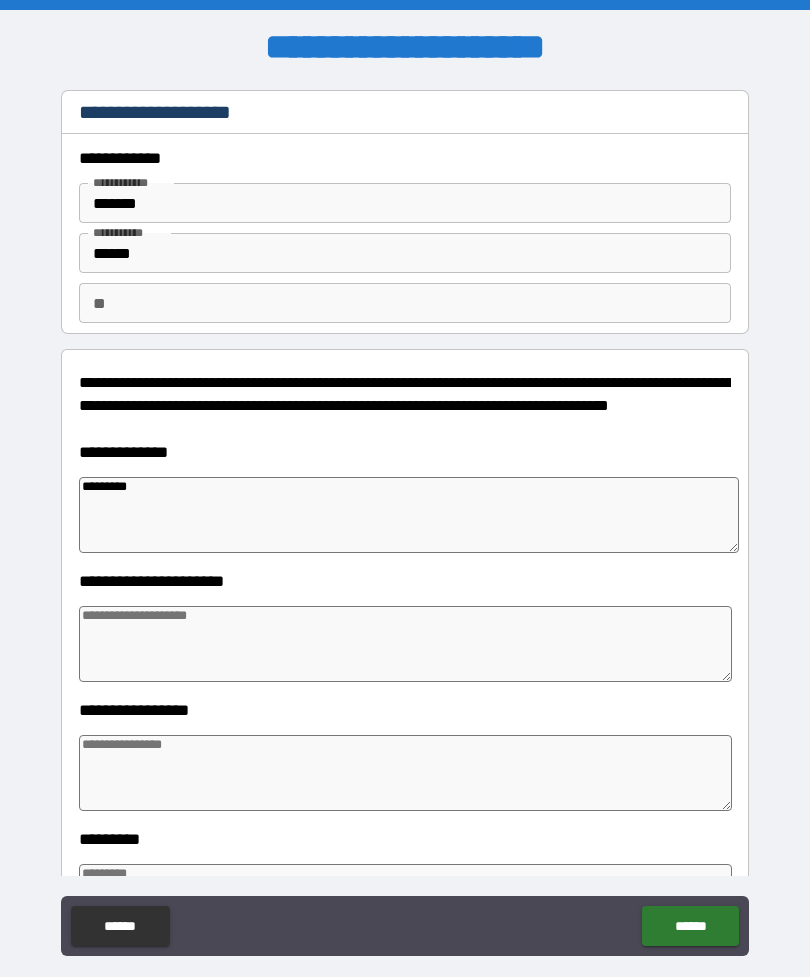 type on "*" 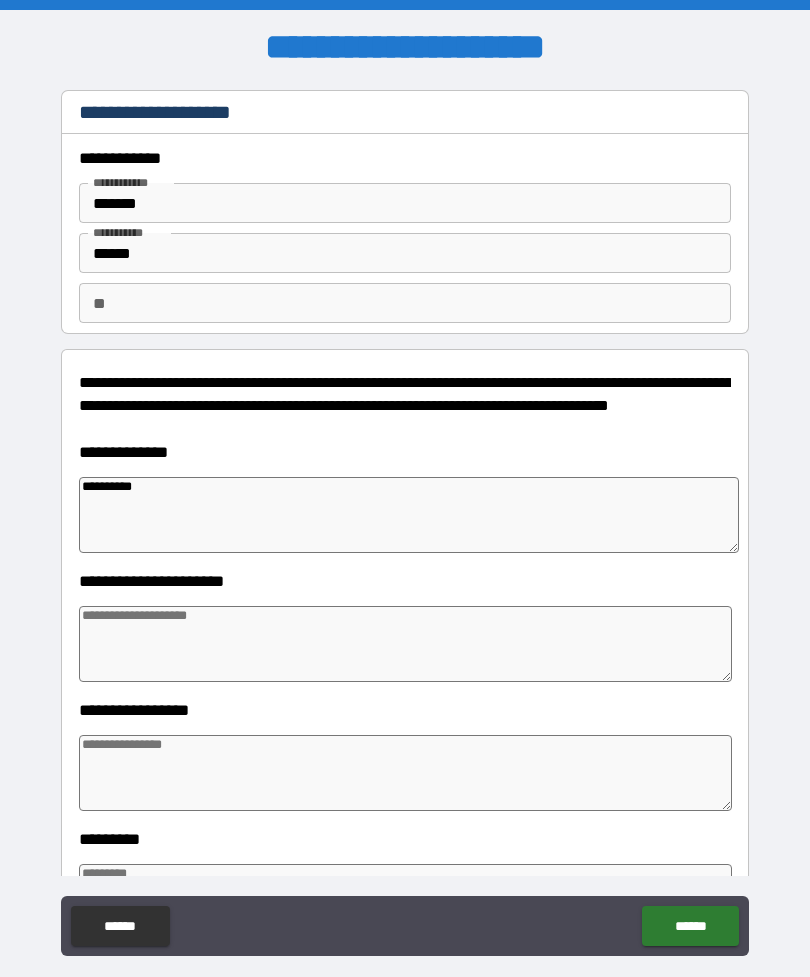 type on "*" 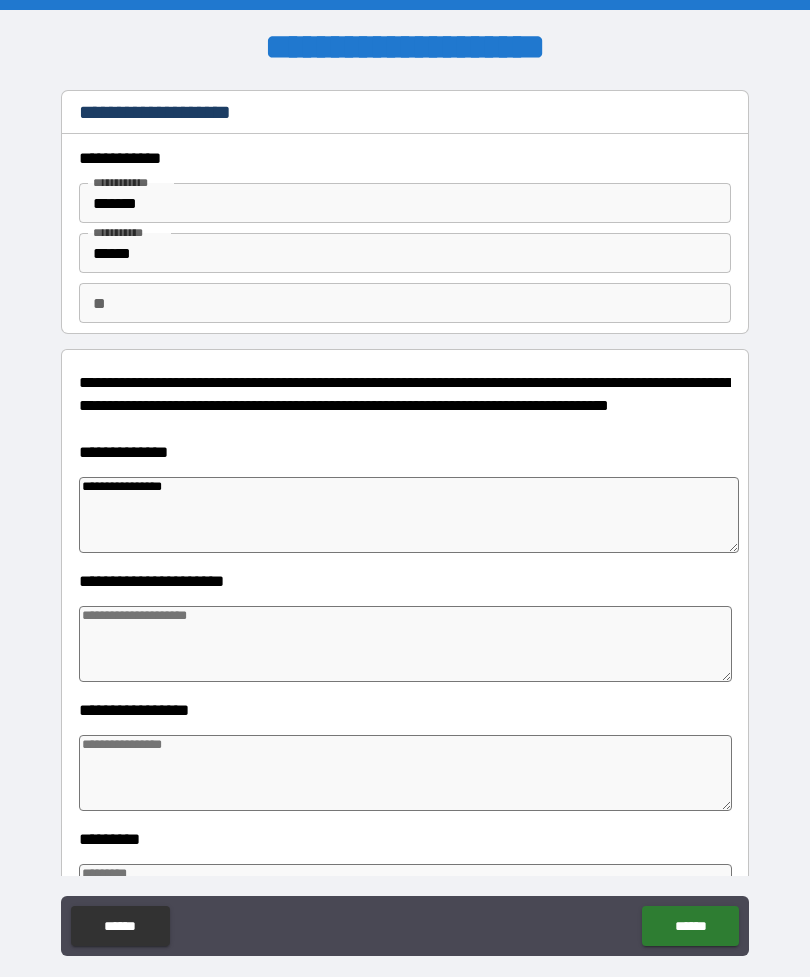 type on "**********" 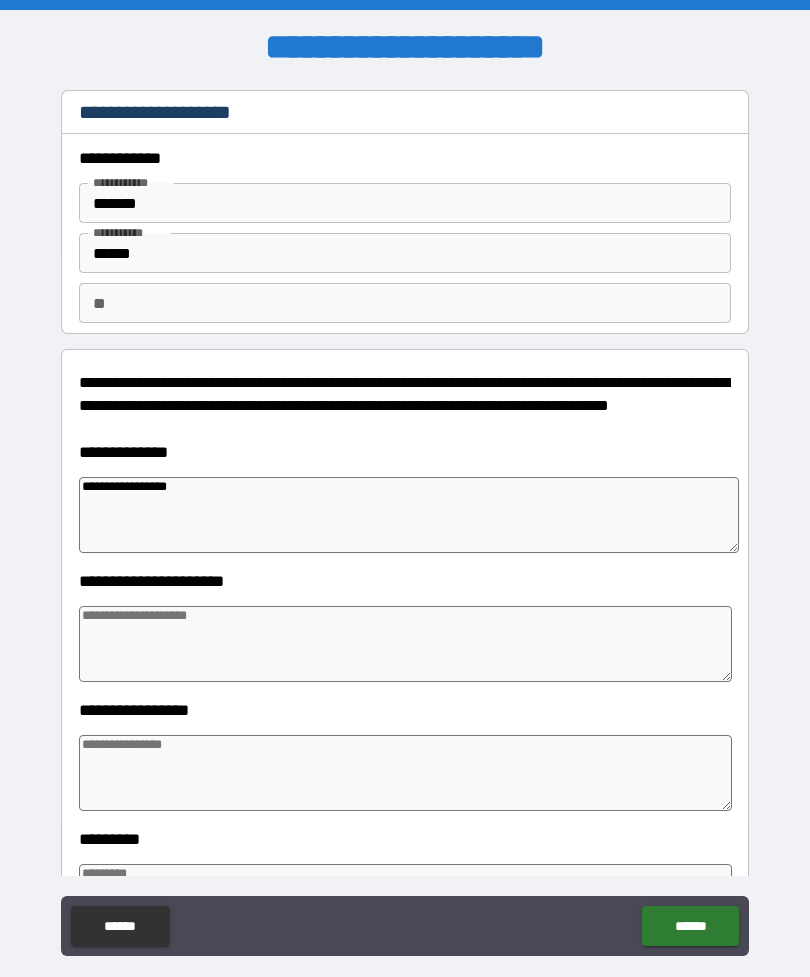 type on "*" 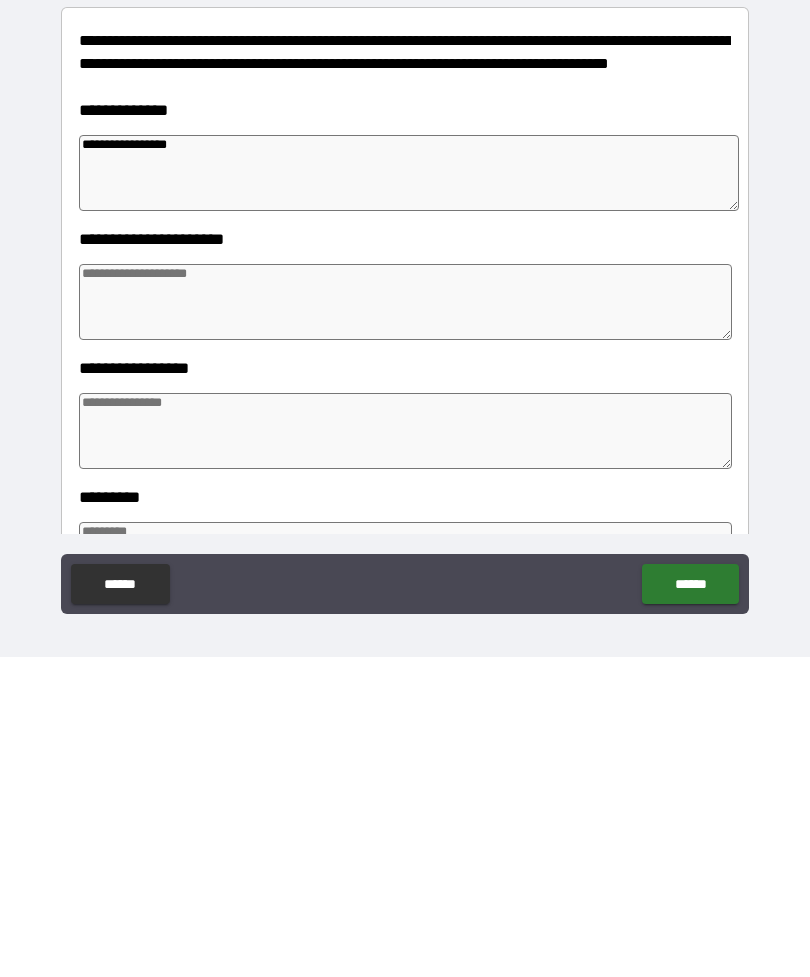 scroll, scrollTop: 64, scrollLeft: 0, axis: vertical 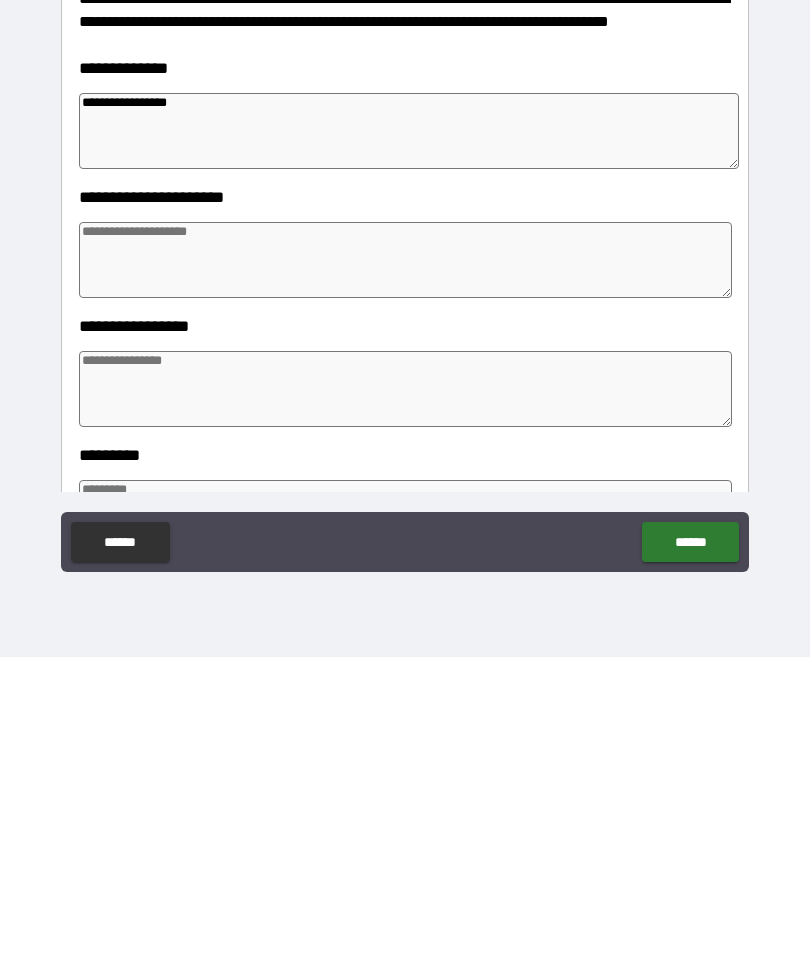 type on "**********" 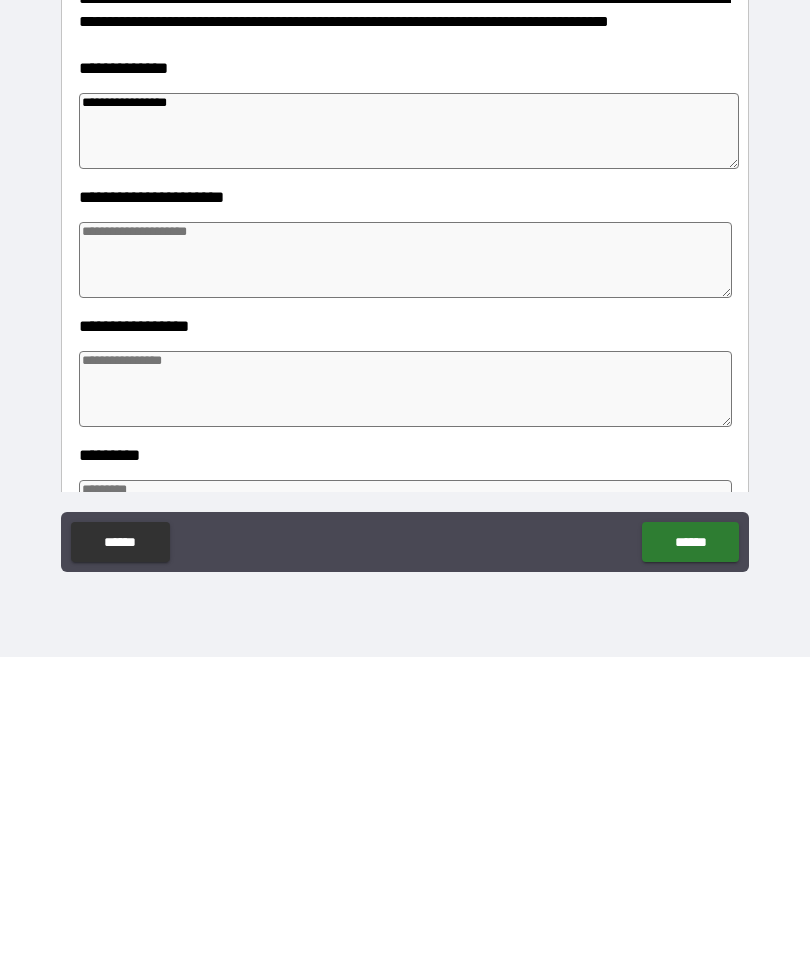 type on "*" 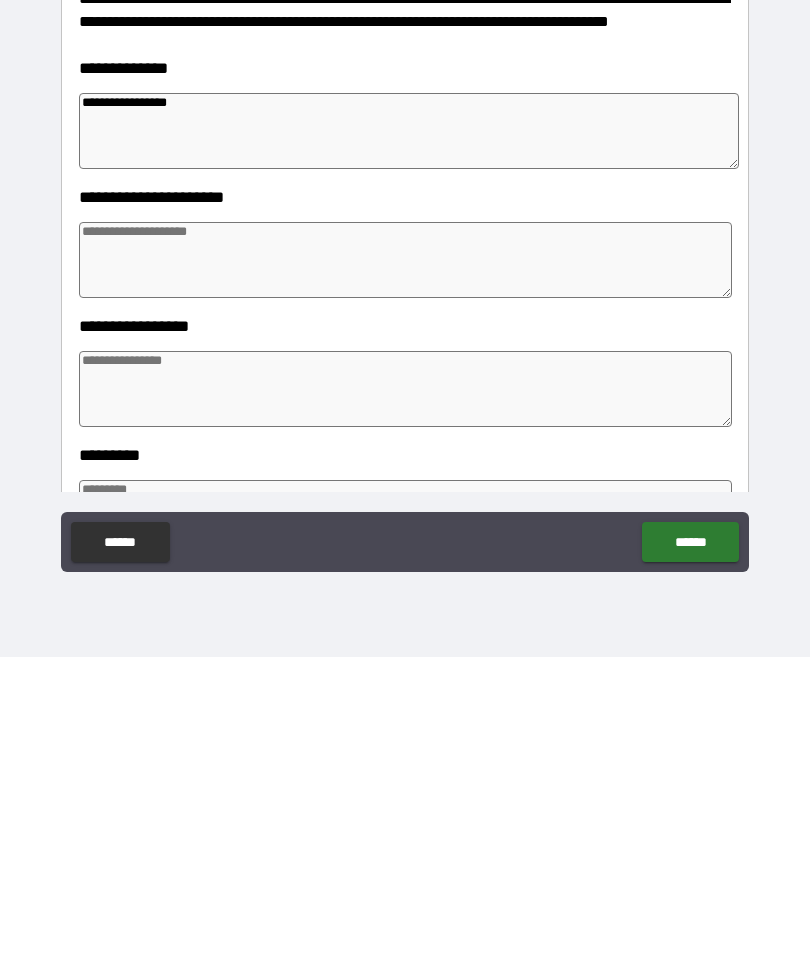 type on "*" 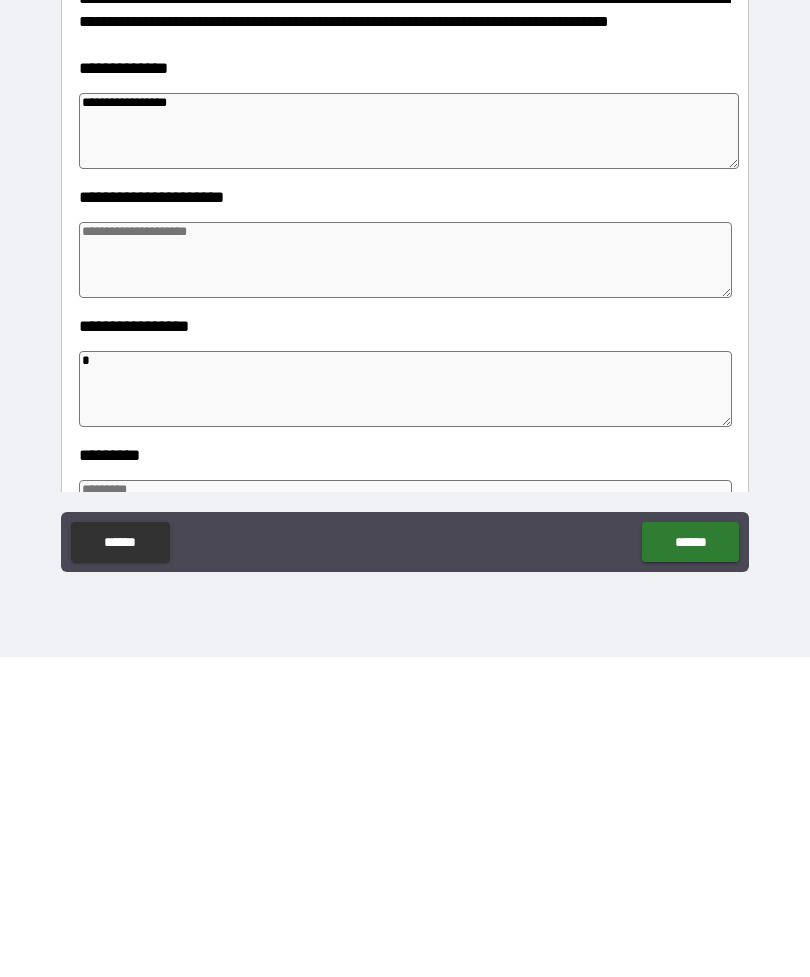 type on "*" 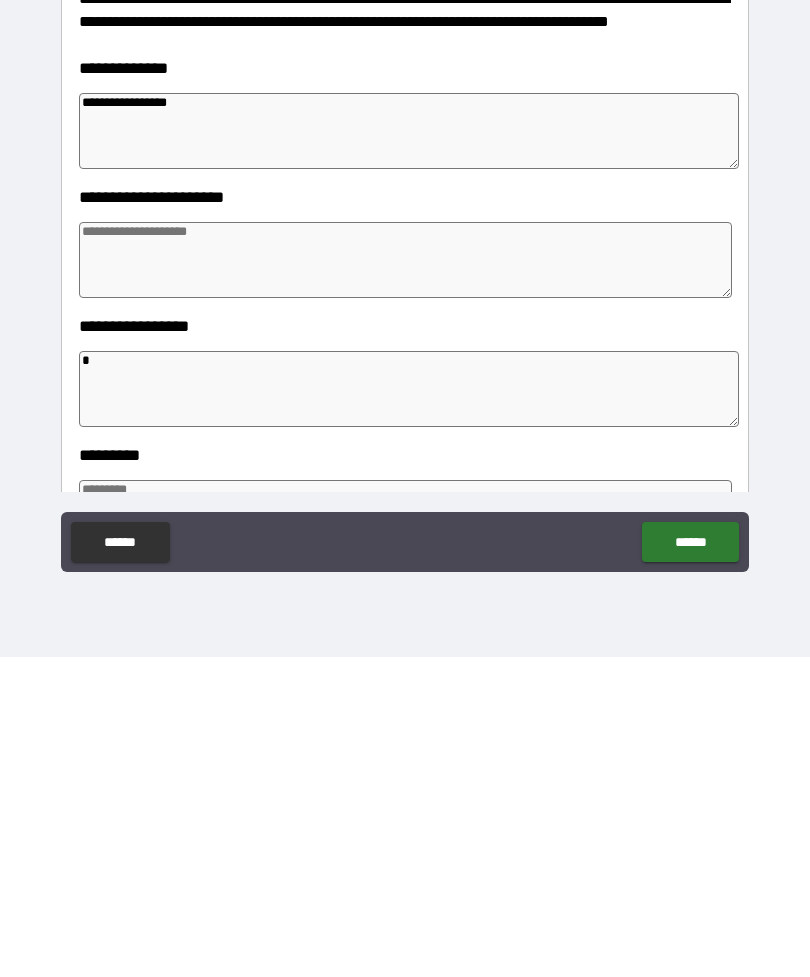 type on "*" 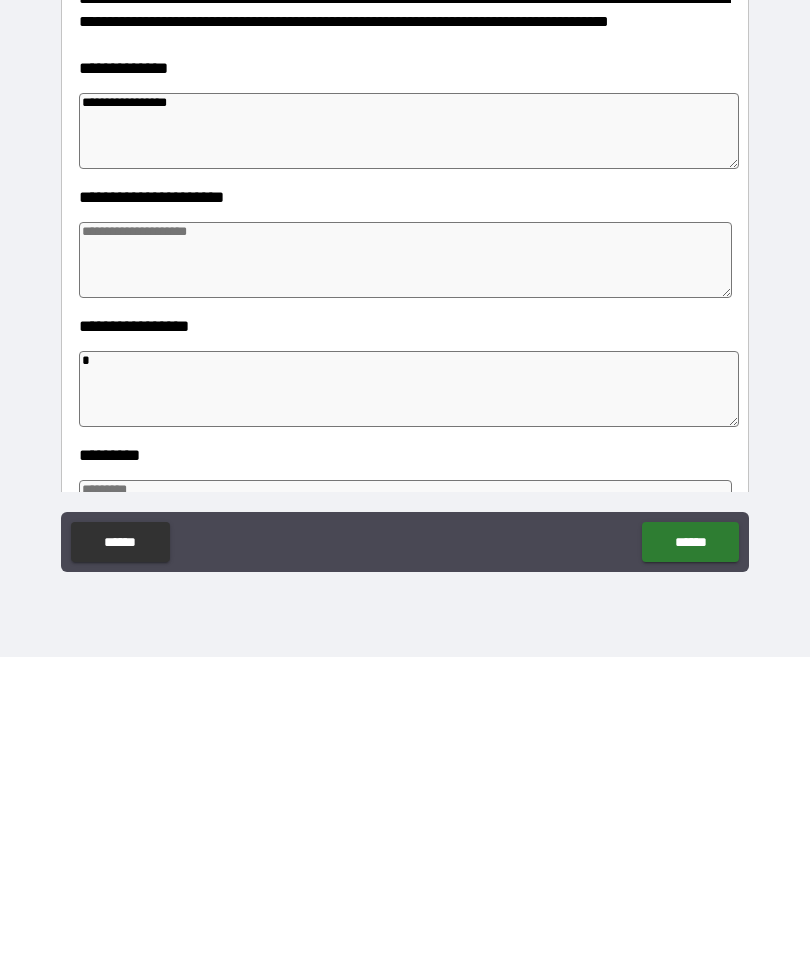 type on "*" 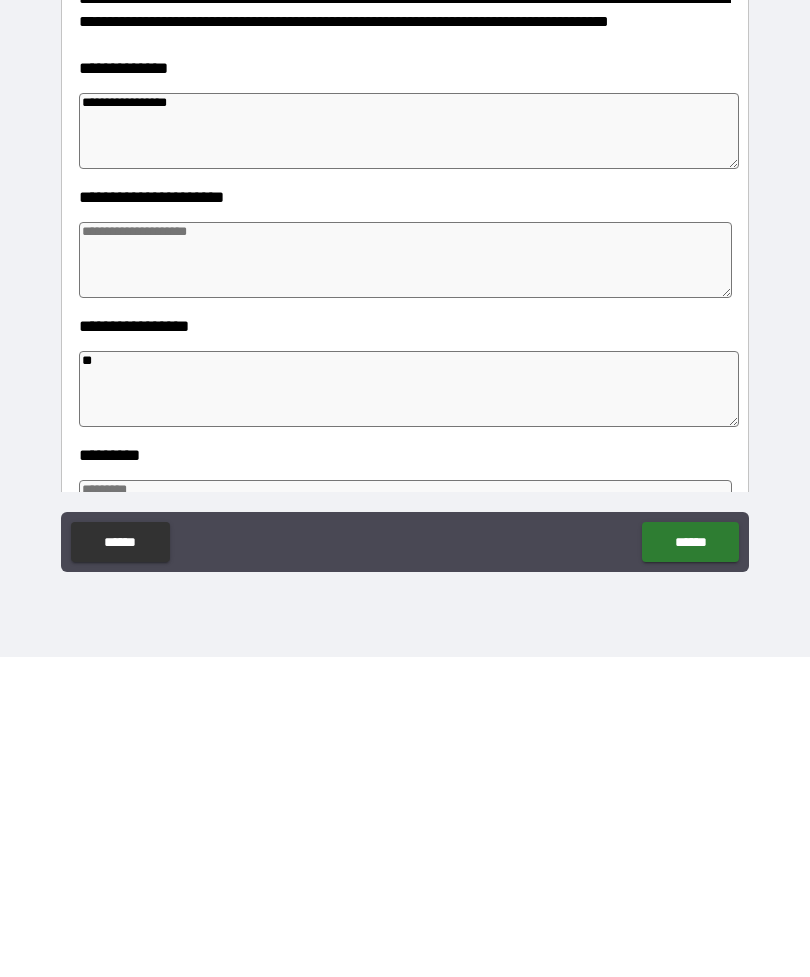 type on "*" 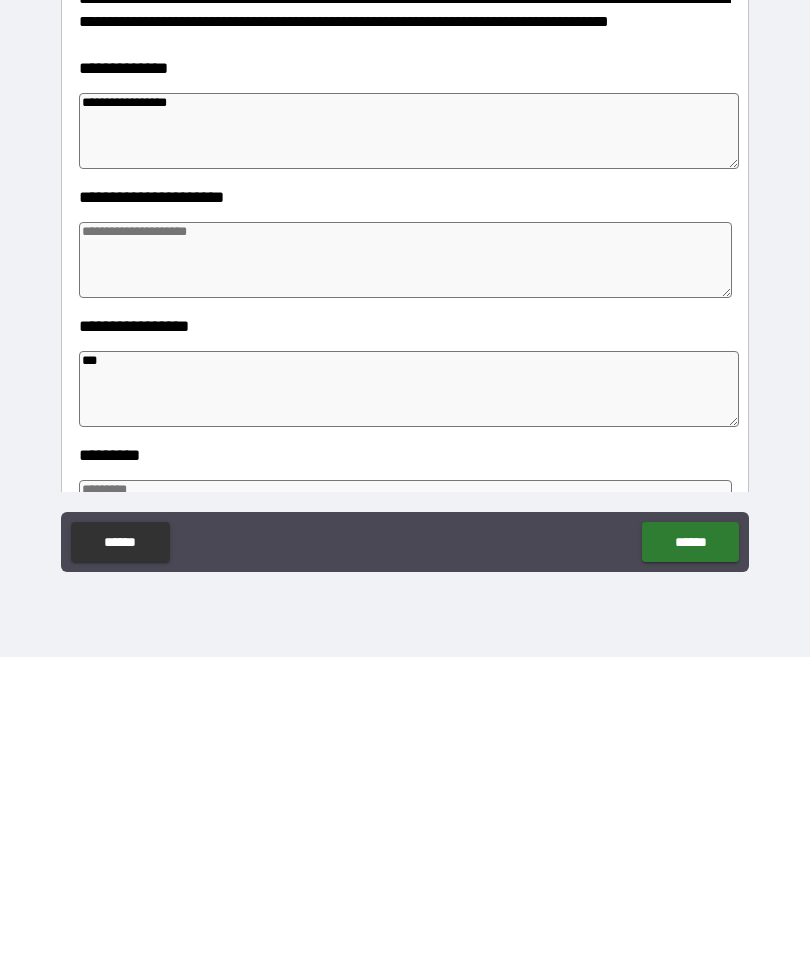 type on "*" 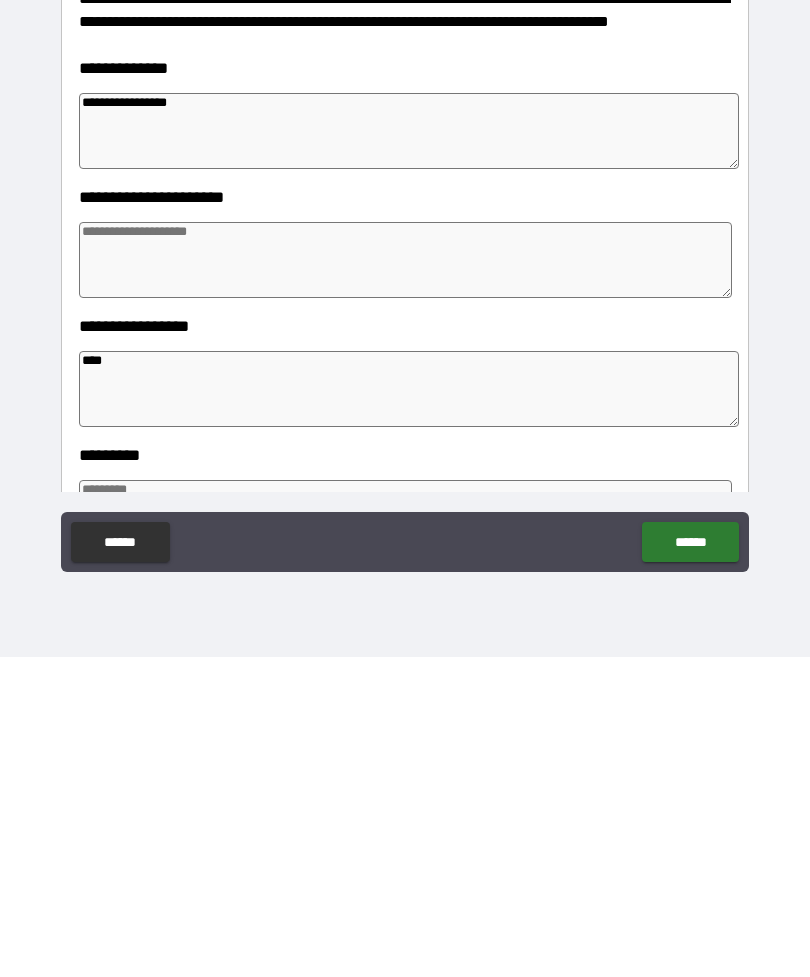 type on "*" 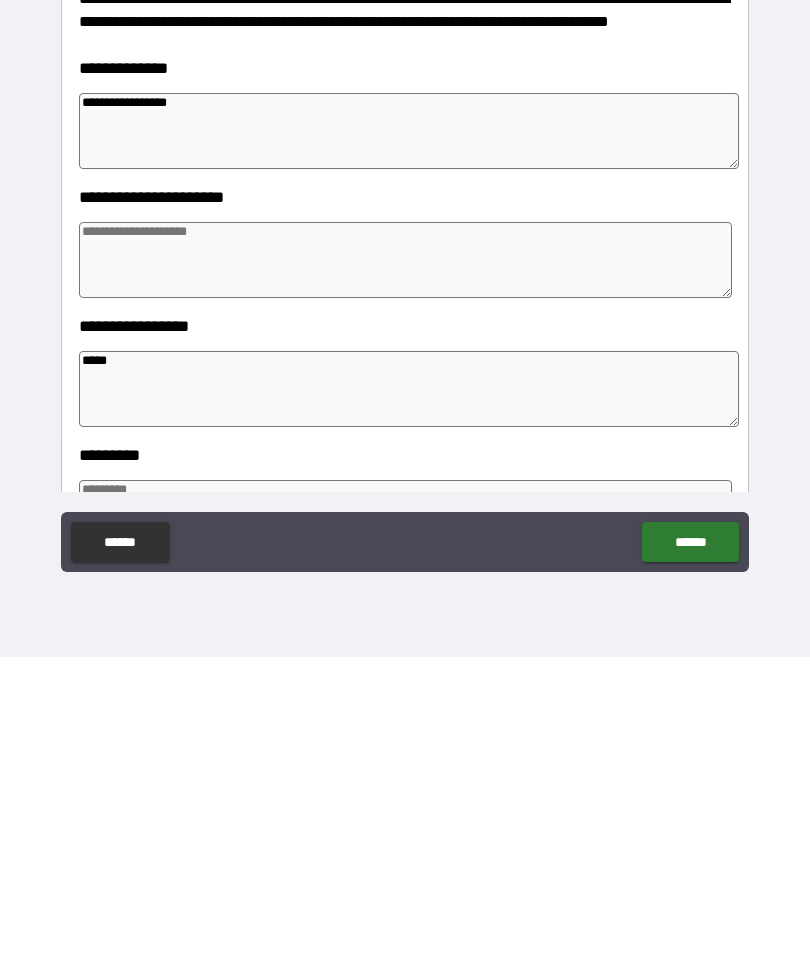 type on "*" 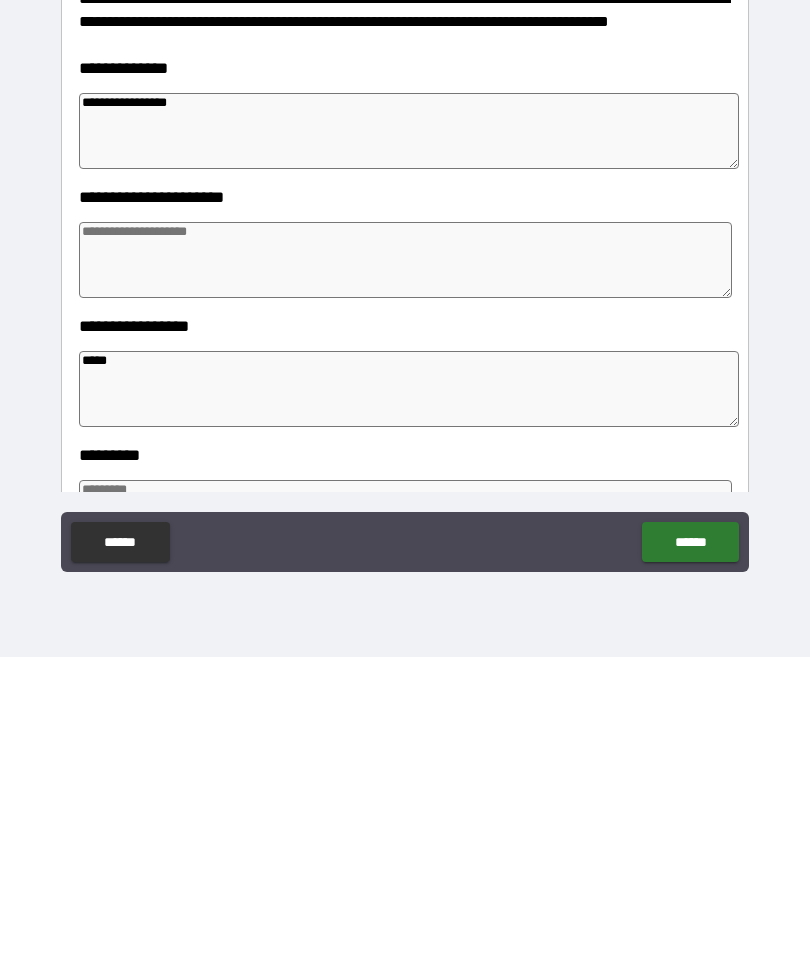 type on "*" 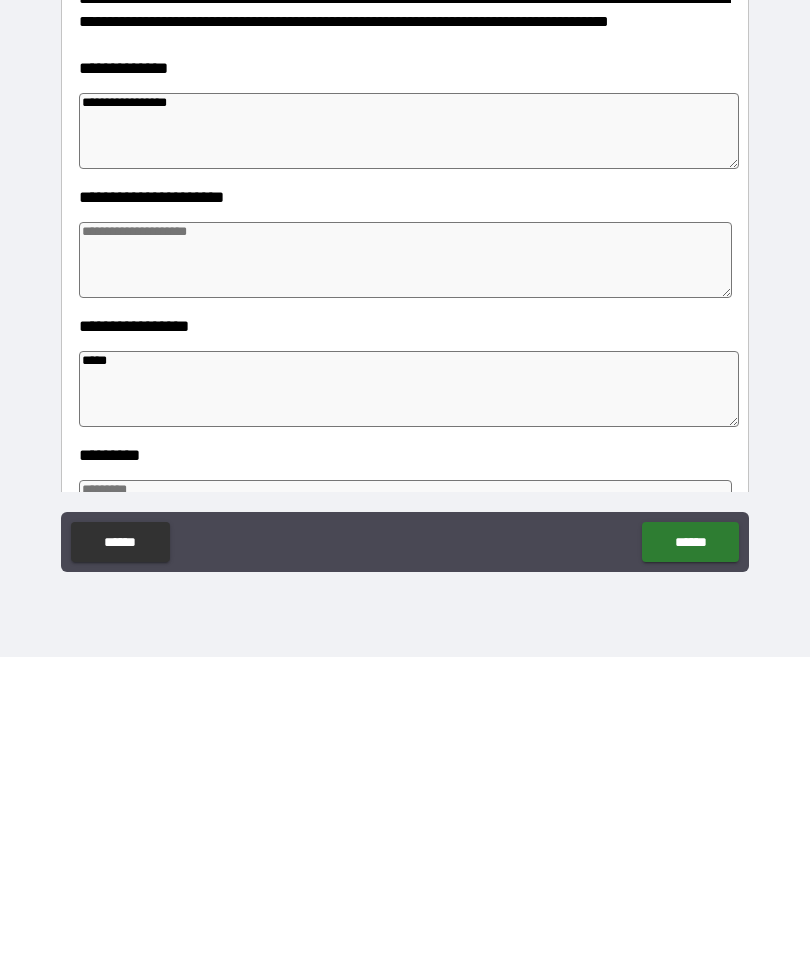 type on "*" 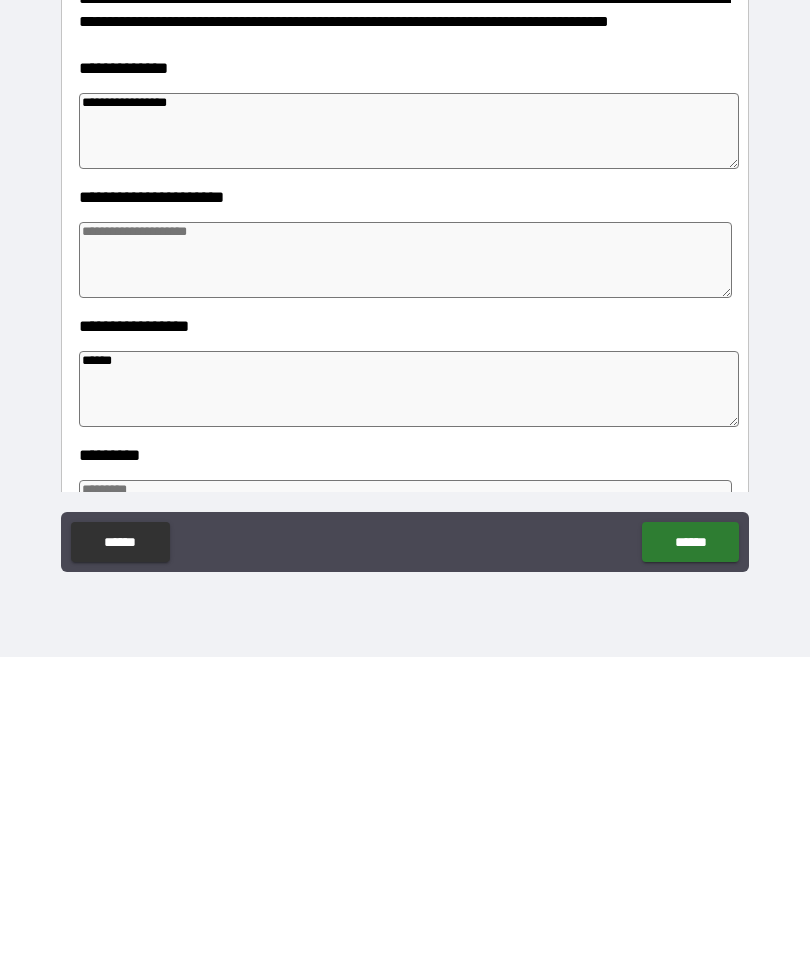 type on "*" 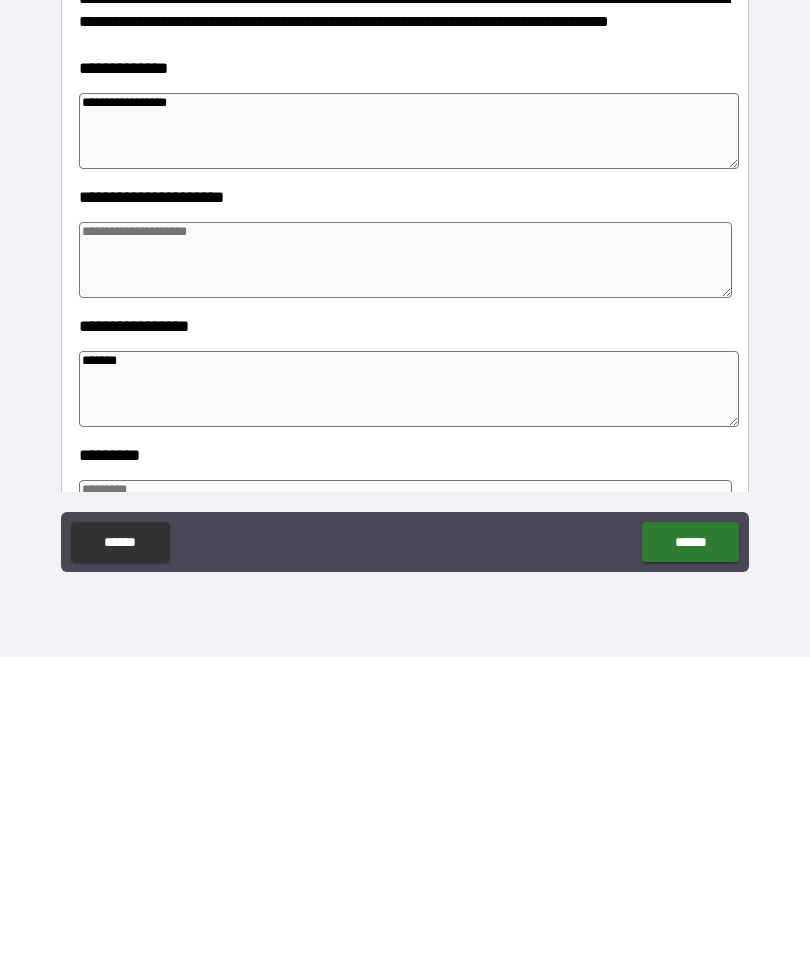 type on "*" 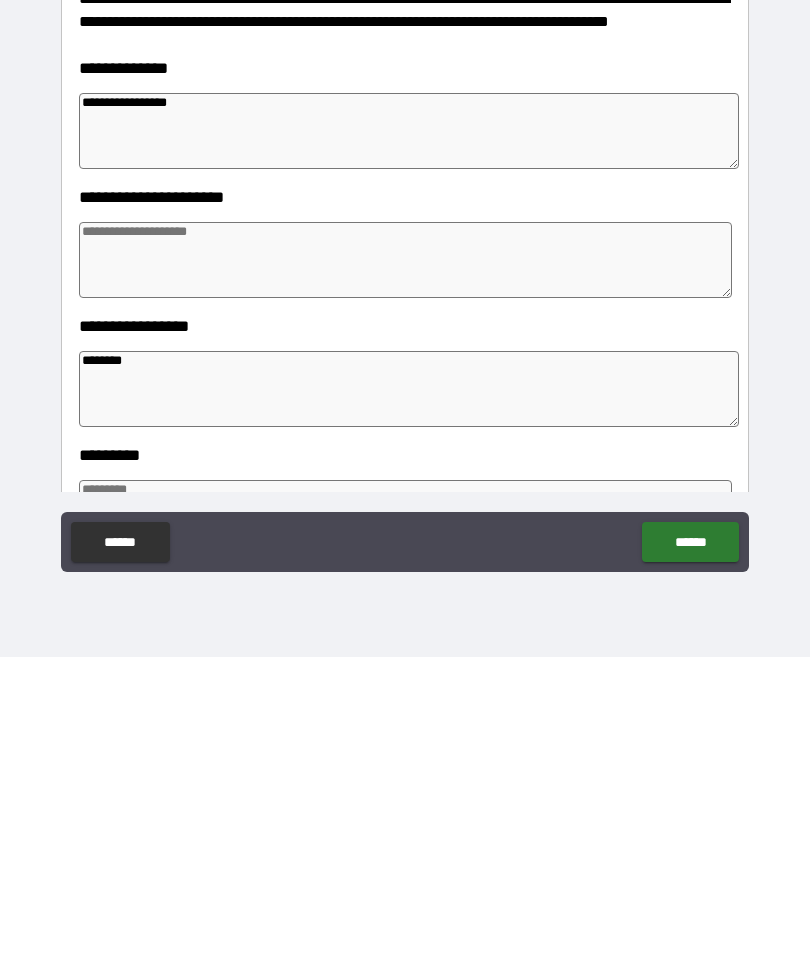 type on "*" 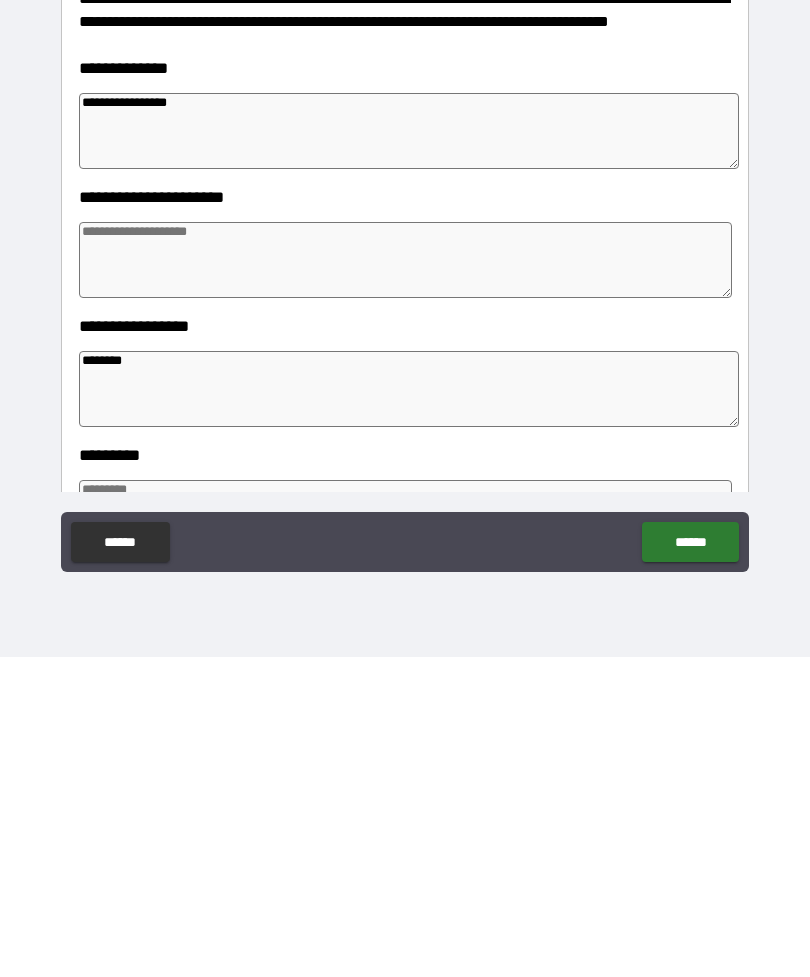 type on "*********" 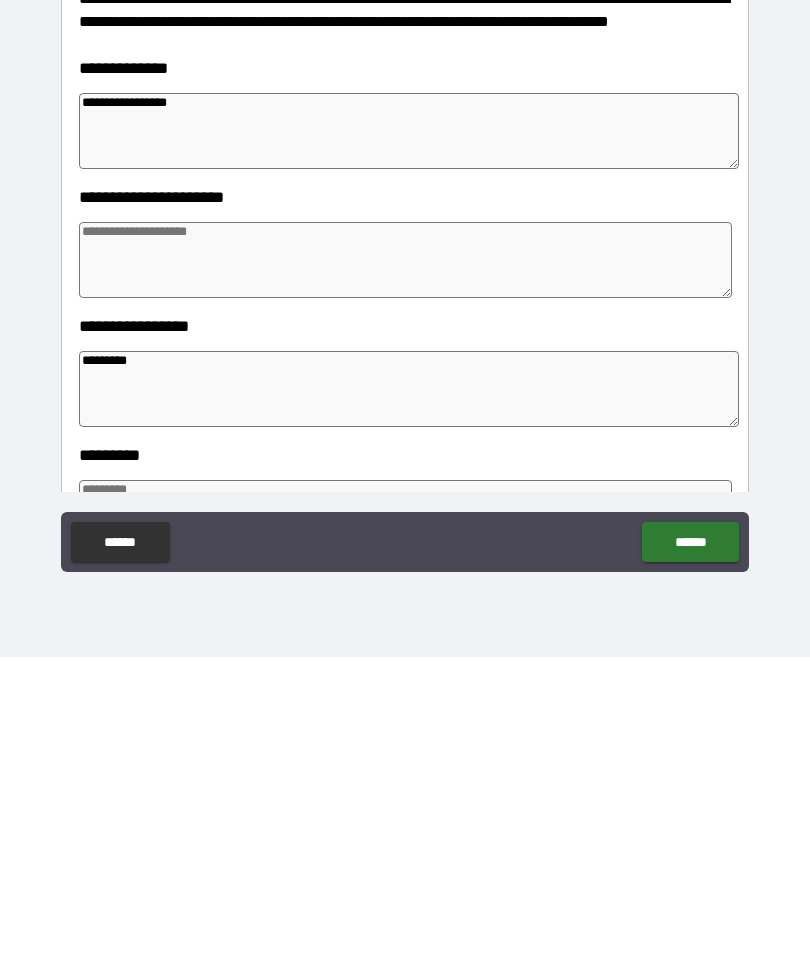 type on "*" 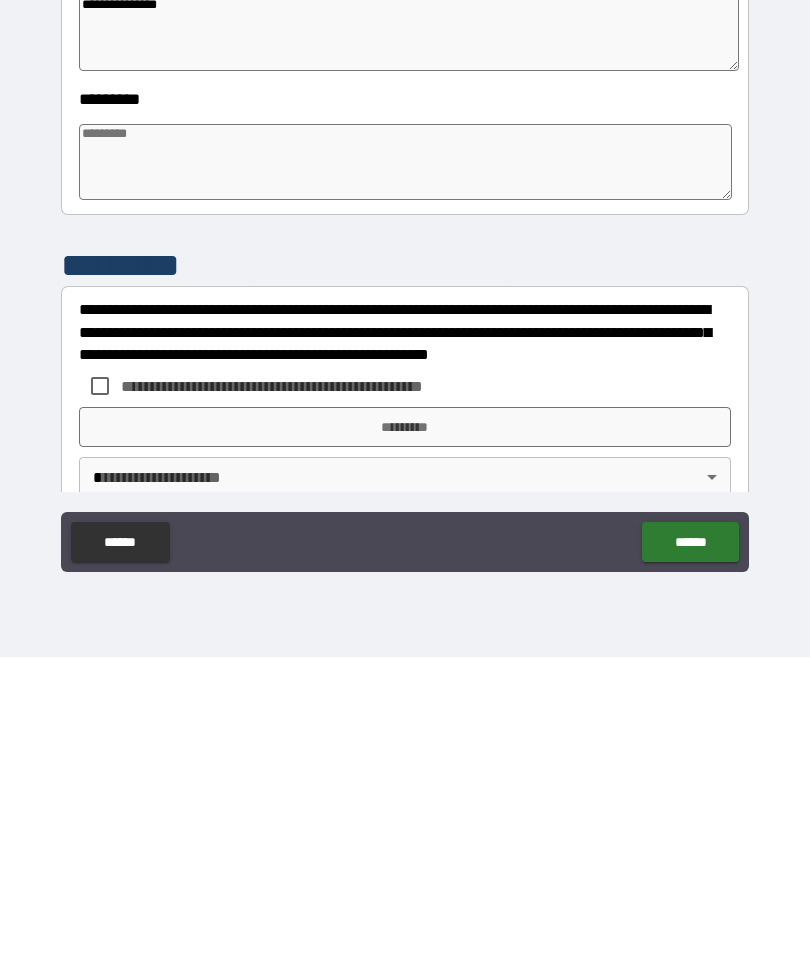 scroll, scrollTop: 315, scrollLeft: 0, axis: vertical 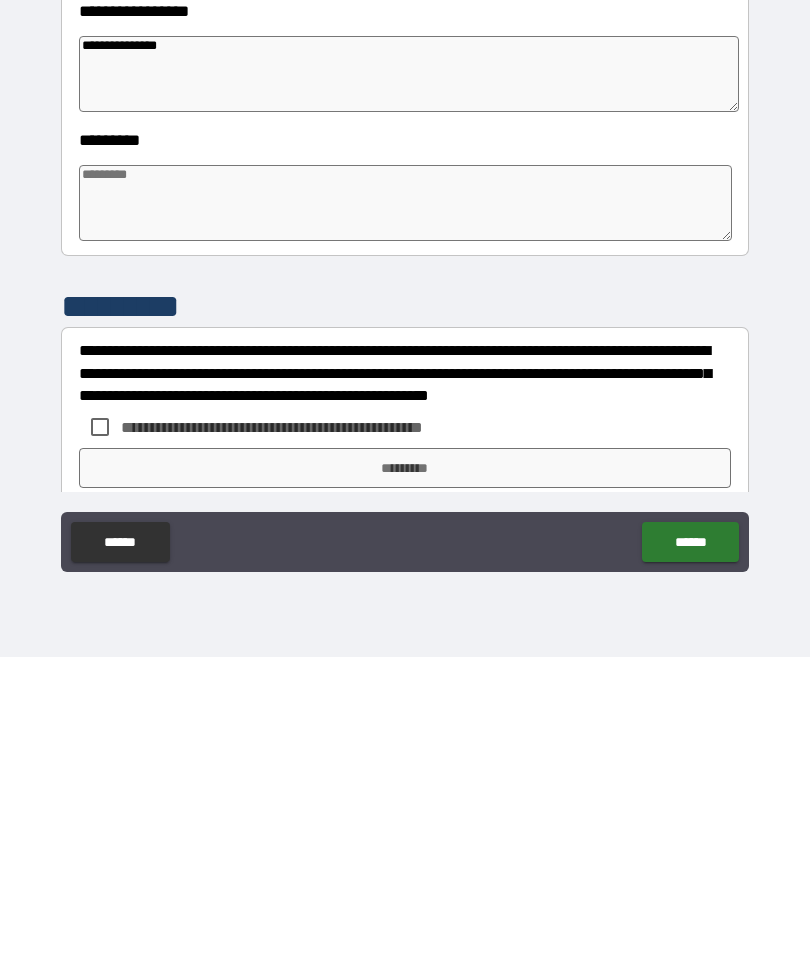 click at bounding box center [405, 523] 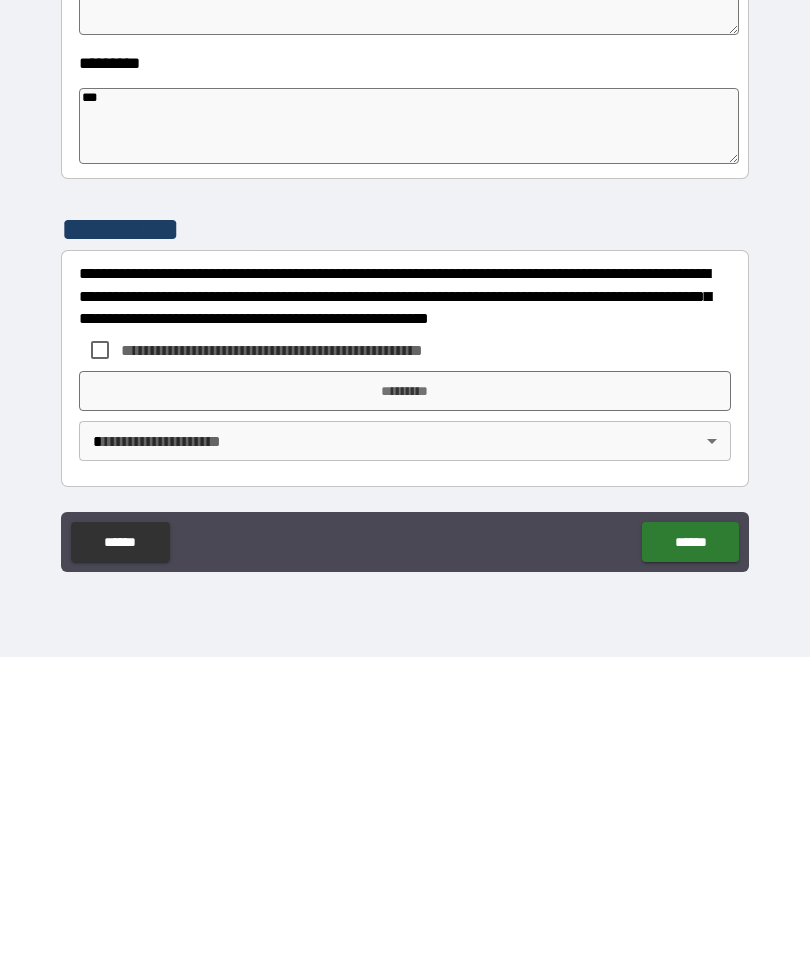 scroll, scrollTop: 392, scrollLeft: 0, axis: vertical 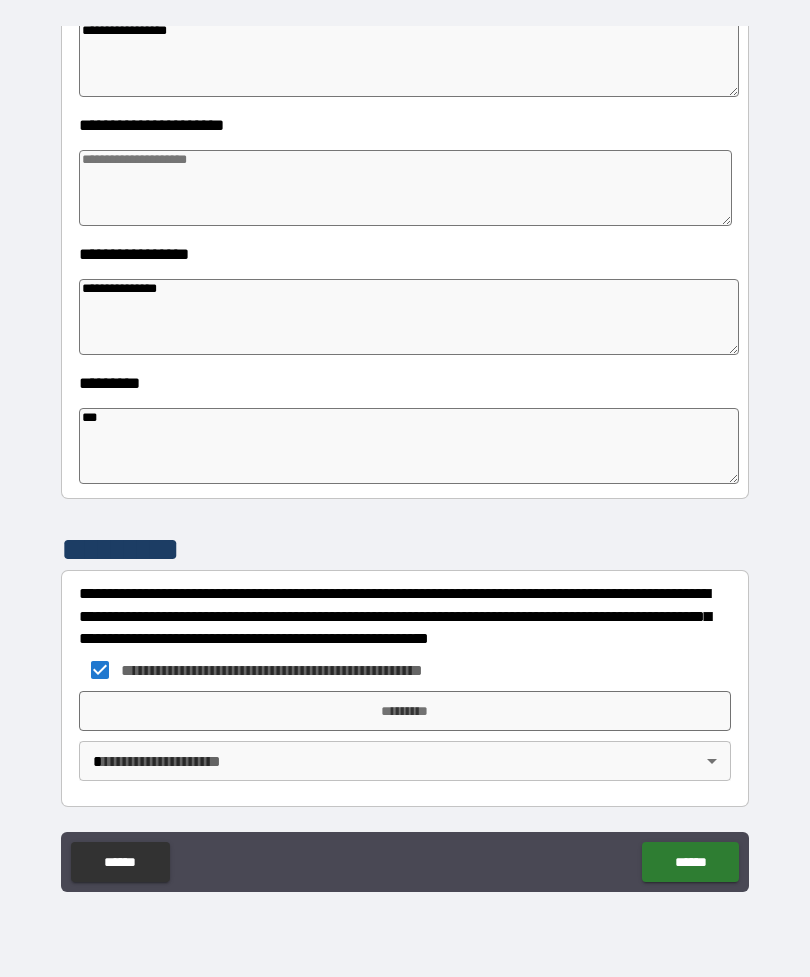 click on "*********" at bounding box center [405, 711] 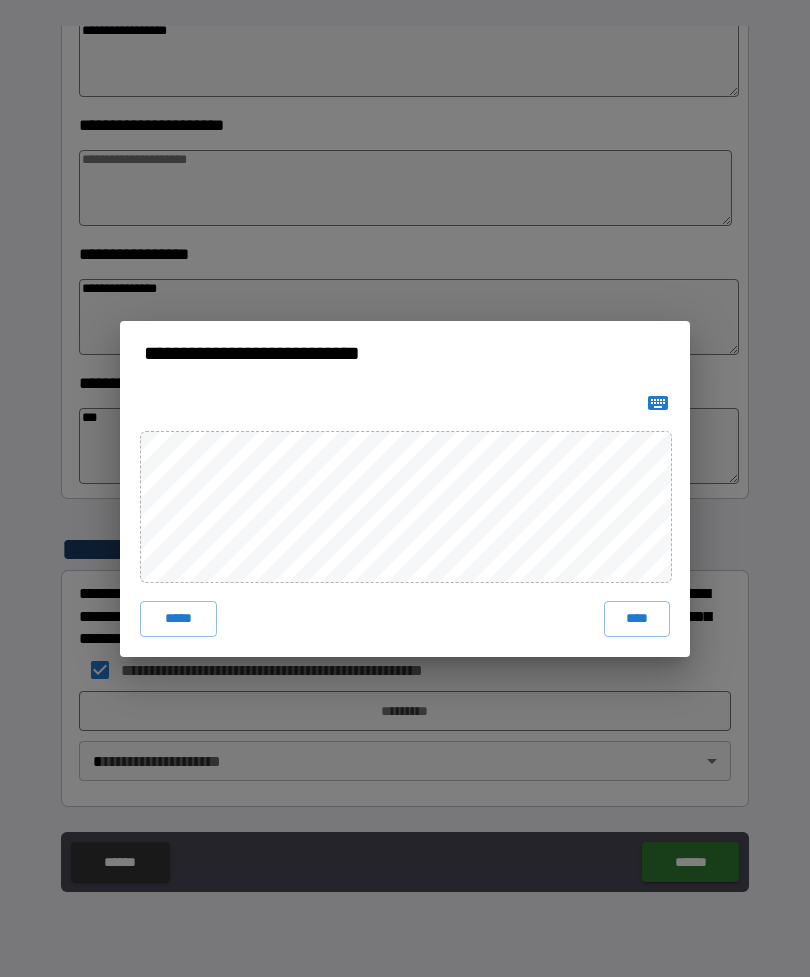 click on "****" at bounding box center [637, 619] 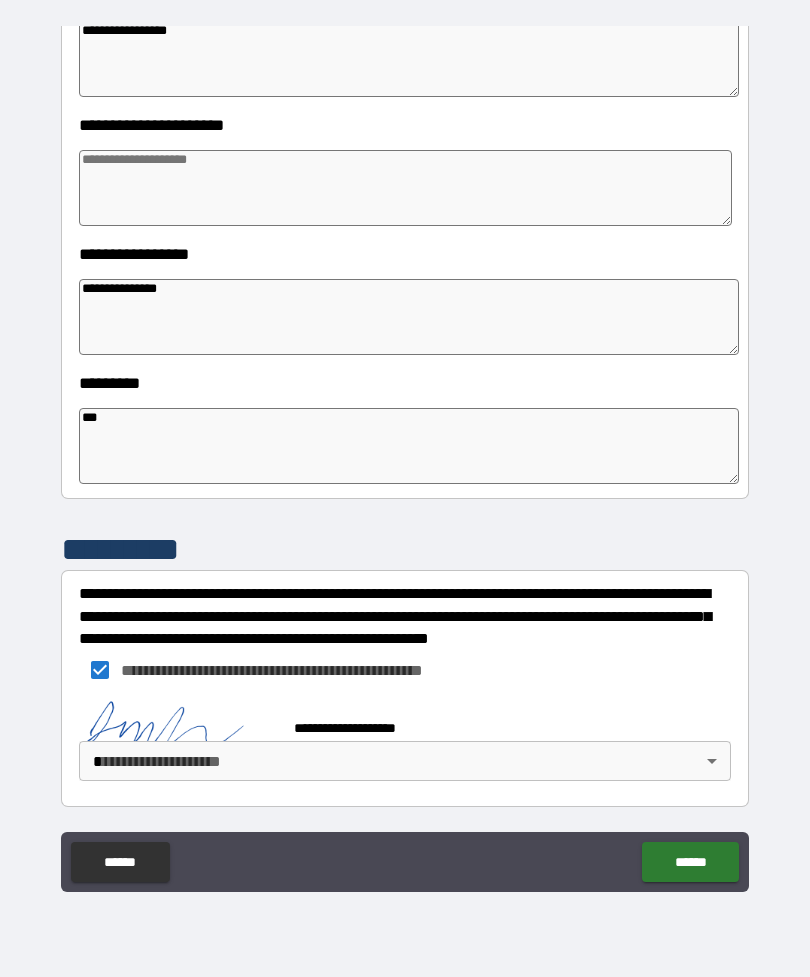 scroll, scrollTop: 382, scrollLeft: 0, axis: vertical 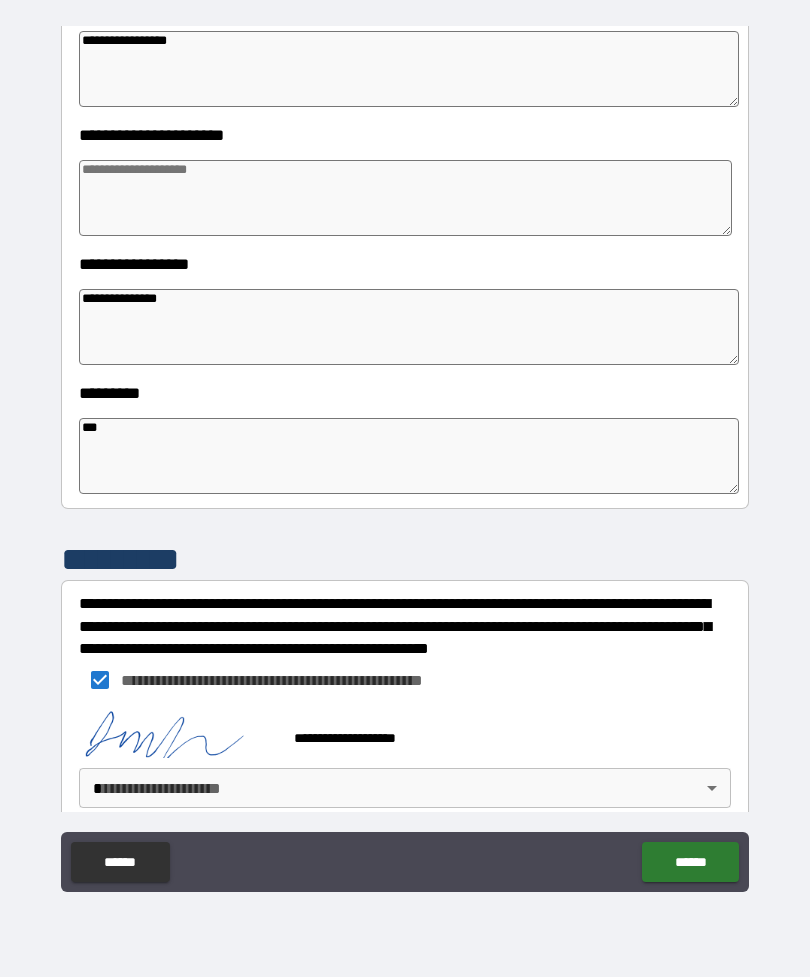 click on "**********" at bounding box center (405, 456) 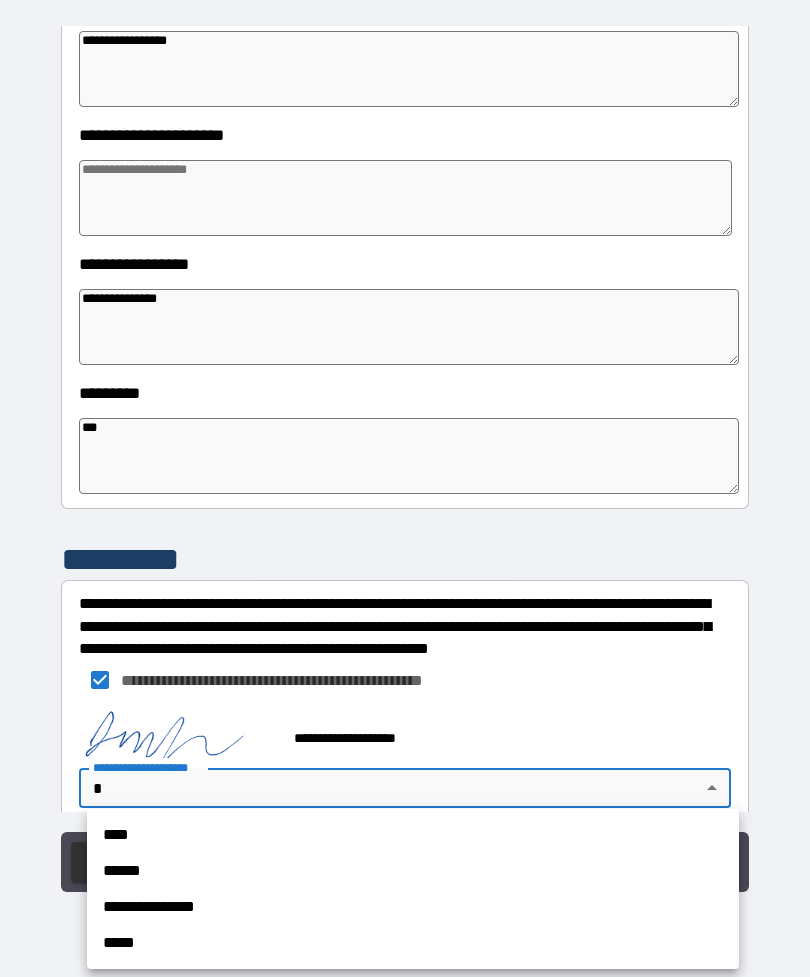 click on "**********" at bounding box center [413, 907] 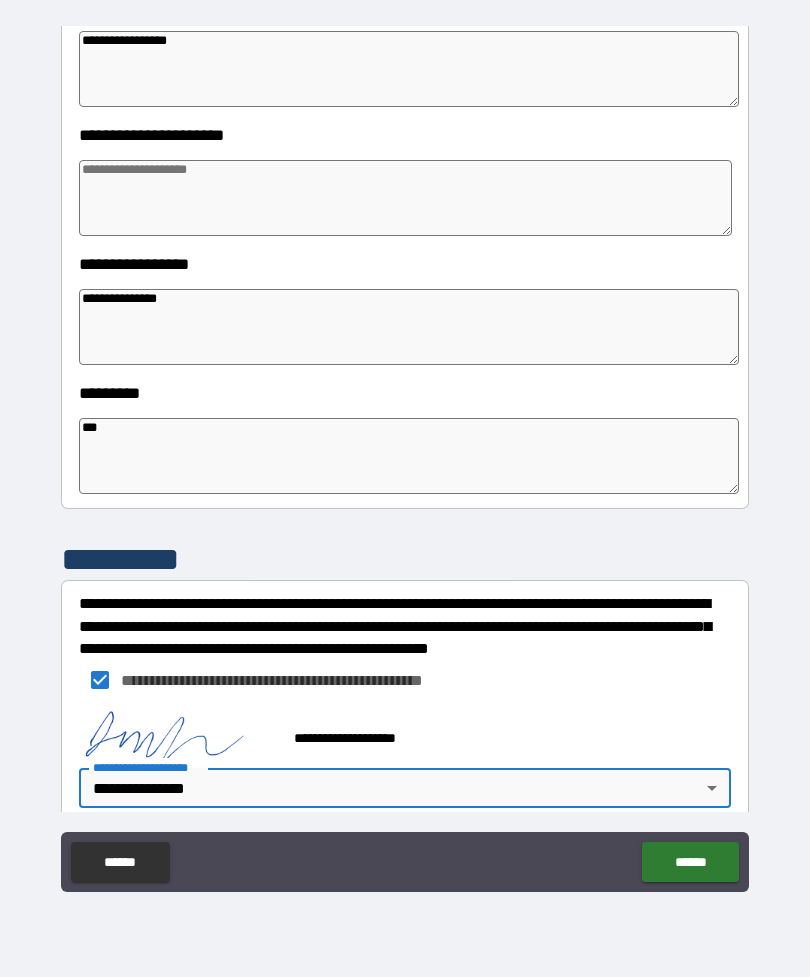 click at bounding box center [405, 198] 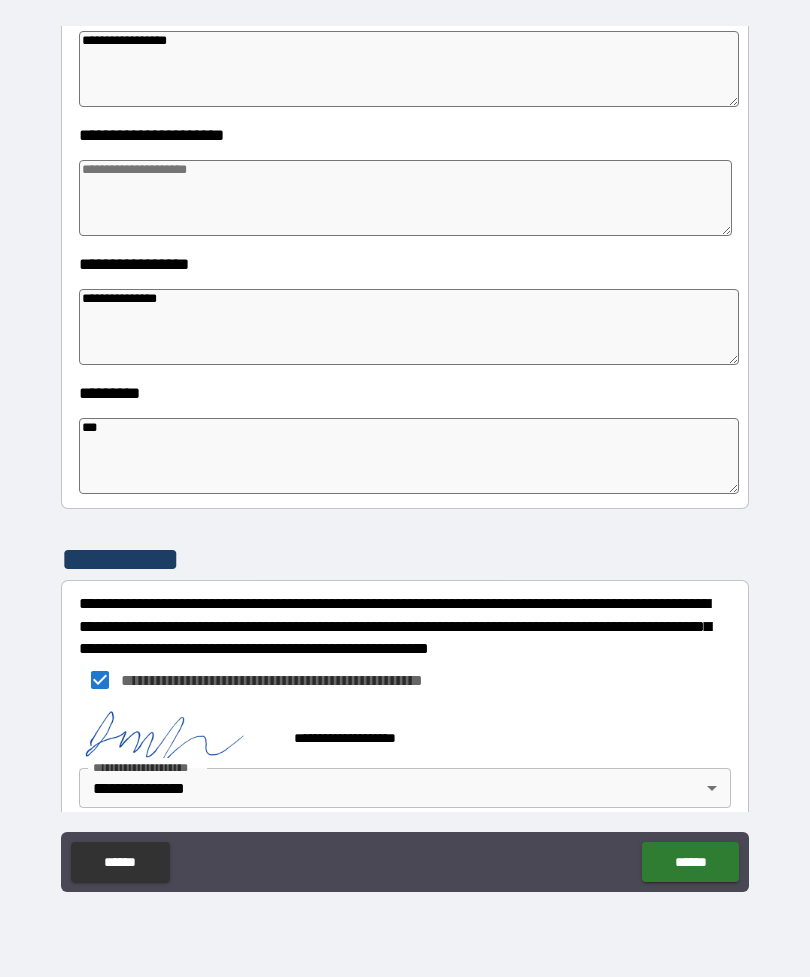 click at bounding box center [405, 198] 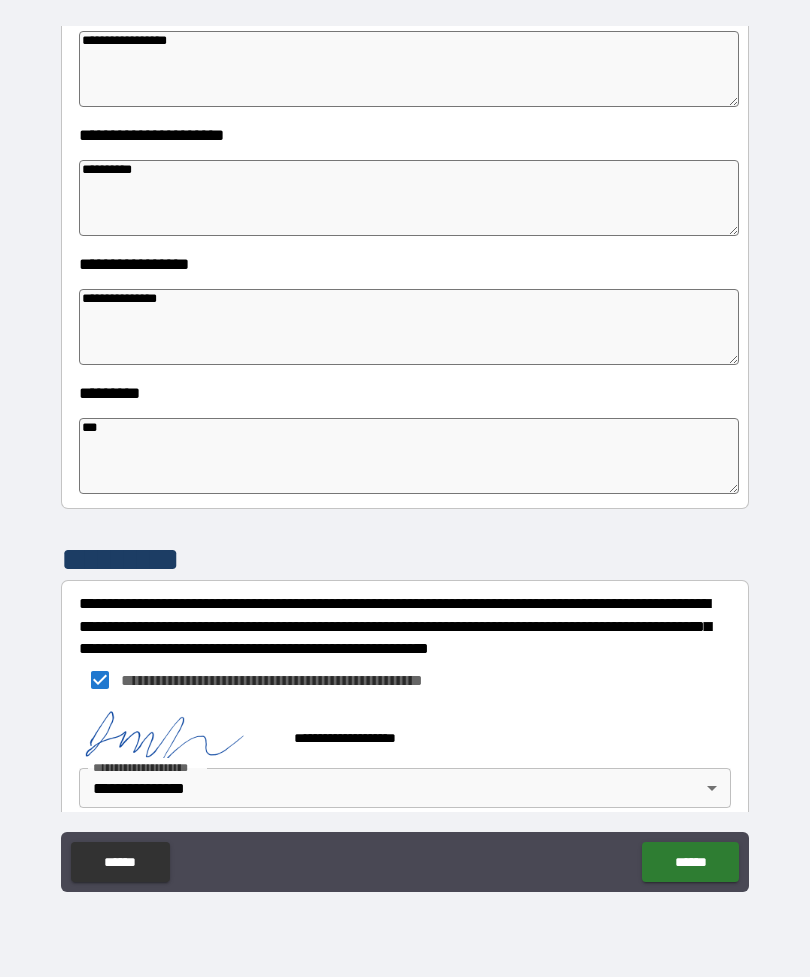 click on "******" at bounding box center (690, 862) 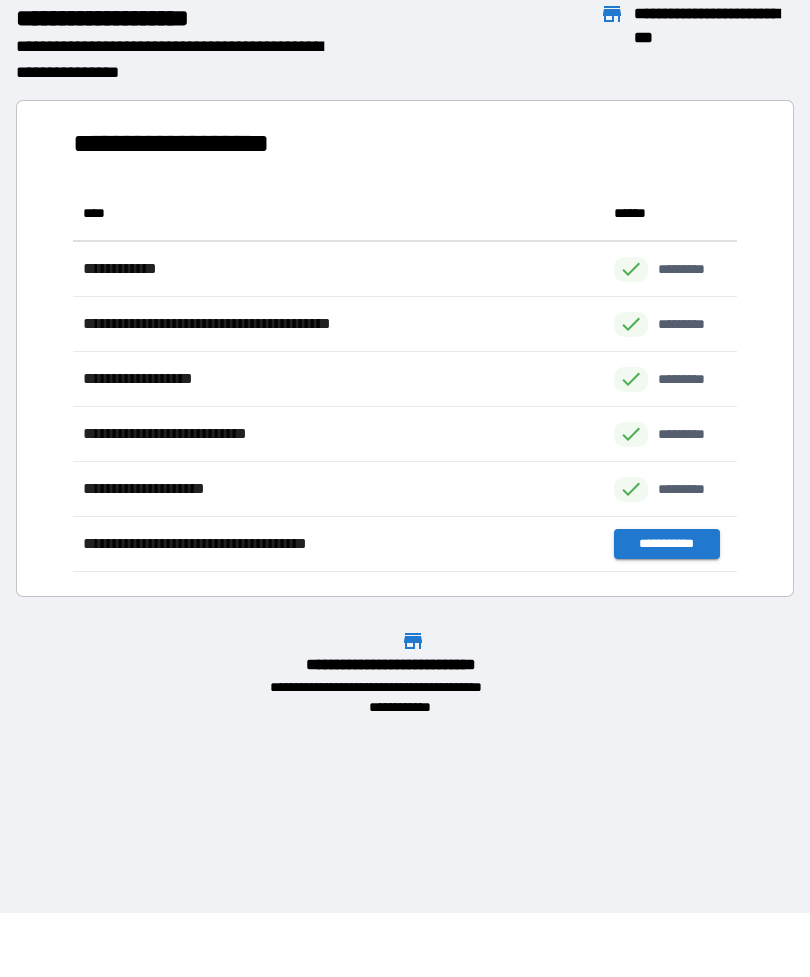 scroll, scrollTop: 386, scrollLeft: 664, axis: both 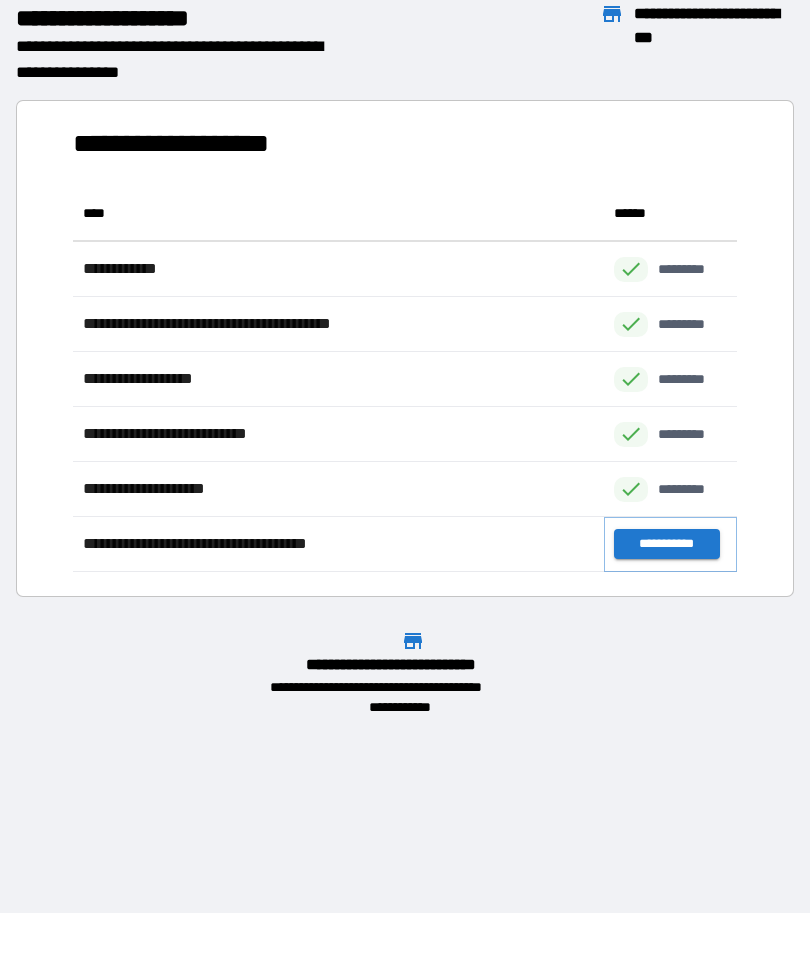 click on "**********" at bounding box center (666, 544) 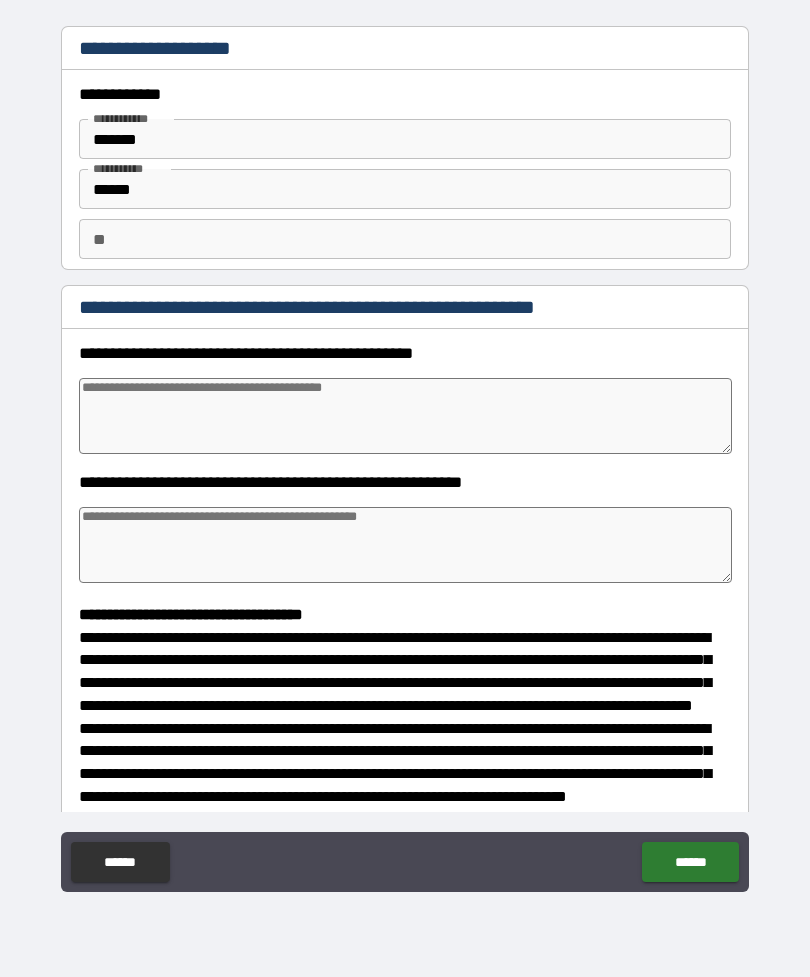 click at bounding box center [405, 416] 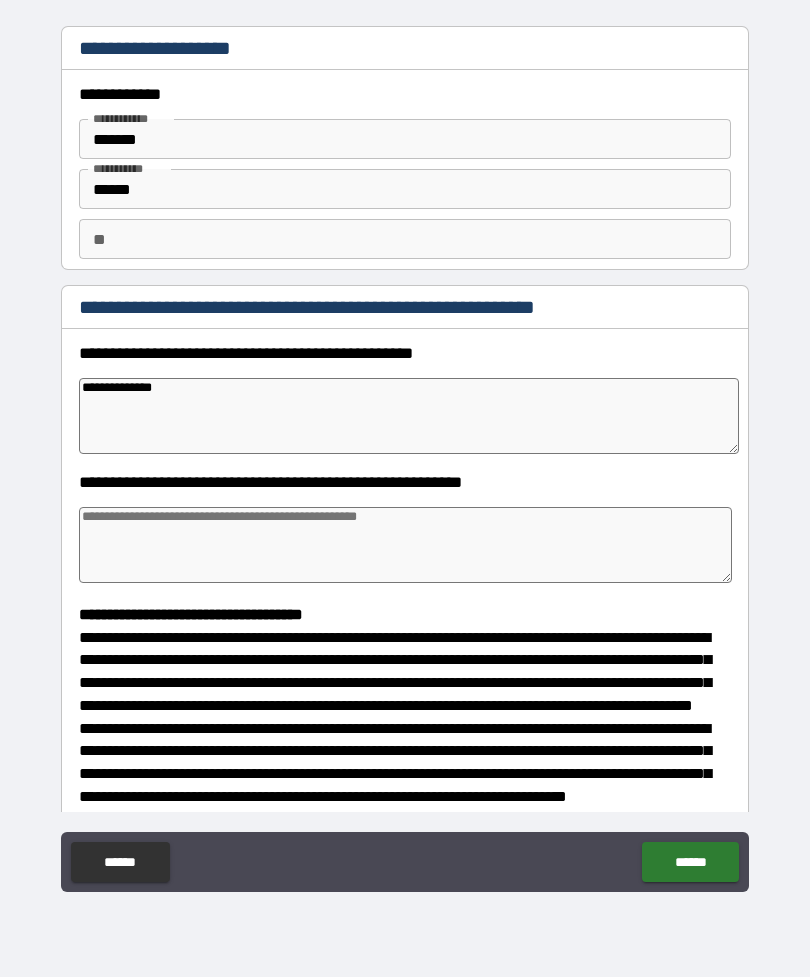 click at bounding box center (405, 545) 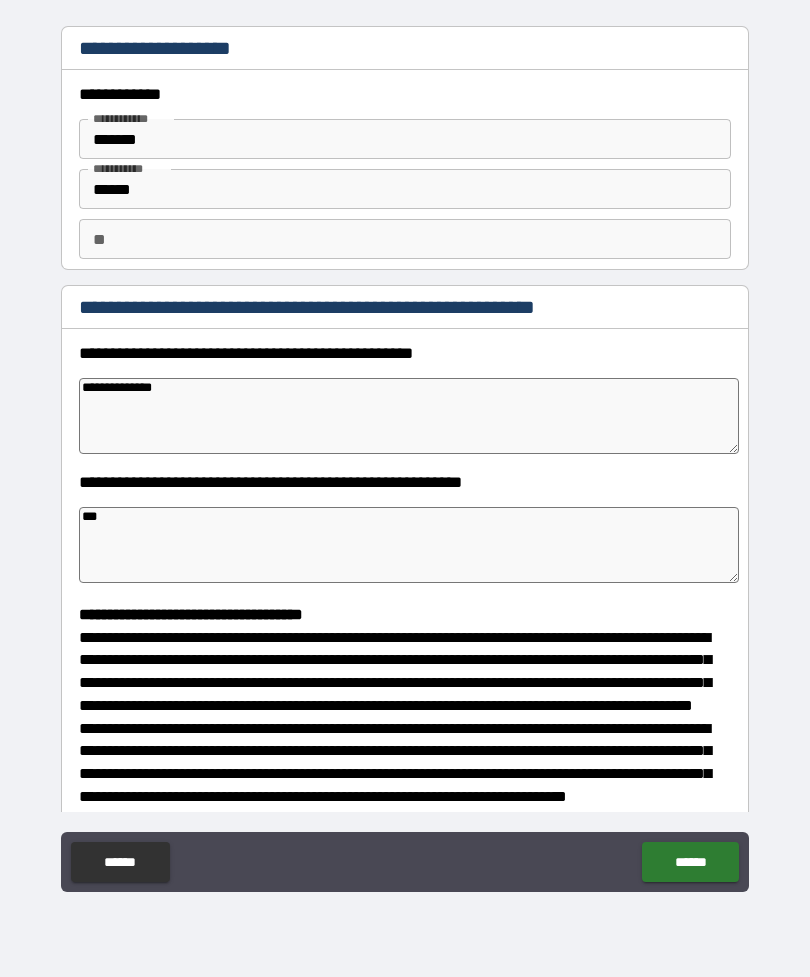 click on "**********" at bounding box center (409, 416) 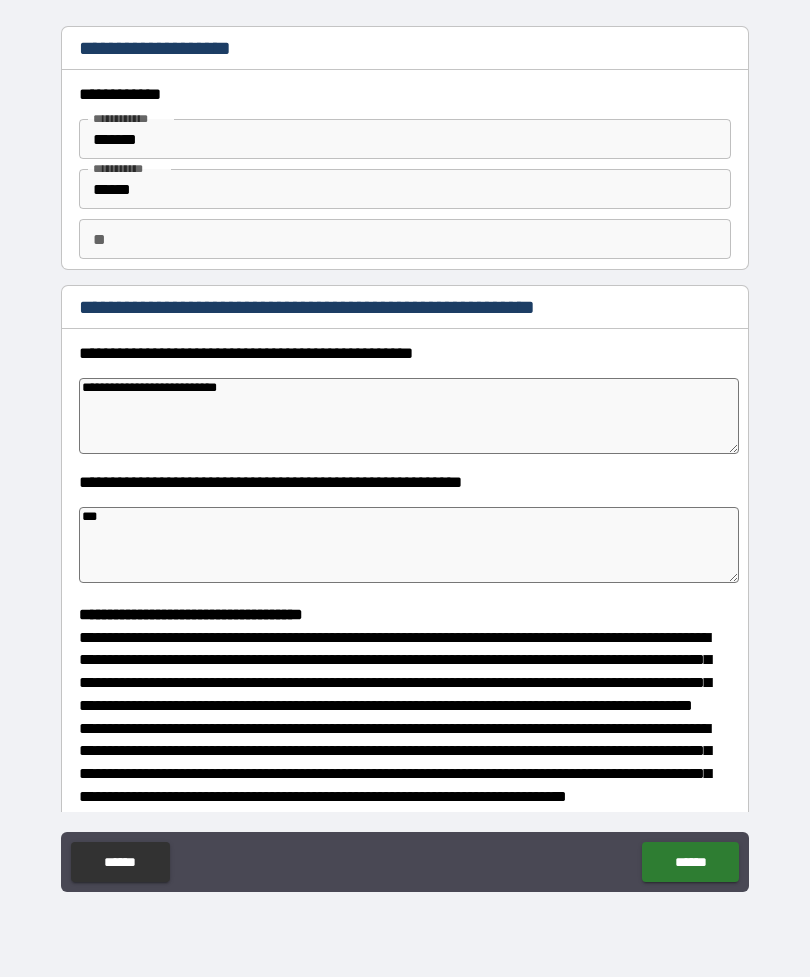 click on "**********" at bounding box center (409, 416) 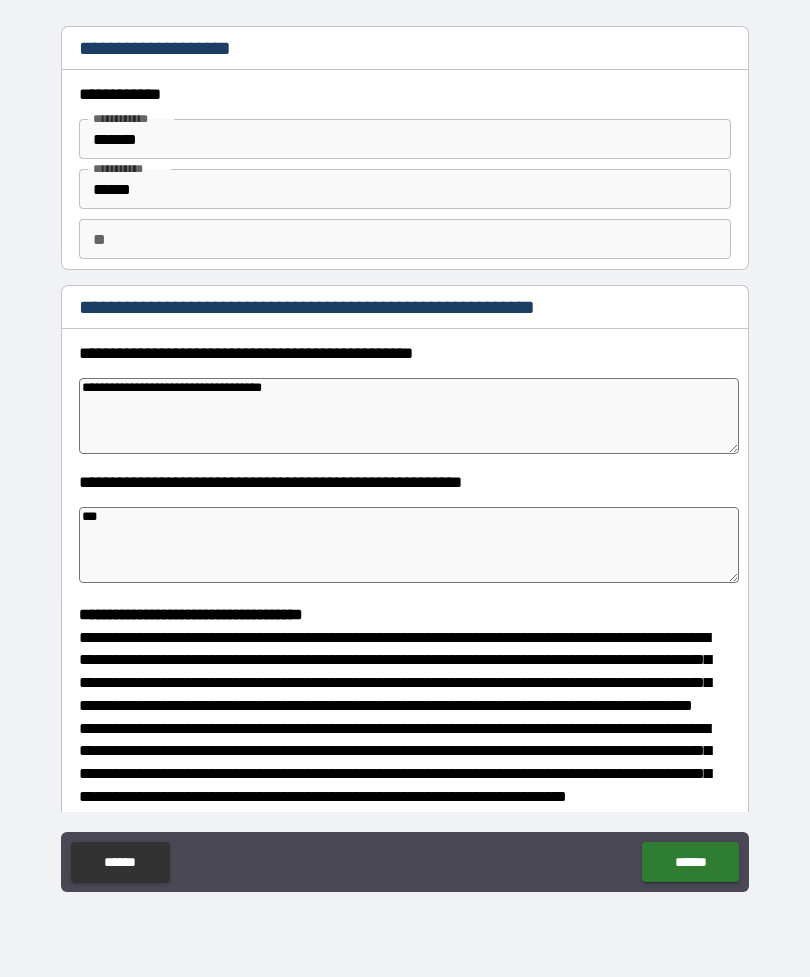 scroll, scrollTop: 0, scrollLeft: 0, axis: both 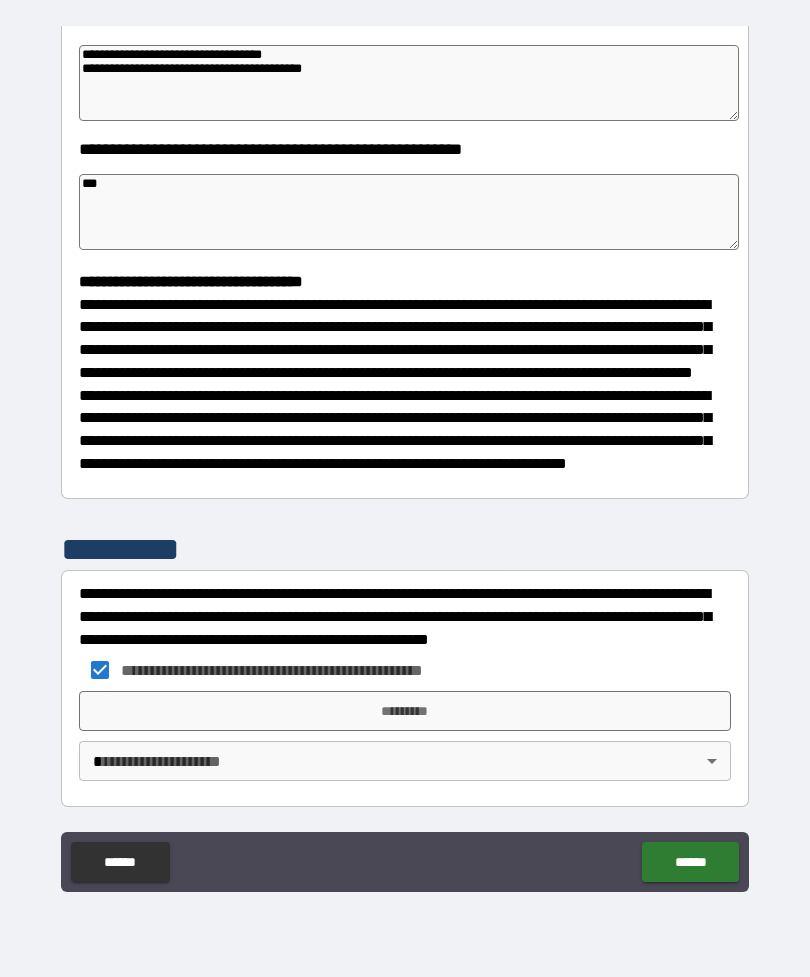 click on "*********" at bounding box center [405, 711] 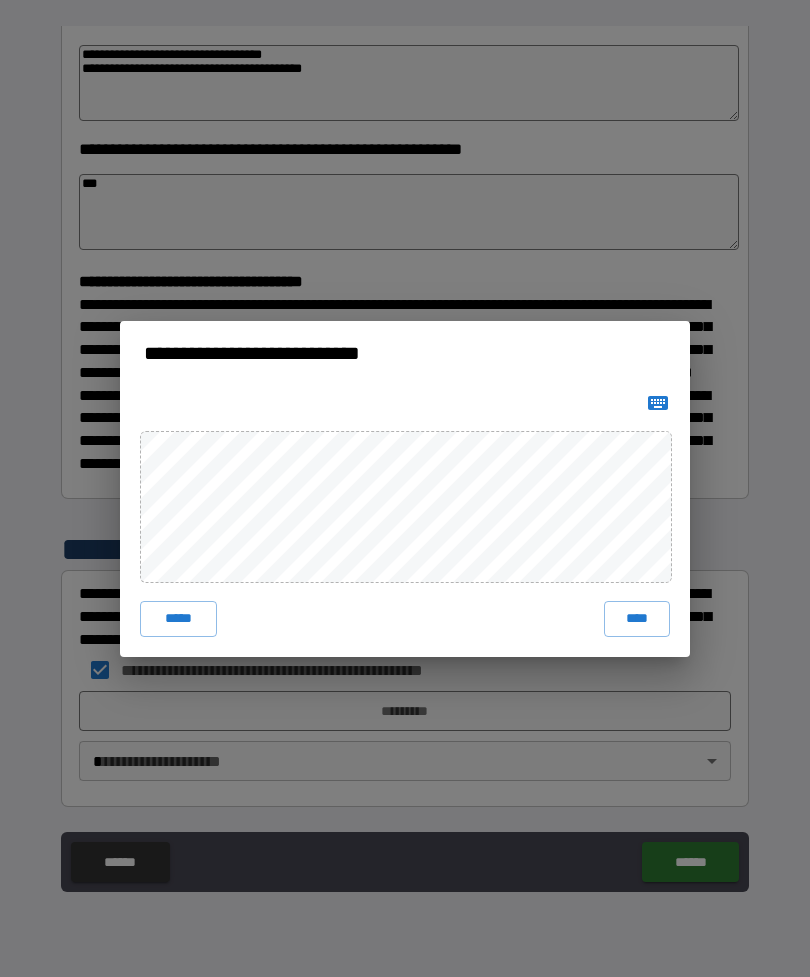 click on "****" at bounding box center (637, 619) 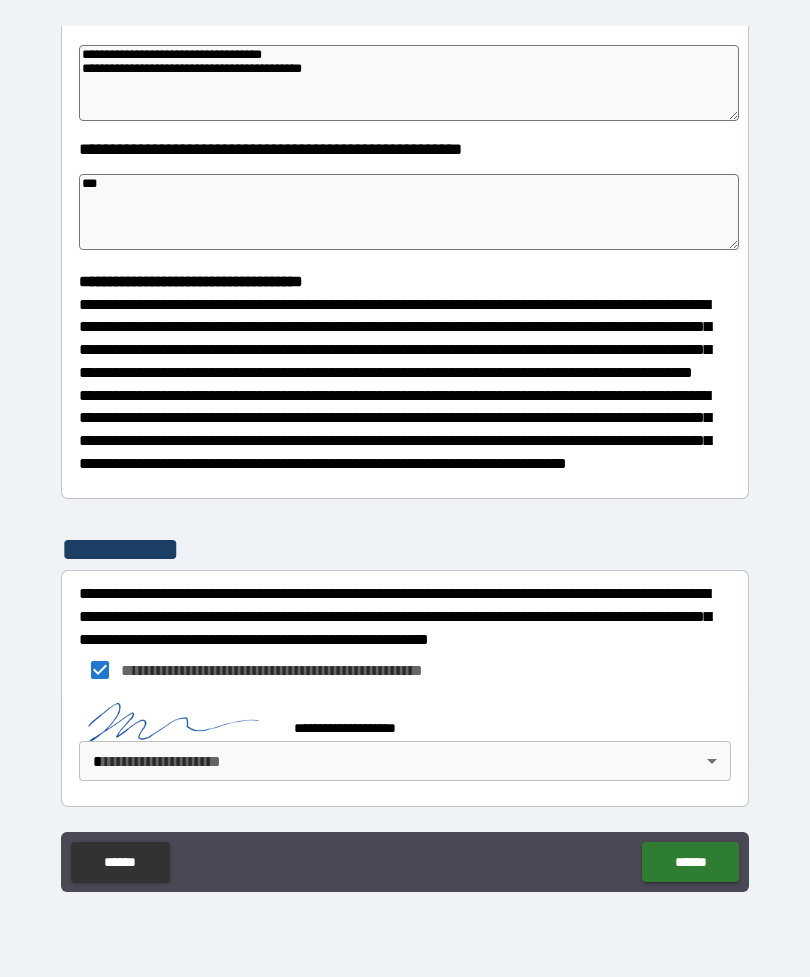 scroll, scrollTop: 360, scrollLeft: 0, axis: vertical 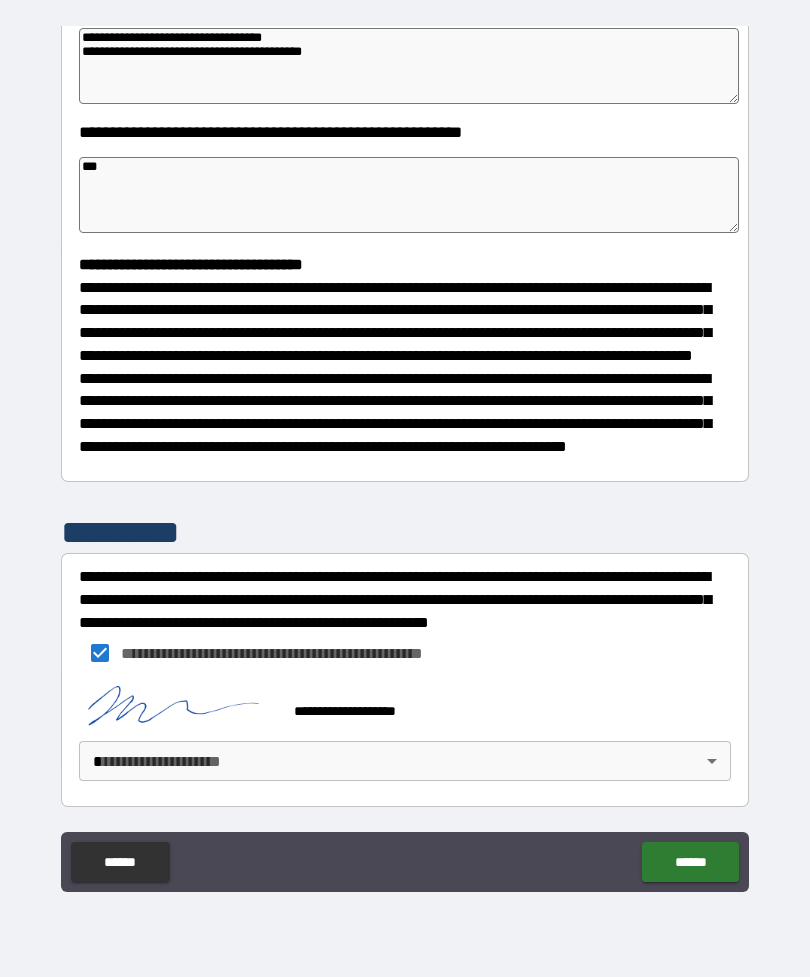 click on "**********" at bounding box center [405, 456] 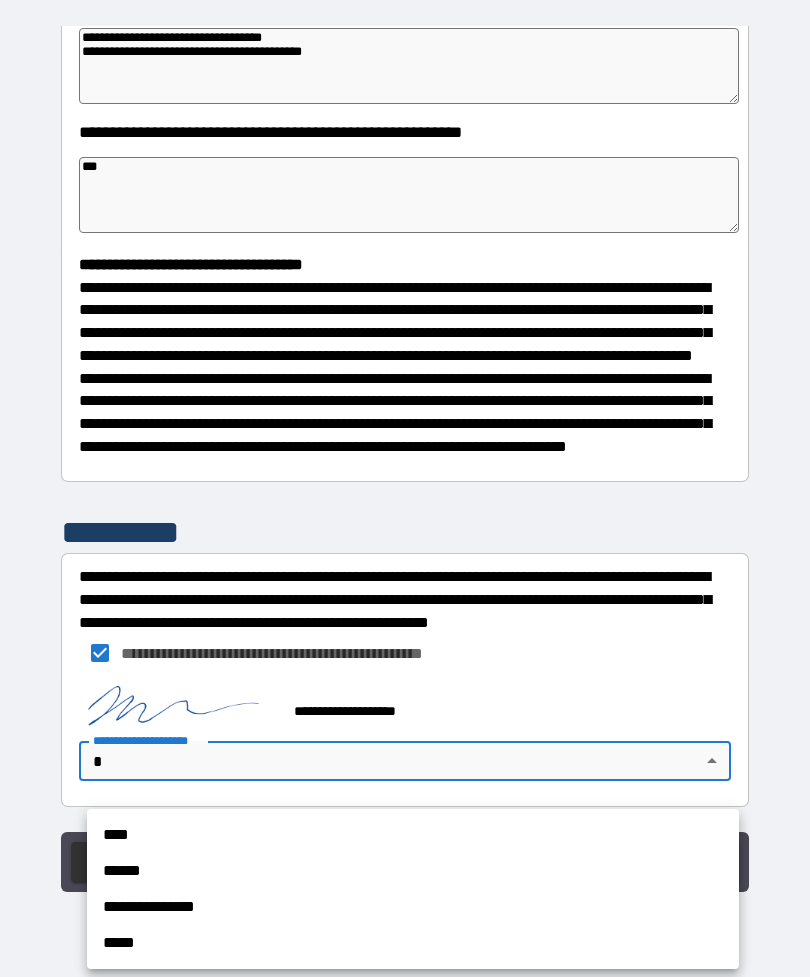 click on "**********" at bounding box center [413, 907] 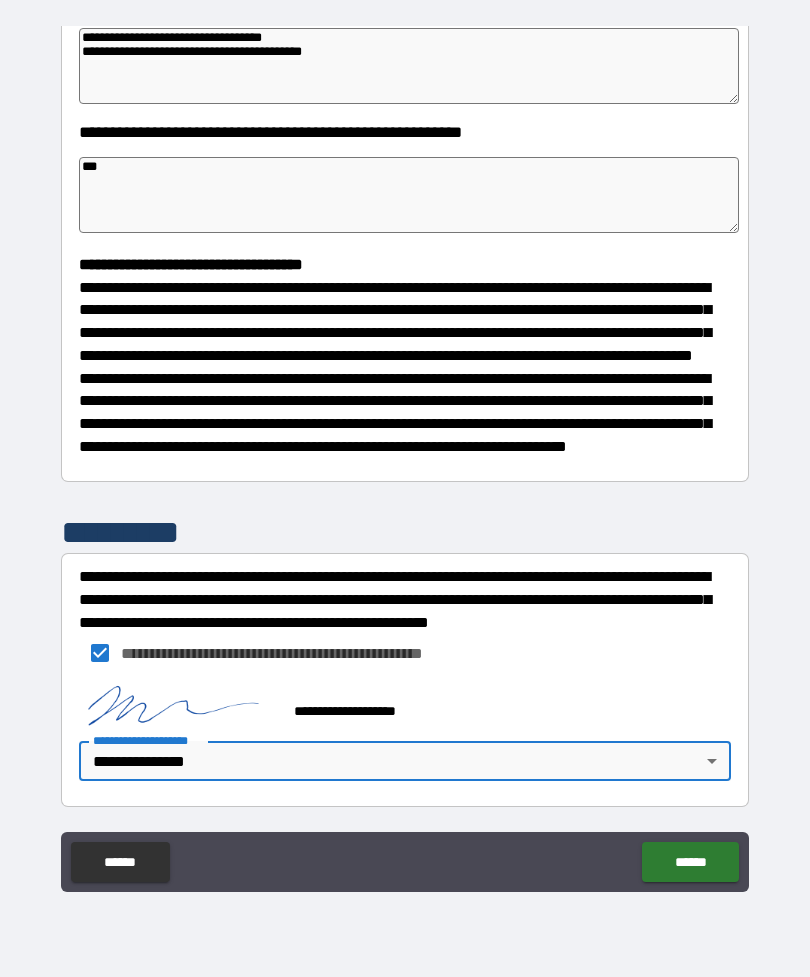 scroll, scrollTop: 0, scrollLeft: 0, axis: both 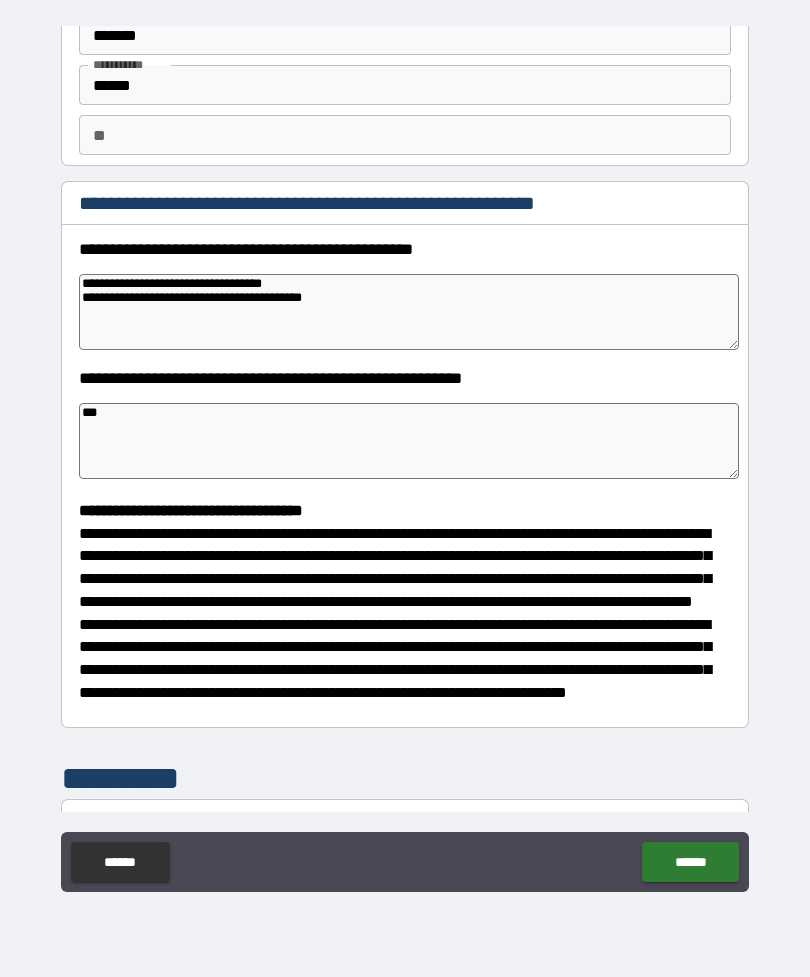 click on "******" at bounding box center (690, 862) 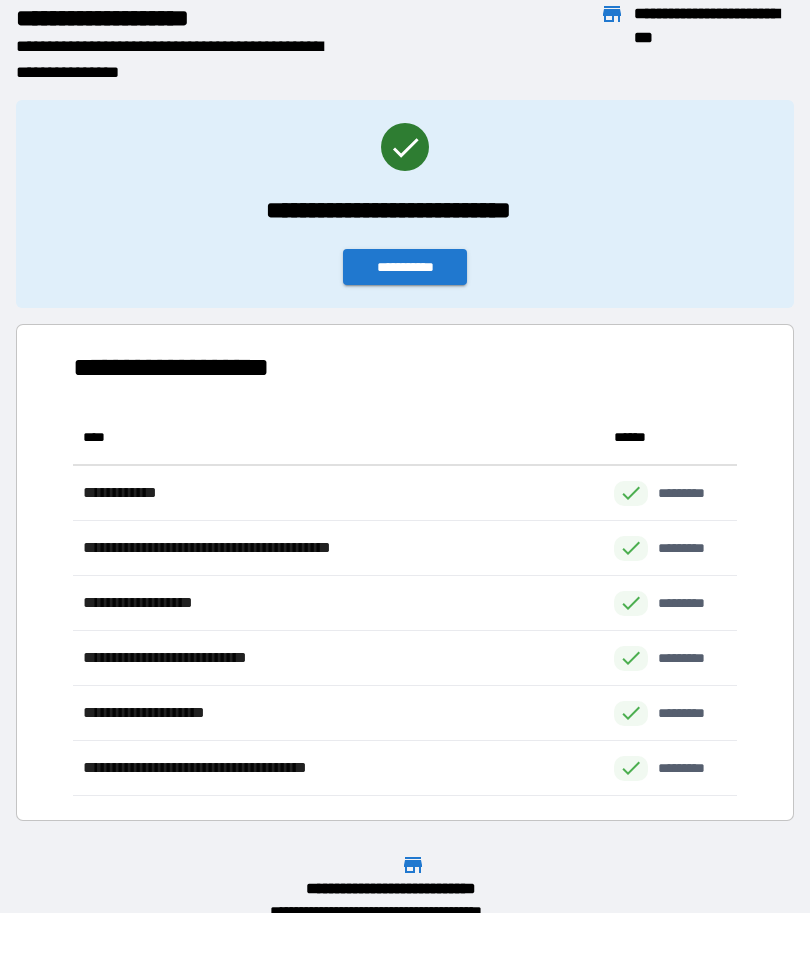 scroll, scrollTop: 386, scrollLeft: 664, axis: both 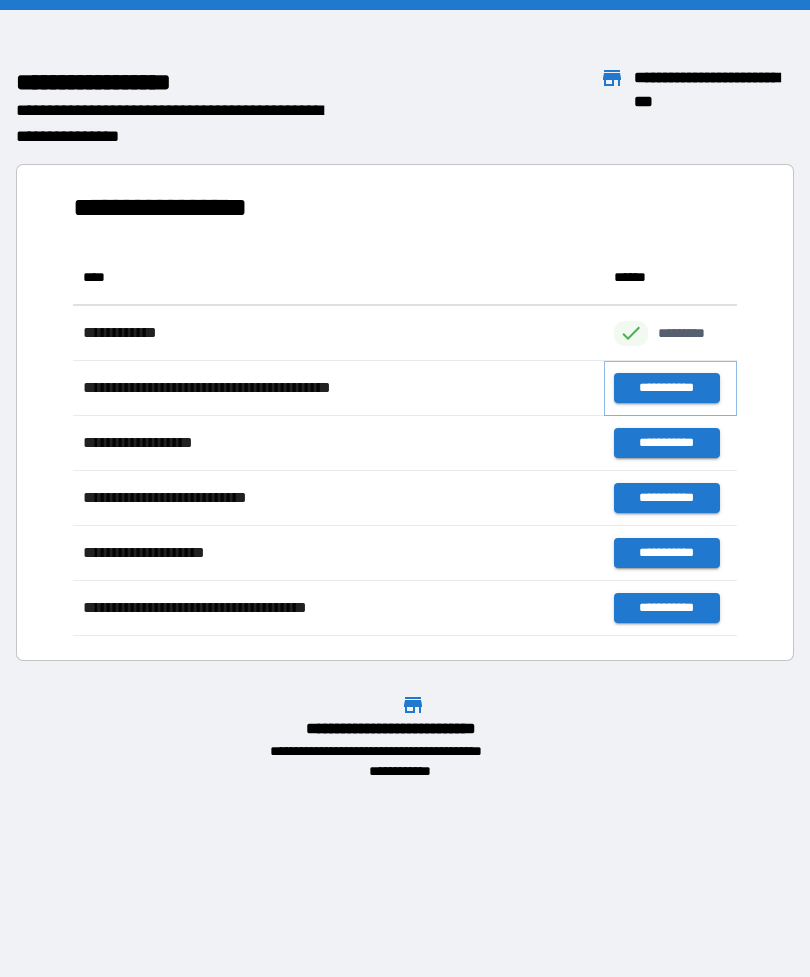 click on "**********" at bounding box center (666, 388) 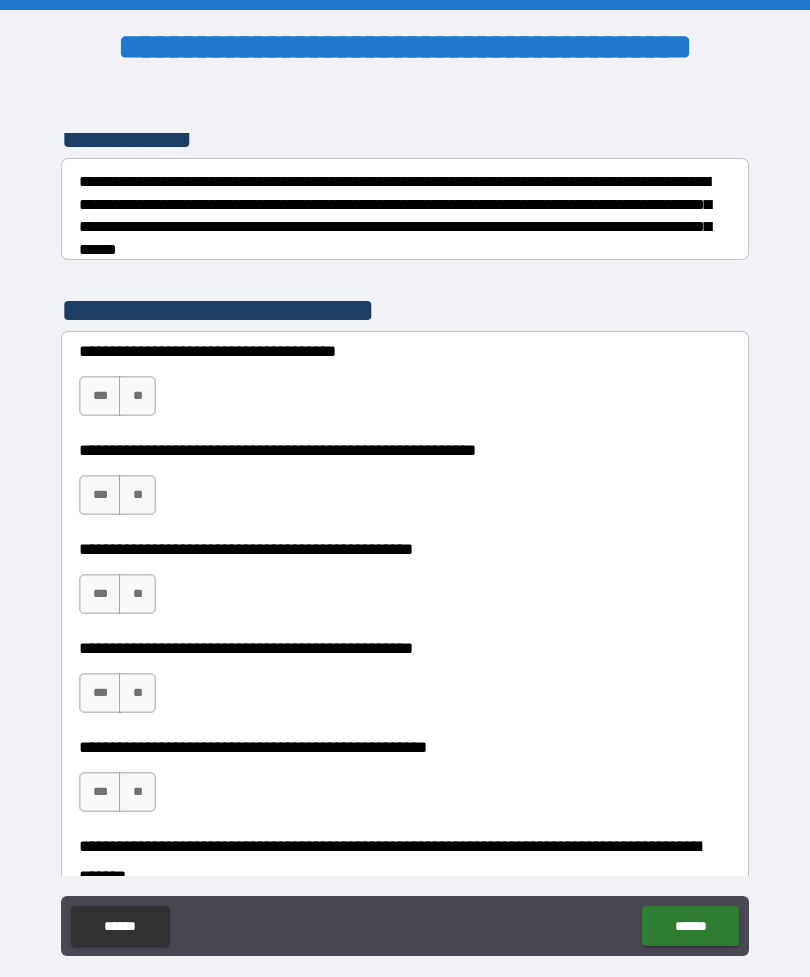 scroll, scrollTop: 286, scrollLeft: 0, axis: vertical 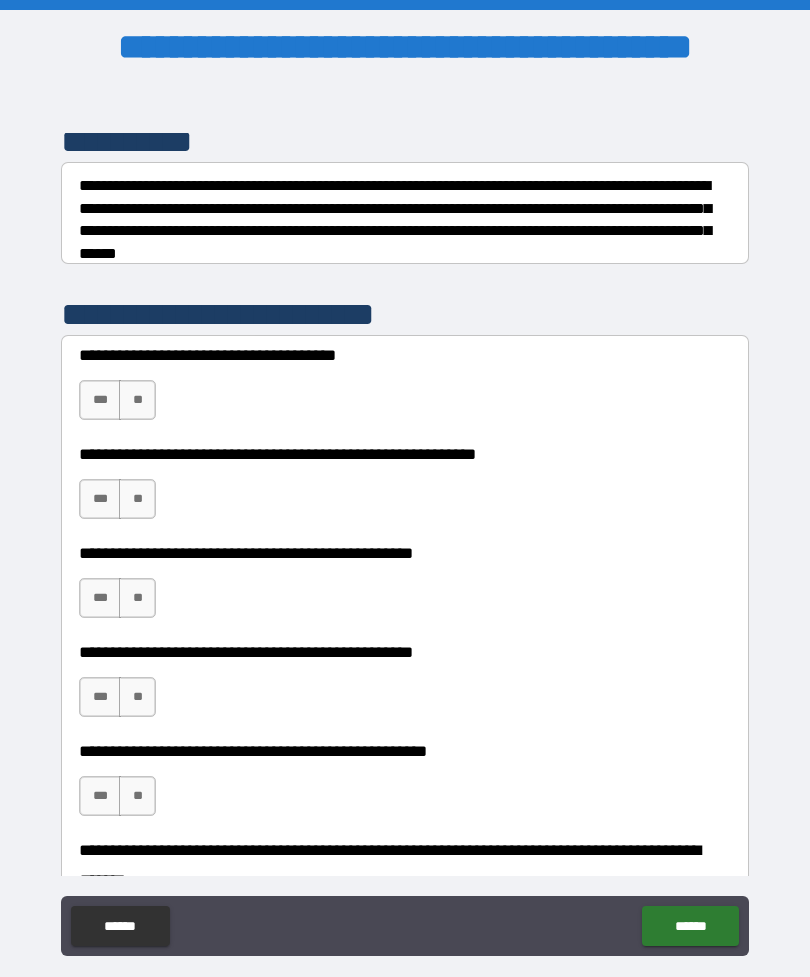click on "**" at bounding box center (137, 400) 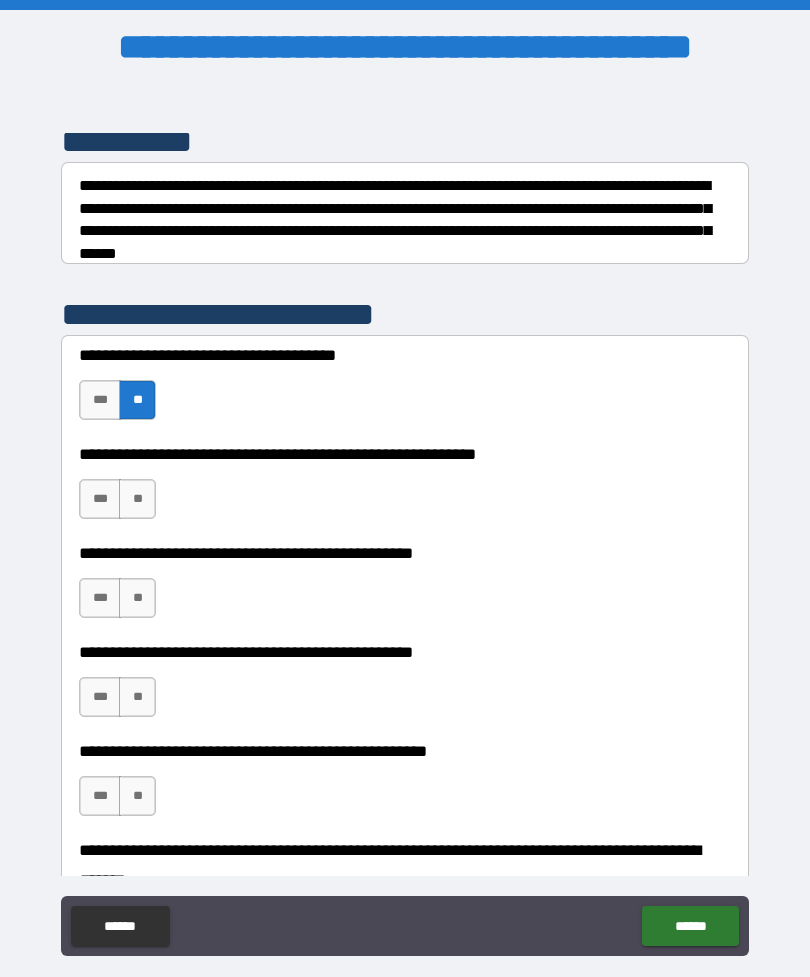 click on "**" at bounding box center [137, 499] 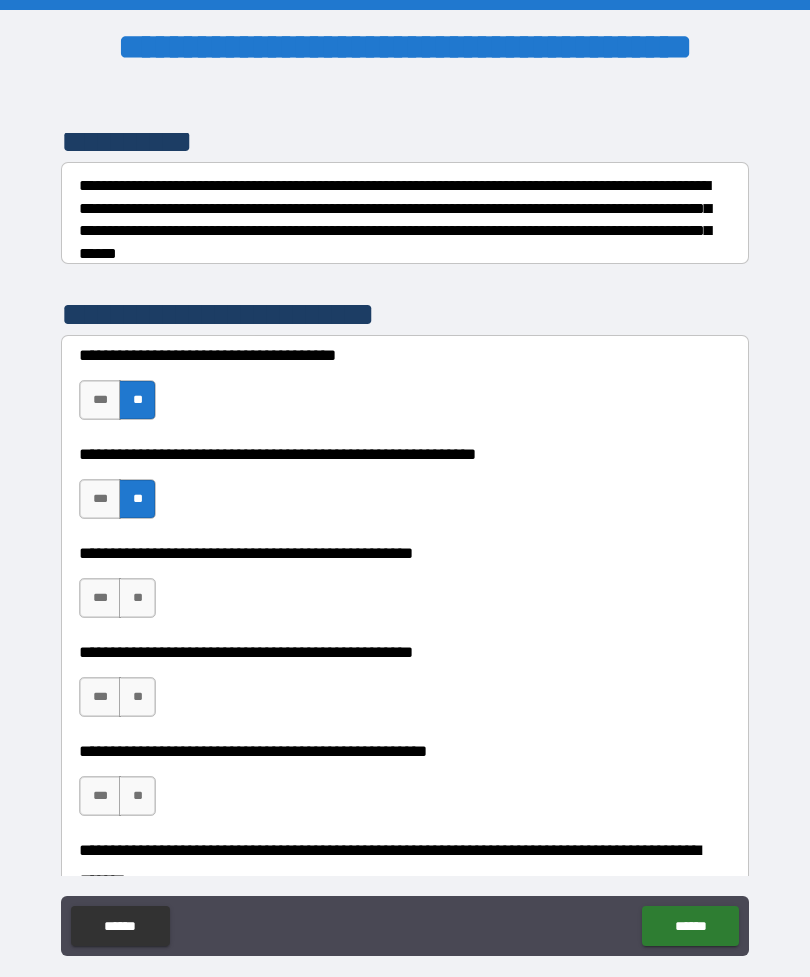 click on "**" at bounding box center [137, 598] 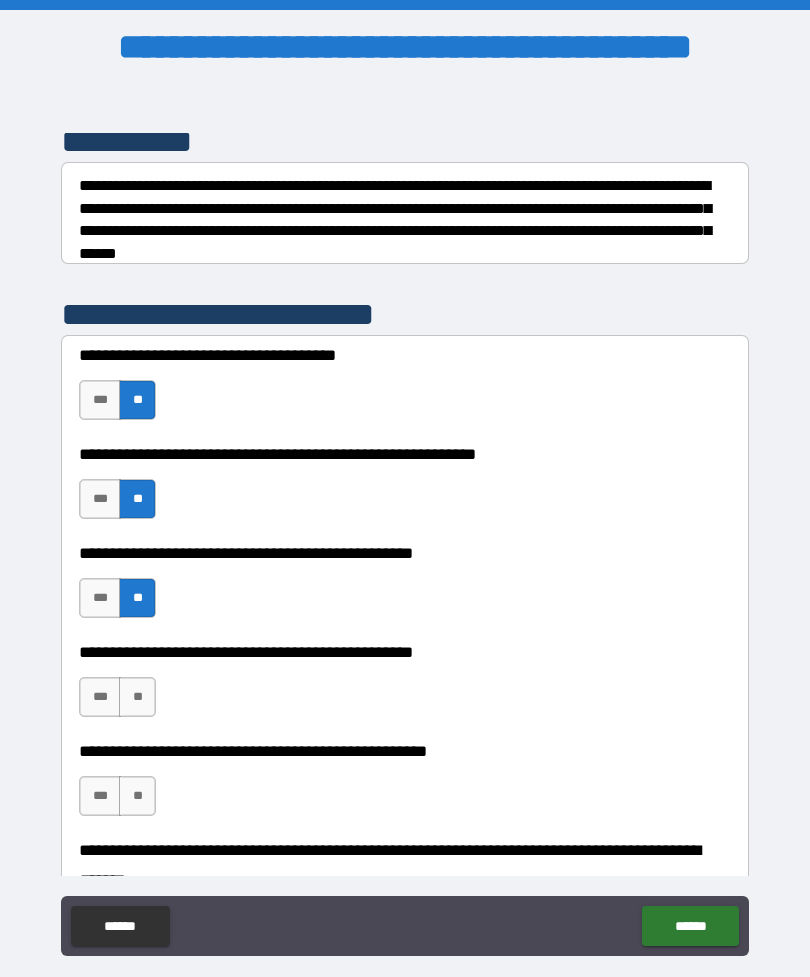 click on "**" at bounding box center (137, 697) 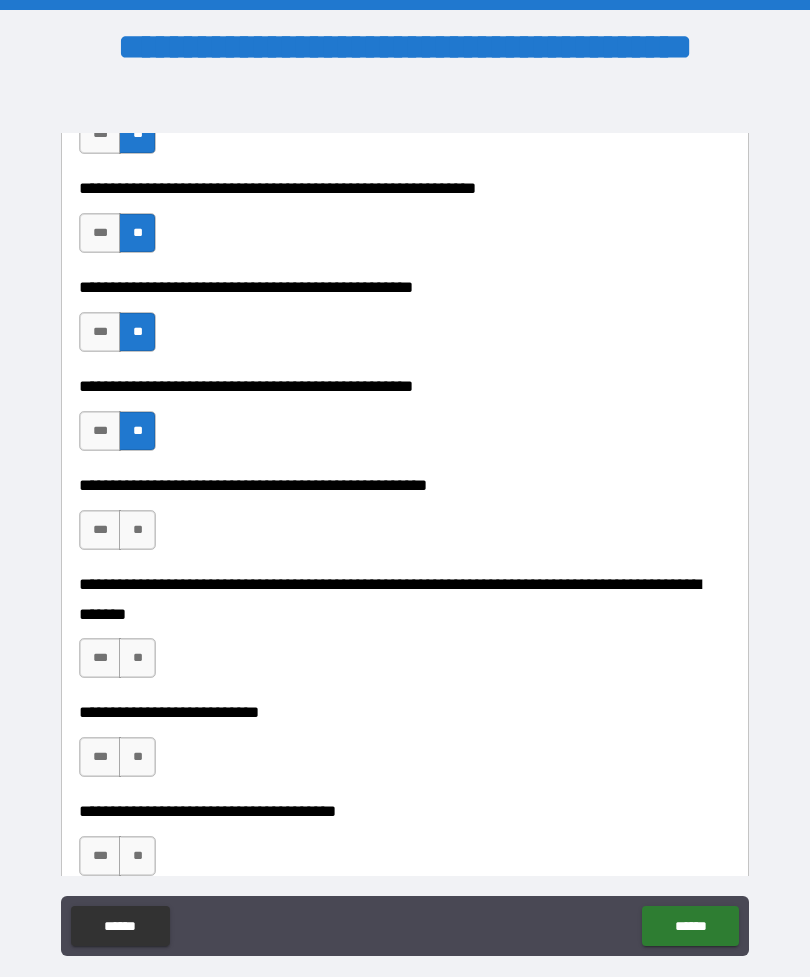 scroll, scrollTop: 557, scrollLeft: 0, axis: vertical 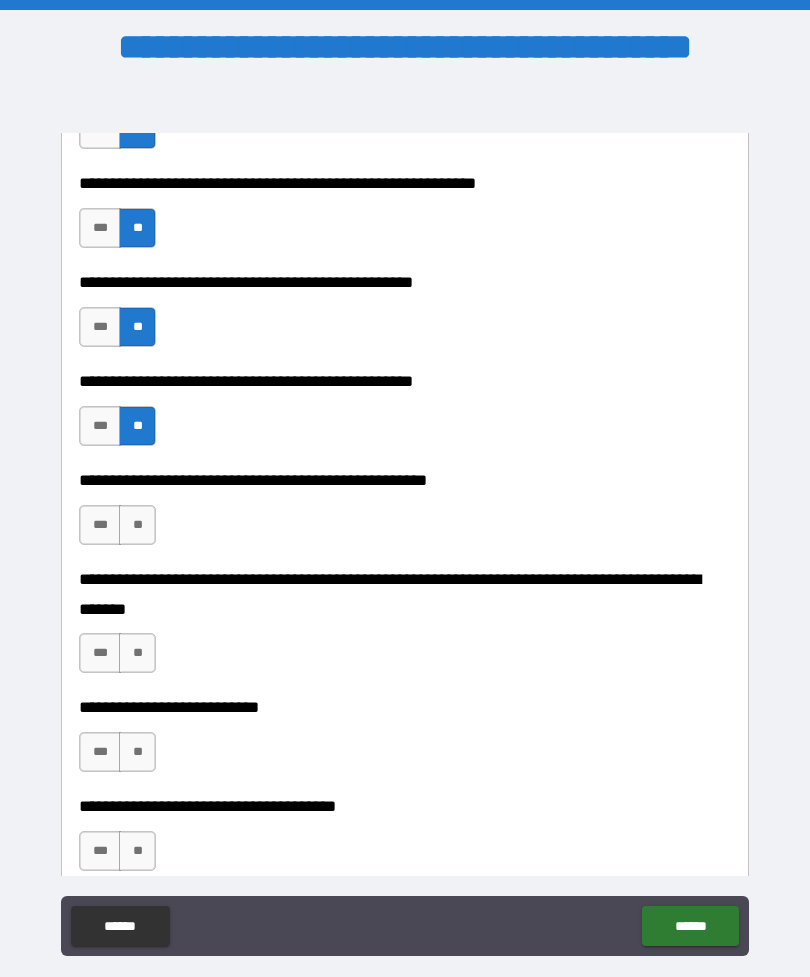 click on "**" at bounding box center (137, 525) 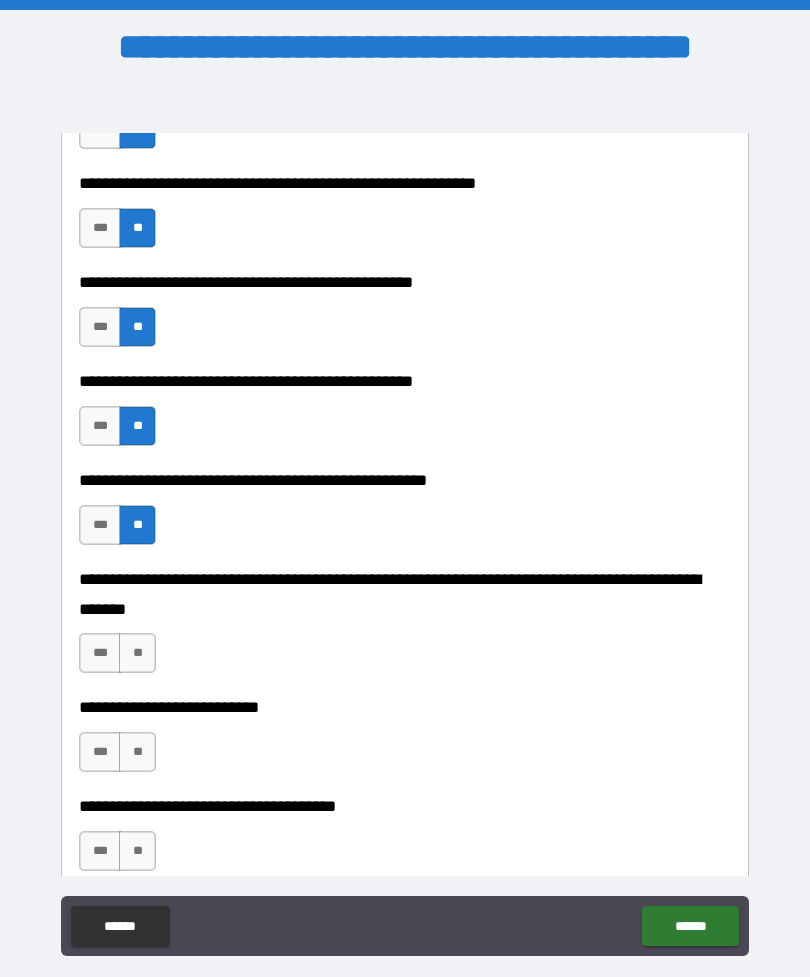 click on "**" at bounding box center [137, 653] 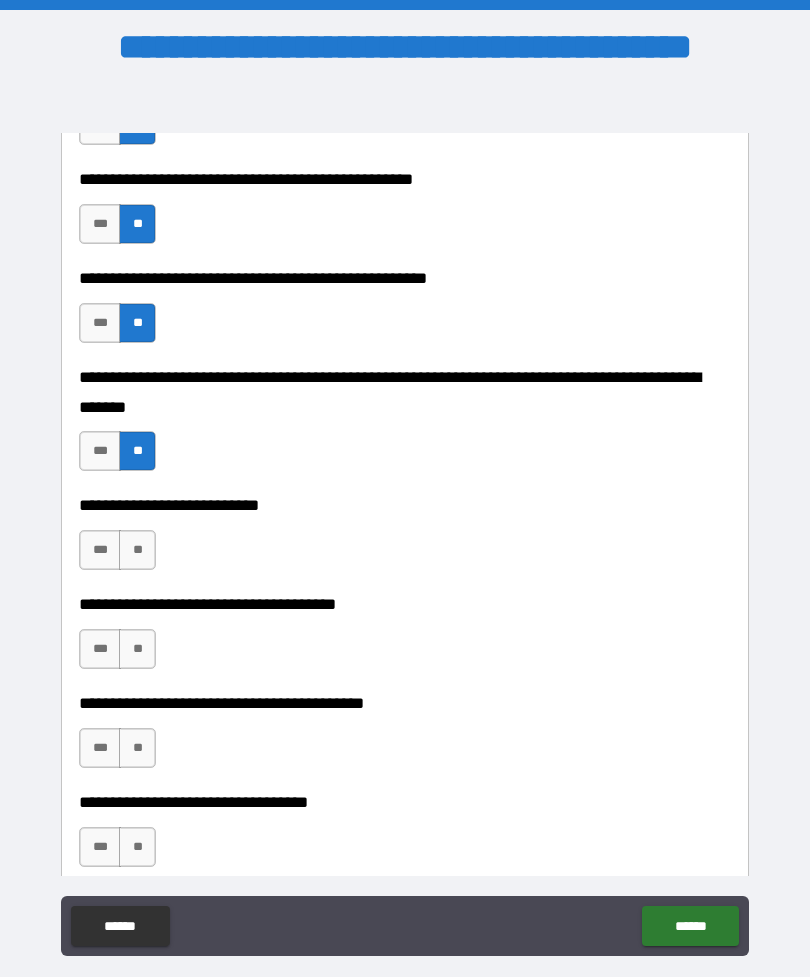 scroll, scrollTop: 762, scrollLeft: 0, axis: vertical 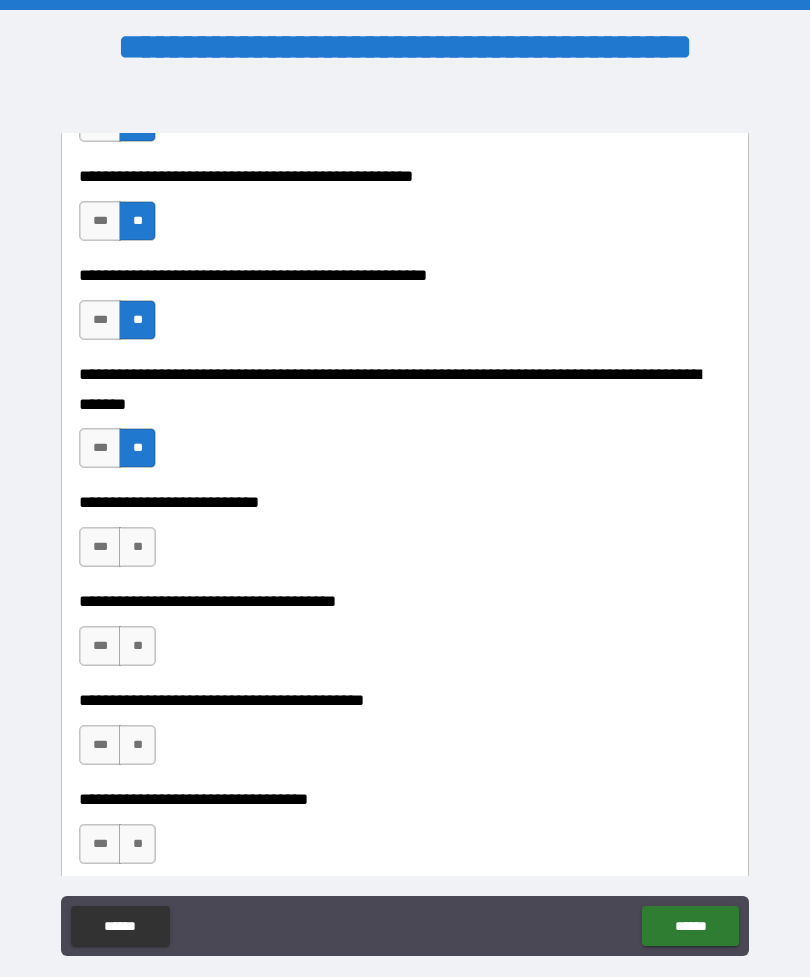 click on "**" at bounding box center (137, 547) 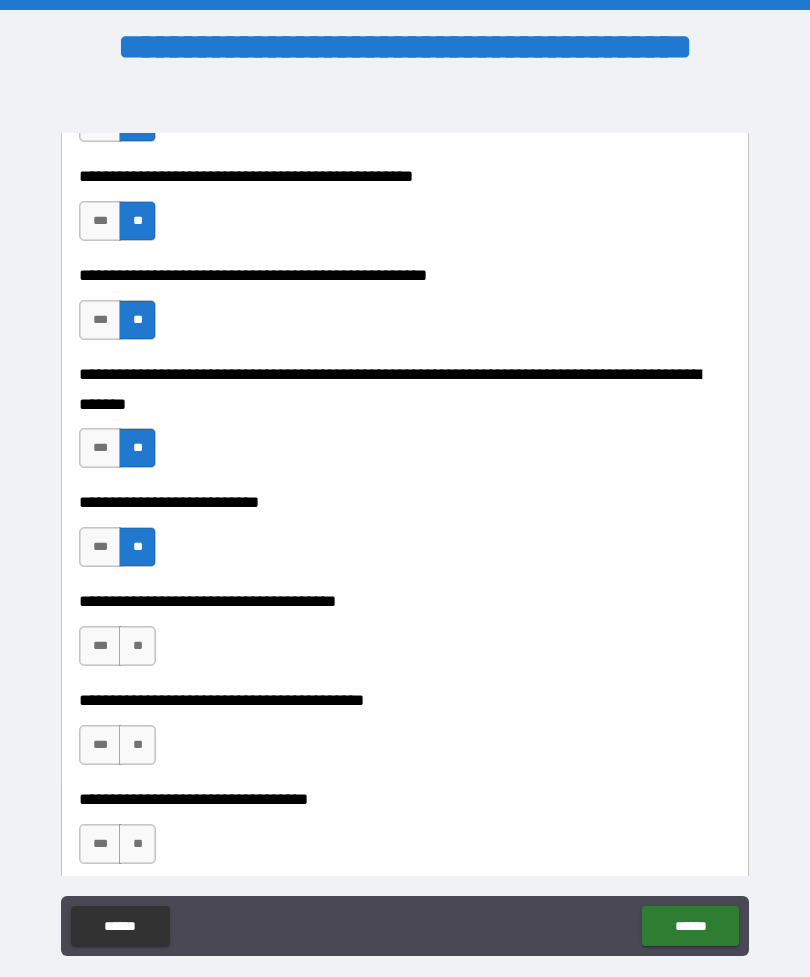 click on "**" at bounding box center [137, 646] 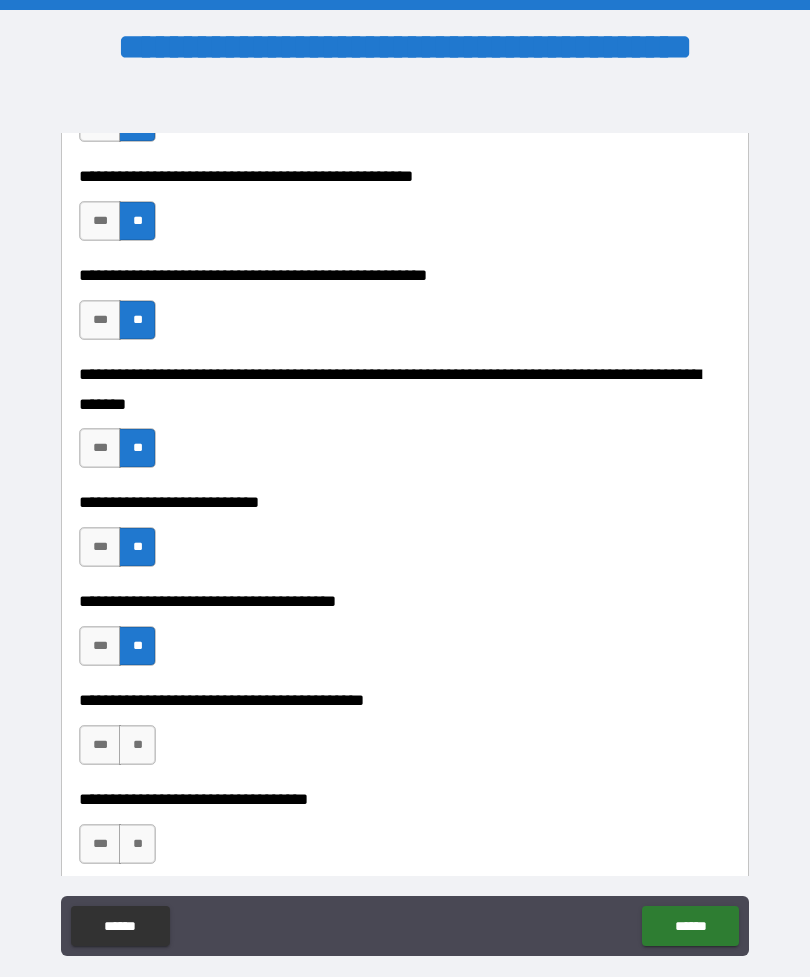 click on "**" at bounding box center [137, 745] 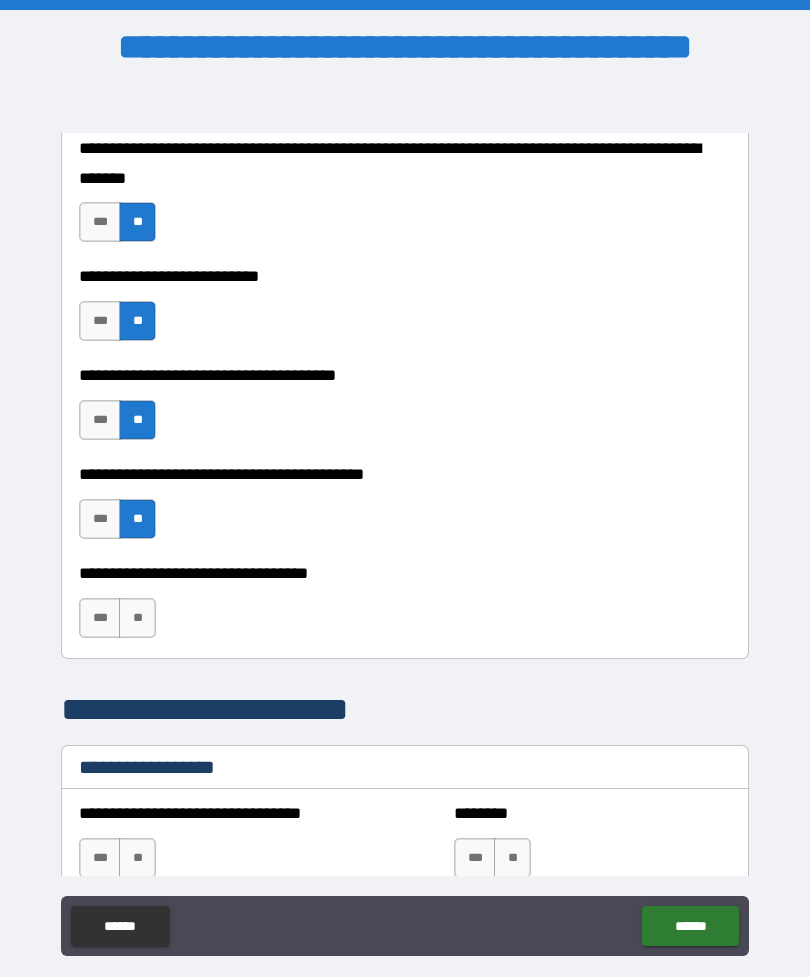 scroll, scrollTop: 1046, scrollLeft: 0, axis: vertical 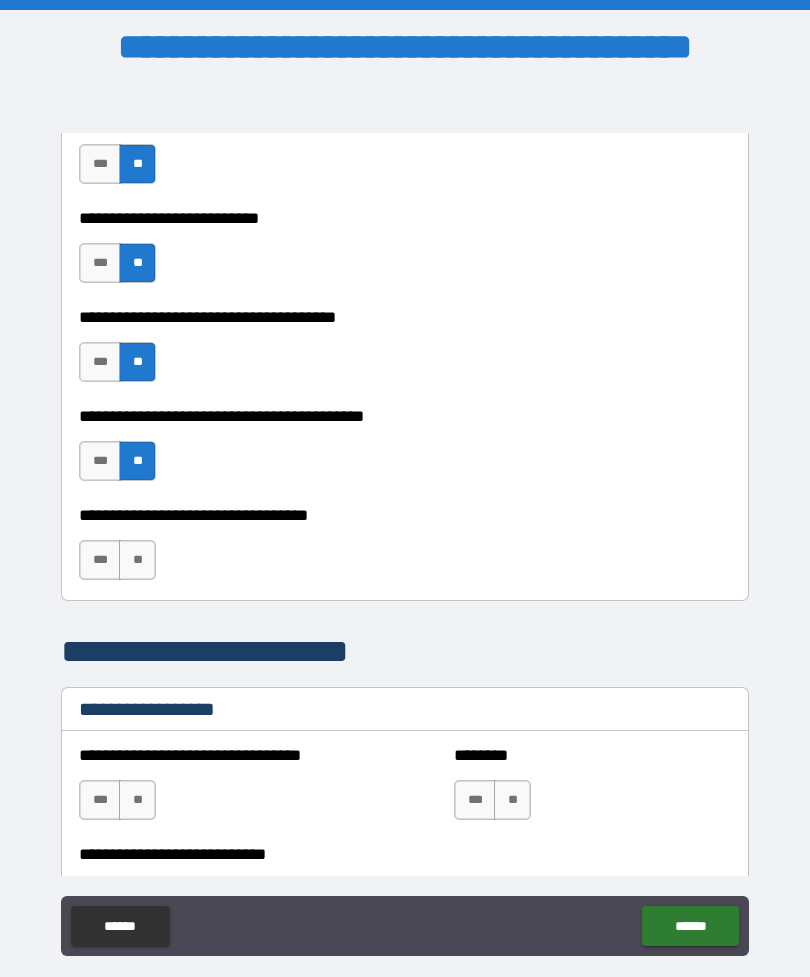 click on "**" at bounding box center [137, 560] 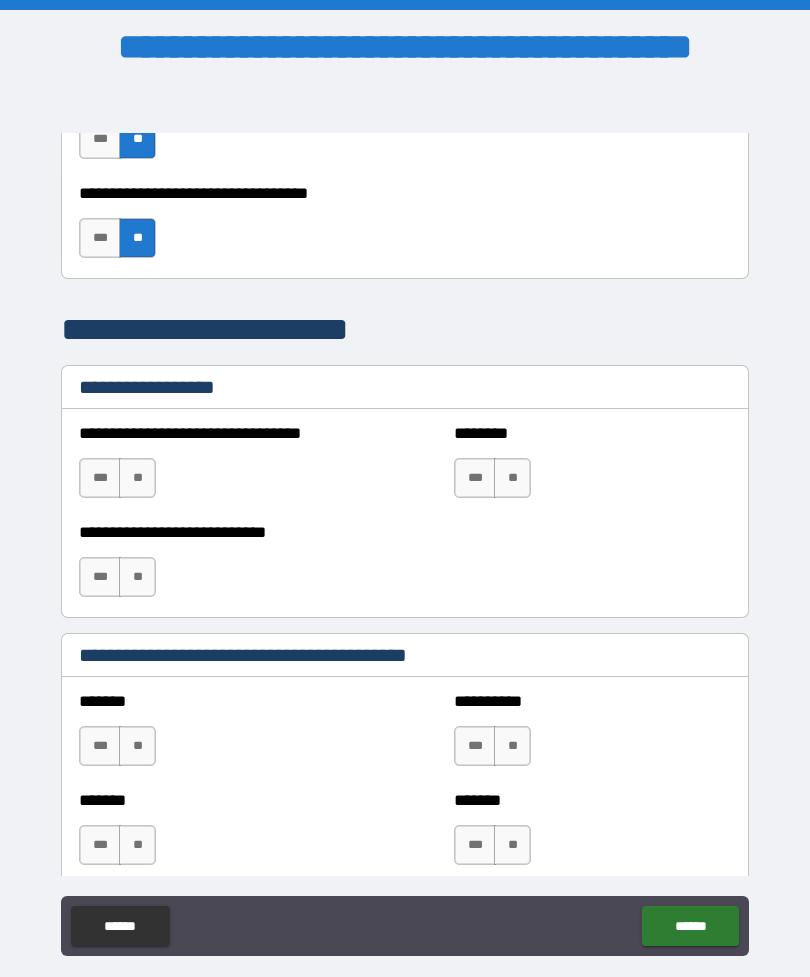 scroll, scrollTop: 1387, scrollLeft: 0, axis: vertical 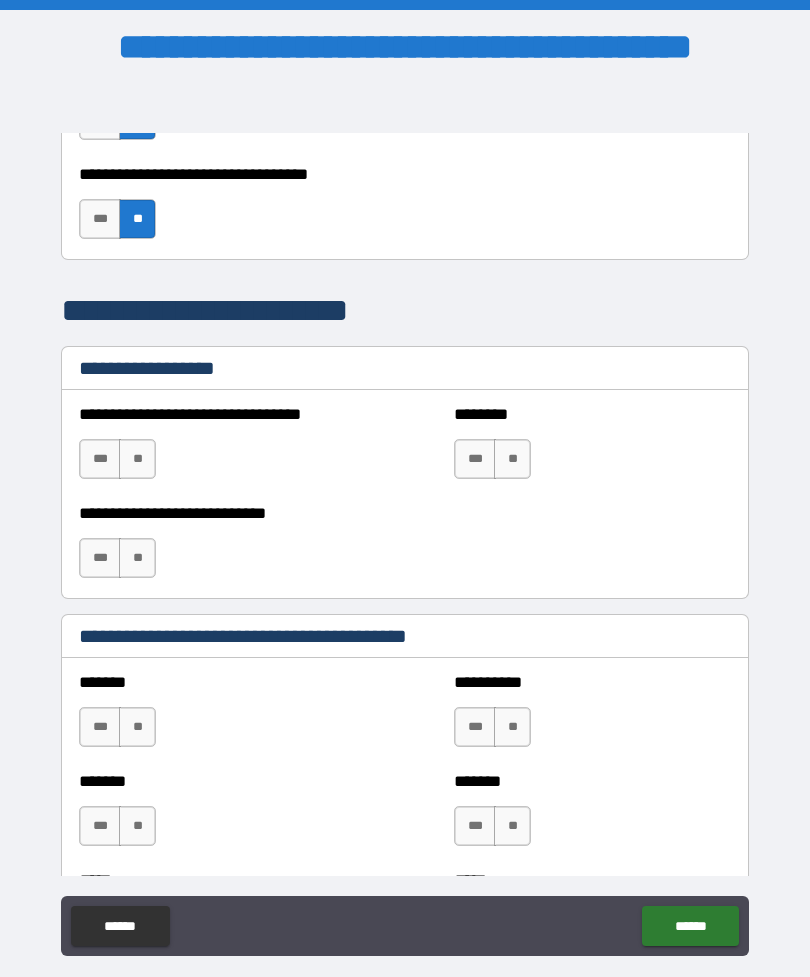 click on "**" at bounding box center [137, 459] 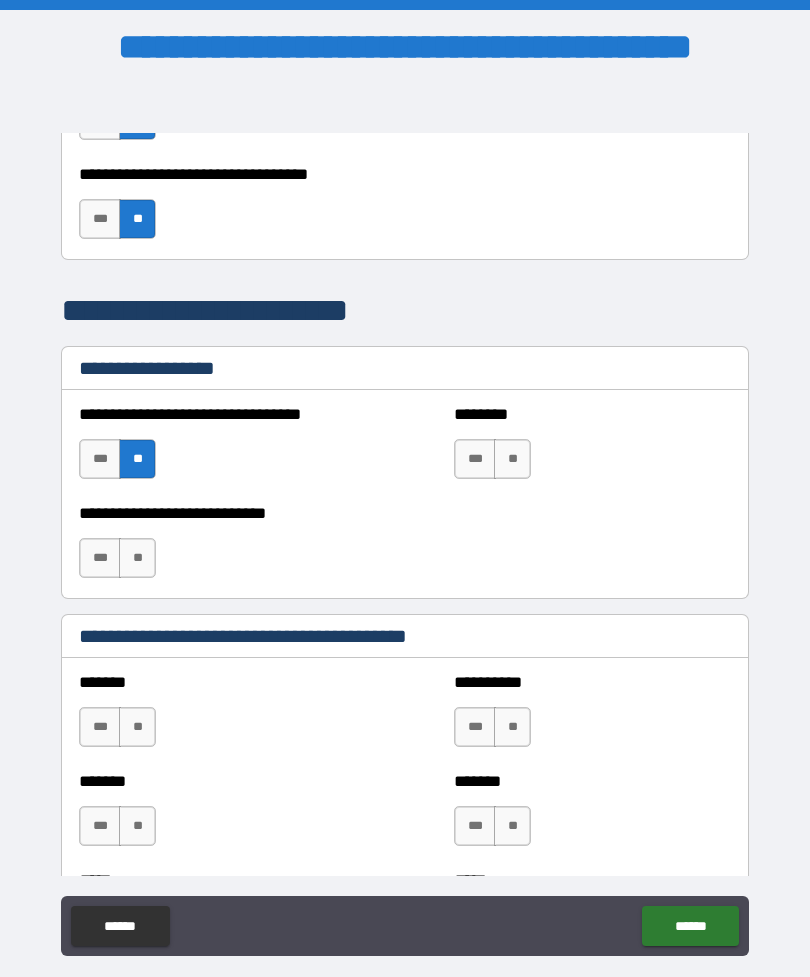 click on "**" at bounding box center (137, 558) 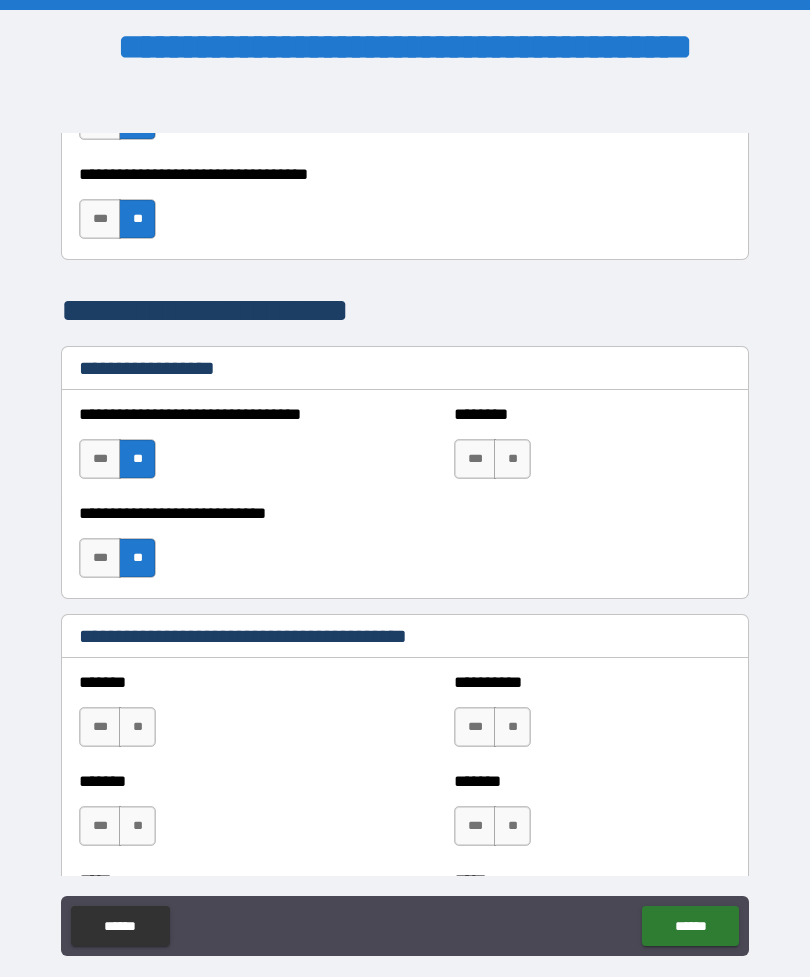 click on "**" at bounding box center [512, 459] 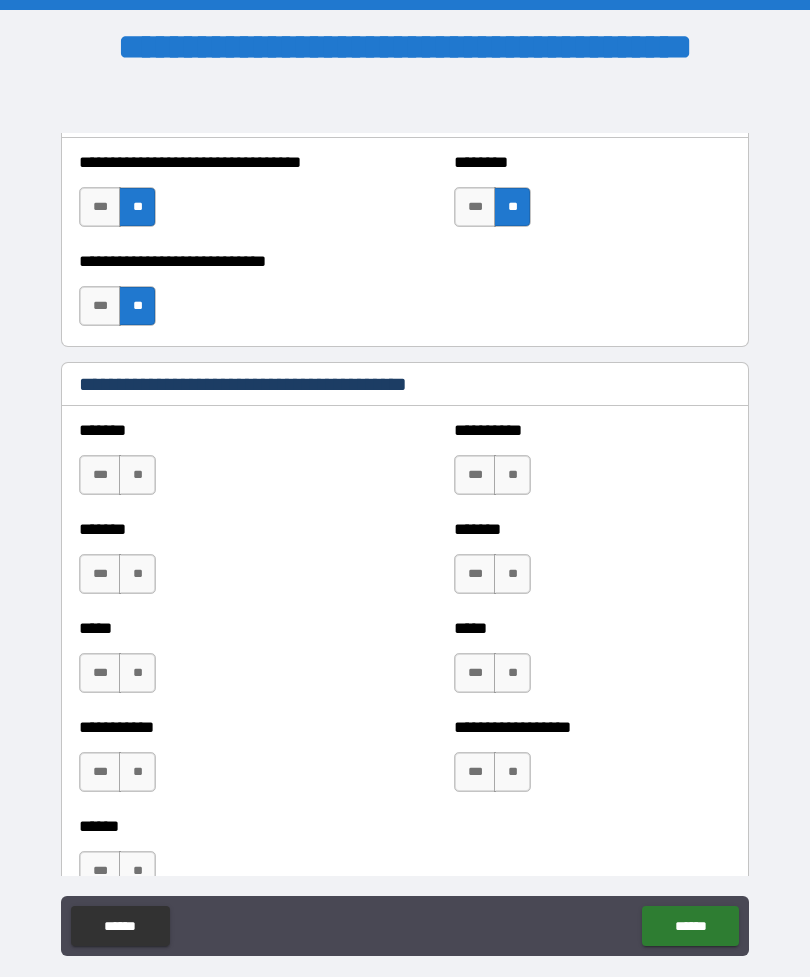 scroll, scrollTop: 1779, scrollLeft: 0, axis: vertical 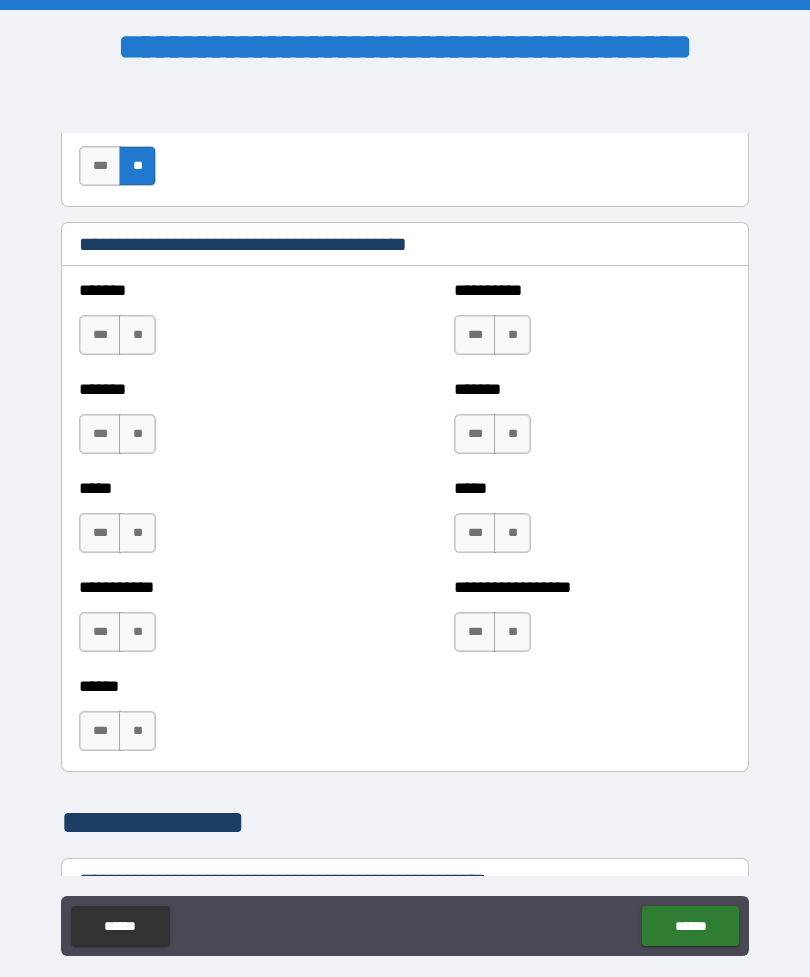 click on "**" at bounding box center (137, 335) 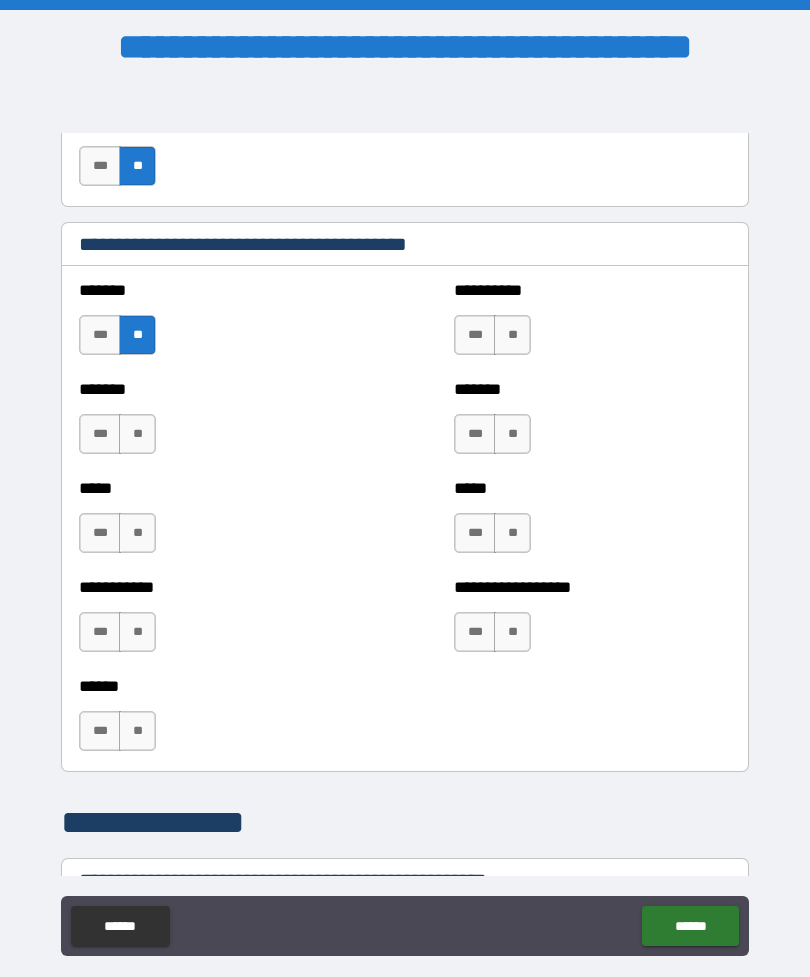click on "**" at bounding box center (137, 434) 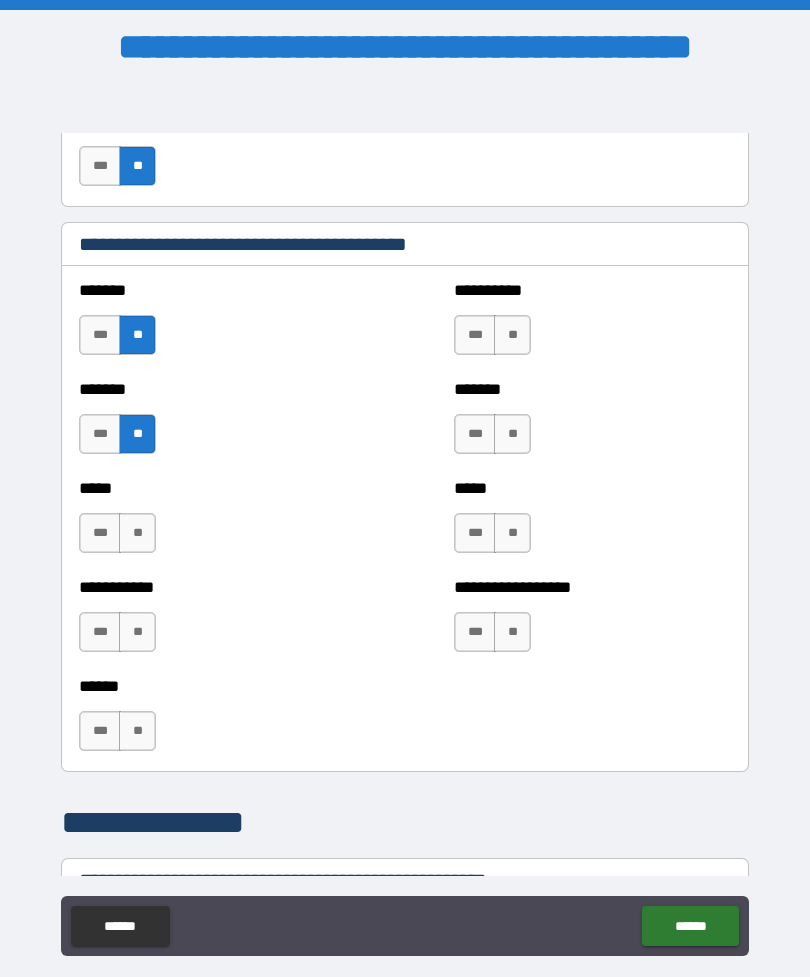 click on "**" at bounding box center [137, 533] 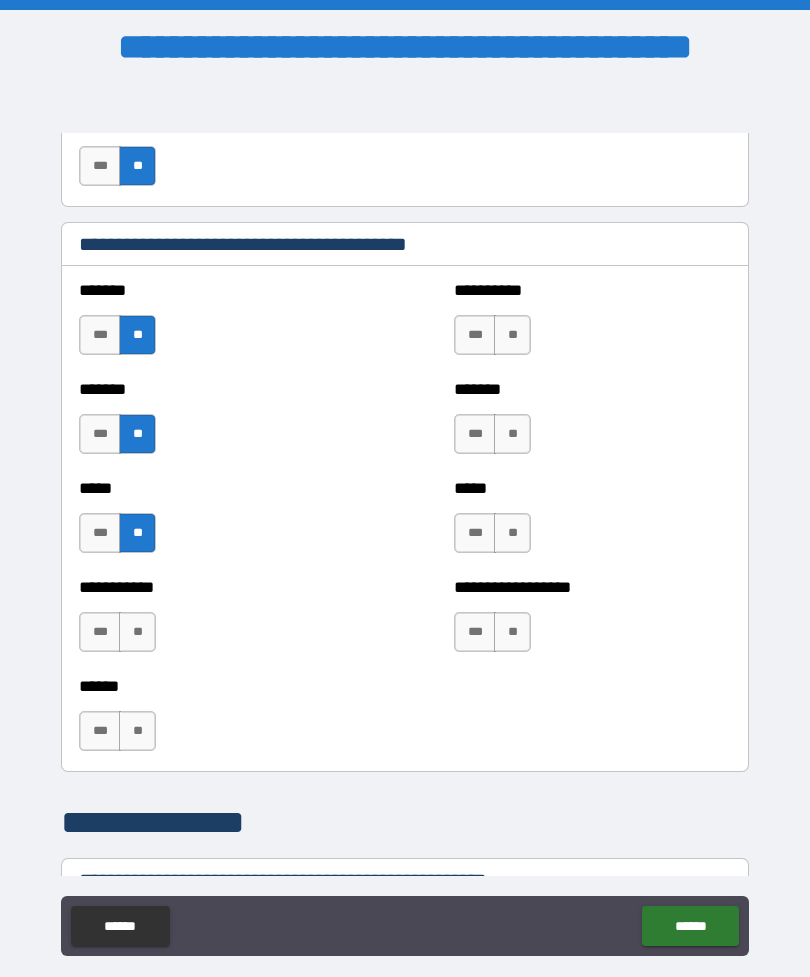 click on "**" at bounding box center [137, 632] 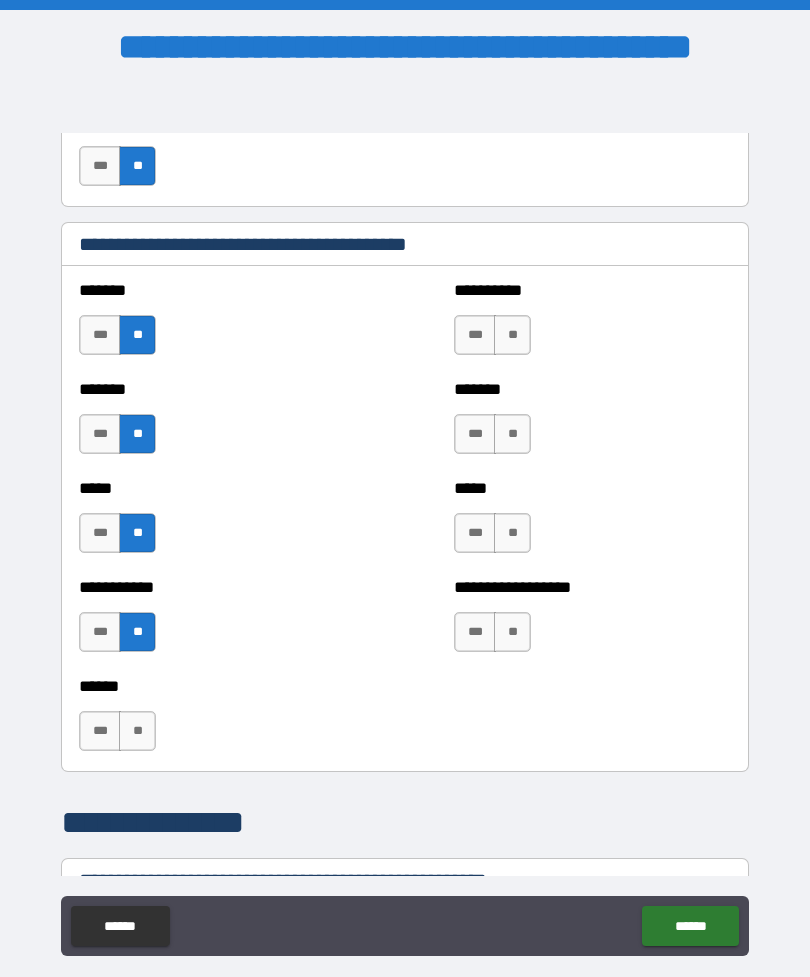 click on "**" at bounding box center (137, 731) 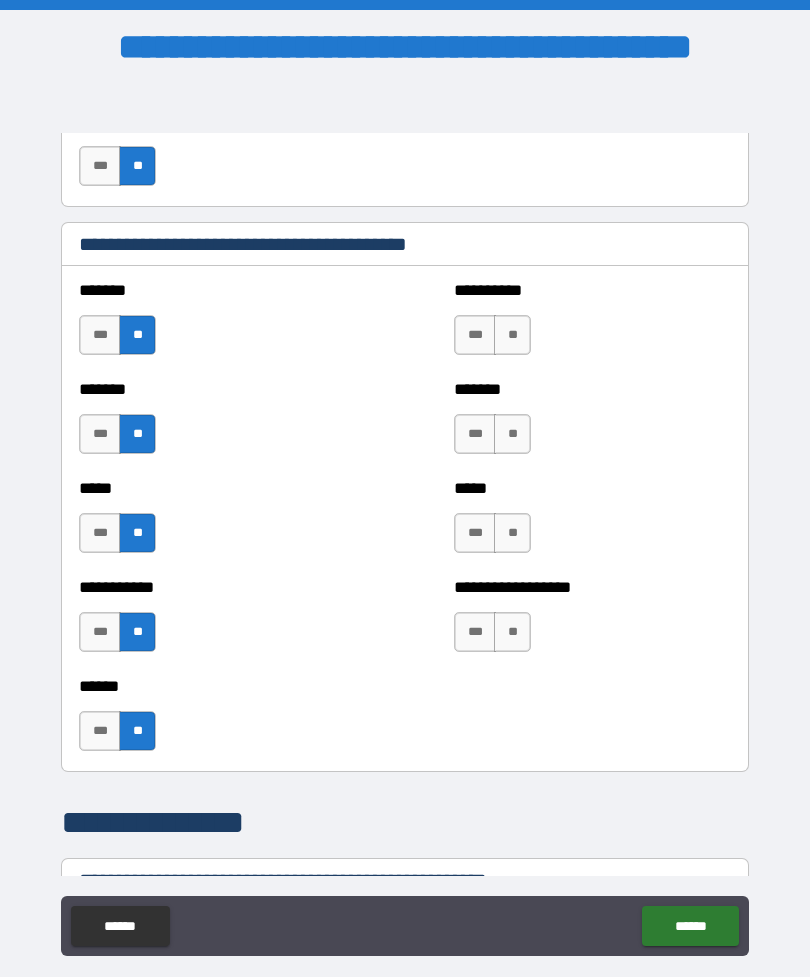 click on "***" at bounding box center [475, 335] 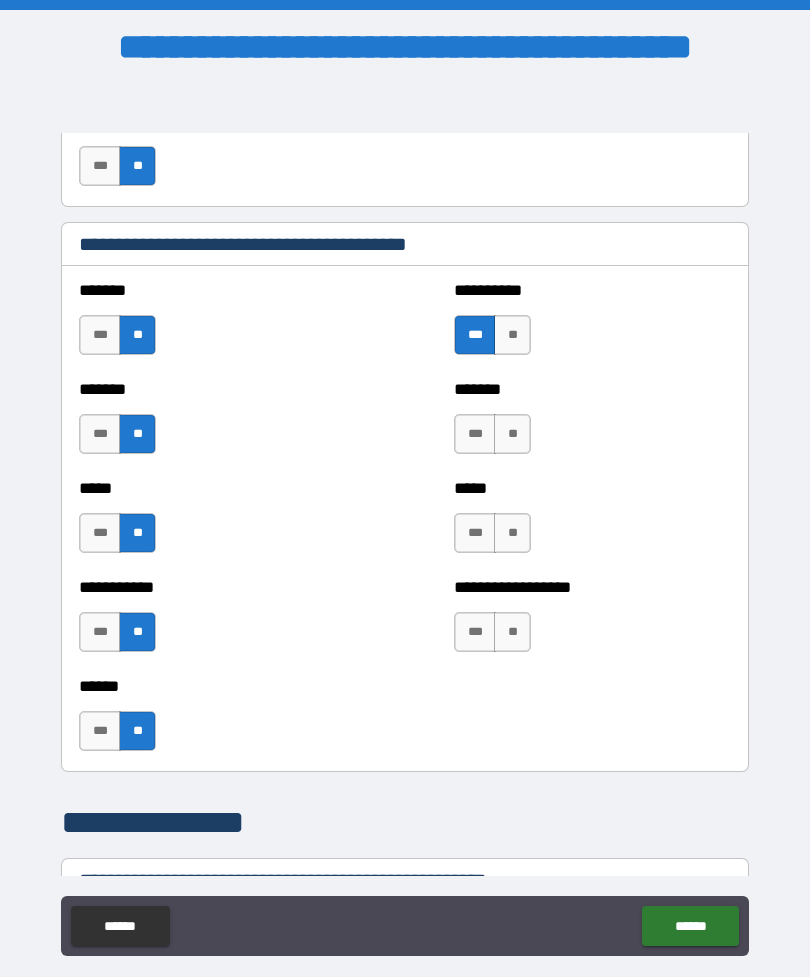 click on "**" at bounding box center [512, 434] 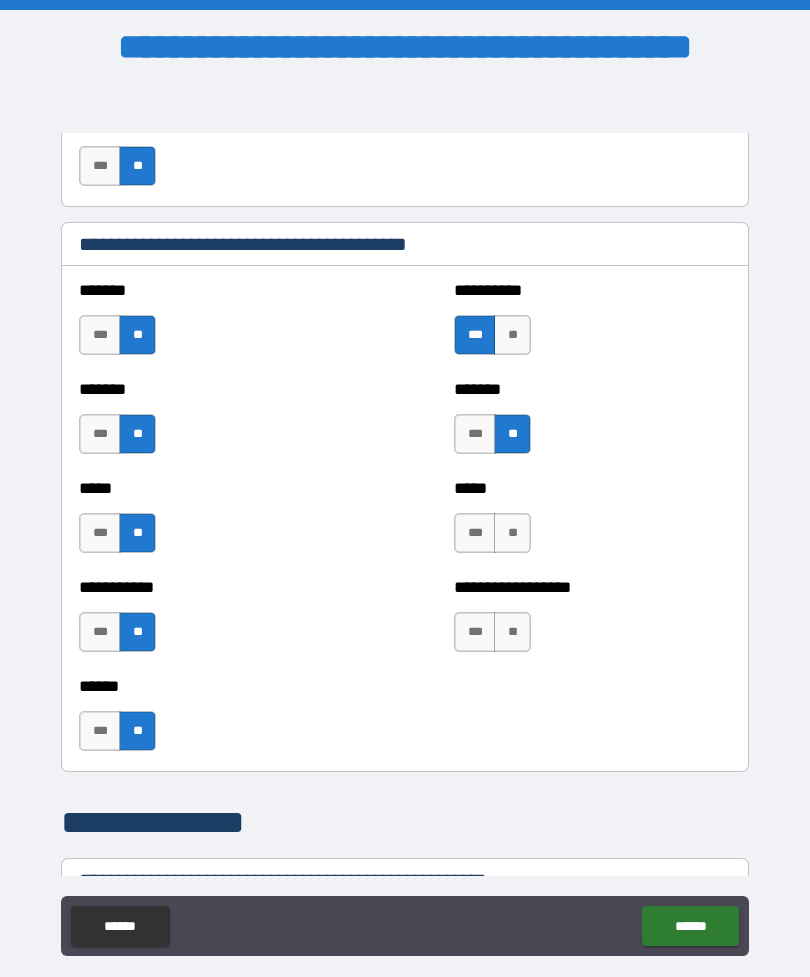click on "**" at bounding box center [512, 533] 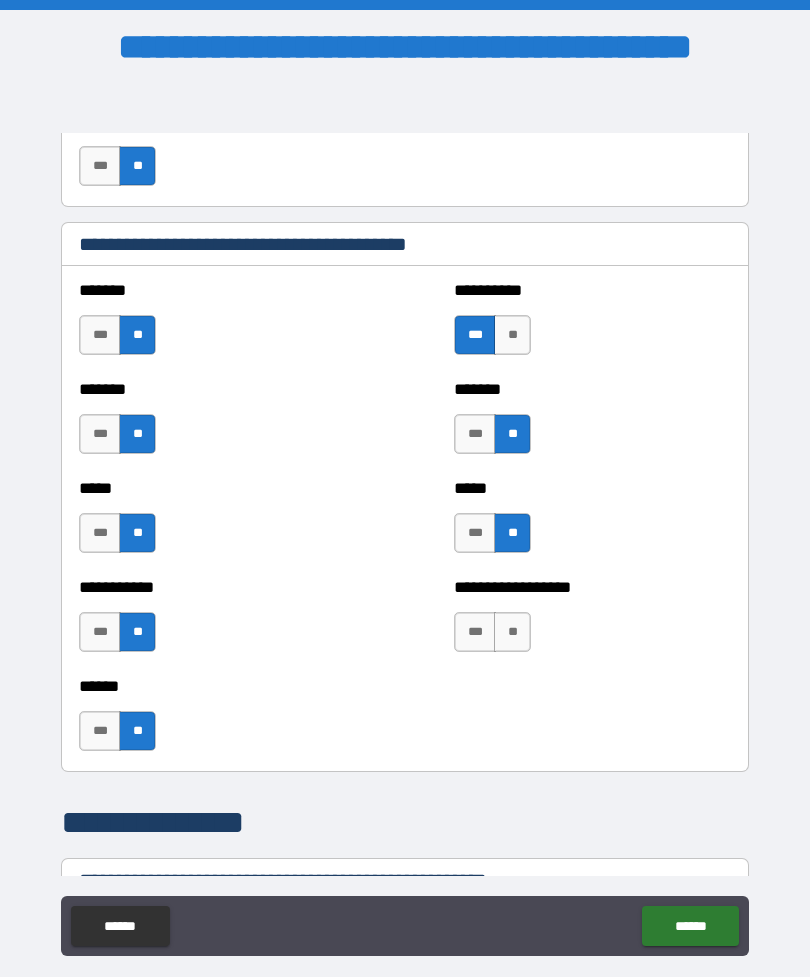 click on "**" at bounding box center (512, 632) 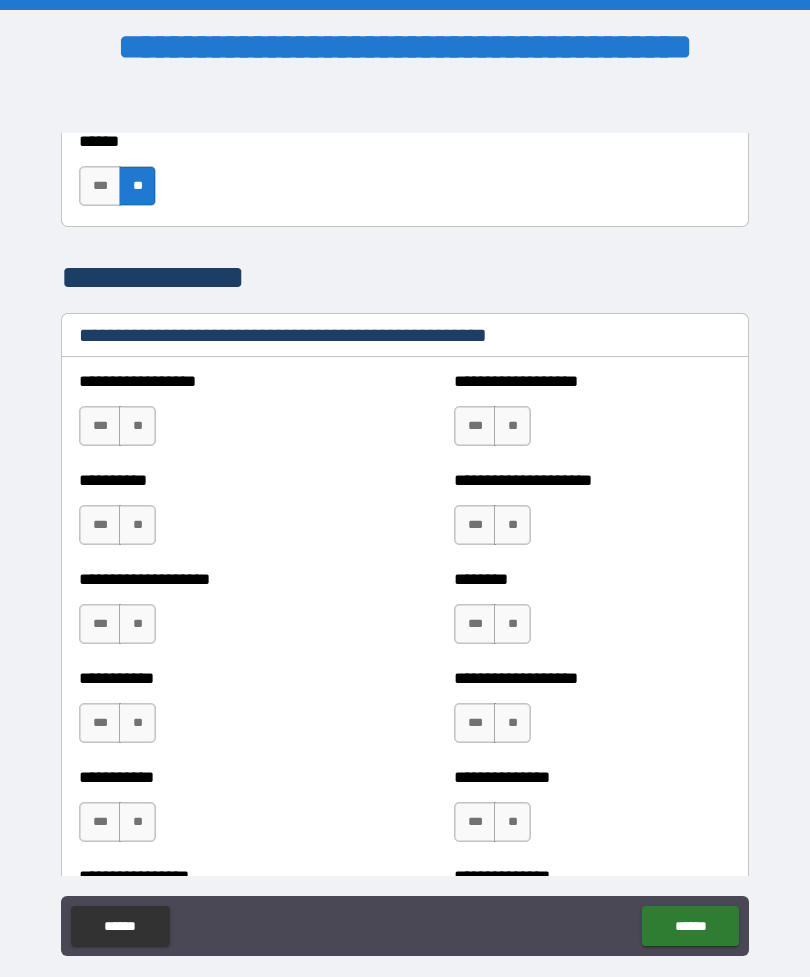 scroll, scrollTop: 2366, scrollLeft: 0, axis: vertical 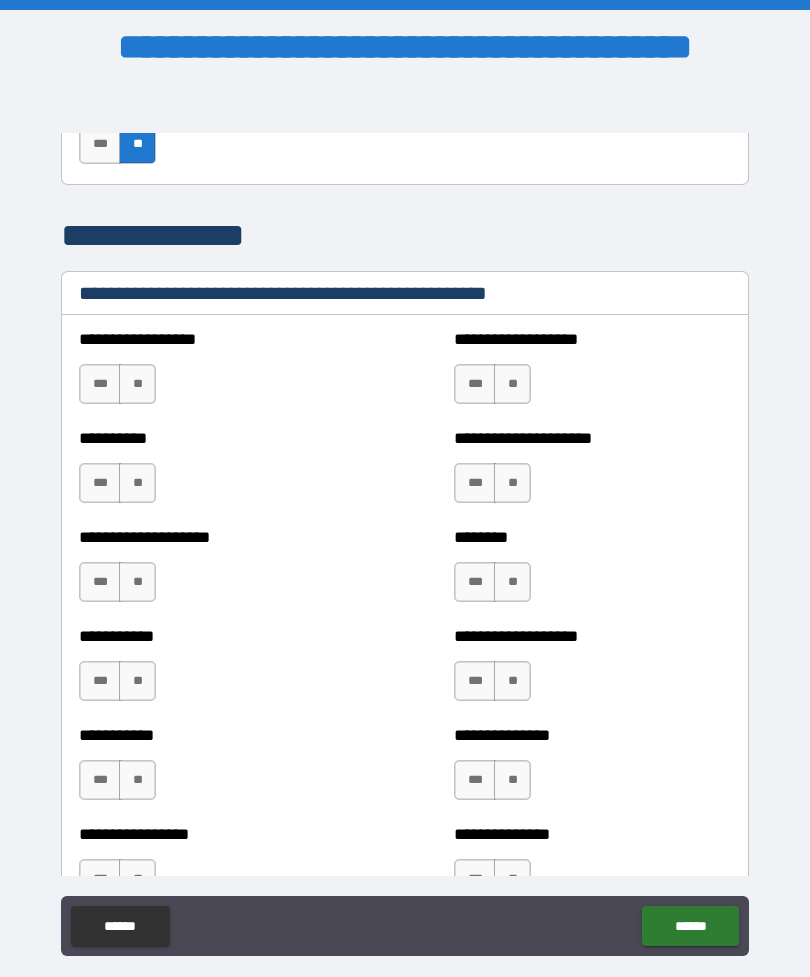 click on "**" at bounding box center (137, 384) 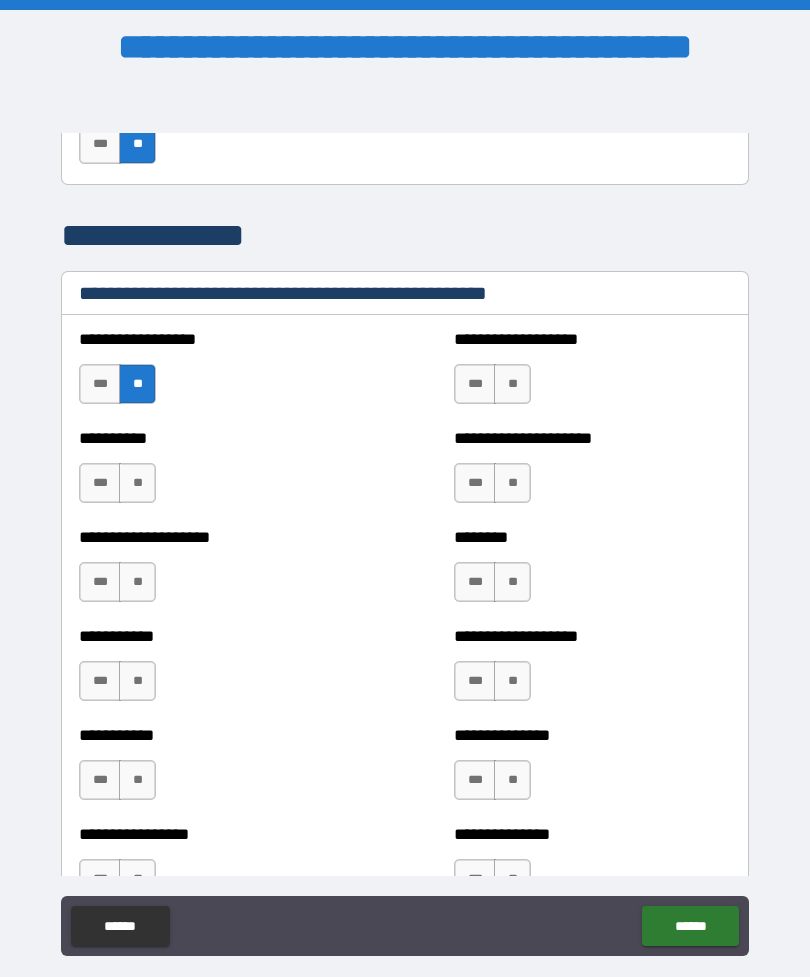 click on "**" at bounding box center (137, 483) 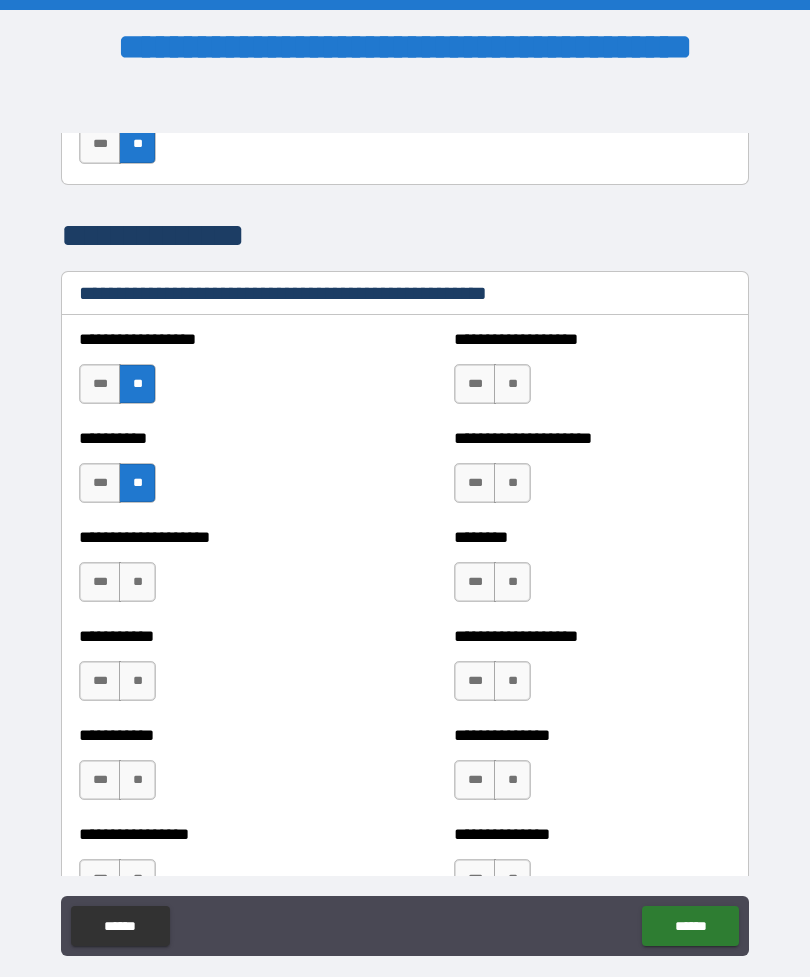 click on "**" at bounding box center (512, 384) 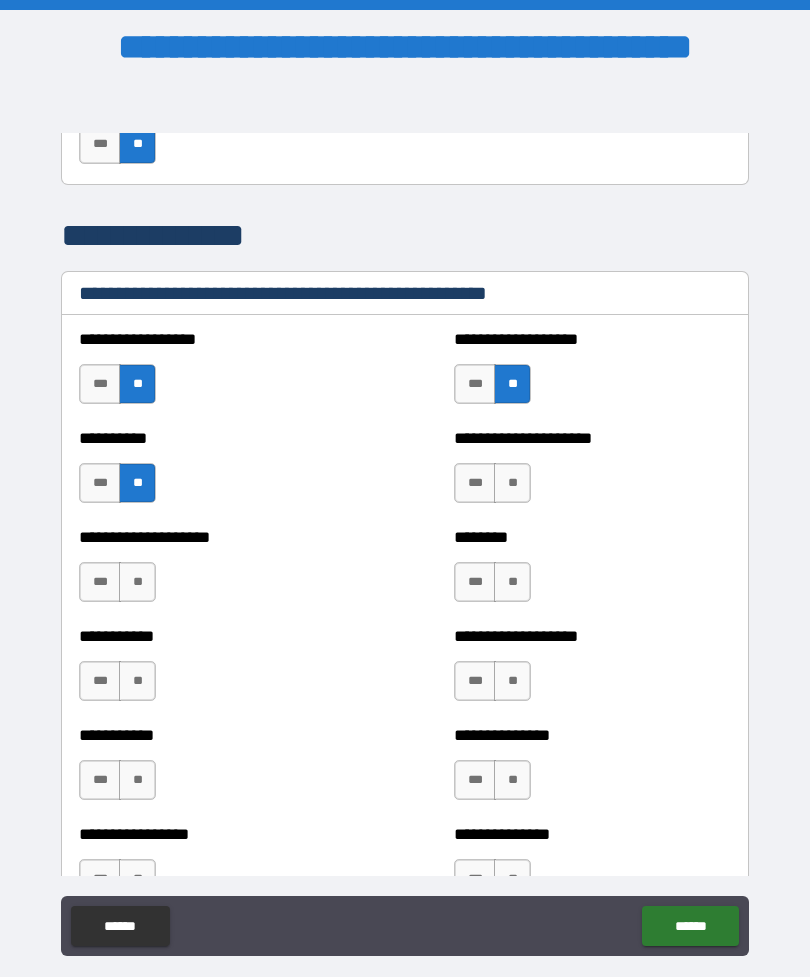 click on "**" at bounding box center (512, 483) 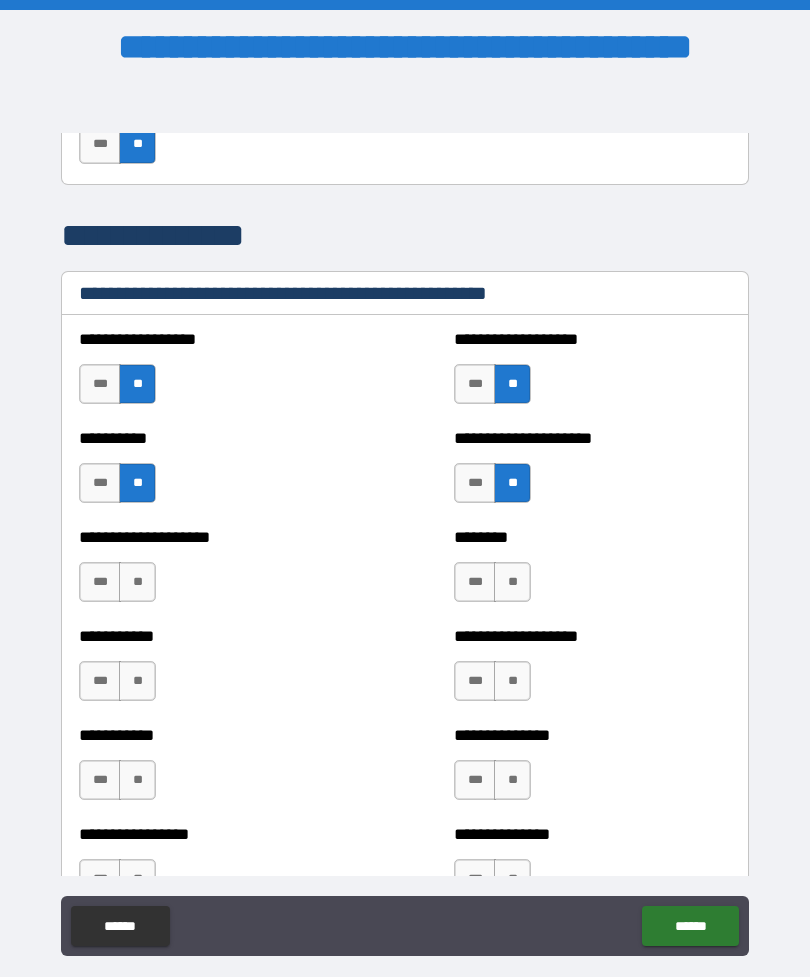 click on "**" at bounding box center [137, 582] 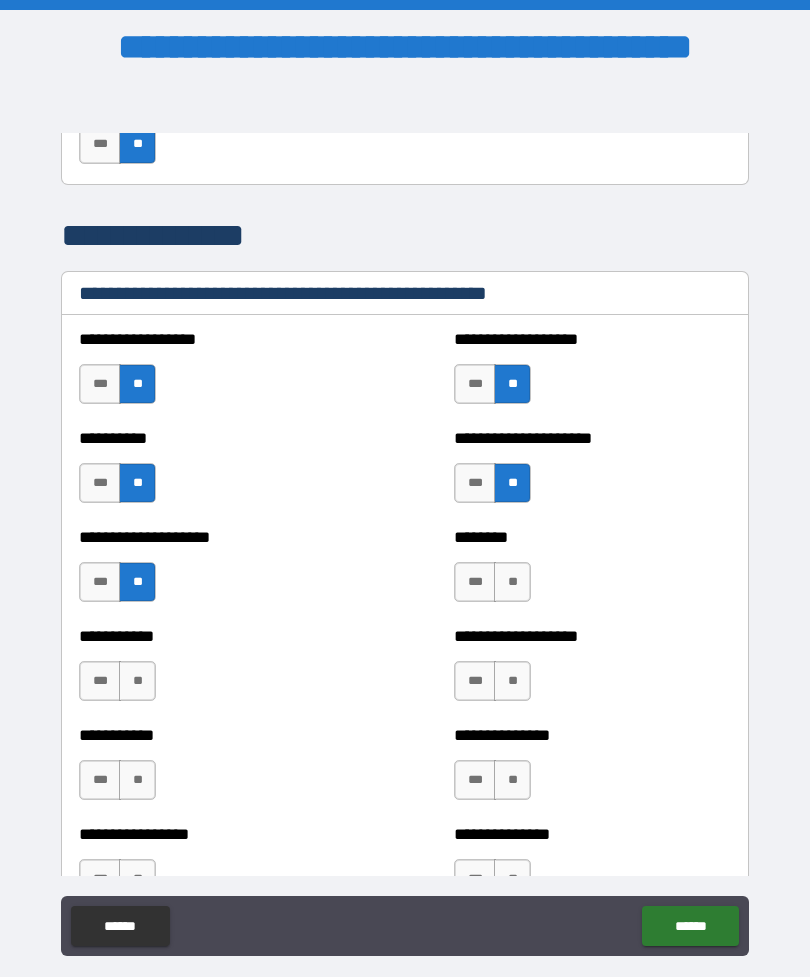 click on "**" at bounding box center [137, 681] 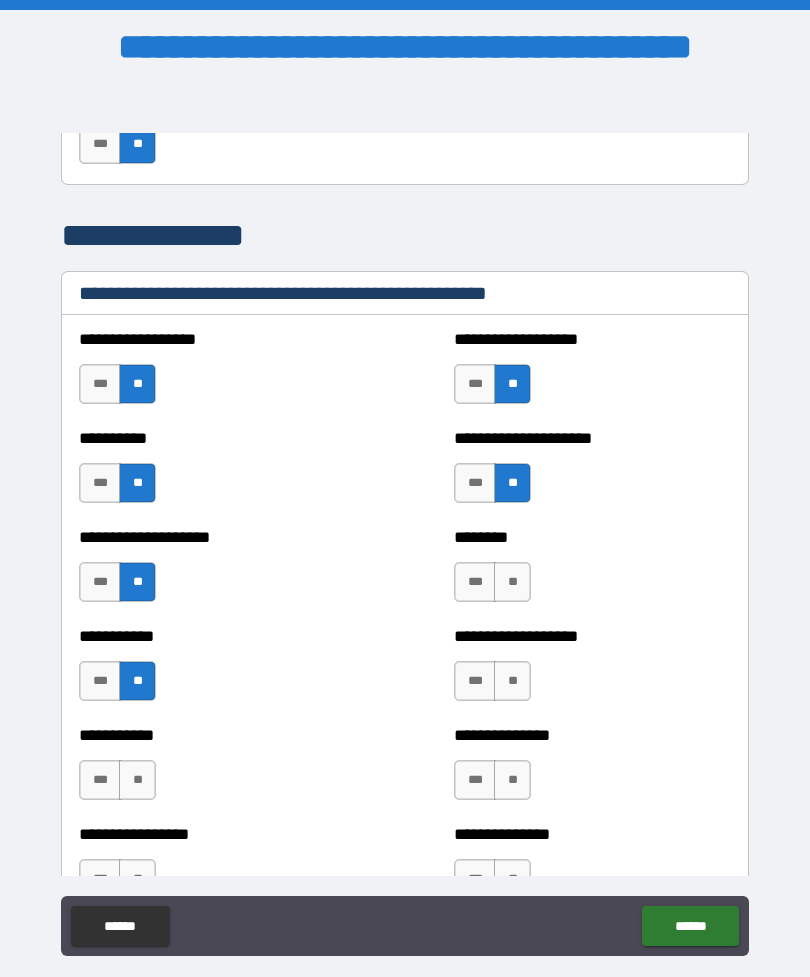 click on "**" at bounding box center [512, 582] 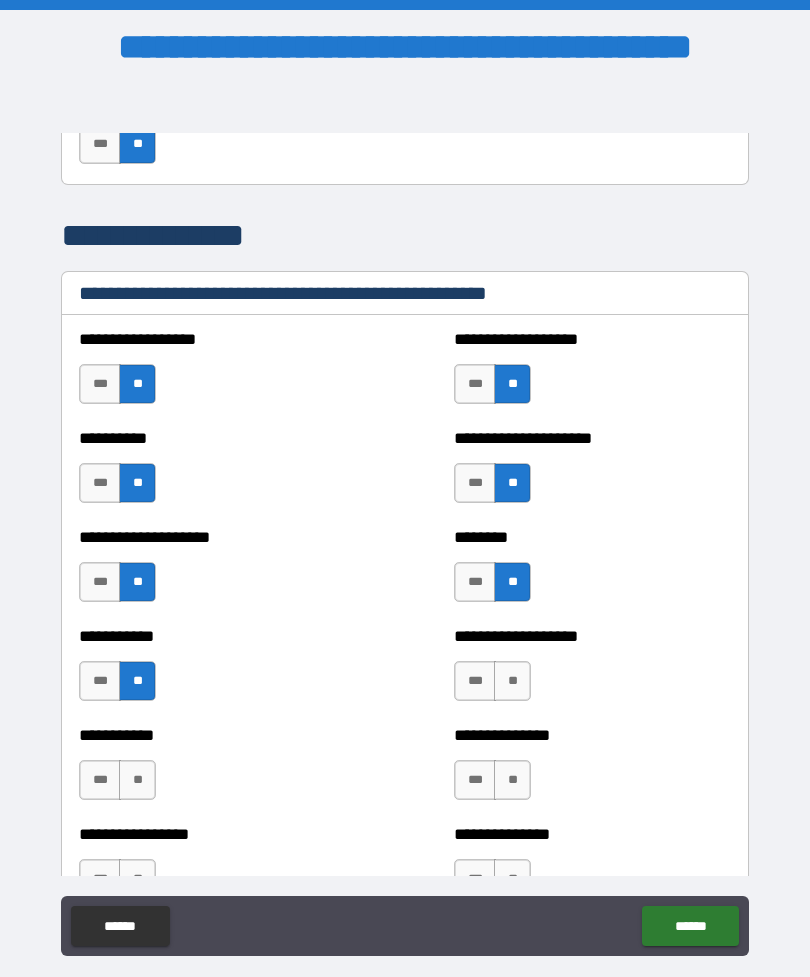click on "**" at bounding box center (512, 681) 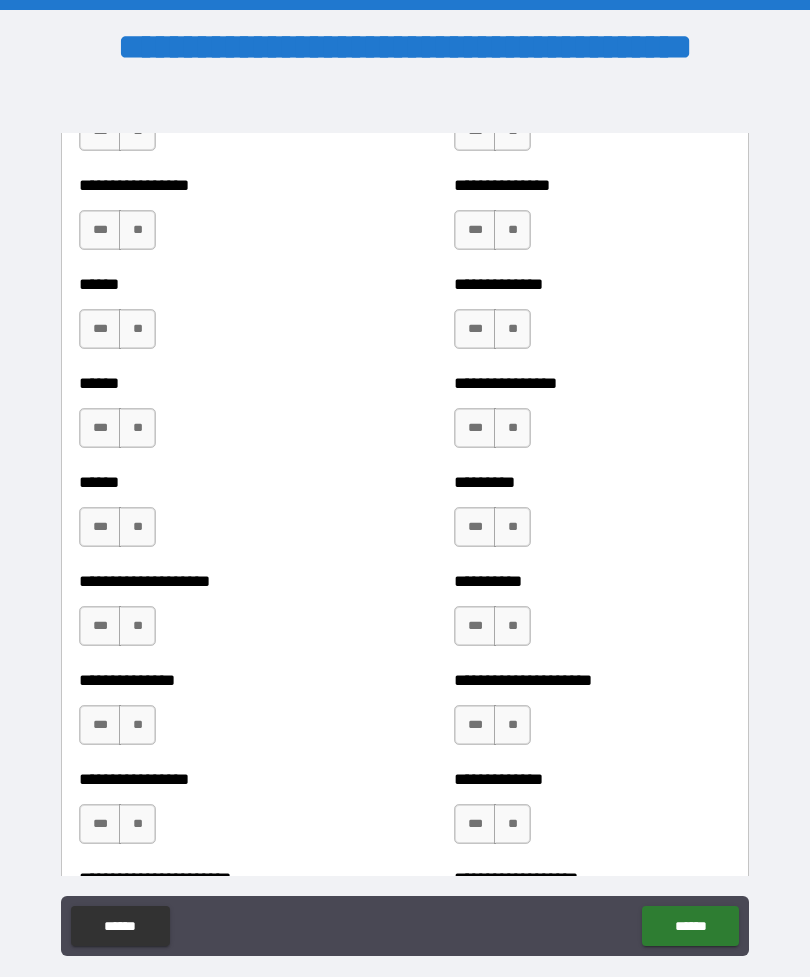 scroll, scrollTop: 2842, scrollLeft: 0, axis: vertical 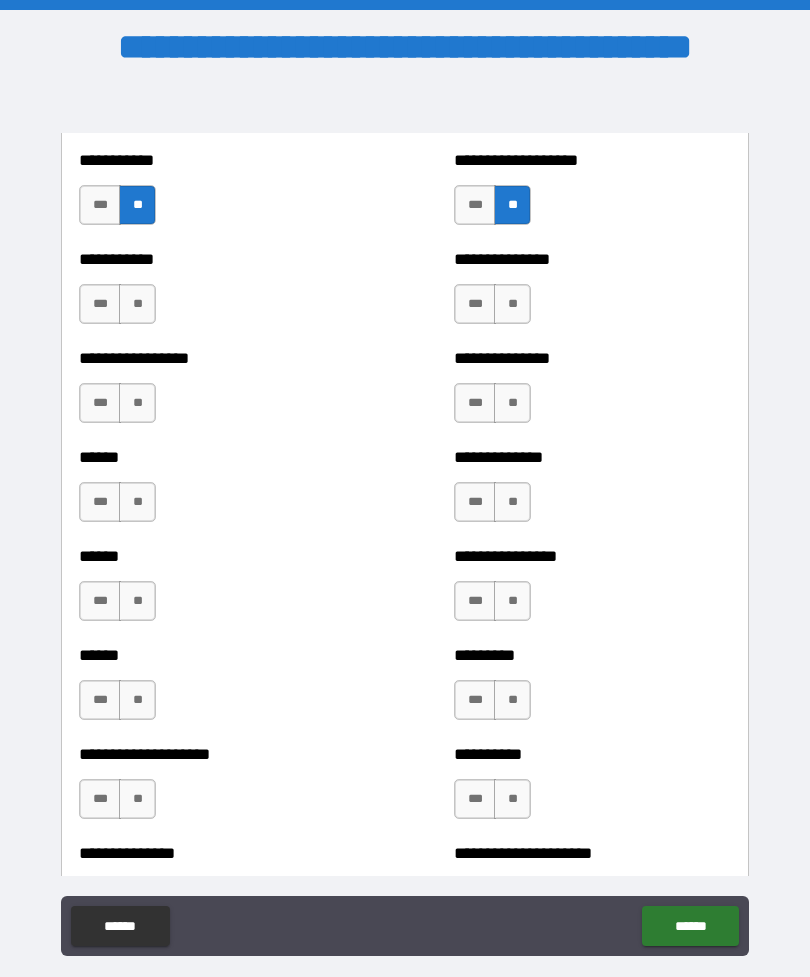 click on "**" at bounding box center (137, 304) 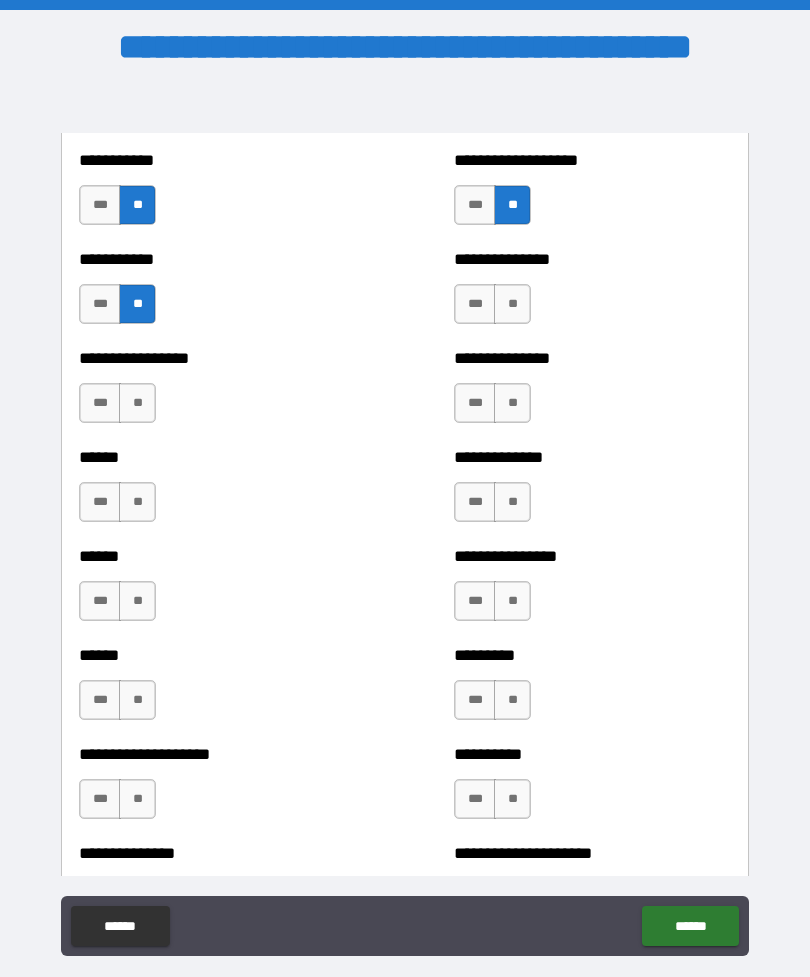 click on "**" at bounding box center (137, 403) 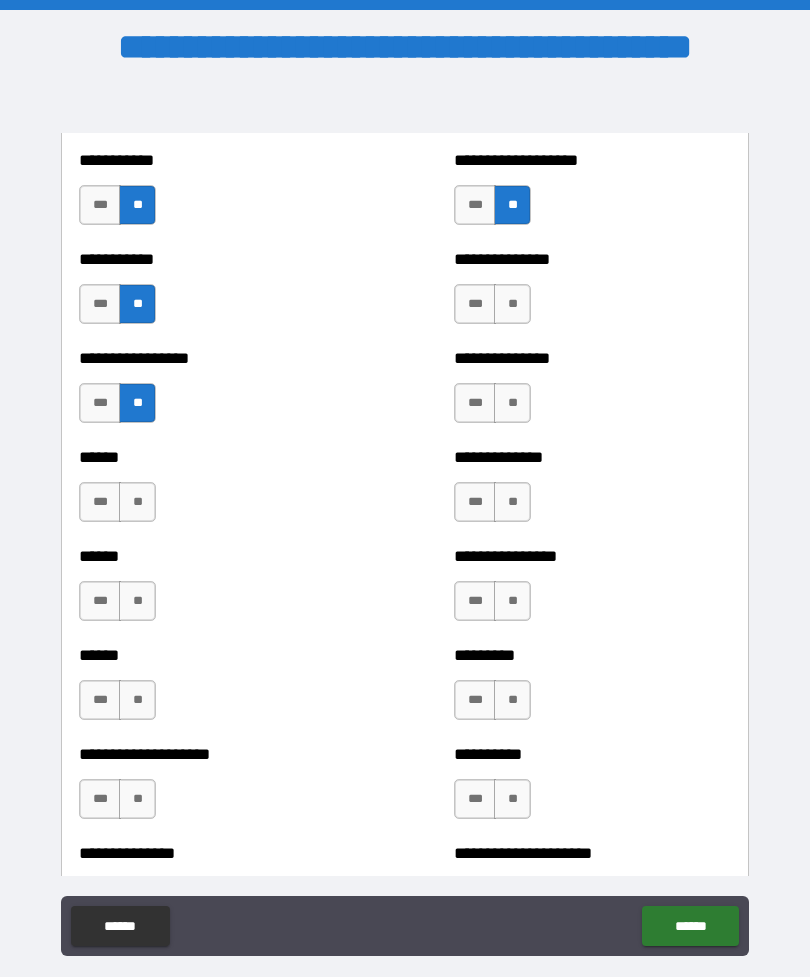 click on "**" at bounding box center [137, 502] 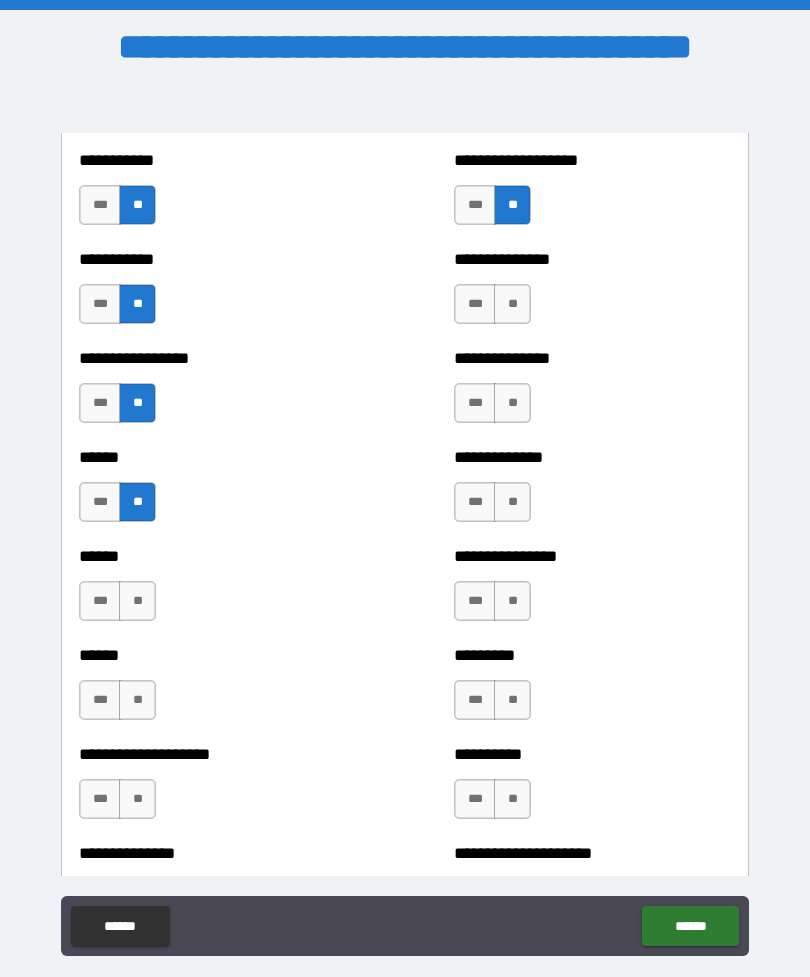 click on "**" at bounding box center (137, 601) 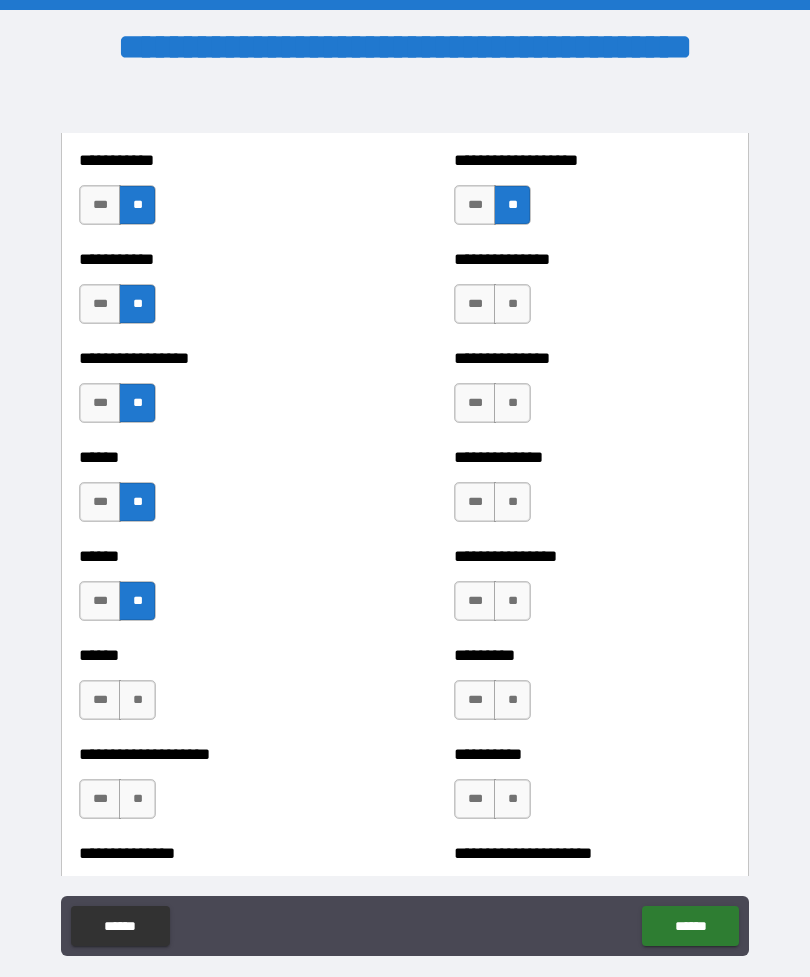 click on "**" at bounding box center [512, 304] 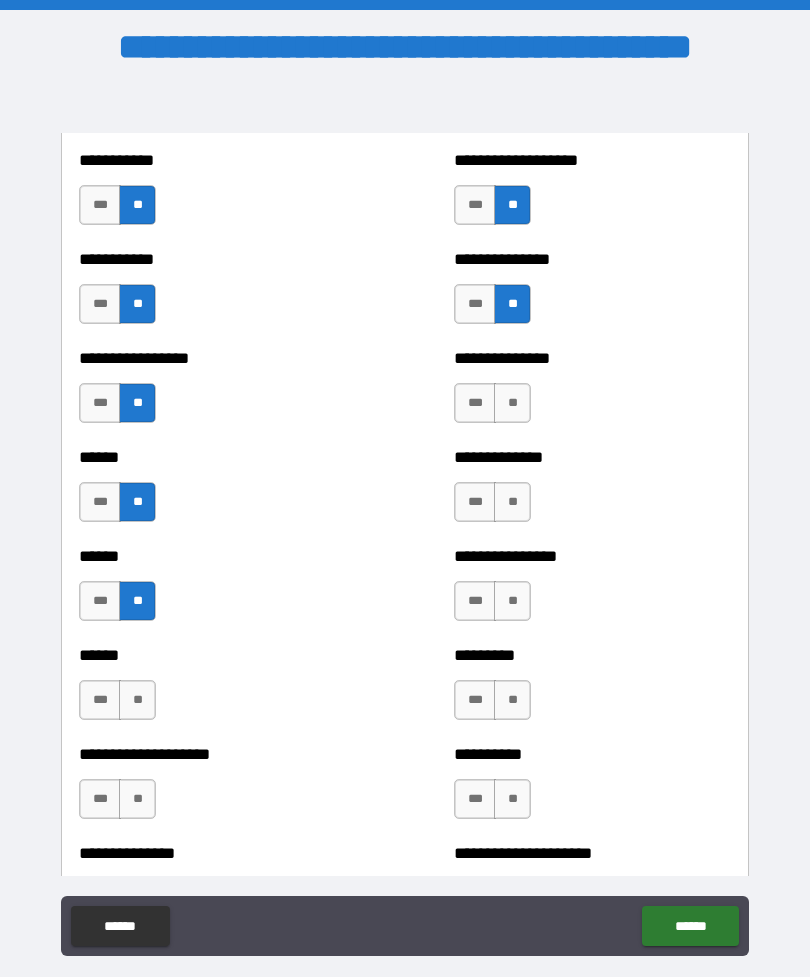 click on "**" at bounding box center (512, 403) 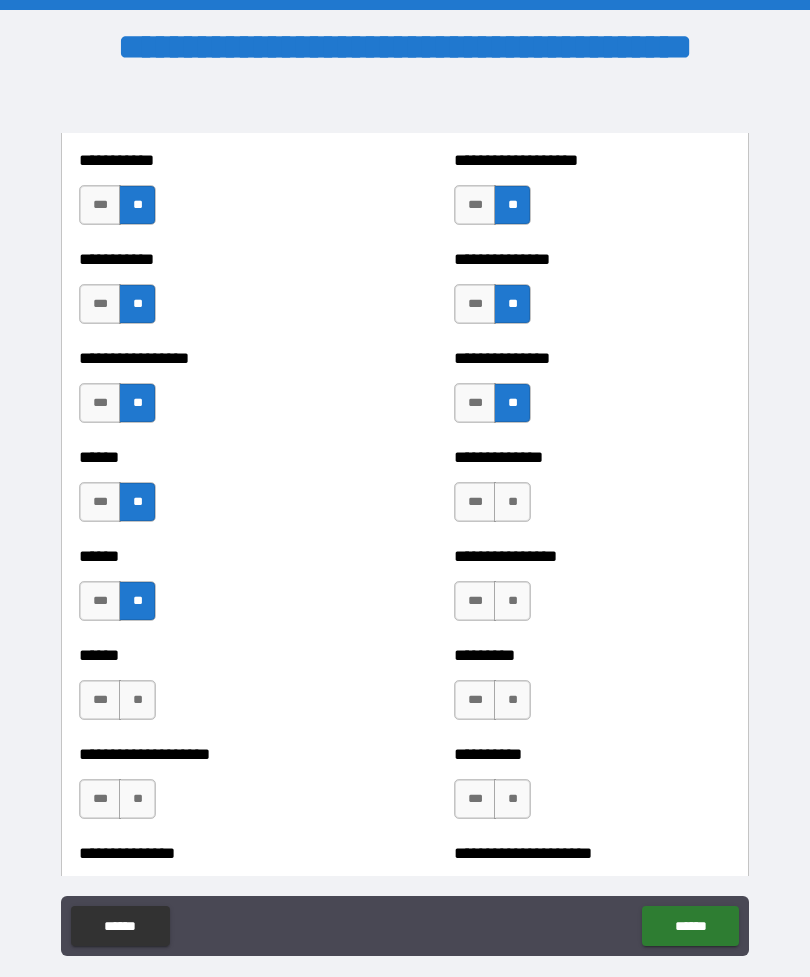 click on "**" at bounding box center (512, 502) 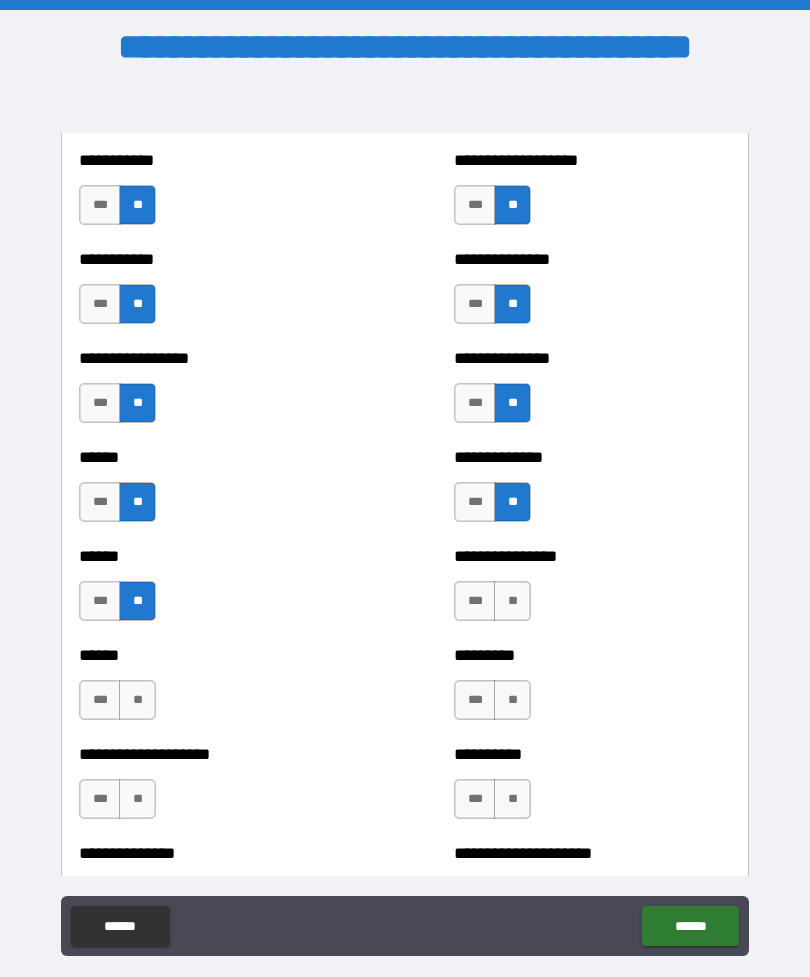 click on "**" at bounding box center (512, 601) 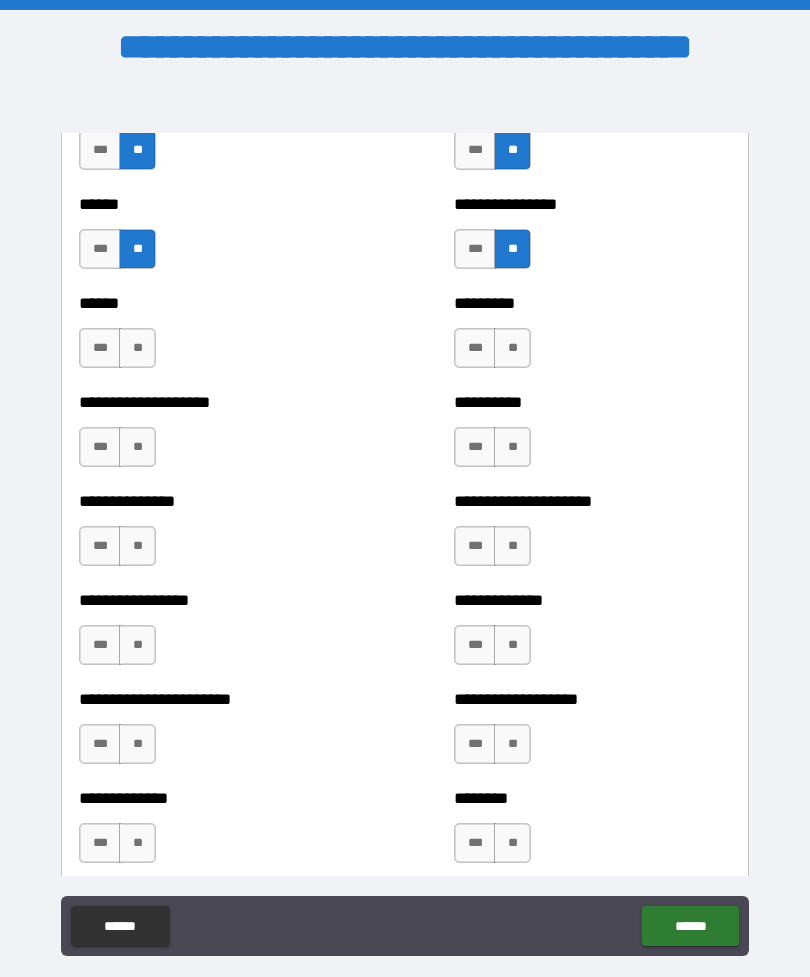 scroll, scrollTop: 3198, scrollLeft: 0, axis: vertical 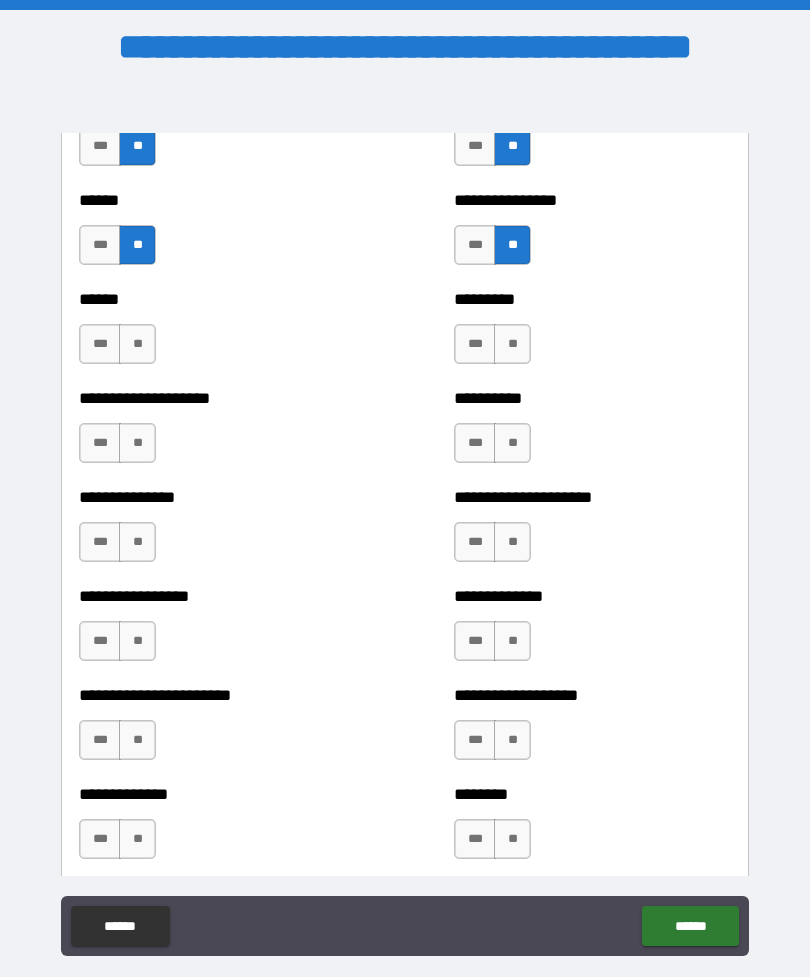 click on "**" at bounding box center (137, 344) 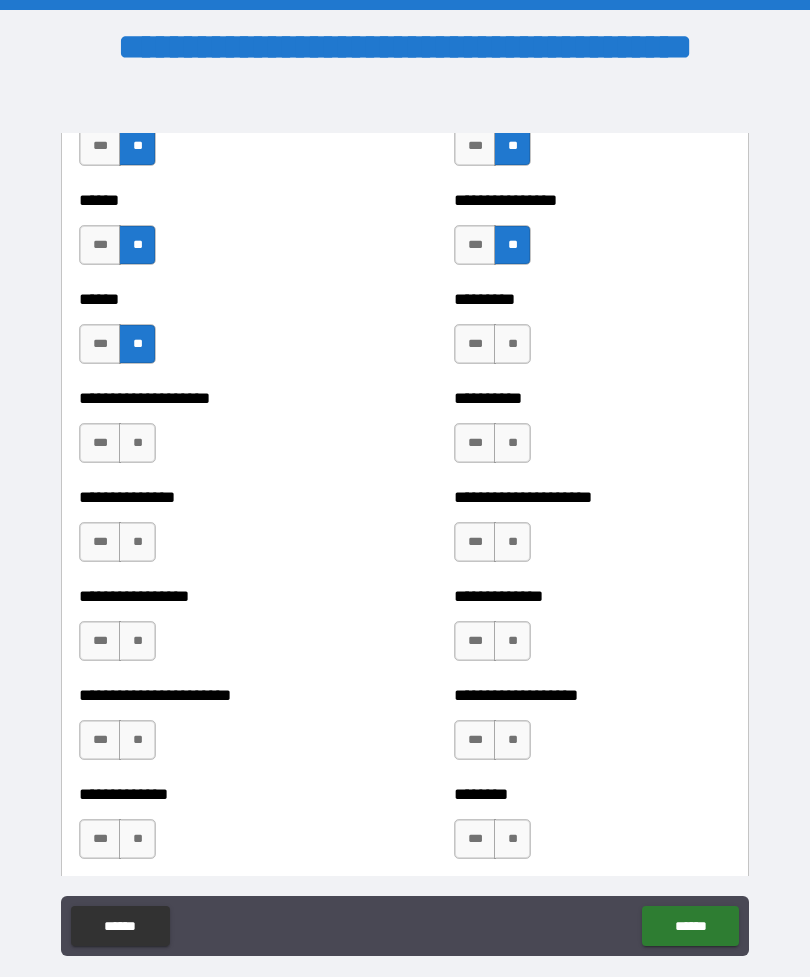 click on "**" at bounding box center [137, 443] 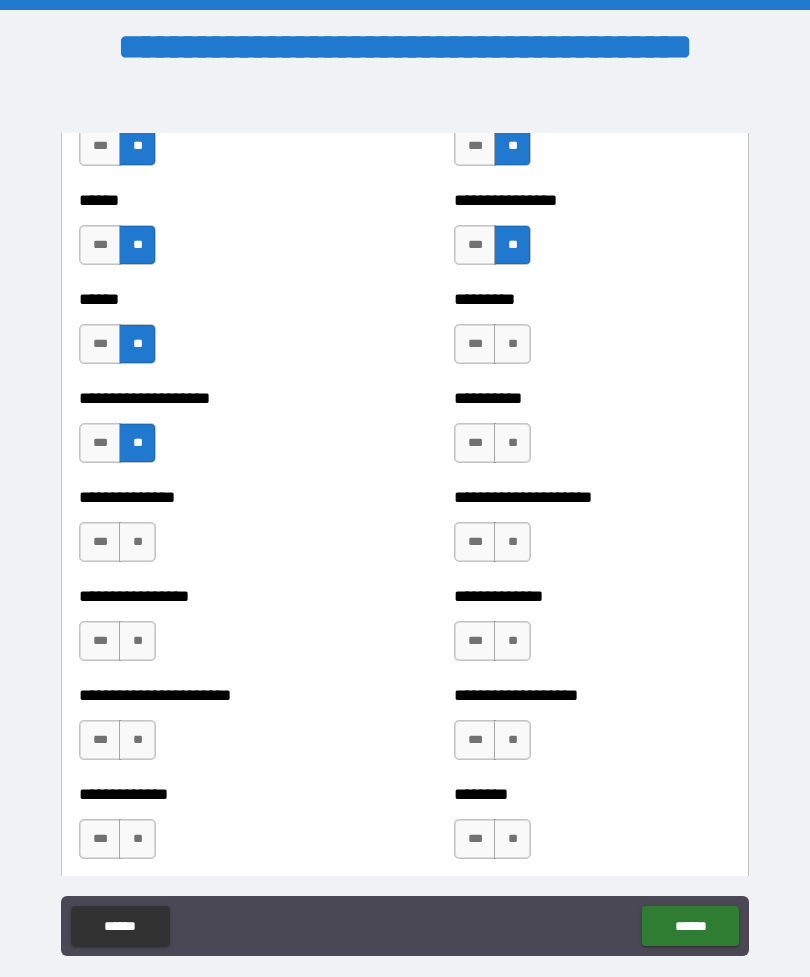click on "**" at bounding box center [137, 542] 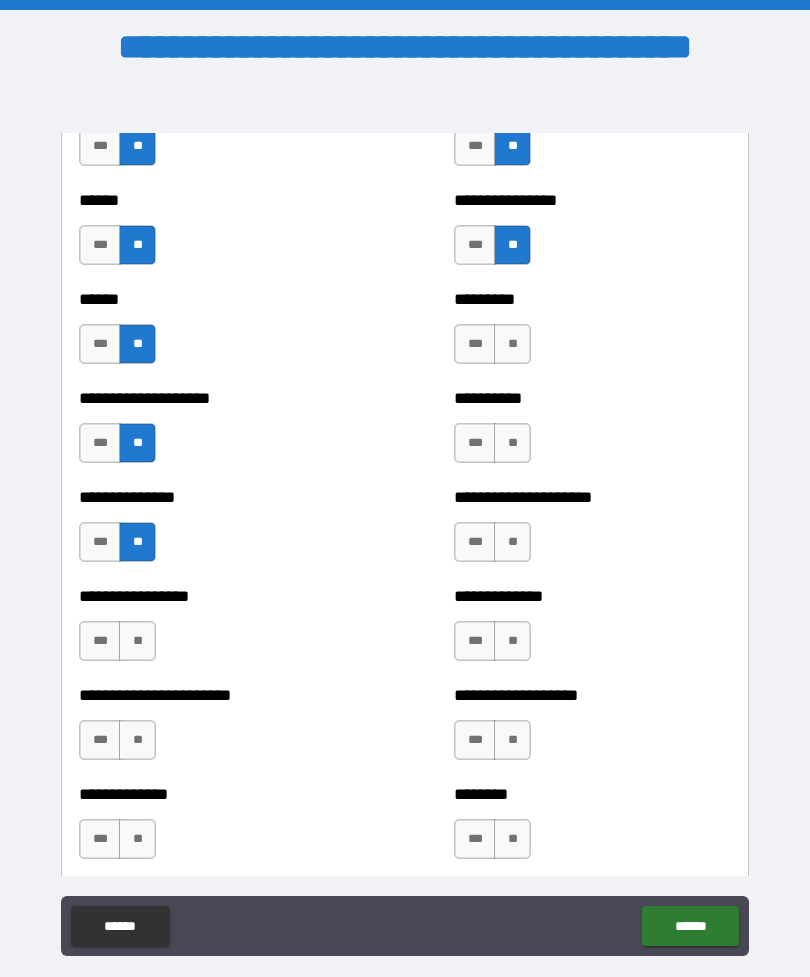 click on "**" at bounding box center [512, 344] 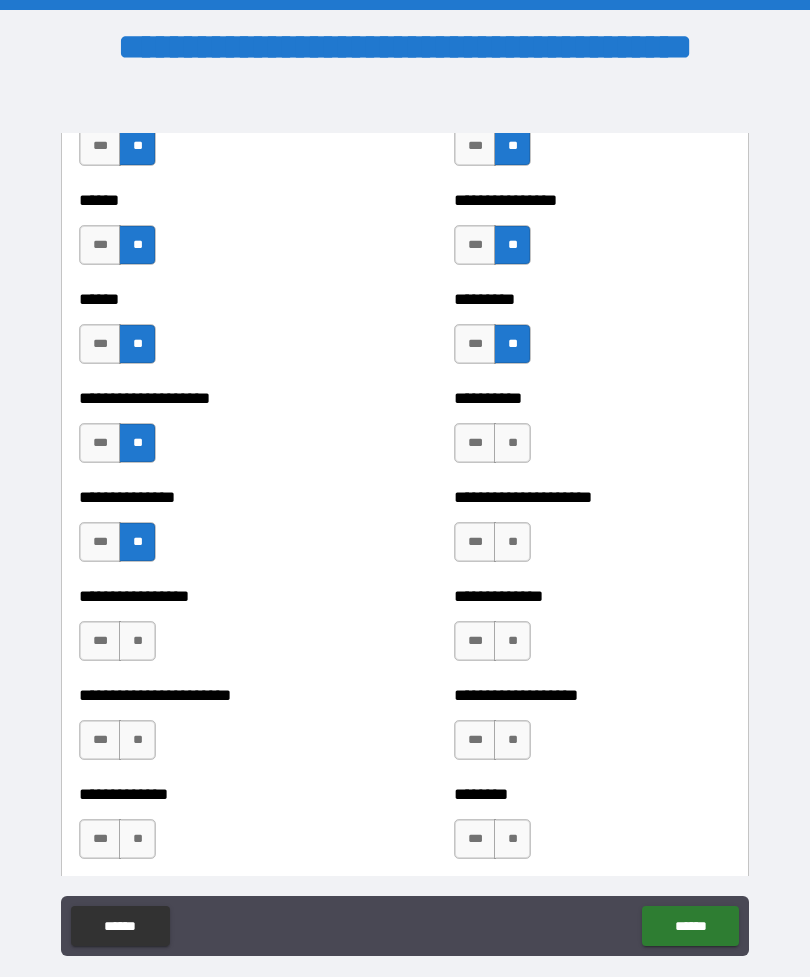 click on "**" at bounding box center [512, 443] 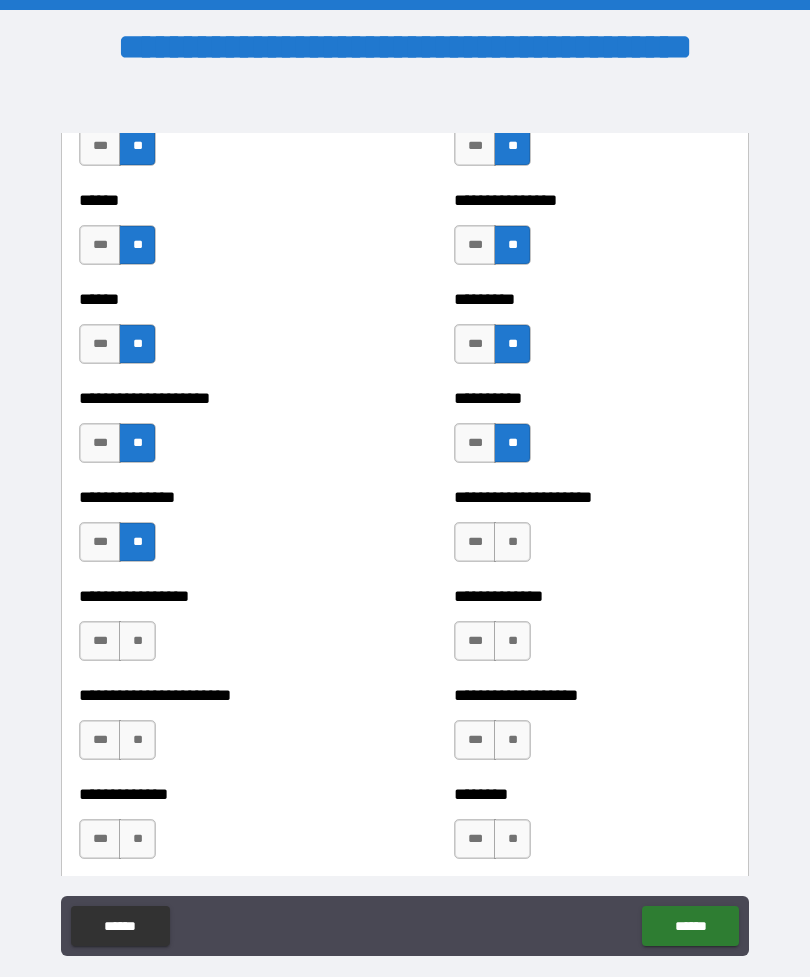 click on "**" at bounding box center (512, 542) 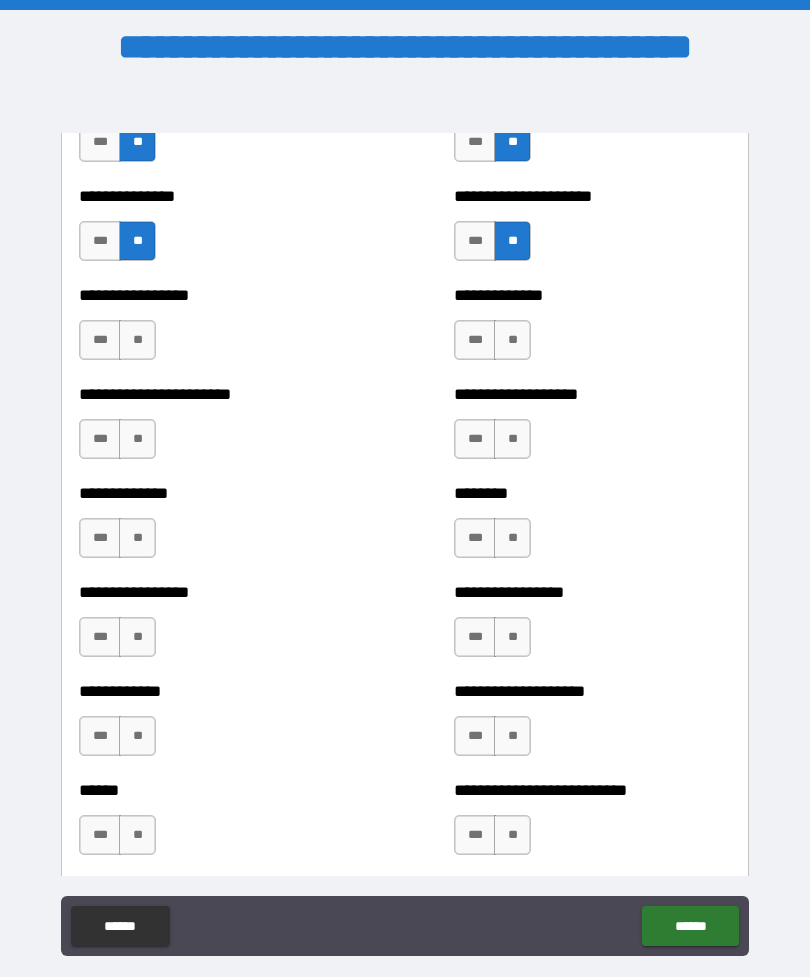 scroll, scrollTop: 3493, scrollLeft: 0, axis: vertical 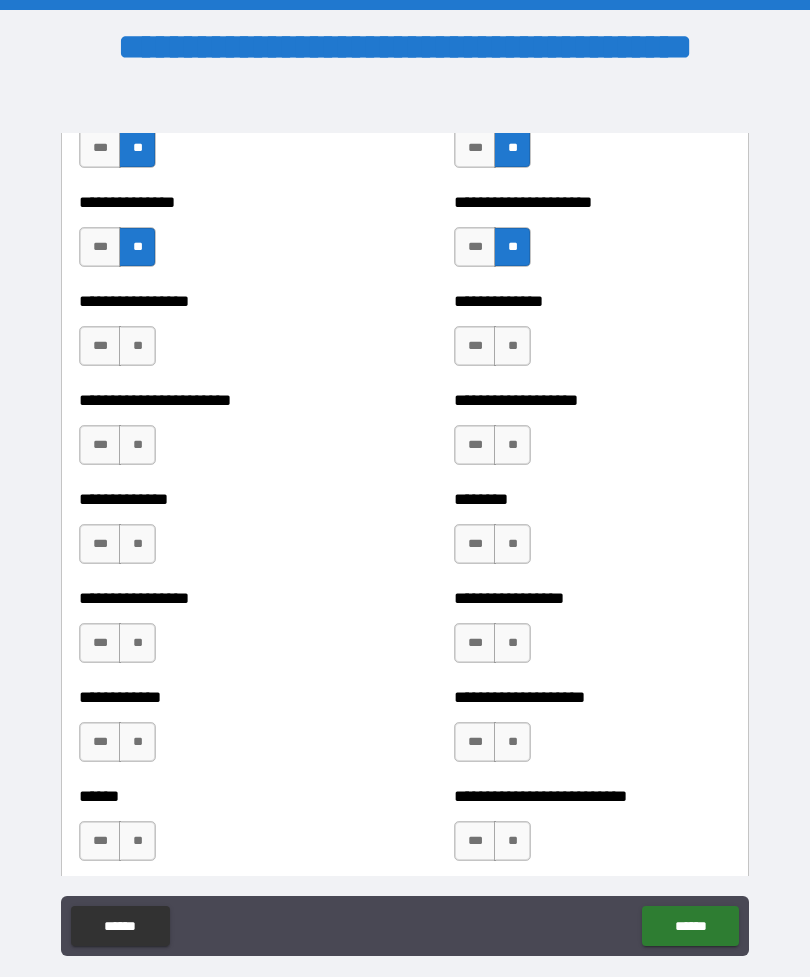 click on "**" at bounding box center [137, 346] 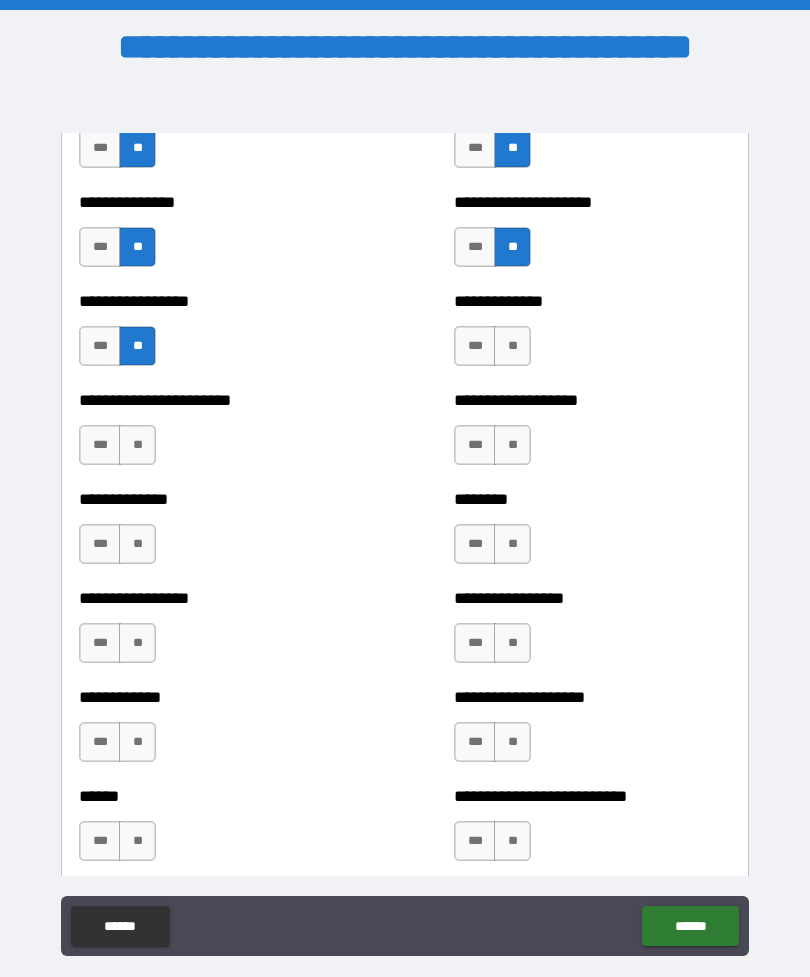 click on "**" at bounding box center [137, 445] 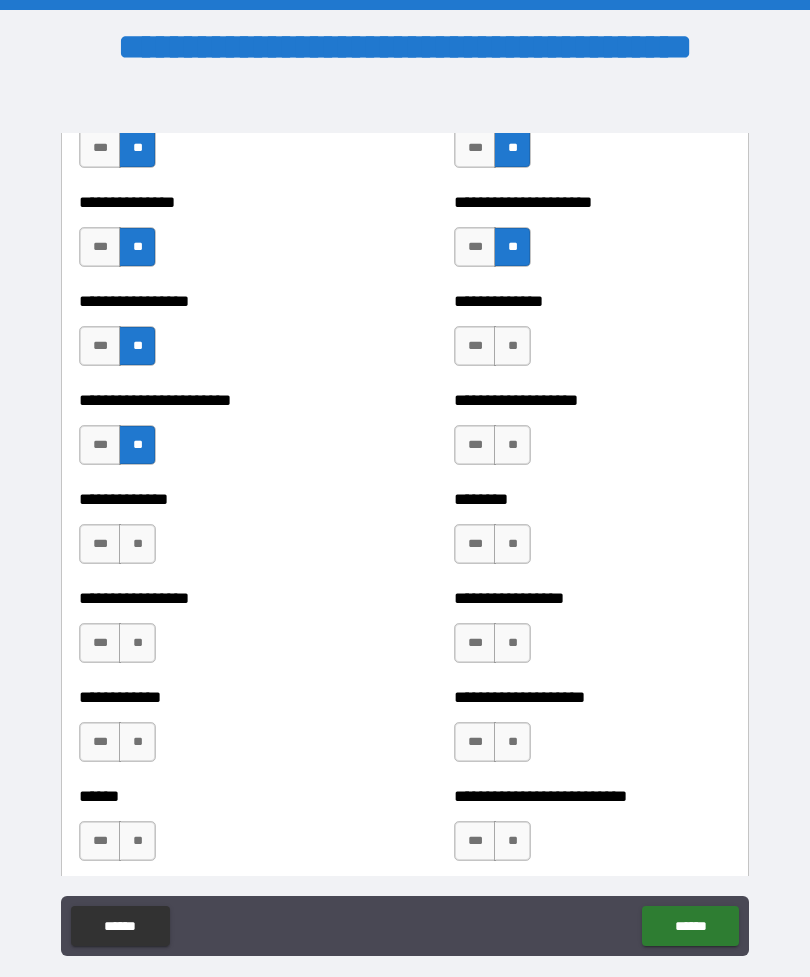 click on "**" at bounding box center [137, 544] 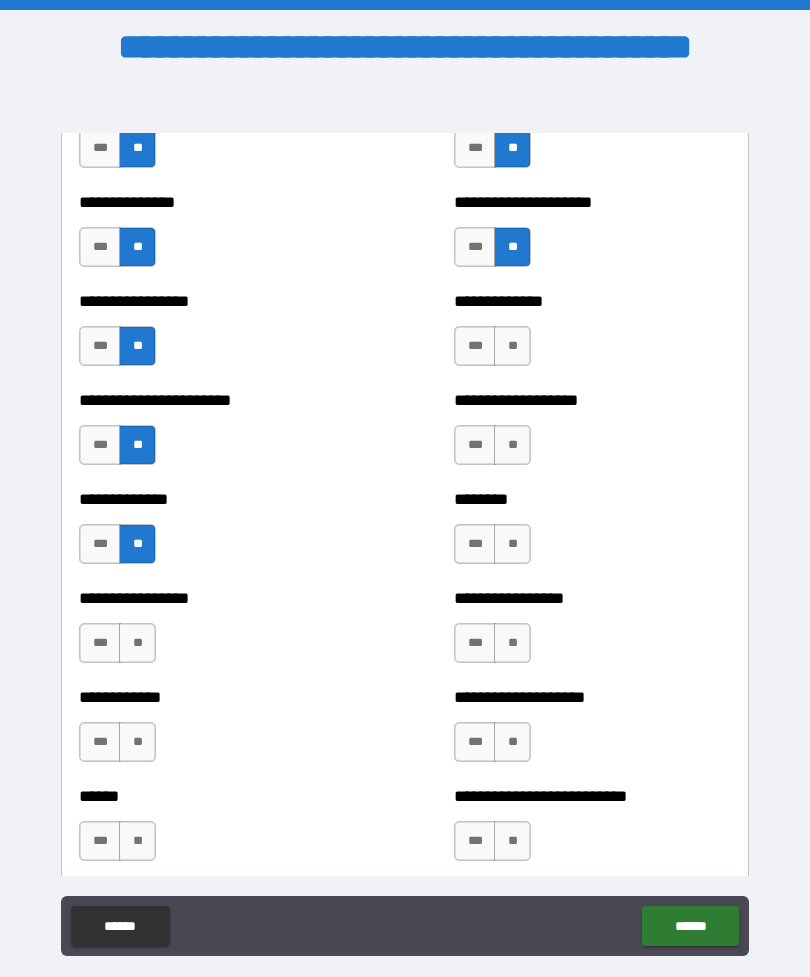 click on "**" at bounding box center (512, 346) 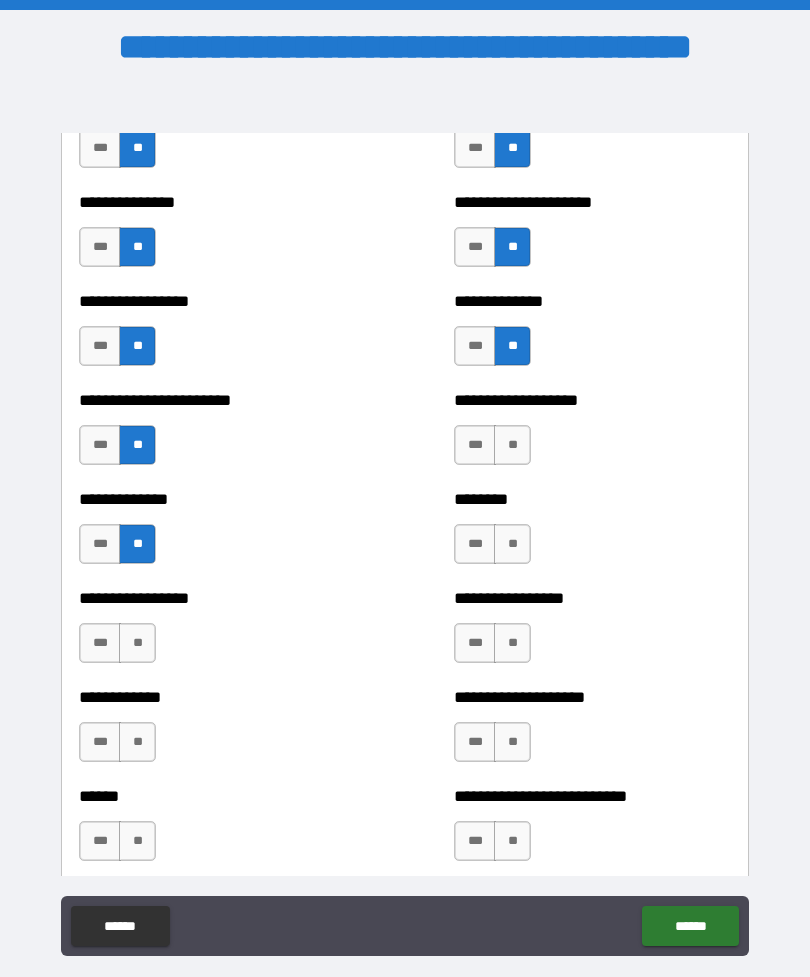 click on "**" at bounding box center (512, 445) 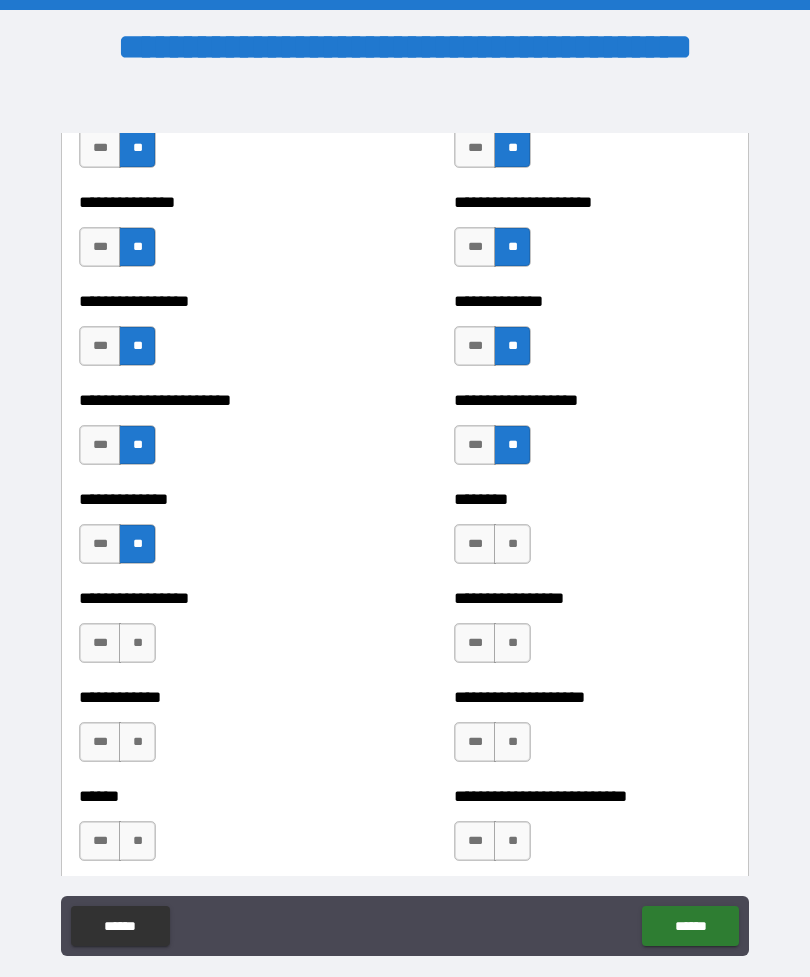 click on "**" at bounding box center [512, 544] 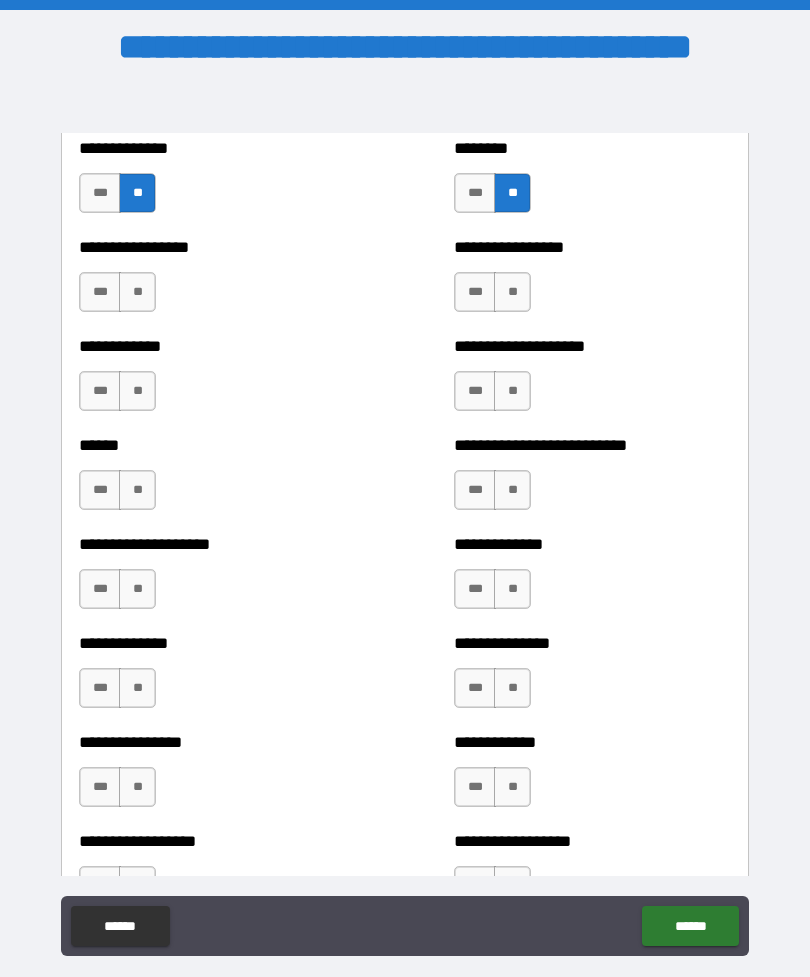 scroll, scrollTop: 3851, scrollLeft: 0, axis: vertical 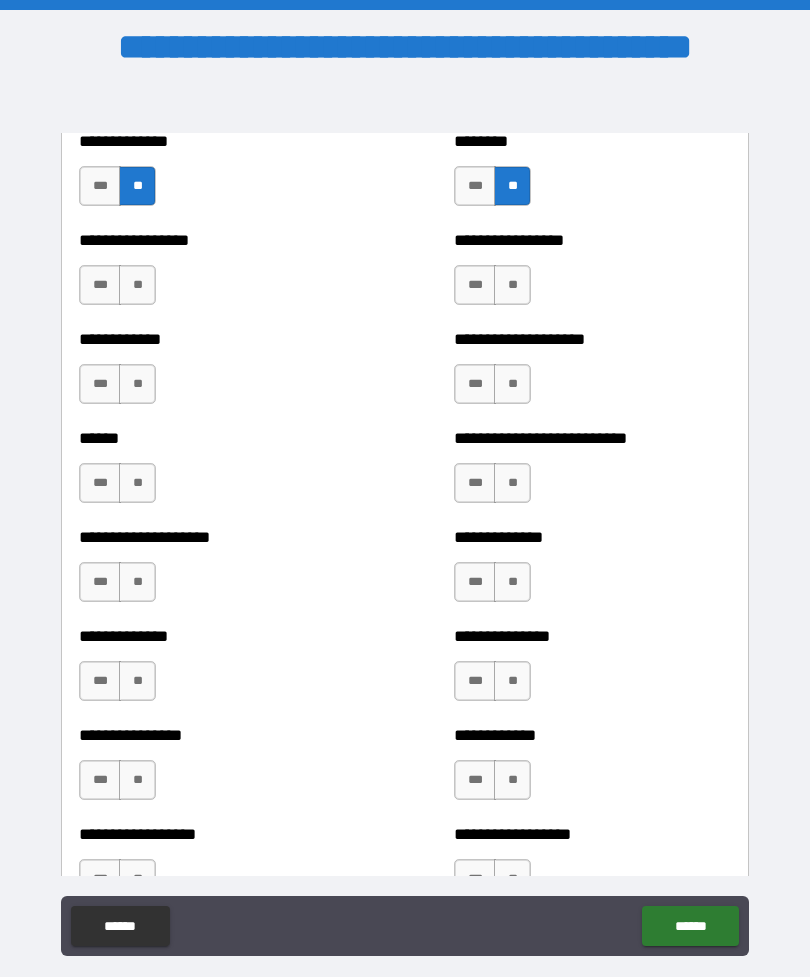 click on "**" at bounding box center [137, 285] 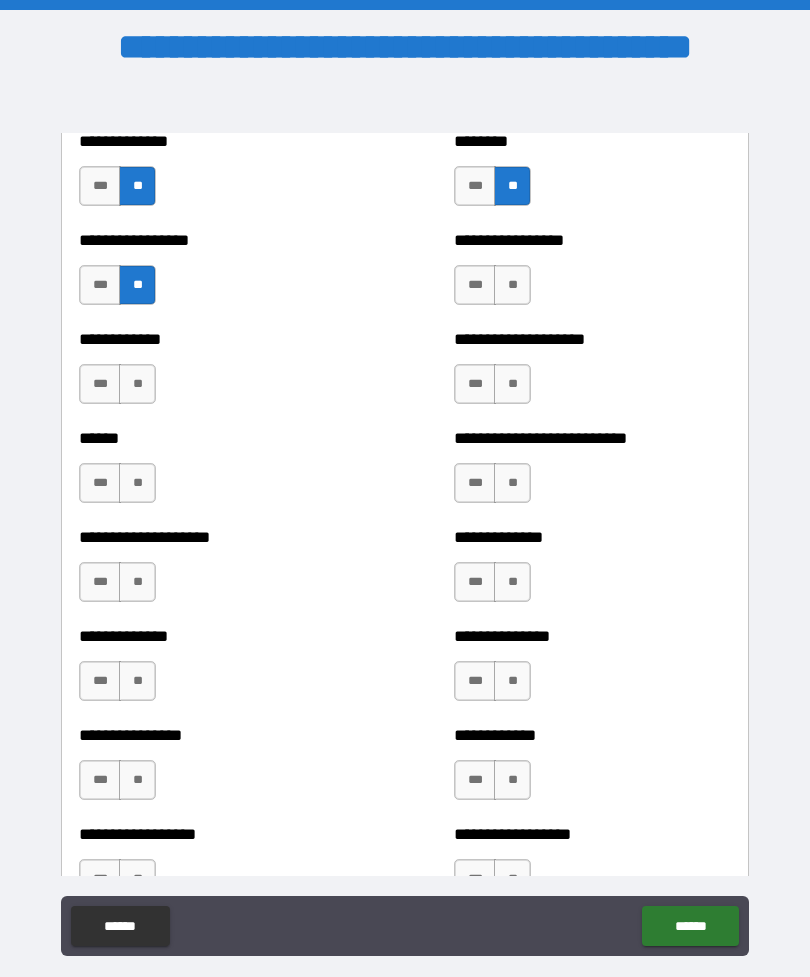 click on "**" at bounding box center (137, 384) 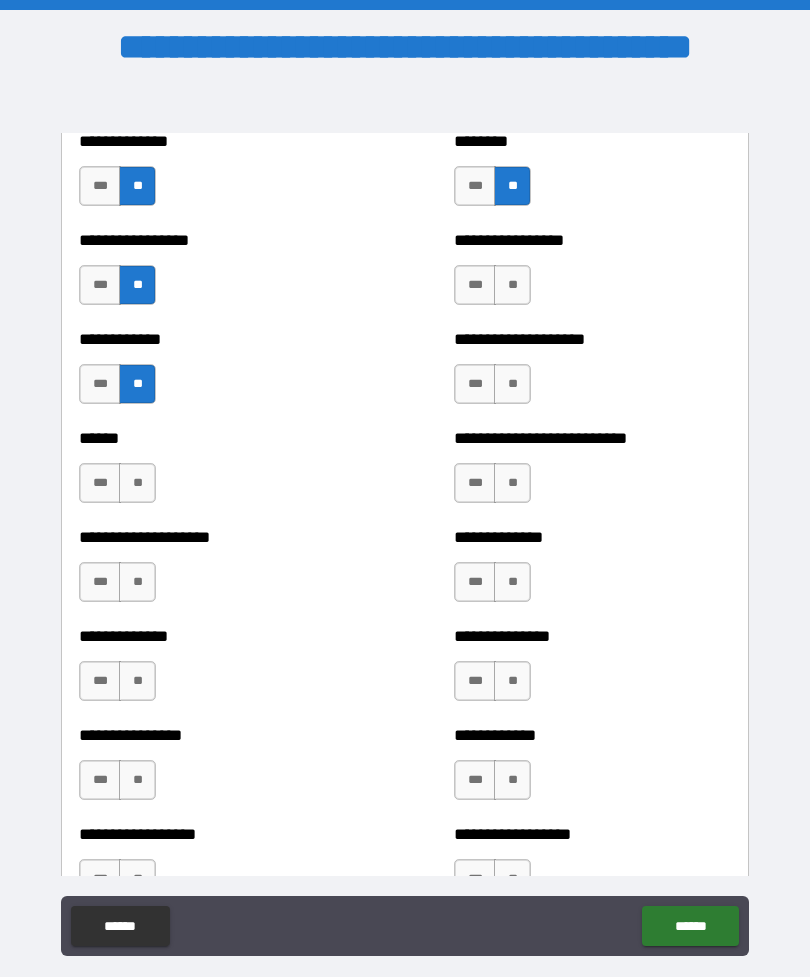 click on "***" at bounding box center (100, 483) 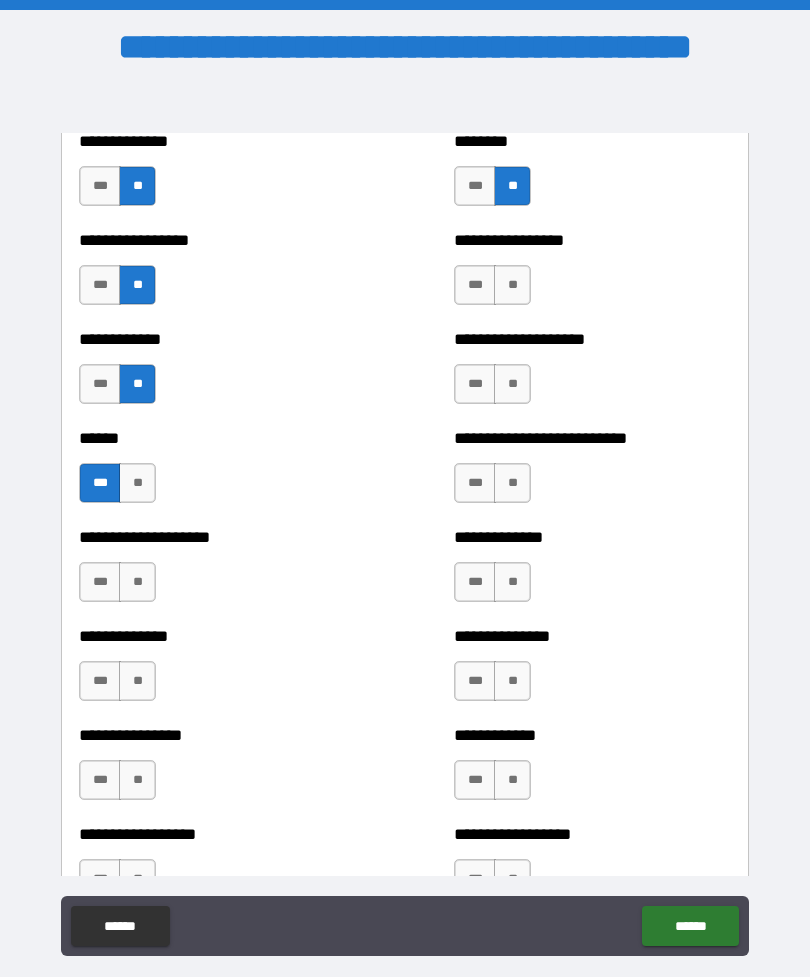 click on "**" at bounding box center (512, 384) 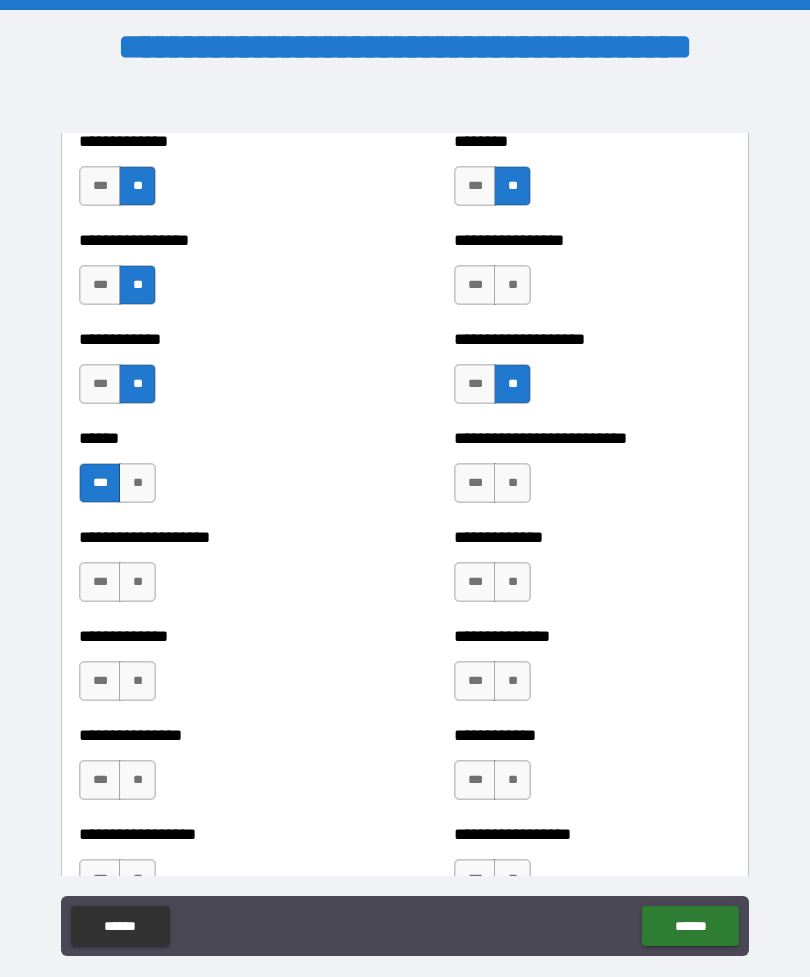click on "**" at bounding box center [512, 483] 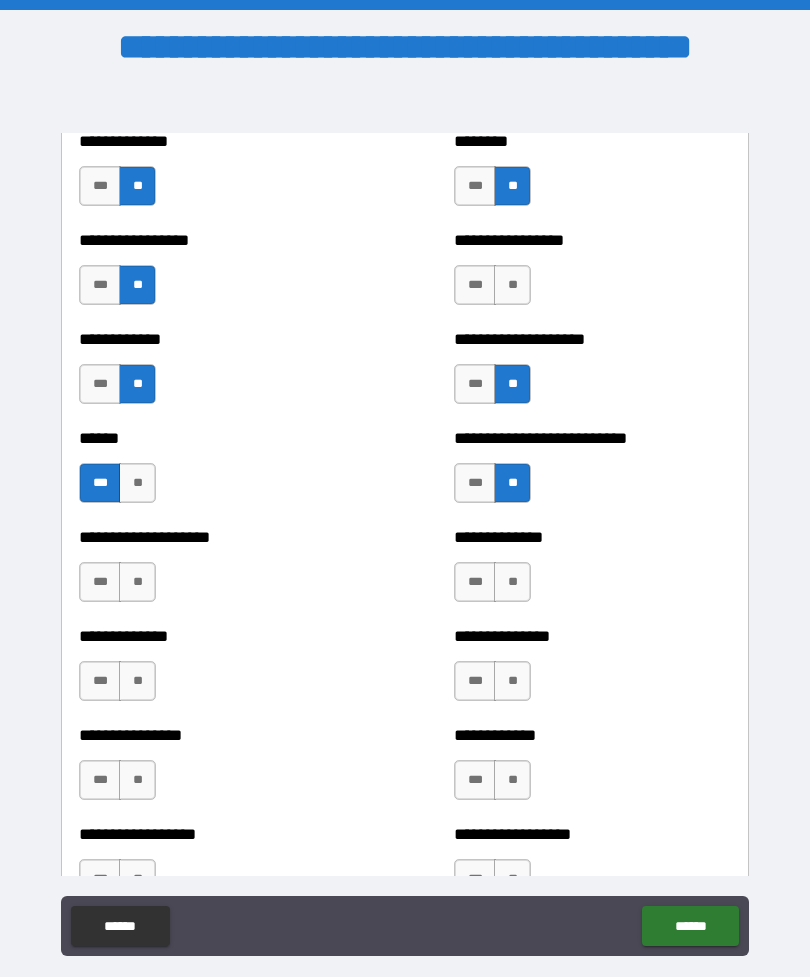 click on "**" at bounding box center [512, 285] 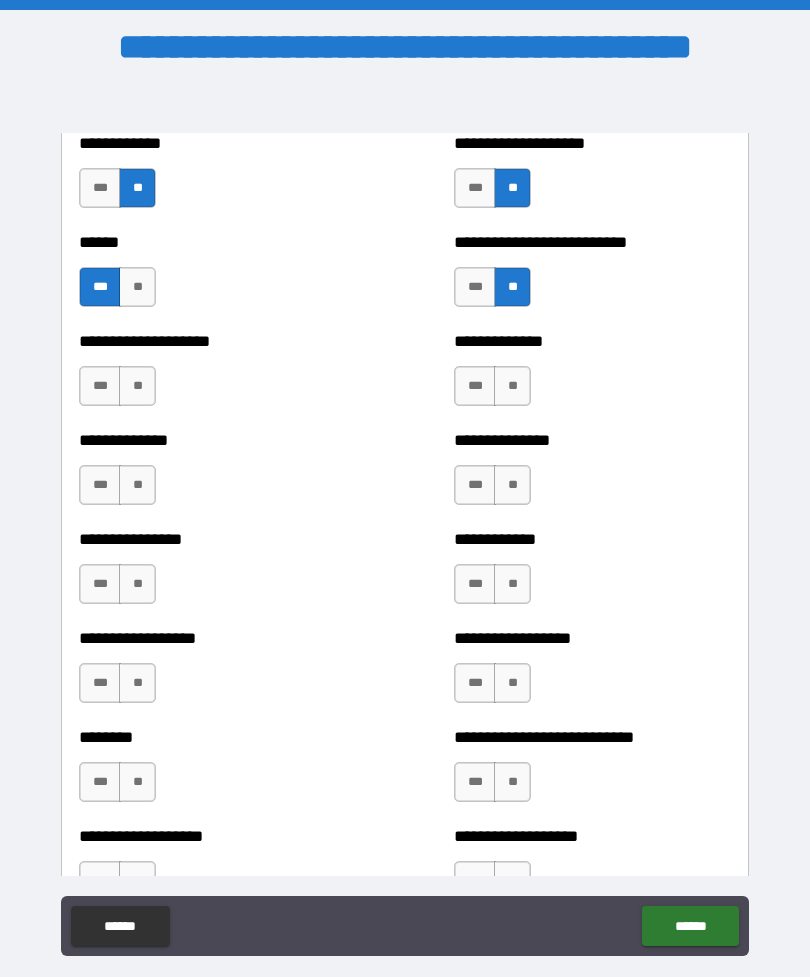 scroll, scrollTop: 4050, scrollLeft: 0, axis: vertical 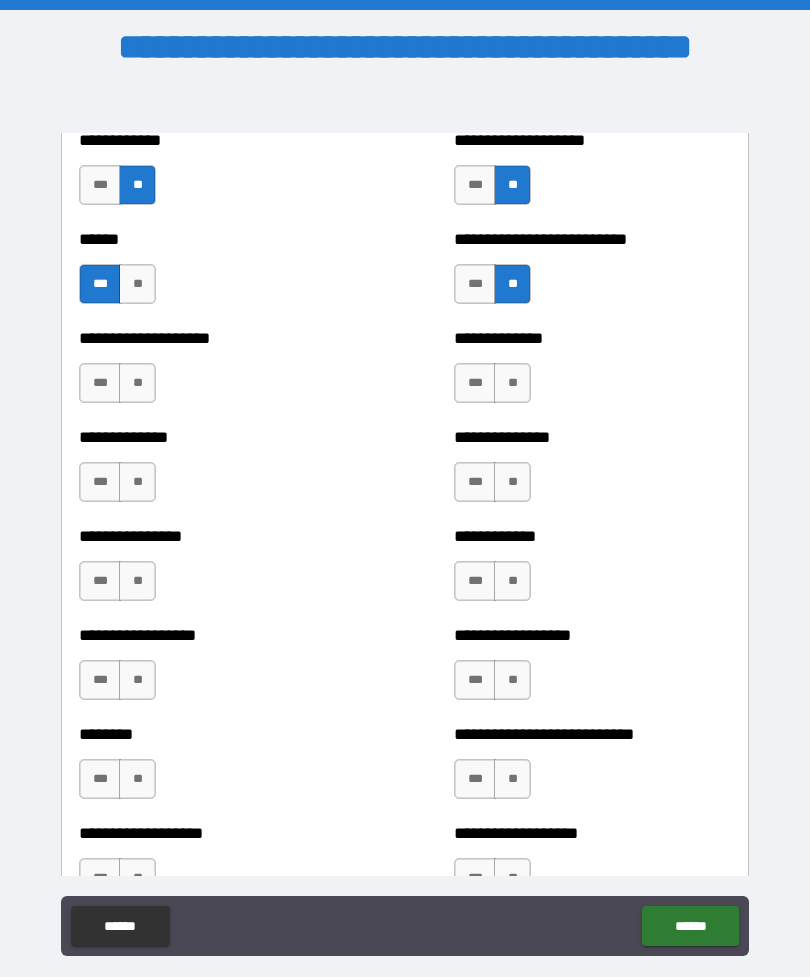click on "**" at bounding box center (137, 383) 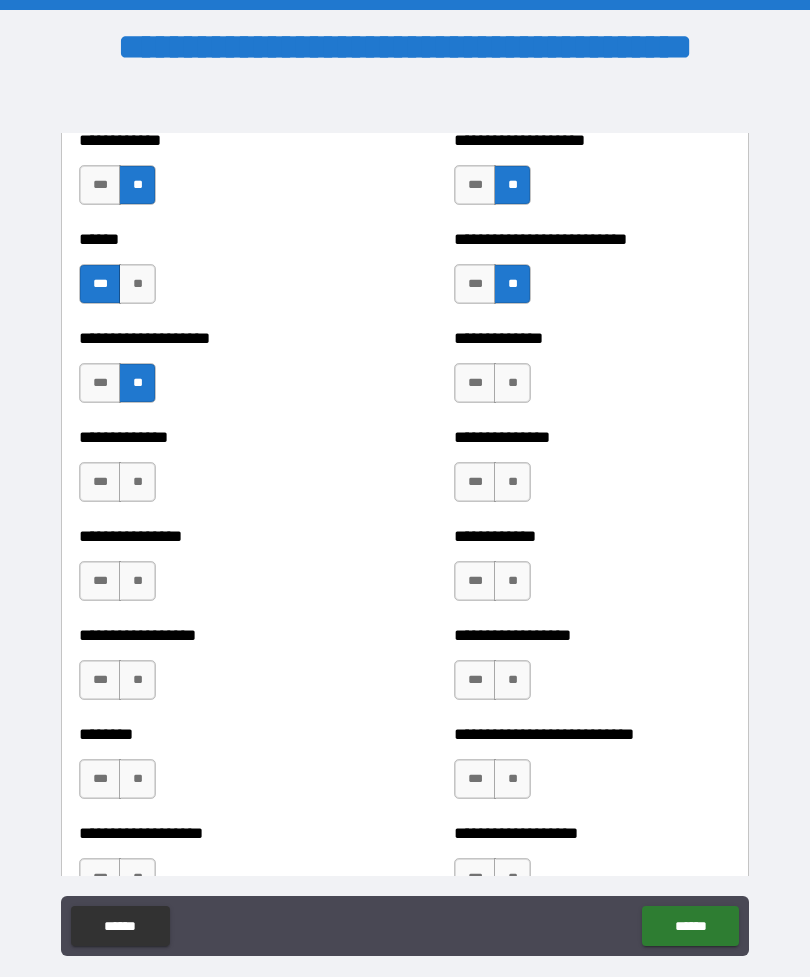 click on "**" at bounding box center (137, 482) 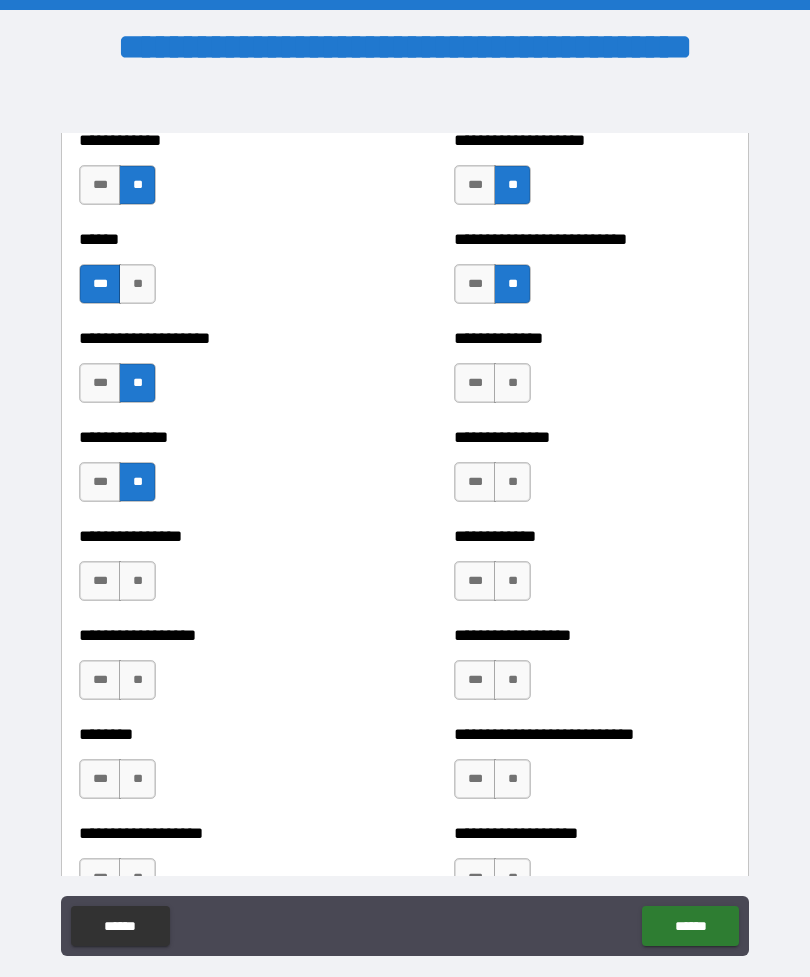 click on "**" at bounding box center [512, 383] 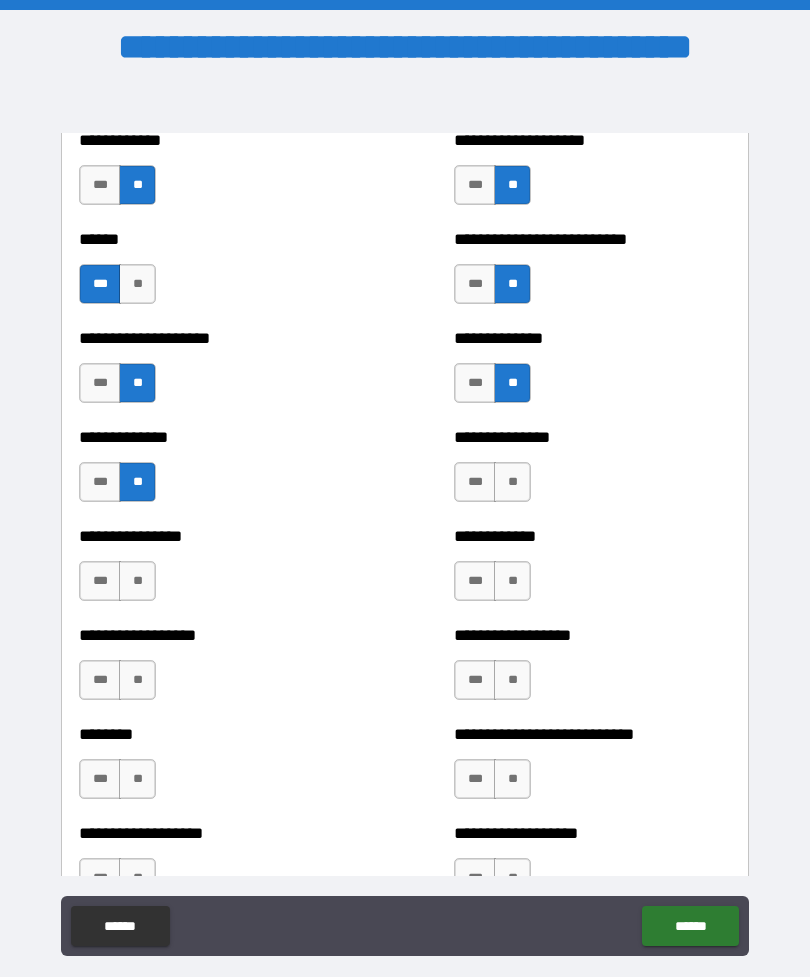 click on "**" at bounding box center (512, 482) 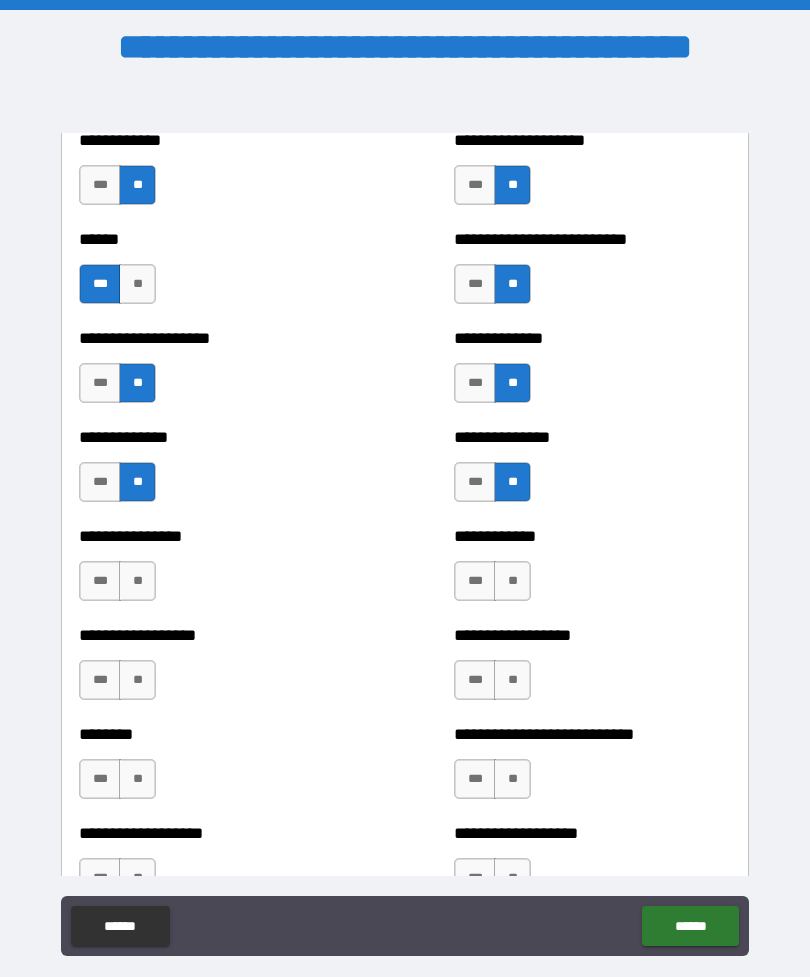 click on "**" at bounding box center [137, 581] 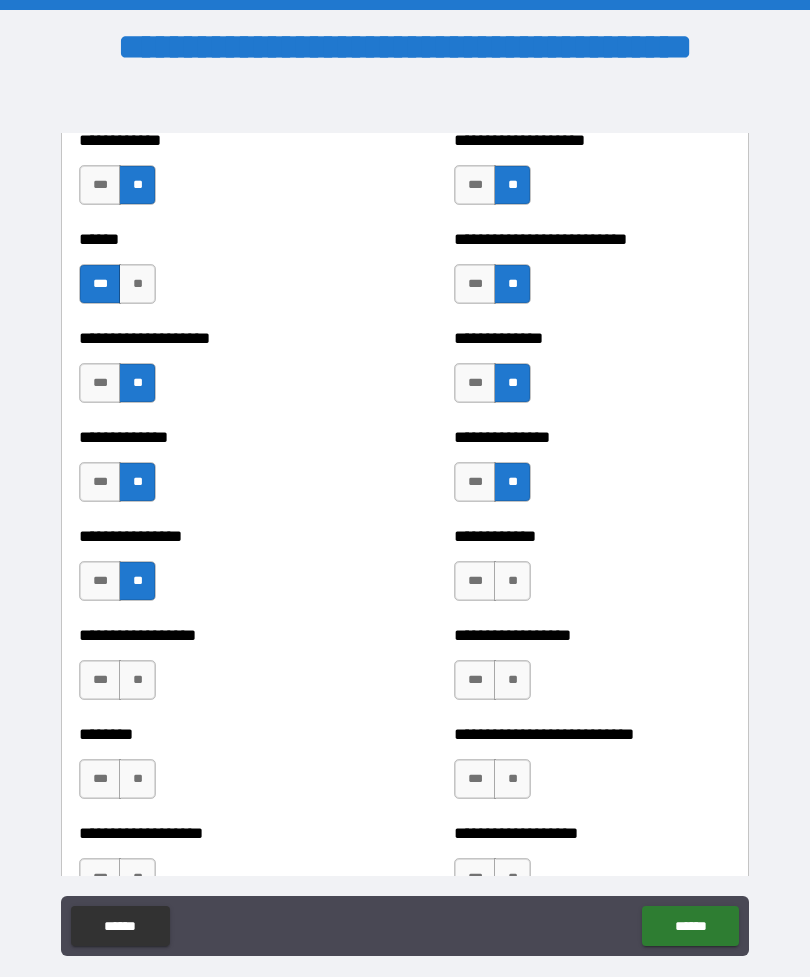 click on "**" at bounding box center (137, 680) 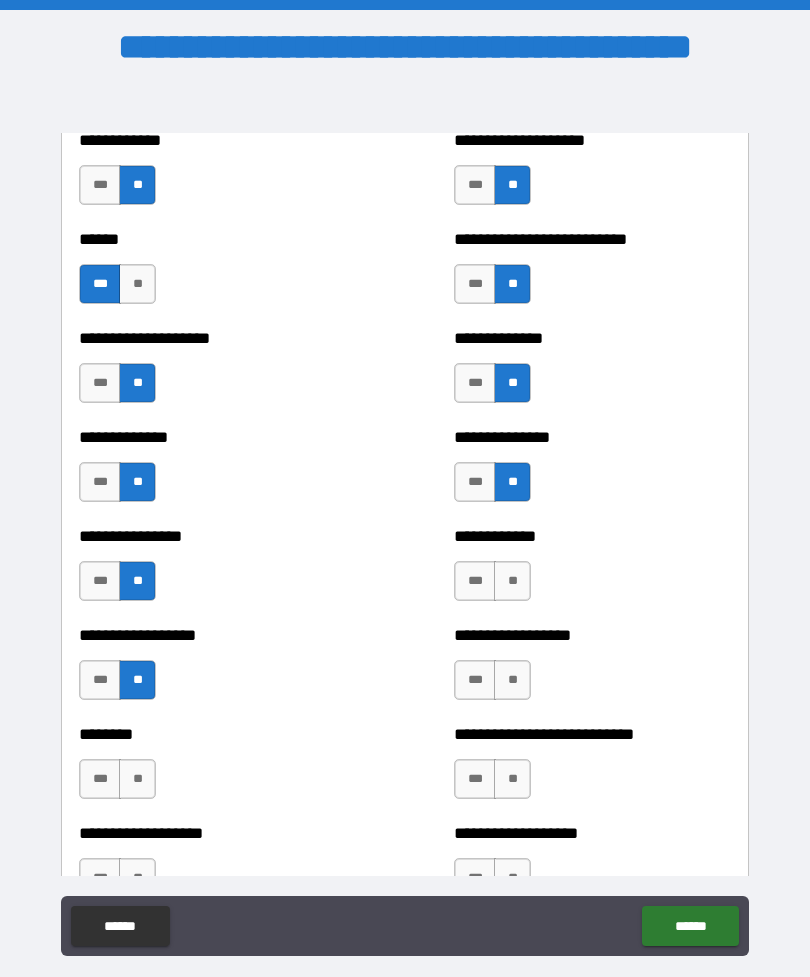 click on "**" at bounding box center (512, 581) 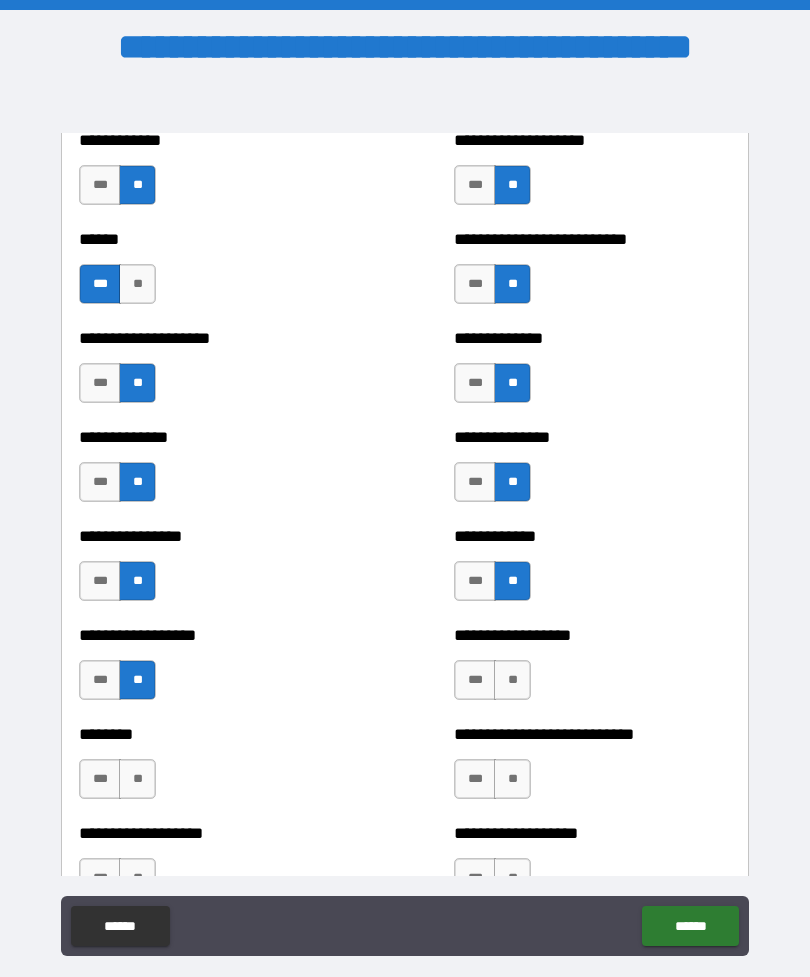 click on "**" at bounding box center (512, 680) 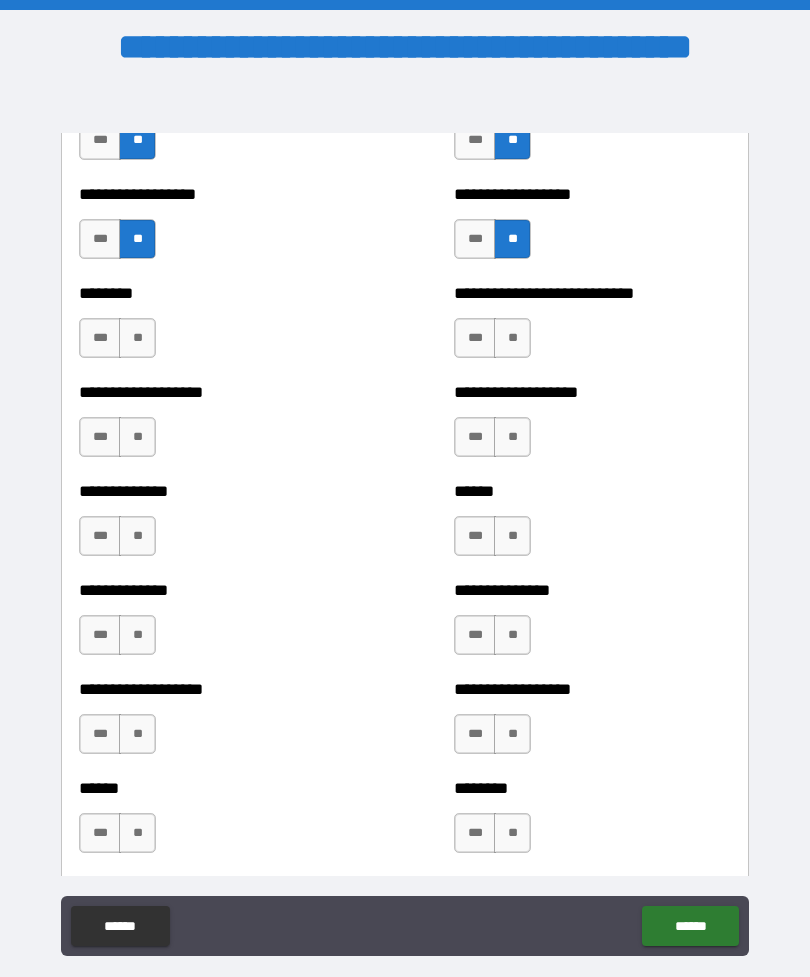 scroll, scrollTop: 4521, scrollLeft: 0, axis: vertical 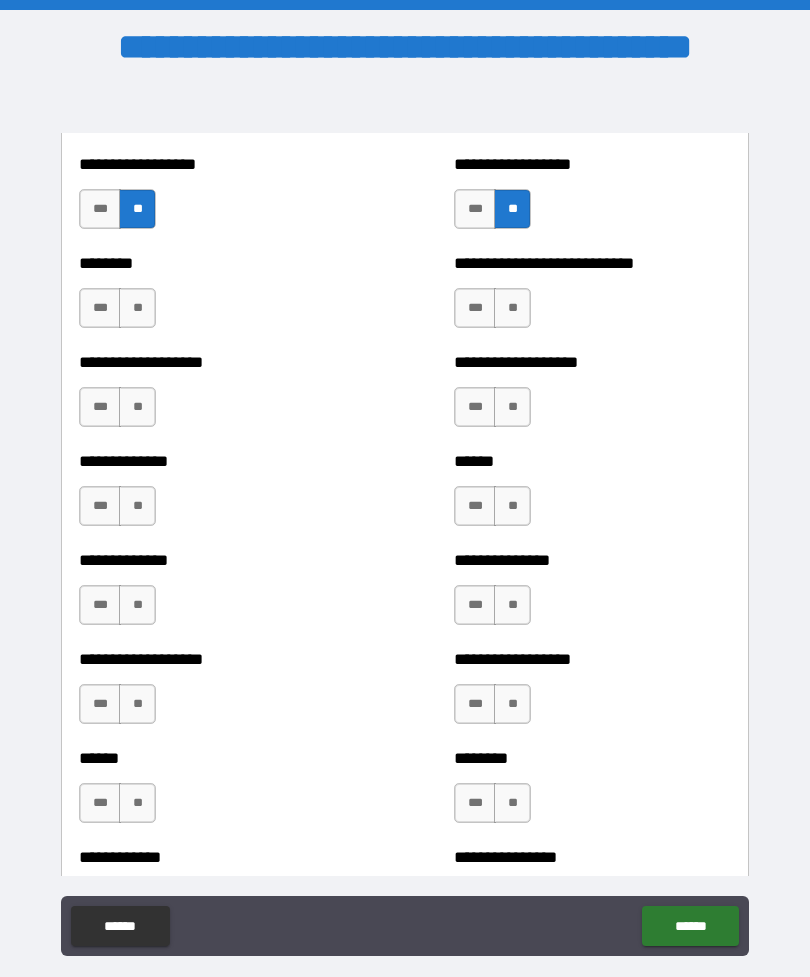 click on "**" at bounding box center [137, 308] 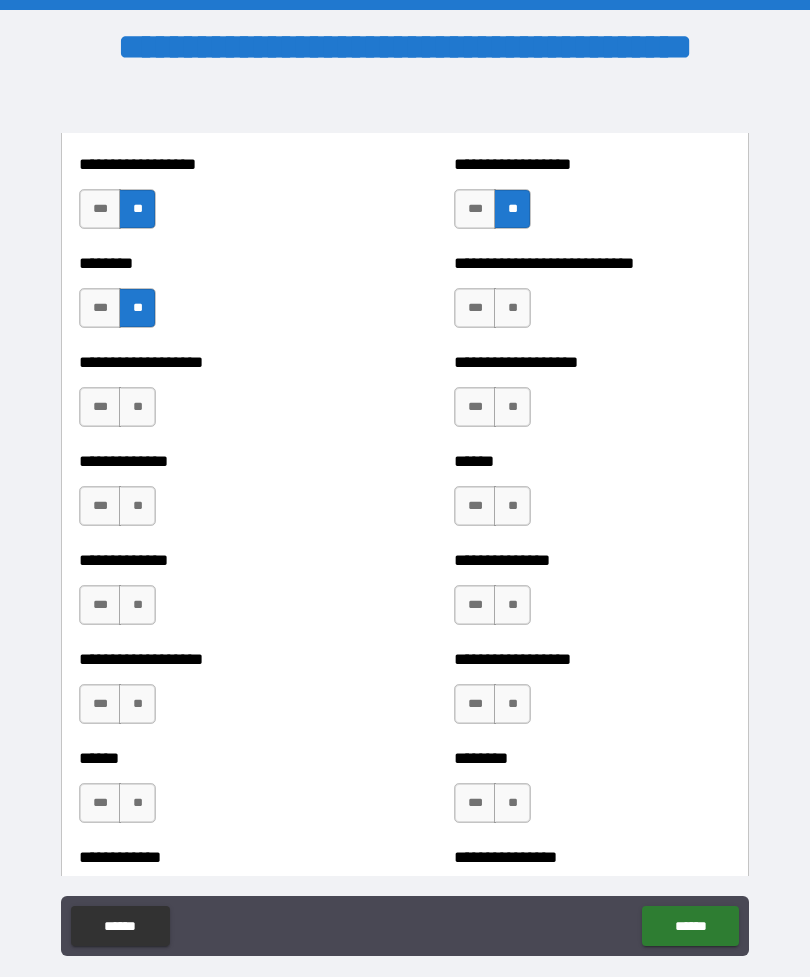 click on "**" at bounding box center [137, 407] 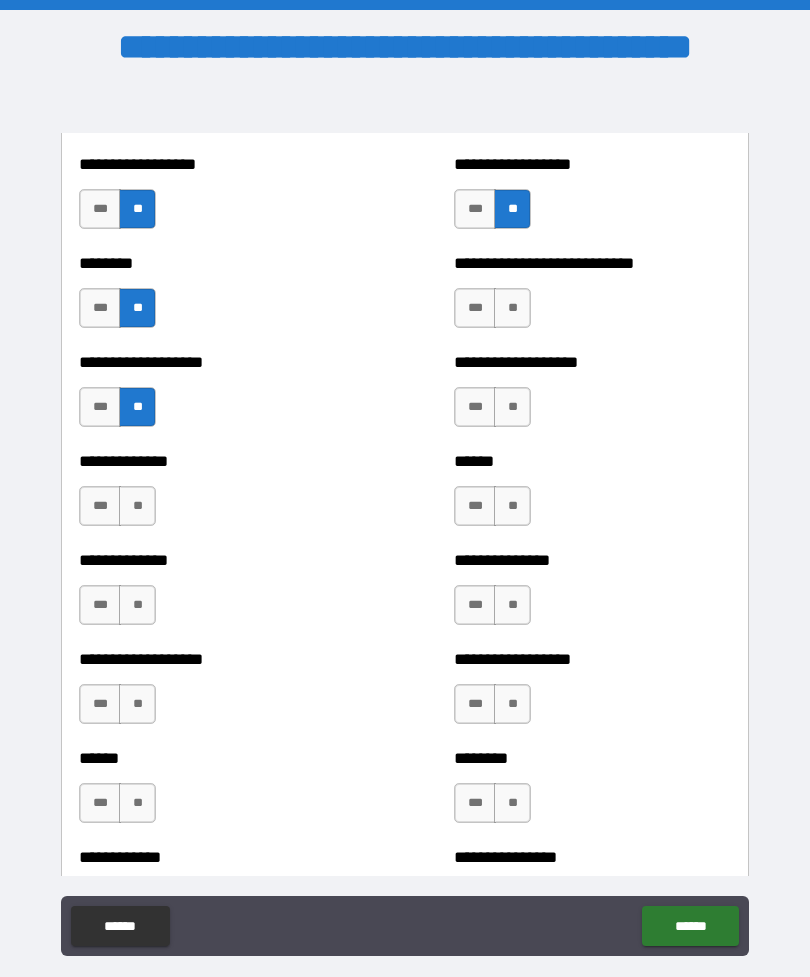 click on "**" at bounding box center [137, 506] 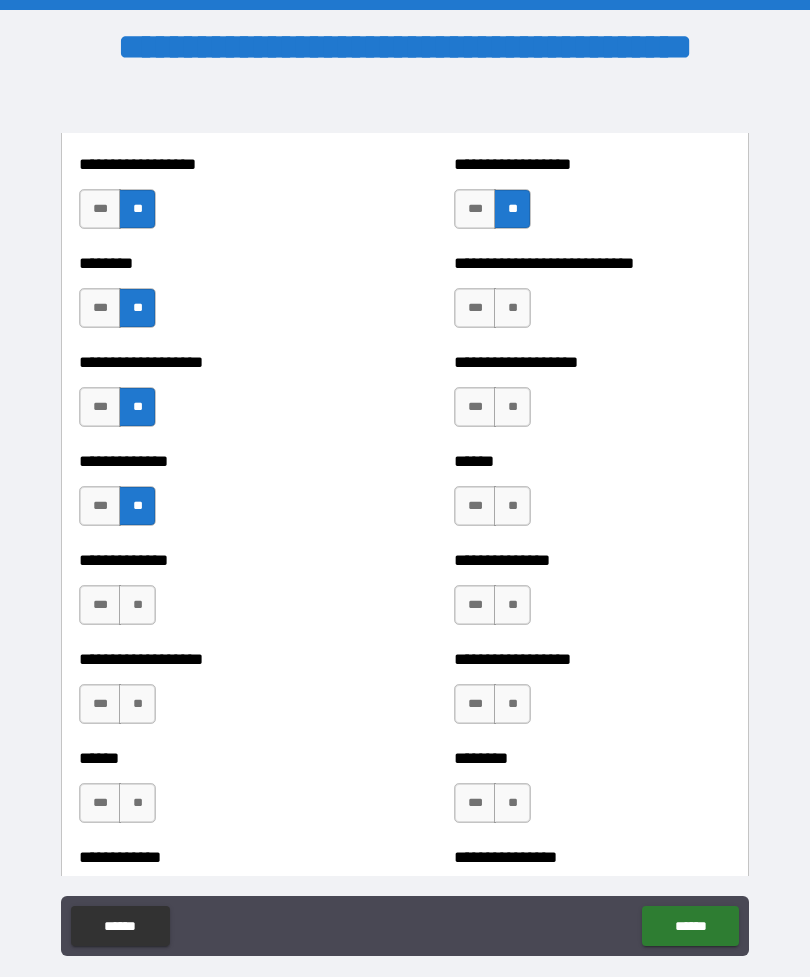 click on "**" at bounding box center [512, 308] 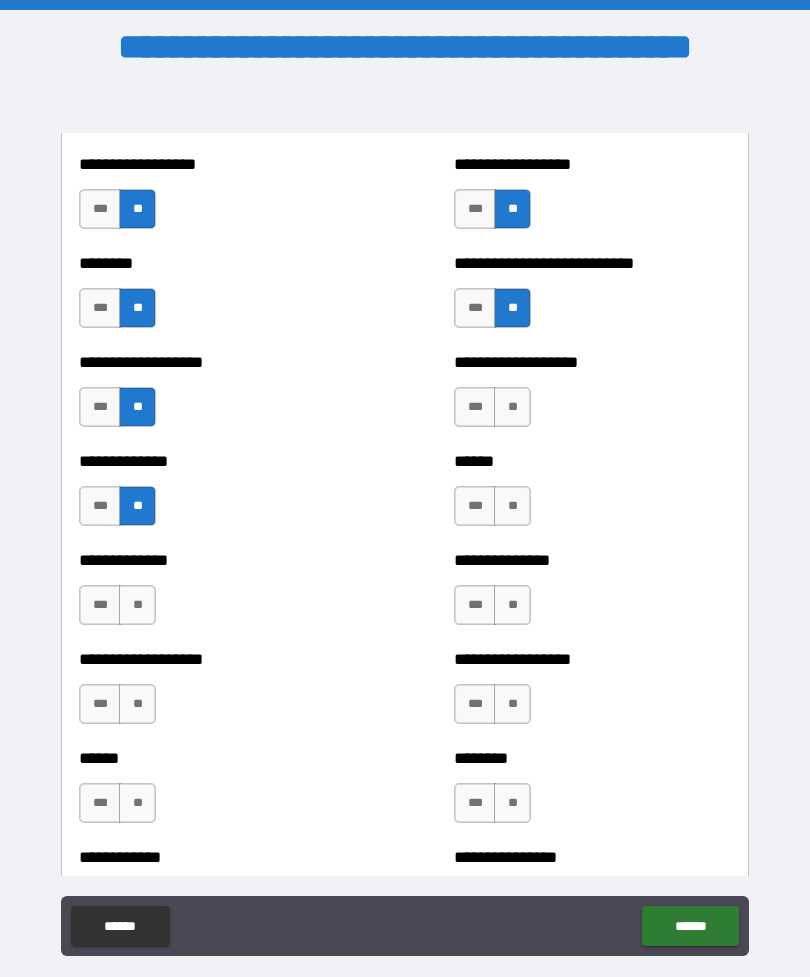 click on "**" at bounding box center [512, 407] 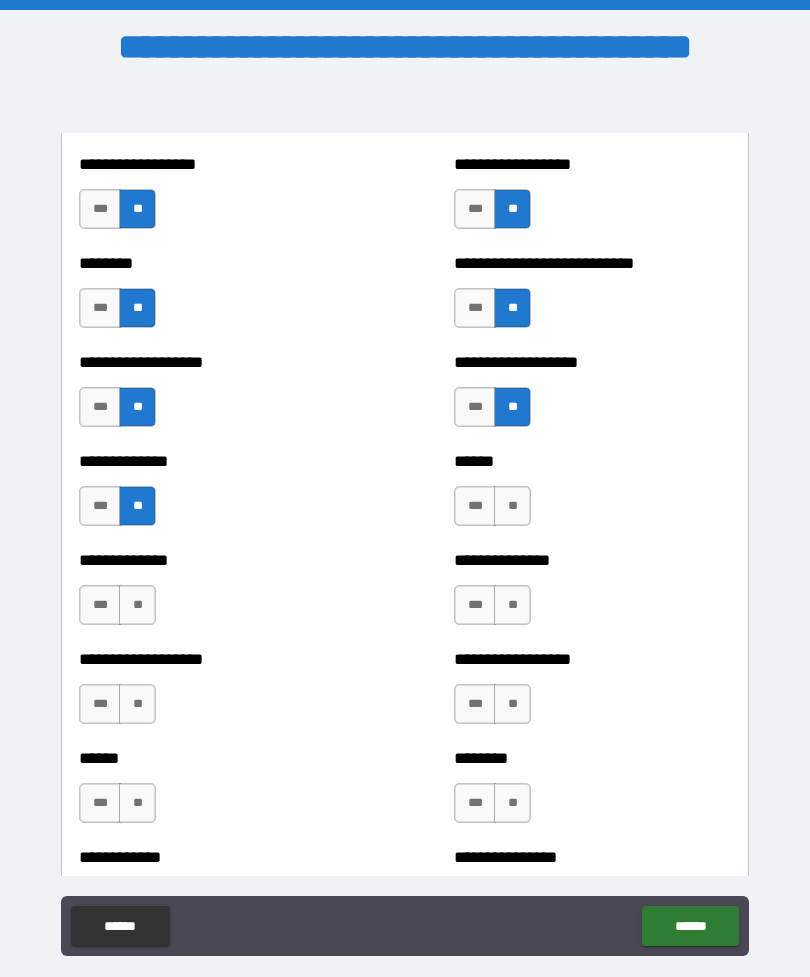 click on "**" at bounding box center (512, 506) 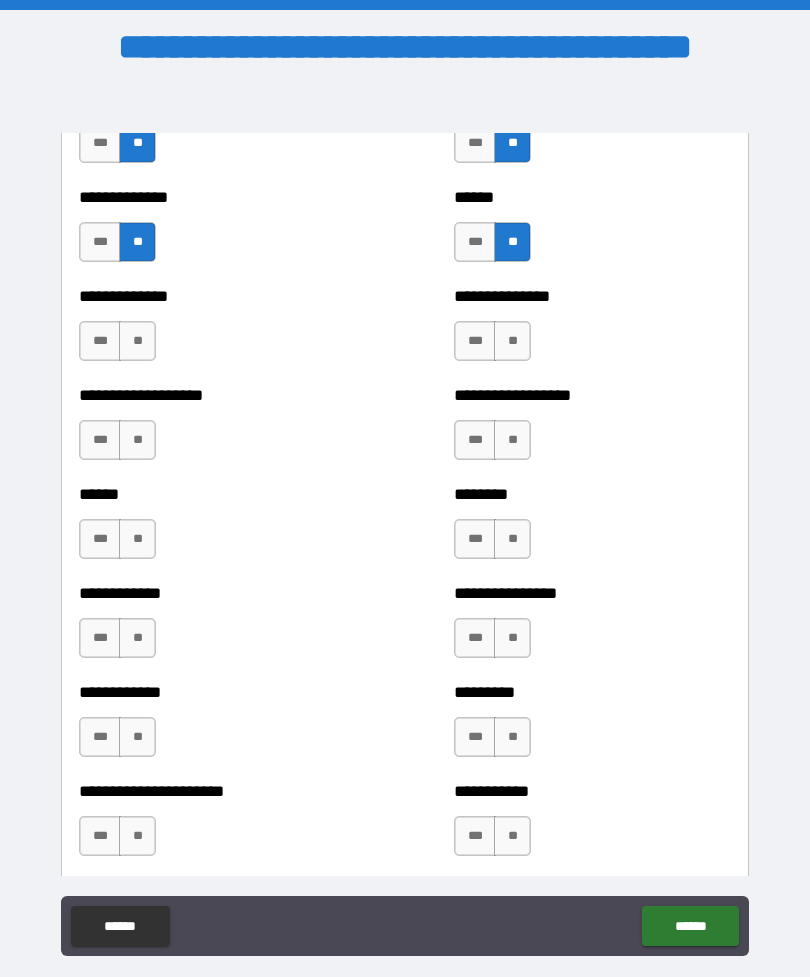 scroll, scrollTop: 4854, scrollLeft: 0, axis: vertical 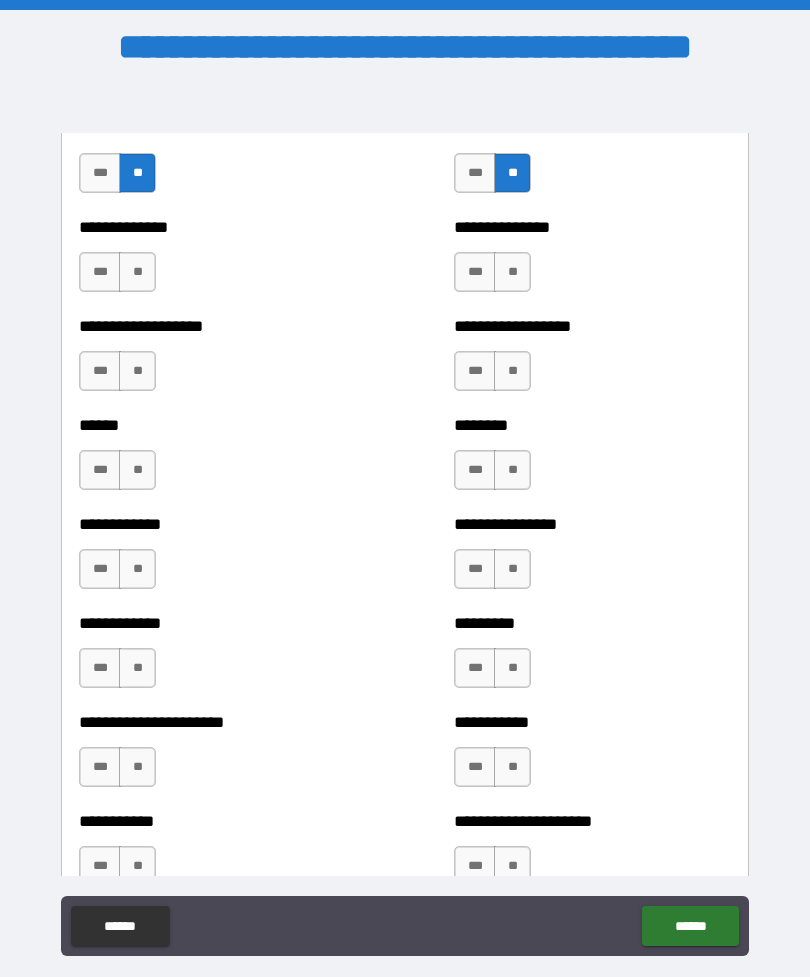 click on "**" at bounding box center (137, 272) 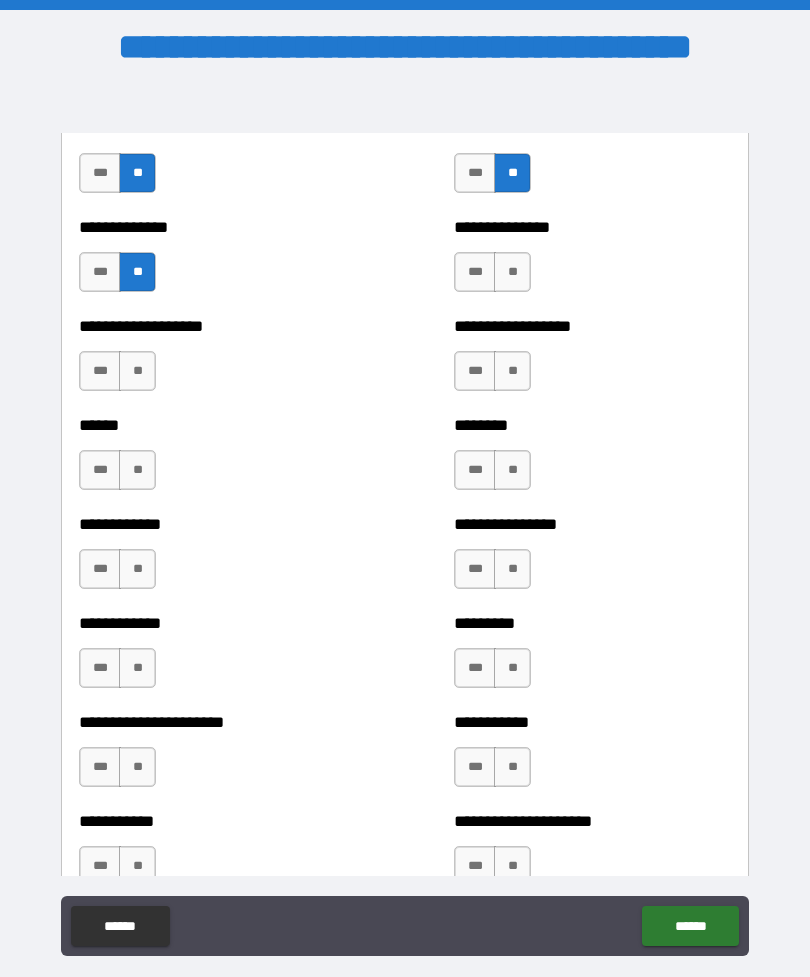 click on "**" at bounding box center [137, 371] 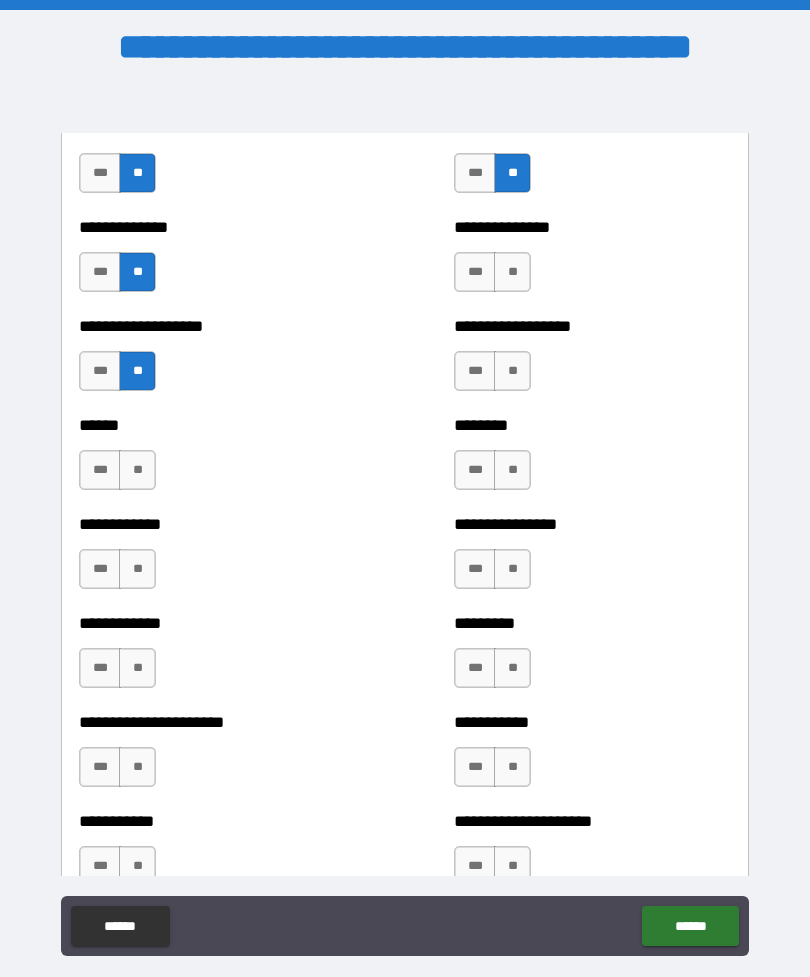 click on "**" at bounding box center [137, 470] 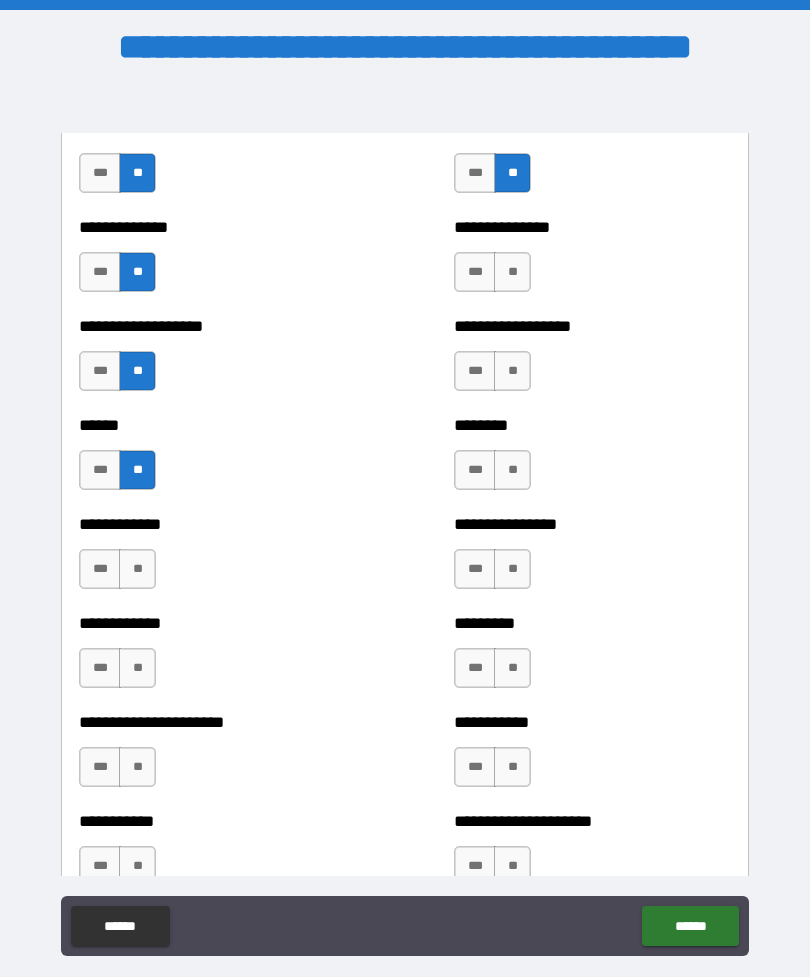 click on "**" at bounding box center (512, 272) 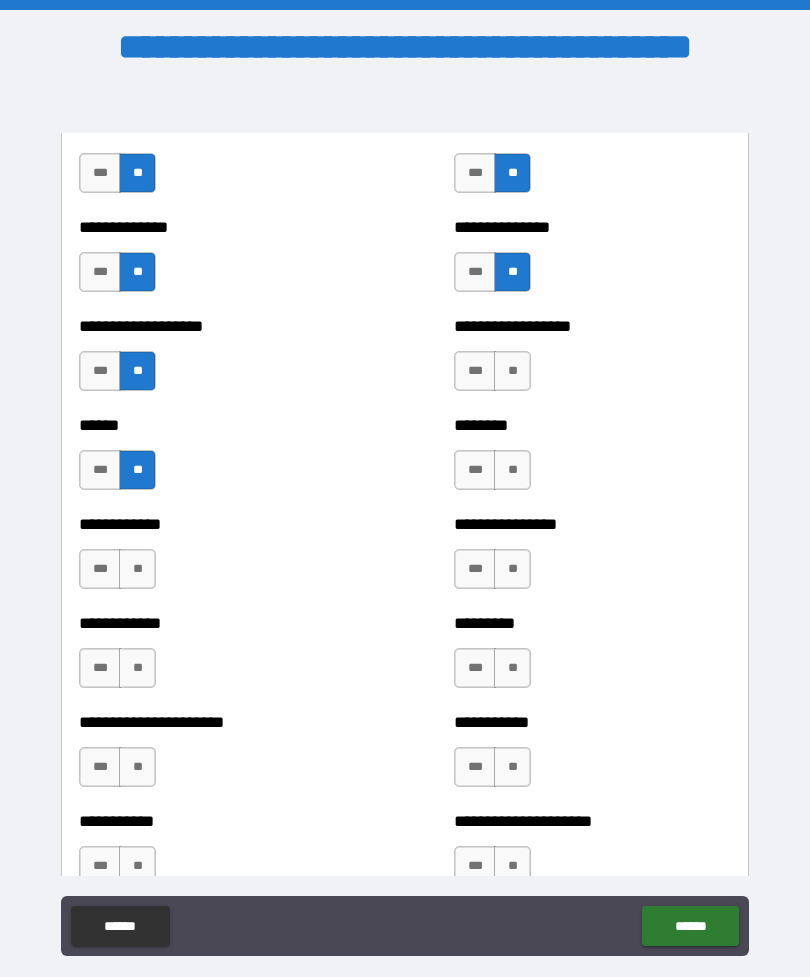 click on "**" at bounding box center [512, 371] 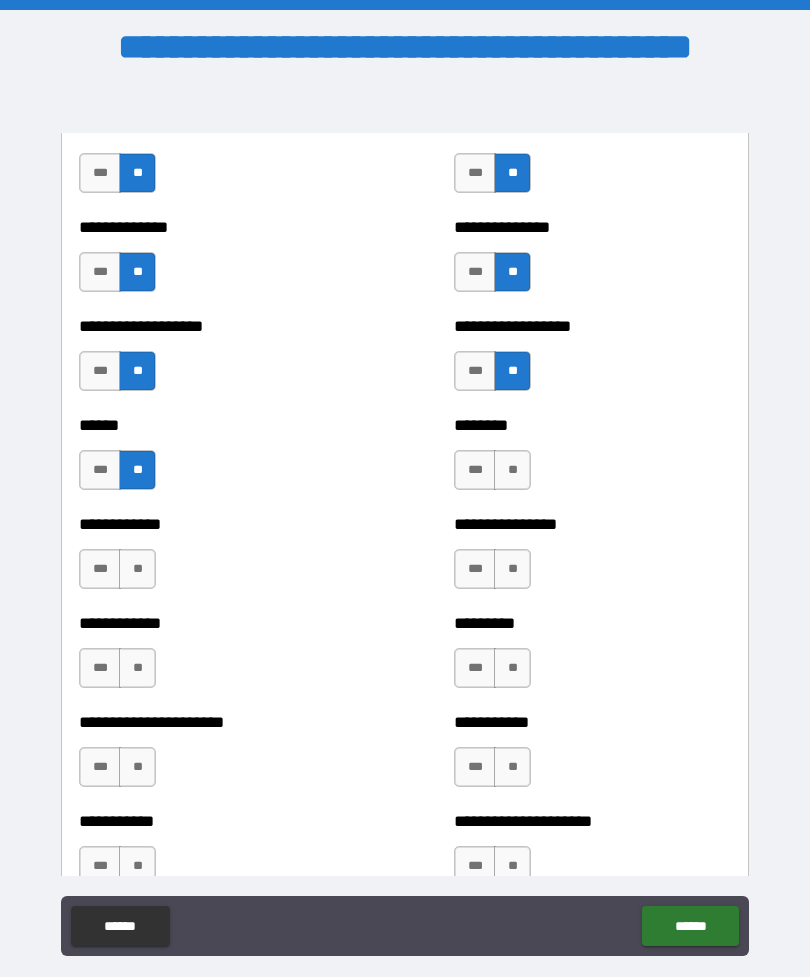 click on "**" at bounding box center [512, 470] 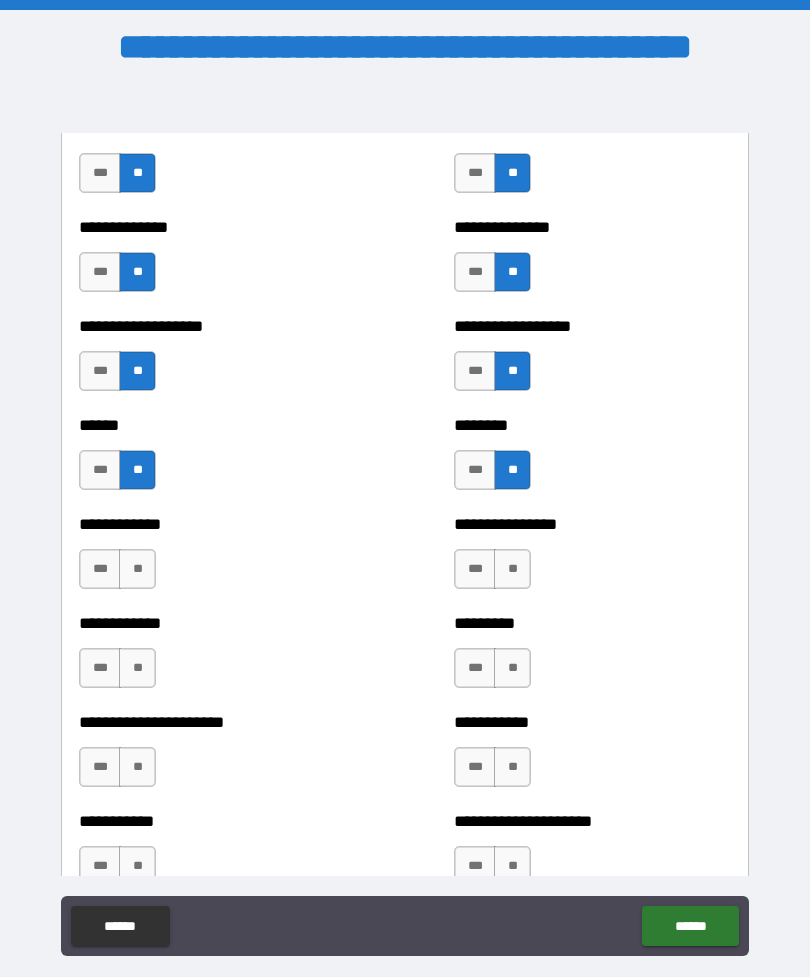 click on "**" at bounding box center [137, 569] 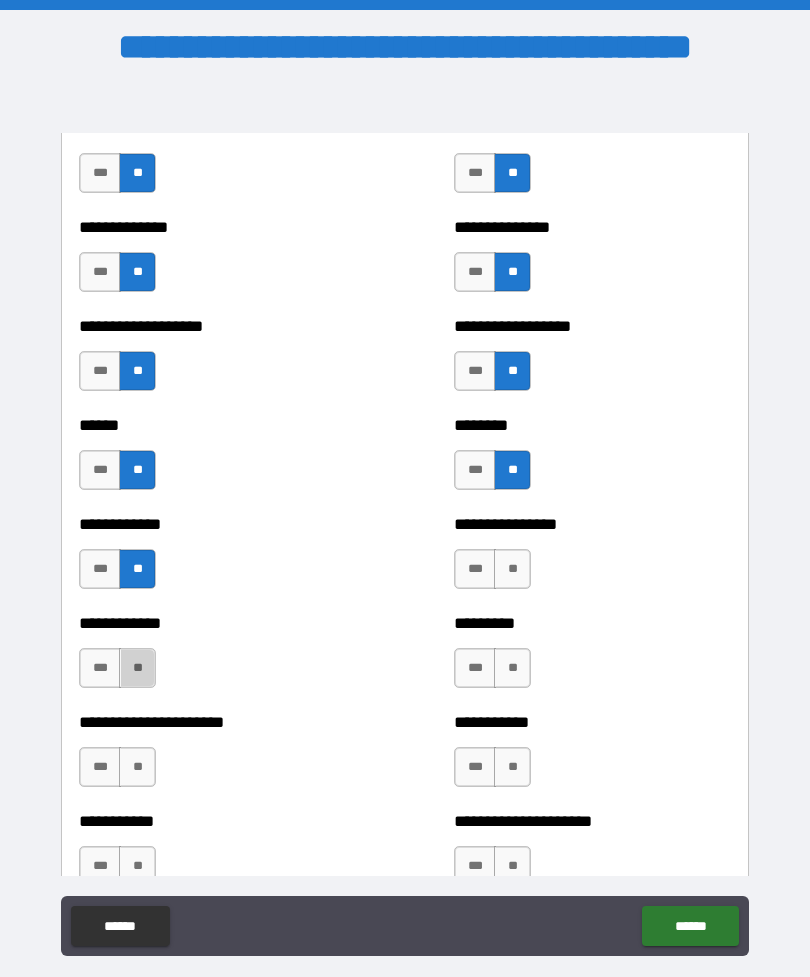 click on "**" at bounding box center (137, 668) 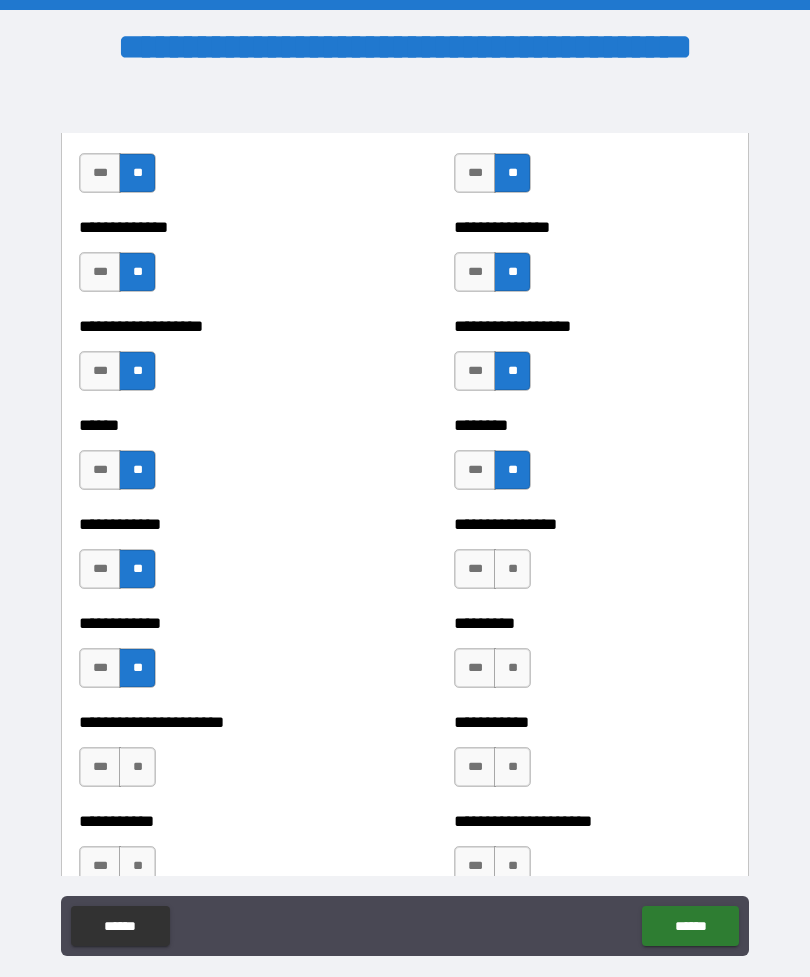 click on "**" at bounding box center (512, 569) 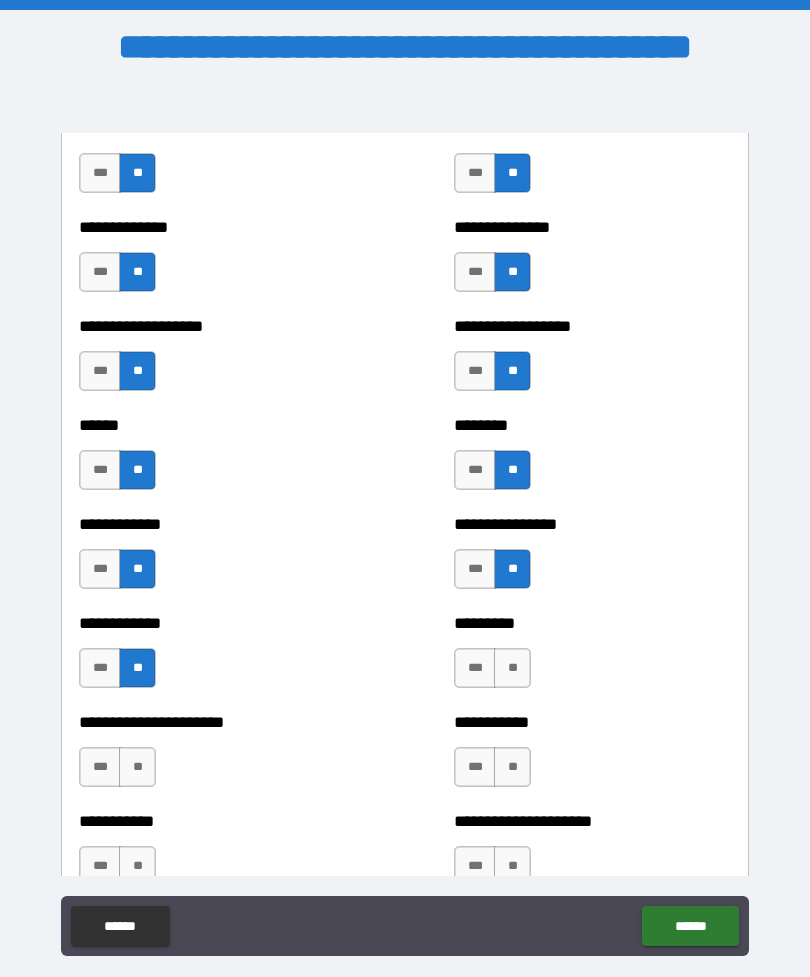 click on "**" at bounding box center (512, 668) 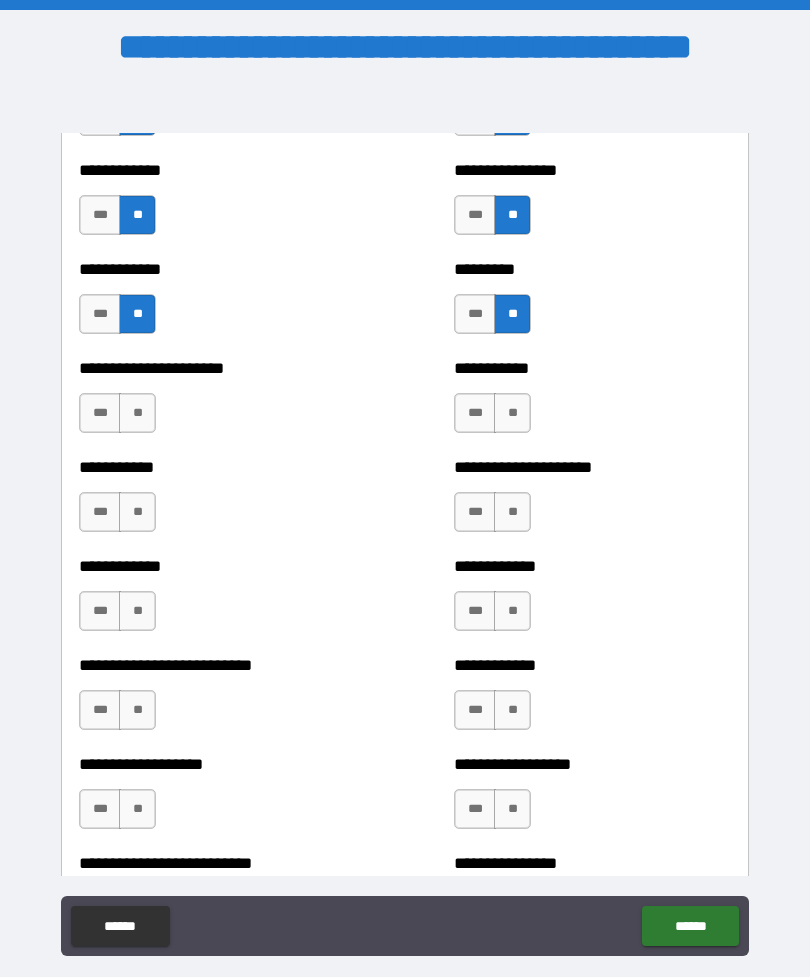 scroll, scrollTop: 5235, scrollLeft: 0, axis: vertical 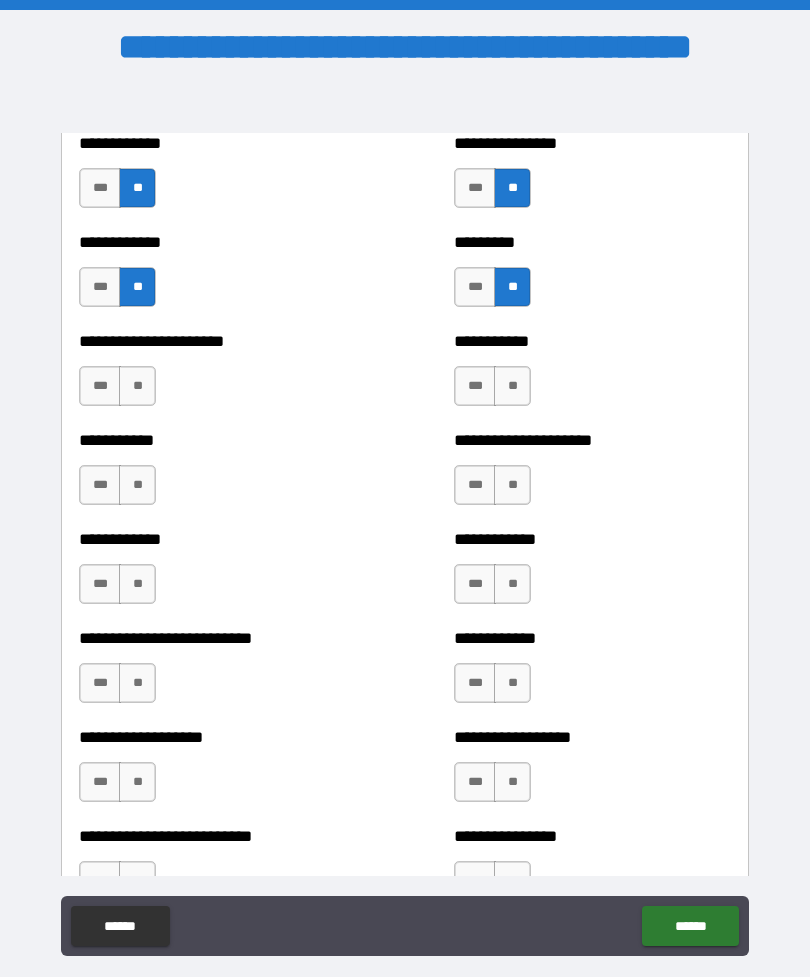 click on "**" at bounding box center [137, 386] 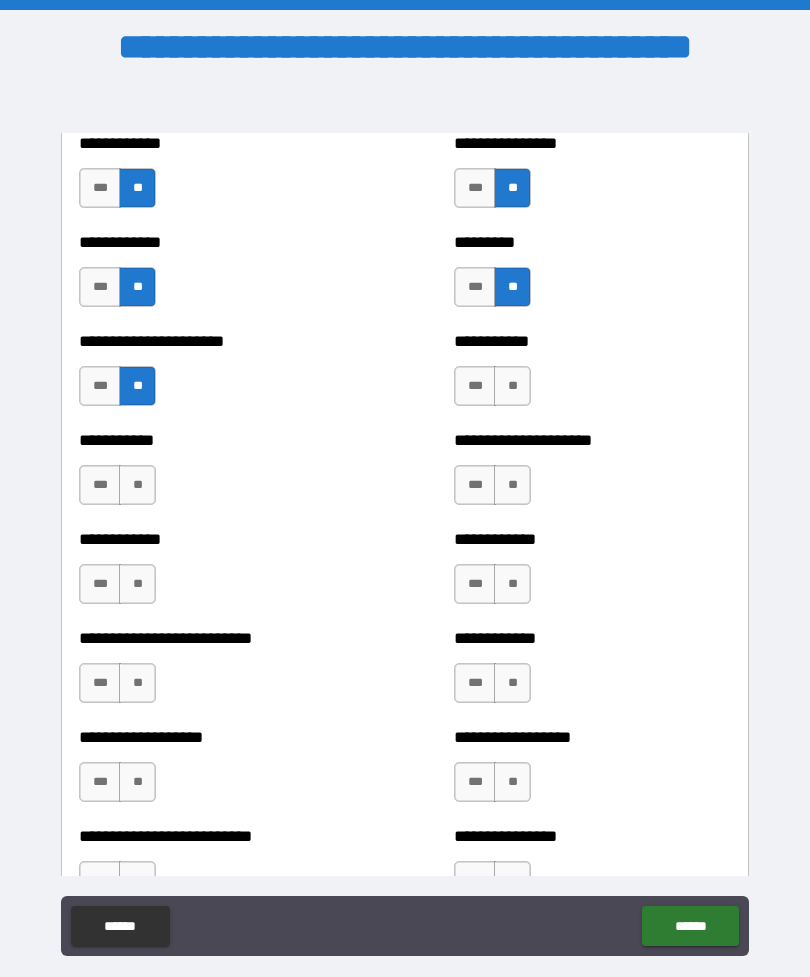 click on "**" at bounding box center (137, 485) 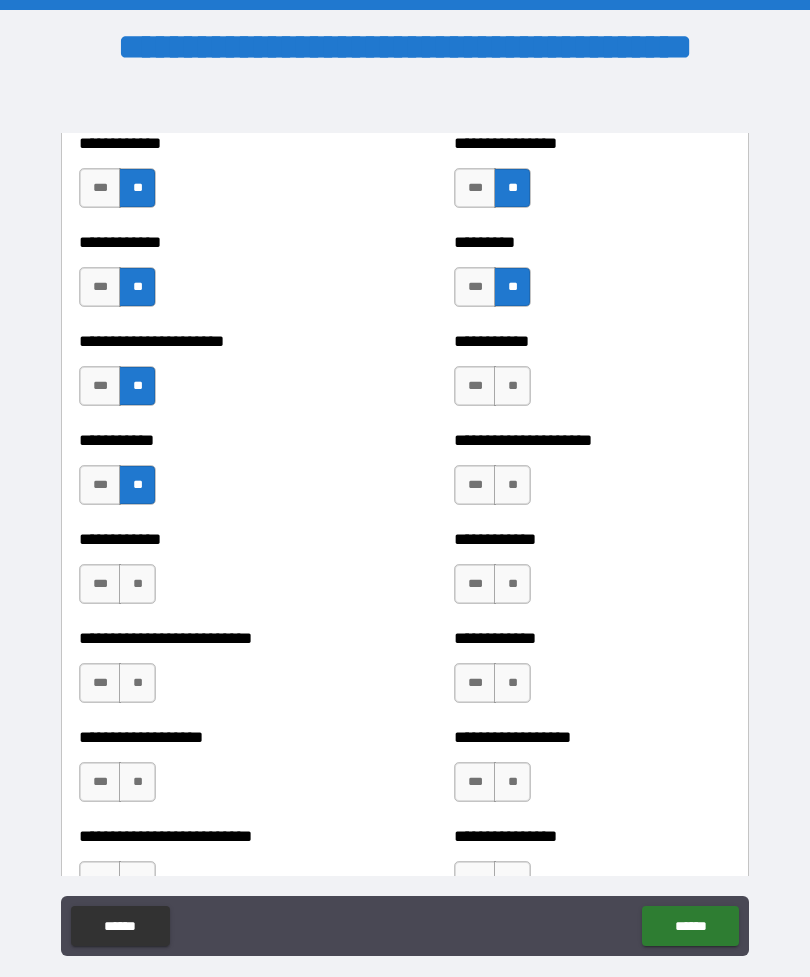 click on "**" at bounding box center [512, 386] 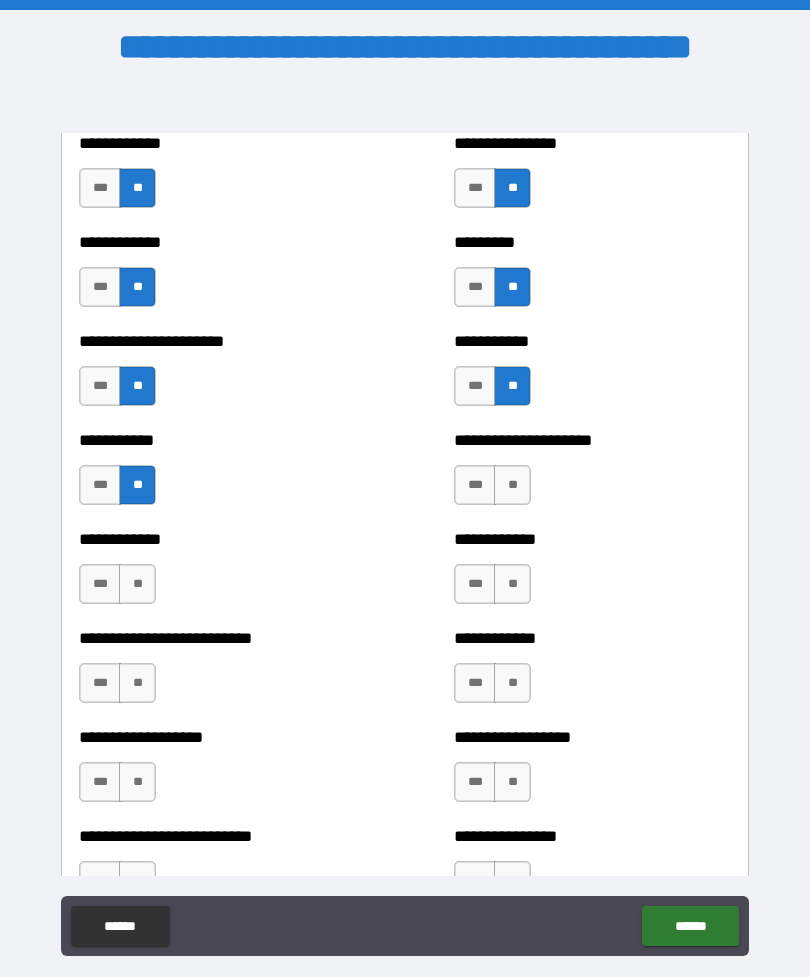 click on "**" at bounding box center [512, 485] 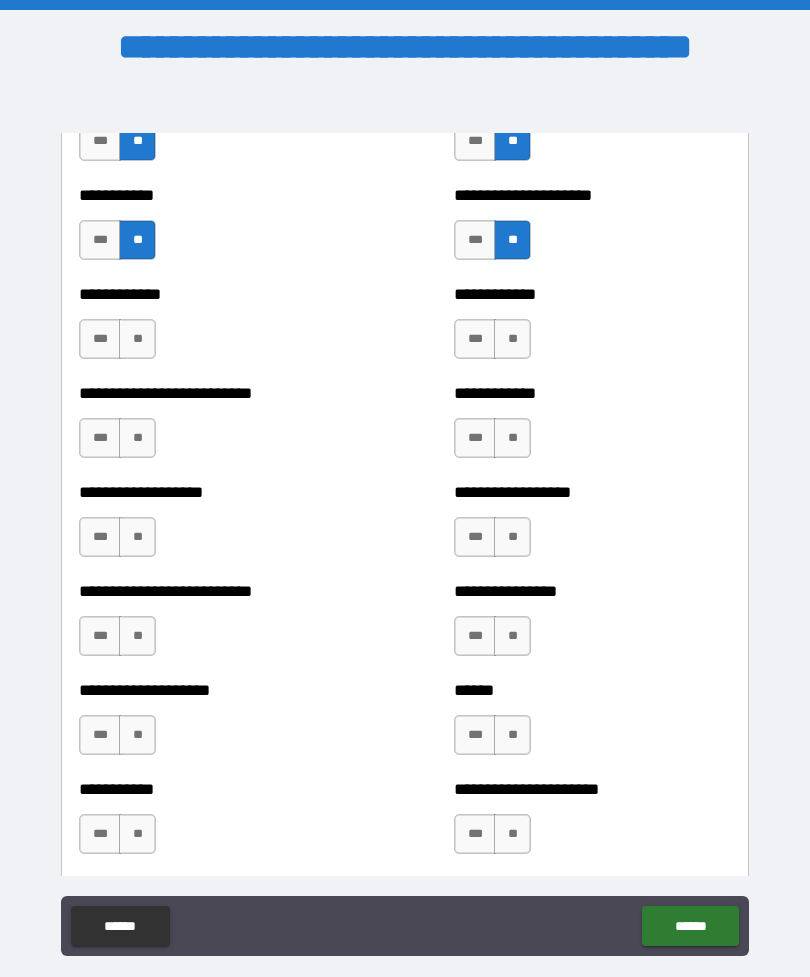 scroll, scrollTop: 5510, scrollLeft: 0, axis: vertical 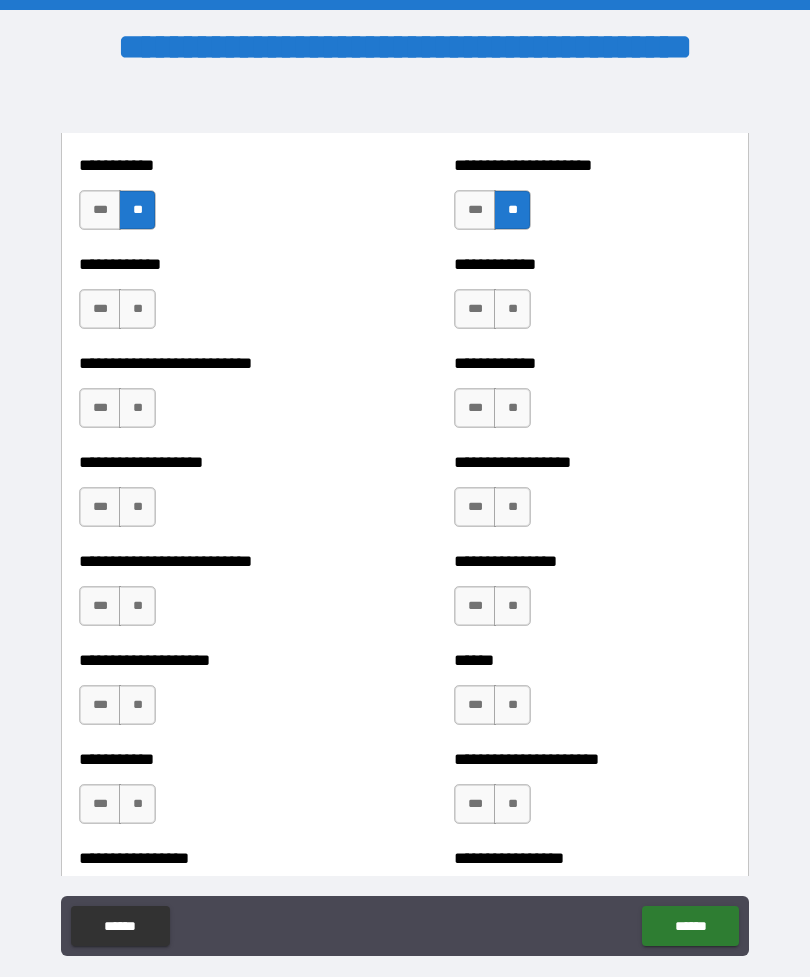 click on "**" at bounding box center (137, 309) 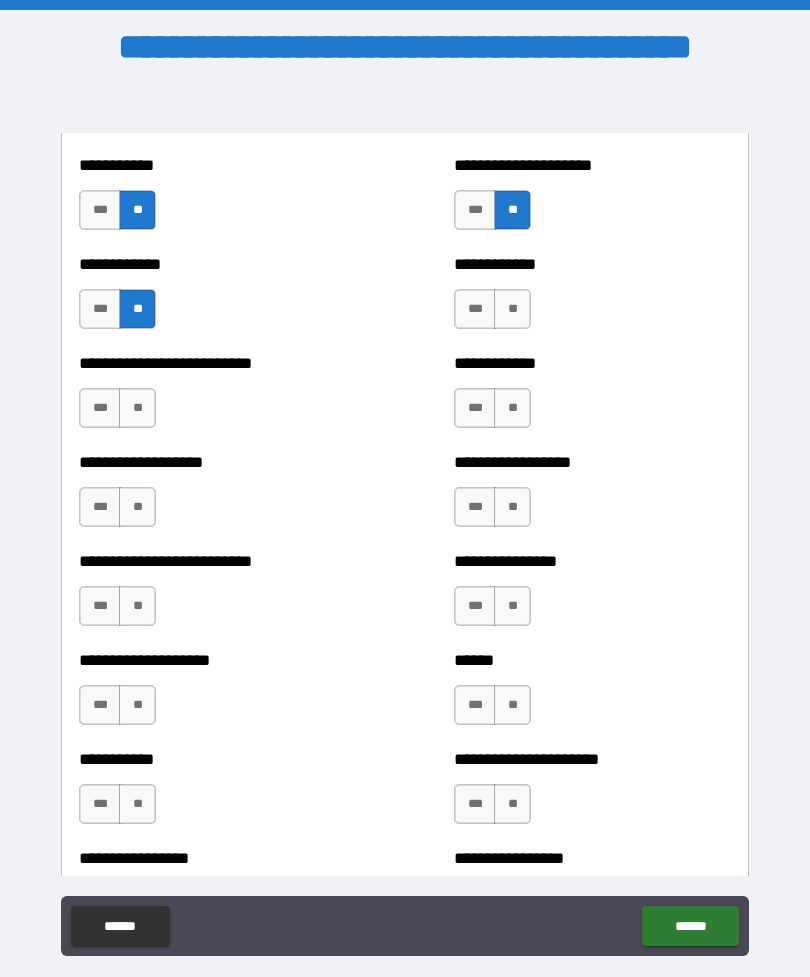 click on "**" at bounding box center (137, 408) 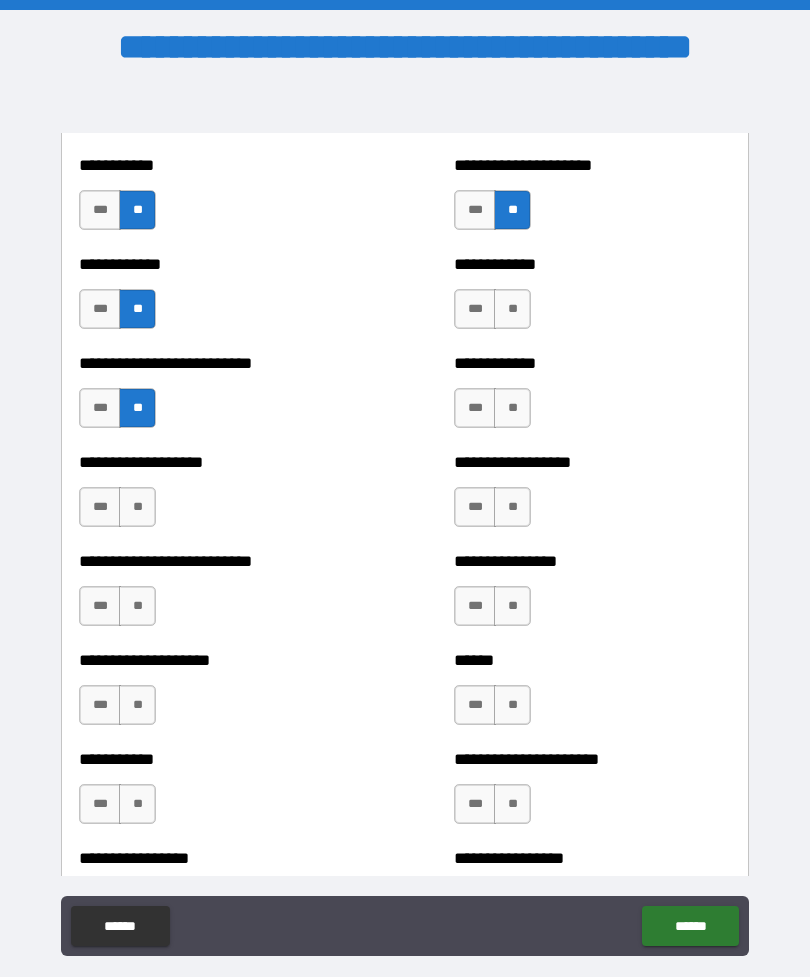 click on "**" at bounding box center [512, 309] 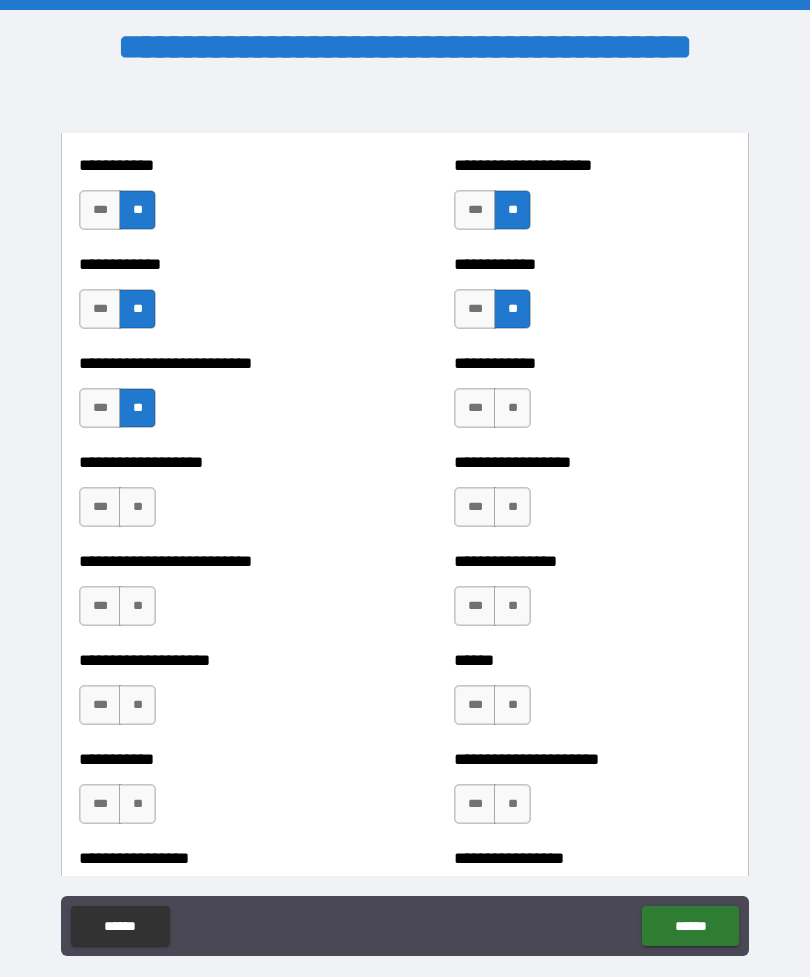 click on "**" at bounding box center [512, 408] 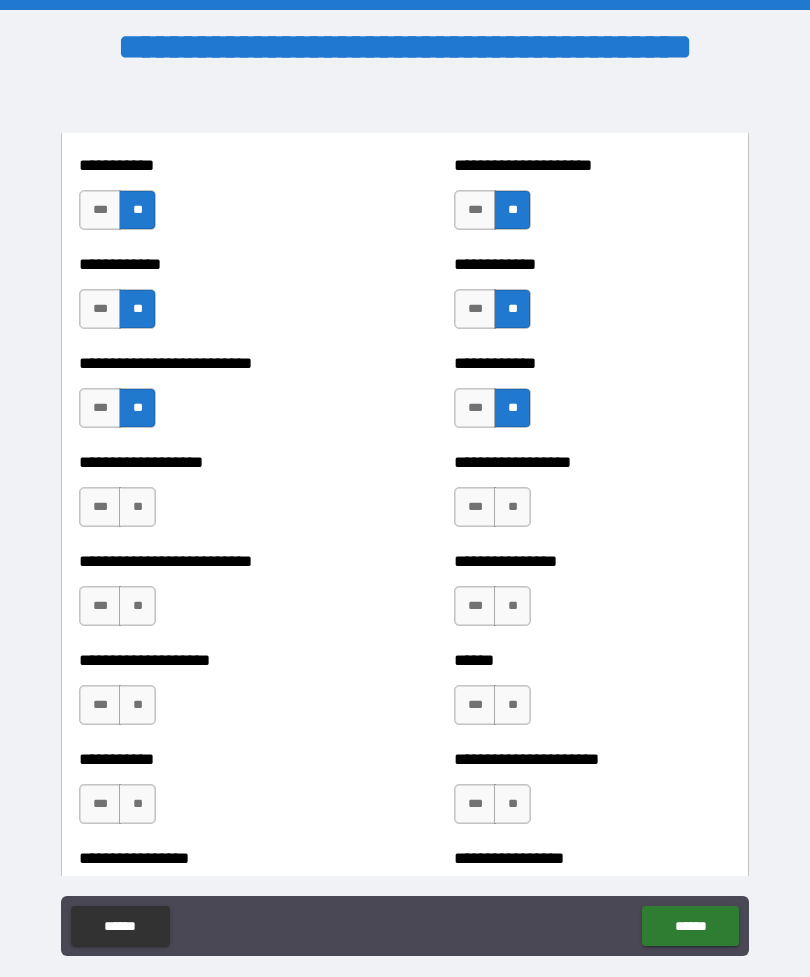 click on "*** **" at bounding box center [120, 512] 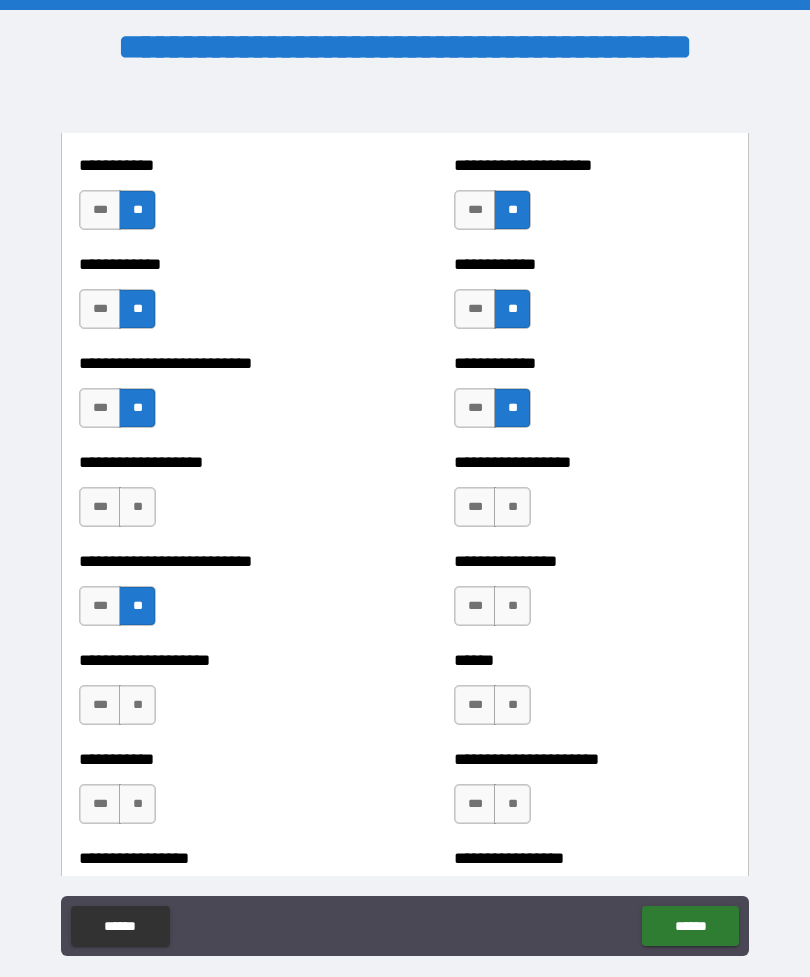 click on "**" at bounding box center [512, 507] 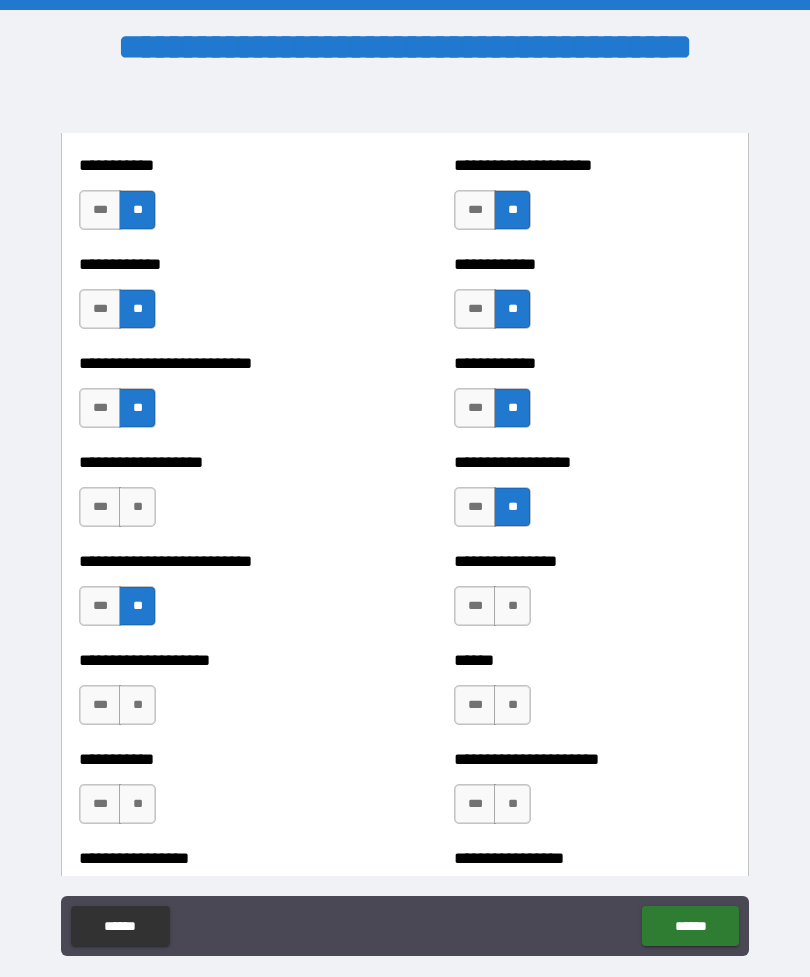 click on "**" at bounding box center [512, 606] 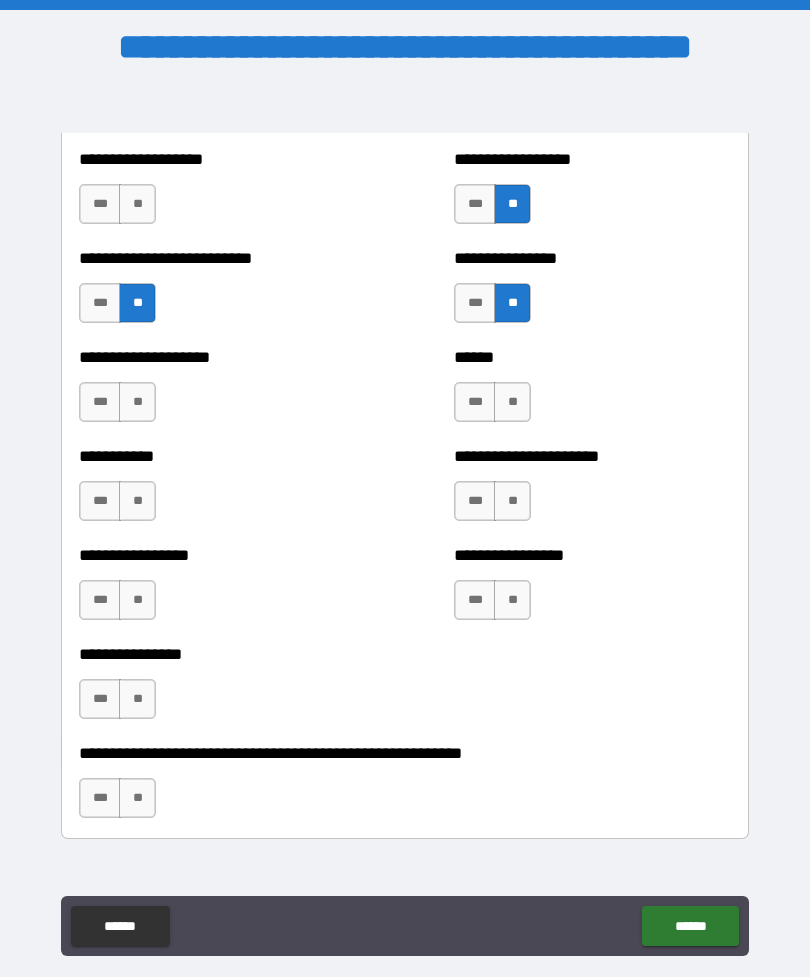 scroll, scrollTop: 5817, scrollLeft: 0, axis: vertical 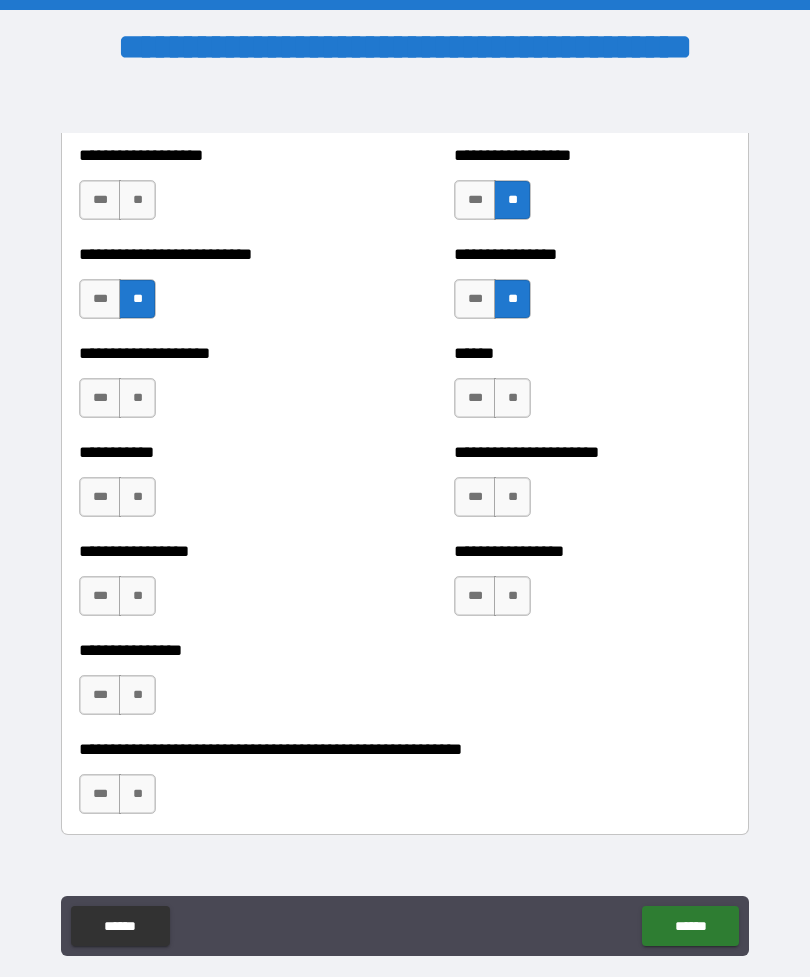 click on "**" at bounding box center [137, 398] 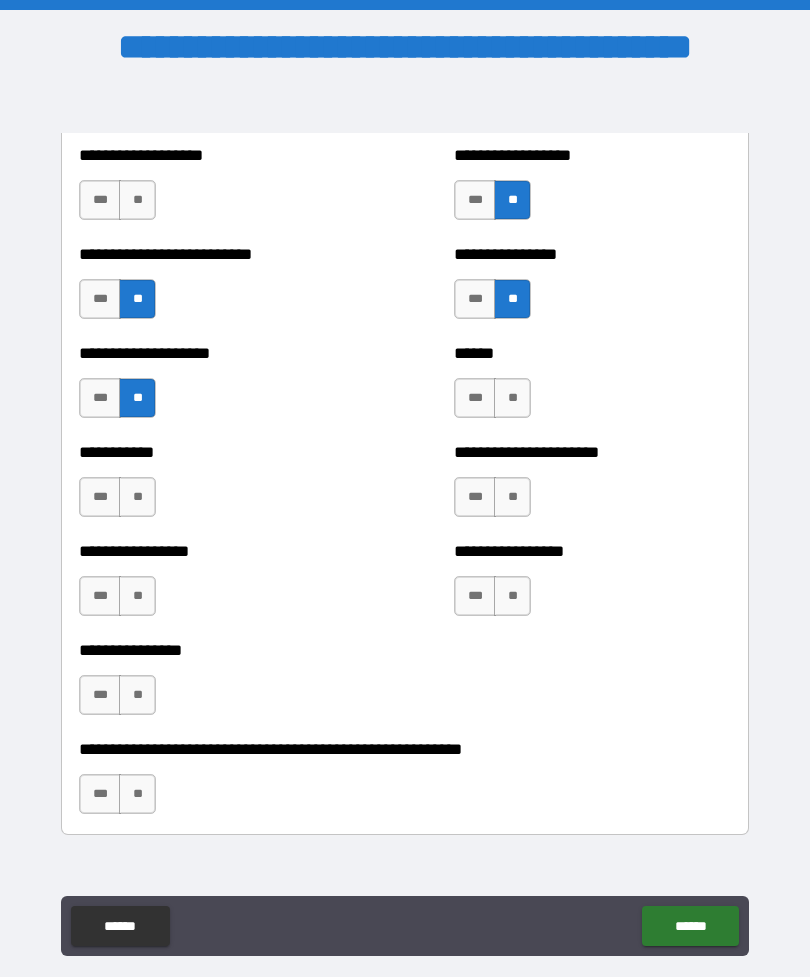 click on "**" at bounding box center (137, 497) 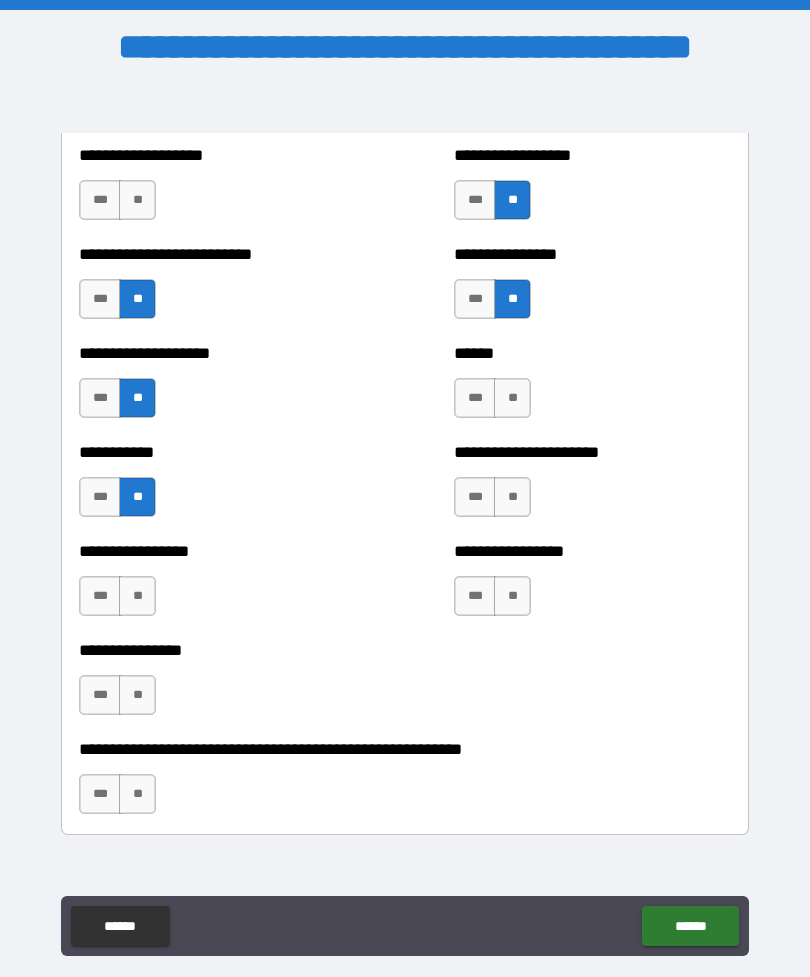 click on "**" at bounding box center [512, 398] 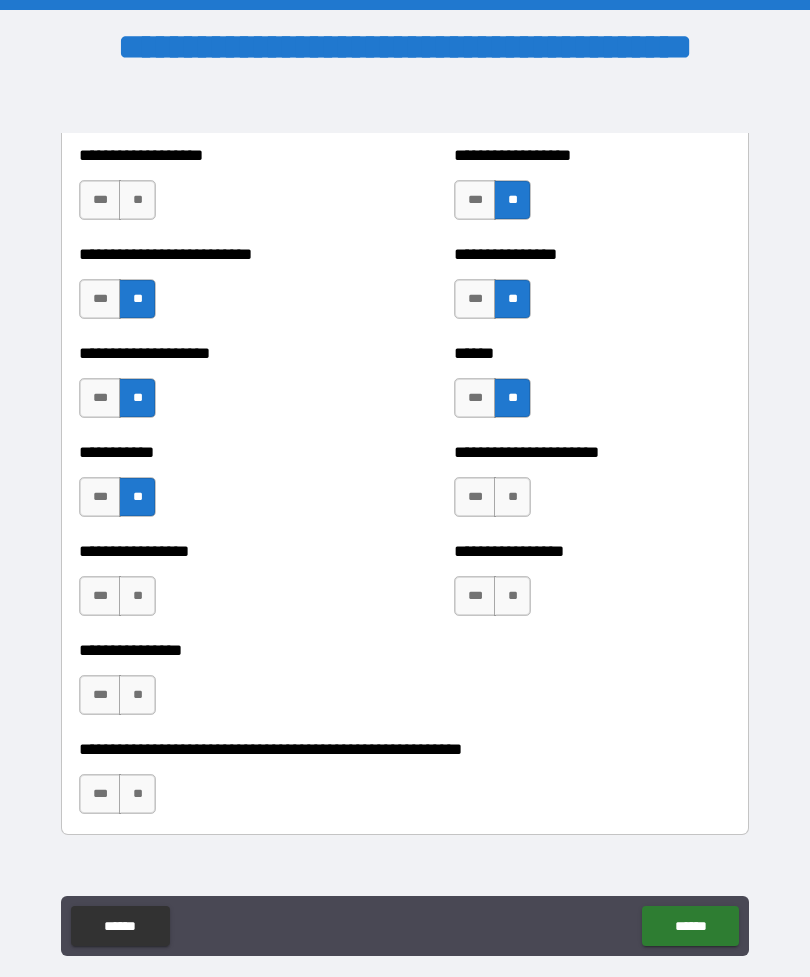 click on "**" at bounding box center [512, 497] 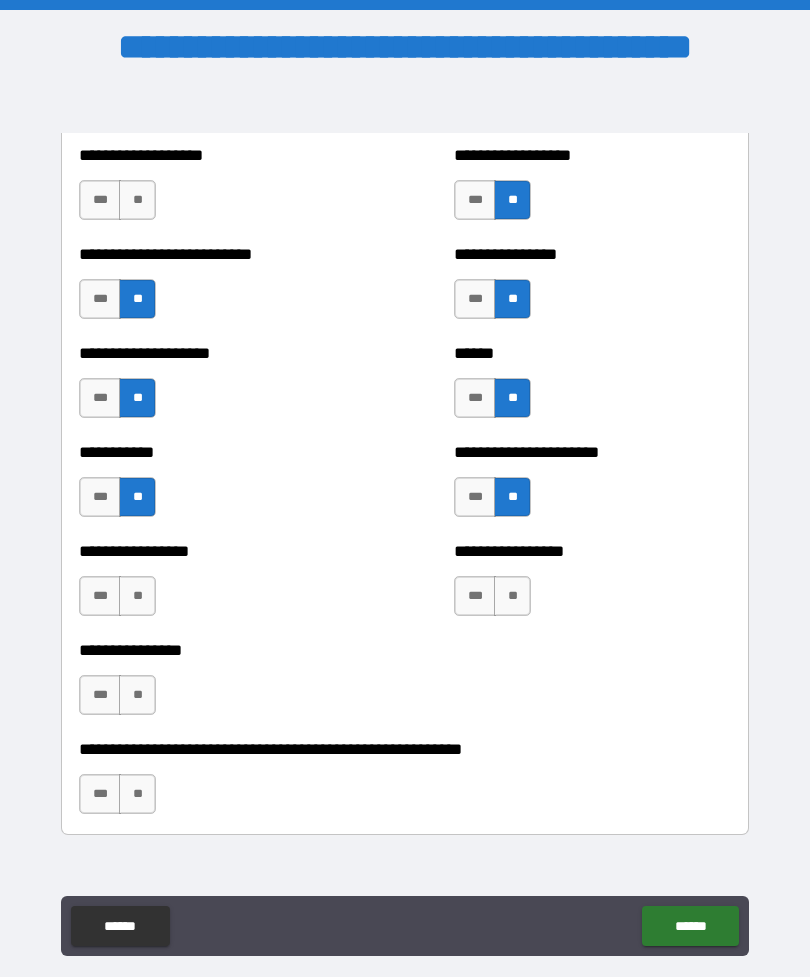 click on "**" at bounding box center [137, 596] 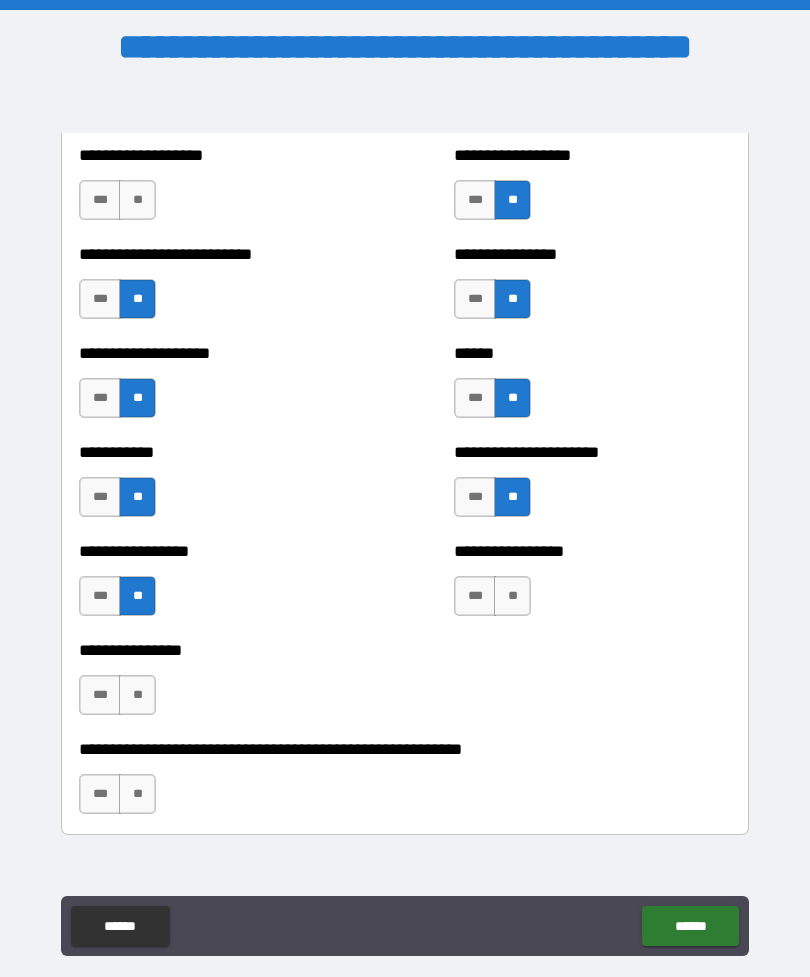 click on "**" at bounding box center [512, 596] 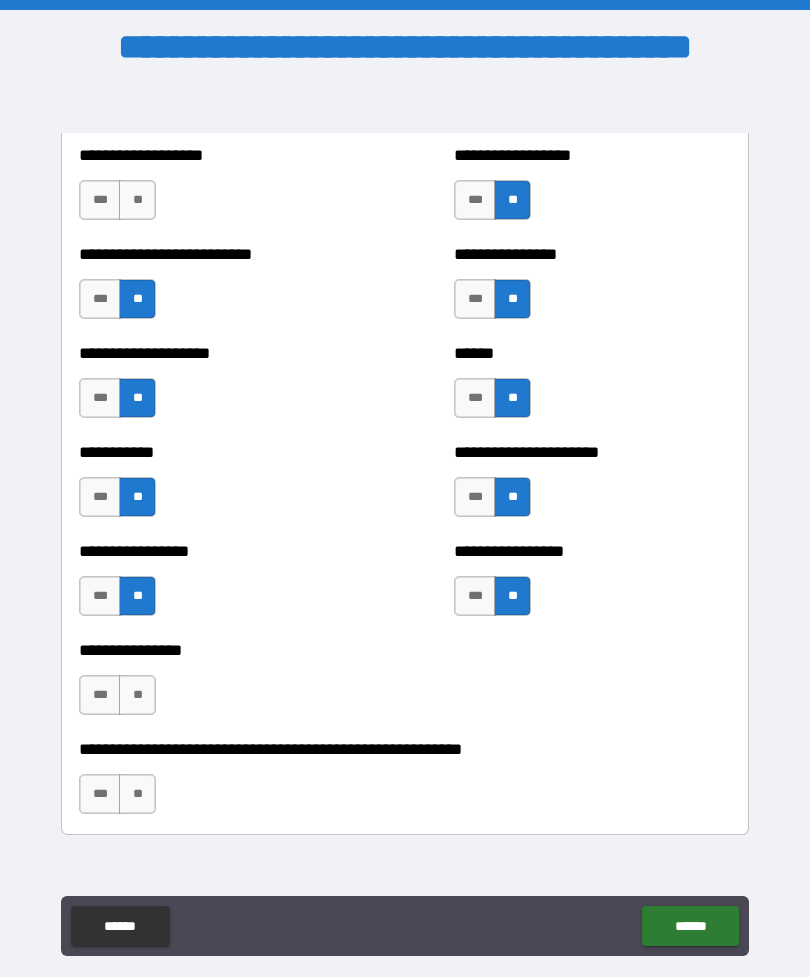 click on "**" at bounding box center [137, 695] 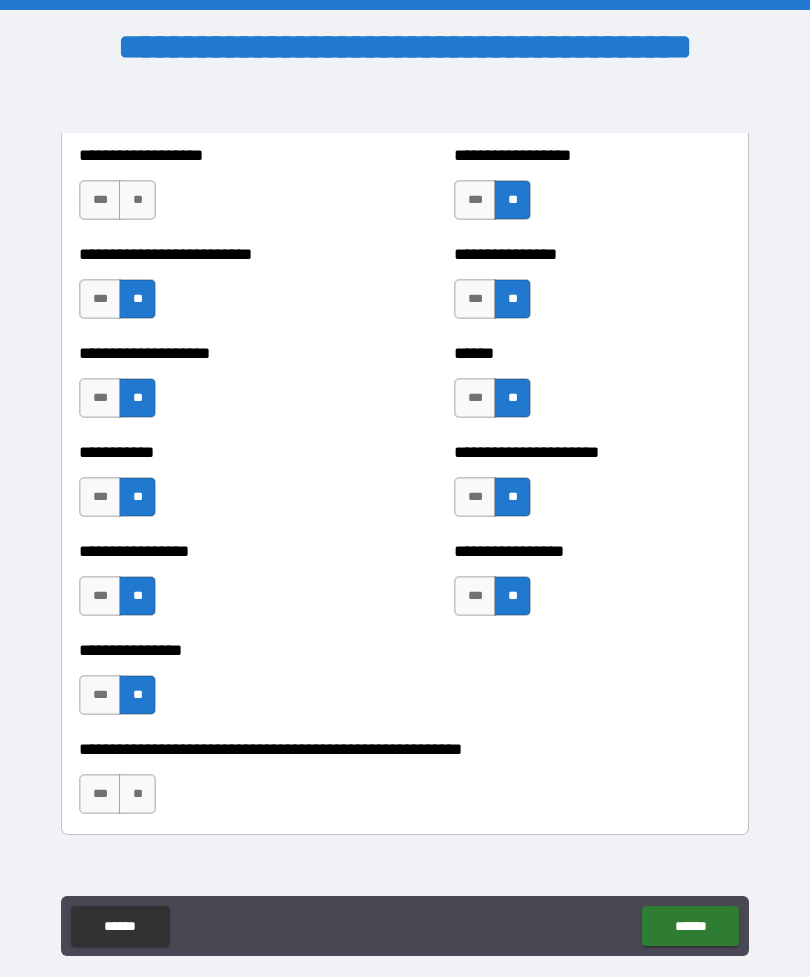 click on "**" at bounding box center (137, 794) 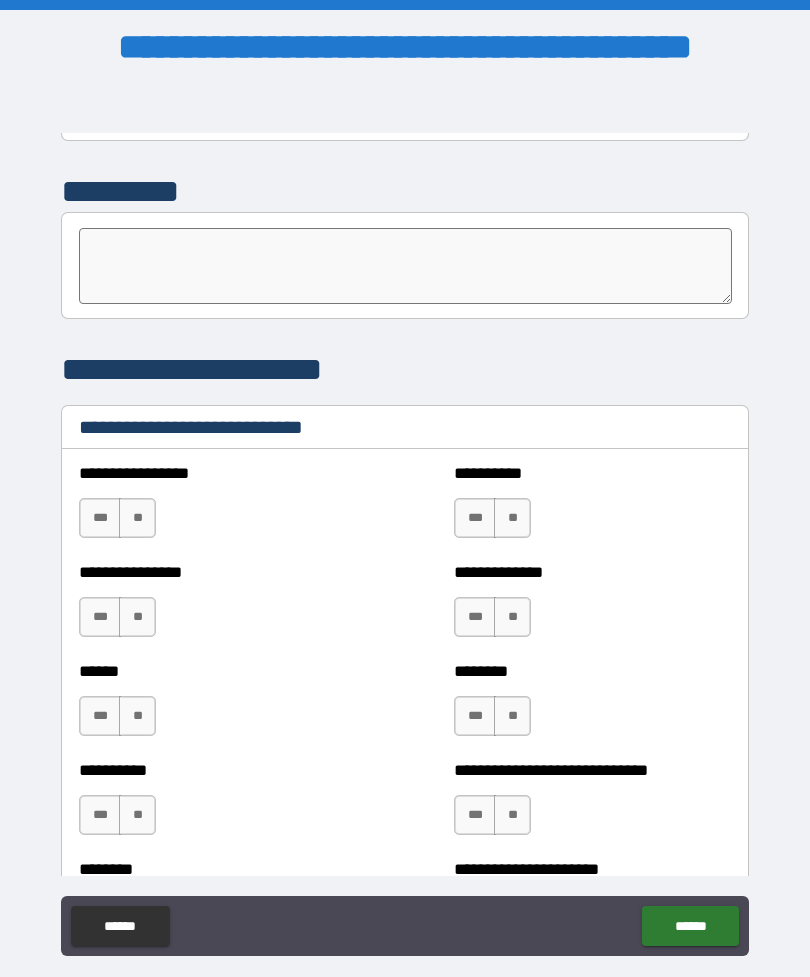 scroll, scrollTop: 6511, scrollLeft: 0, axis: vertical 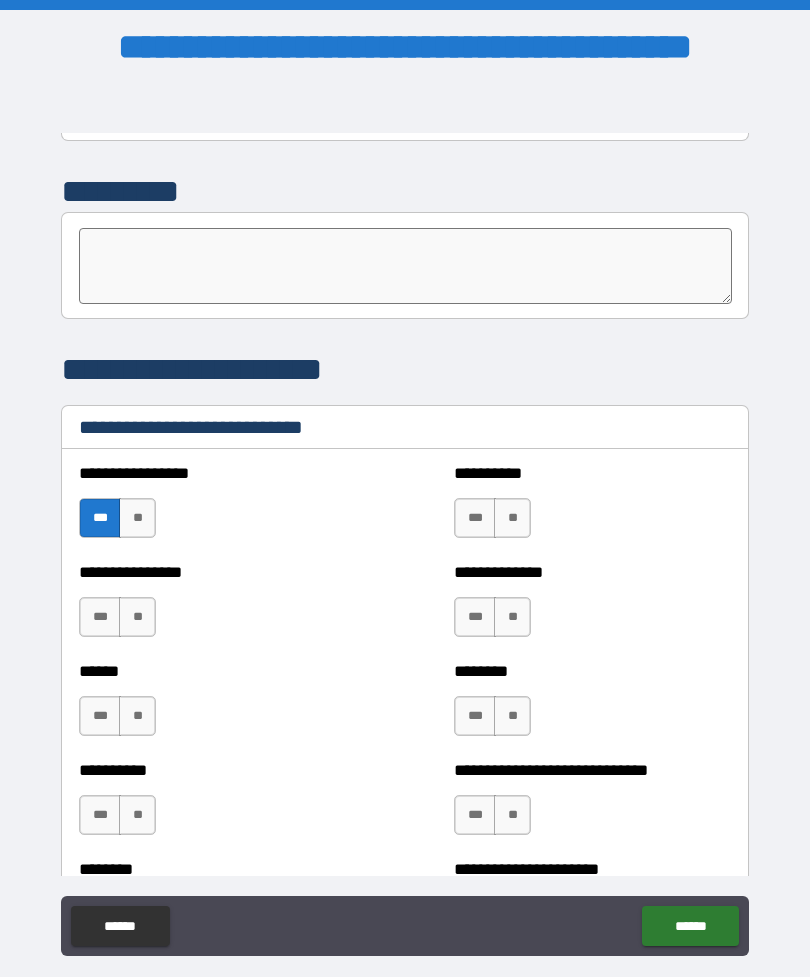 click on "**" at bounding box center (137, 518) 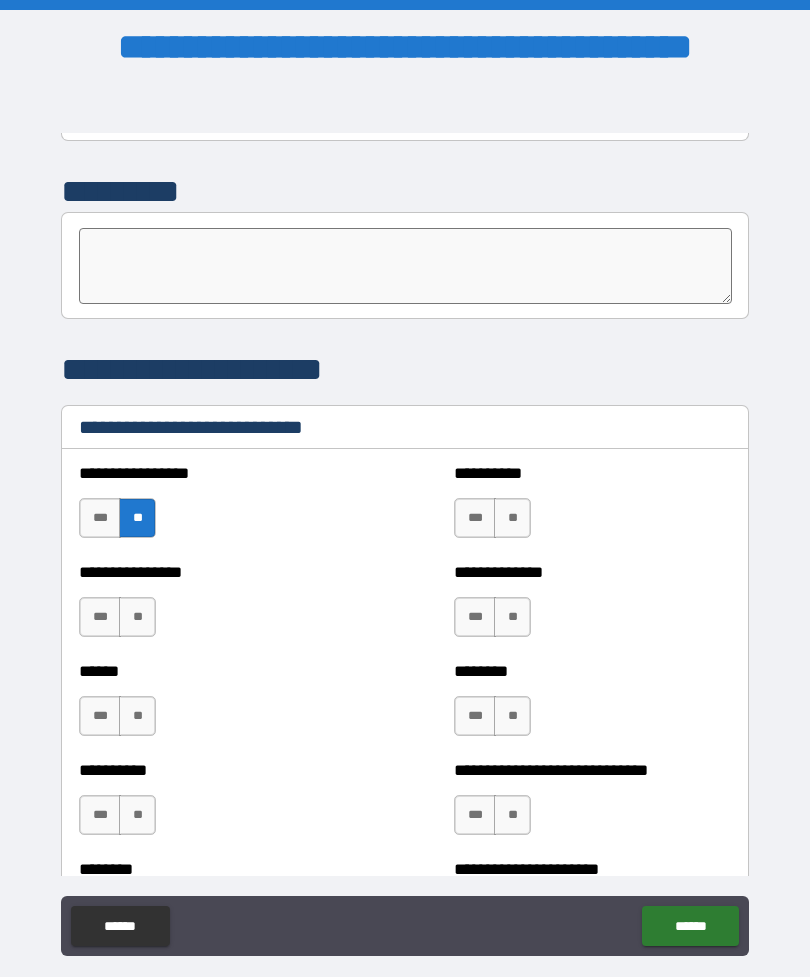 click on "**" at bounding box center [512, 518] 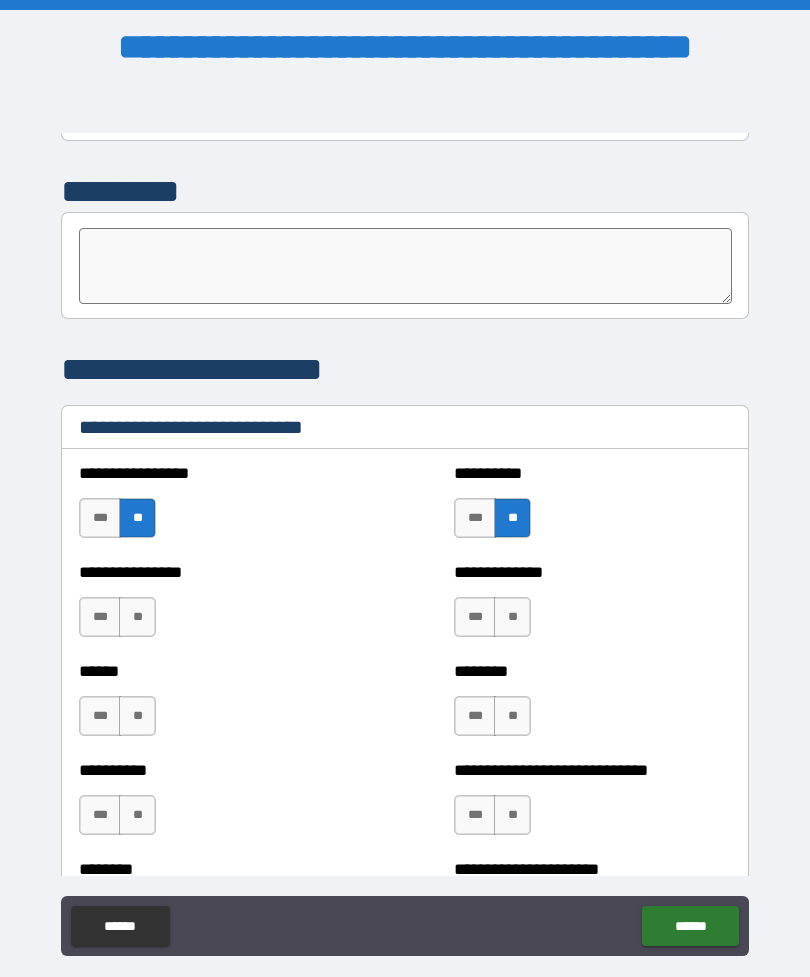 click on "***" at bounding box center (100, 617) 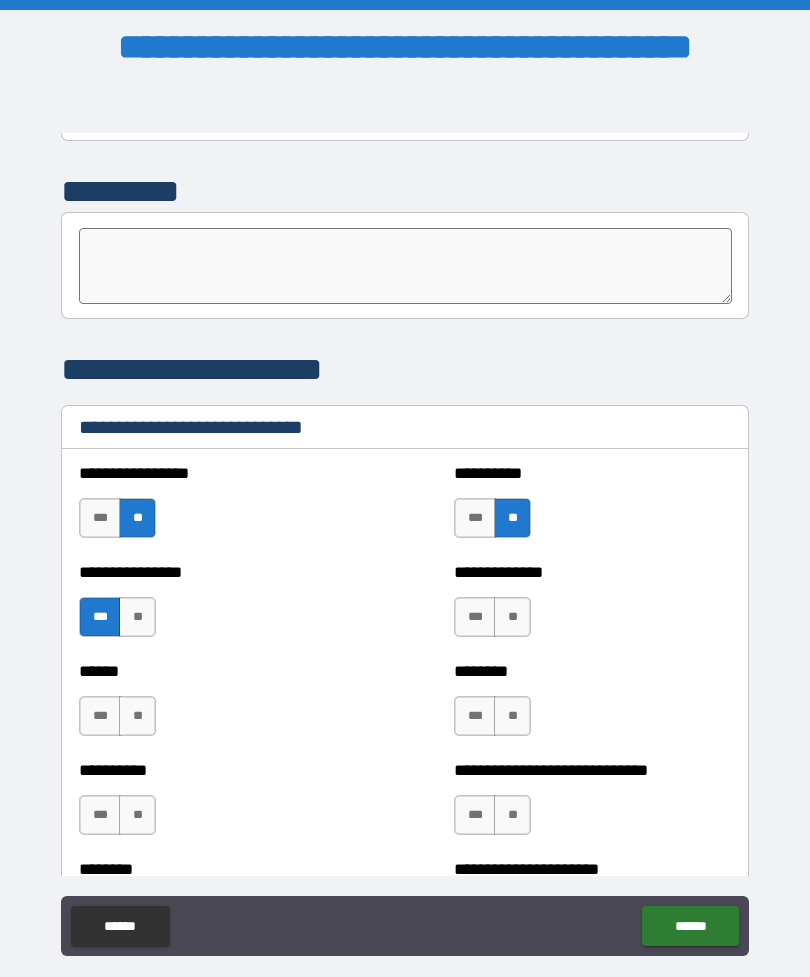 click on "***" at bounding box center (475, 617) 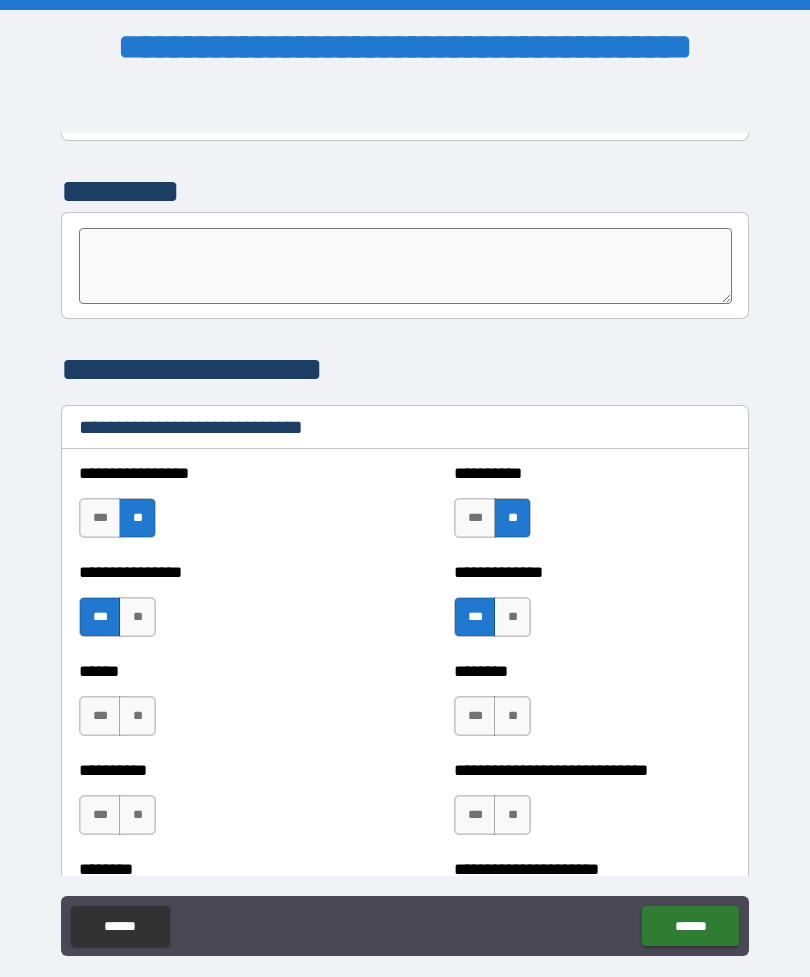 click on "**" at bounding box center (137, 716) 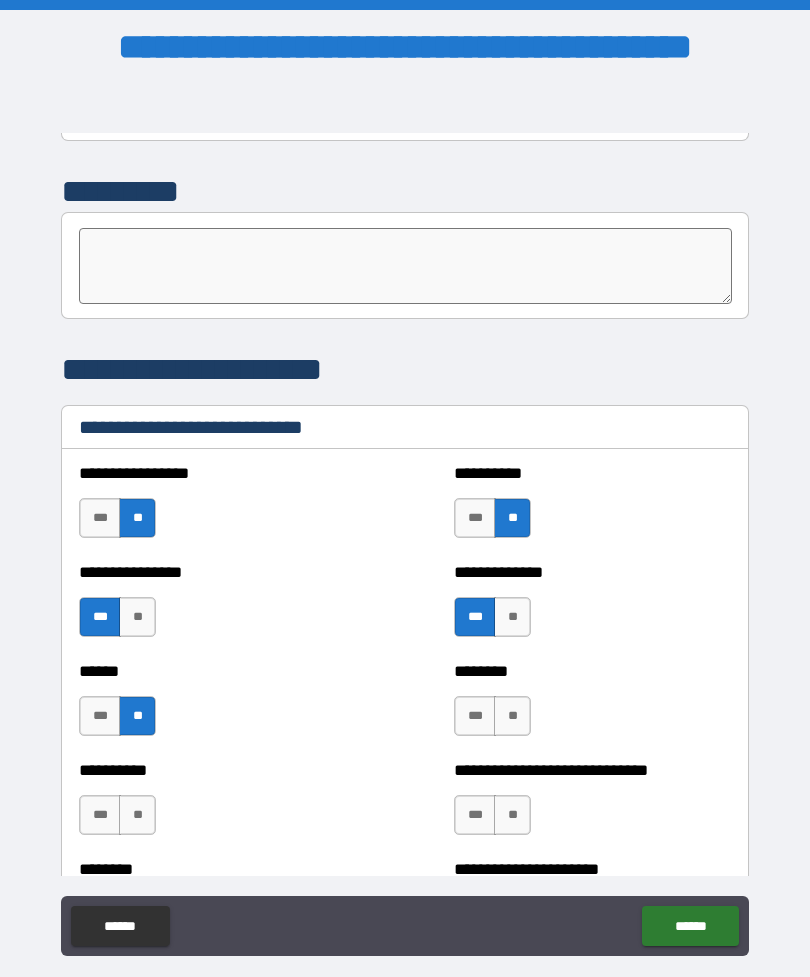 click on "***" at bounding box center (475, 716) 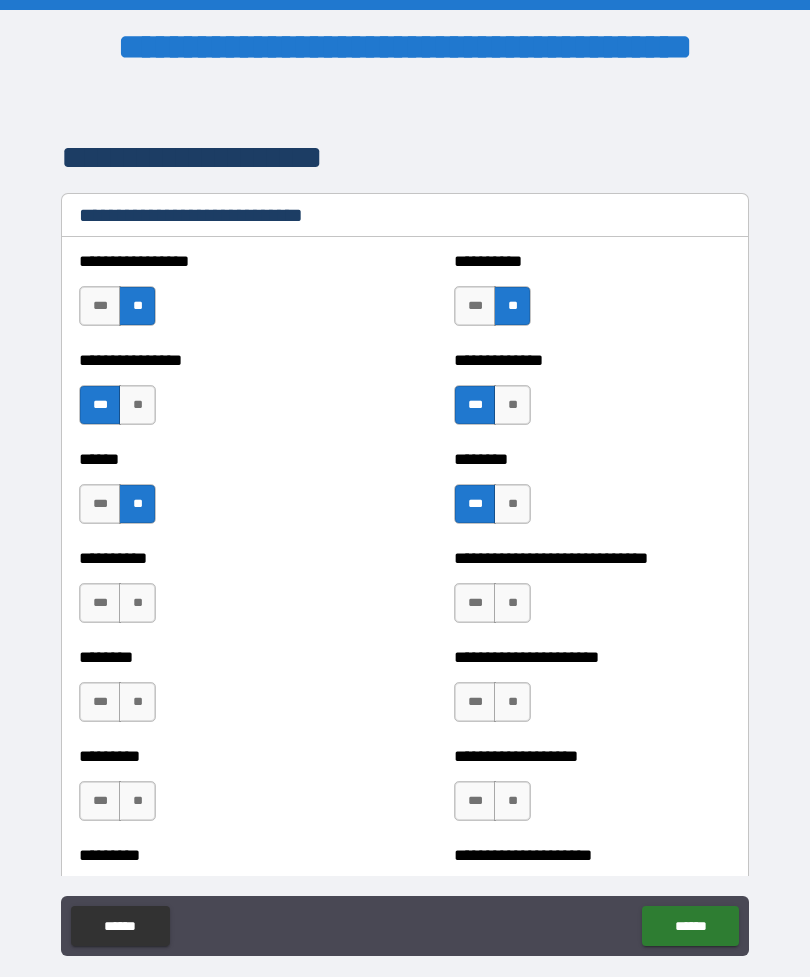 scroll, scrollTop: 6725, scrollLeft: 0, axis: vertical 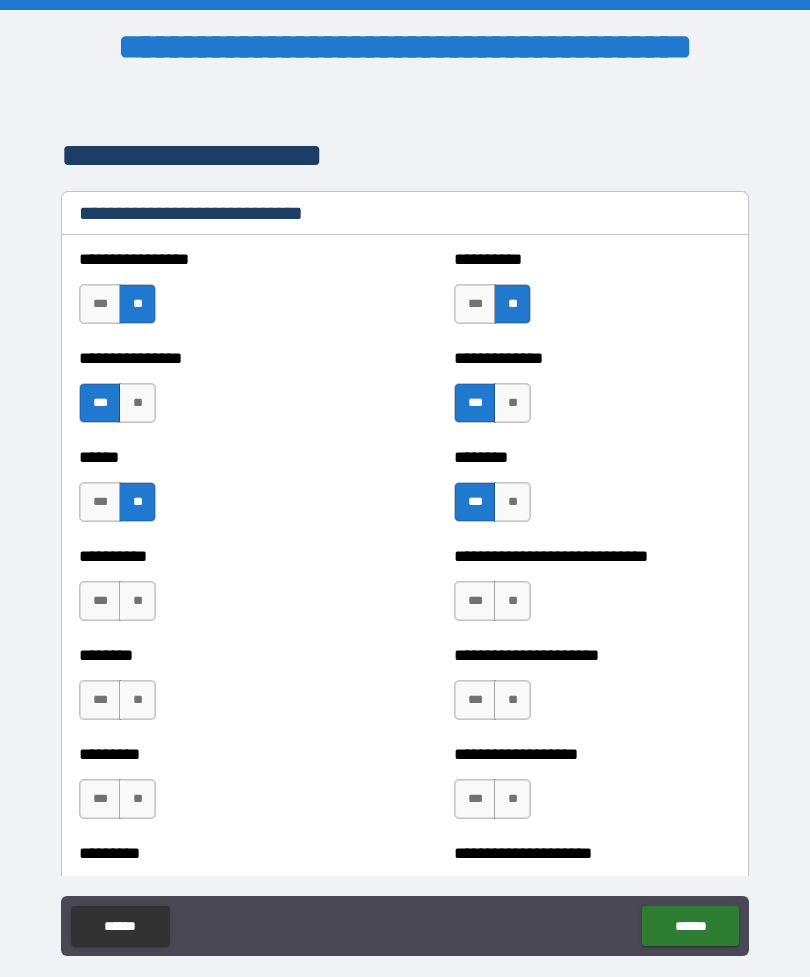 click on "**" at bounding box center (137, 601) 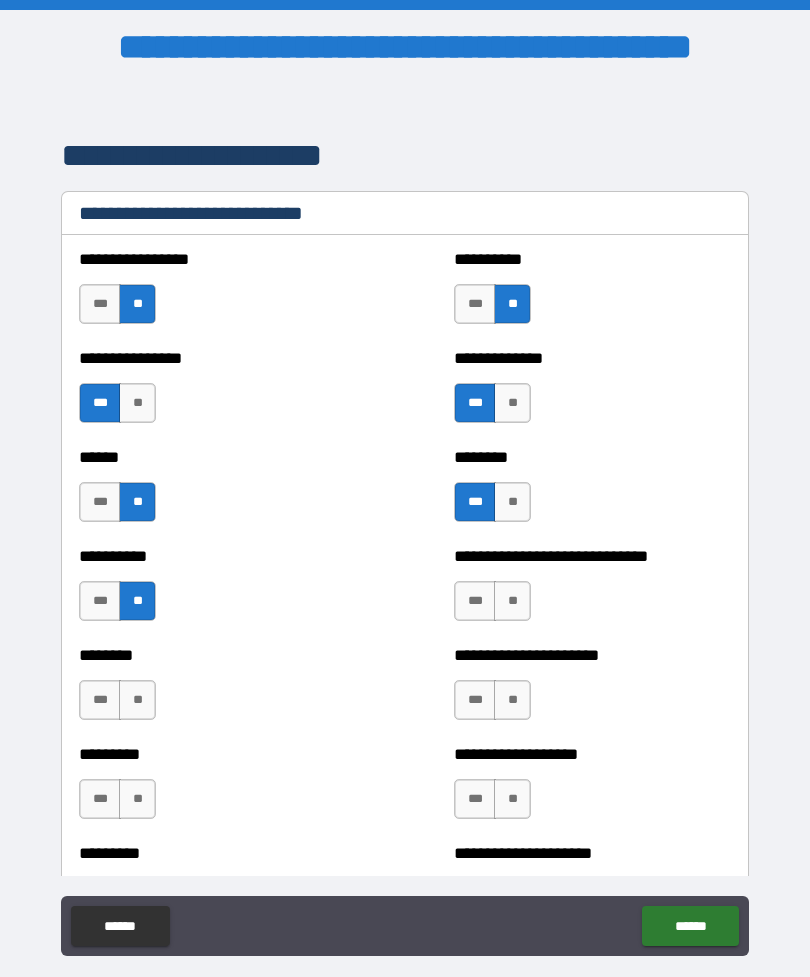 click on "***" at bounding box center (475, 601) 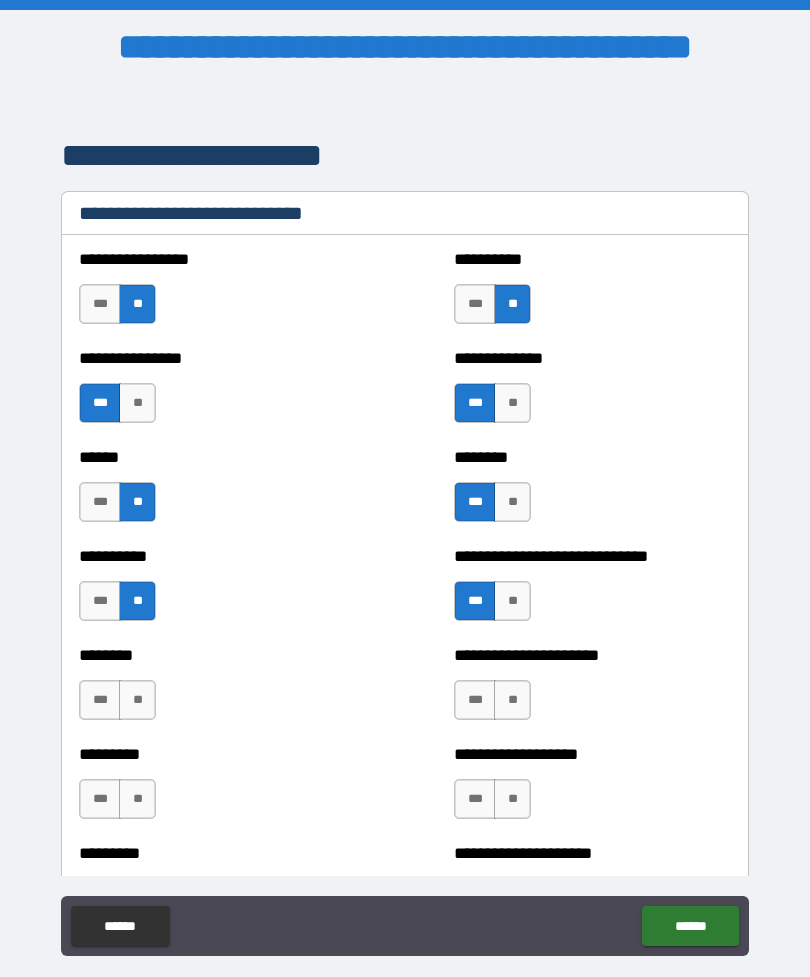 click on "**" at bounding box center (137, 700) 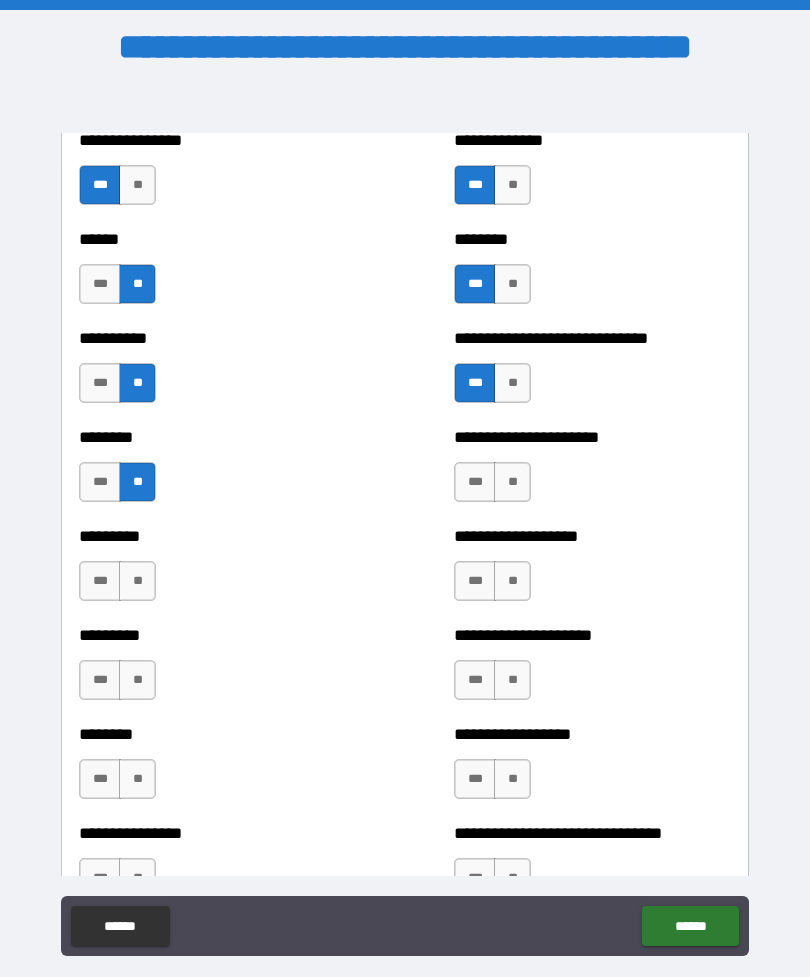 scroll, scrollTop: 6944, scrollLeft: 0, axis: vertical 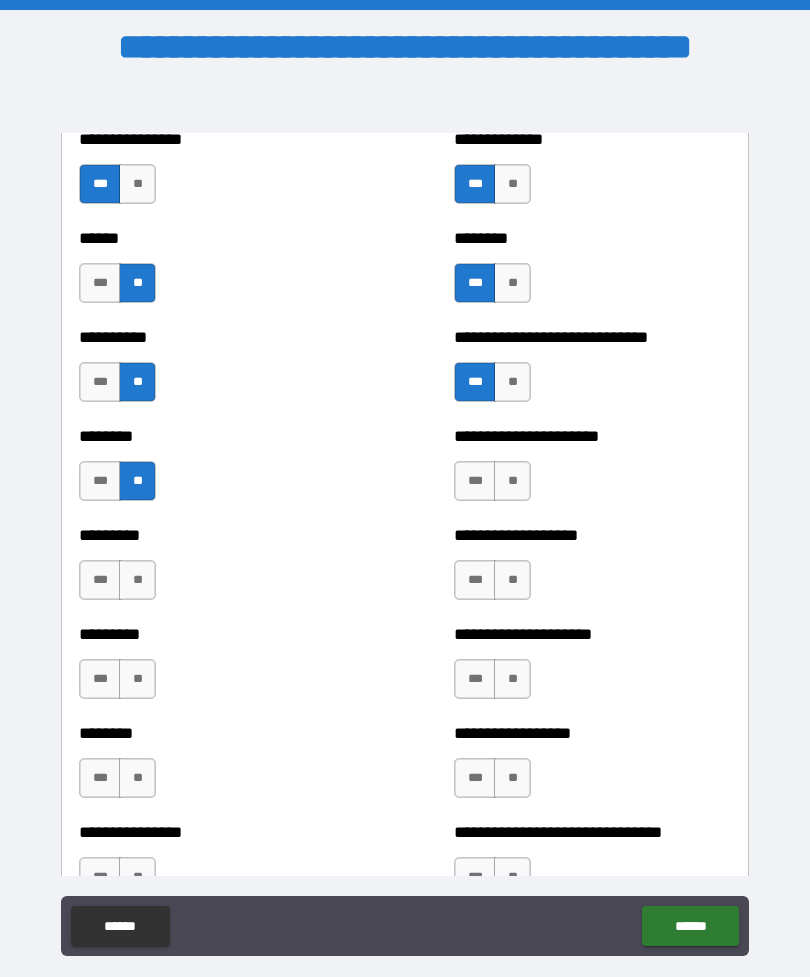 click on "**" at bounding box center [137, 580] 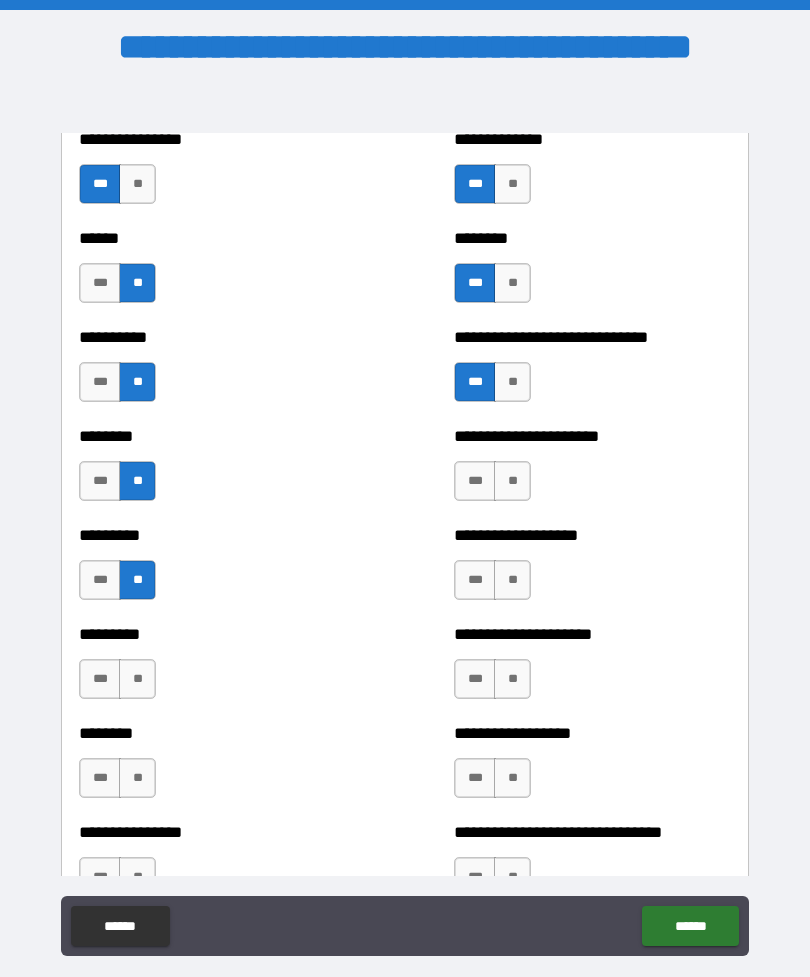 click on "**" at bounding box center [512, 580] 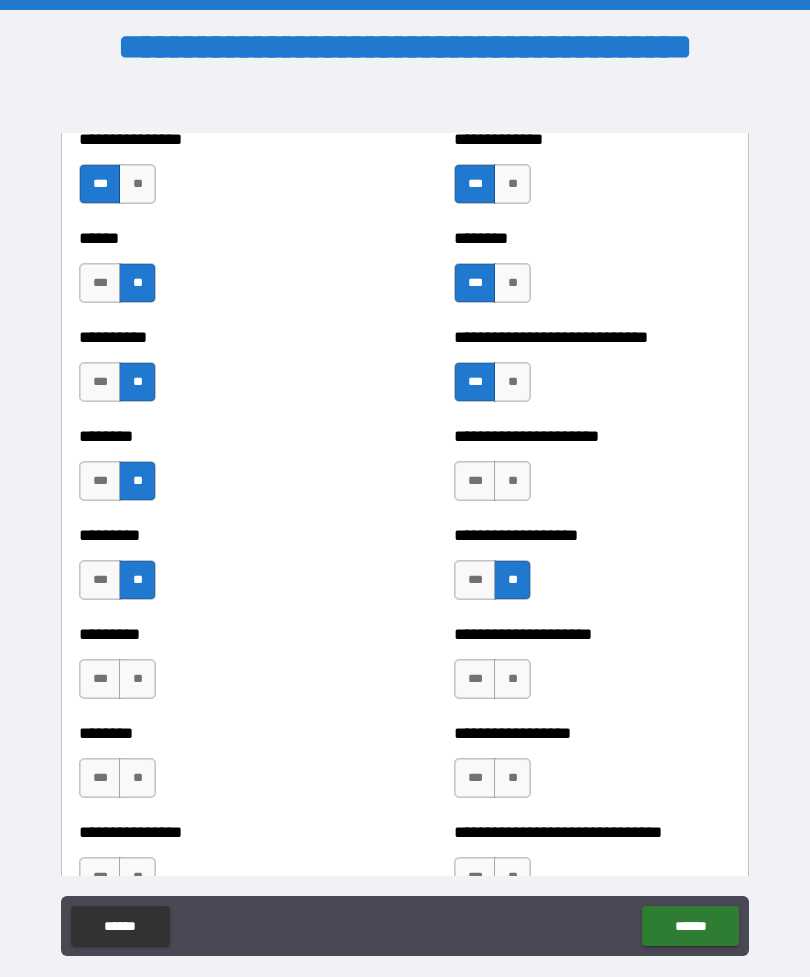 click on "**" at bounding box center [137, 679] 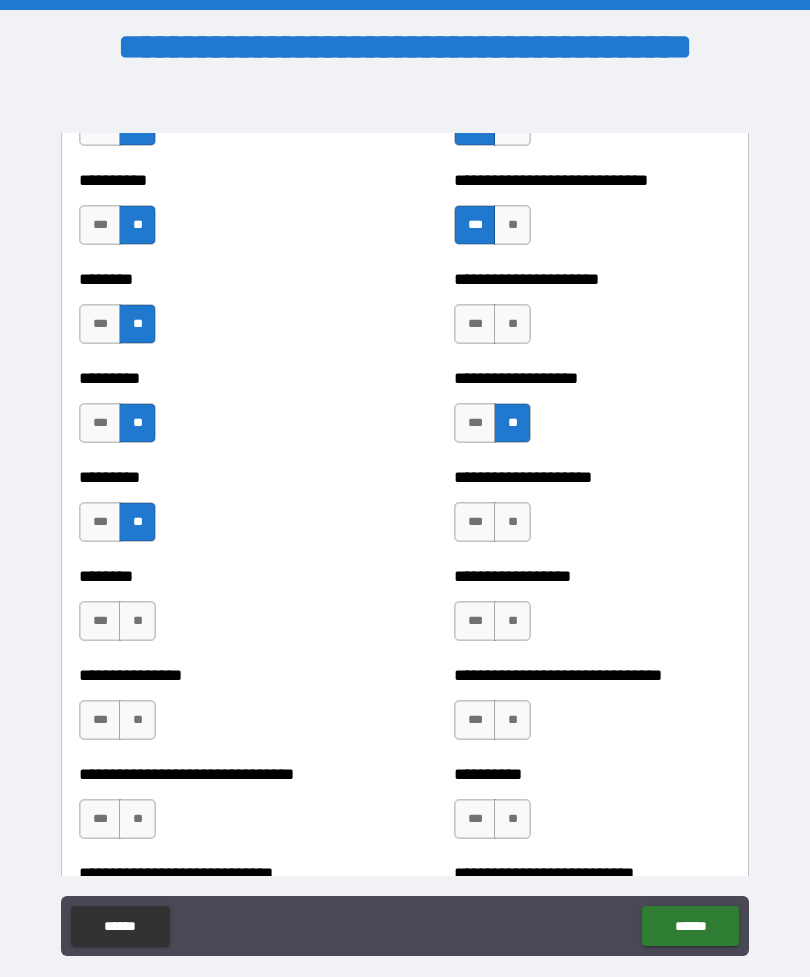 scroll, scrollTop: 7112, scrollLeft: 0, axis: vertical 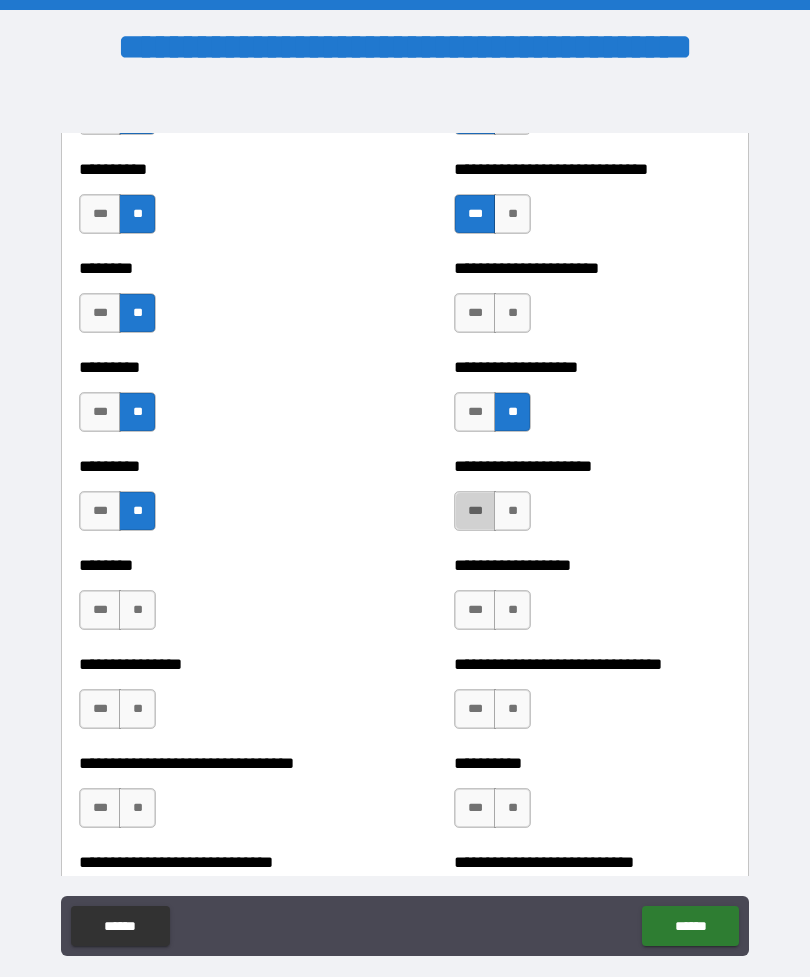 click on "***" at bounding box center [475, 511] 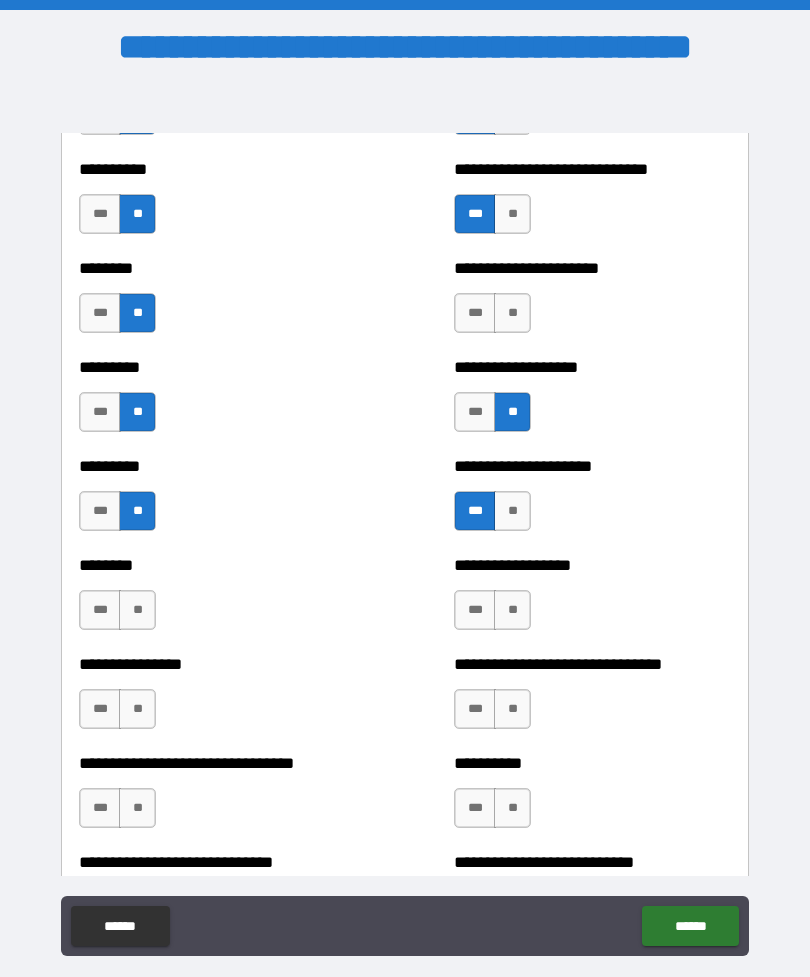 click on "**" at bounding box center (137, 610) 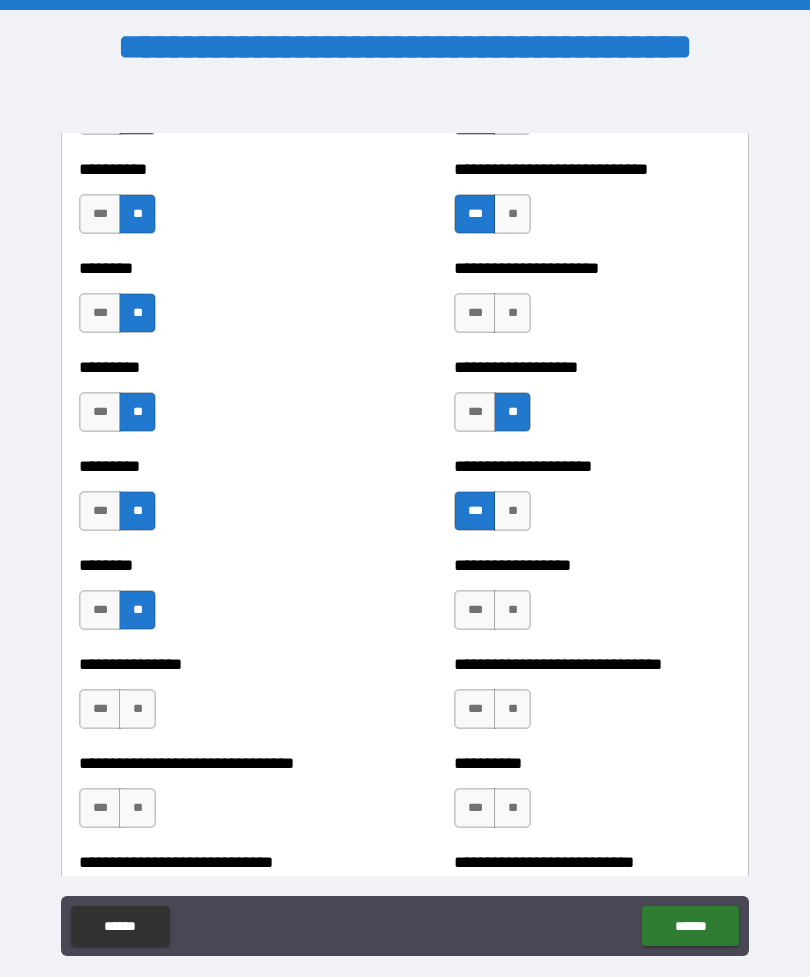 click on "**" at bounding box center [512, 610] 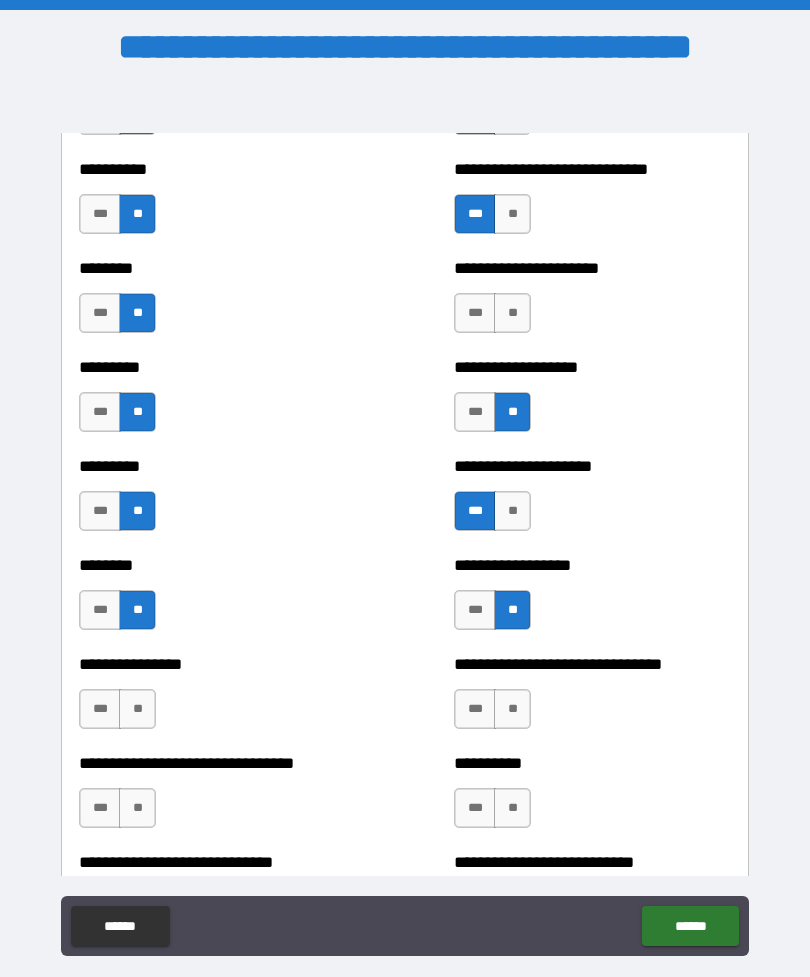 click on "**" at bounding box center (137, 709) 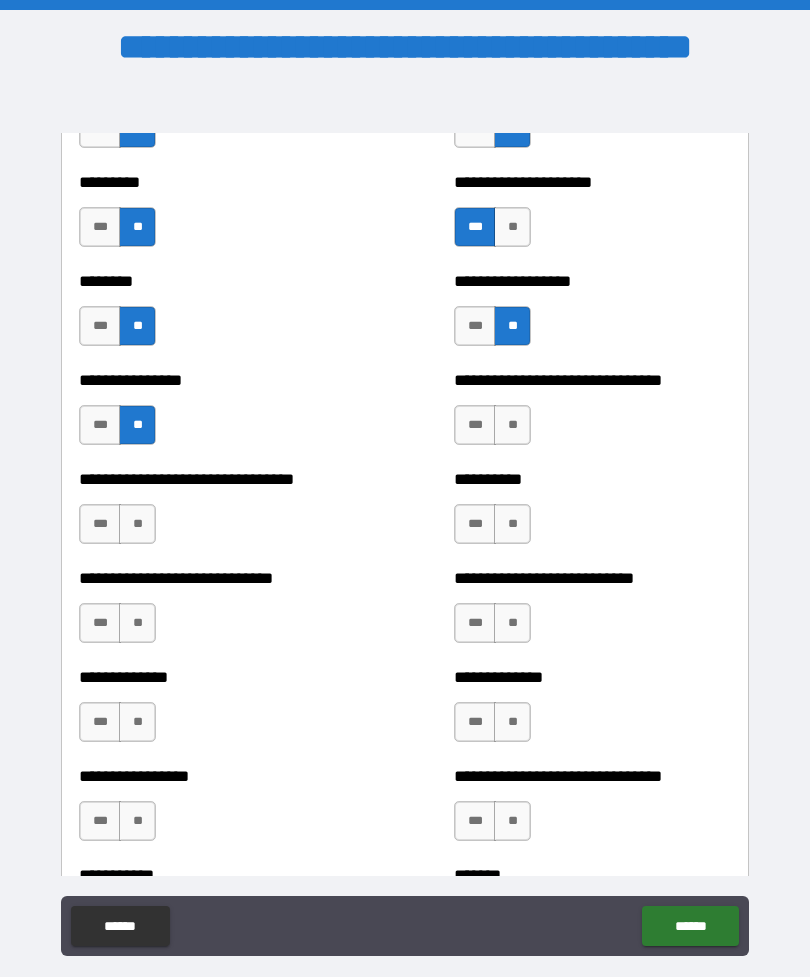 scroll, scrollTop: 7404, scrollLeft: 0, axis: vertical 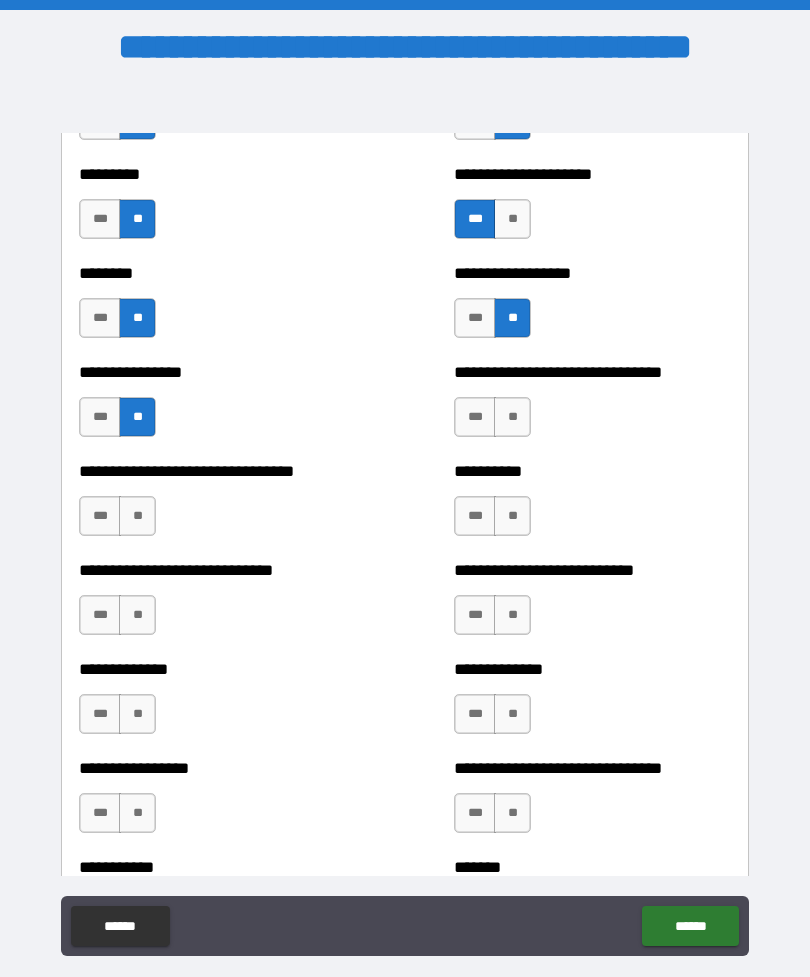 click on "**" at bounding box center [512, 417] 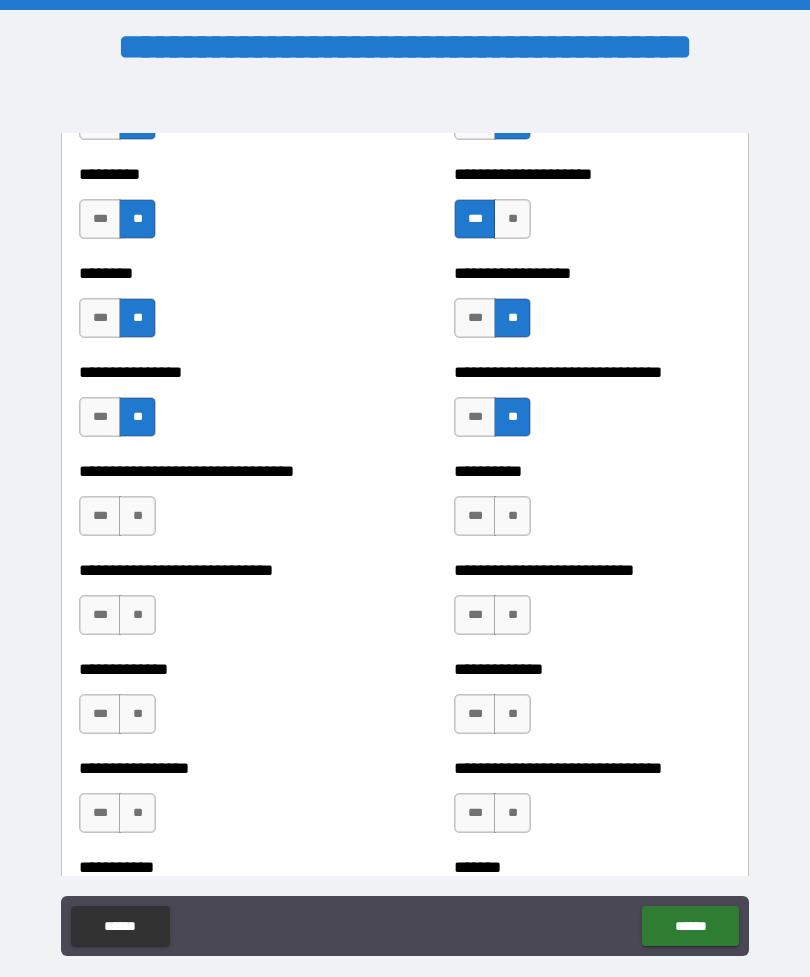 click on "**" at bounding box center [137, 516] 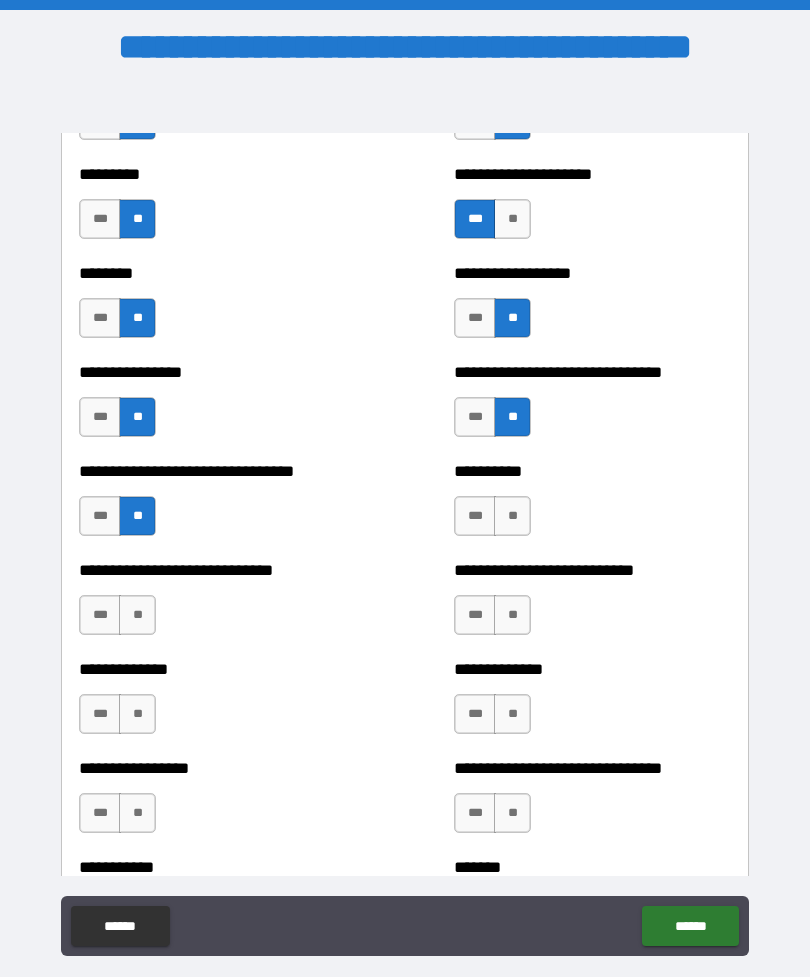 click on "**" at bounding box center [512, 516] 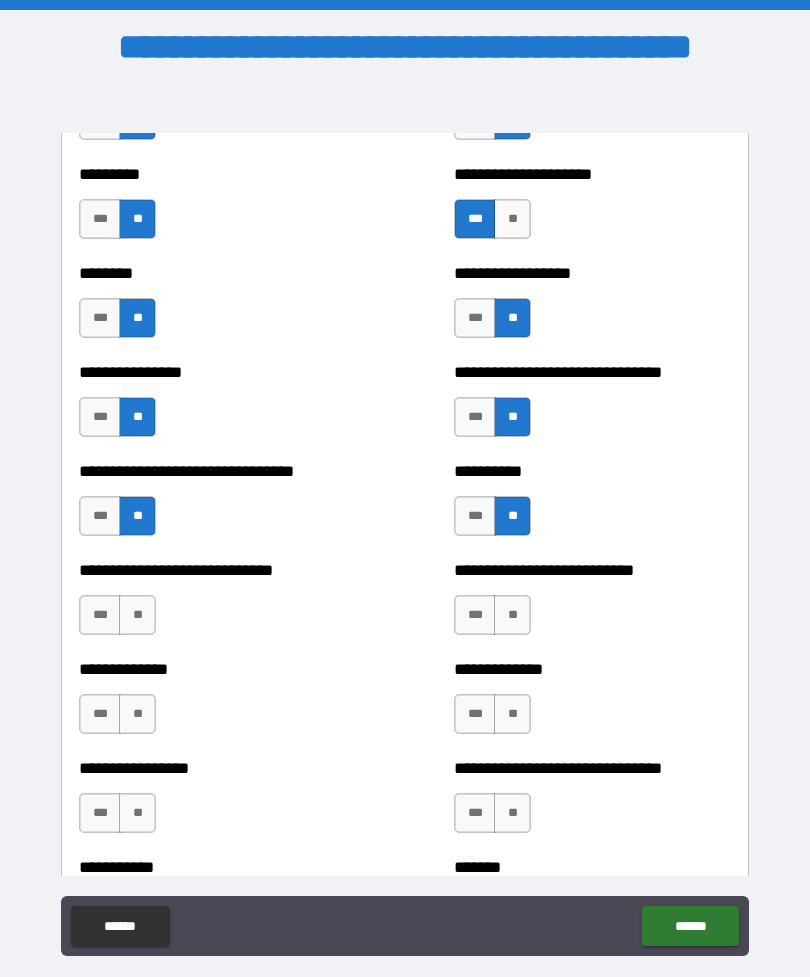 click on "**" at bounding box center (137, 615) 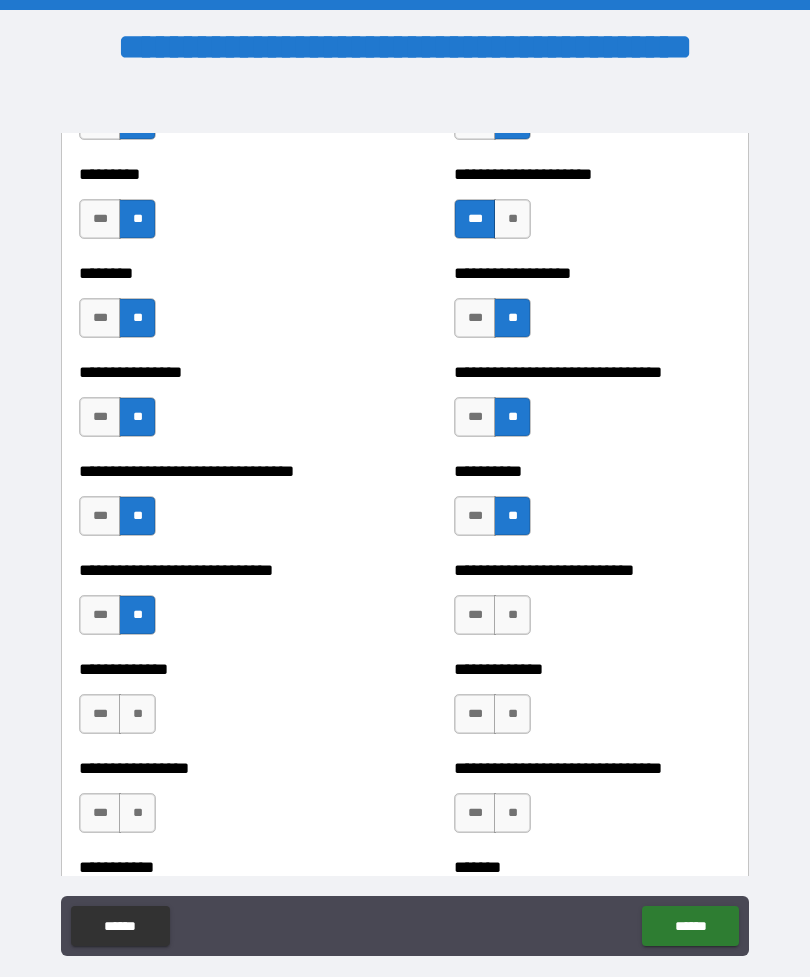 click on "**" at bounding box center [512, 615] 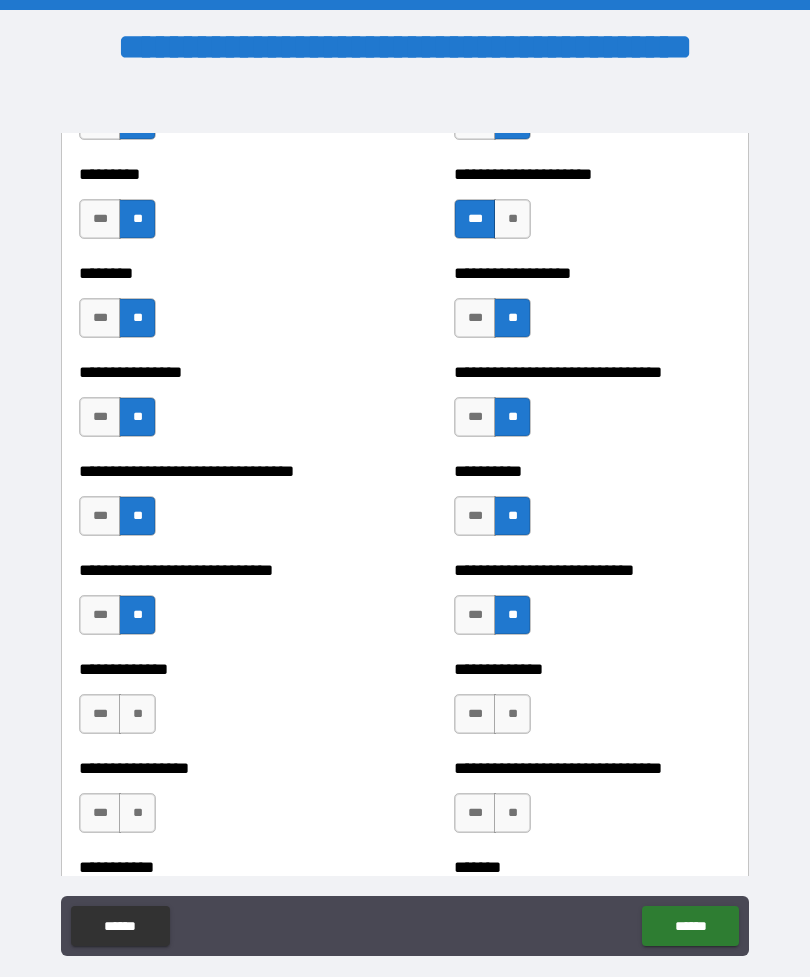 click on "**" at bounding box center (137, 714) 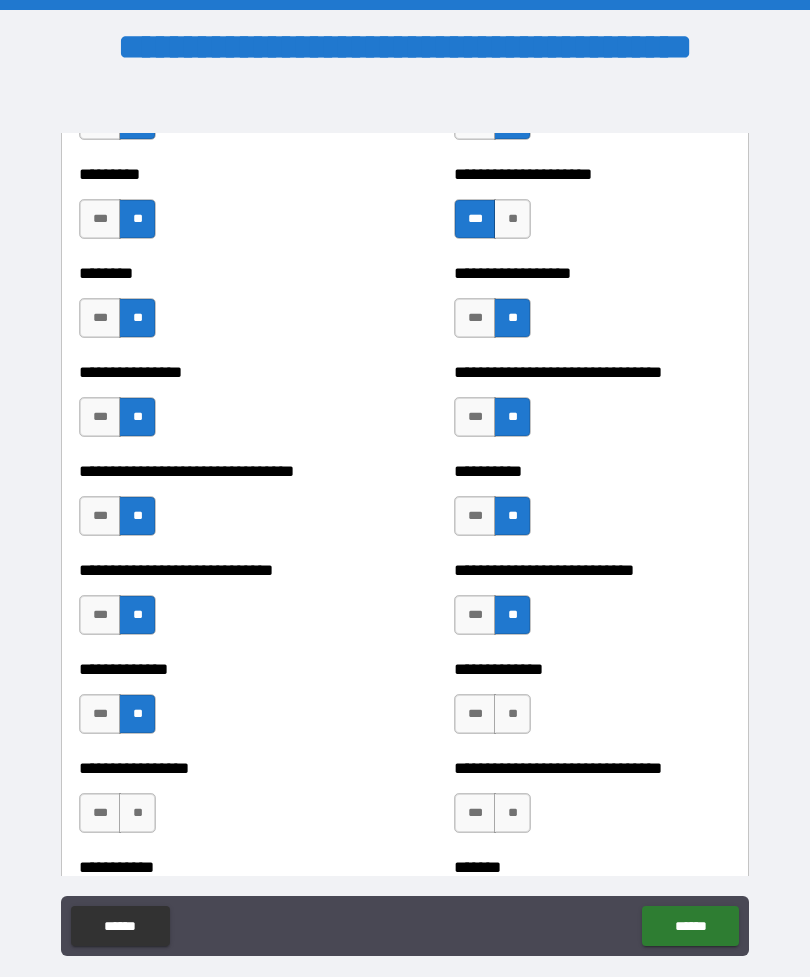 click on "**" at bounding box center [512, 714] 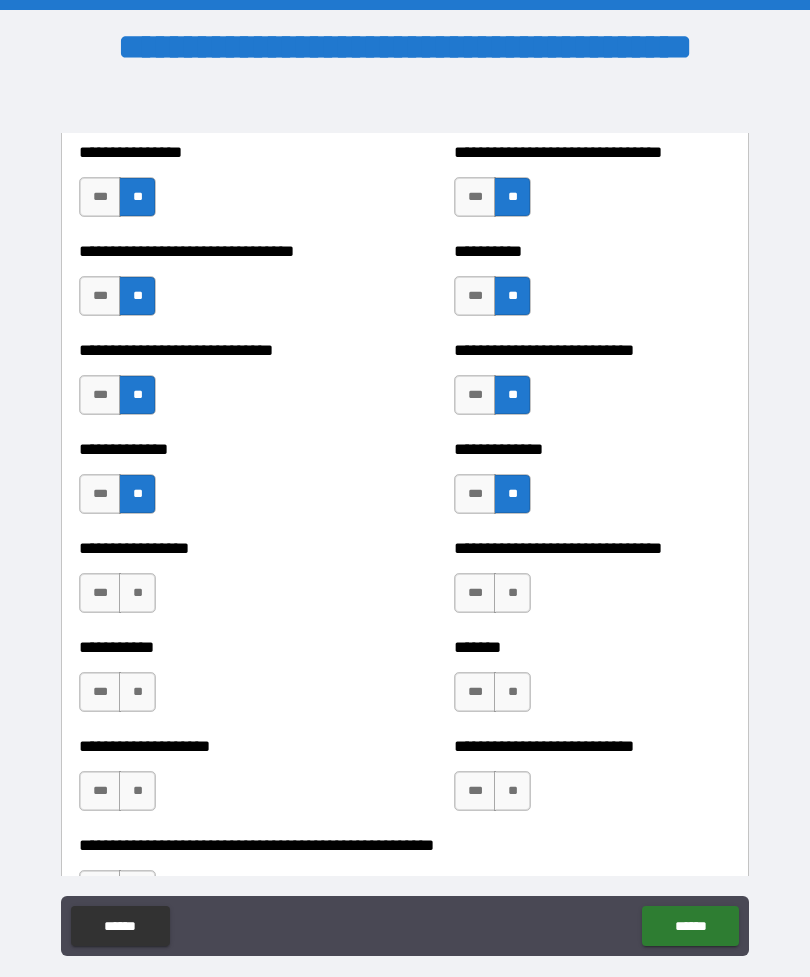 scroll, scrollTop: 7691, scrollLeft: 0, axis: vertical 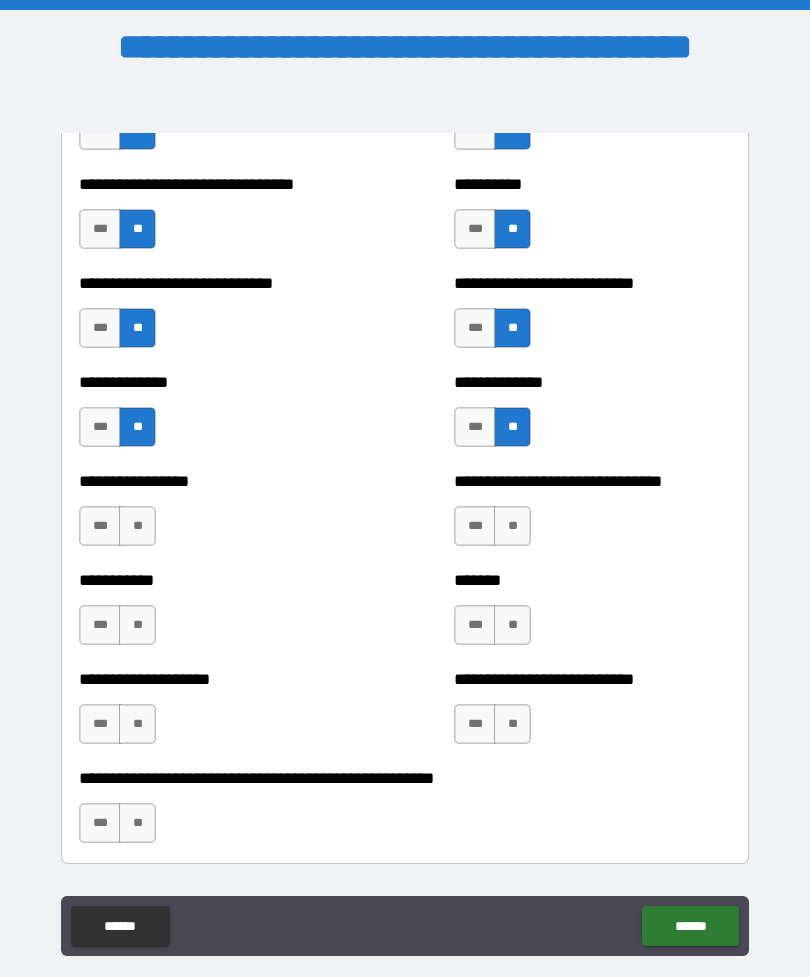 click on "**" at bounding box center (137, 526) 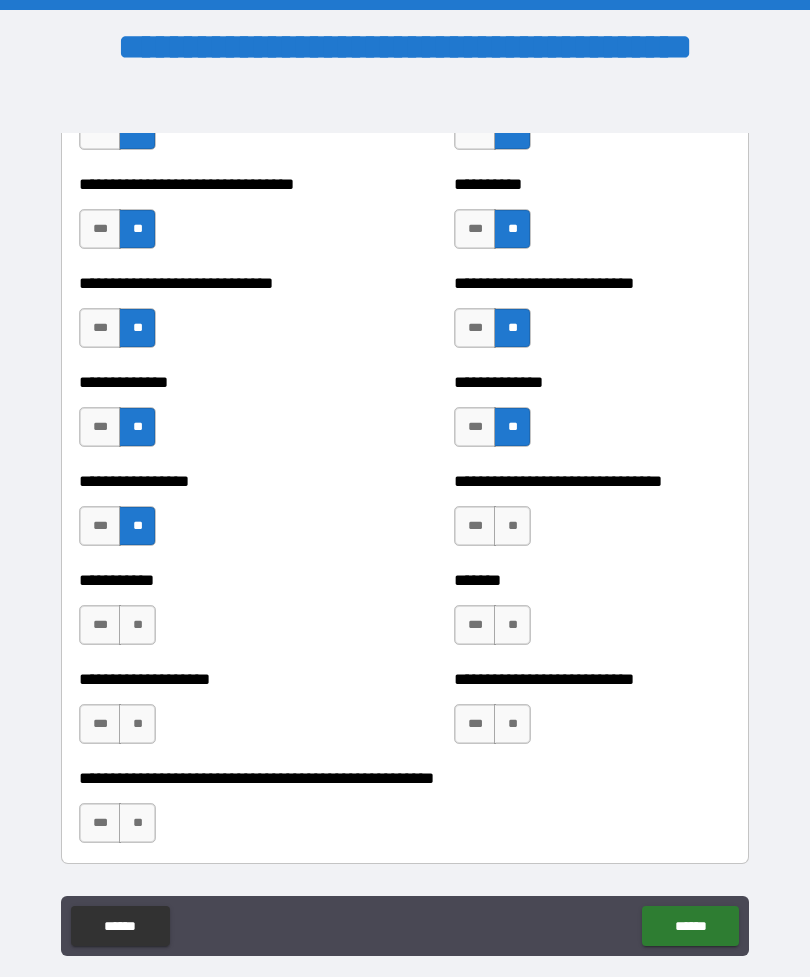 click on "**" at bounding box center [512, 526] 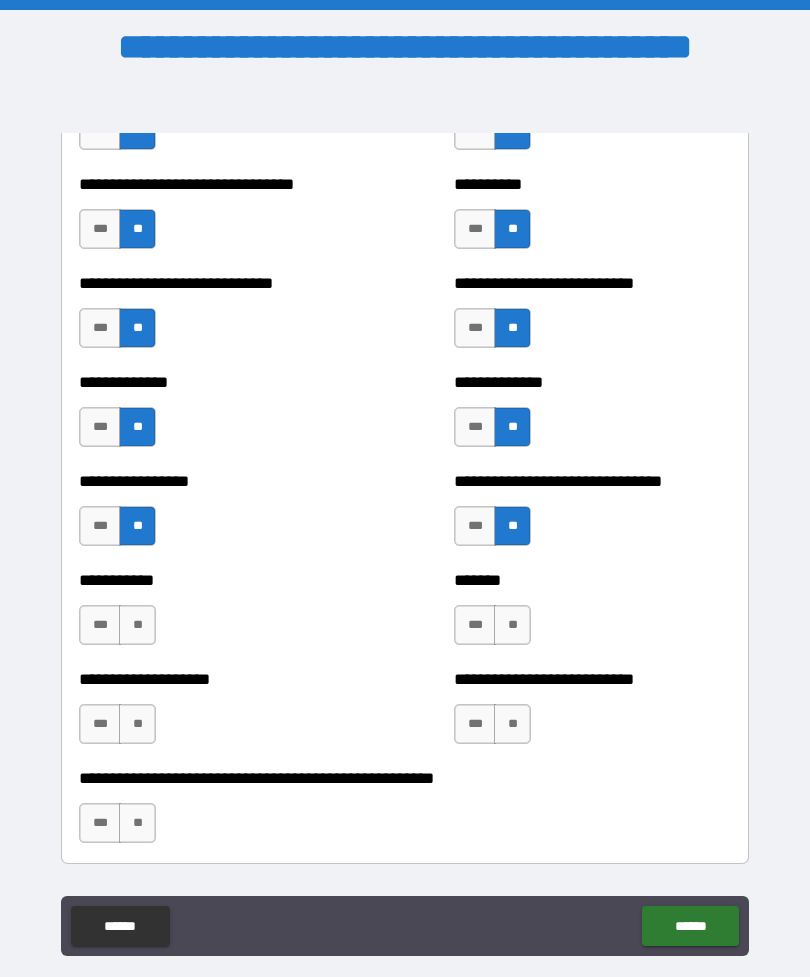 click on "**" at bounding box center [137, 625] 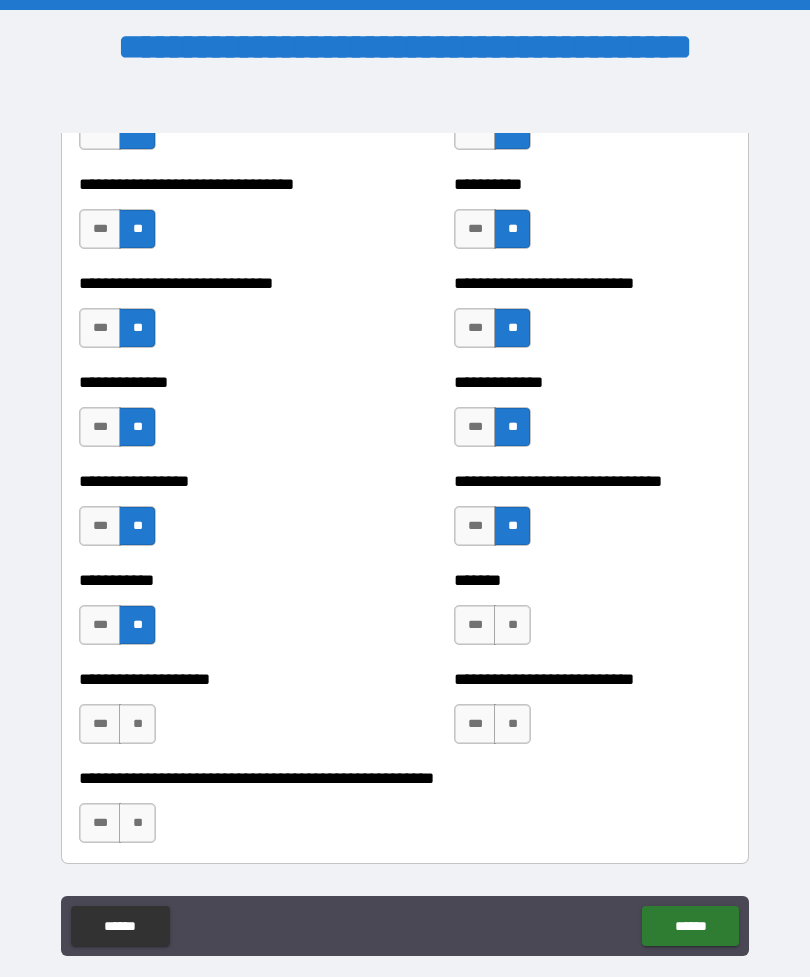 click on "**" at bounding box center [512, 625] 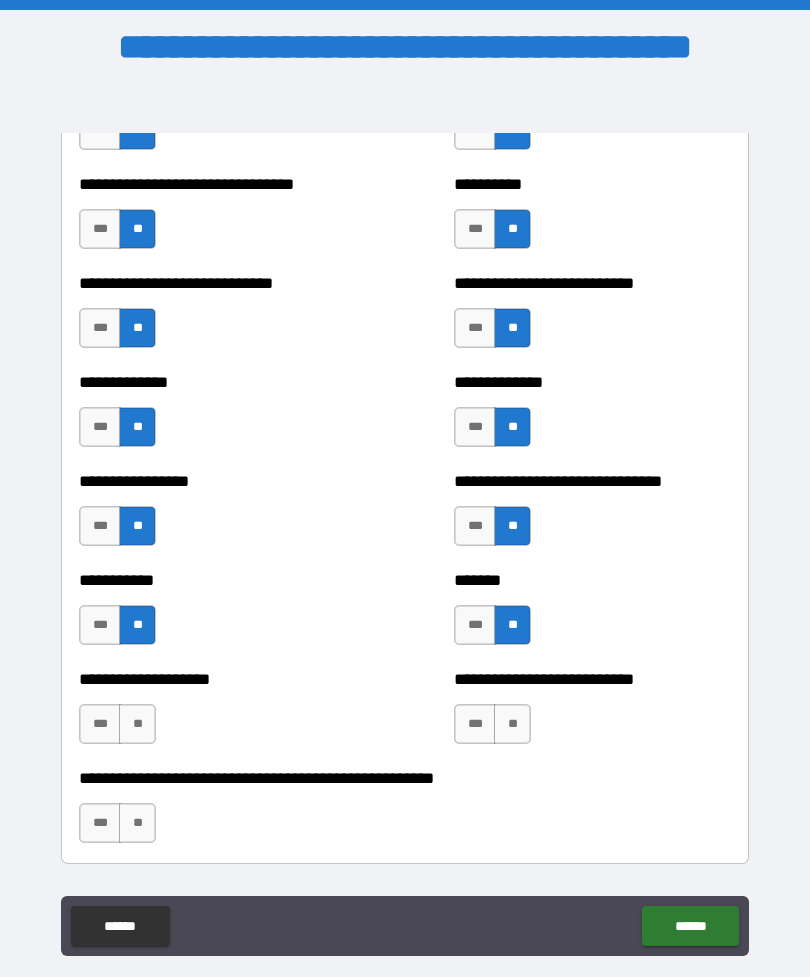 click on "**" at bounding box center [137, 724] 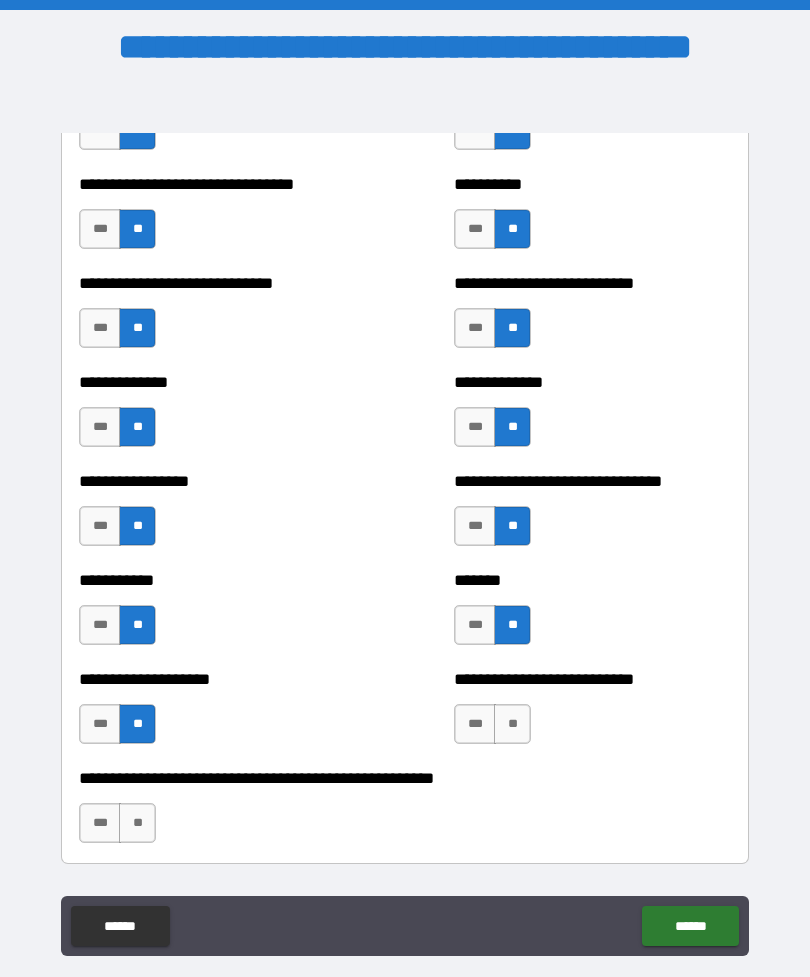 click on "**" at bounding box center [512, 724] 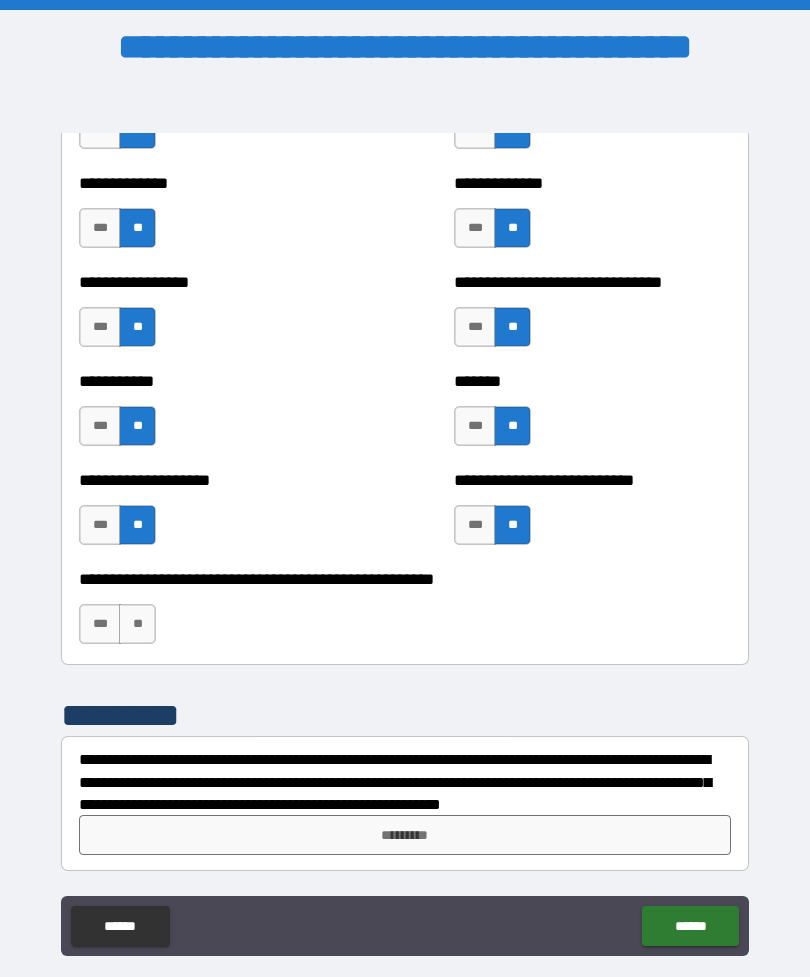 scroll, scrollTop: 7888, scrollLeft: 0, axis: vertical 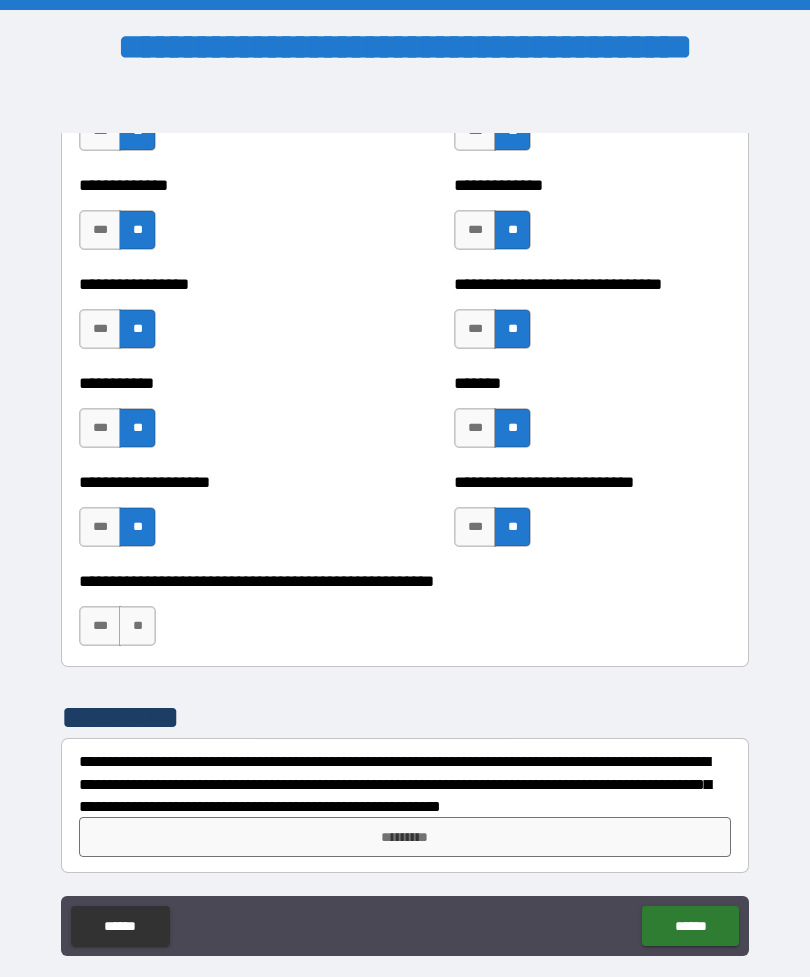 click on "**" at bounding box center (137, 626) 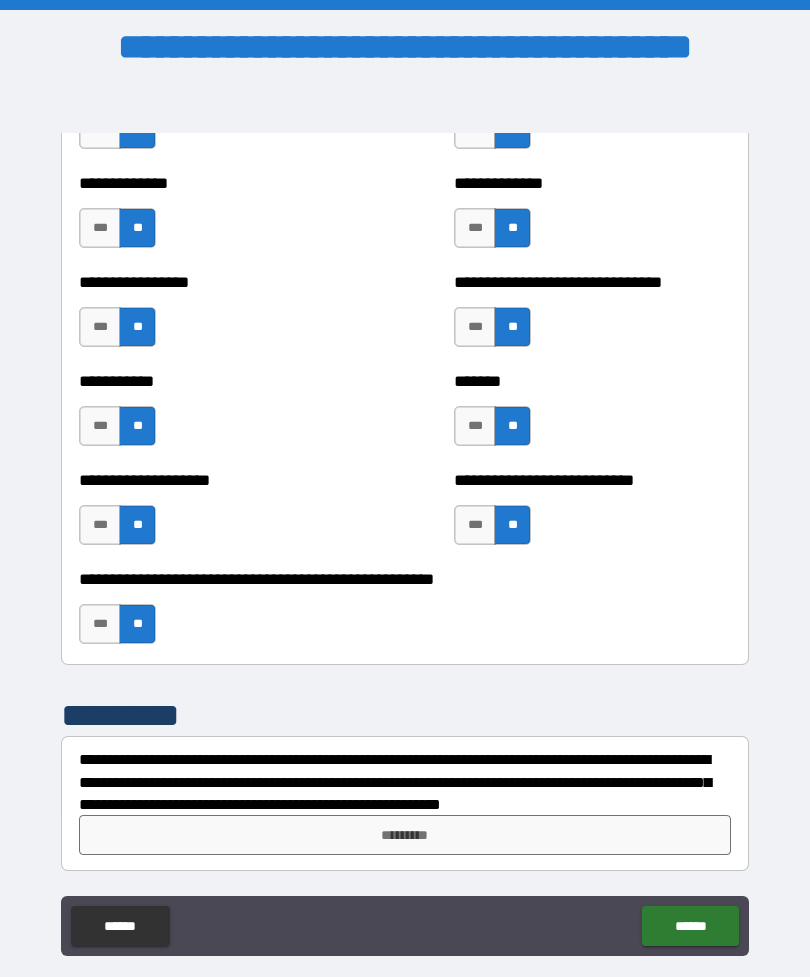 scroll, scrollTop: 7890, scrollLeft: 0, axis: vertical 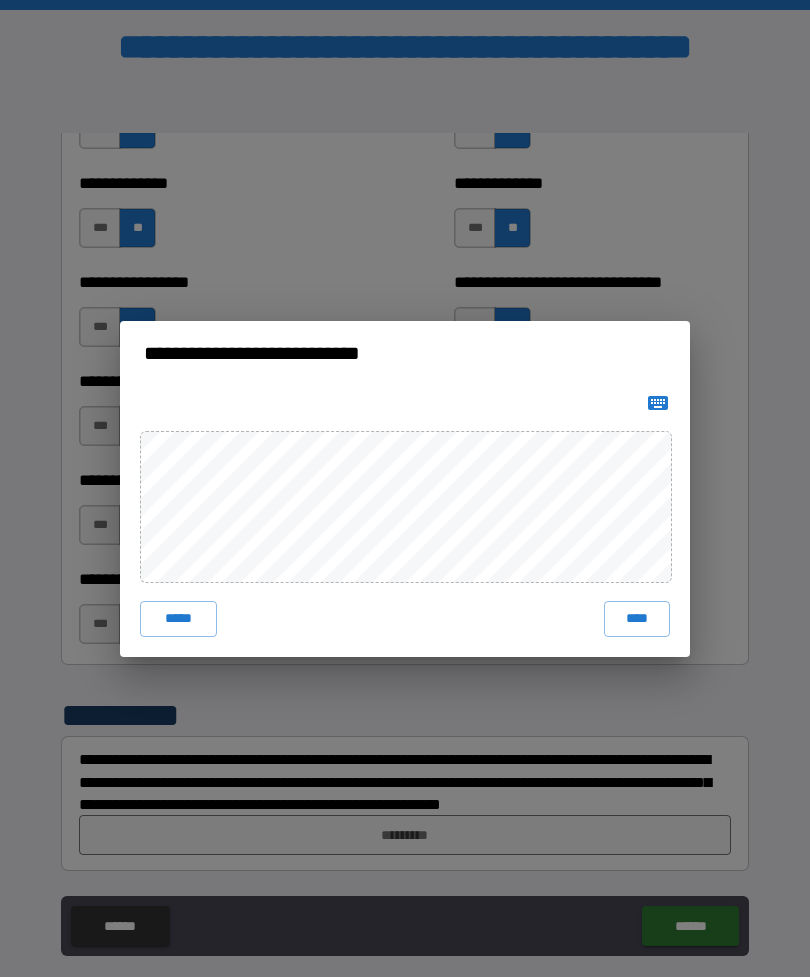 click on "****" at bounding box center [637, 619] 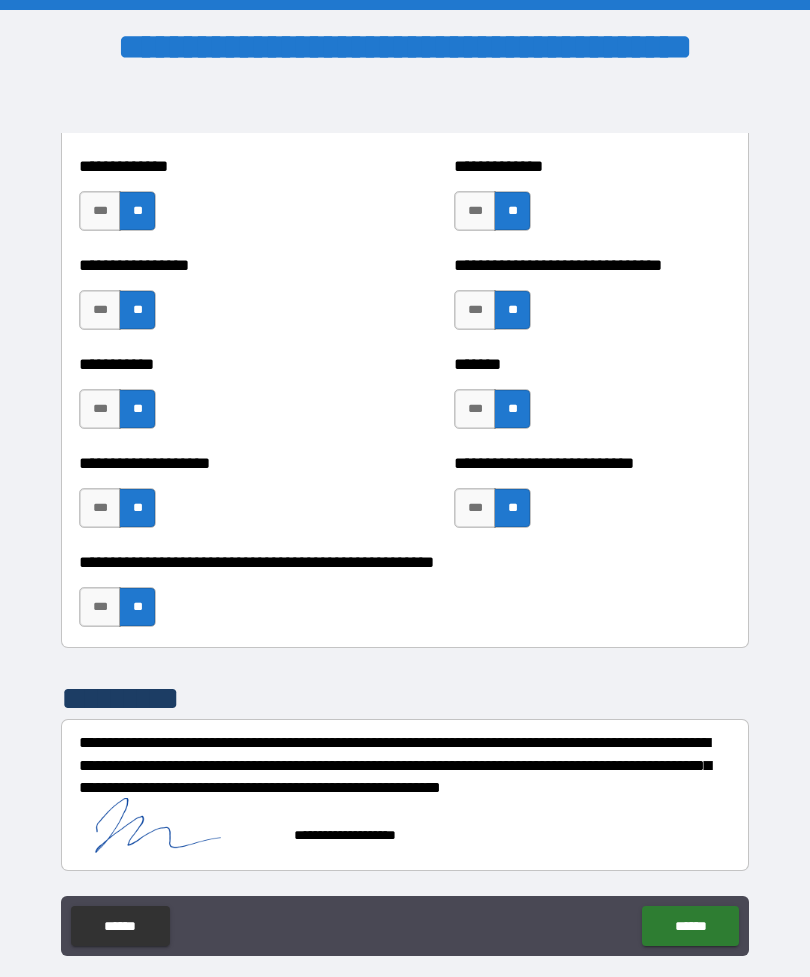 scroll, scrollTop: 7907, scrollLeft: 0, axis: vertical 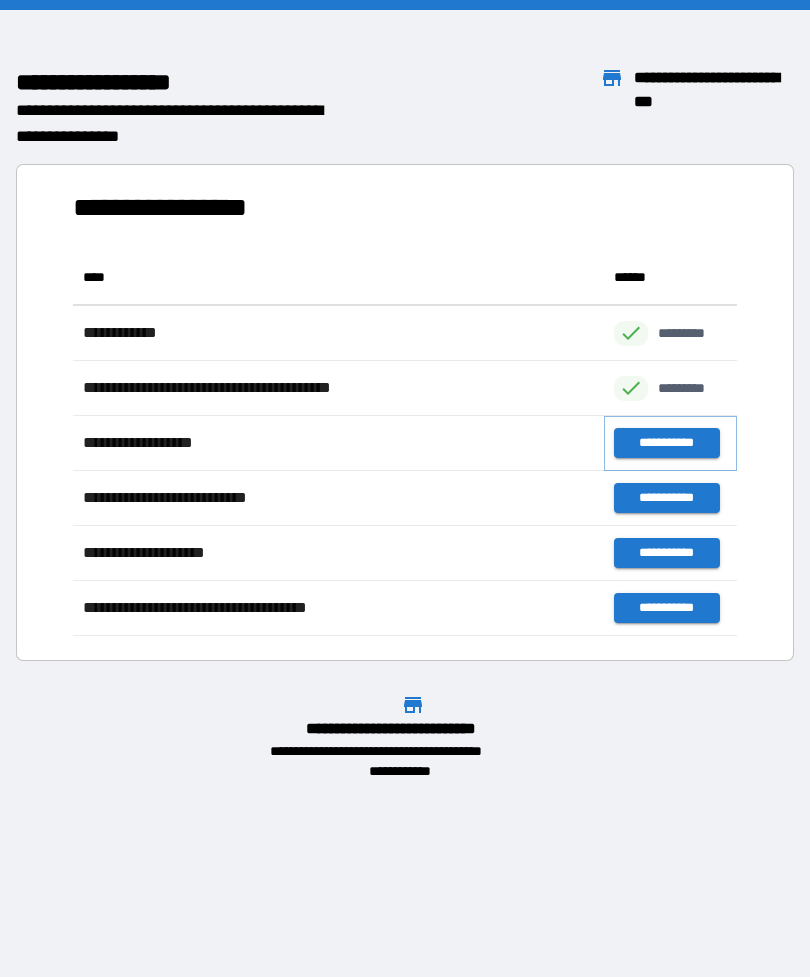 click on "**********" at bounding box center [666, 443] 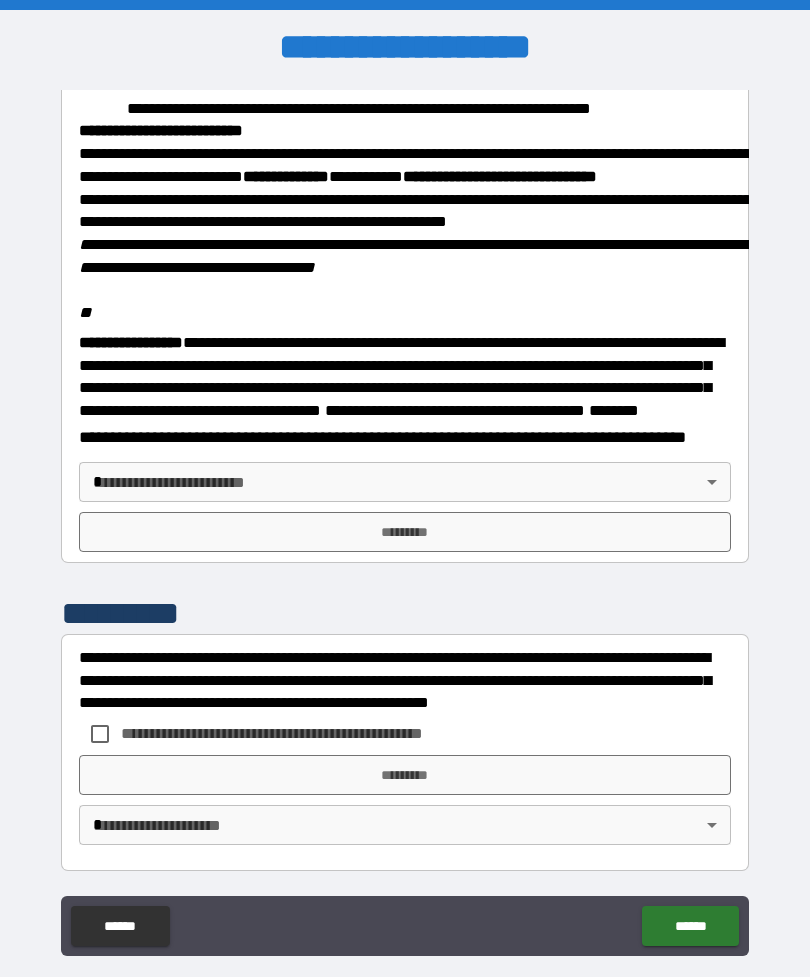 scroll, scrollTop: 2323, scrollLeft: 0, axis: vertical 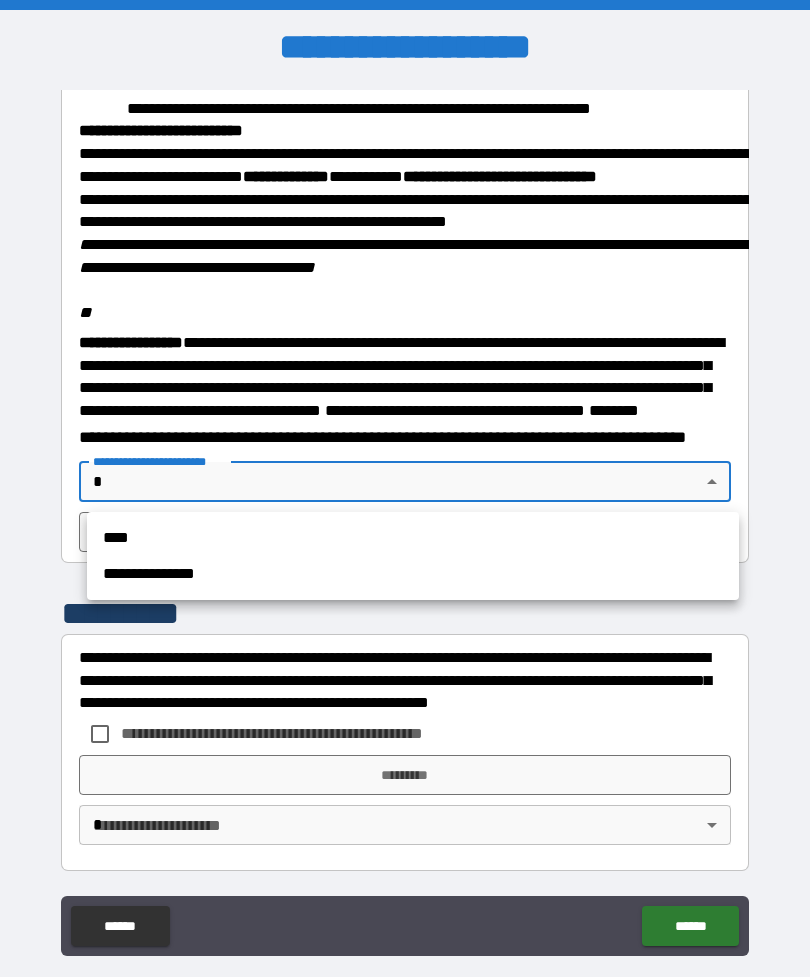 click on "**********" at bounding box center [413, 574] 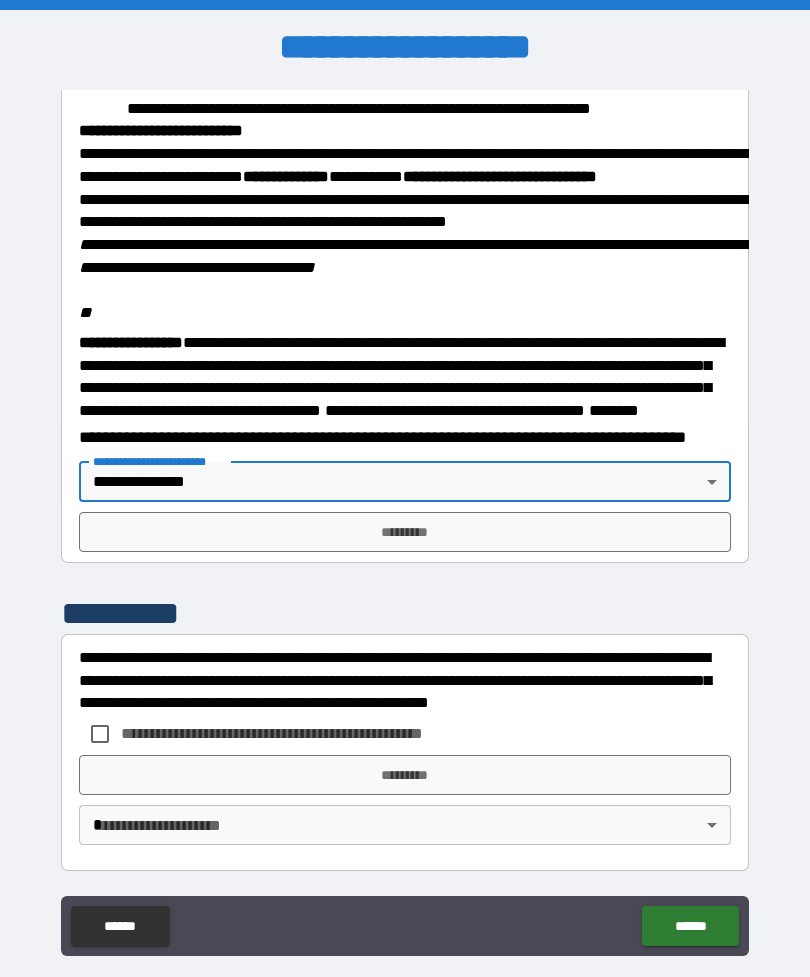 click on "*********" at bounding box center [405, 532] 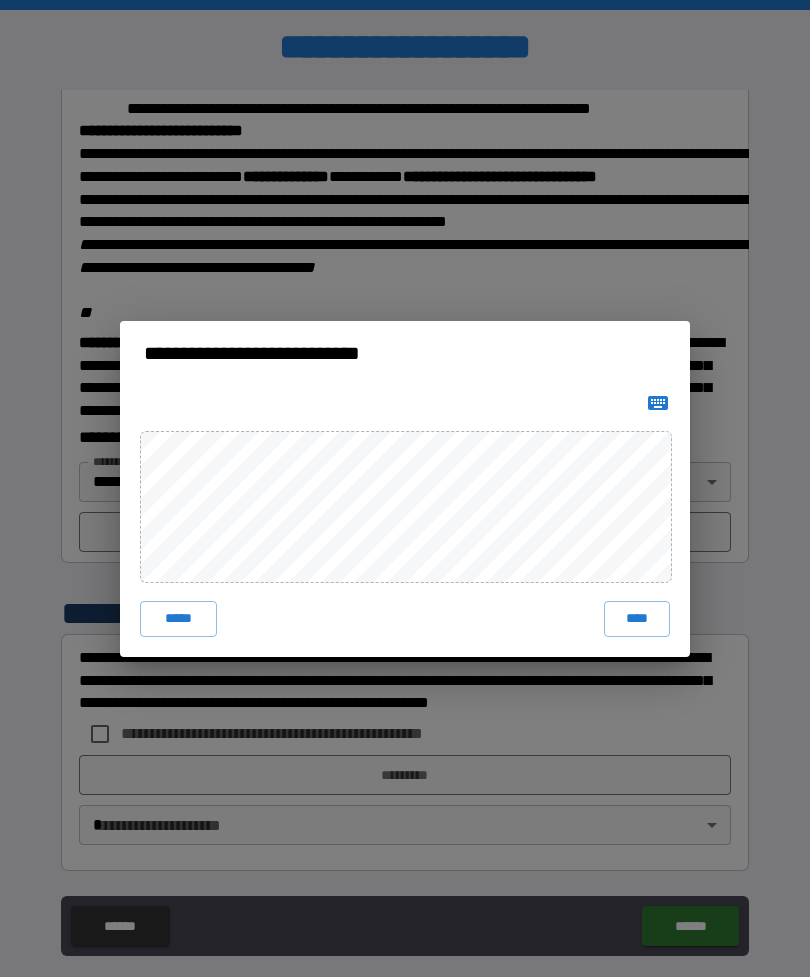 click on "****" at bounding box center (637, 619) 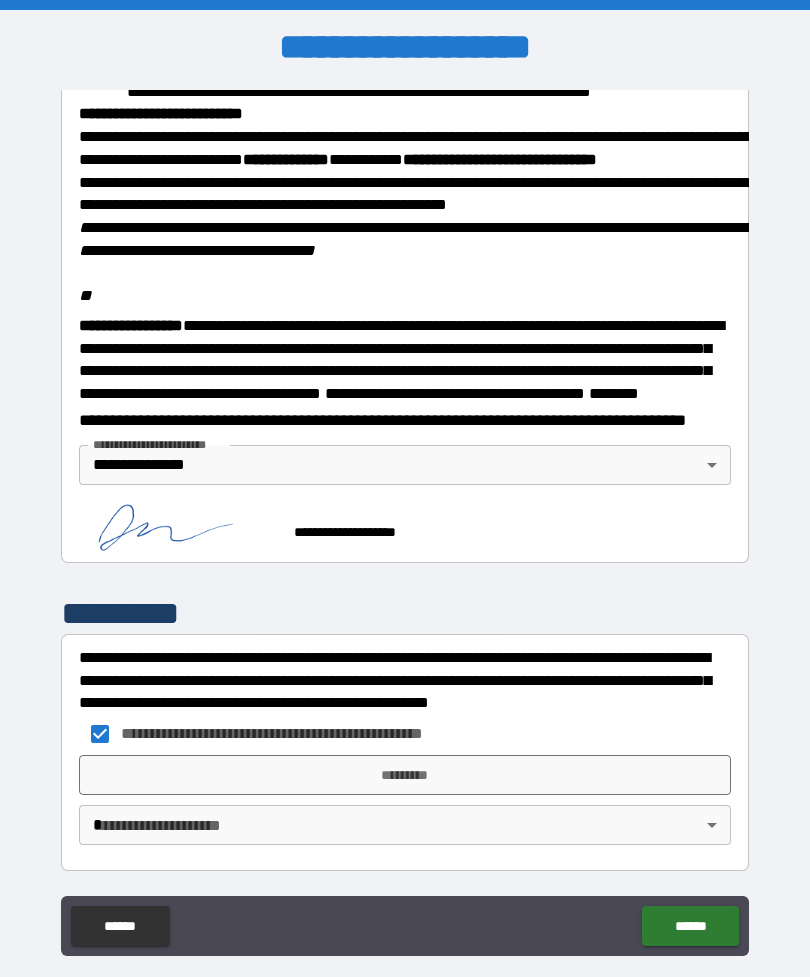 scroll, scrollTop: 2340, scrollLeft: 0, axis: vertical 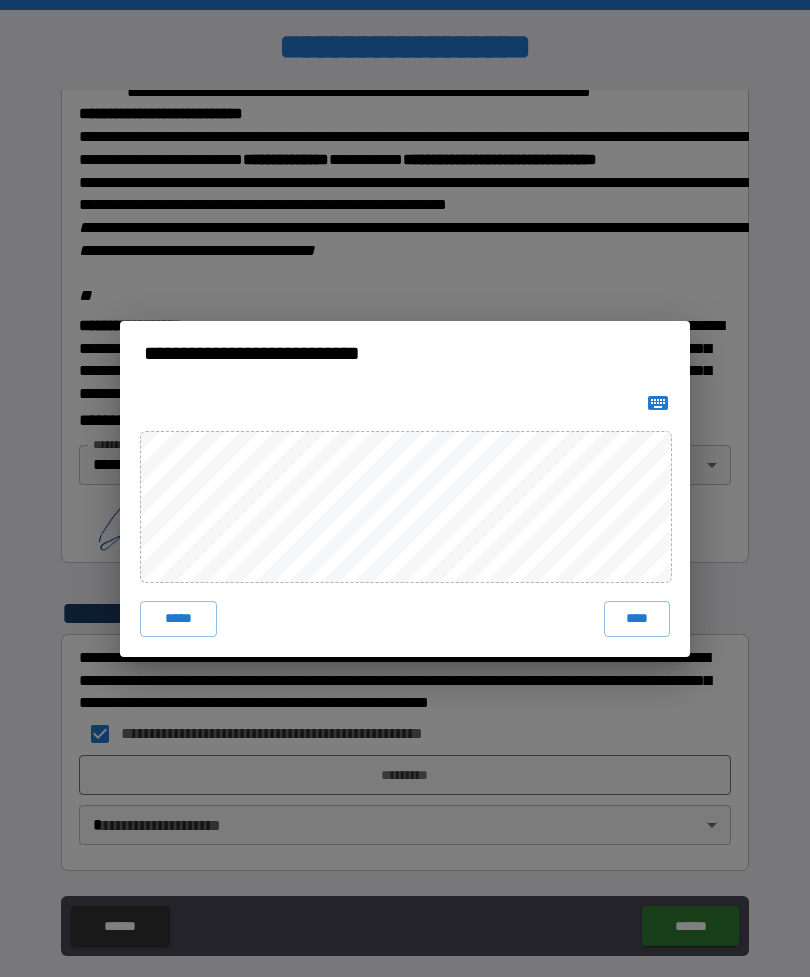 click on "****" at bounding box center [637, 619] 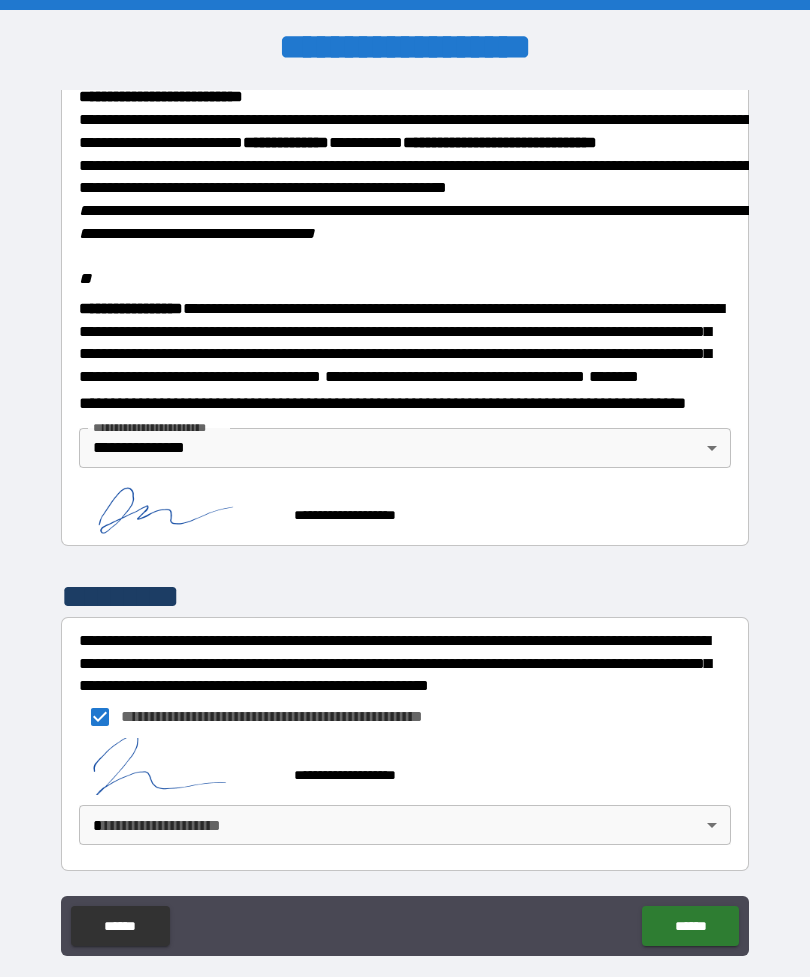 scroll, scrollTop: 2330, scrollLeft: 0, axis: vertical 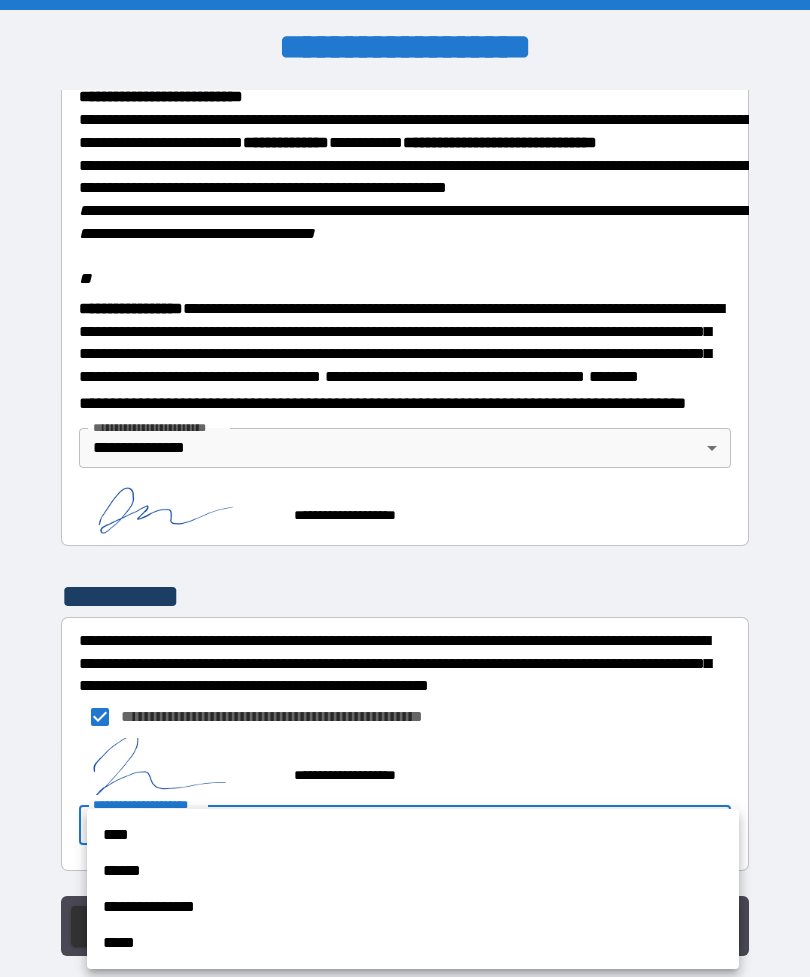 click on "**********" at bounding box center (413, 907) 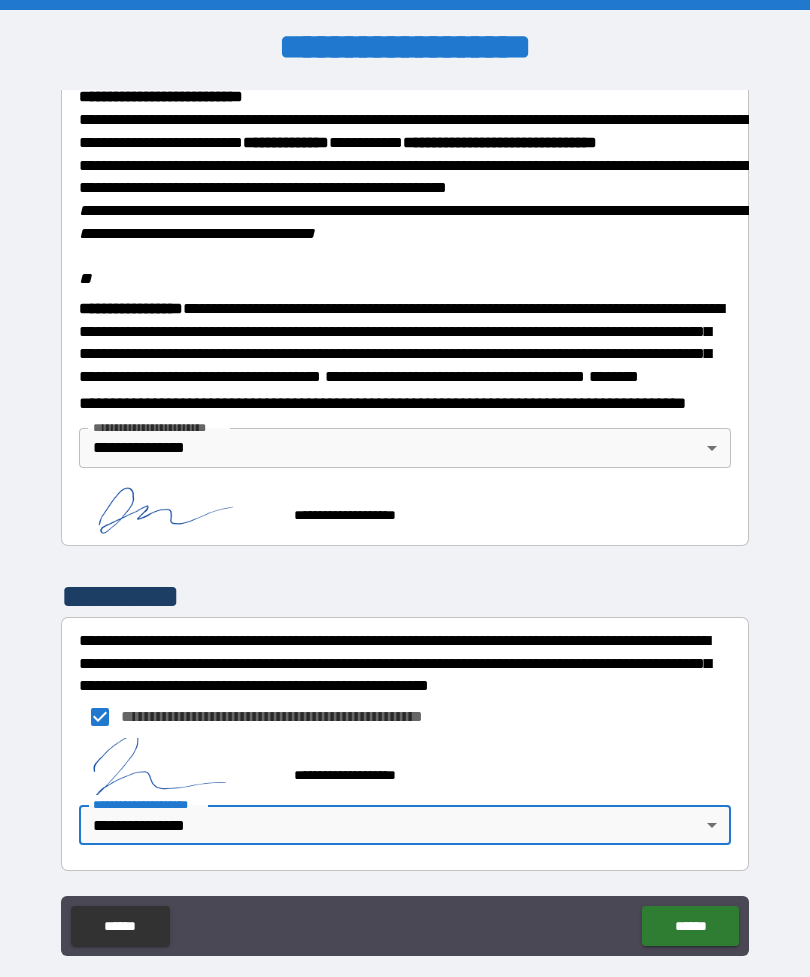 type on "**********" 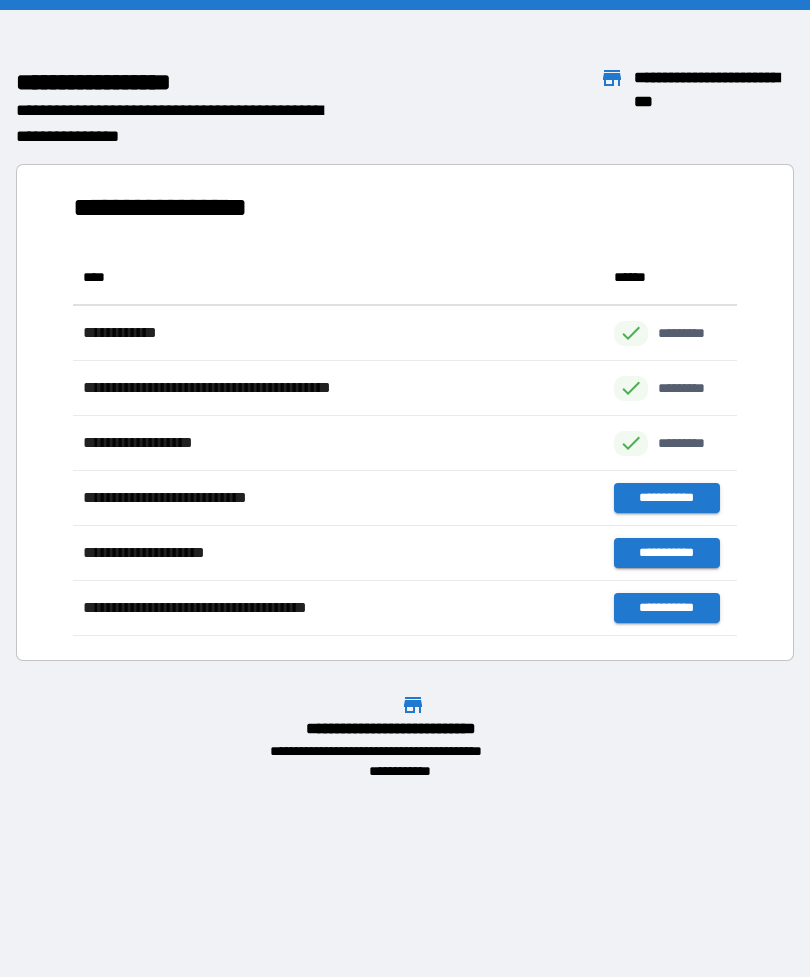 scroll, scrollTop: 386, scrollLeft: 664, axis: both 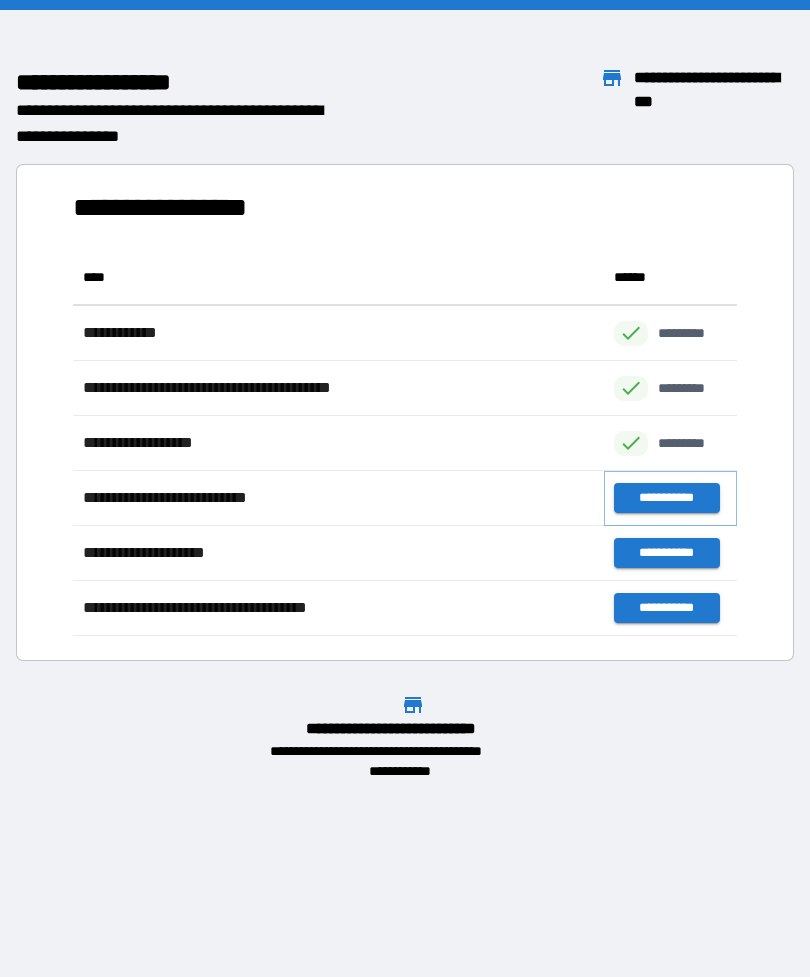 click on "**********" at bounding box center (666, 498) 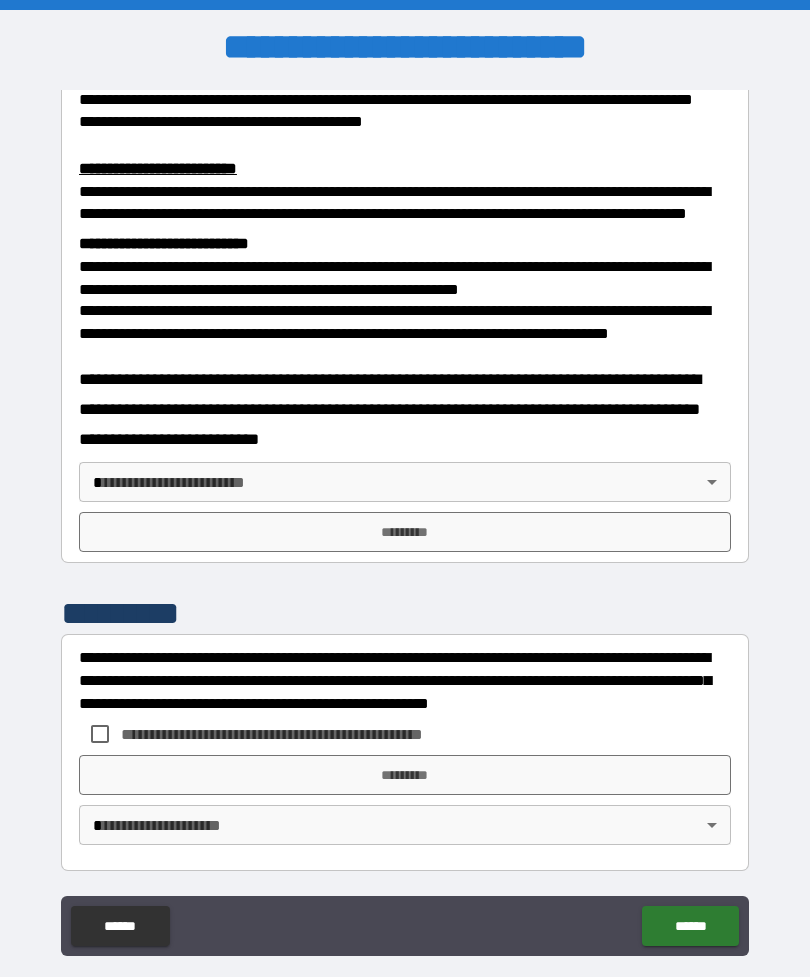 scroll, scrollTop: 660, scrollLeft: 0, axis: vertical 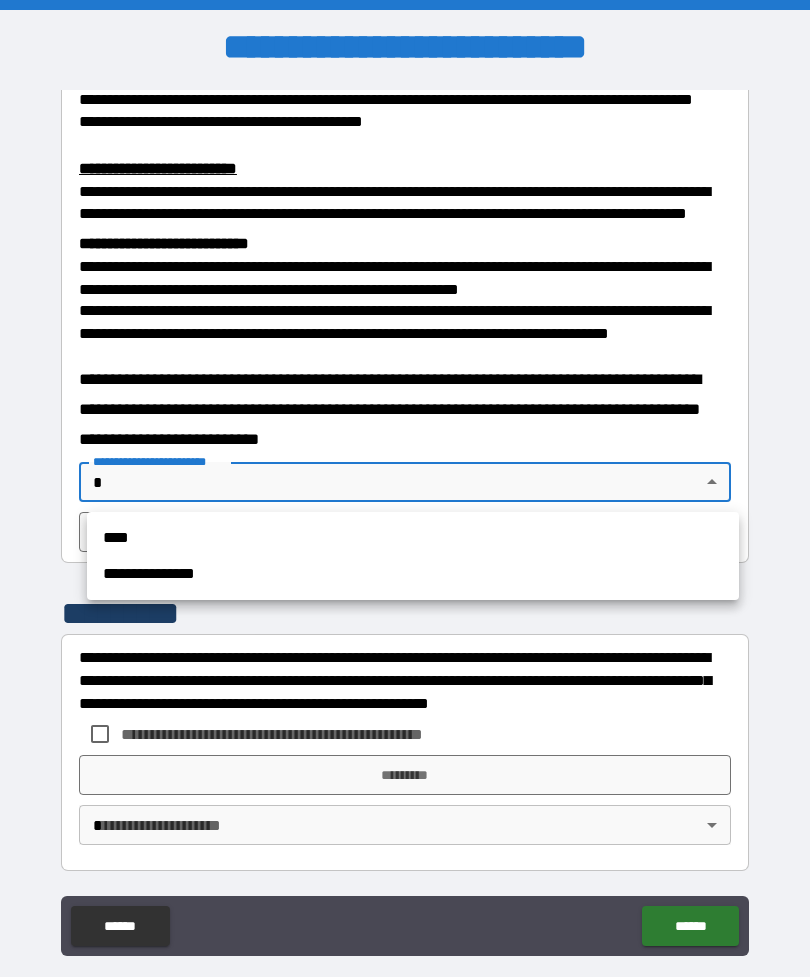 click on "**********" at bounding box center (413, 574) 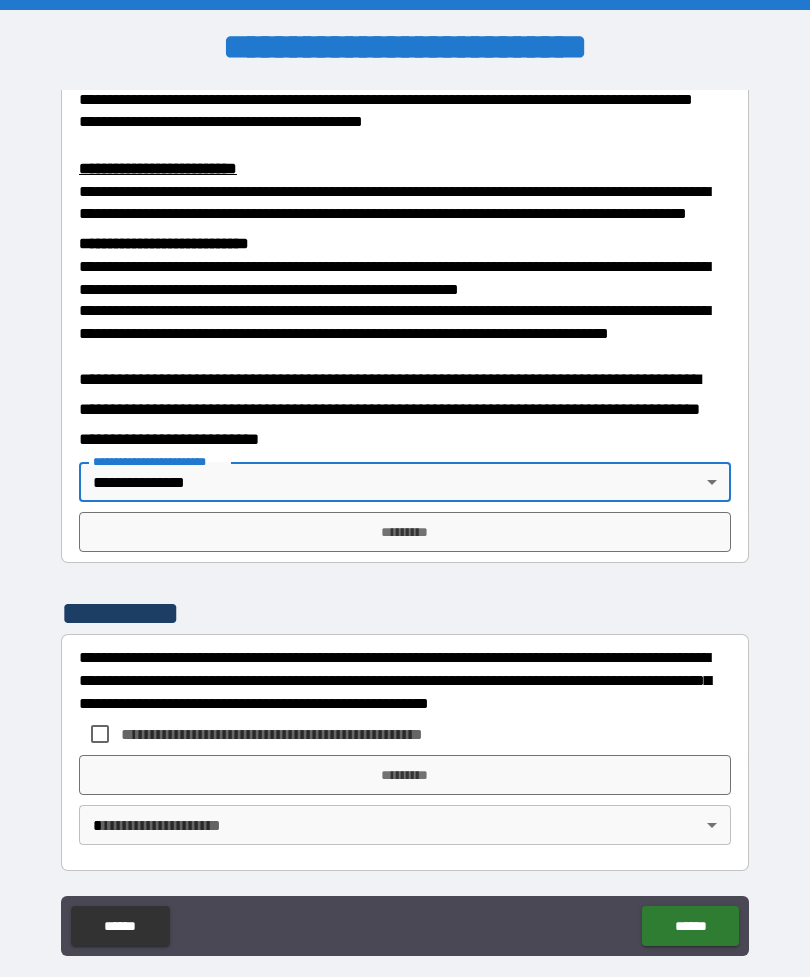 click on "*********" at bounding box center (405, 532) 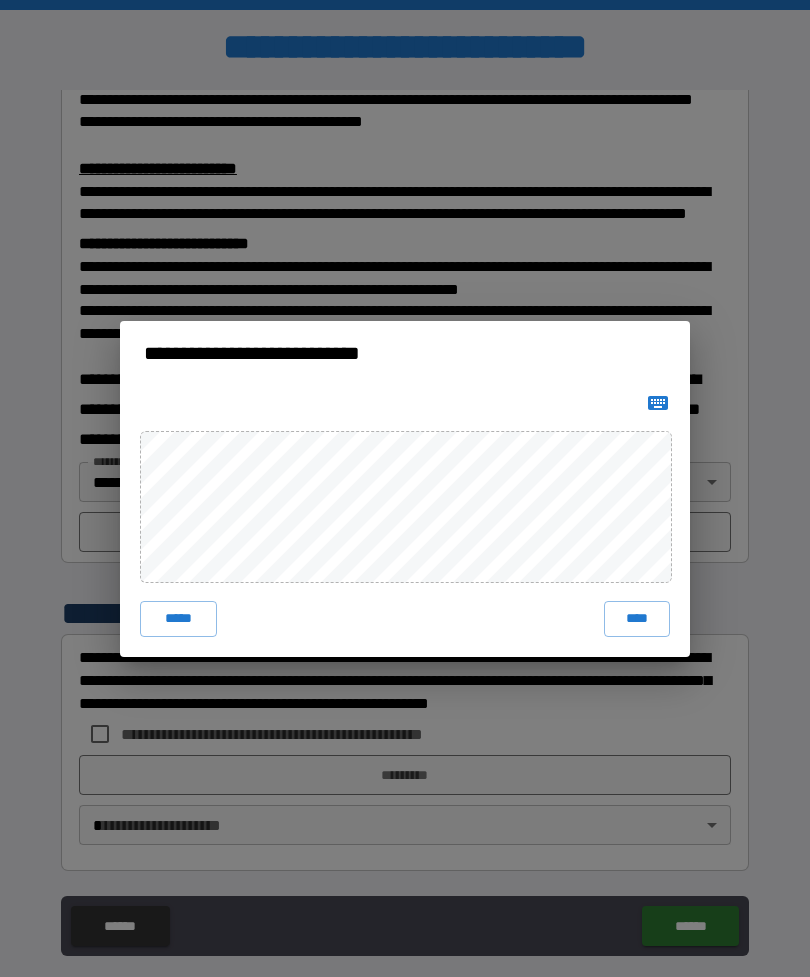 click on "****" at bounding box center [637, 619] 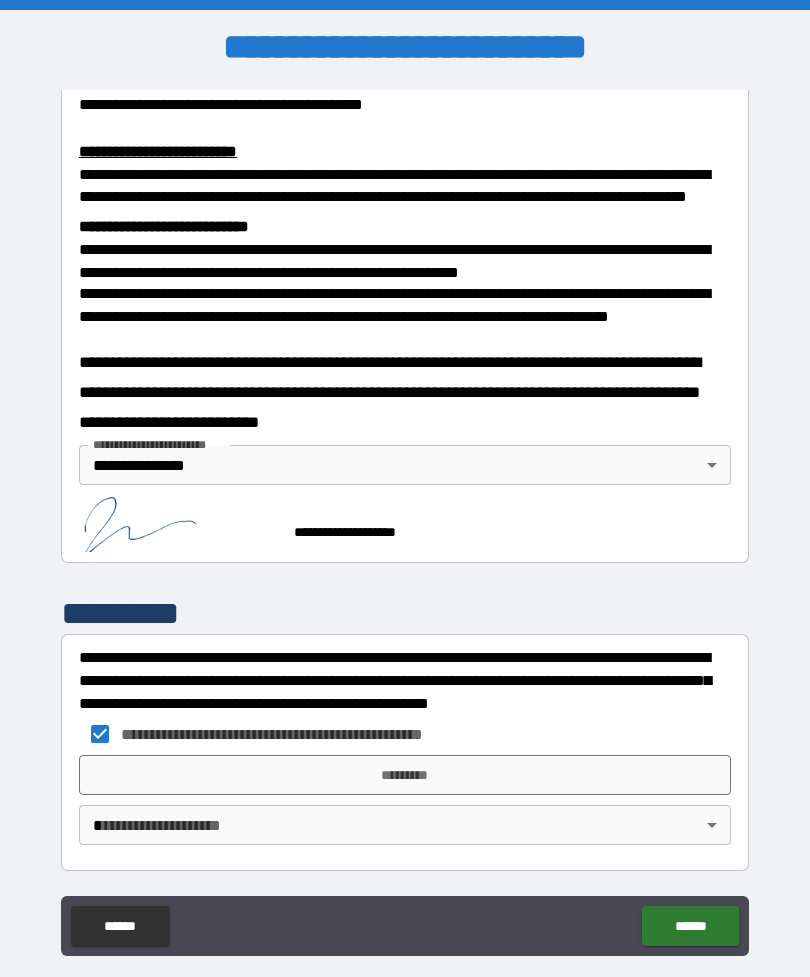 scroll, scrollTop: 677, scrollLeft: 0, axis: vertical 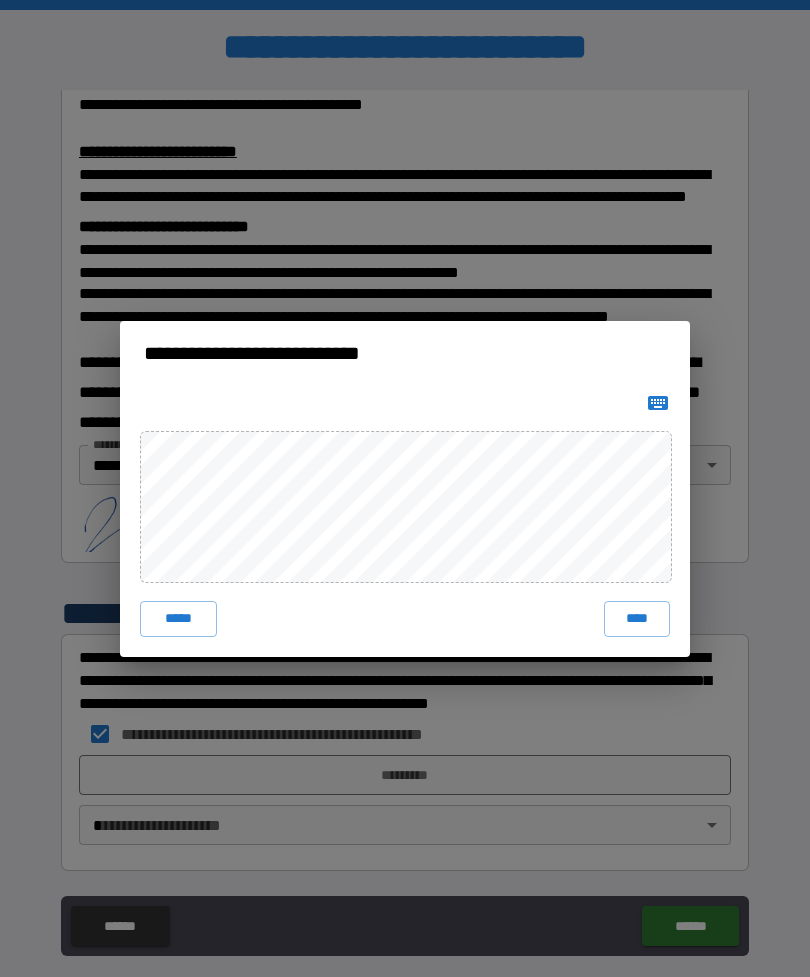 click on "****" at bounding box center [637, 619] 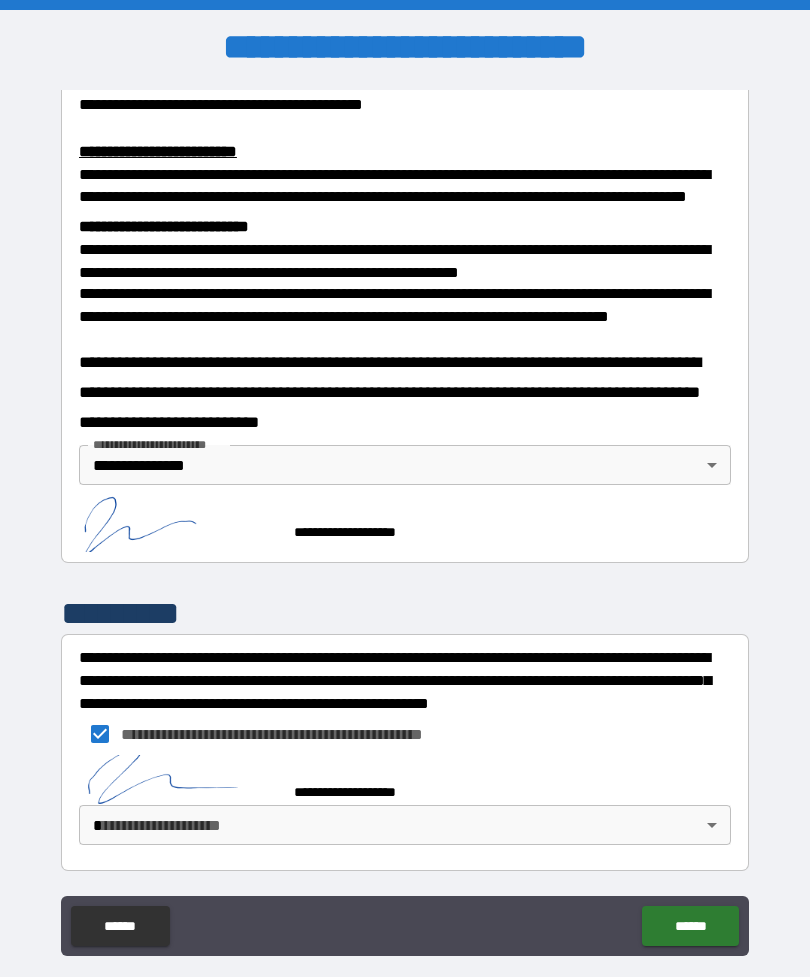 scroll, scrollTop: 667, scrollLeft: 0, axis: vertical 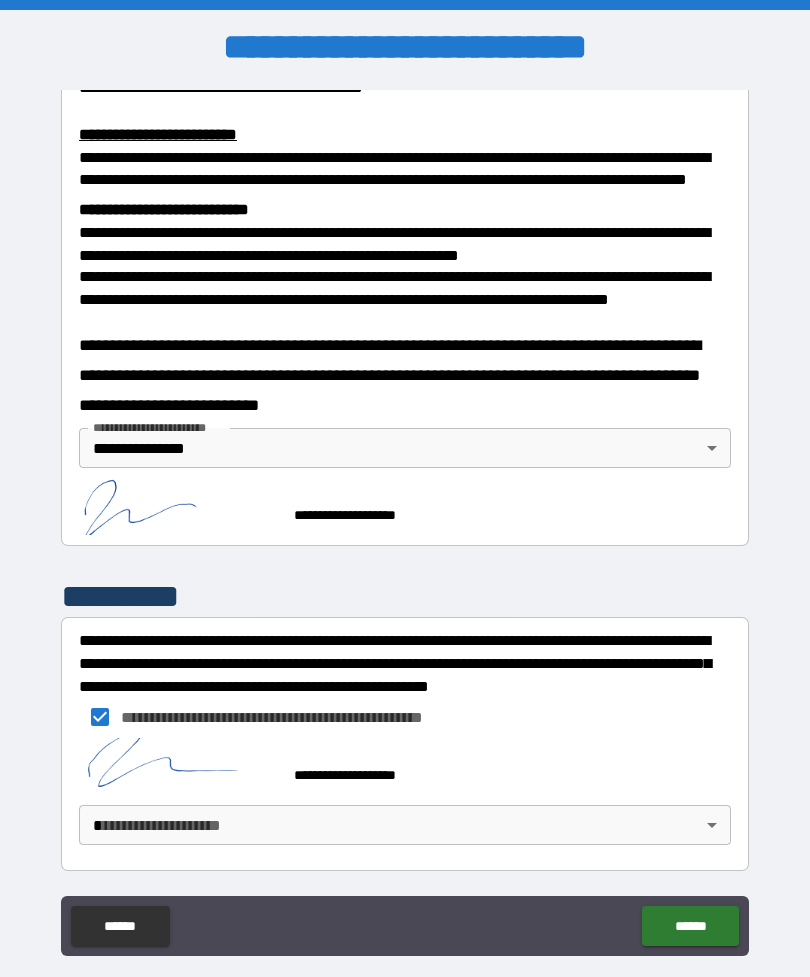 click on "**********" at bounding box center [405, 520] 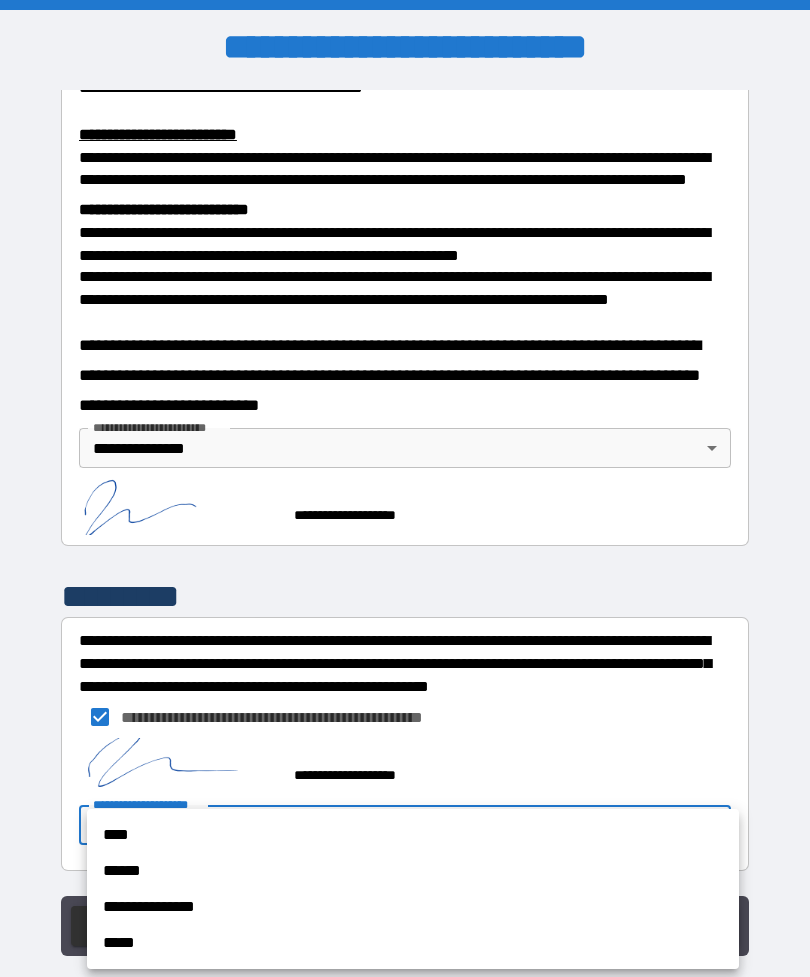 click on "**********" at bounding box center [413, 907] 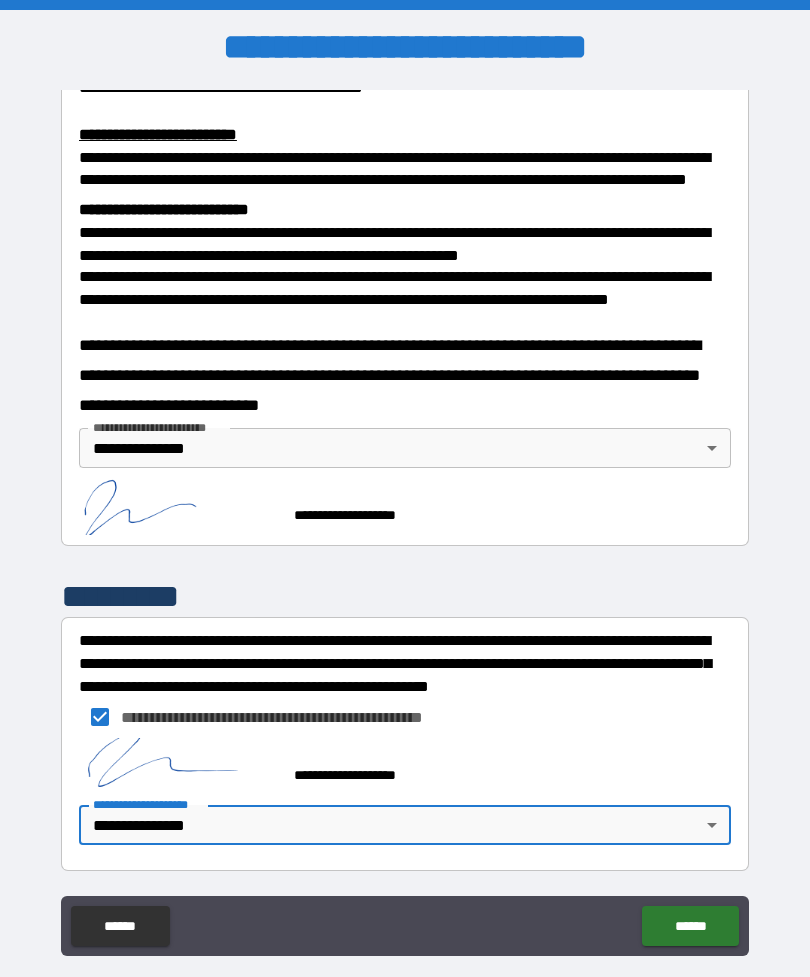 click on "******" at bounding box center (690, 926) 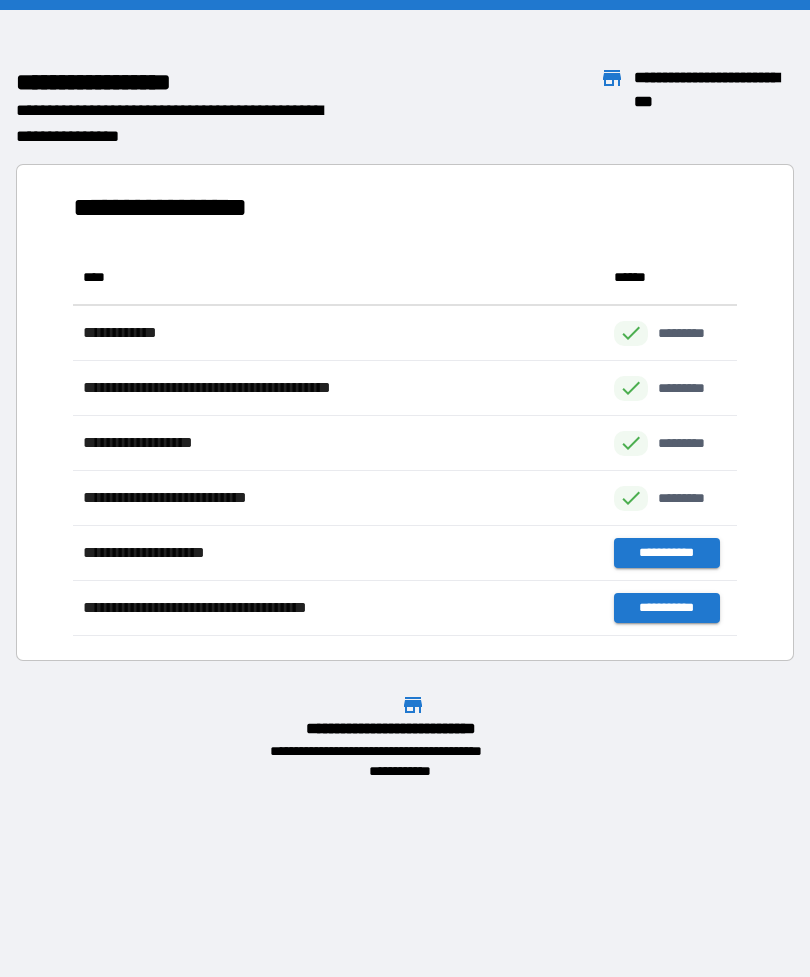 scroll, scrollTop: 386, scrollLeft: 664, axis: both 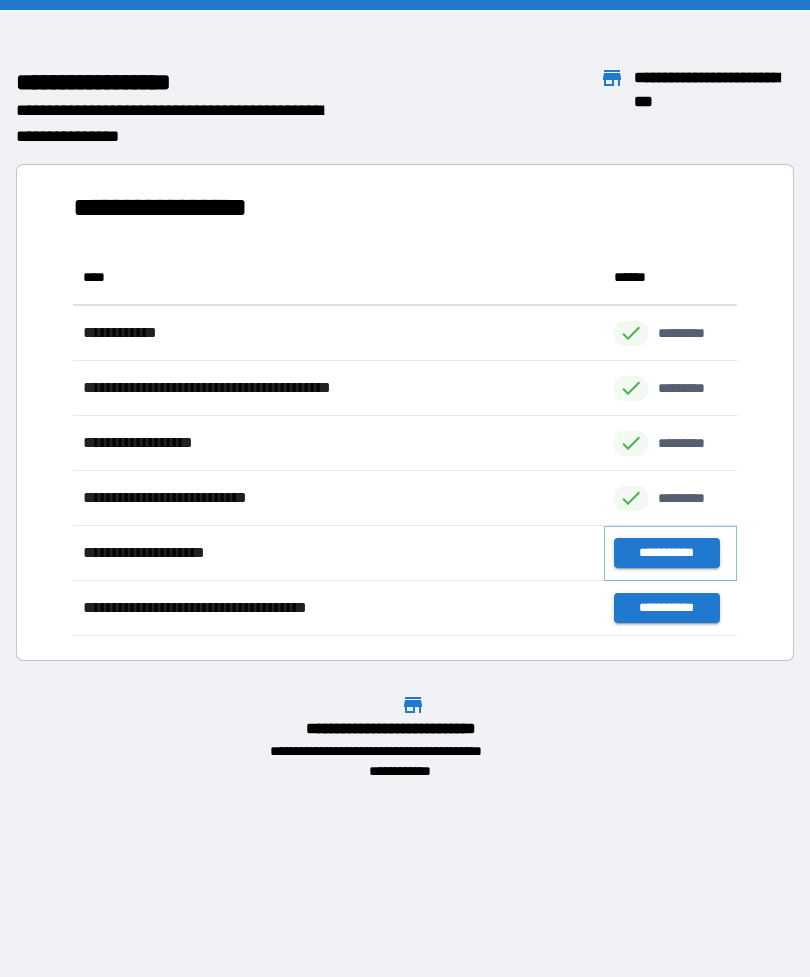 click on "**********" at bounding box center [666, 553] 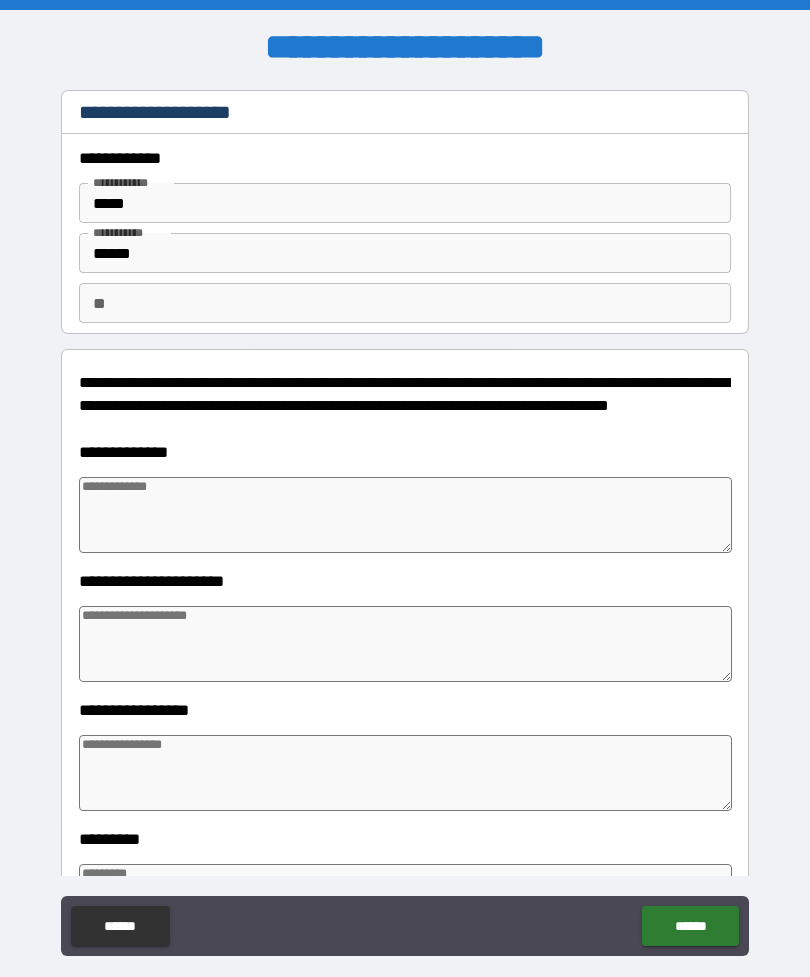 type on "*" 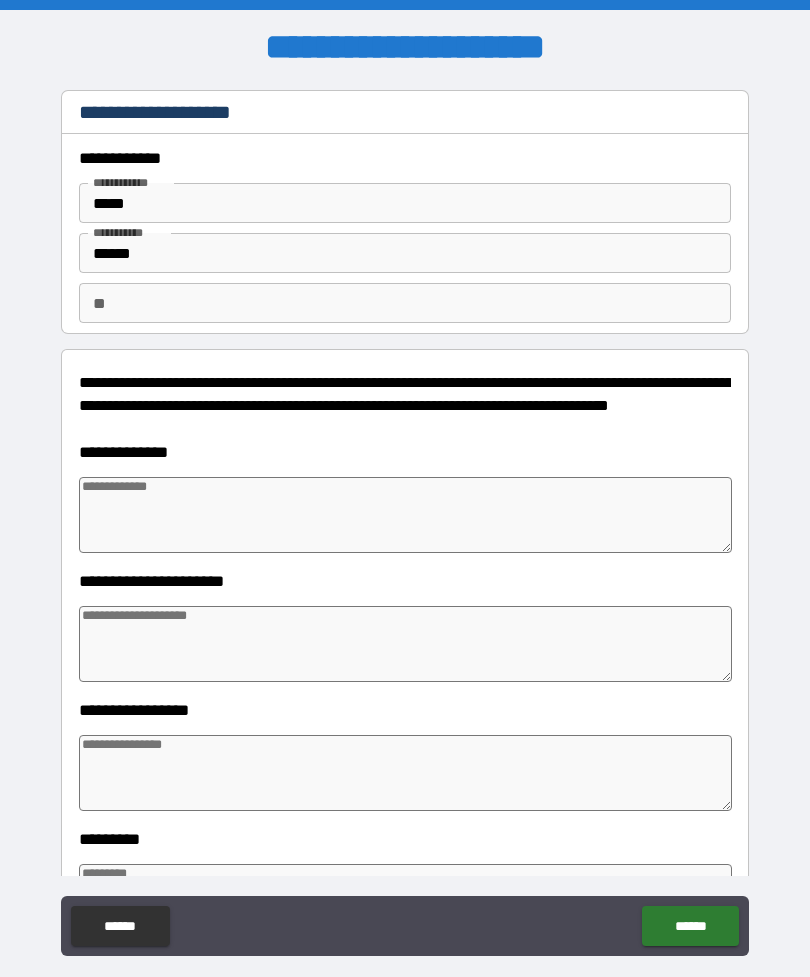 type on "*" 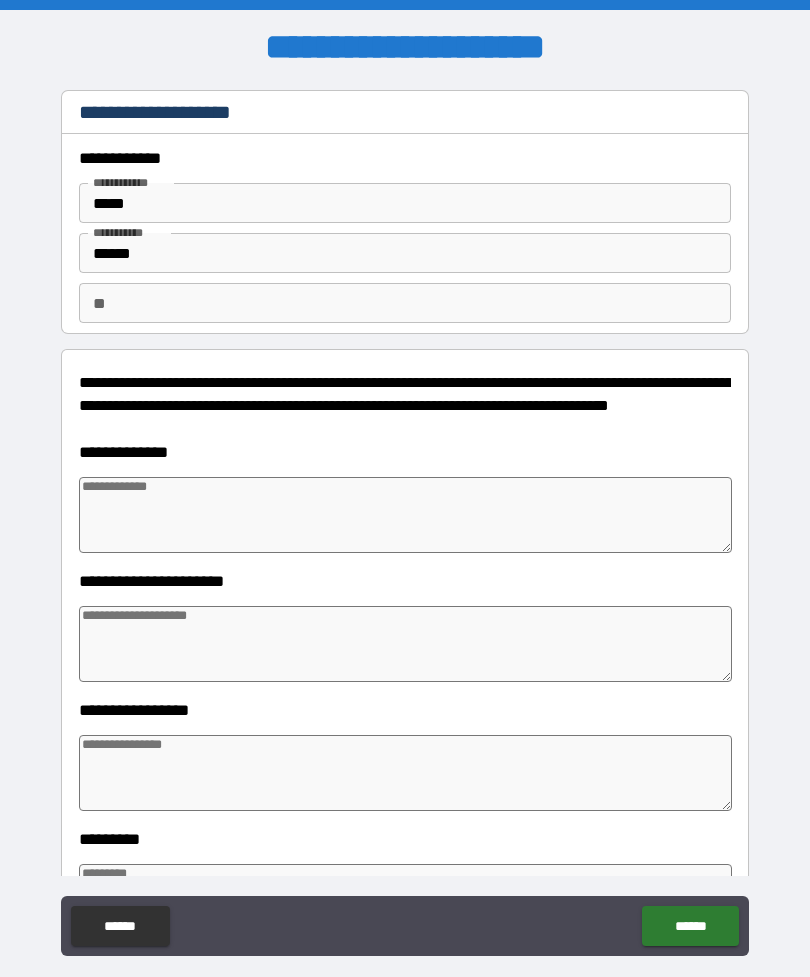 click at bounding box center [405, 515] 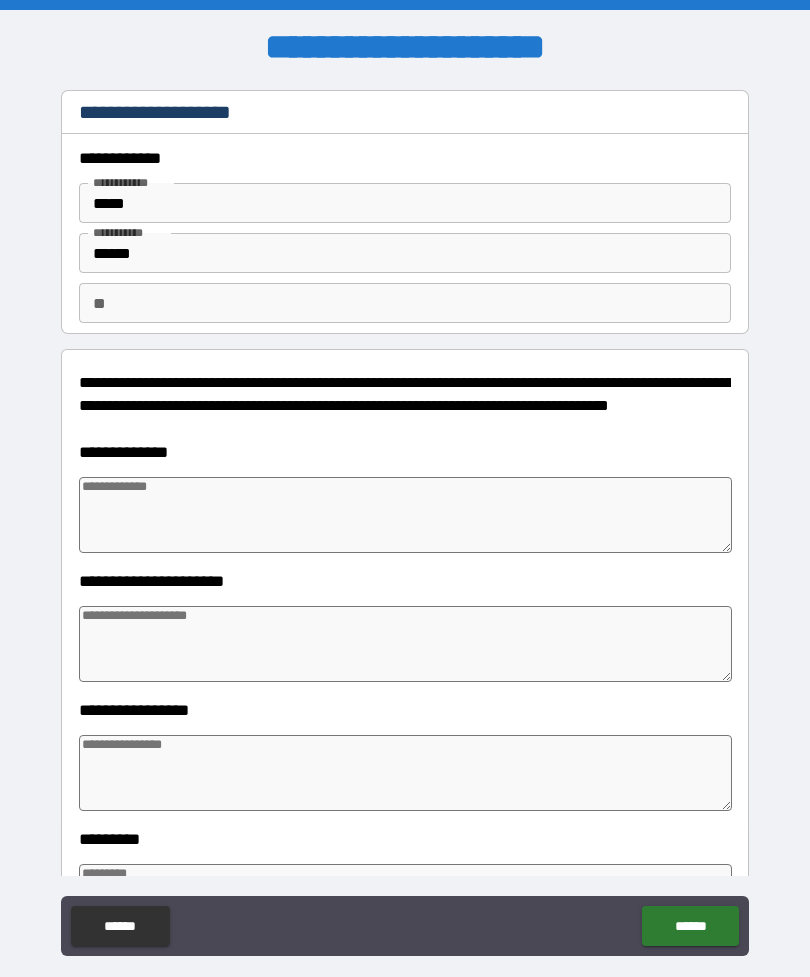type on "*" 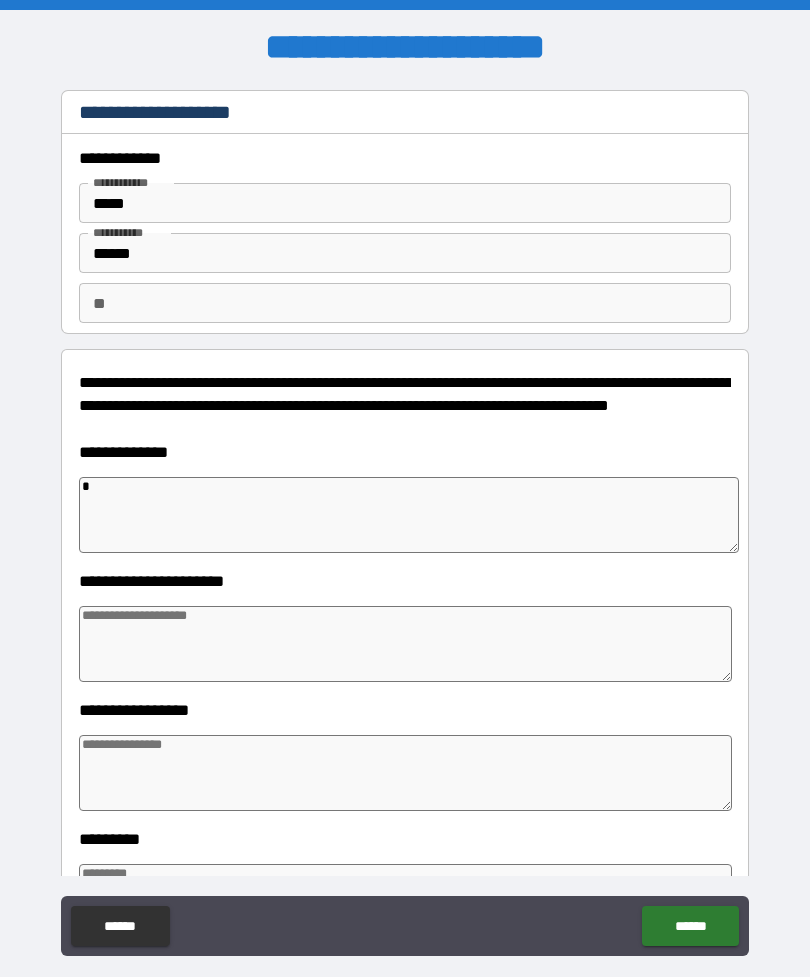 type on "**" 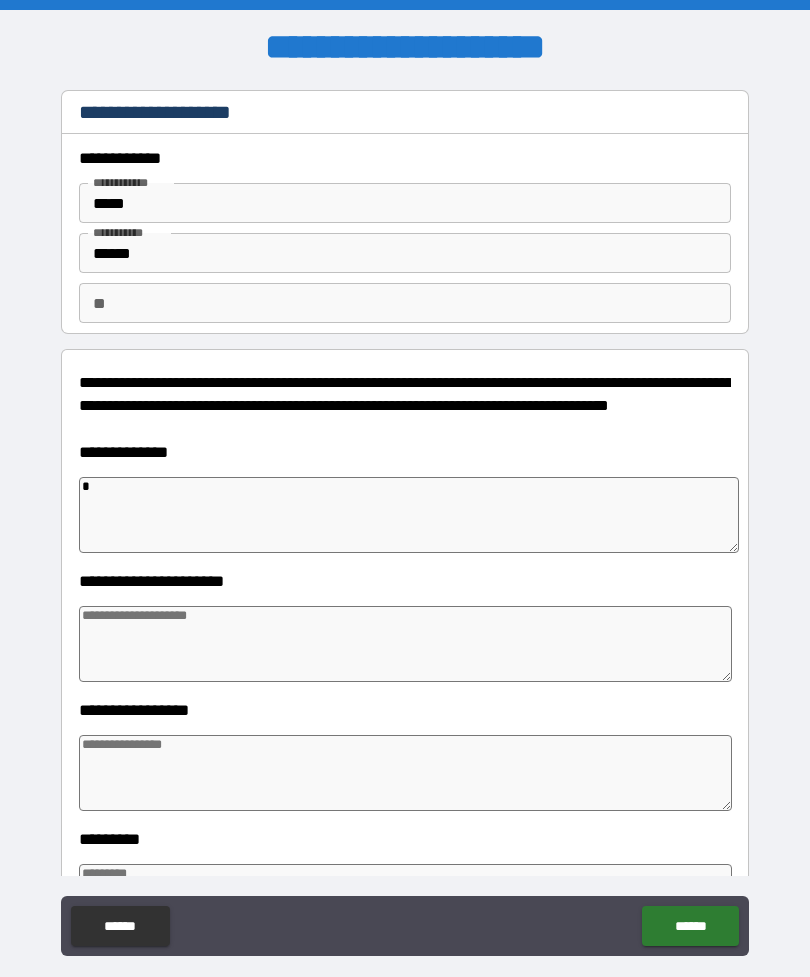 type on "*" 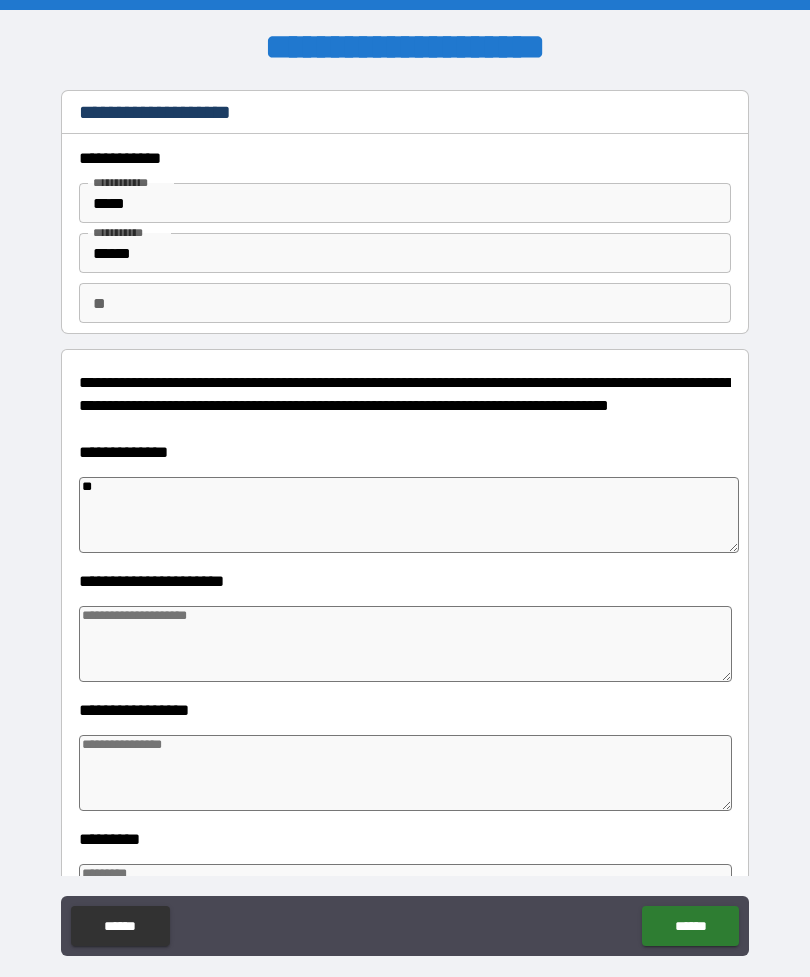 type on "*" 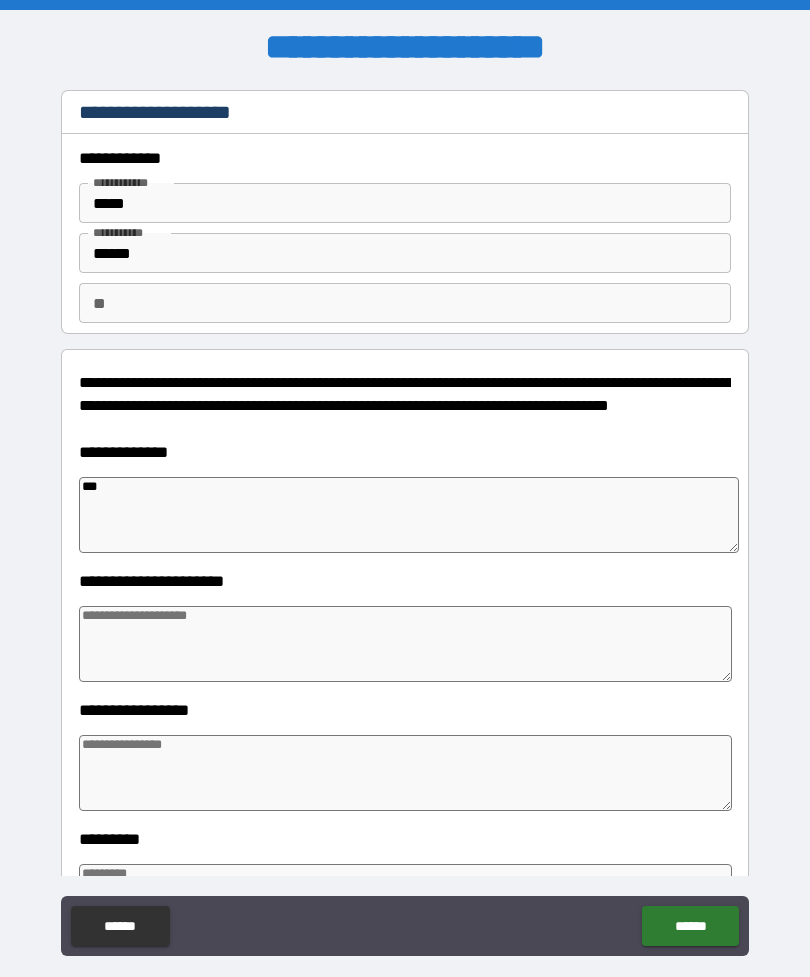 type on "*" 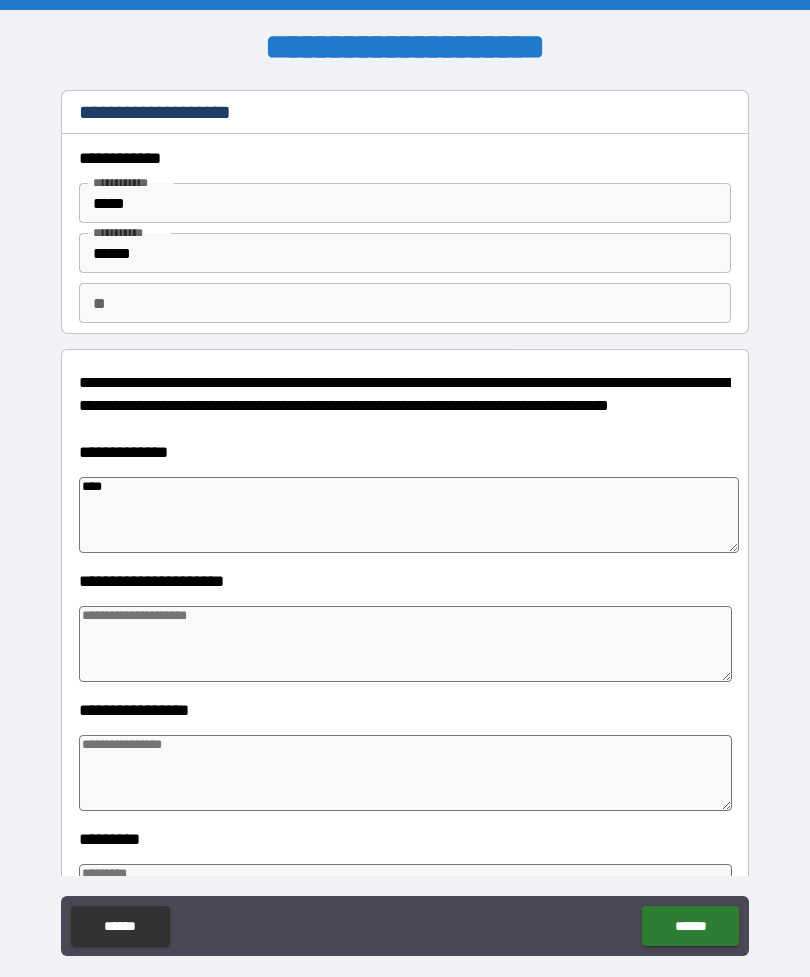 type on "*" 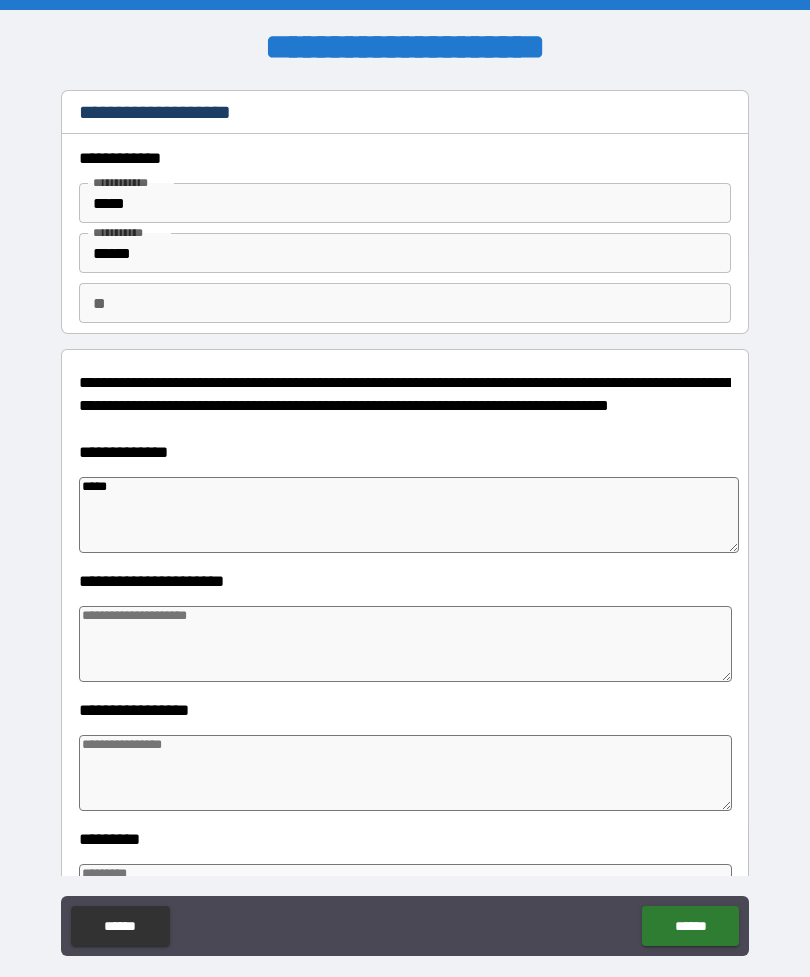 type on "*" 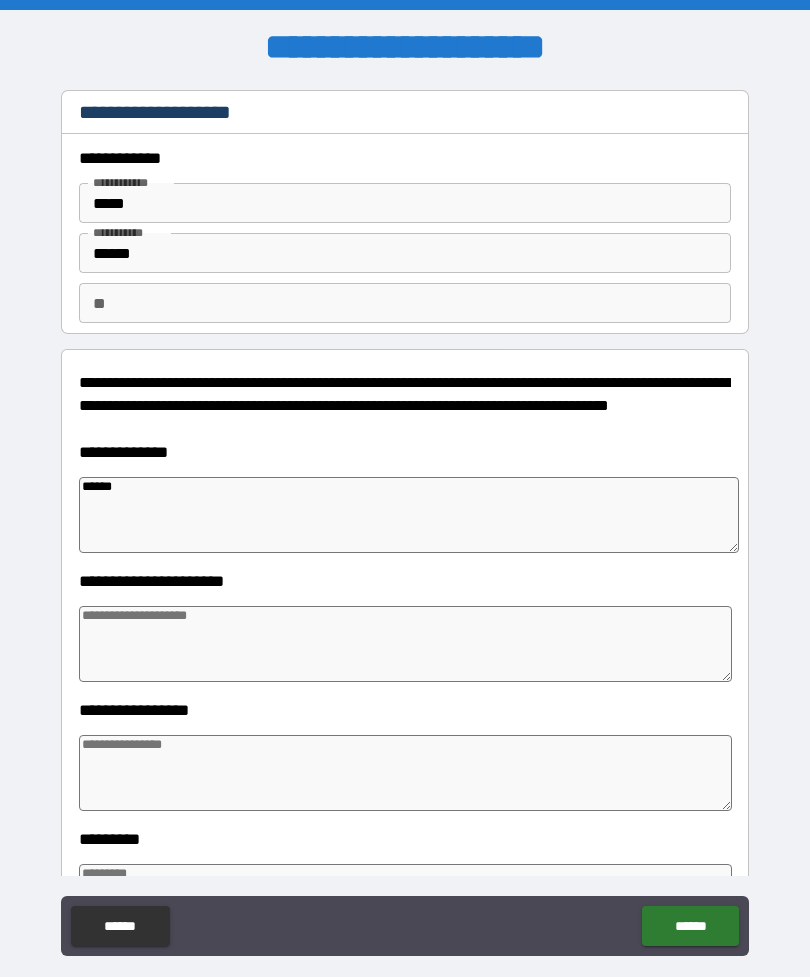 type on "*" 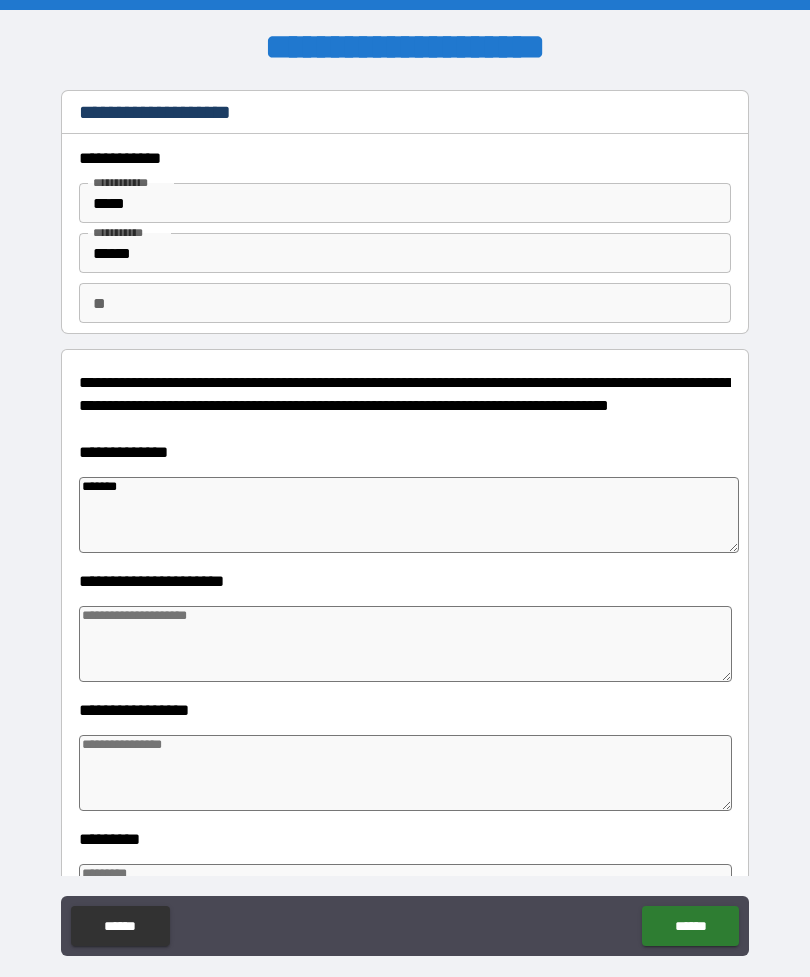 type on "*" 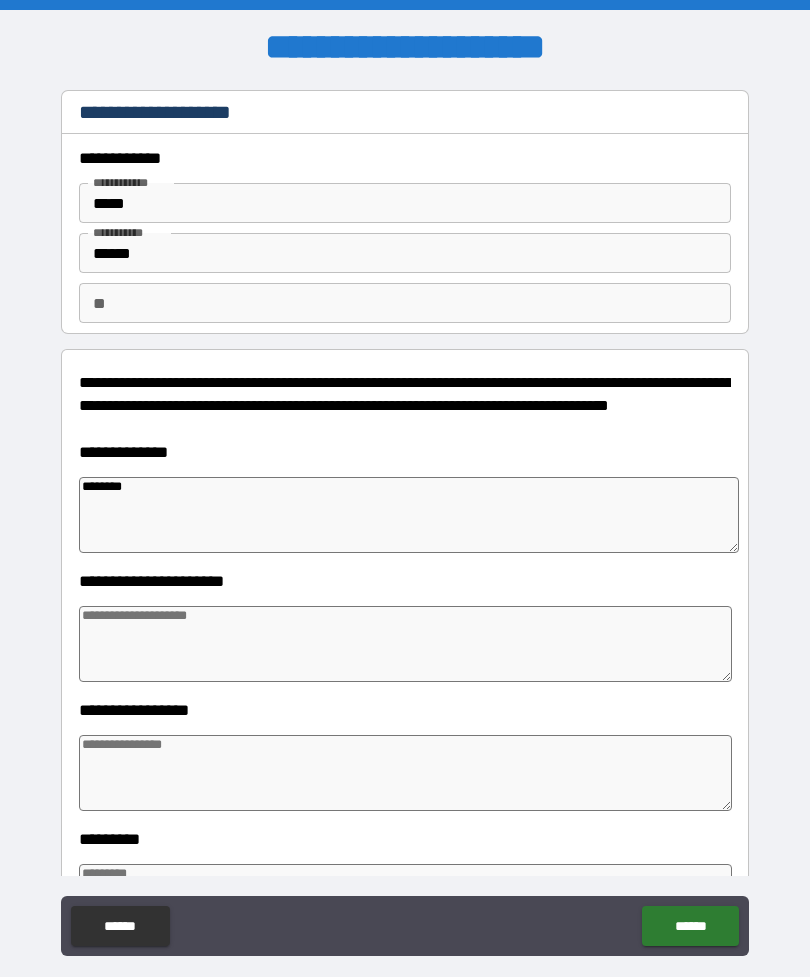 type on "*" 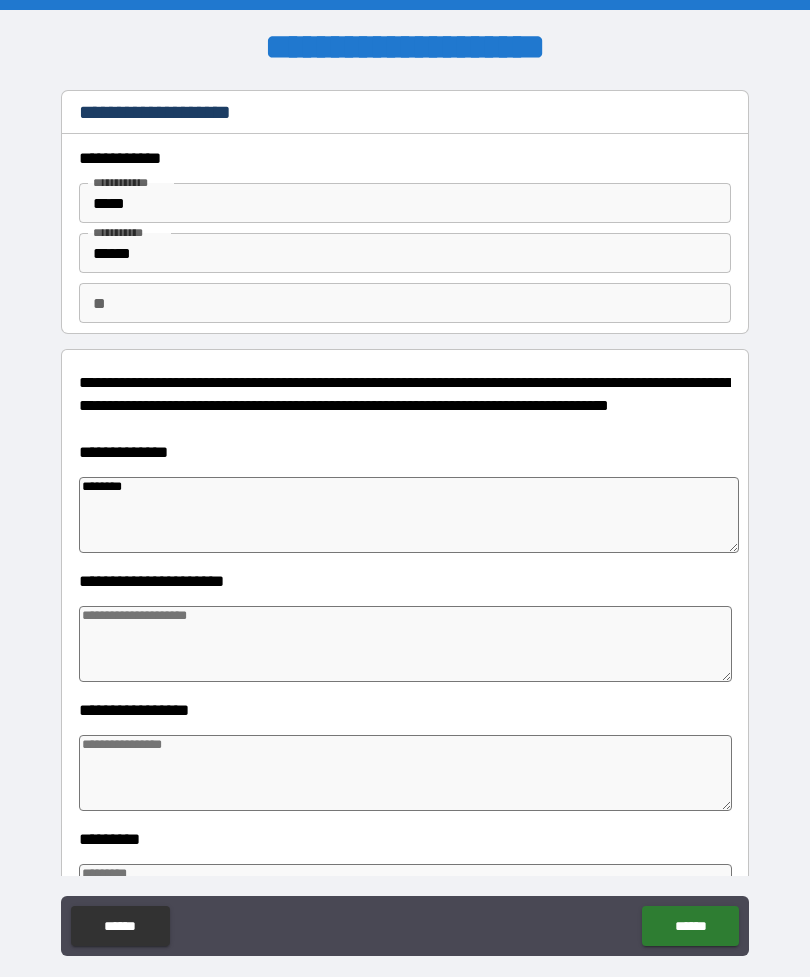 type on "*********" 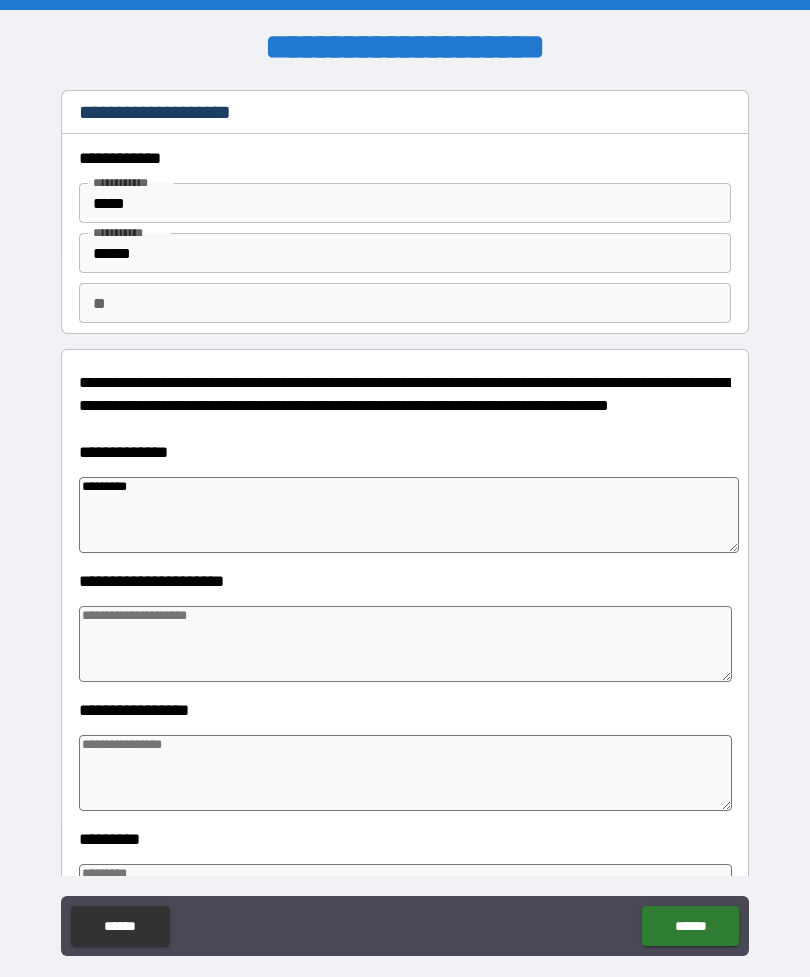 type on "*" 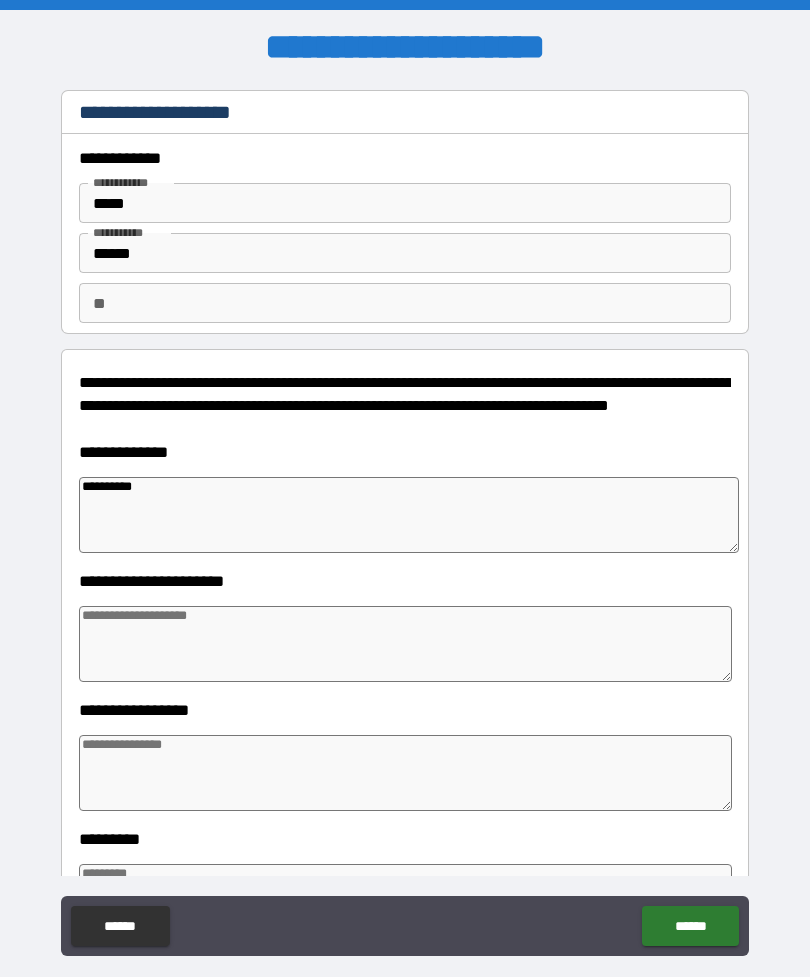 type on "*" 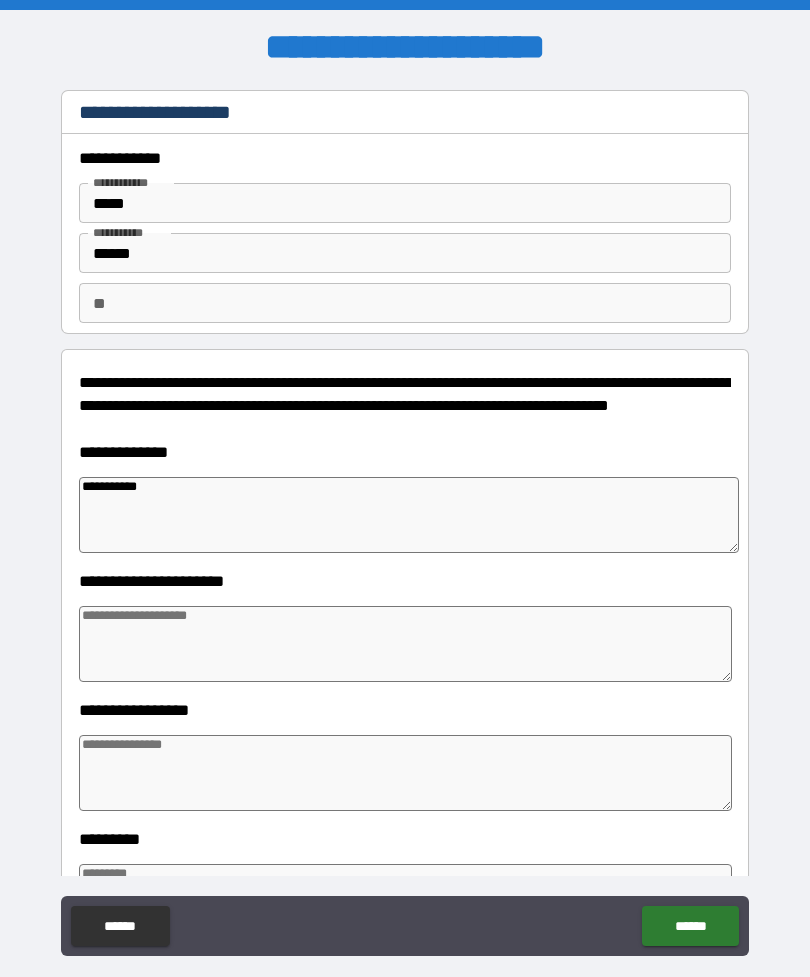 type on "*" 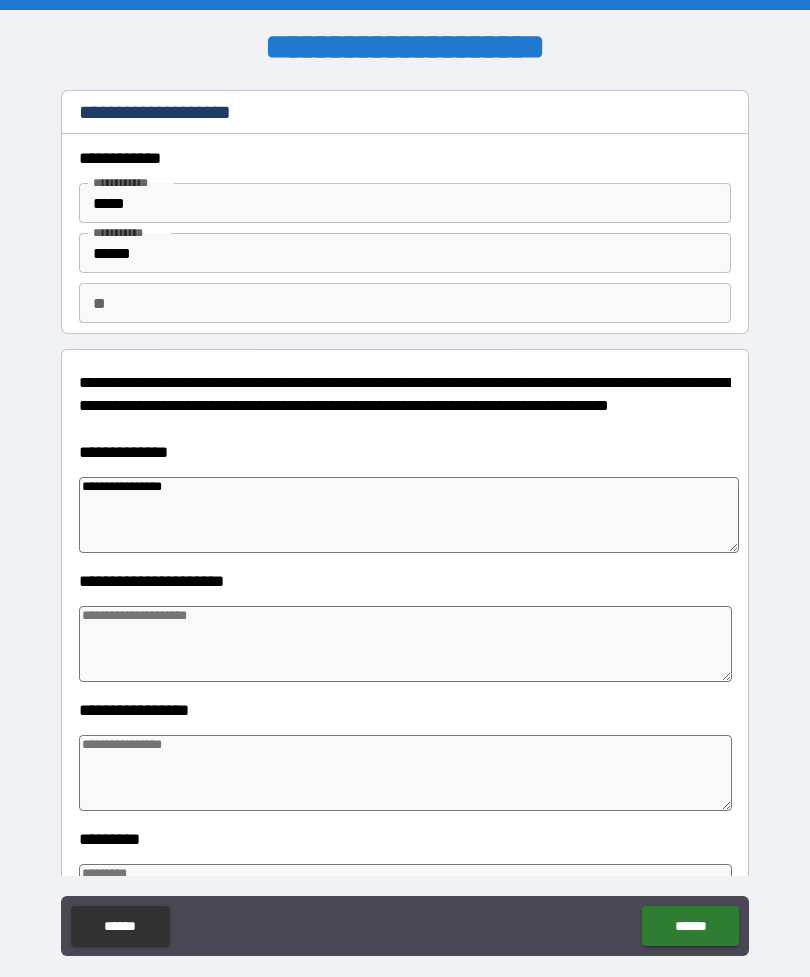 type on "**********" 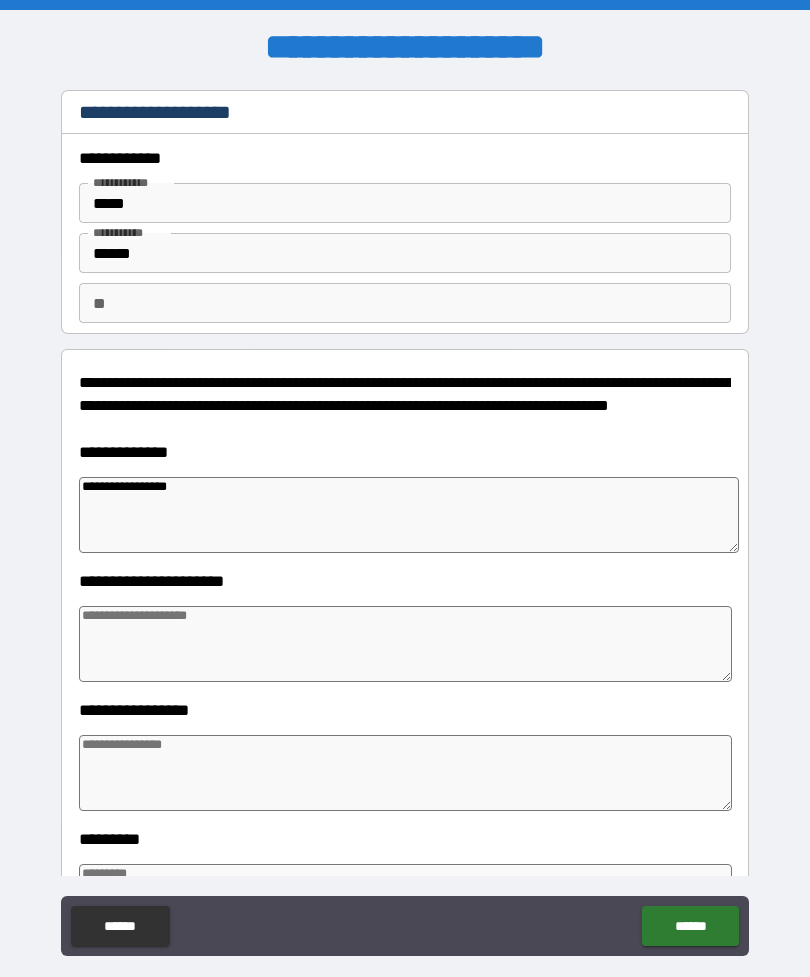 type on "*" 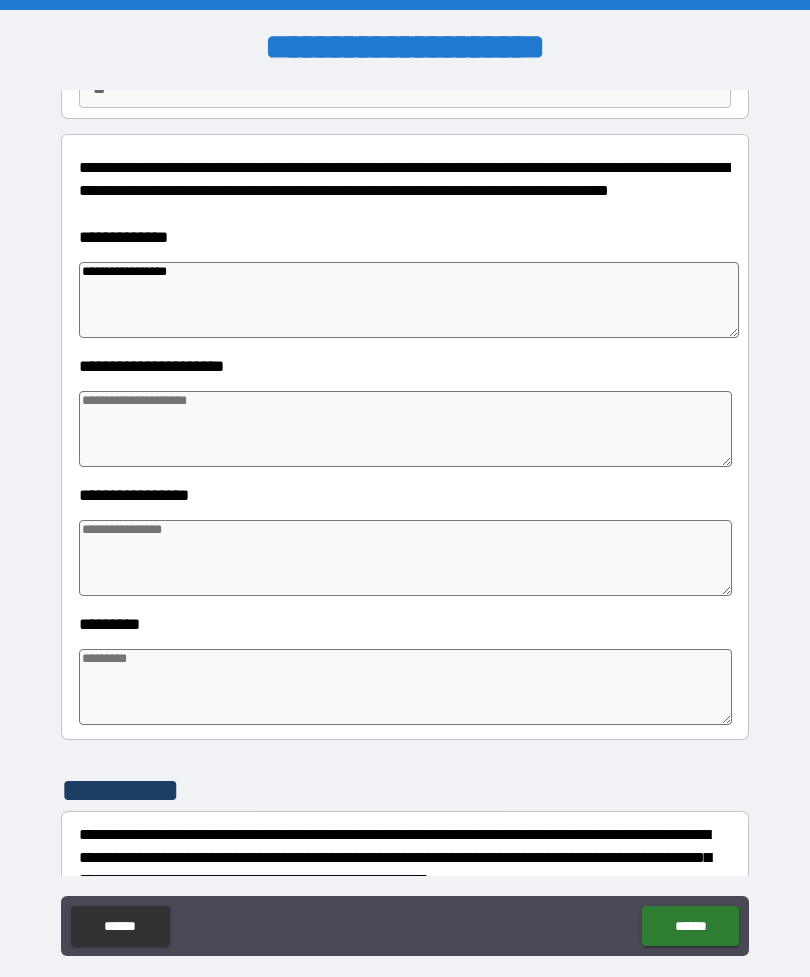 scroll, scrollTop: 217, scrollLeft: 0, axis: vertical 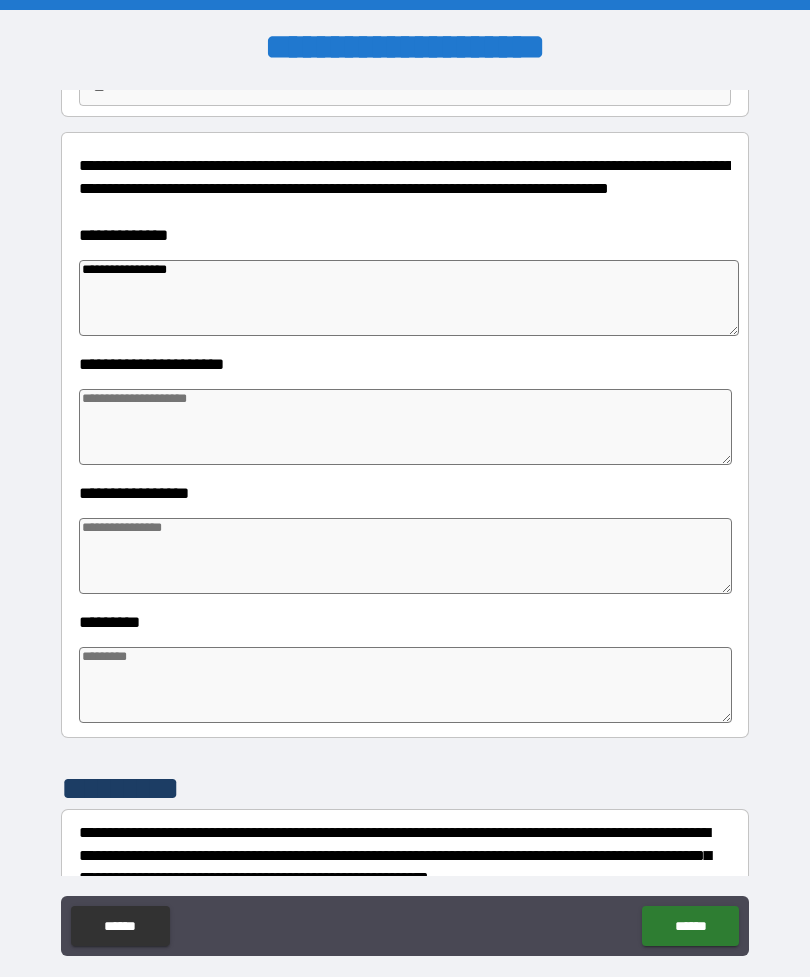 type on "**********" 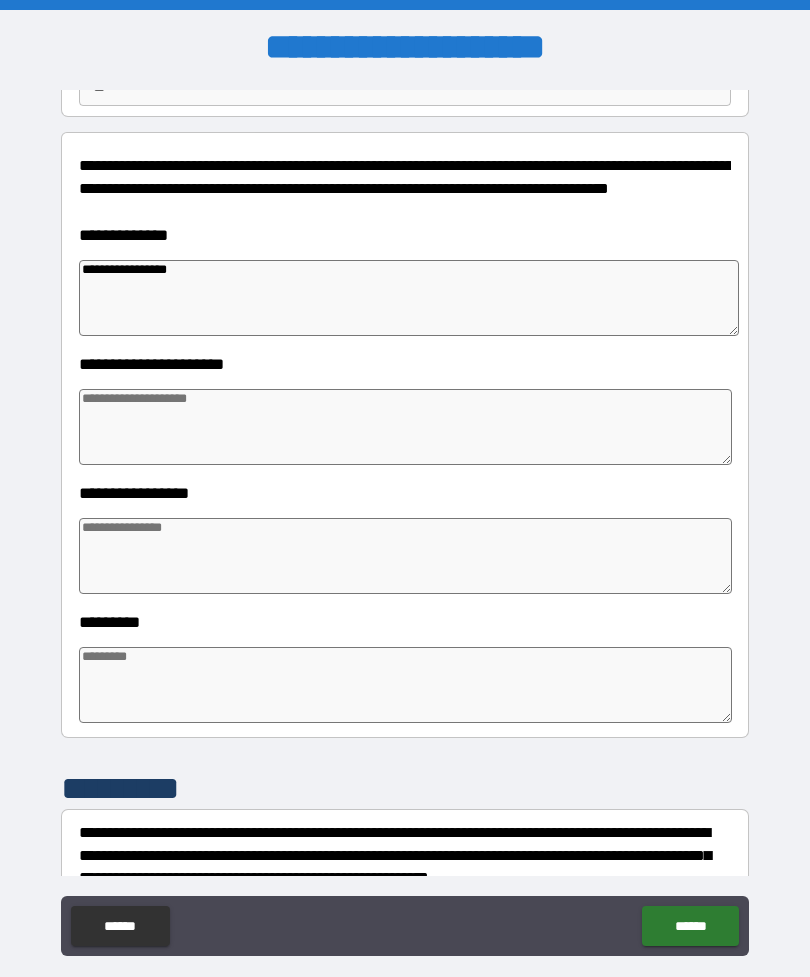 click at bounding box center [405, 427] 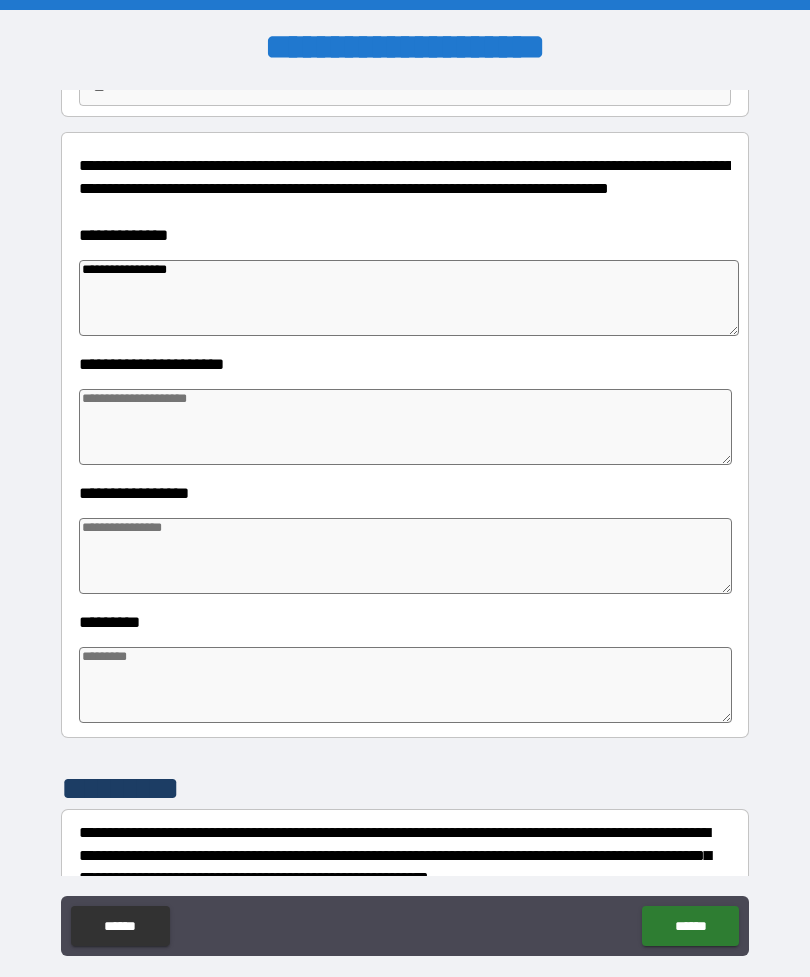 click at bounding box center [405, 427] 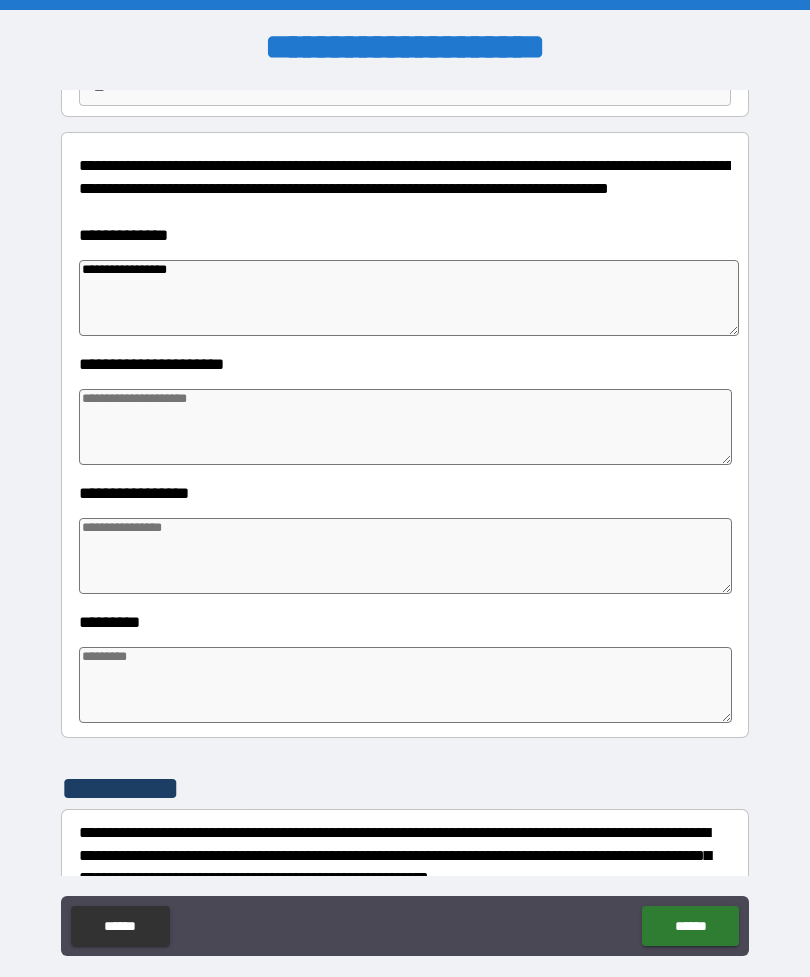 type on "*" 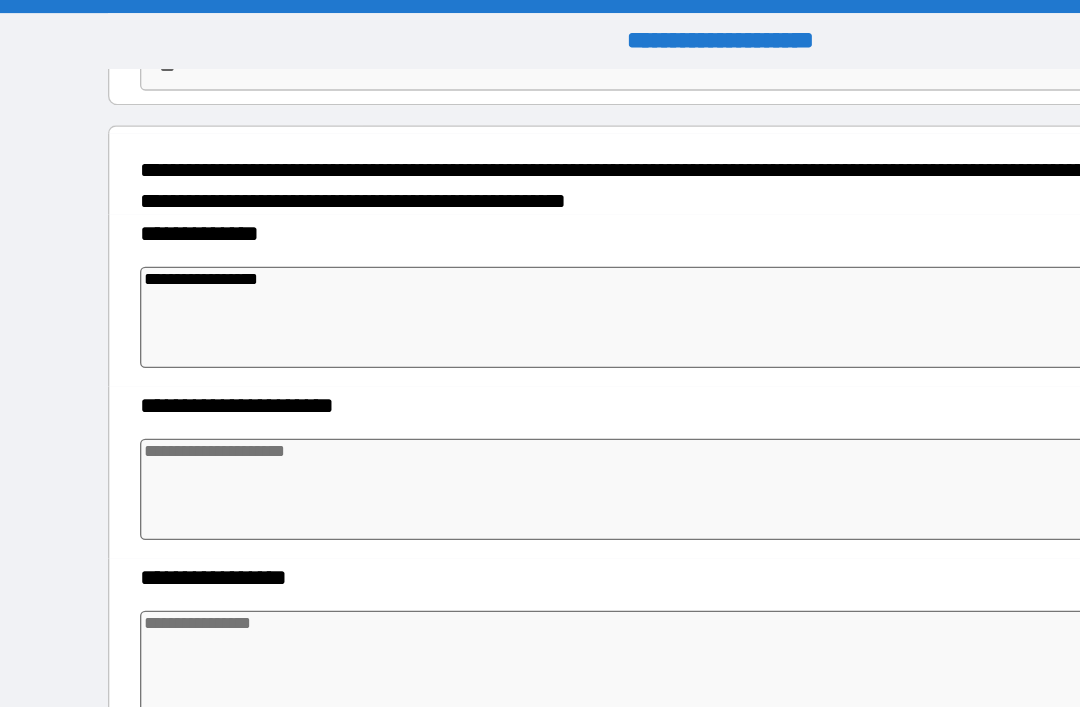 type on "*" 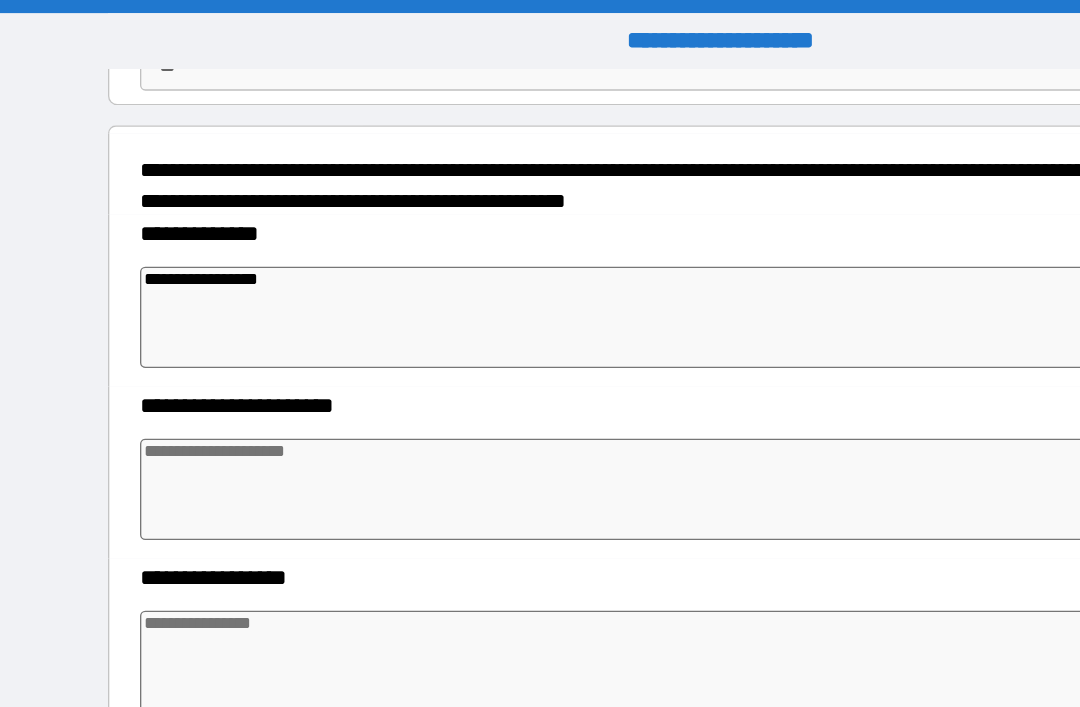 type on "*" 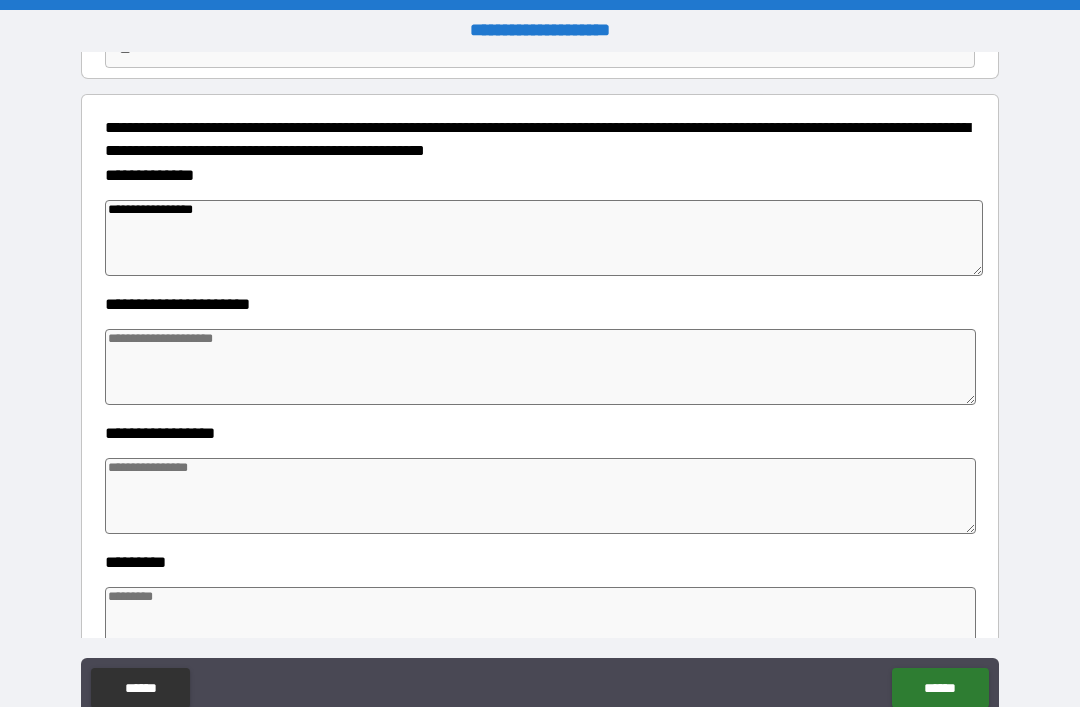 type on "*" 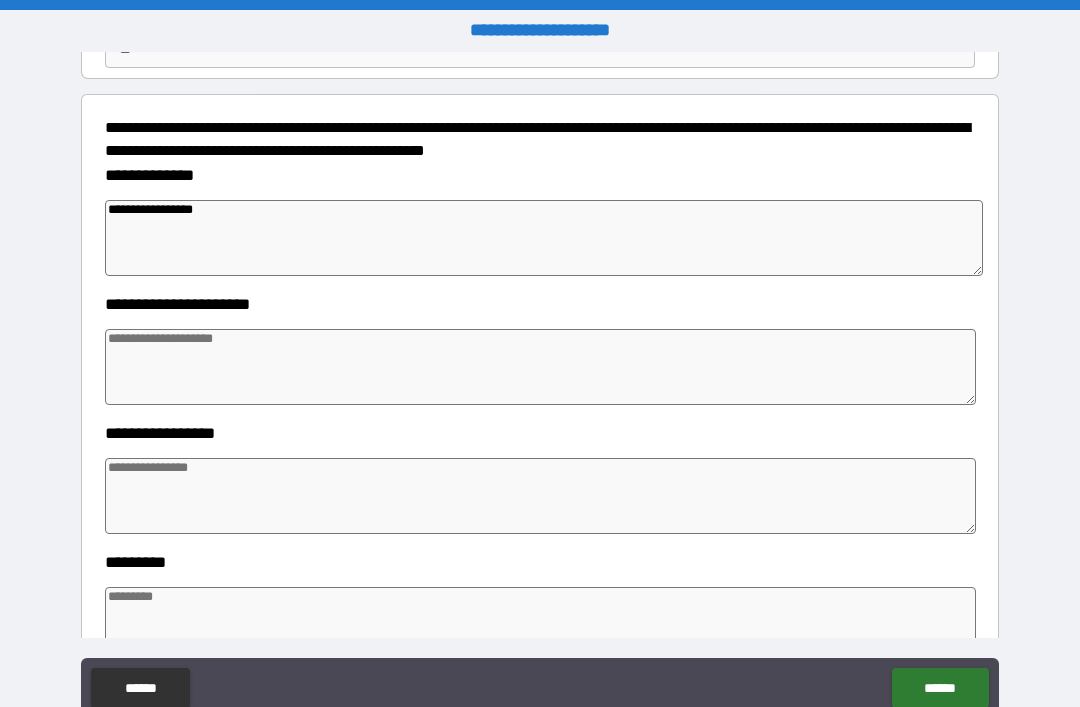 type on "*" 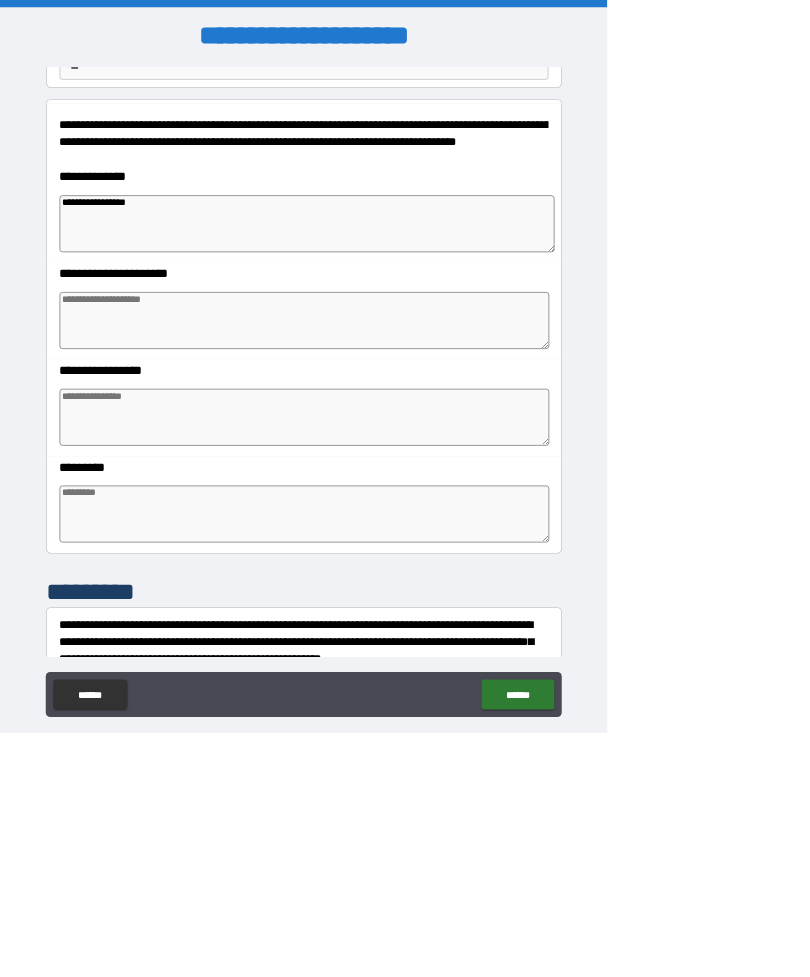 type on "*" 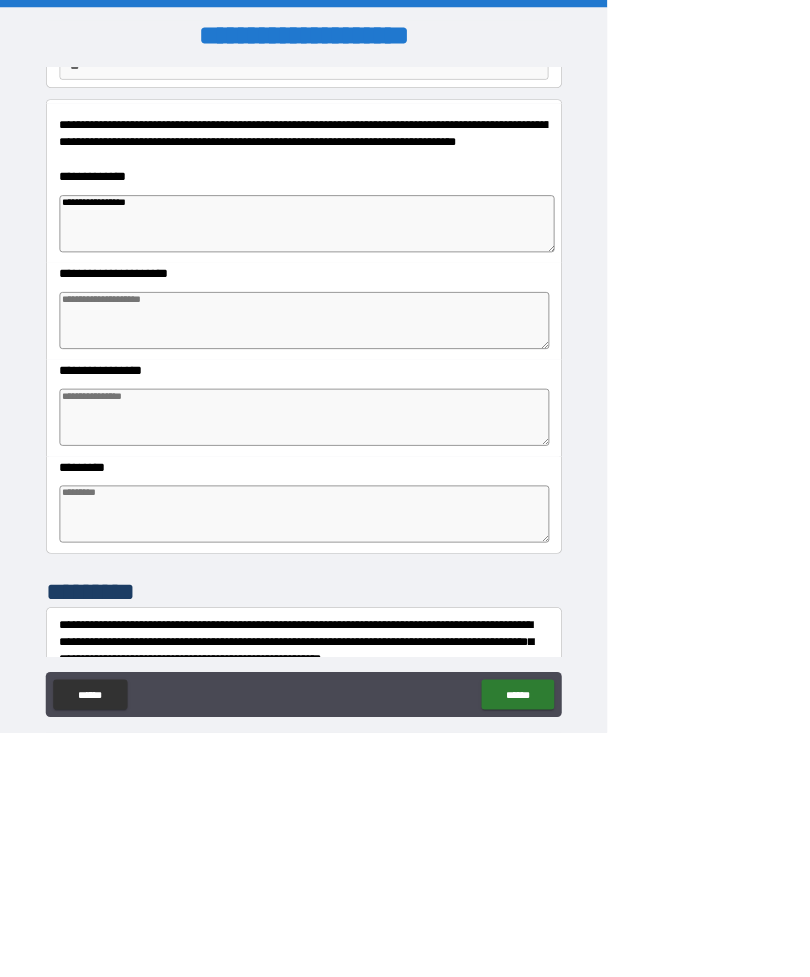 type on "*" 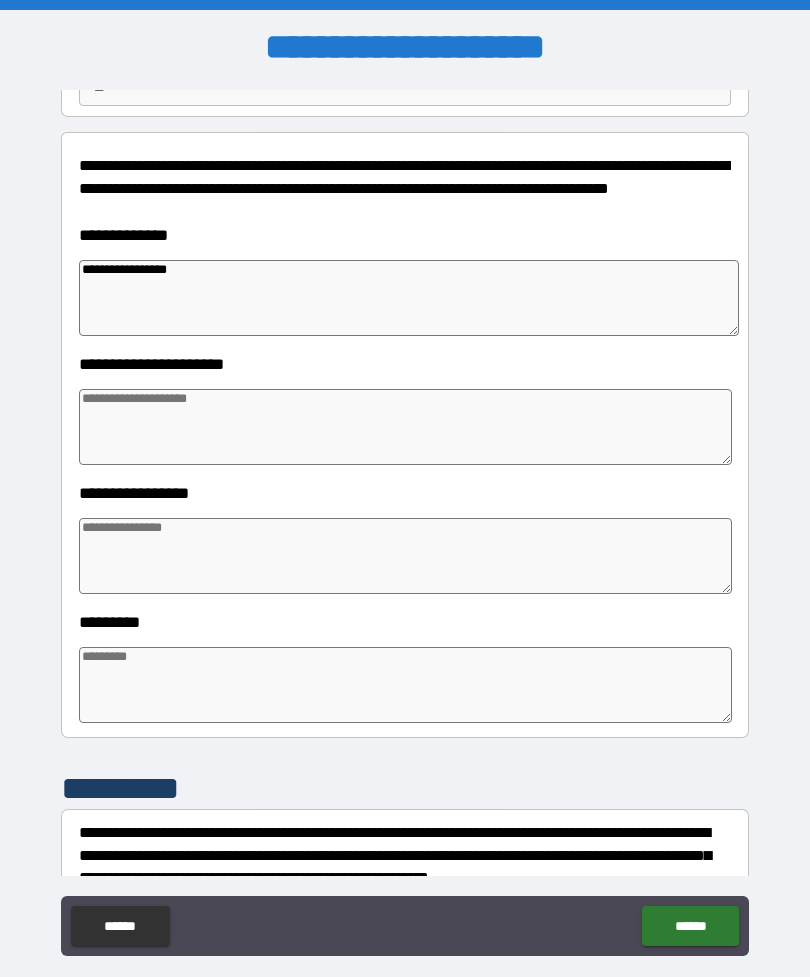 type on "*" 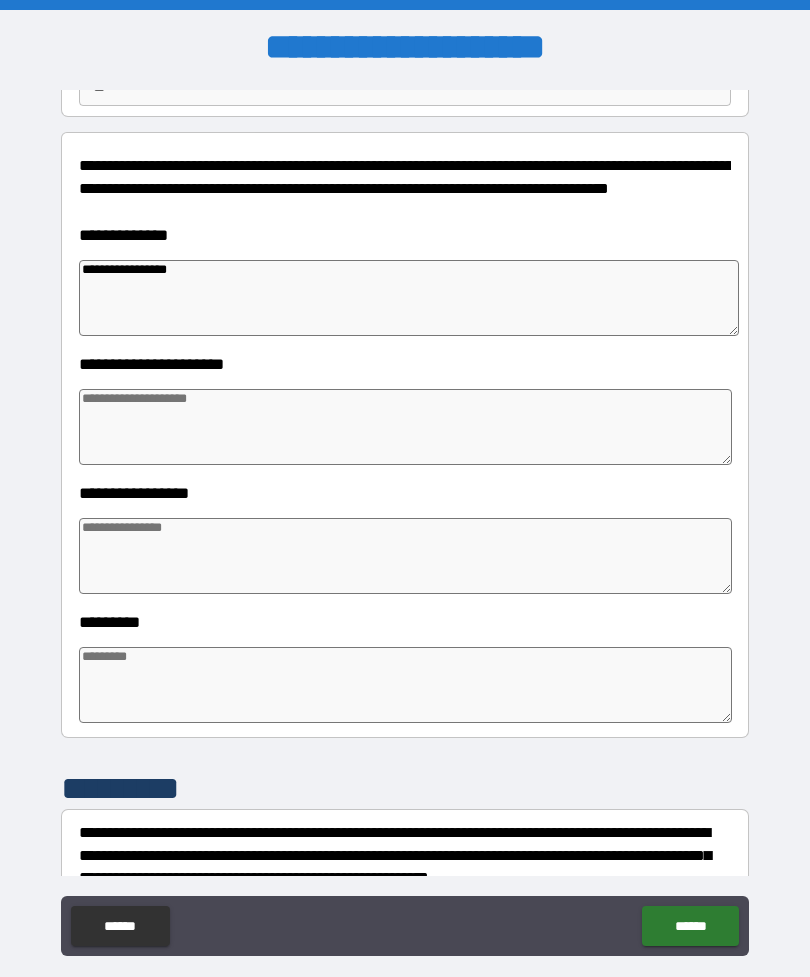 type on "*" 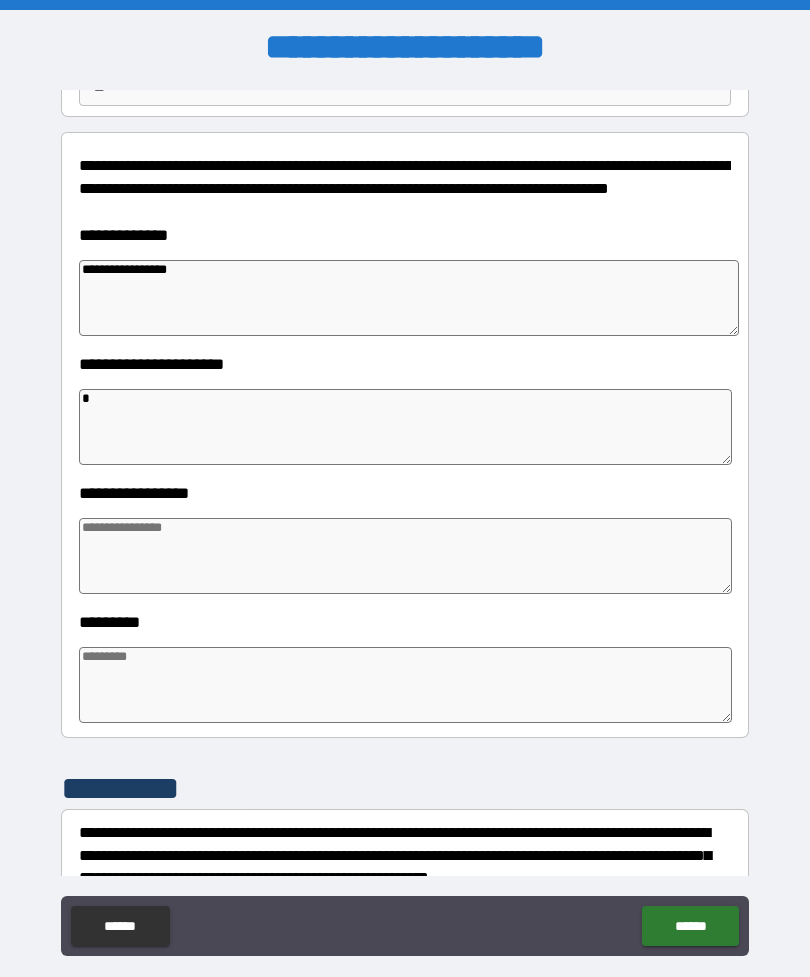 type on "*" 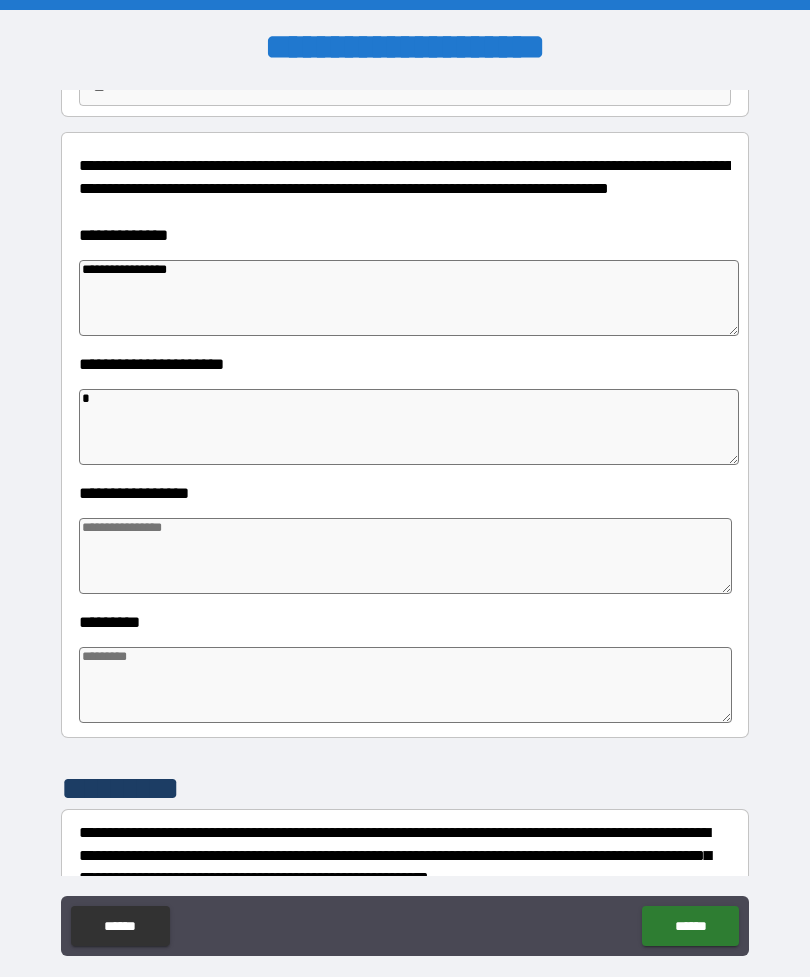 type on "**" 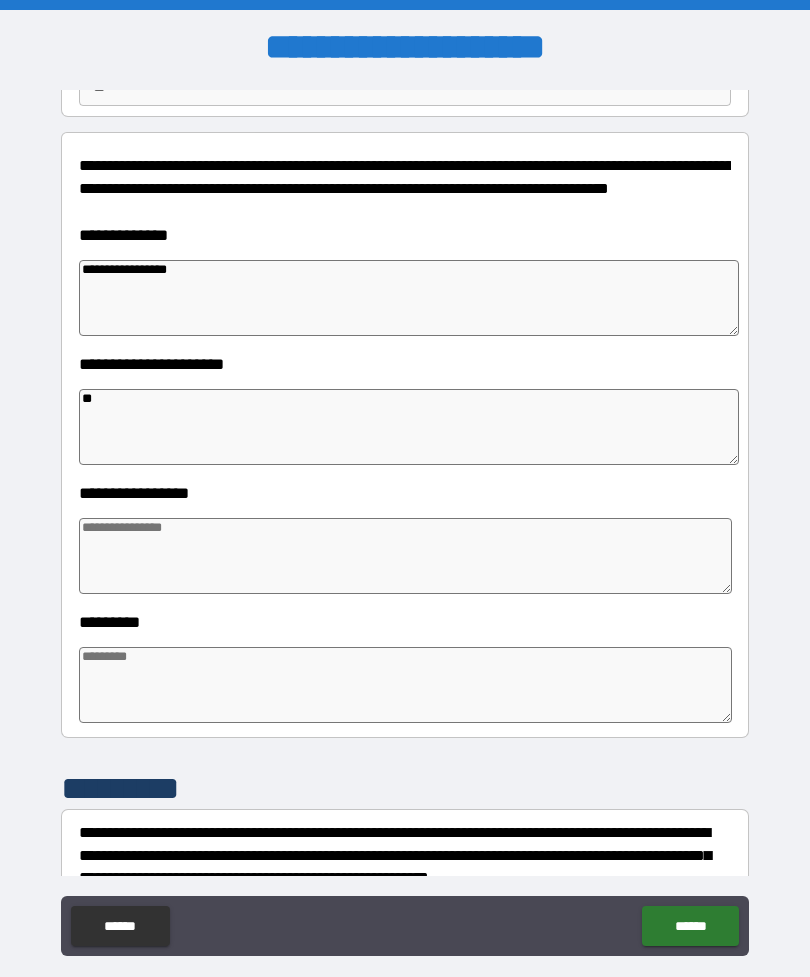 type on "*" 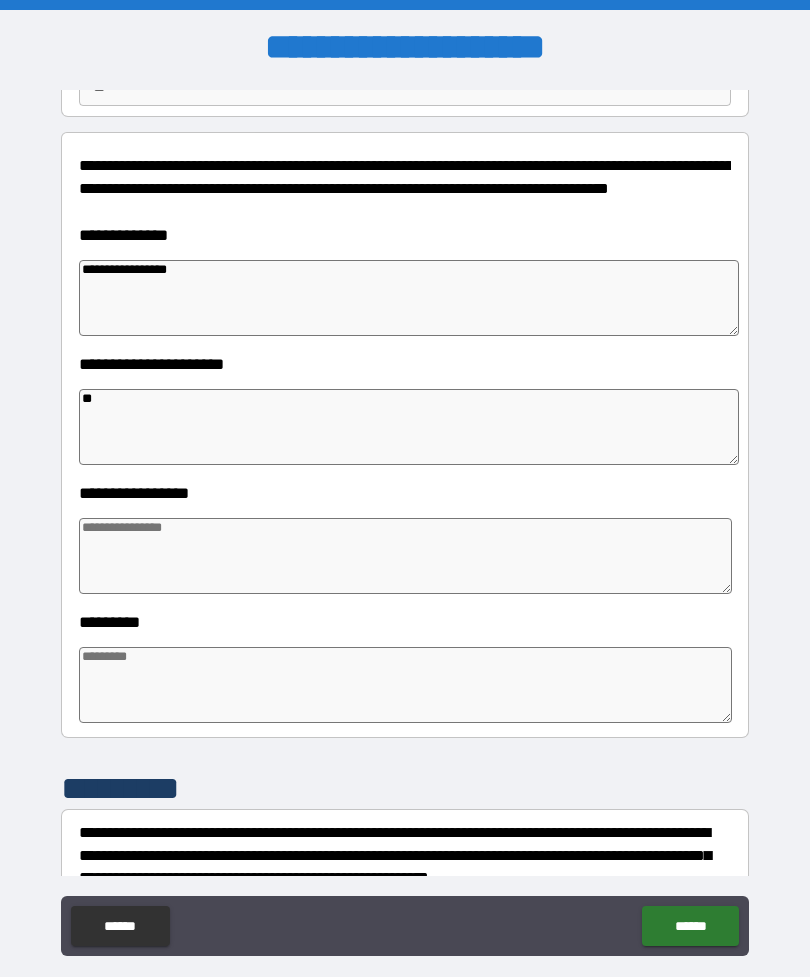 type on "*" 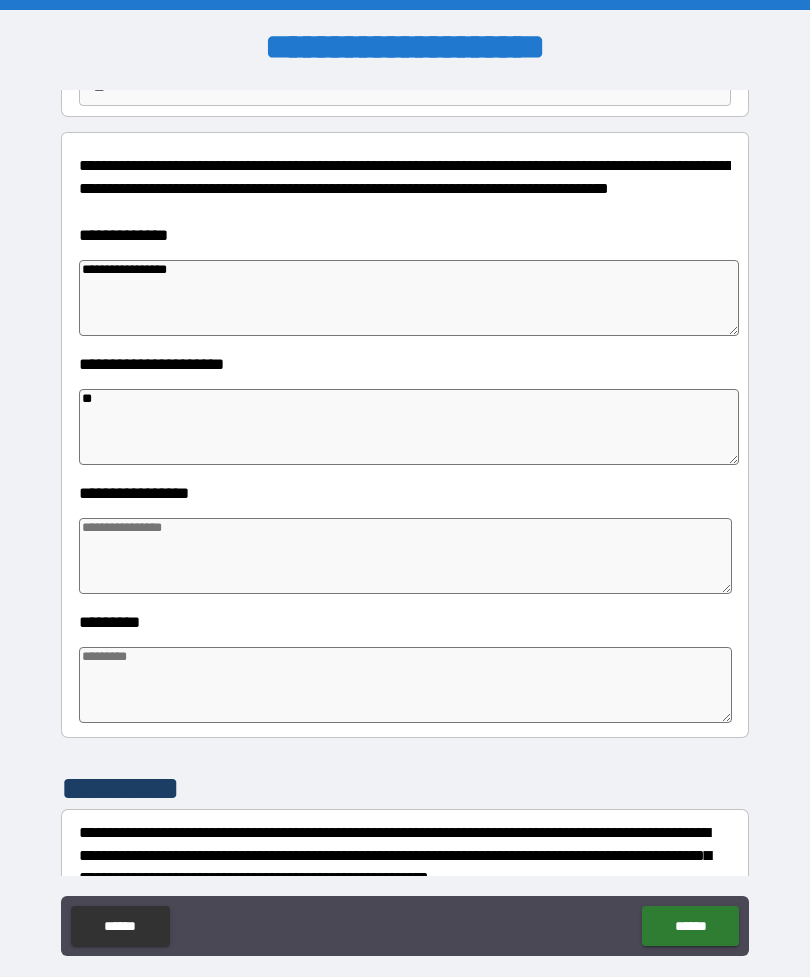 type on "*" 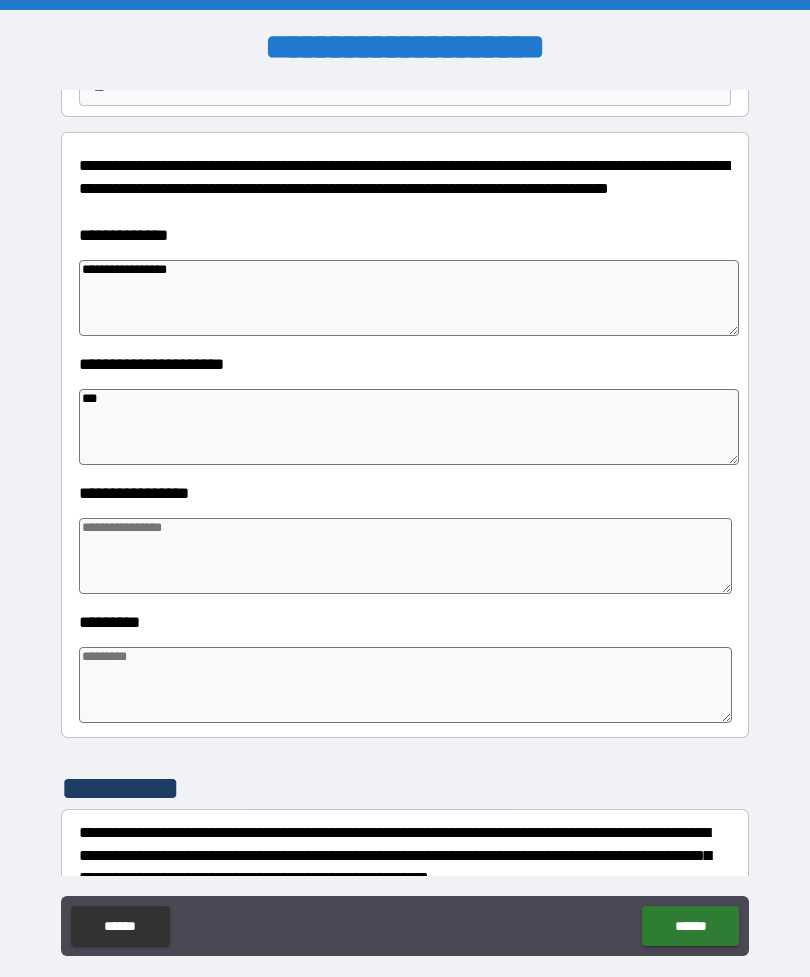 type on "*" 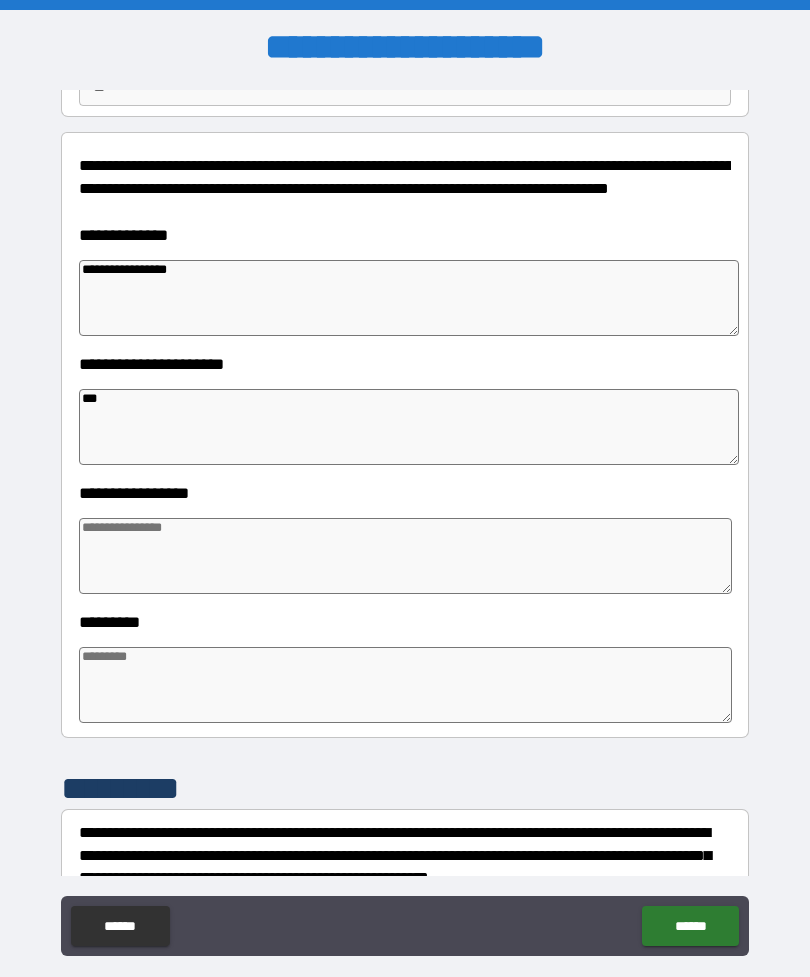 type on "*" 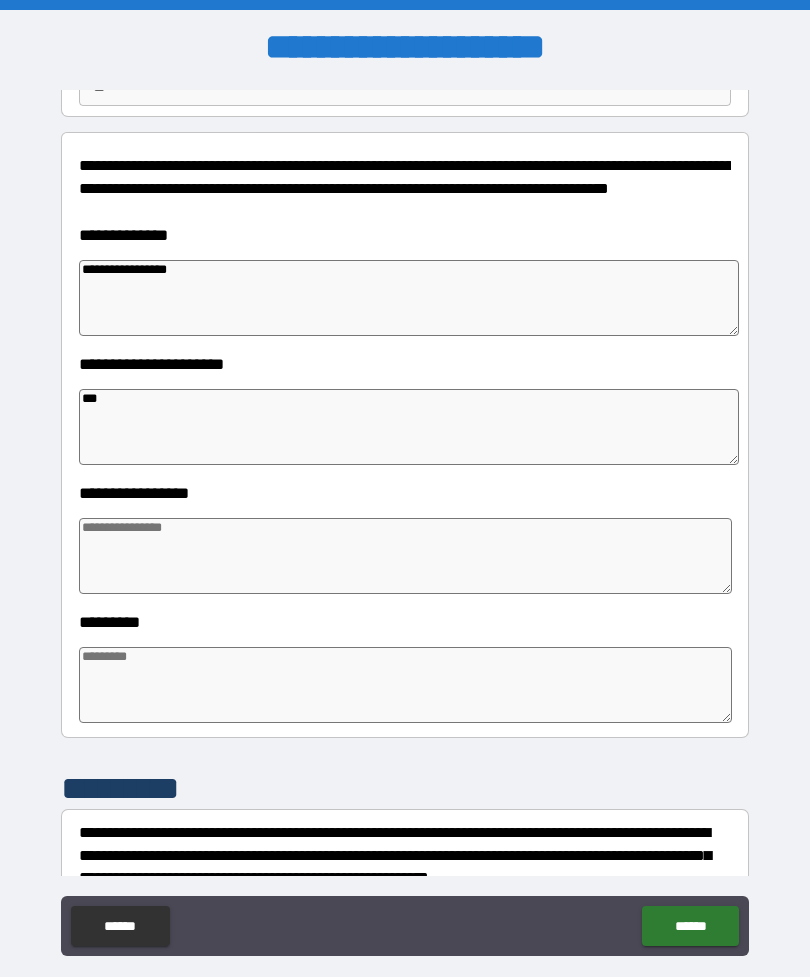 type on "*" 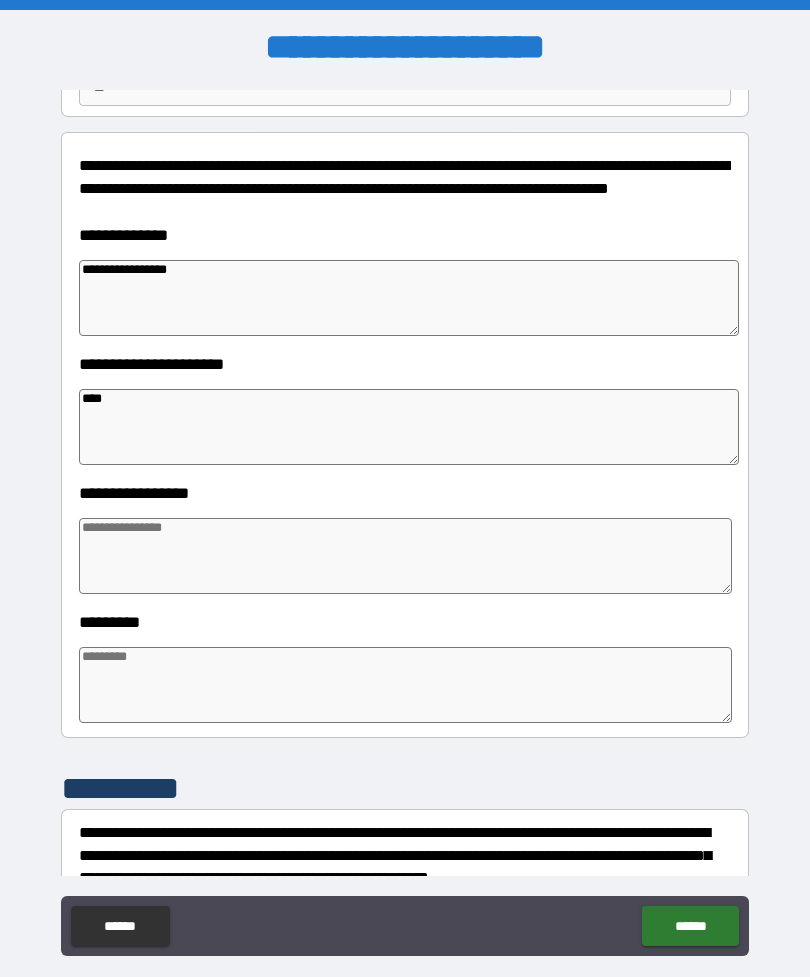 type on "*" 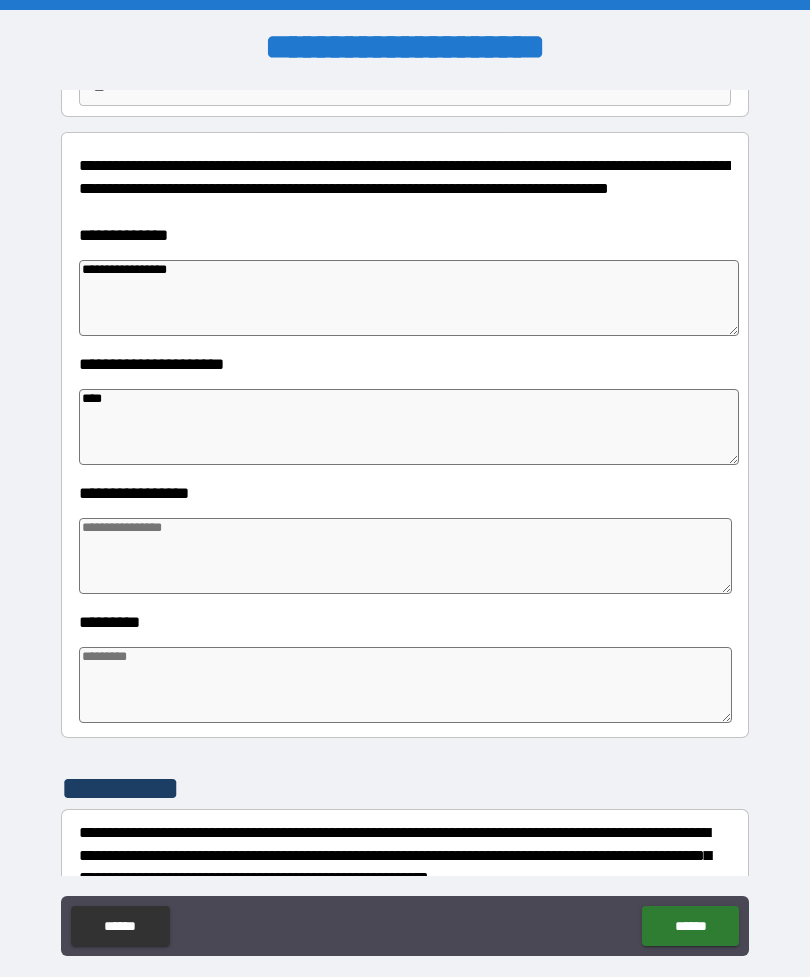 type on "*" 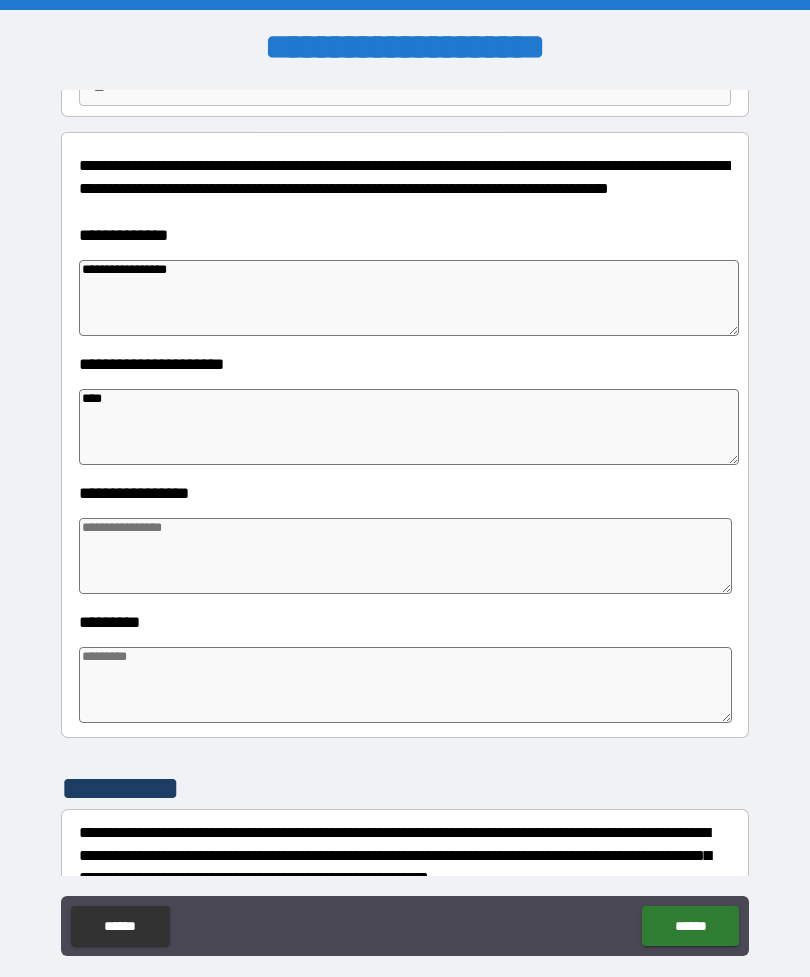type on "*" 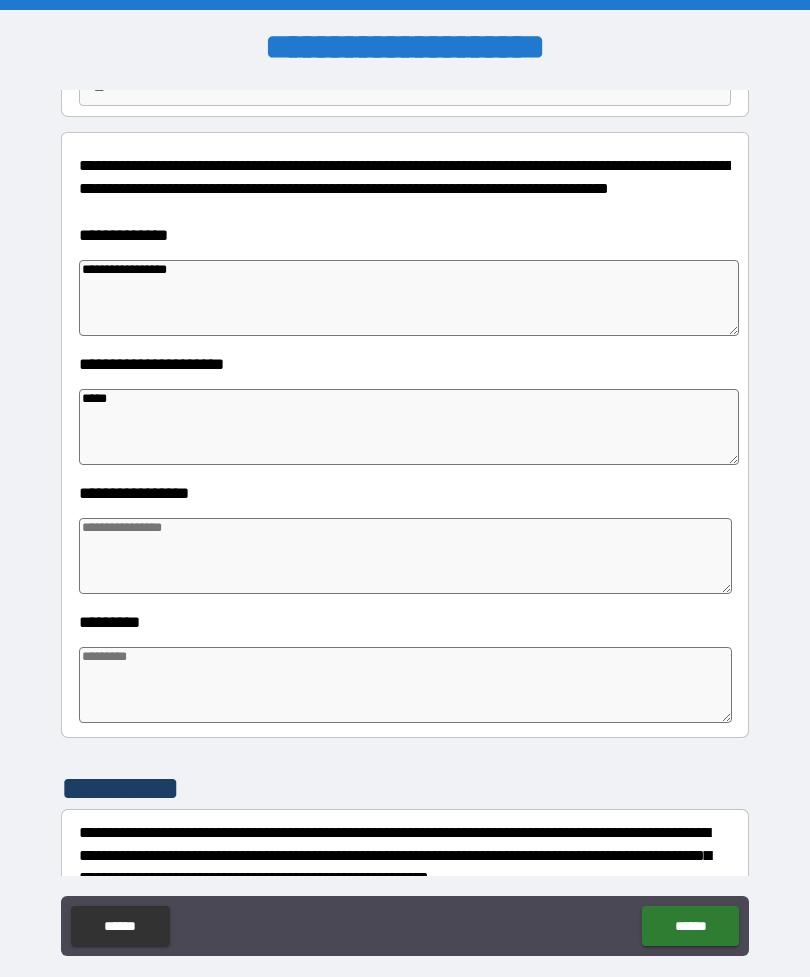 type on "*" 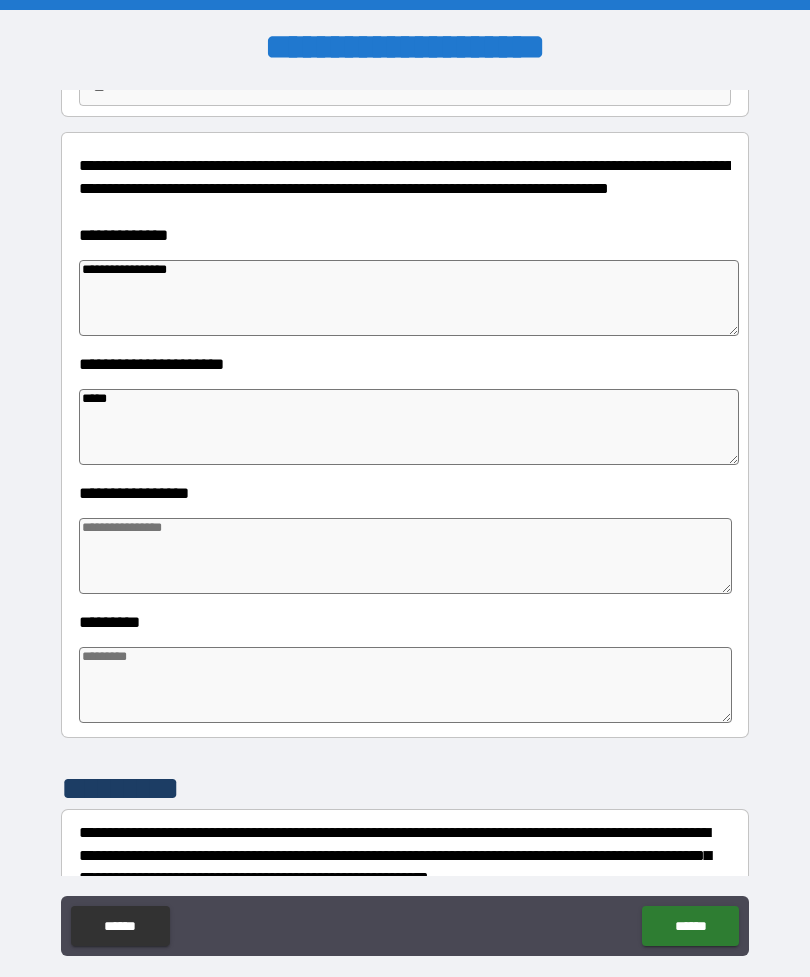 type on "*" 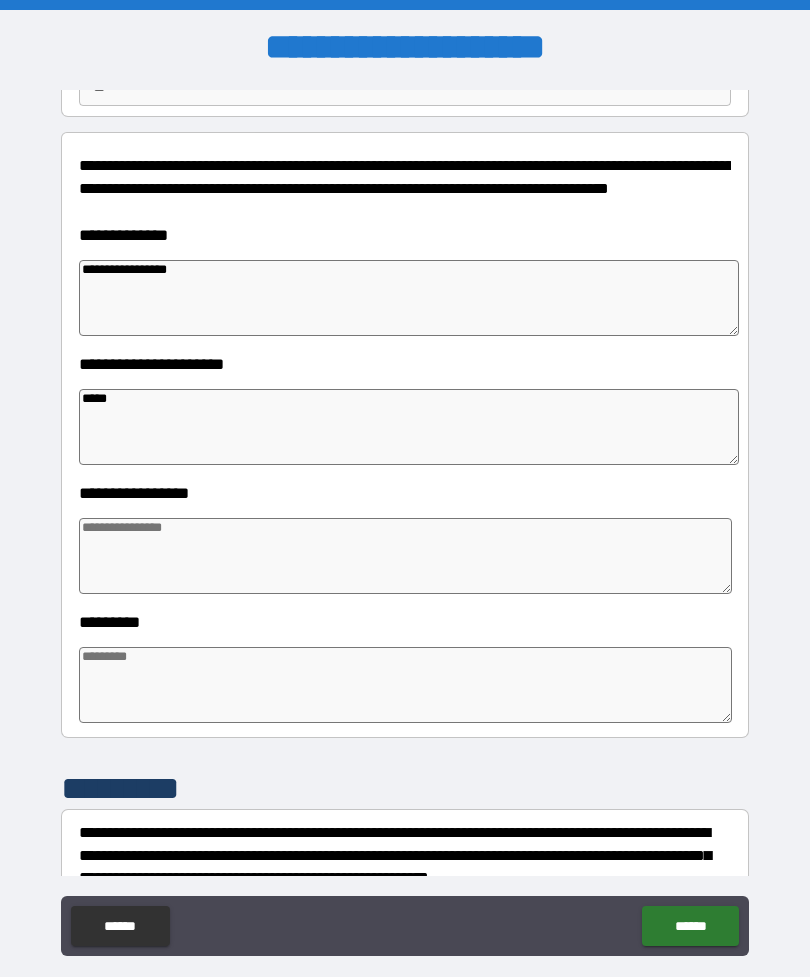 type on "******" 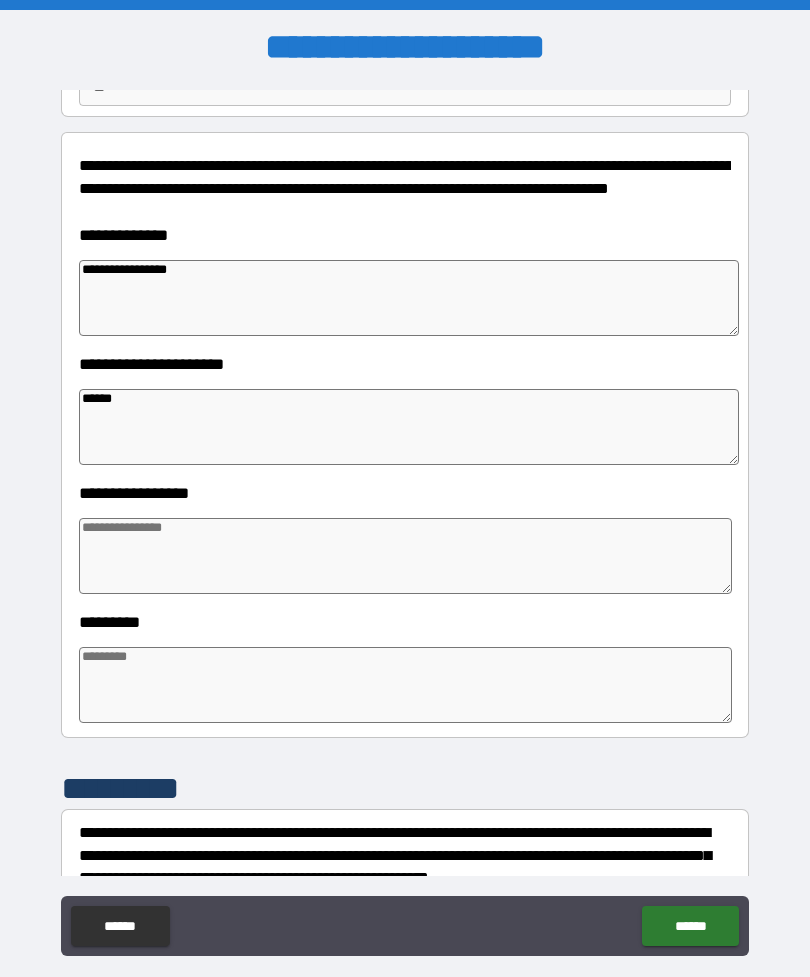 type on "*" 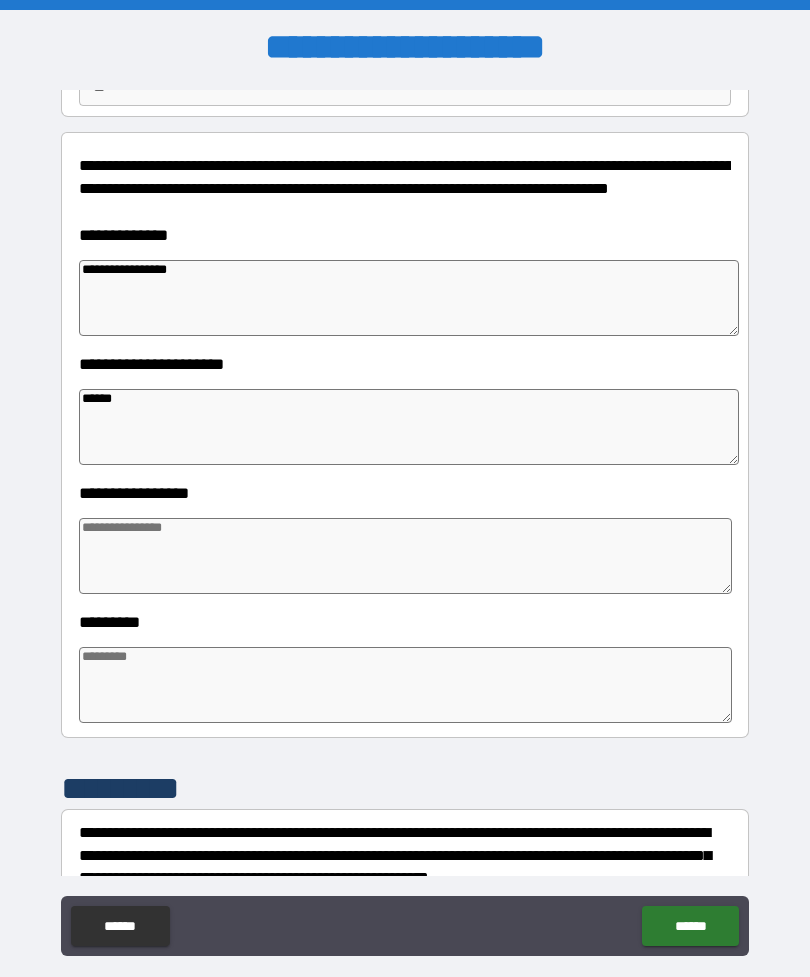 type on "*" 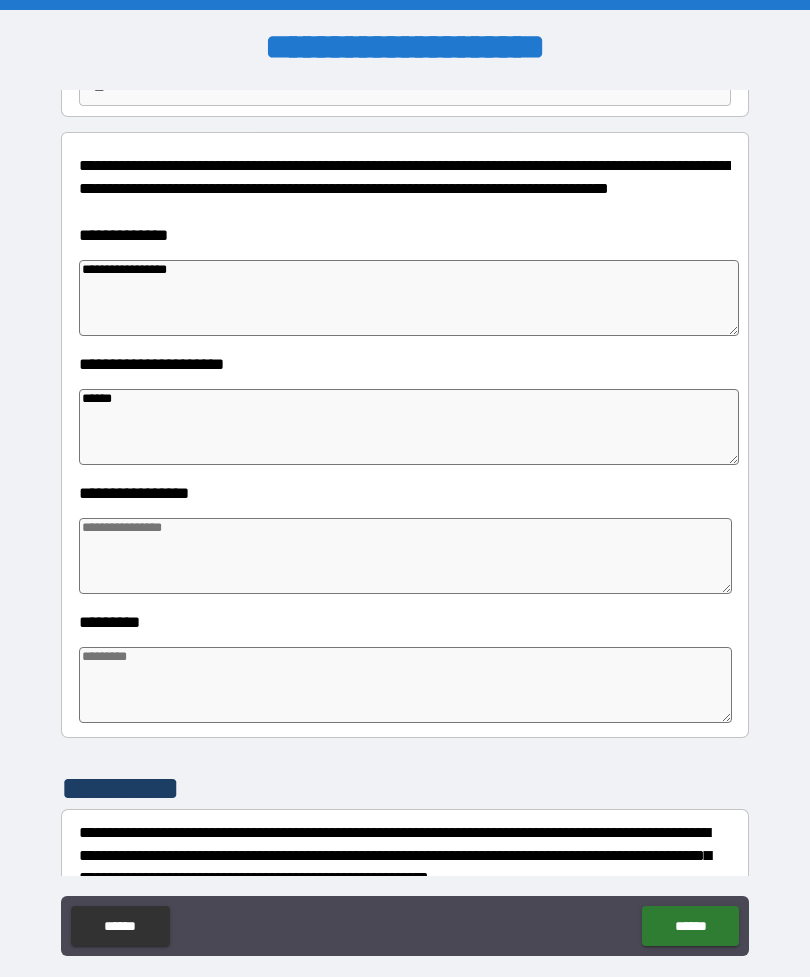 type on "*" 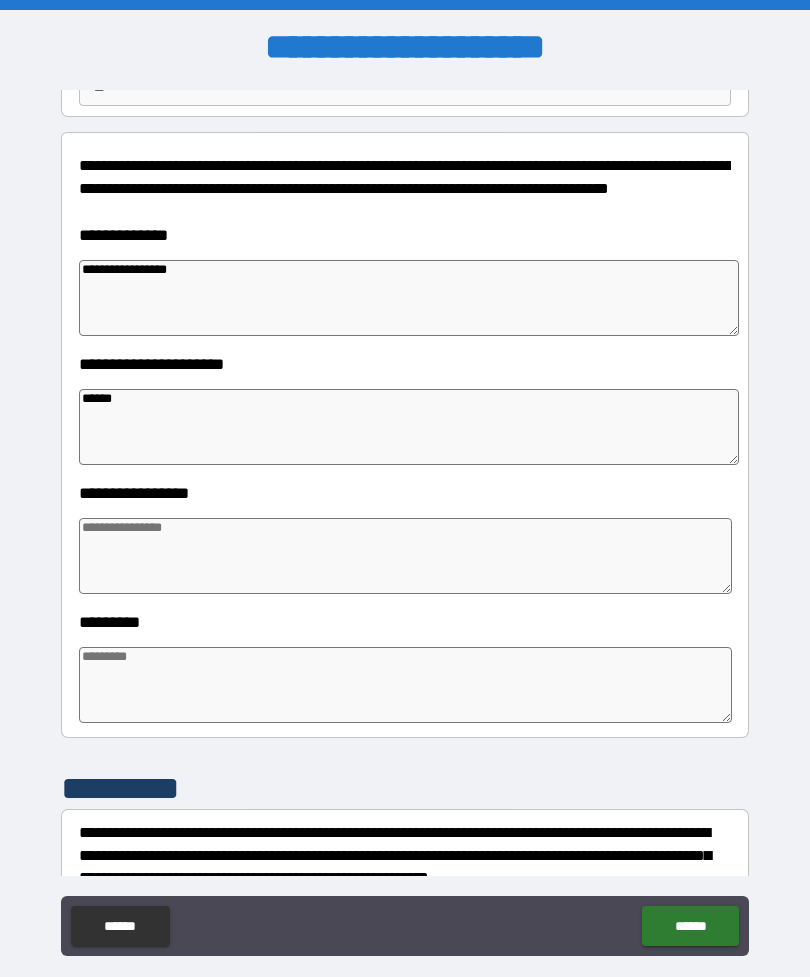 type on "*******" 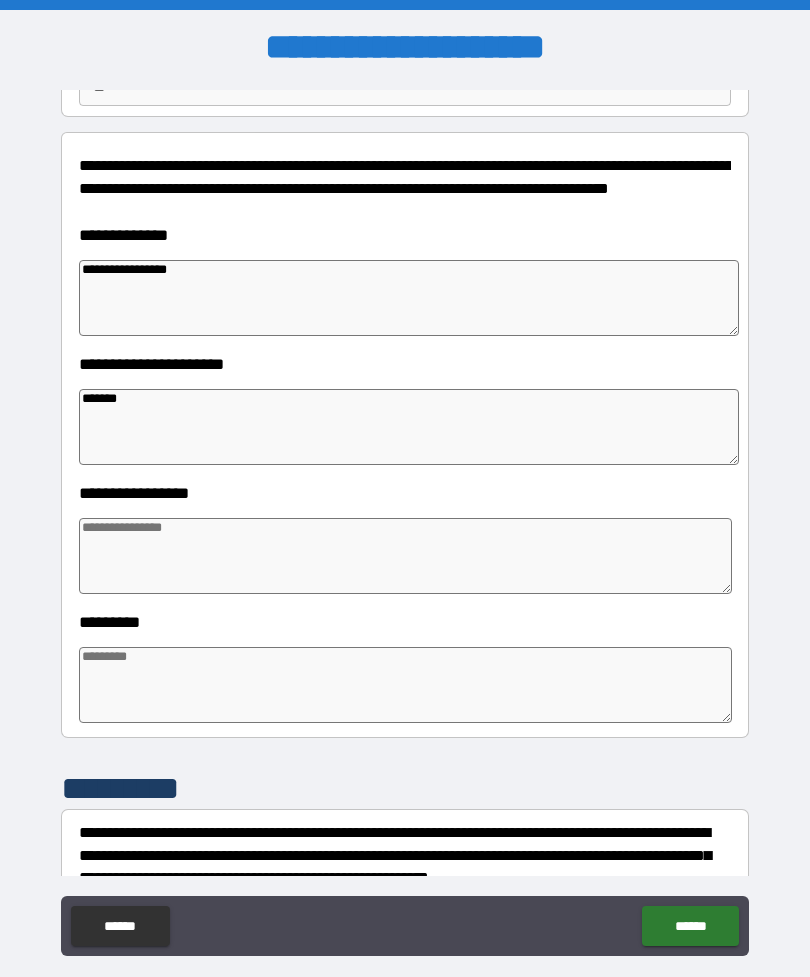 type on "*" 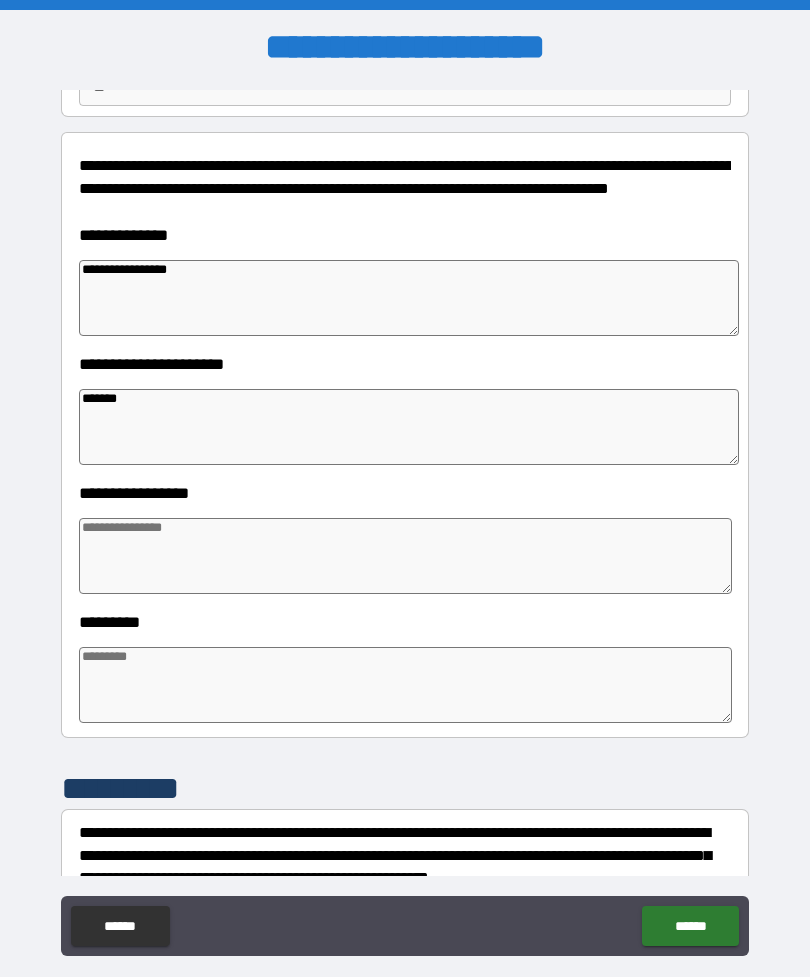 type on "********" 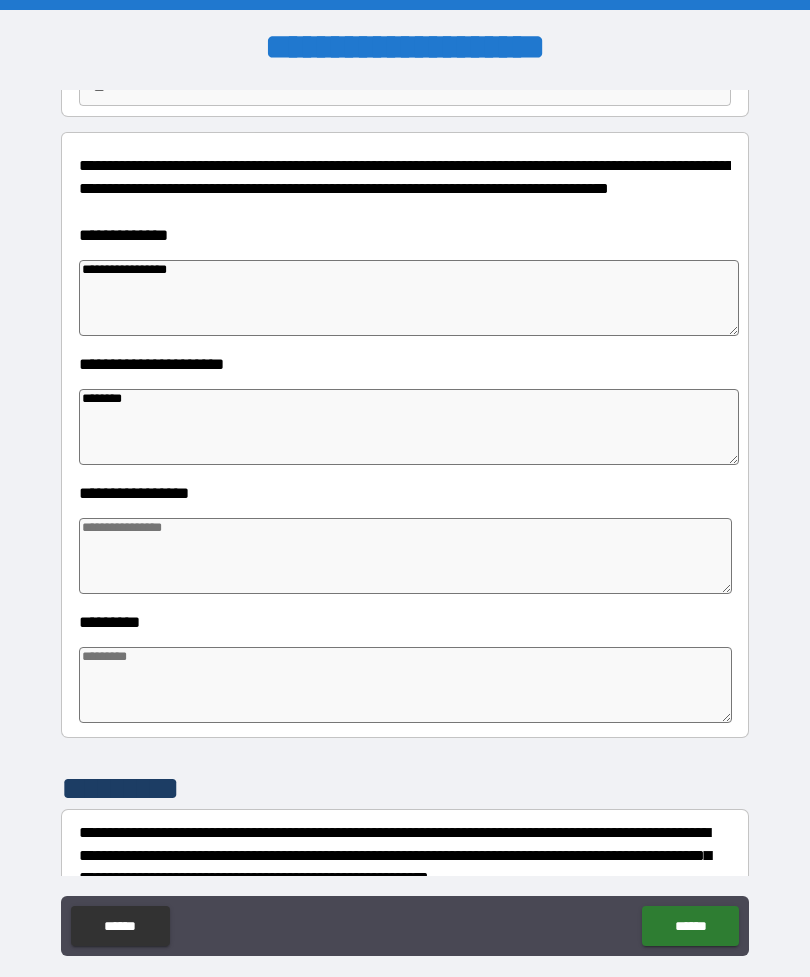 type on "*" 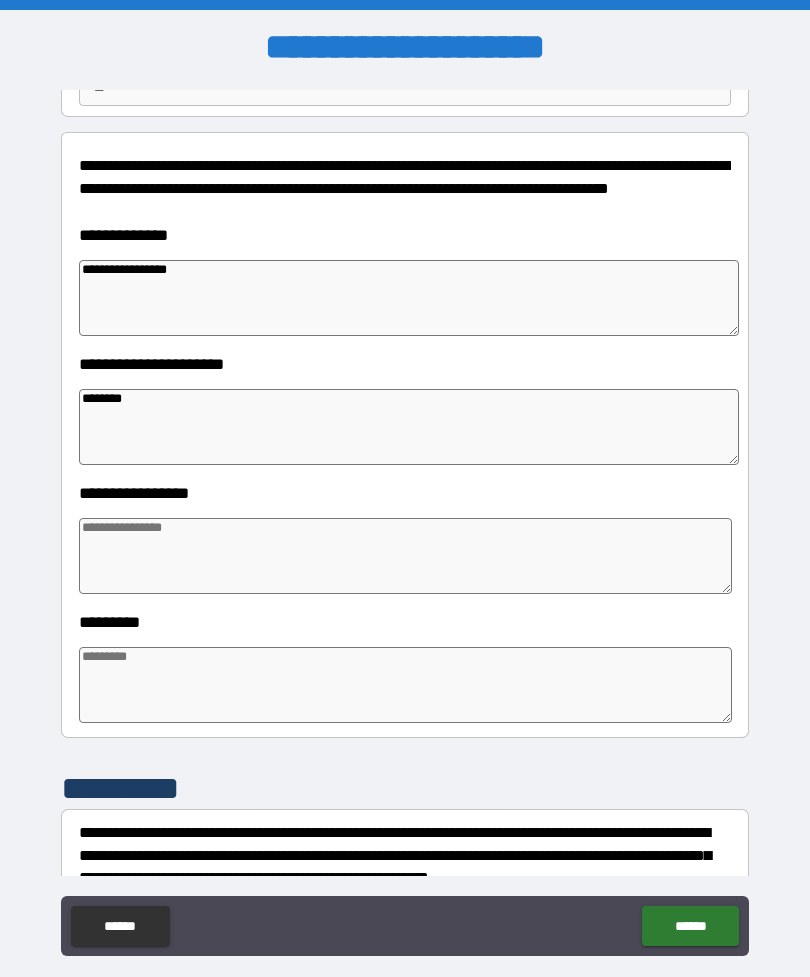 type on "*" 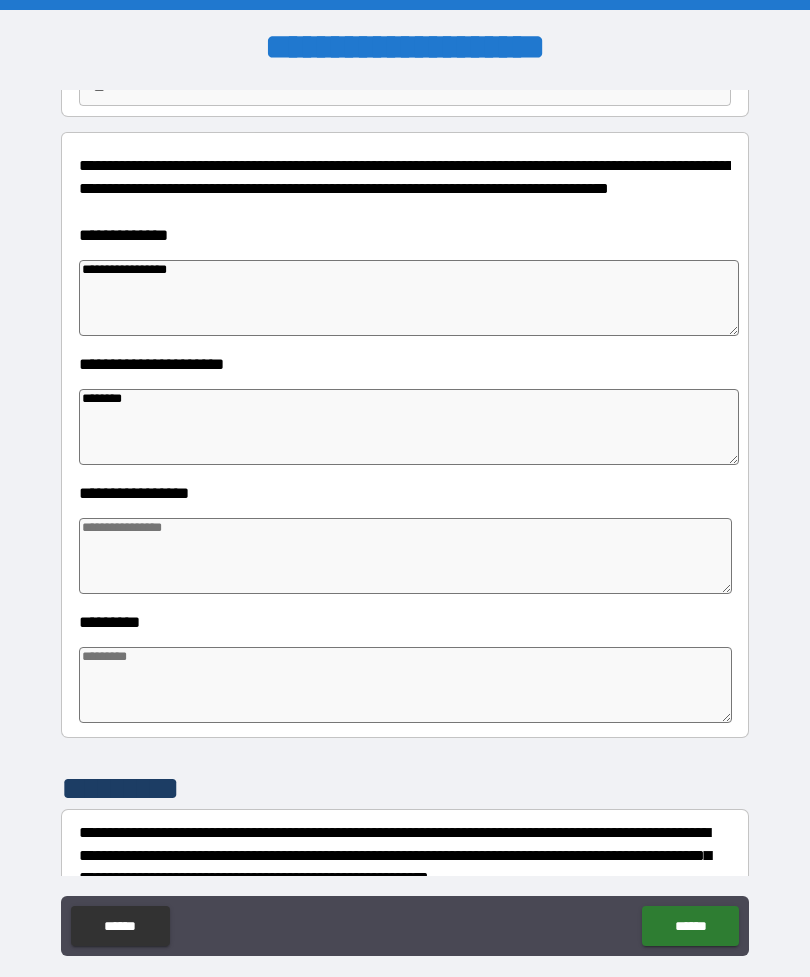 type on "*" 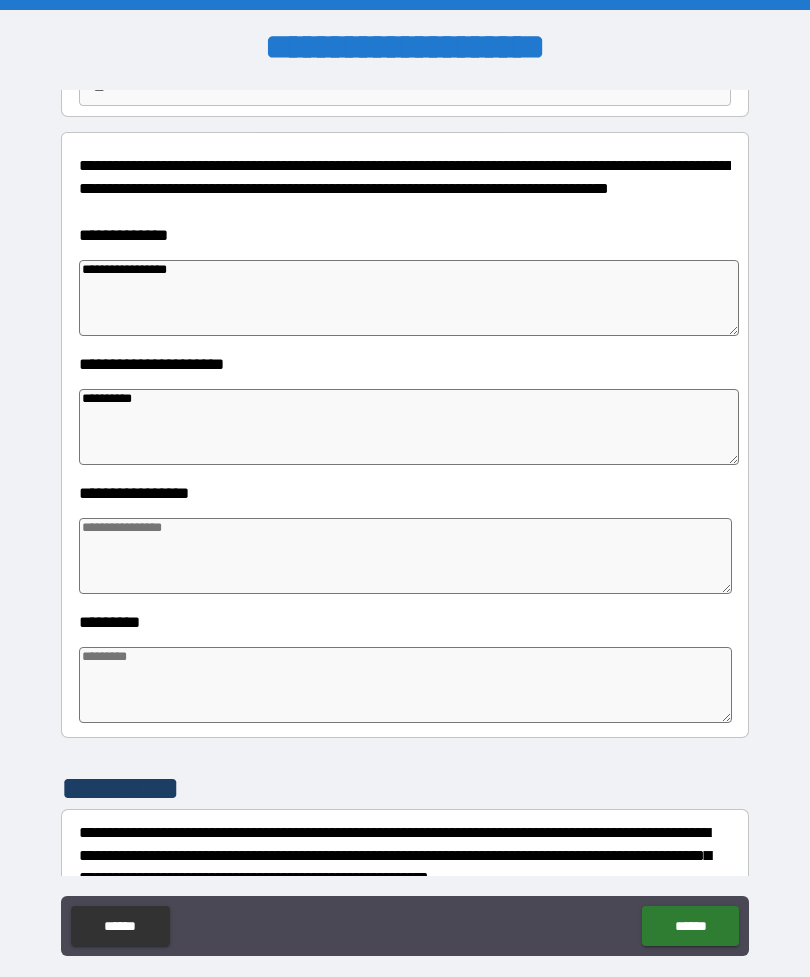 click at bounding box center [405, 556] 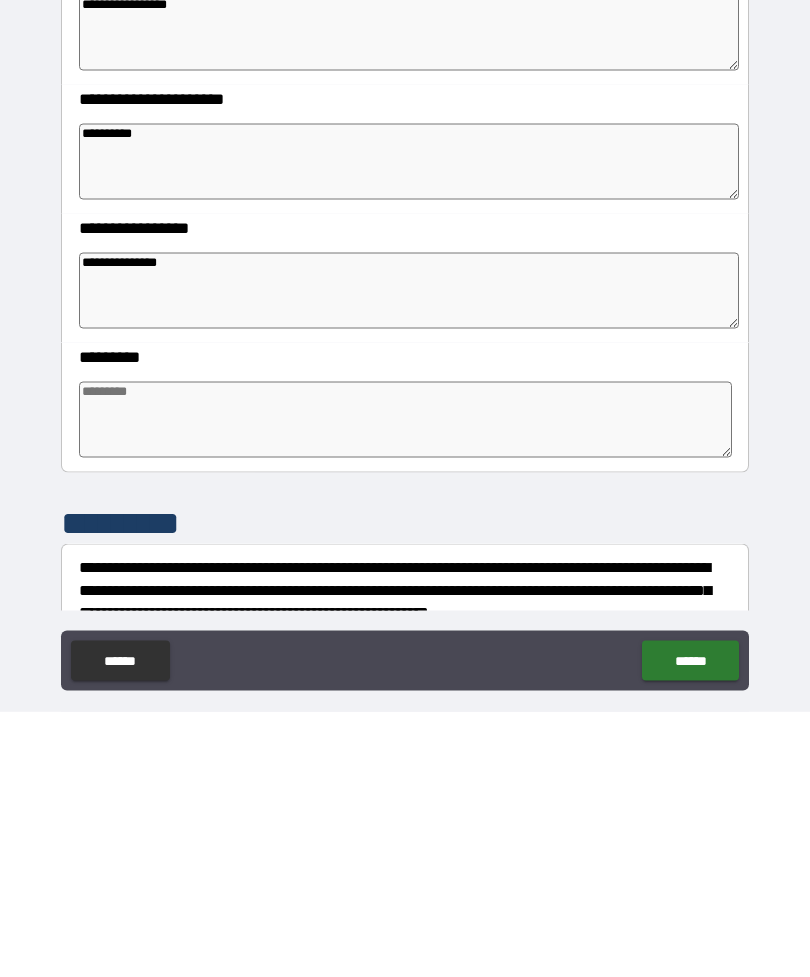 scroll, scrollTop: 64, scrollLeft: 0, axis: vertical 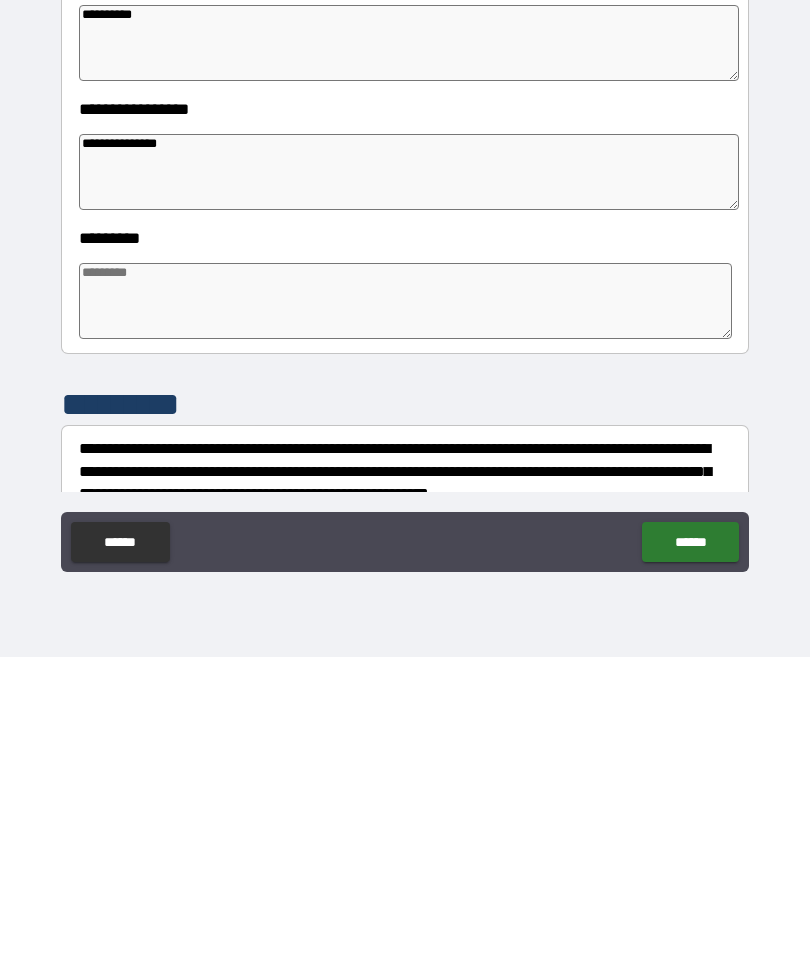 click at bounding box center (405, 621) 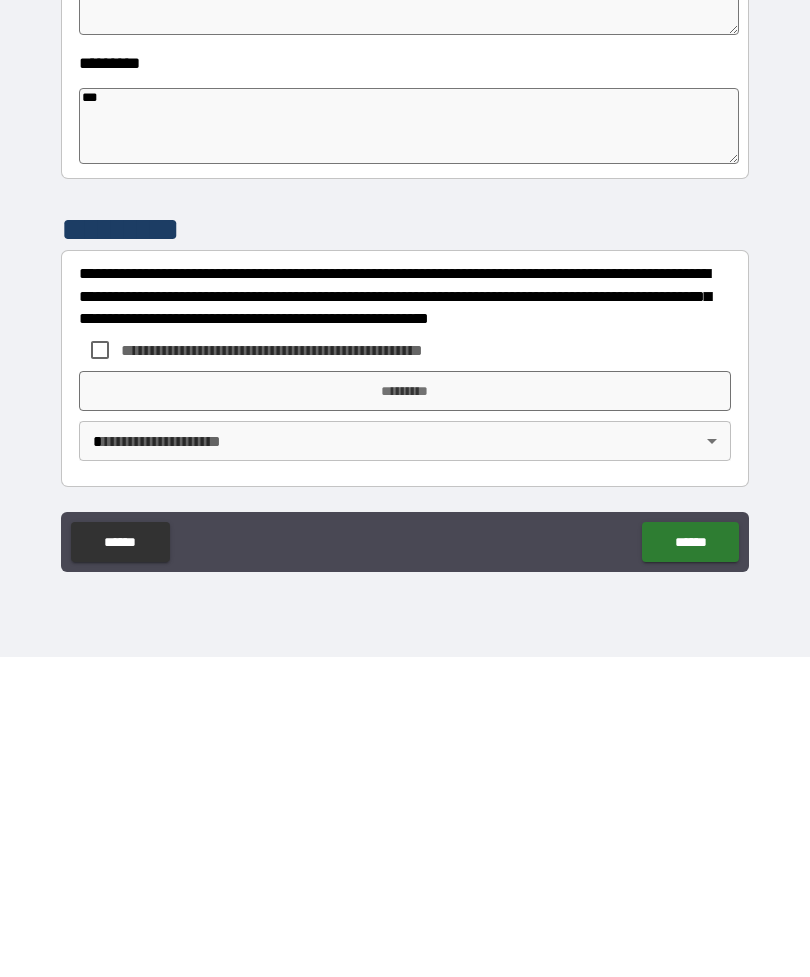 scroll, scrollTop: 392, scrollLeft: 0, axis: vertical 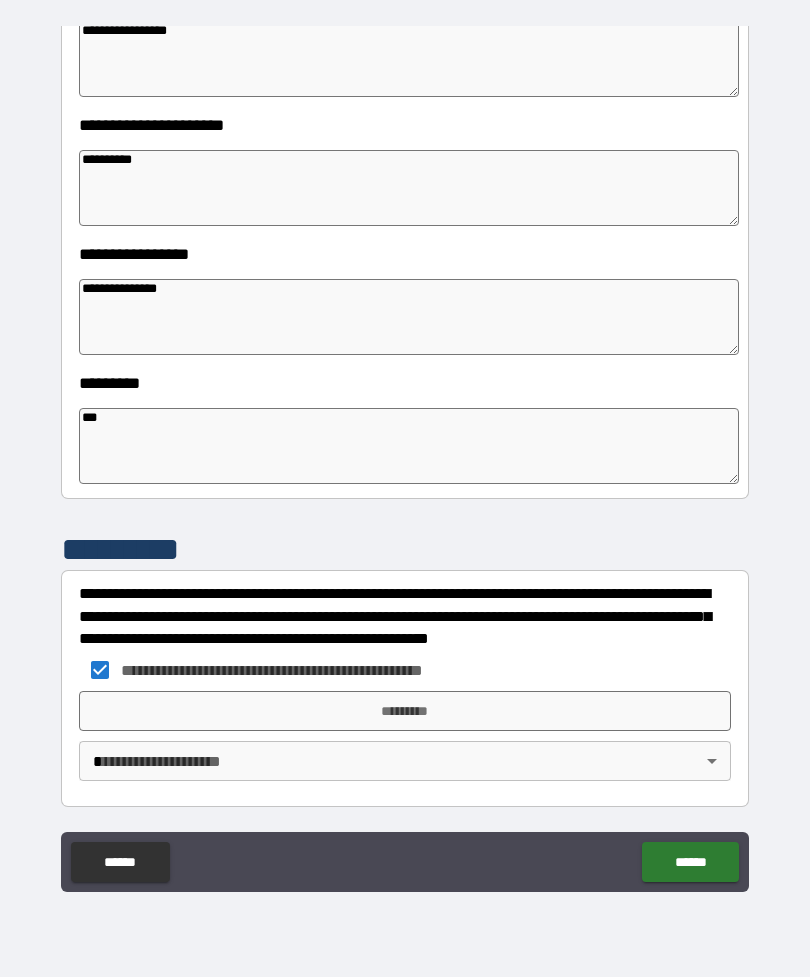 click on "*********" at bounding box center (405, 711) 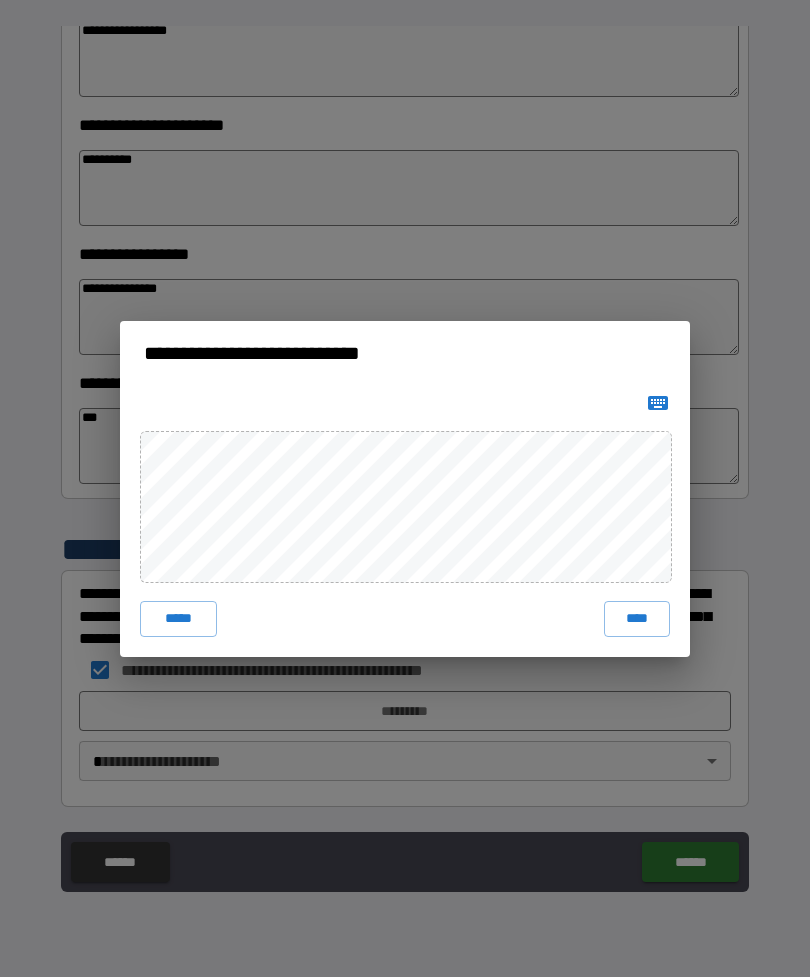 click on "****" at bounding box center [637, 619] 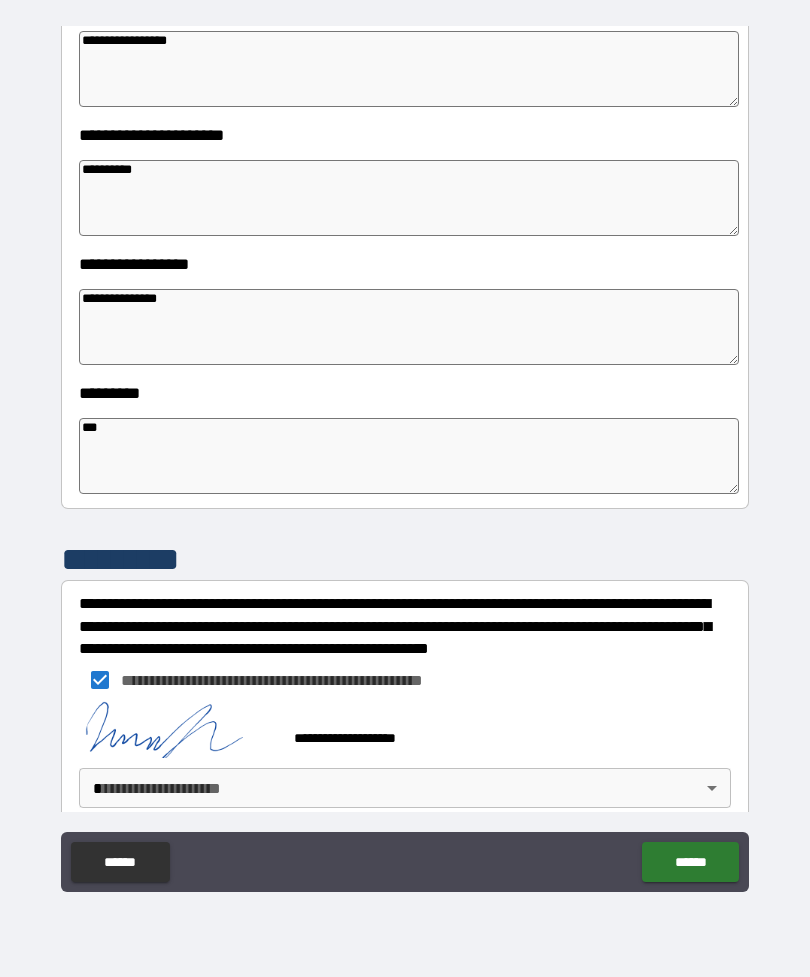 click on "**********" at bounding box center (405, 456) 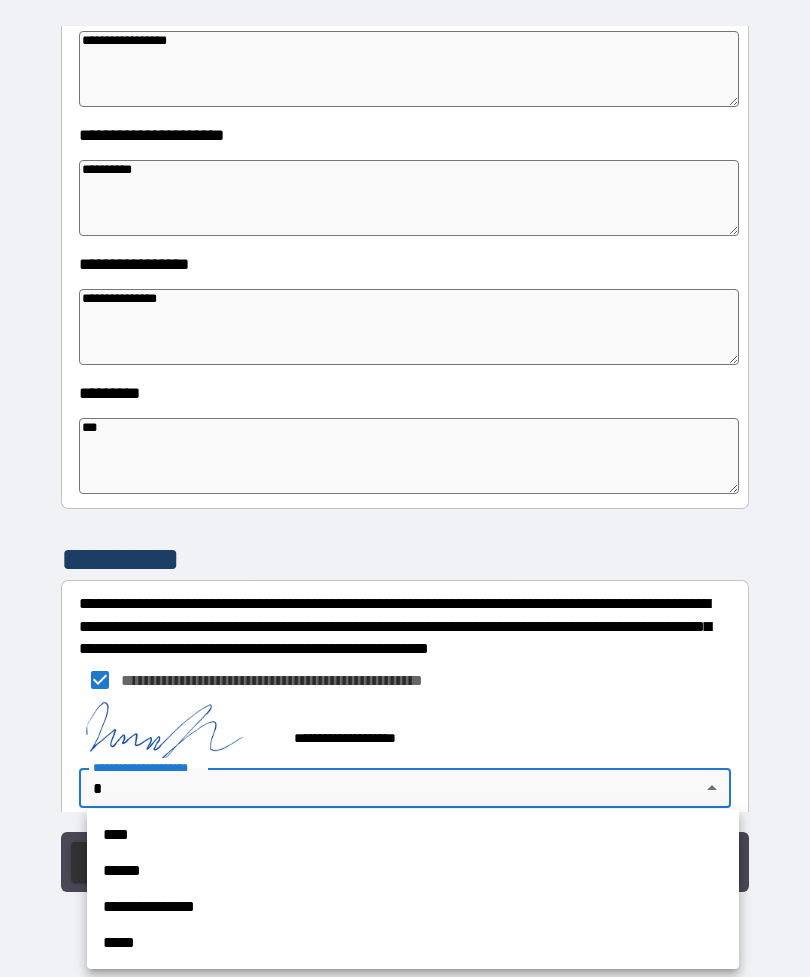 click on "**********" at bounding box center [413, 907] 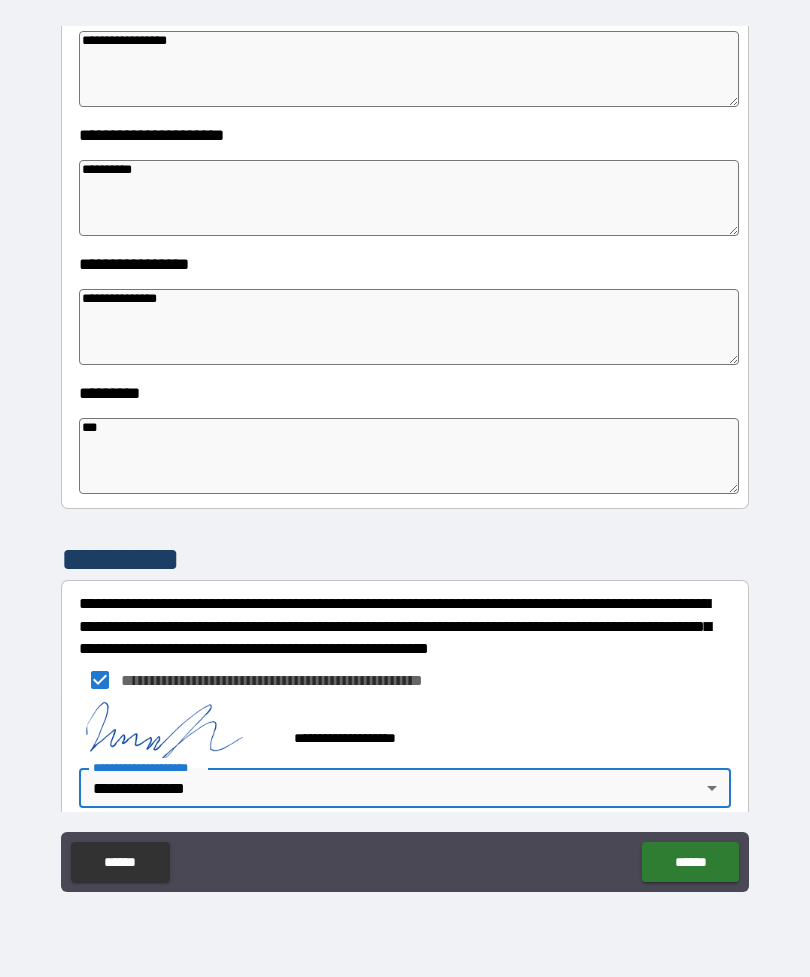 click on "******" at bounding box center (690, 862) 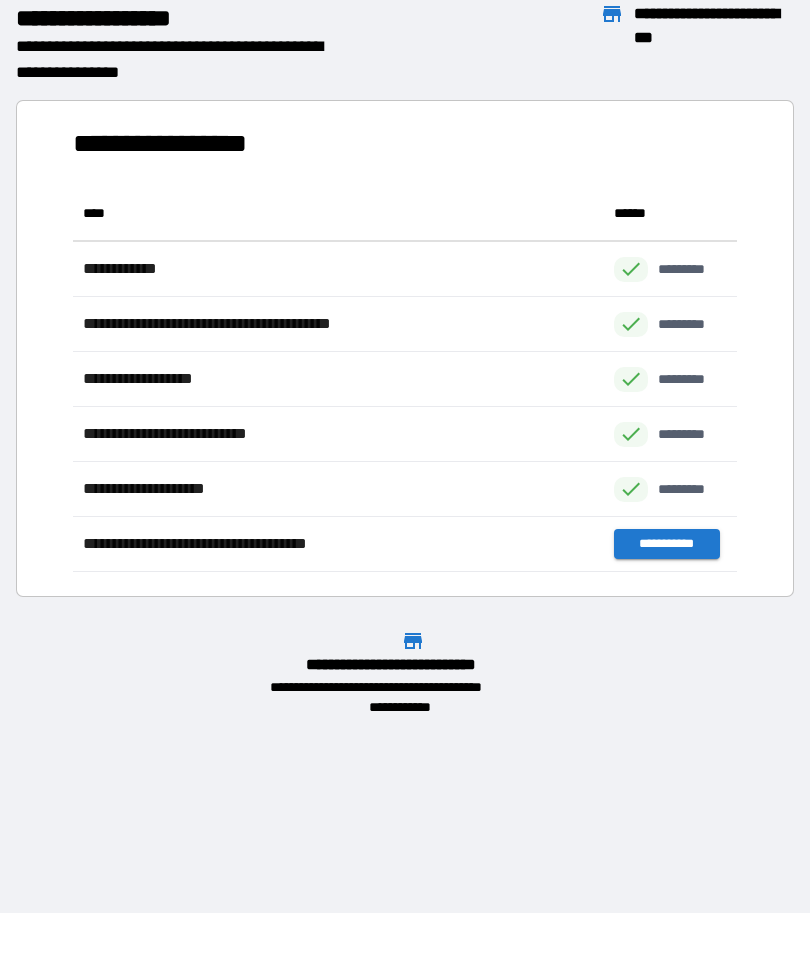 scroll, scrollTop: 386, scrollLeft: 664, axis: both 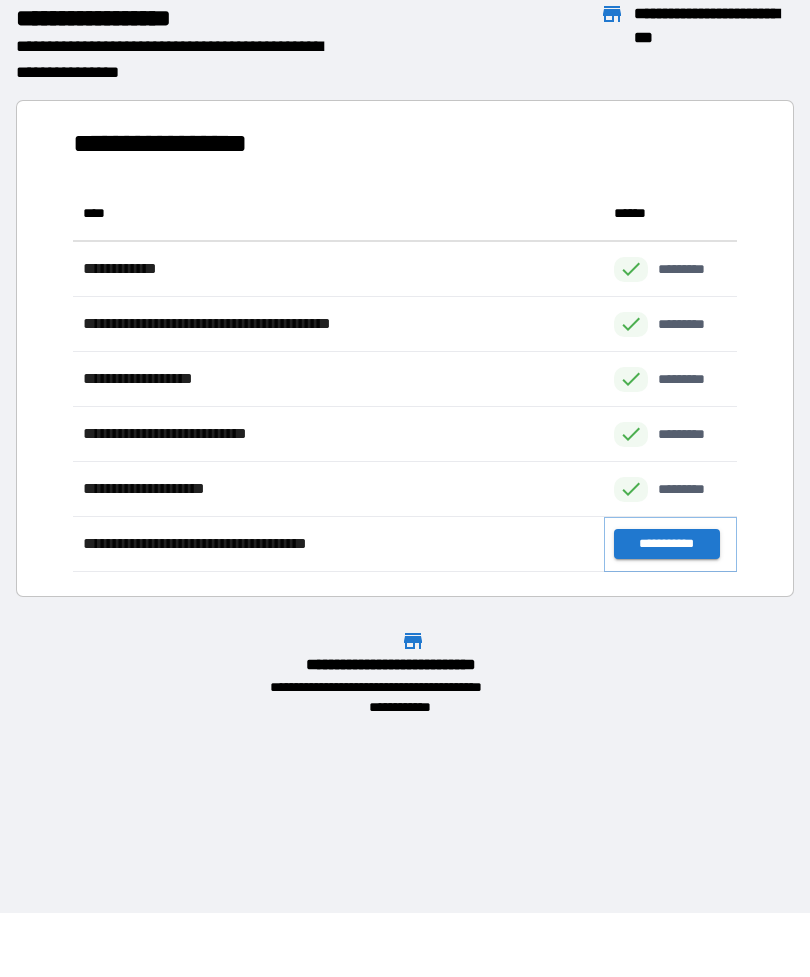 click on "**********" at bounding box center [666, 544] 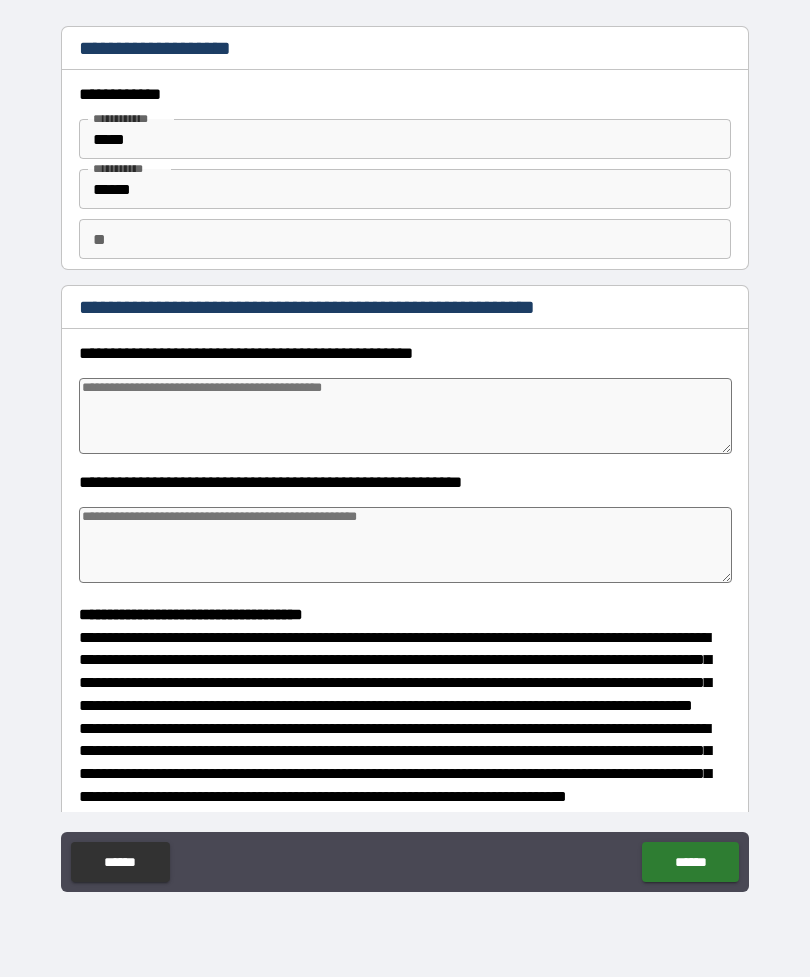 click at bounding box center (405, 416) 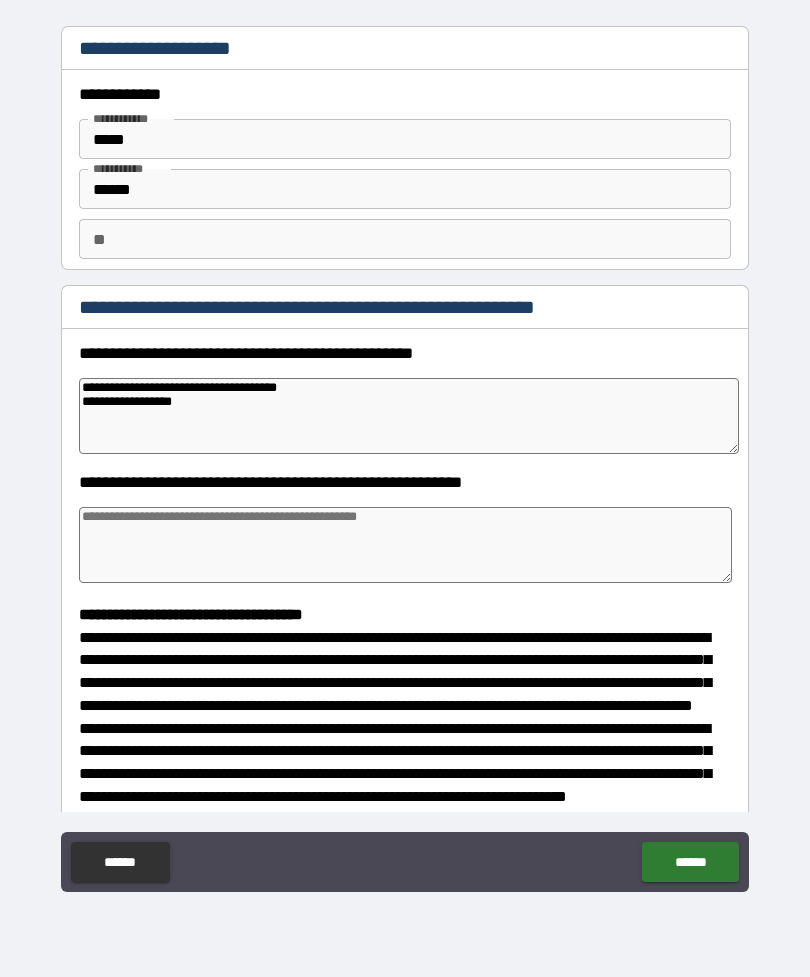 click at bounding box center (405, 545) 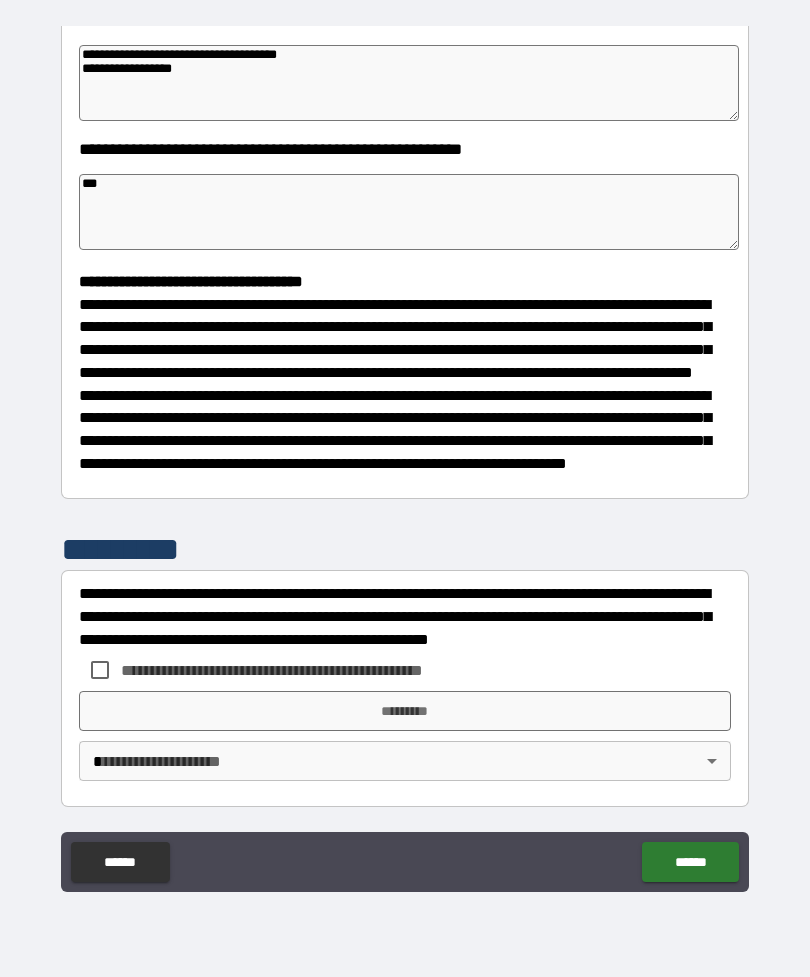 scroll, scrollTop: 370, scrollLeft: 0, axis: vertical 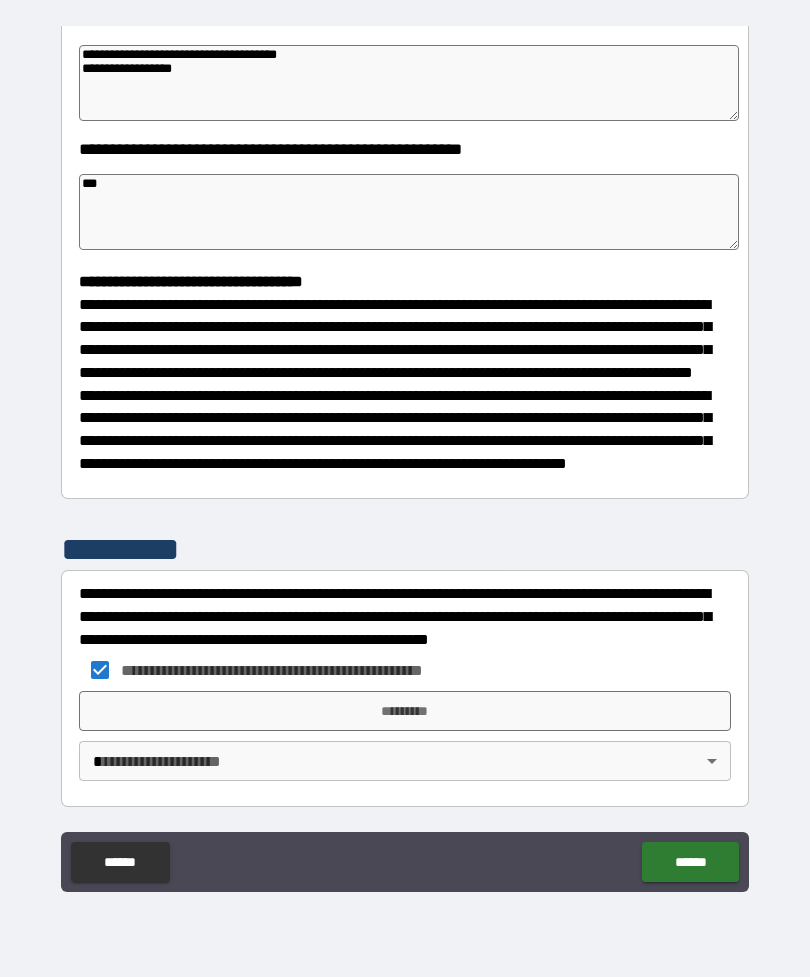 click on "*********" at bounding box center (405, 711) 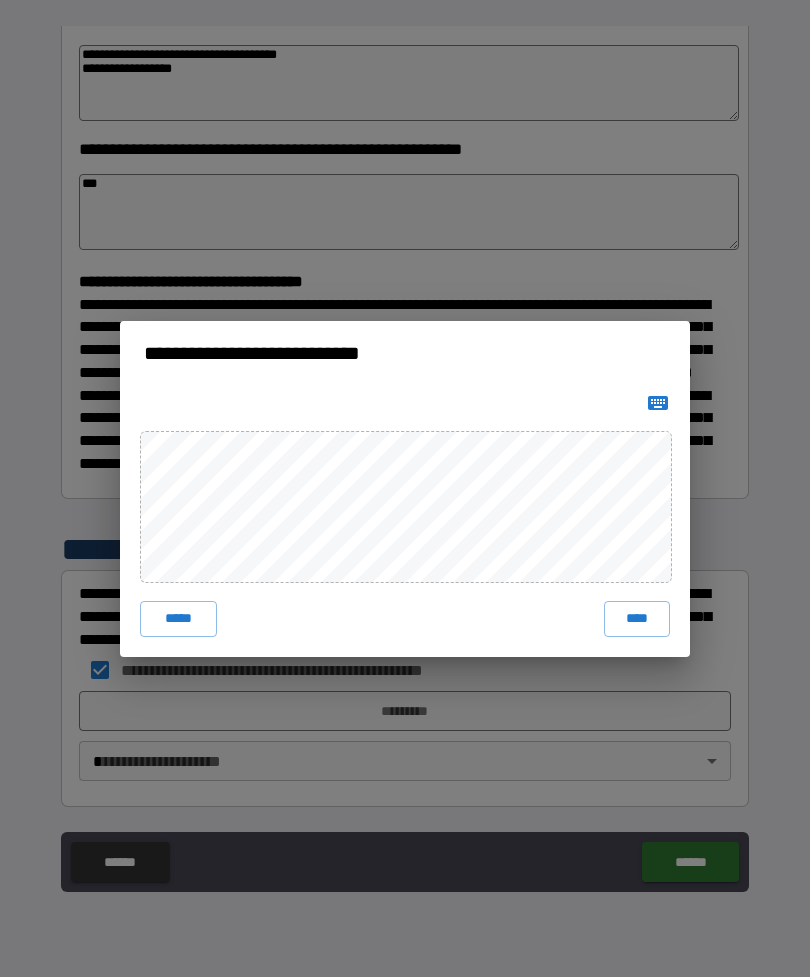 click on "****" at bounding box center [637, 619] 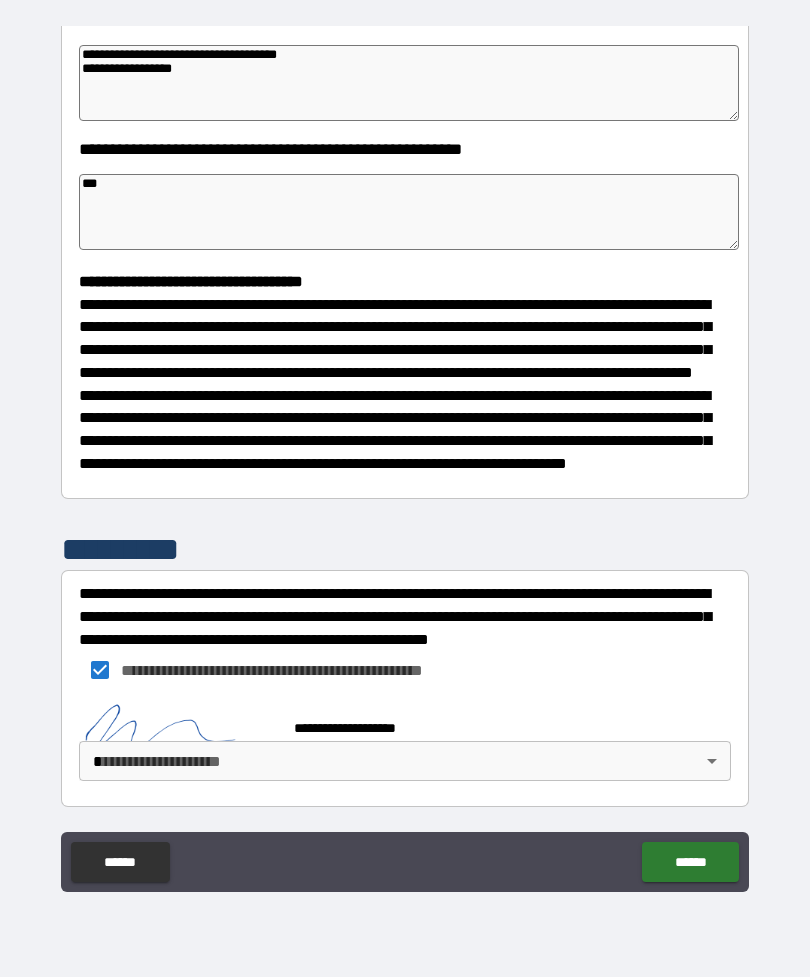 scroll, scrollTop: 360, scrollLeft: 0, axis: vertical 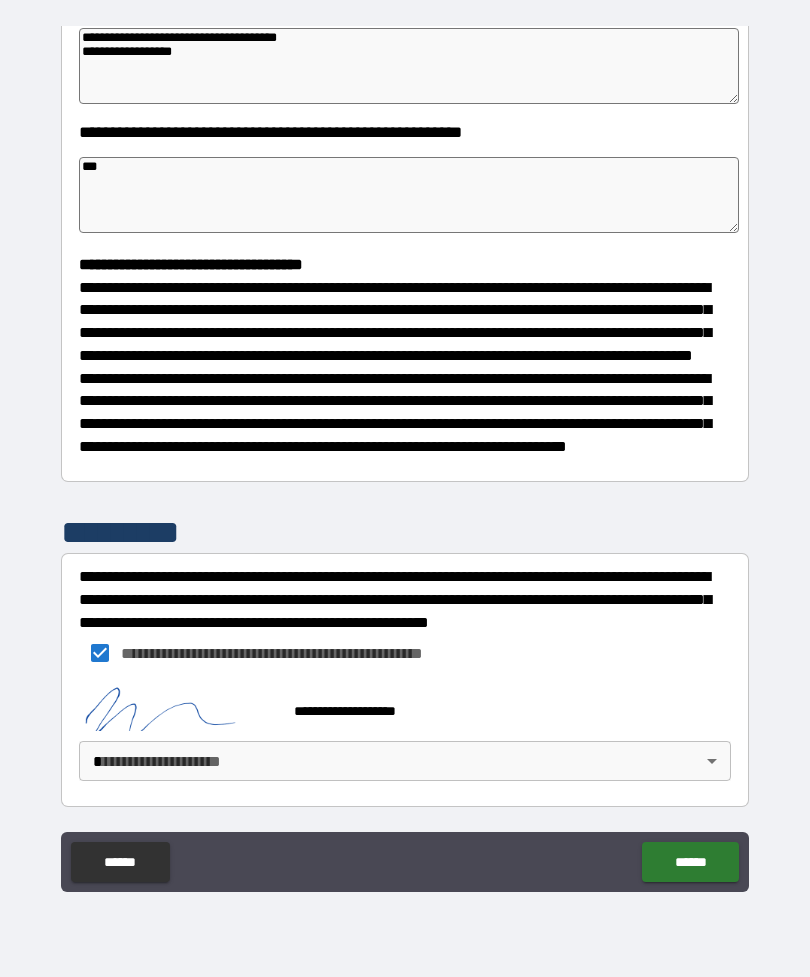click on "**********" at bounding box center (405, 456) 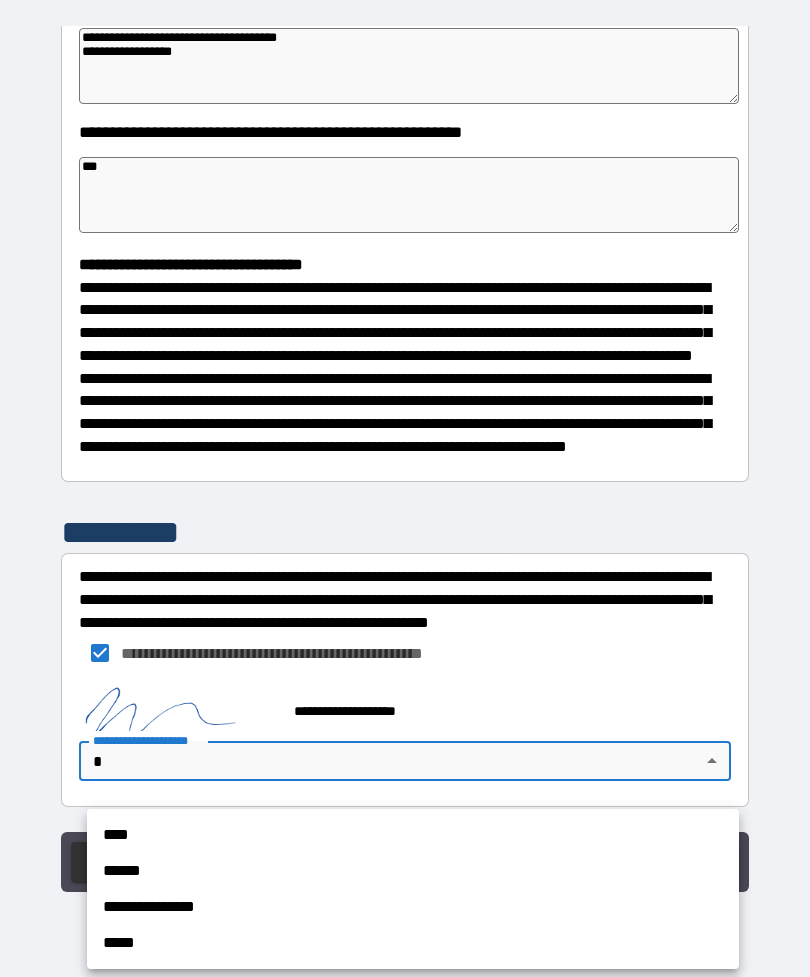 click on "**********" at bounding box center (413, 907) 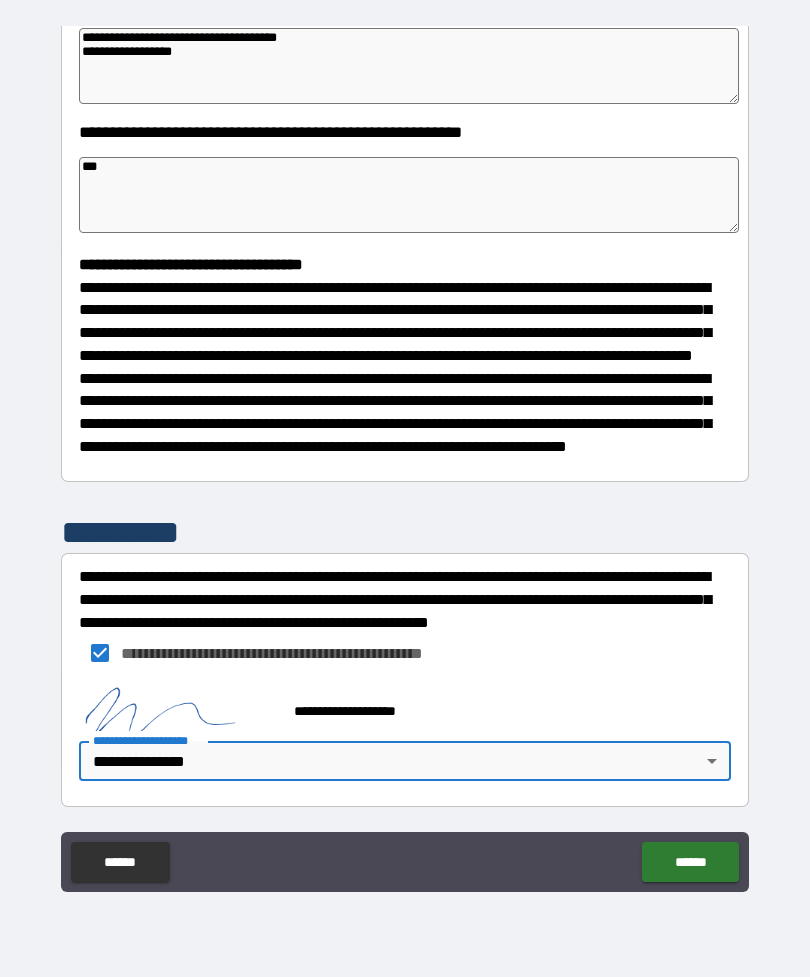 click on "******" at bounding box center (690, 862) 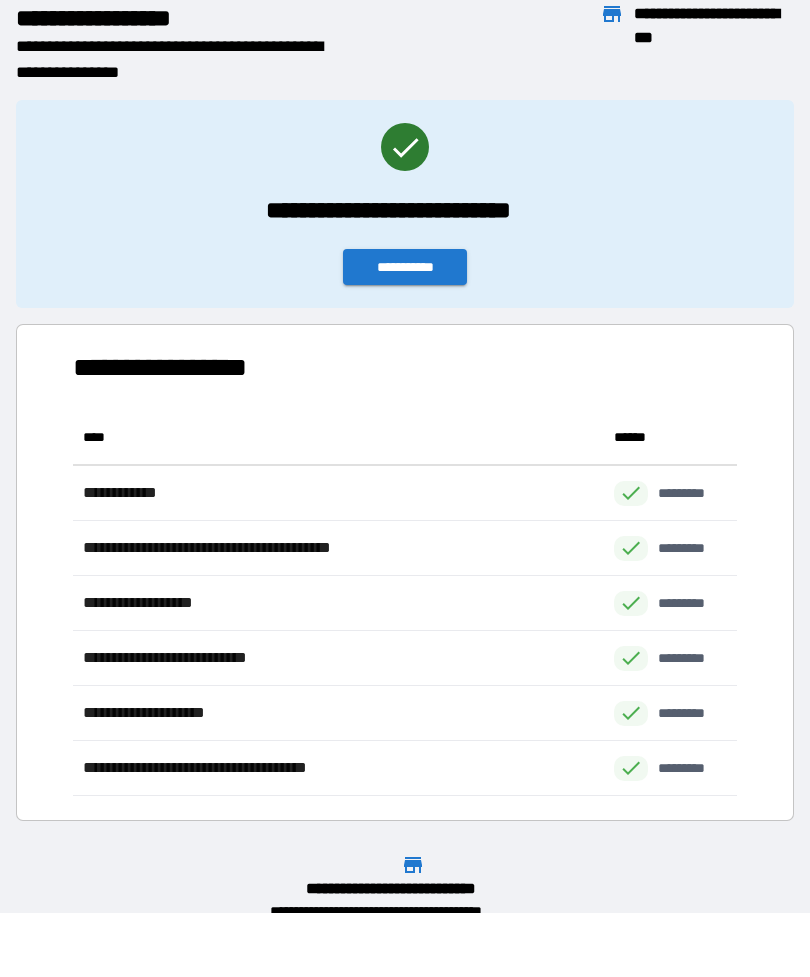 scroll, scrollTop: 1, scrollLeft: 1, axis: both 